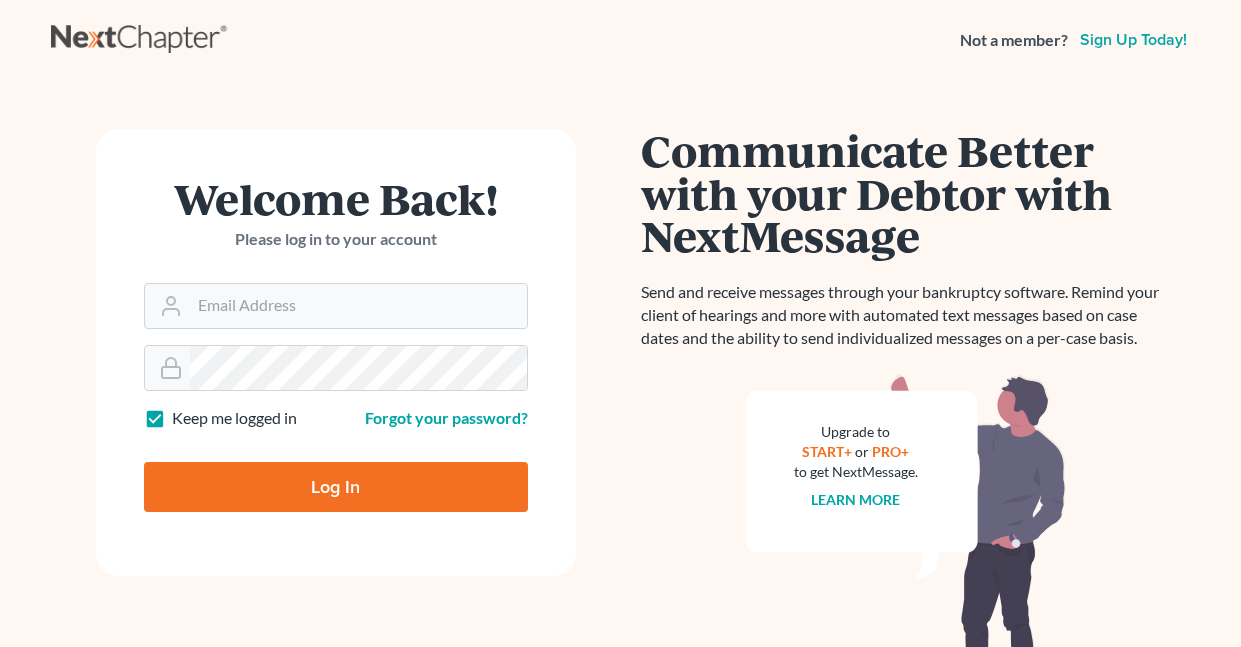 scroll, scrollTop: 0, scrollLeft: 0, axis: both 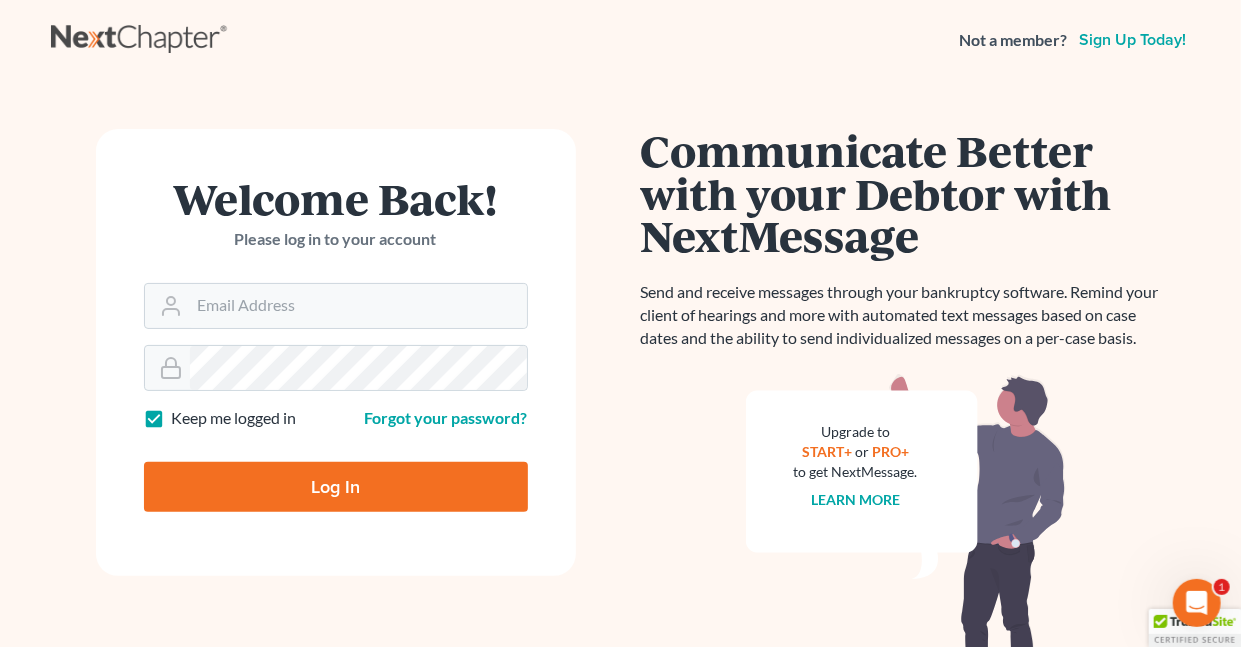 click on "Keep me logged in" at bounding box center [234, 418] 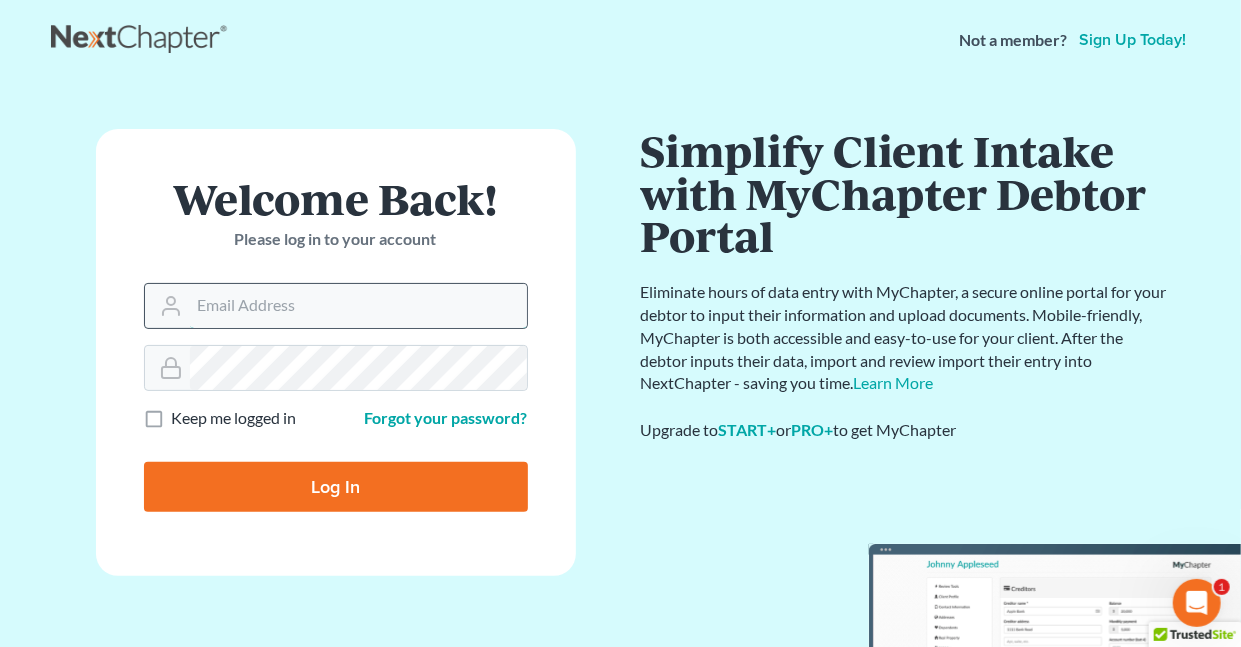click on "Email Address" at bounding box center [358, 306] 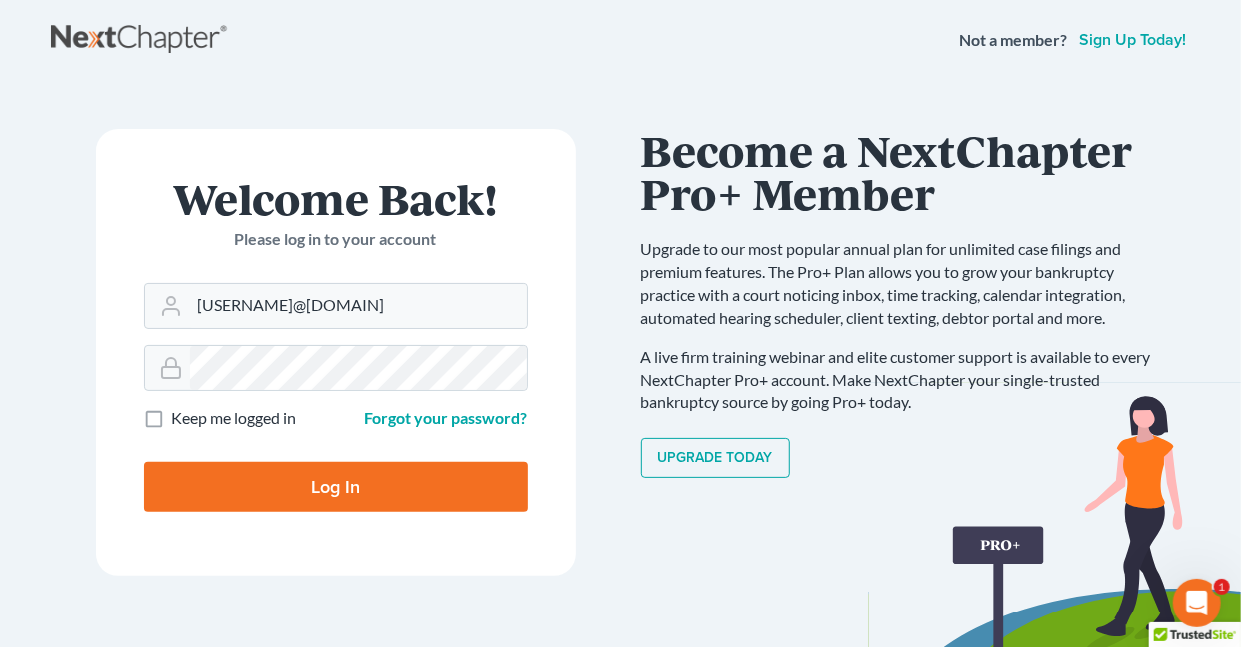 click on "Log In" at bounding box center (336, 487) 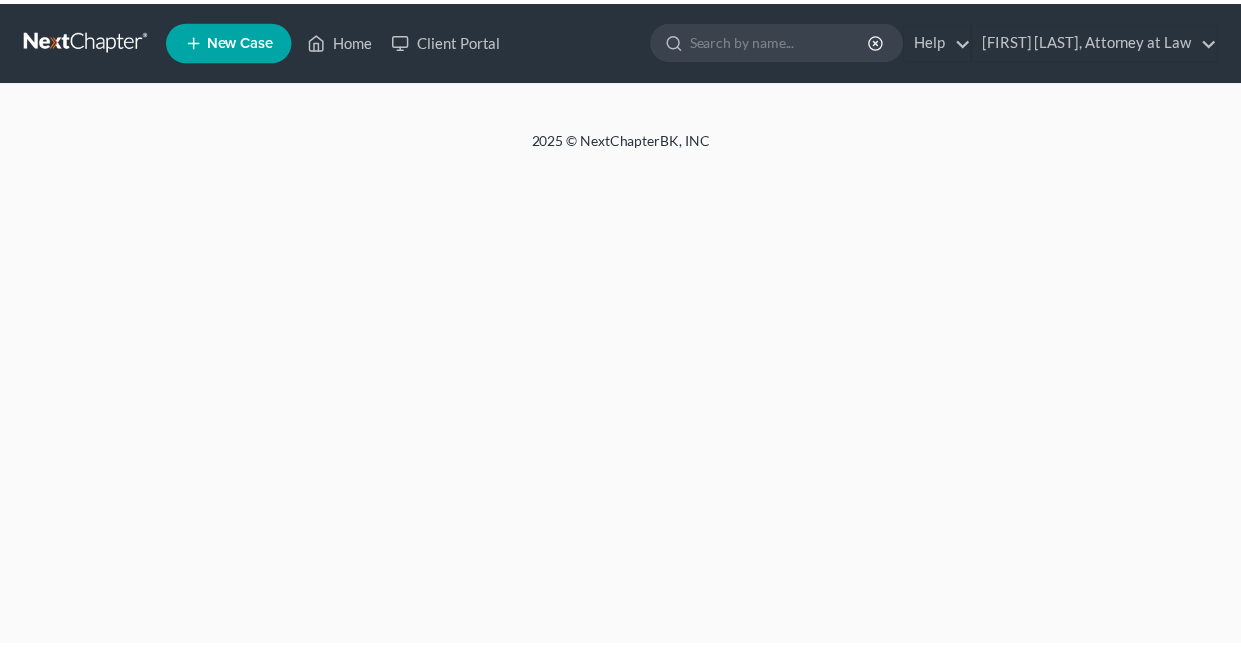 scroll, scrollTop: 0, scrollLeft: 0, axis: both 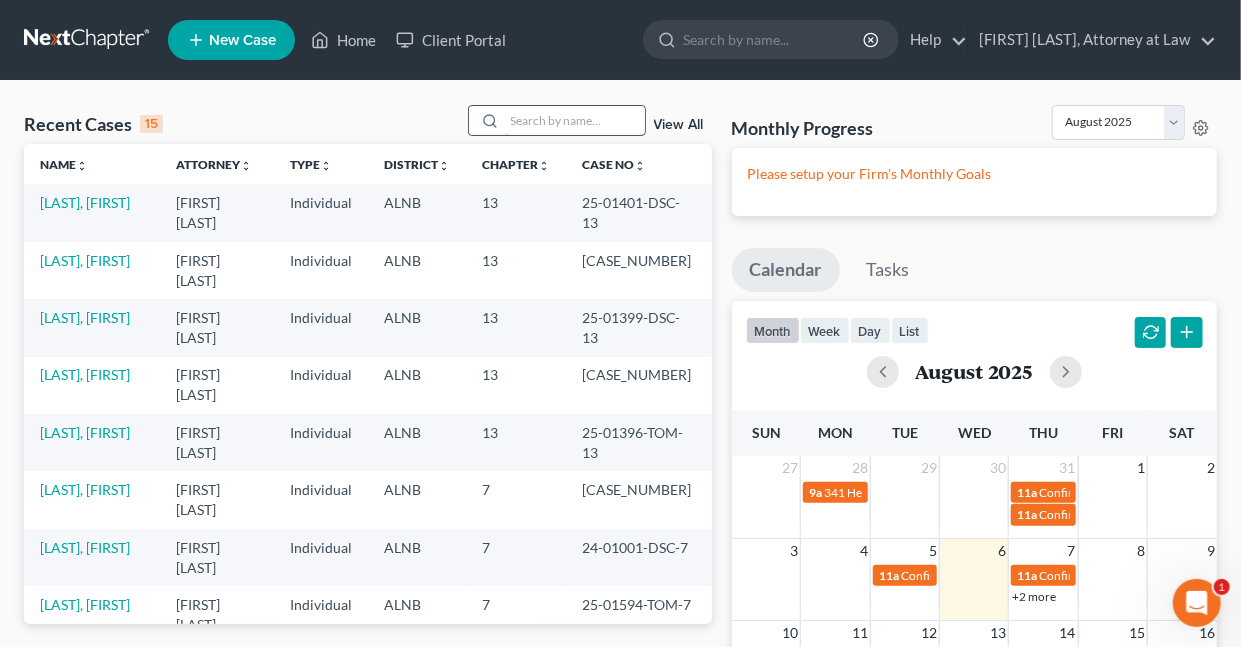 click at bounding box center [575, 120] 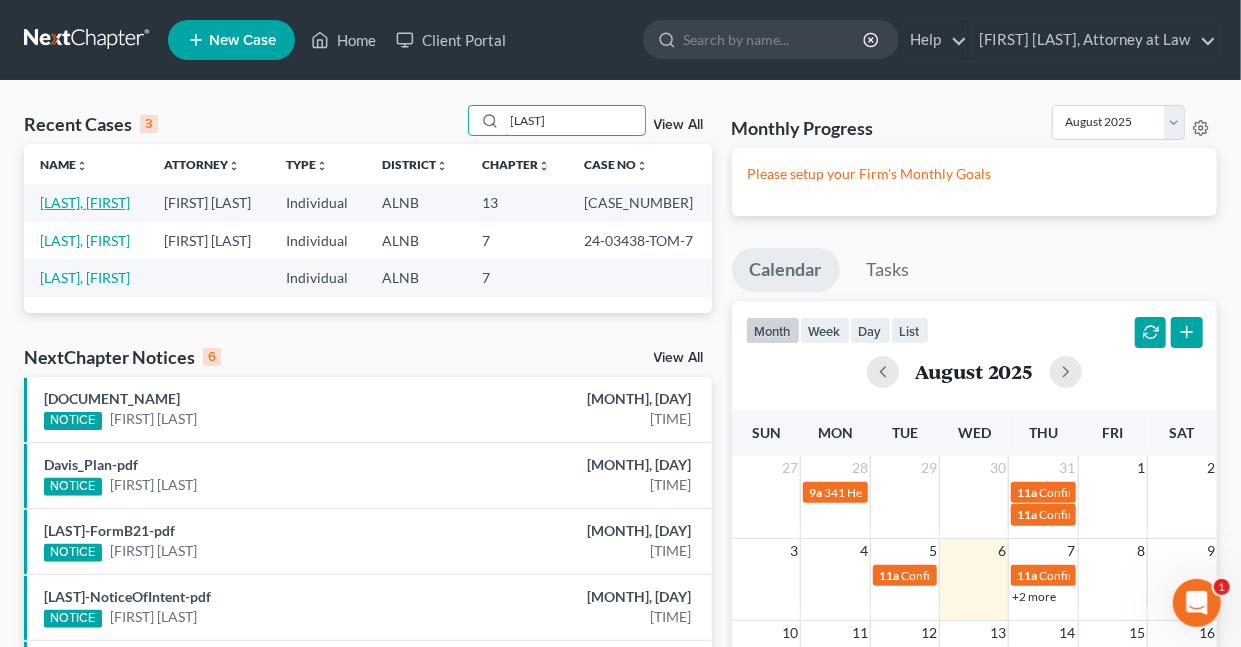 type on "[LAST]" 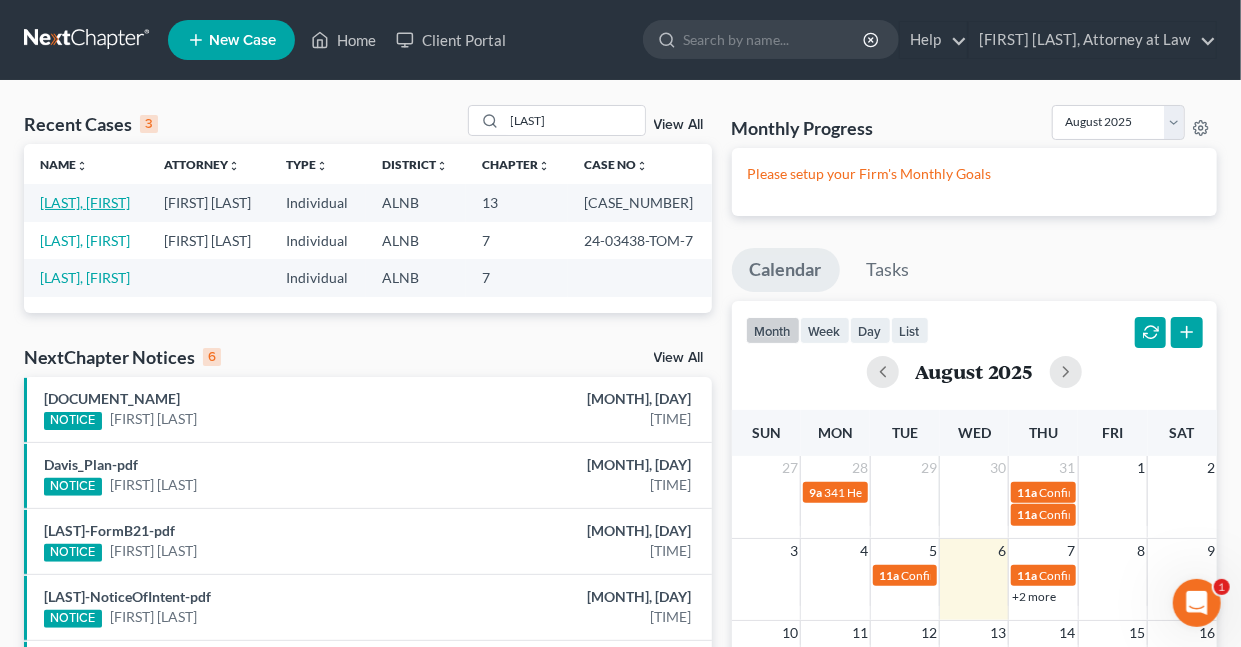 click on "[LAST], [FIRST]" at bounding box center (85, 202) 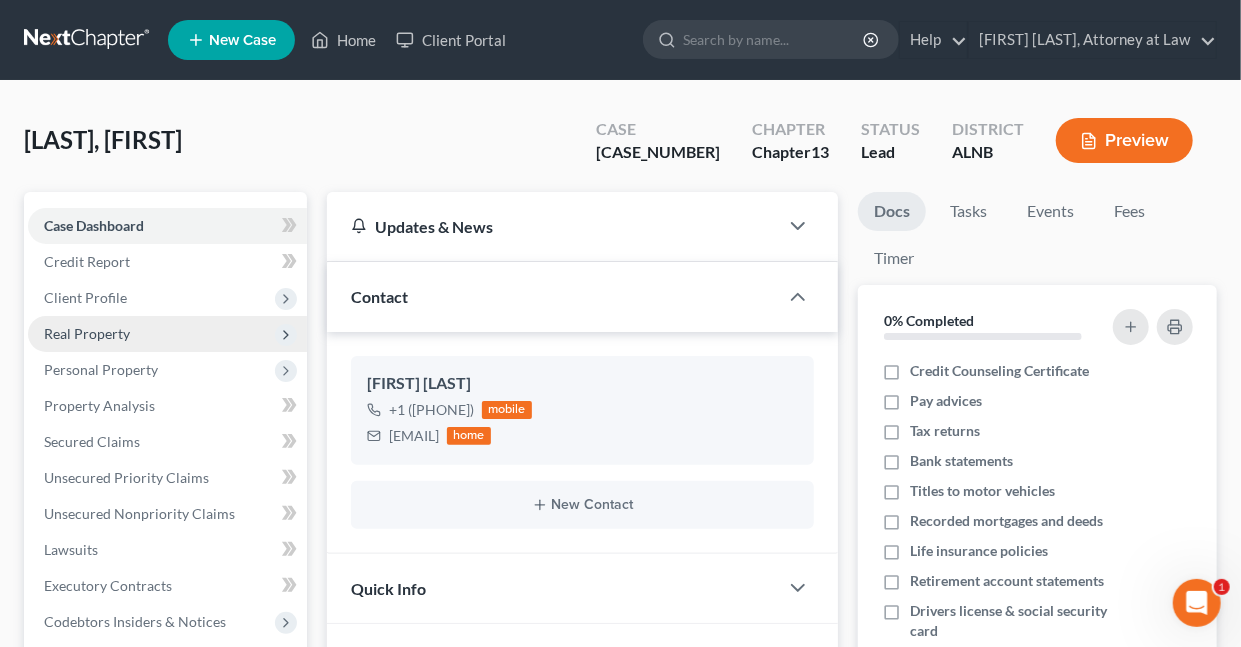 click on "Real Property" at bounding box center (87, 333) 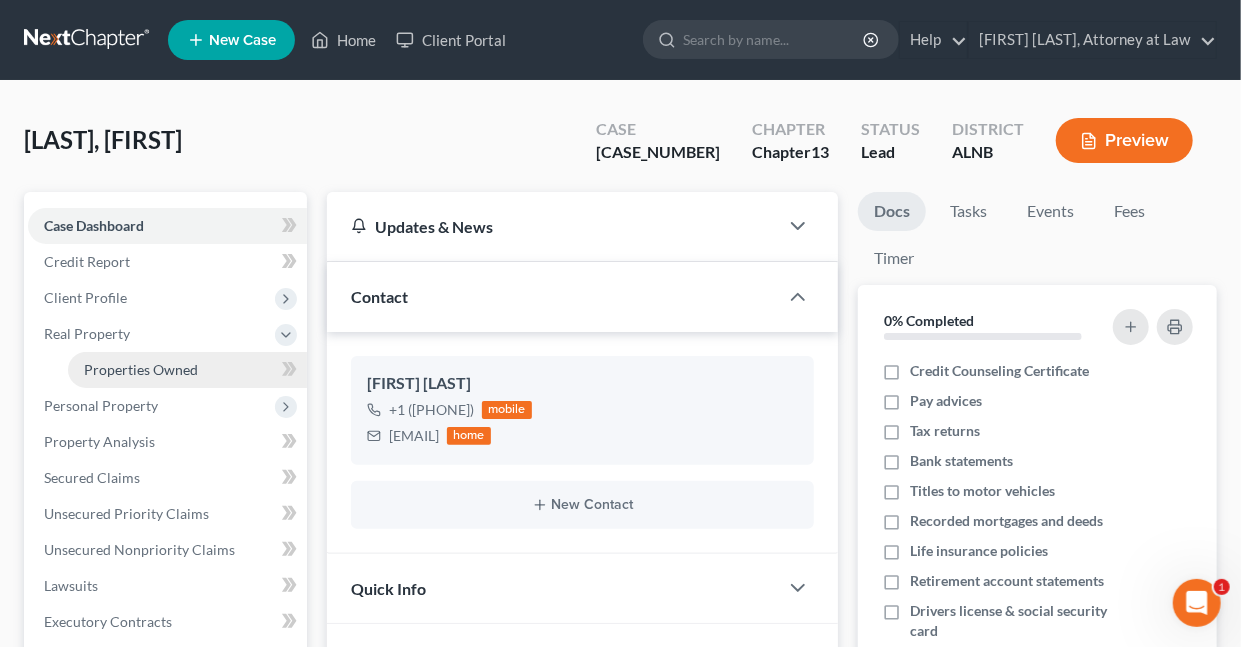 click on "Properties Owned" at bounding box center (141, 369) 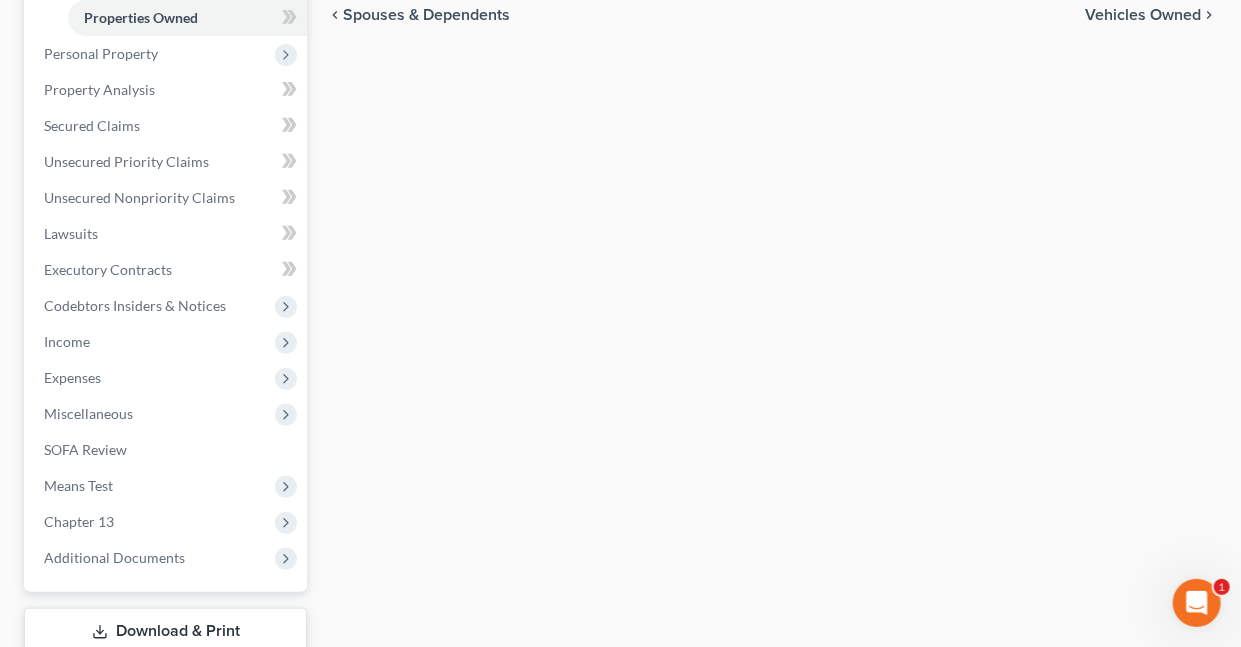 scroll, scrollTop: 355, scrollLeft: 0, axis: vertical 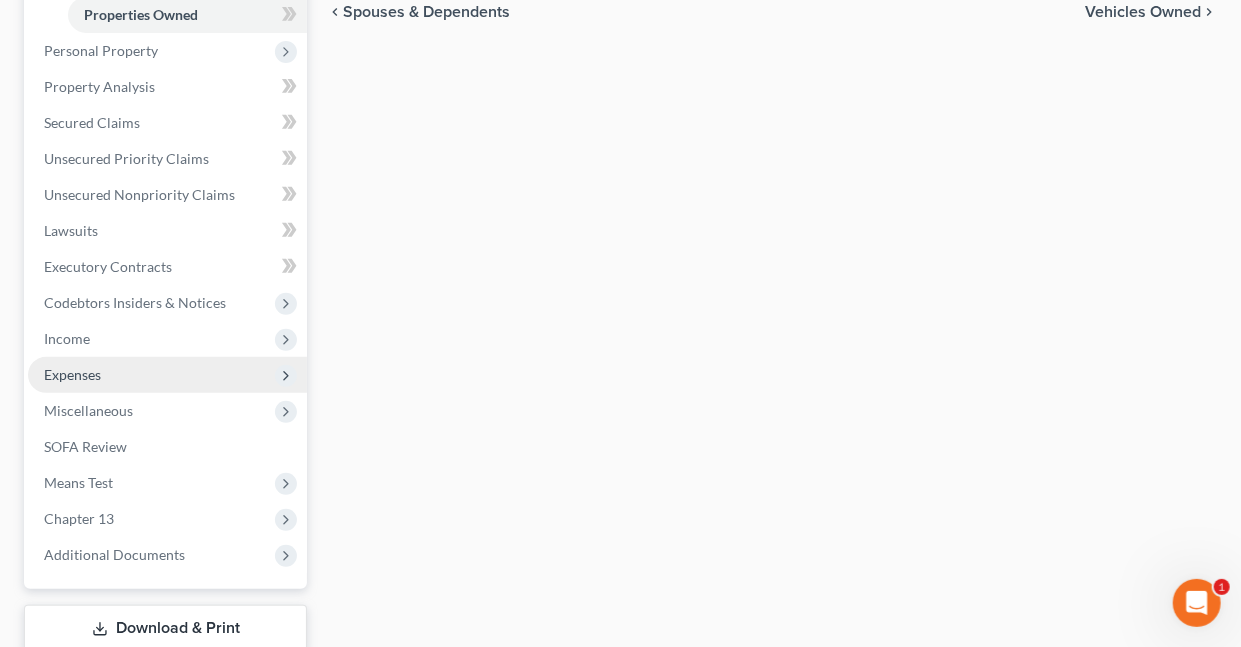 click on "Expenses" at bounding box center [72, 374] 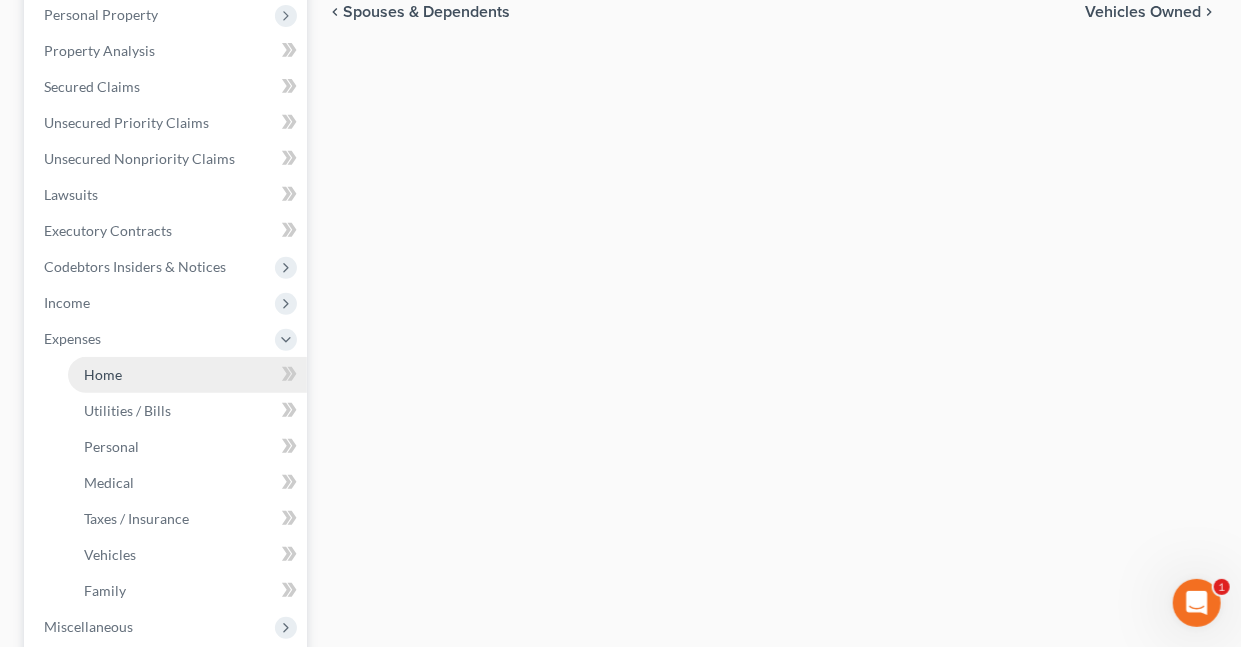 click on "Home" at bounding box center (103, 374) 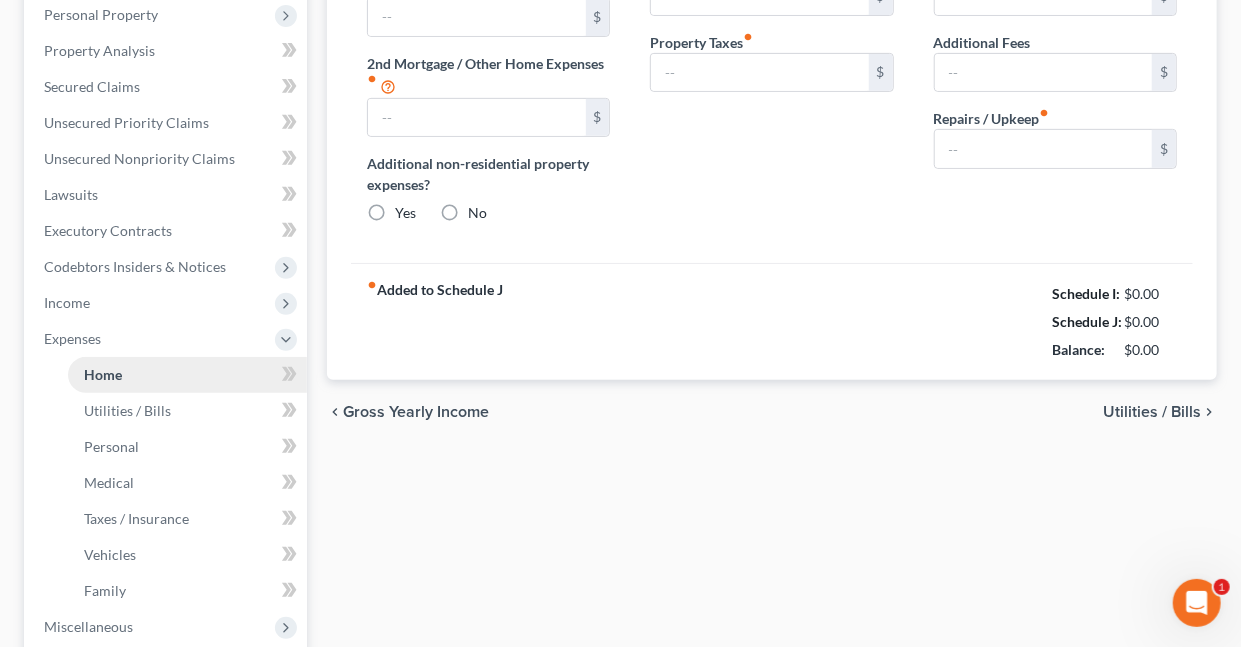 type on "1,100.00" 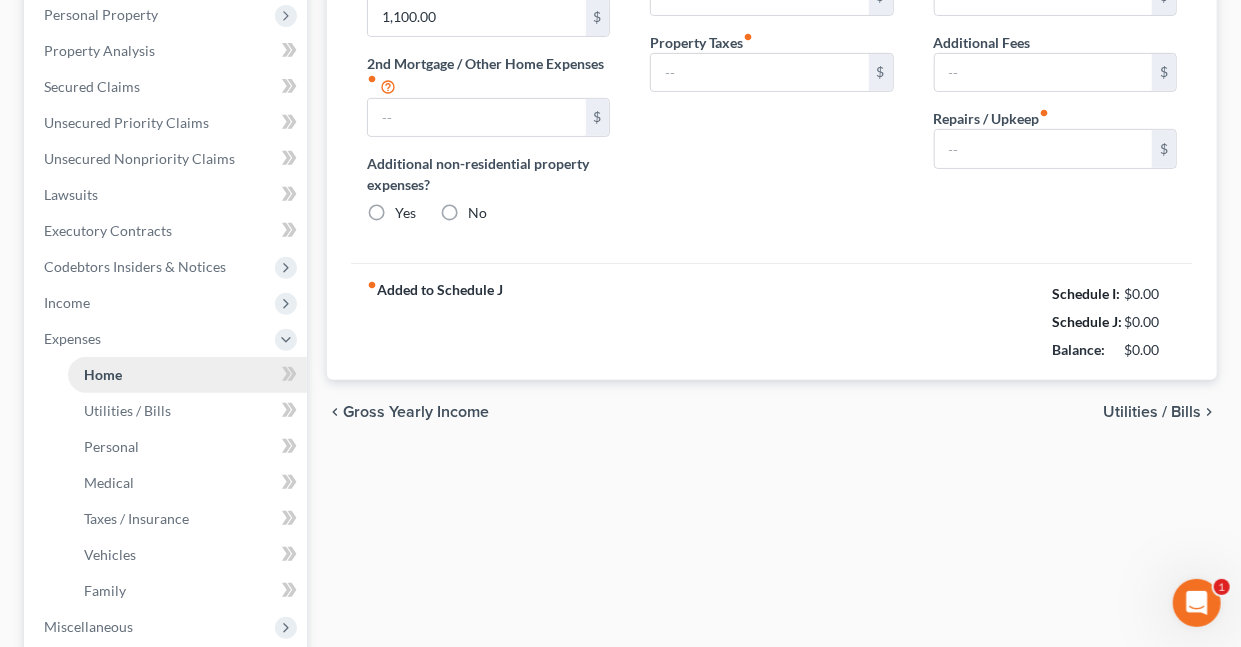 type on "0.00" 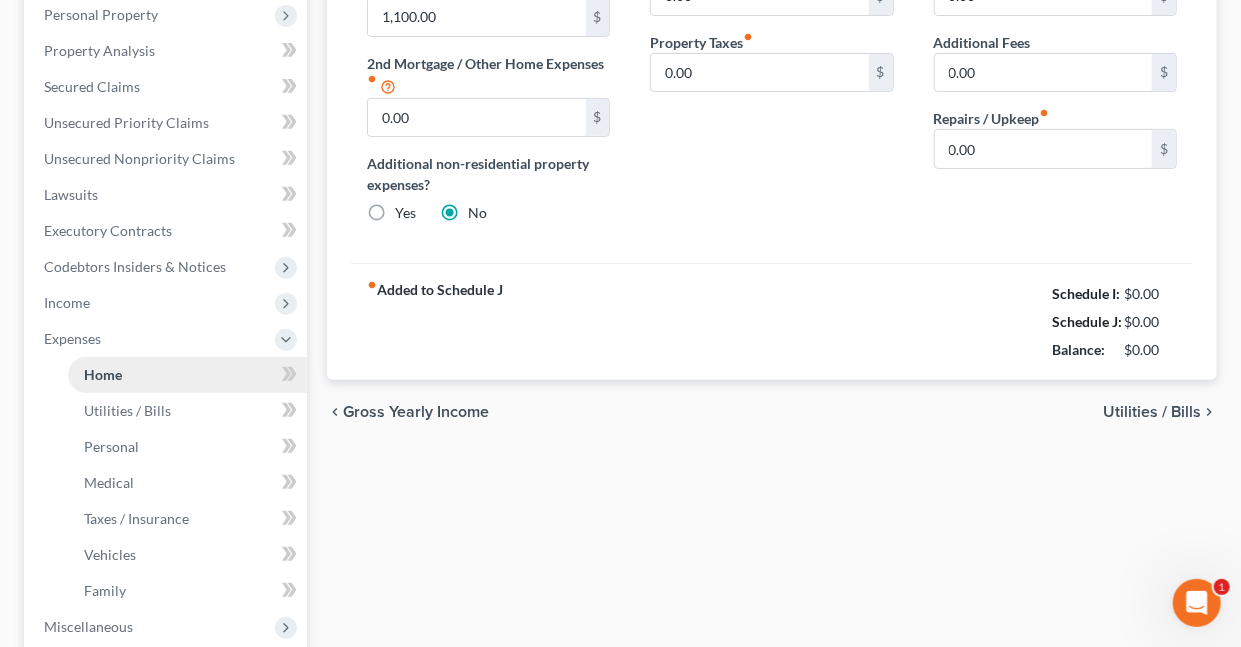 scroll, scrollTop: 0, scrollLeft: 0, axis: both 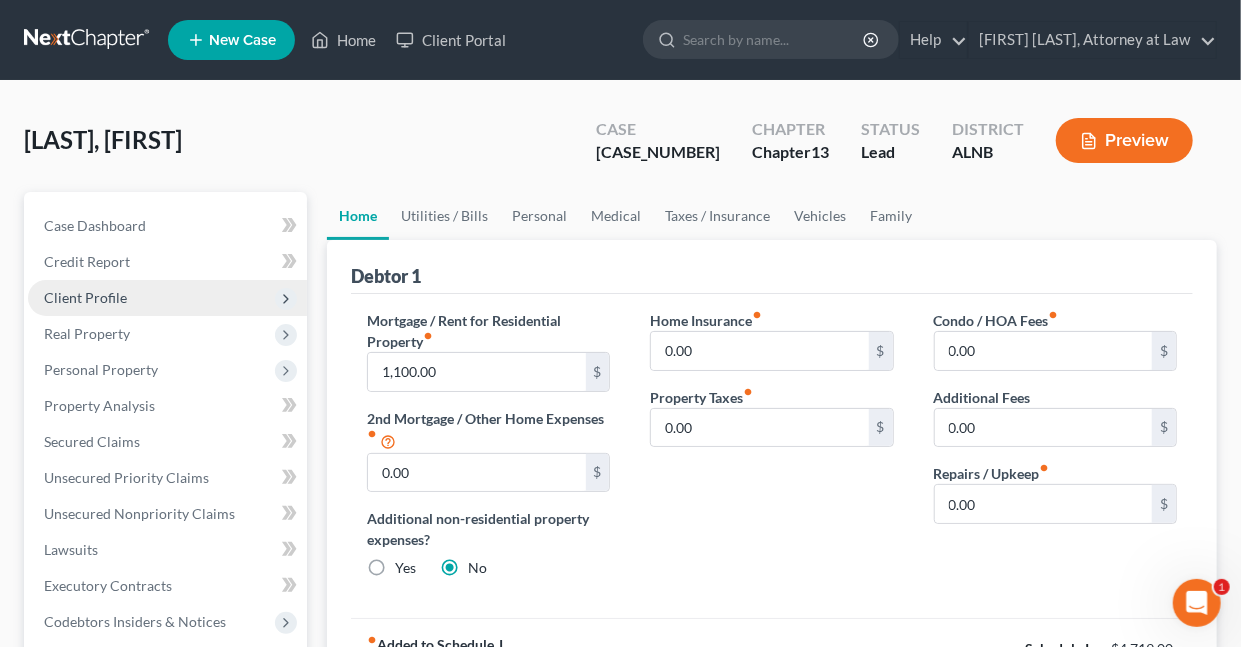 click on "Client Profile" at bounding box center [85, 297] 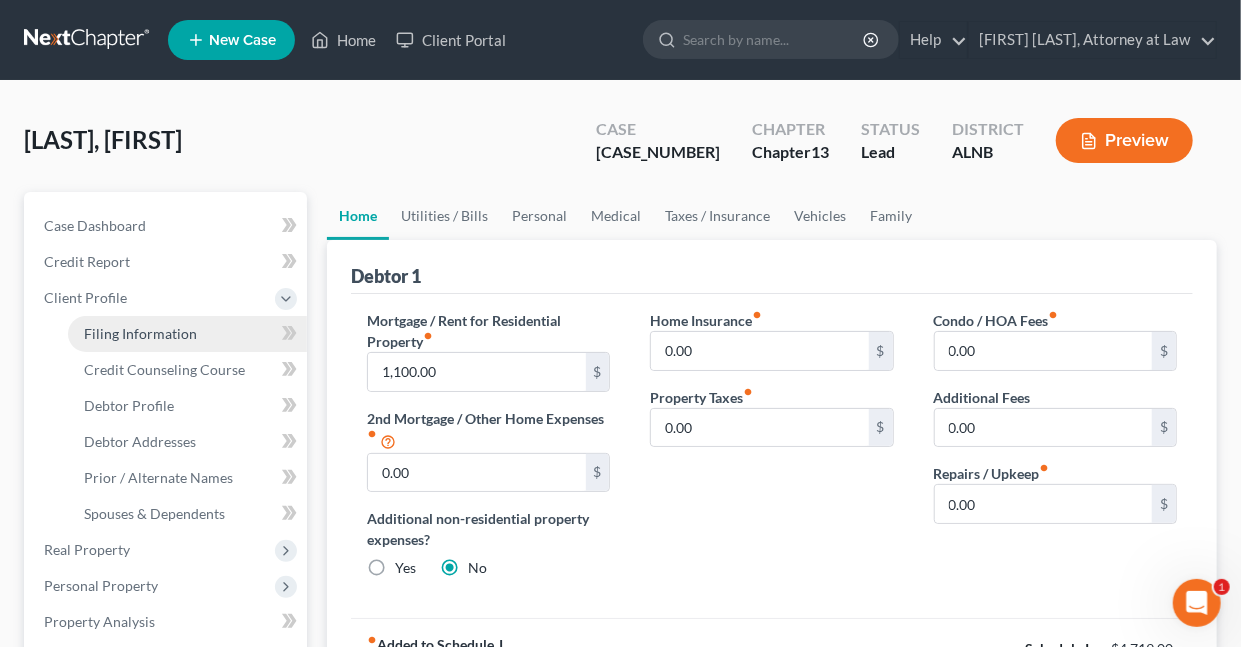 click on "Filing Information" at bounding box center [140, 333] 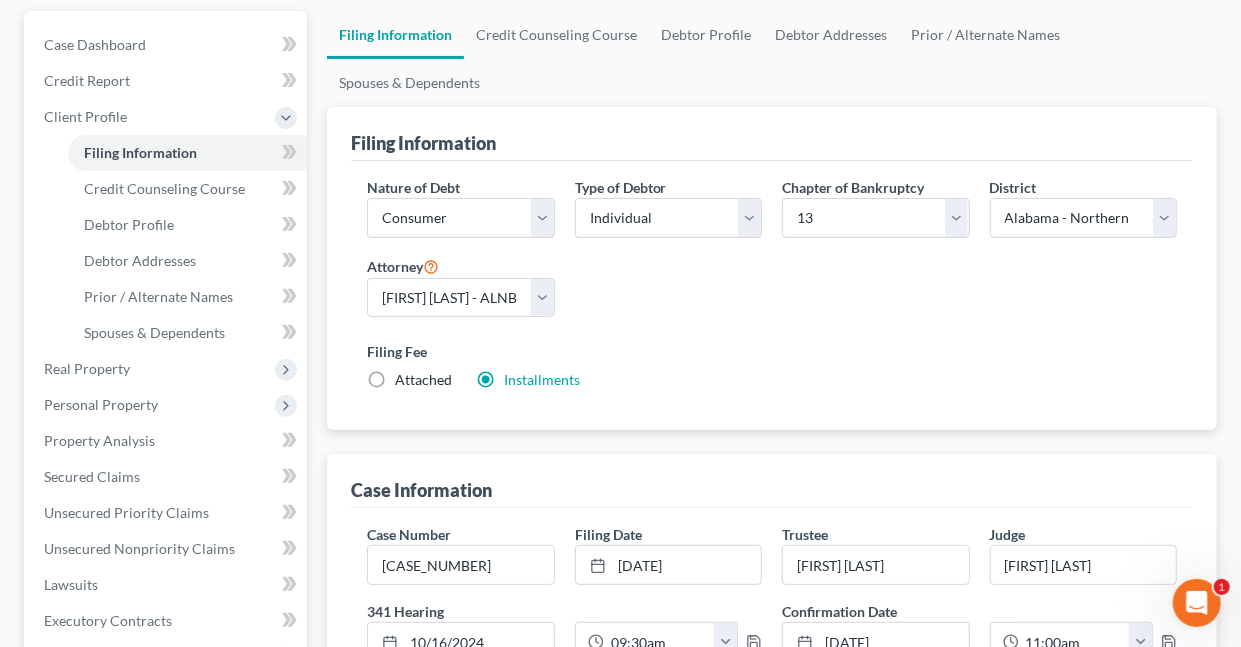 scroll, scrollTop: 166, scrollLeft: 0, axis: vertical 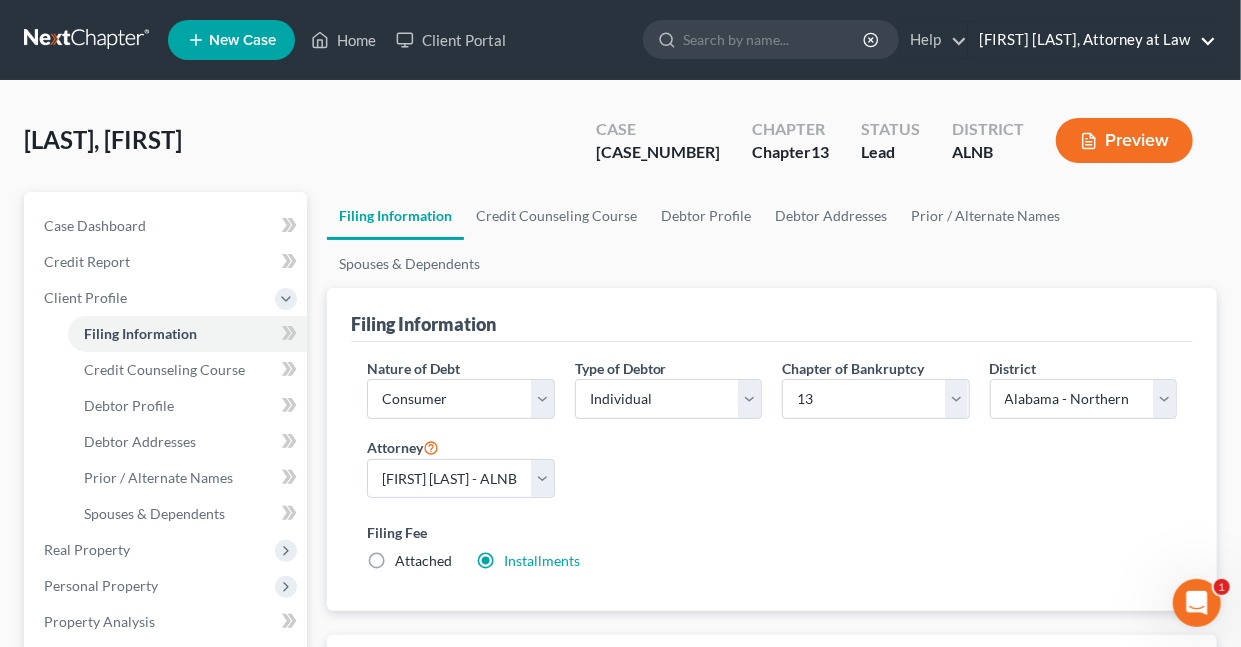 click on "[FIRST] [LAST], Attorney at Law" at bounding box center (1092, 40) 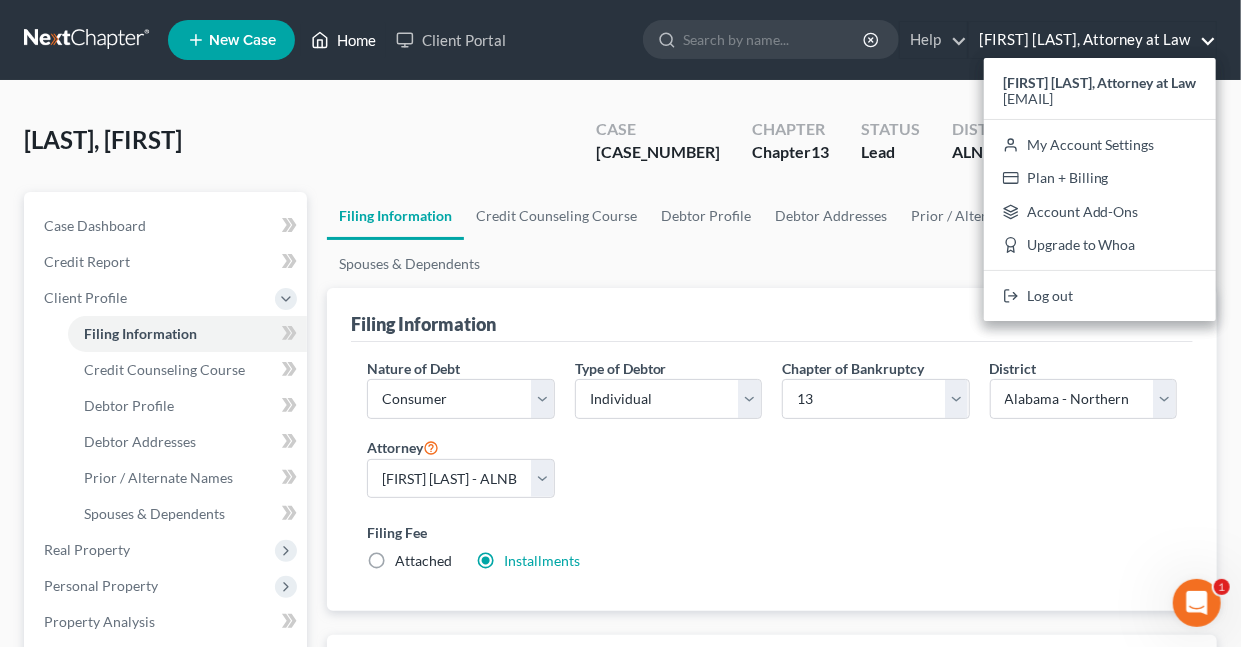 click on "Home" at bounding box center [343, 40] 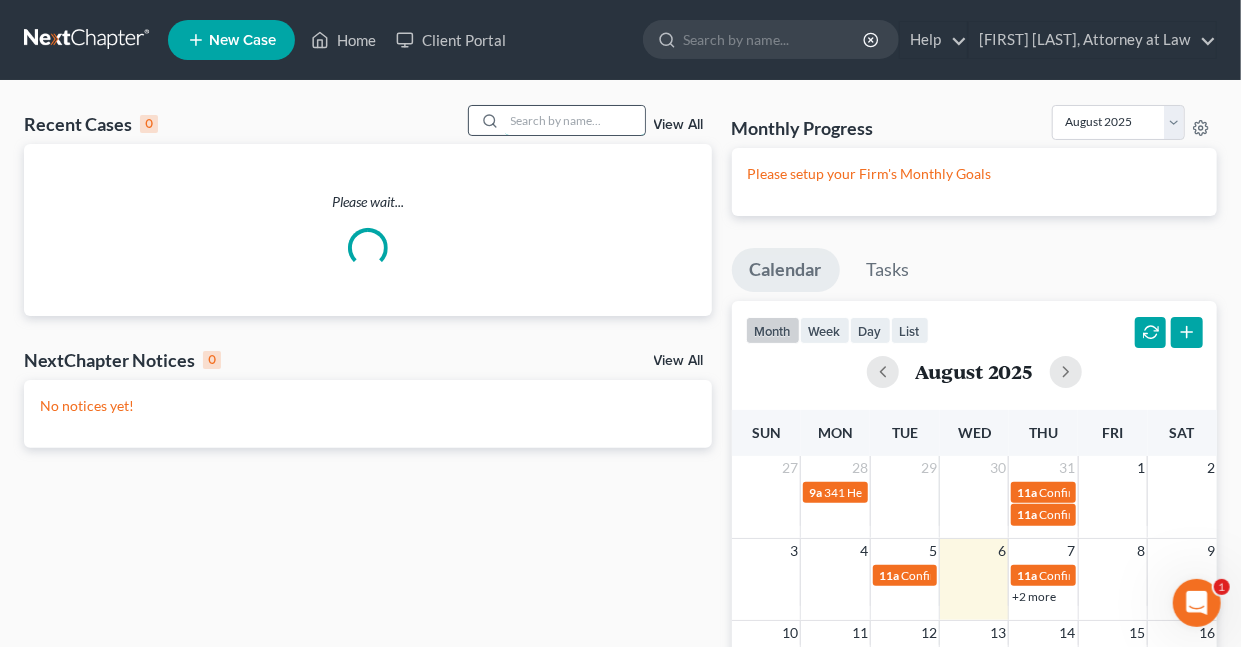 click at bounding box center (575, 120) 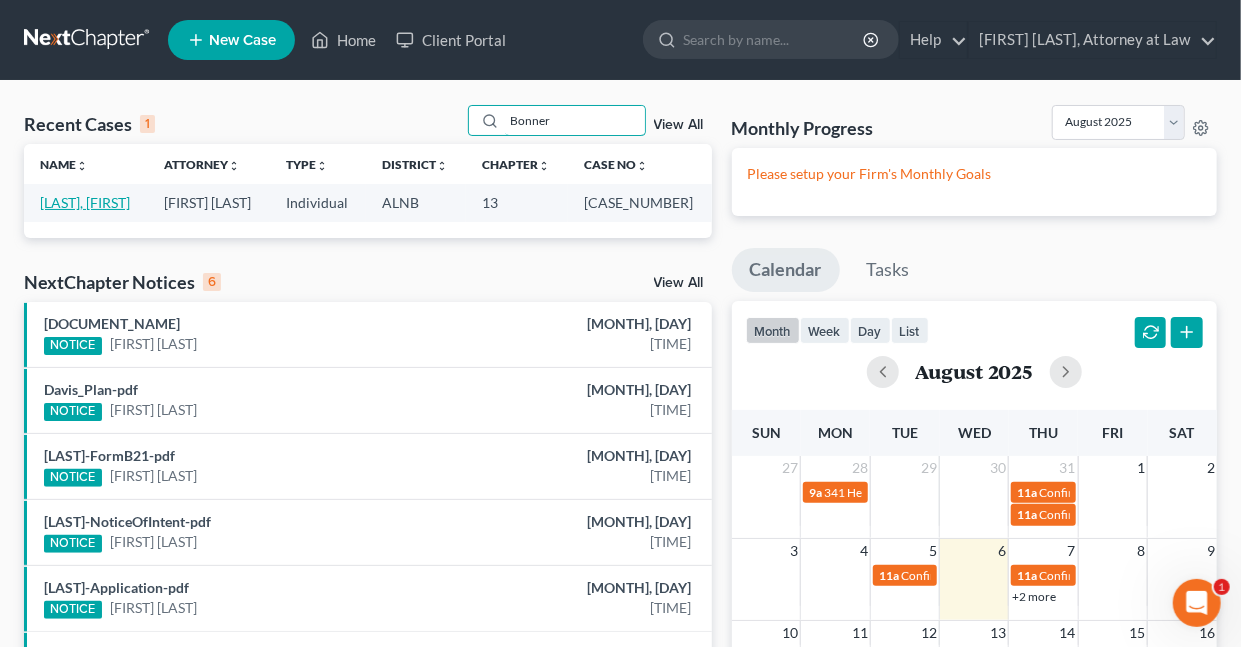type on "Bonner" 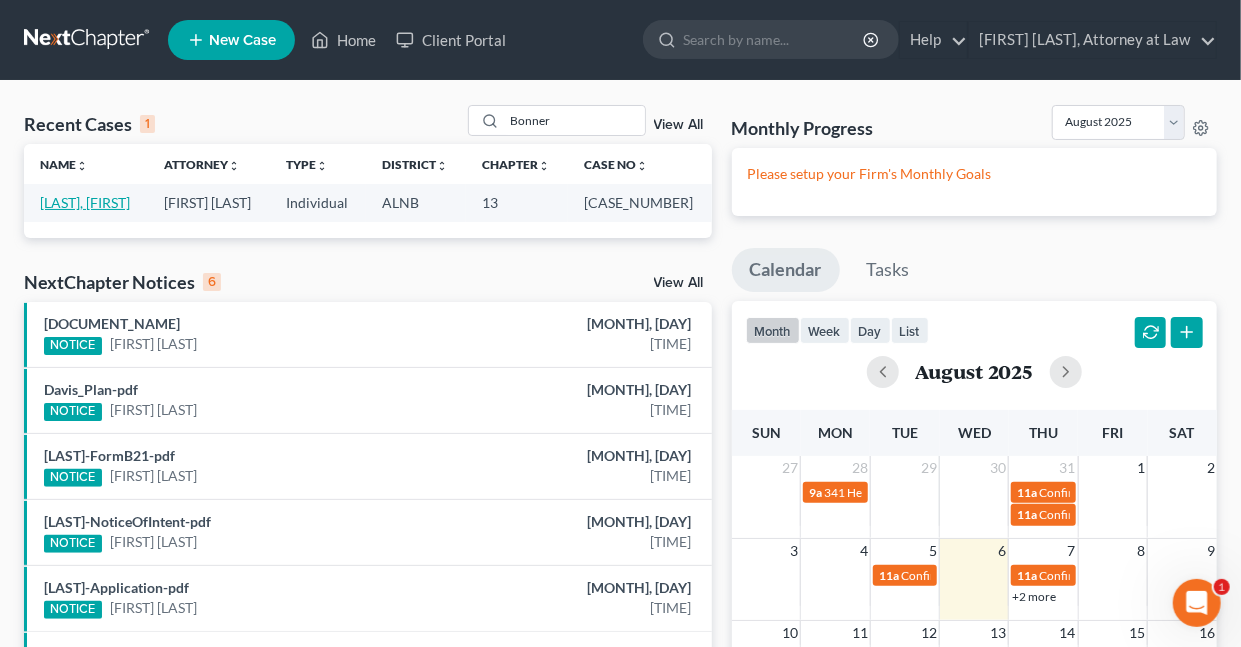 click on "[LAST], [FIRST]" at bounding box center [85, 202] 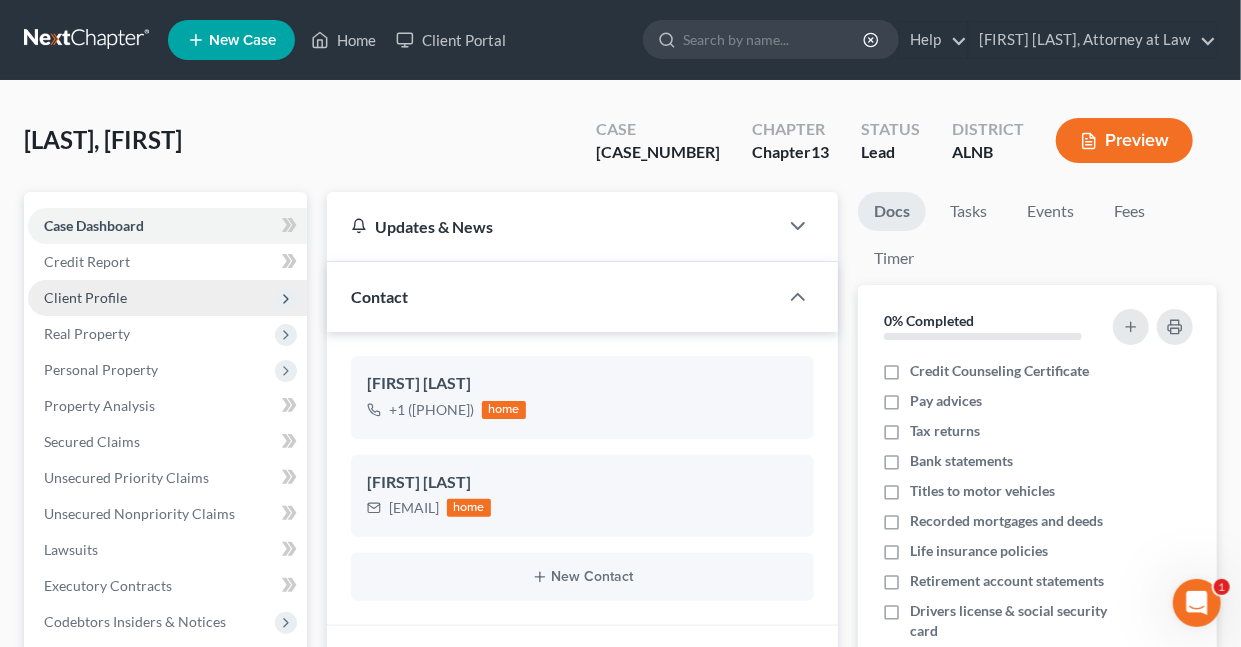 click on "Client Profile" at bounding box center [85, 297] 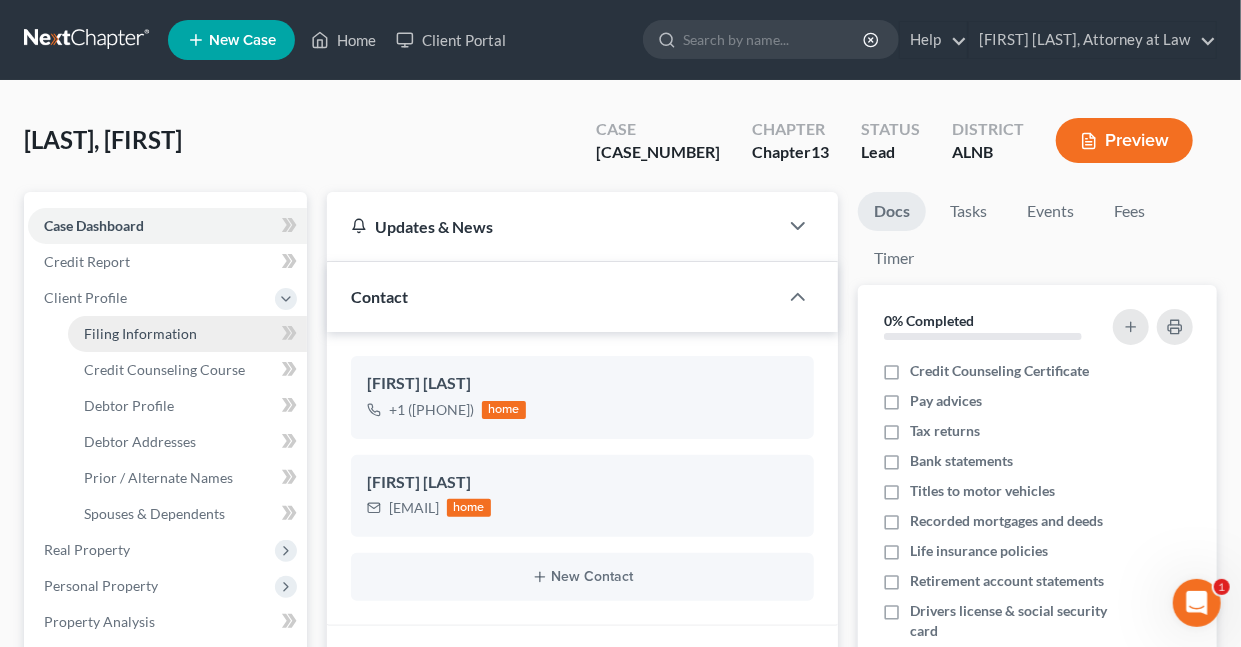 click on "Filing Information" at bounding box center [140, 333] 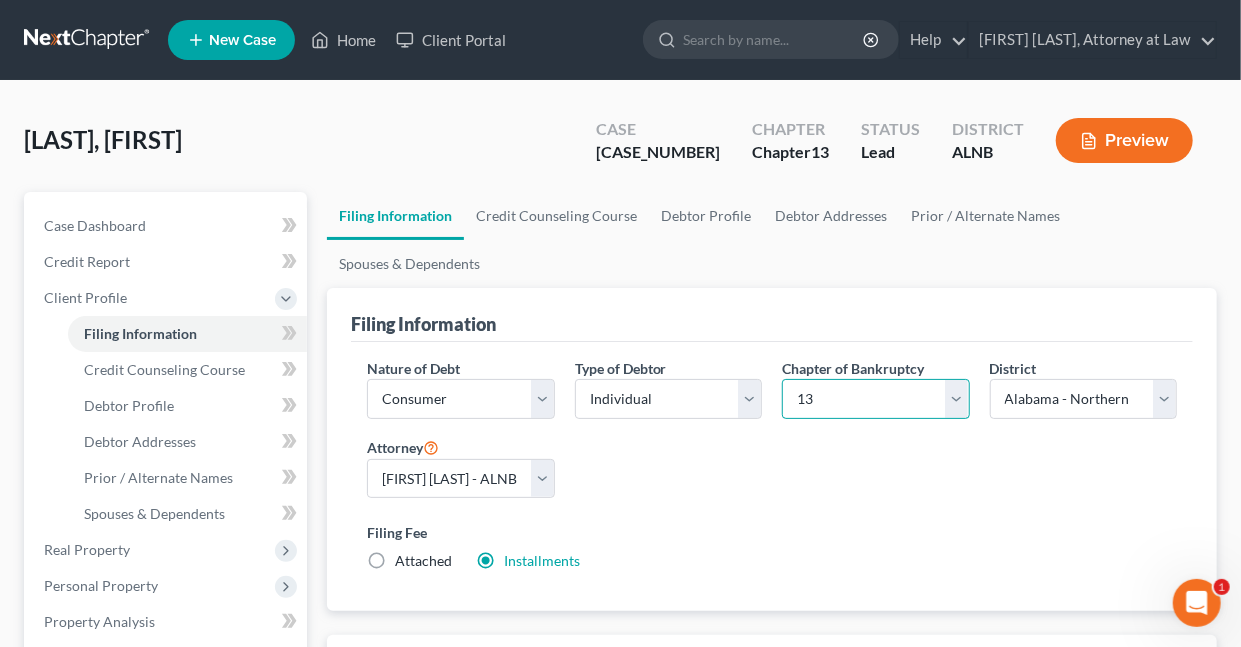 click on "Select 7 11 12 13" at bounding box center (875, 399) 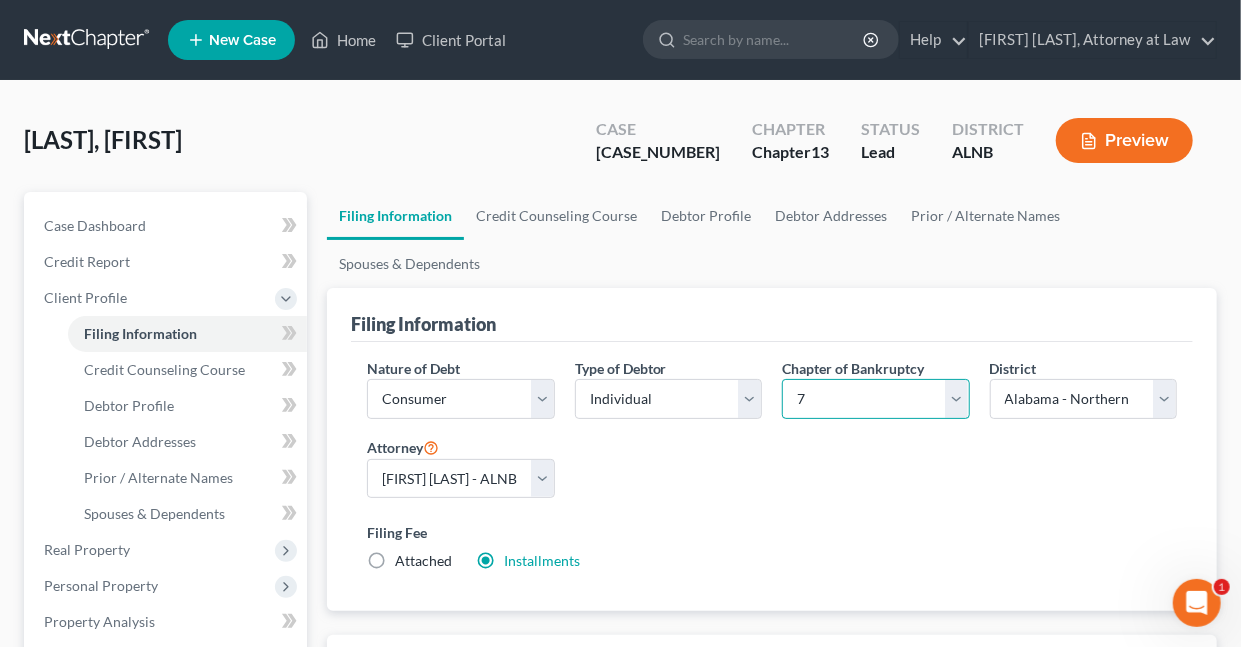 click on "Select 7 11 12 13" at bounding box center (875, 399) 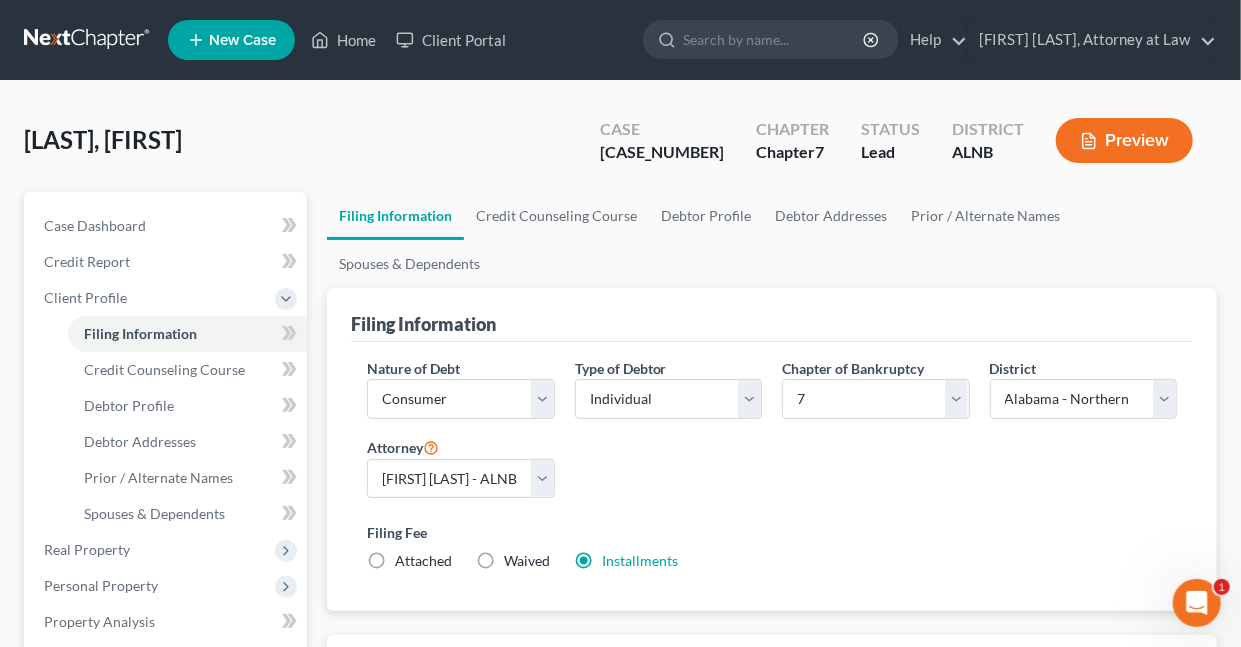 click on "Attached" at bounding box center (423, 561) 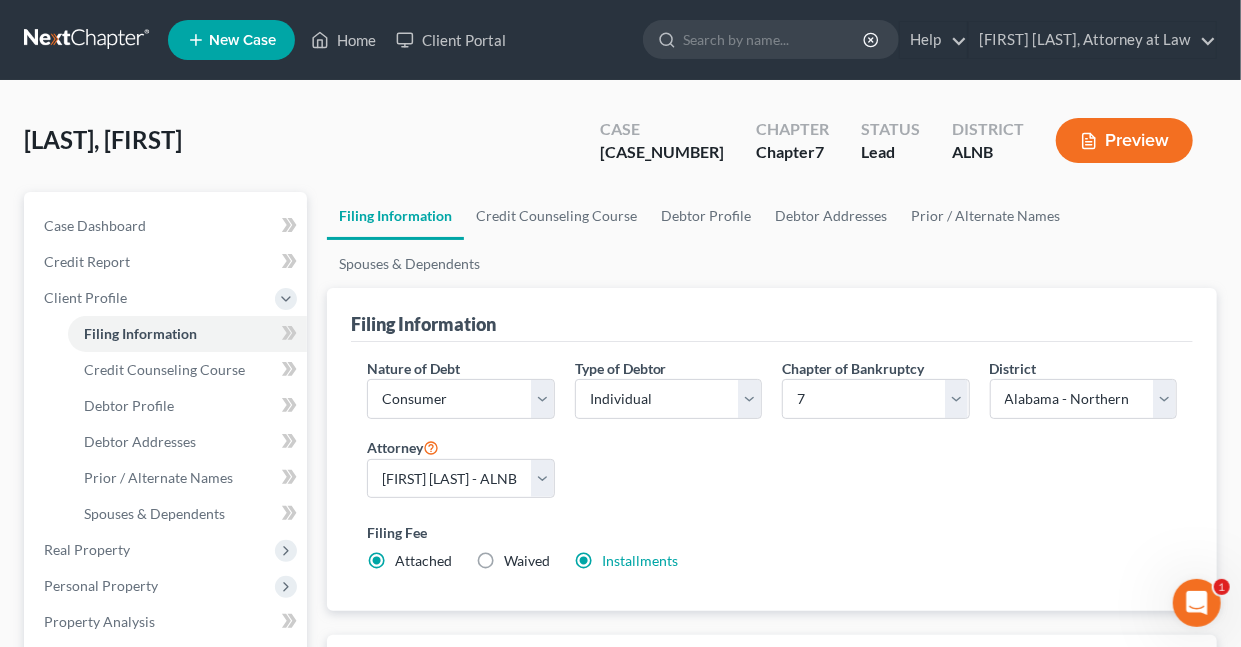 radio on "false" 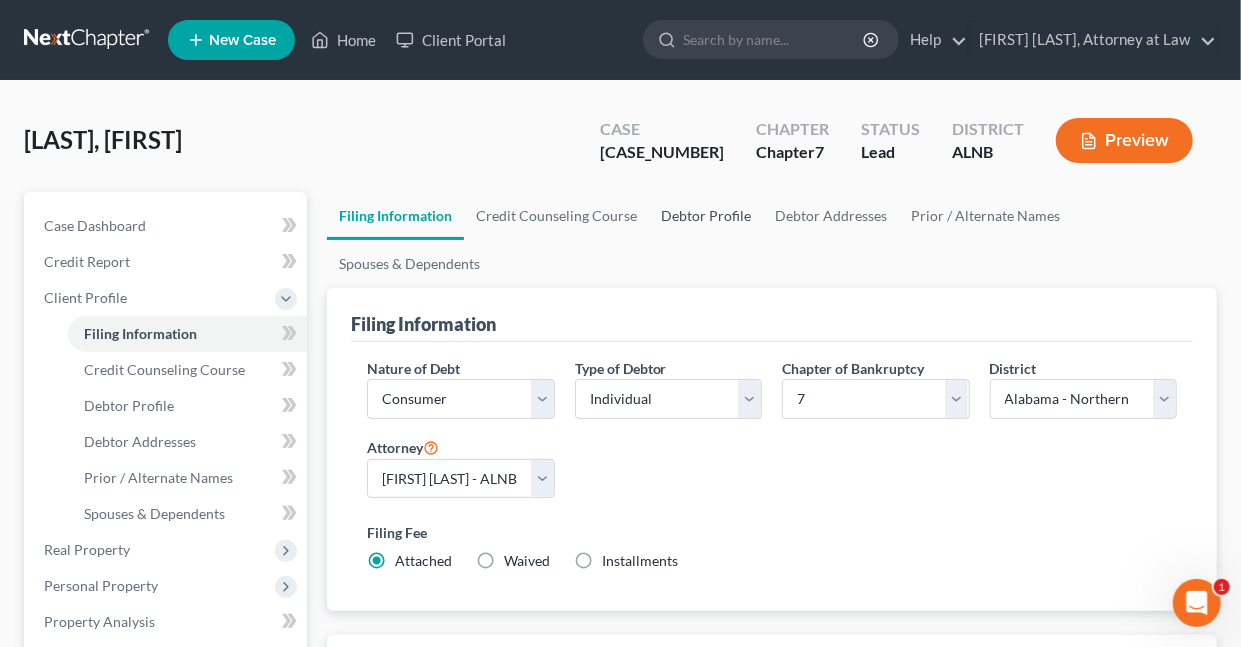 click on "Debtor Profile" at bounding box center [706, 216] 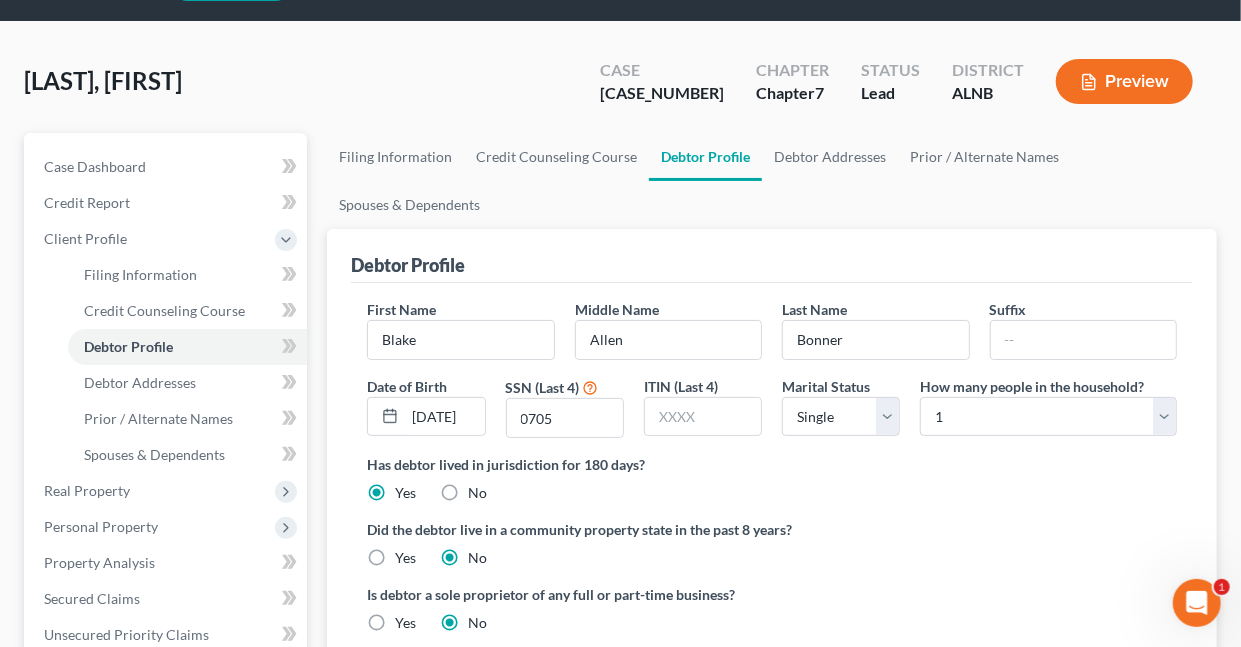 scroll, scrollTop: 53, scrollLeft: 0, axis: vertical 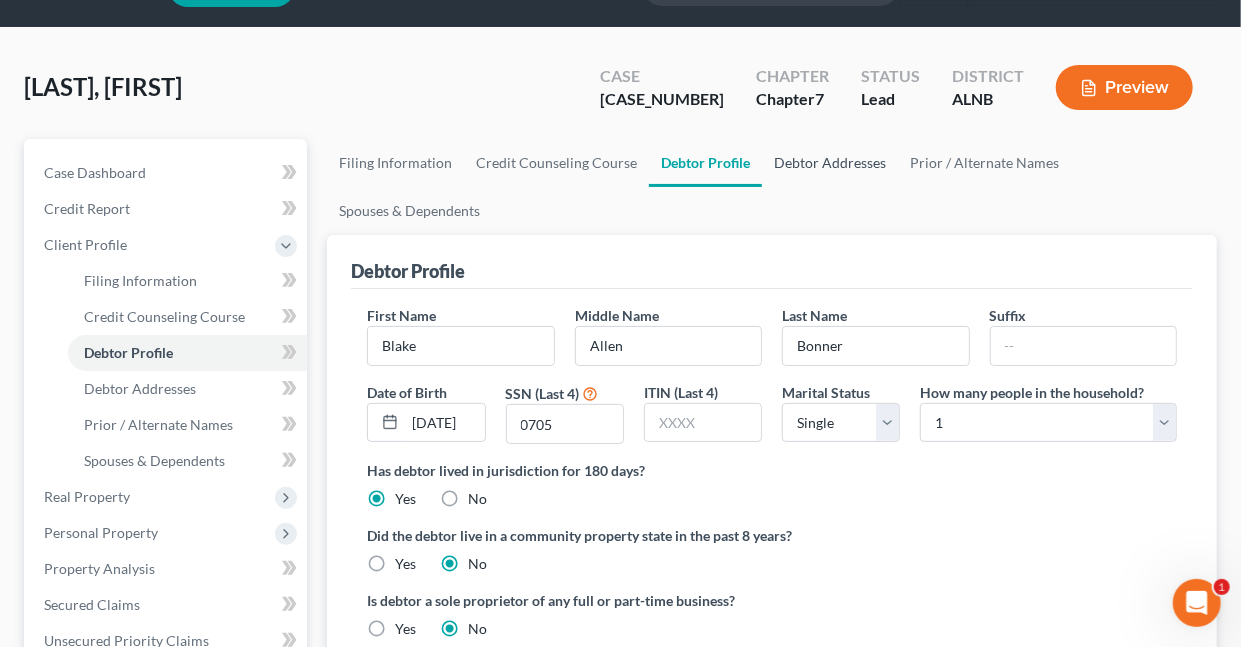 click on "Debtor Addresses" at bounding box center (830, 163) 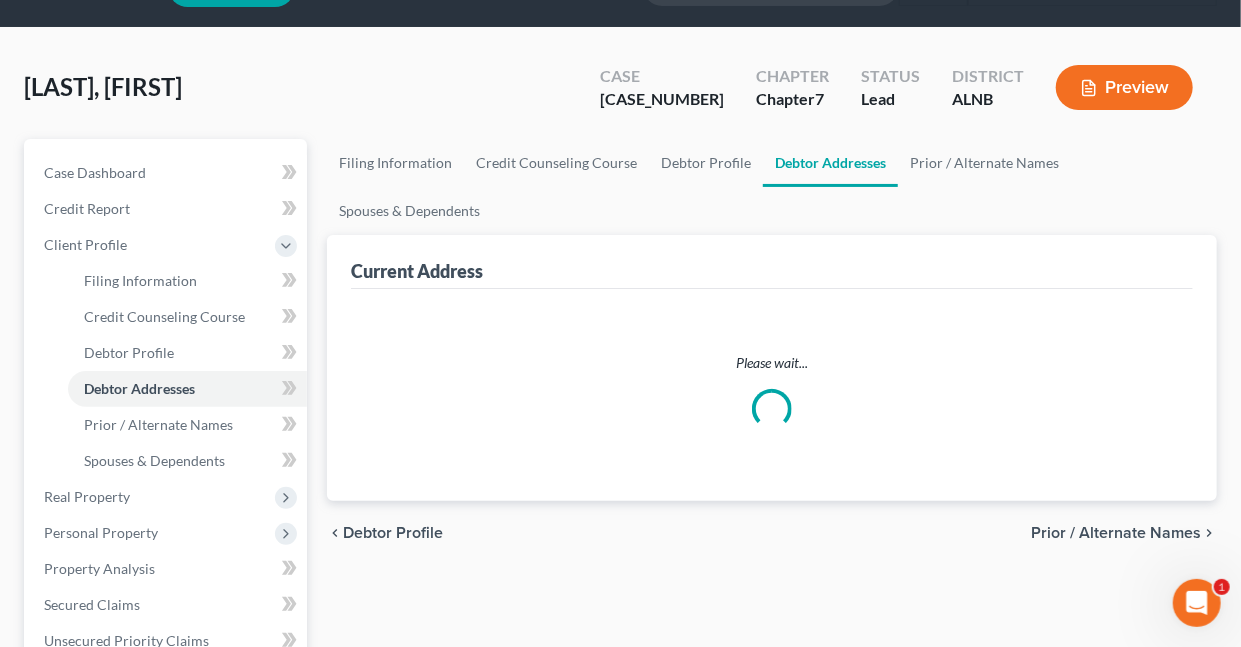 scroll, scrollTop: 0, scrollLeft: 0, axis: both 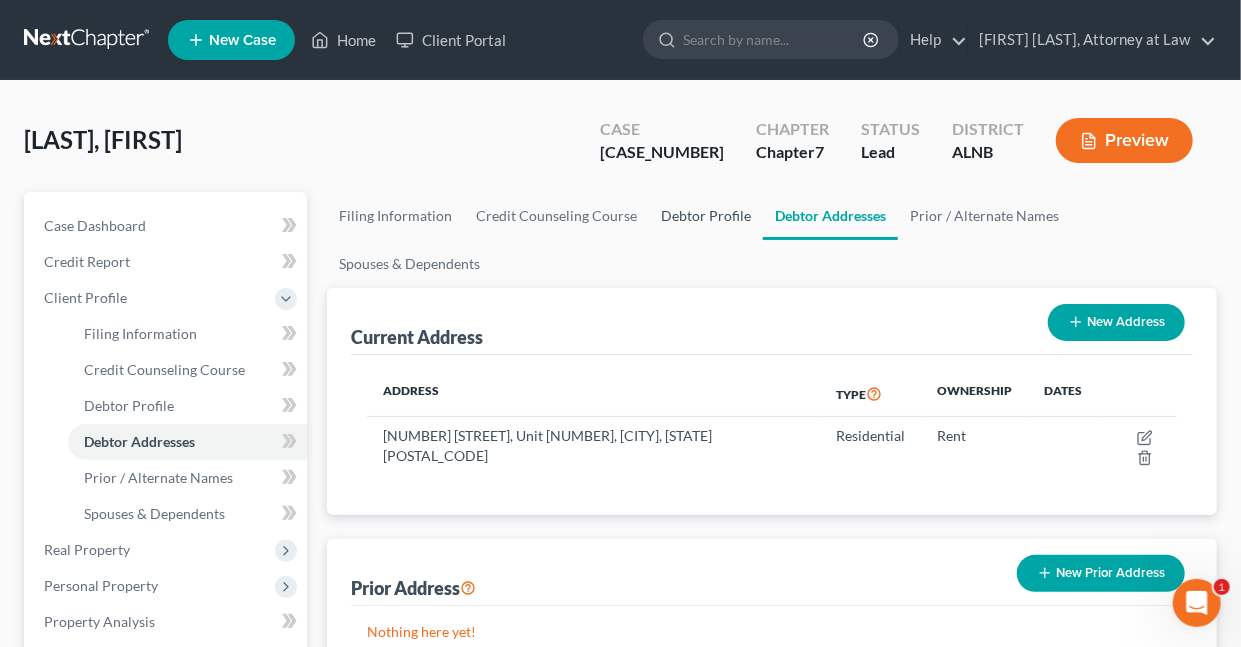 click on "Debtor Profile" at bounding box center (706, 216) 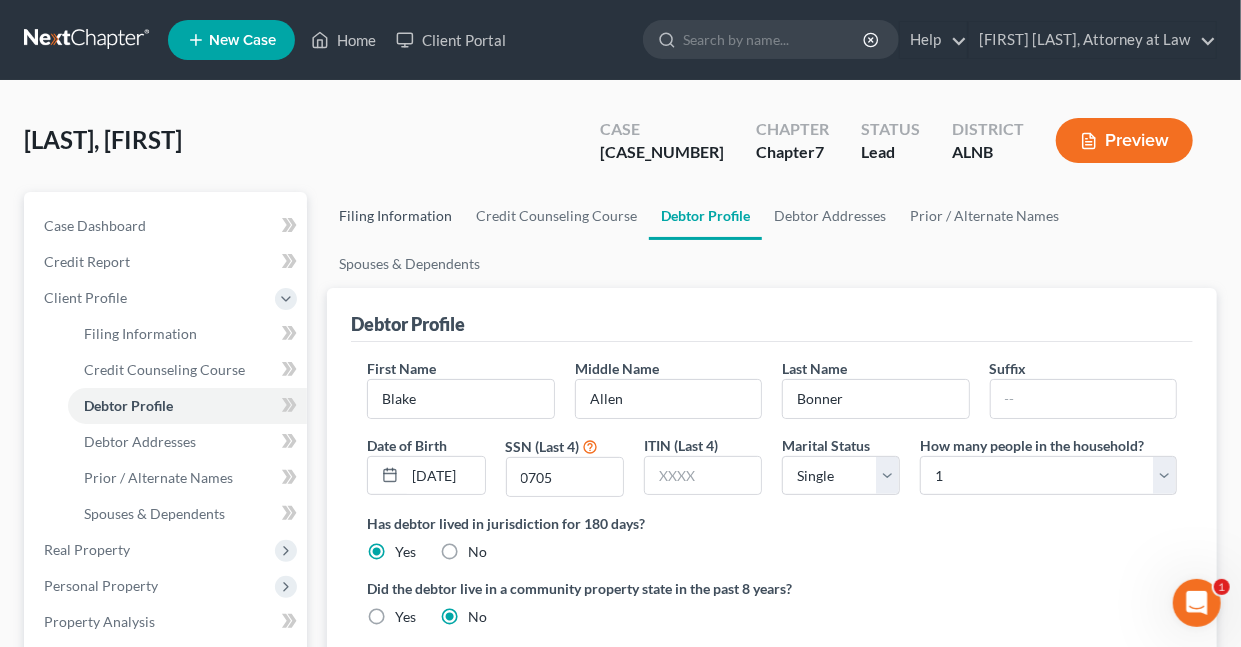 click on "Filing Information" at bounding box center [395, 216] 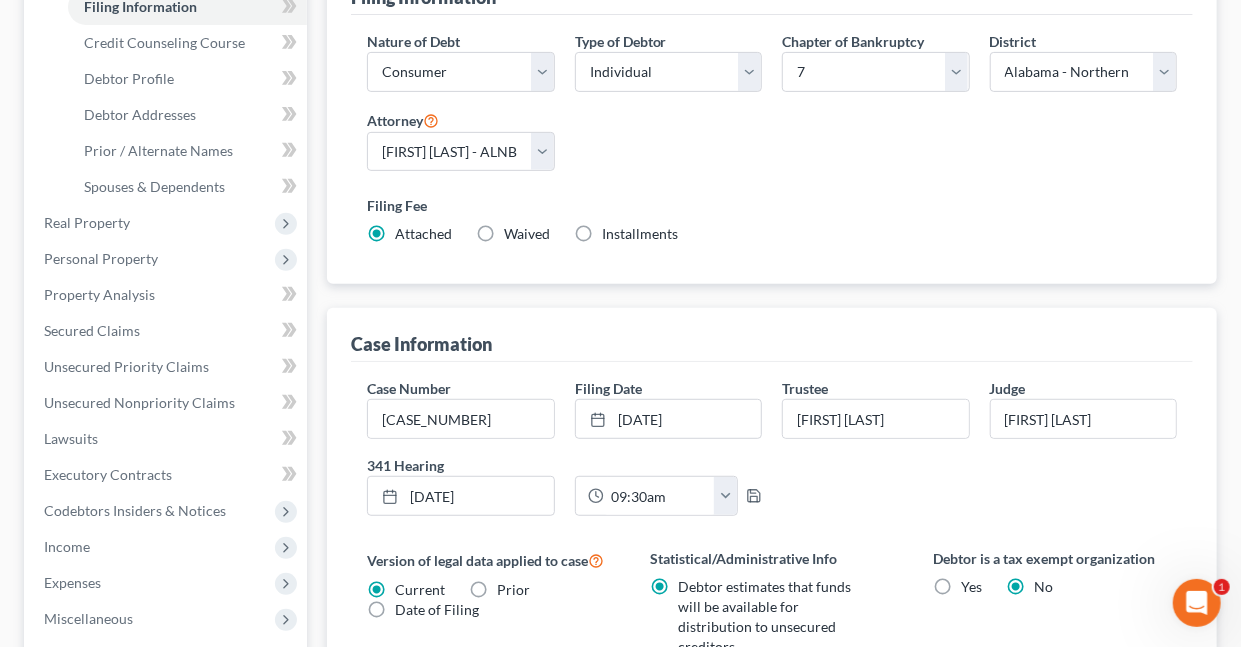 scroll, scrollTop: 351, scrollLeft: 0, axis: vertical 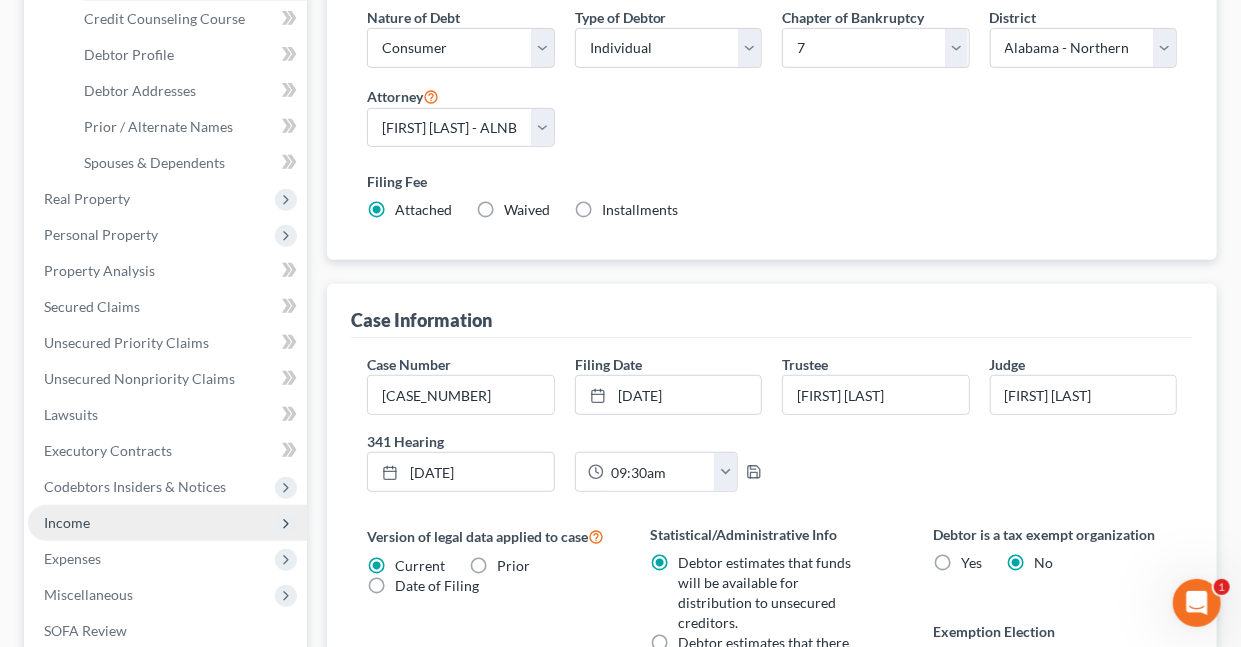 click on "Income" at bounding box center [67, 522] 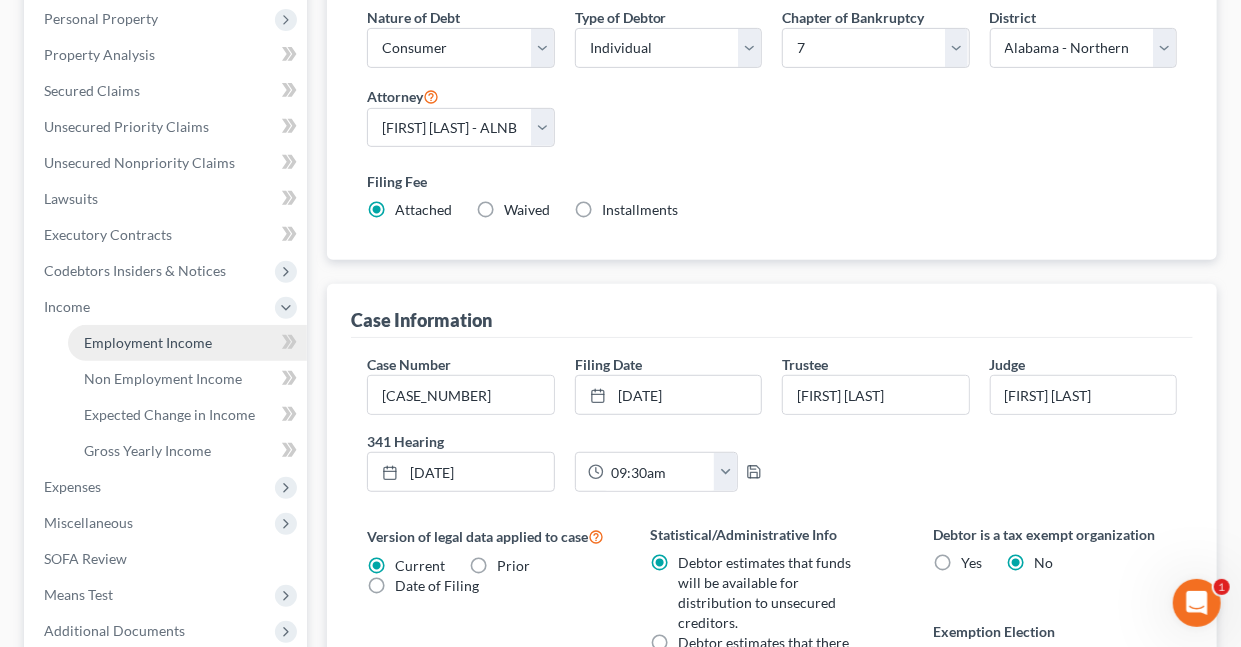 click on "Employment Income" at bounding box center [148, 342] 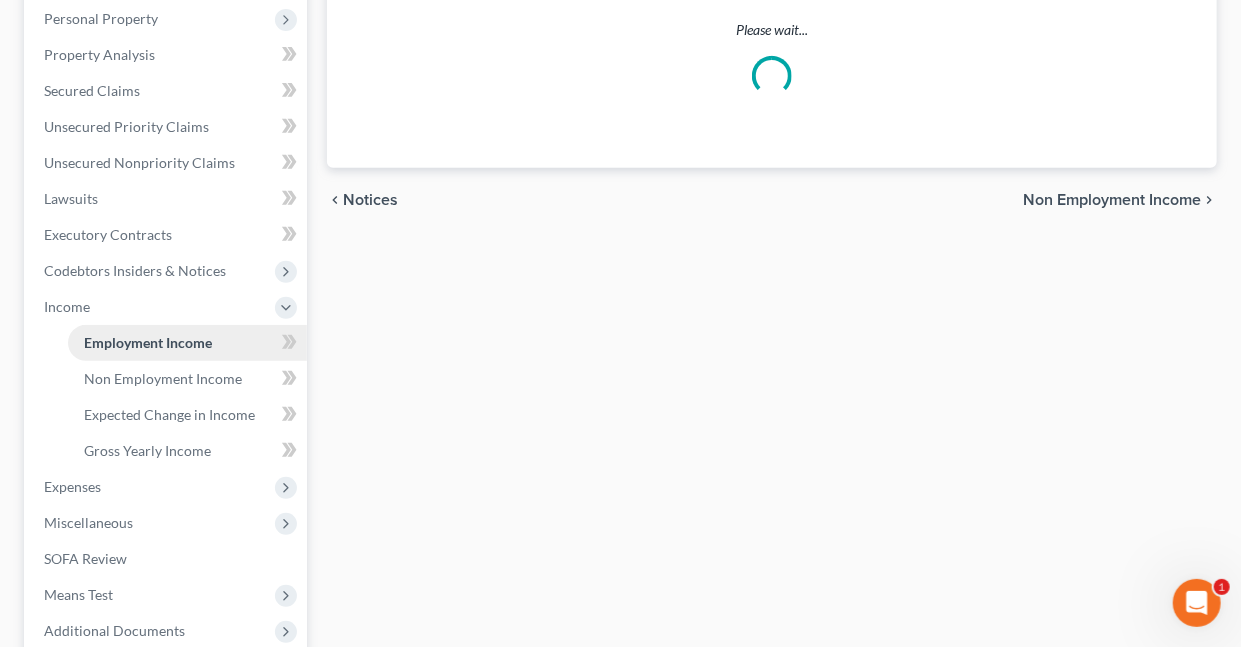 scroll, scrollTop: 0, scrollLeft: 0, axis: both 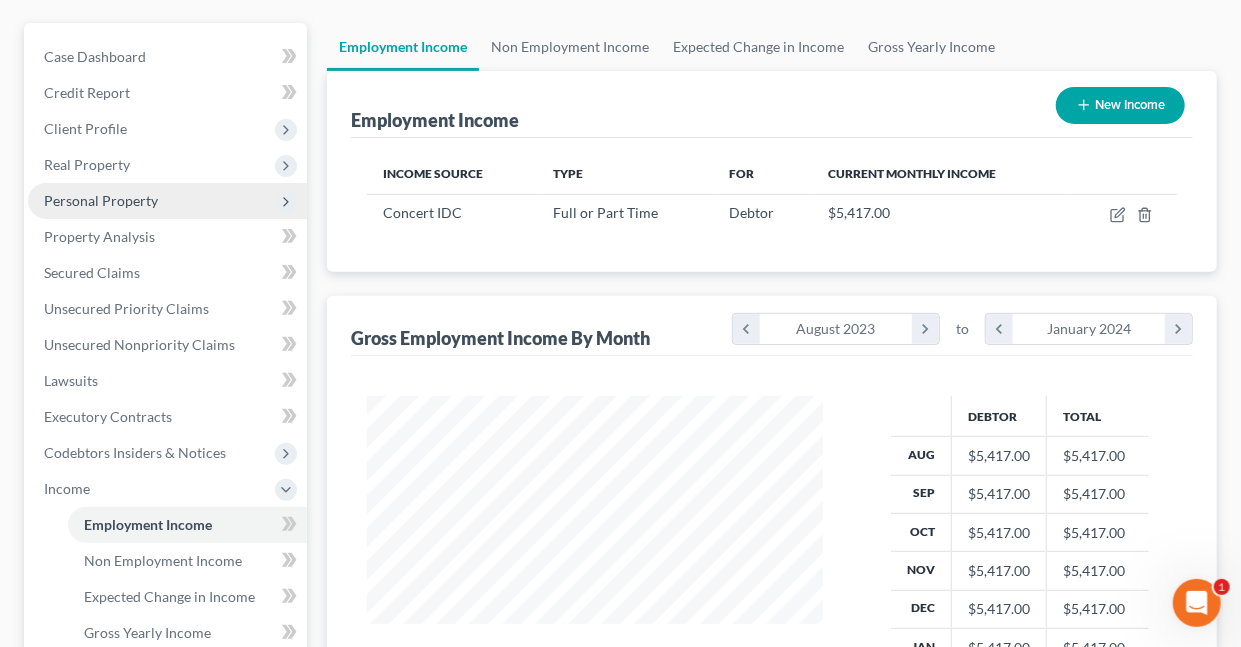 click on "Personal Property" at bounding box center (101, 200) 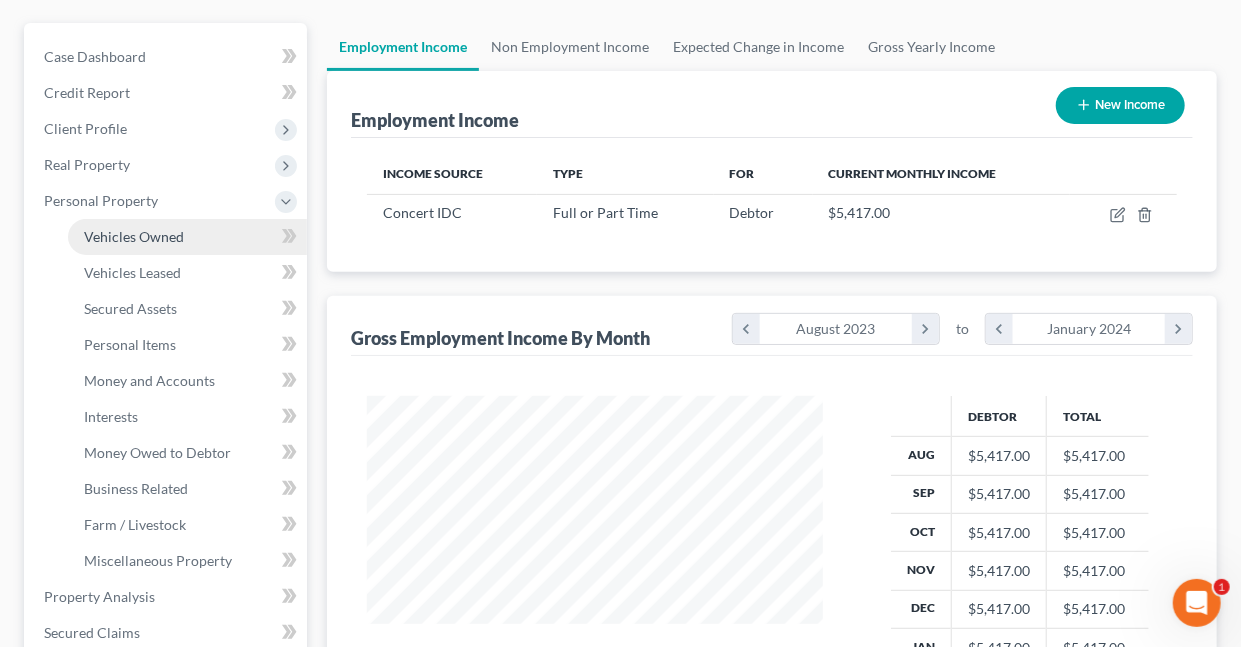 click on "Vehicles Owned" at bounding box center [134, 236] 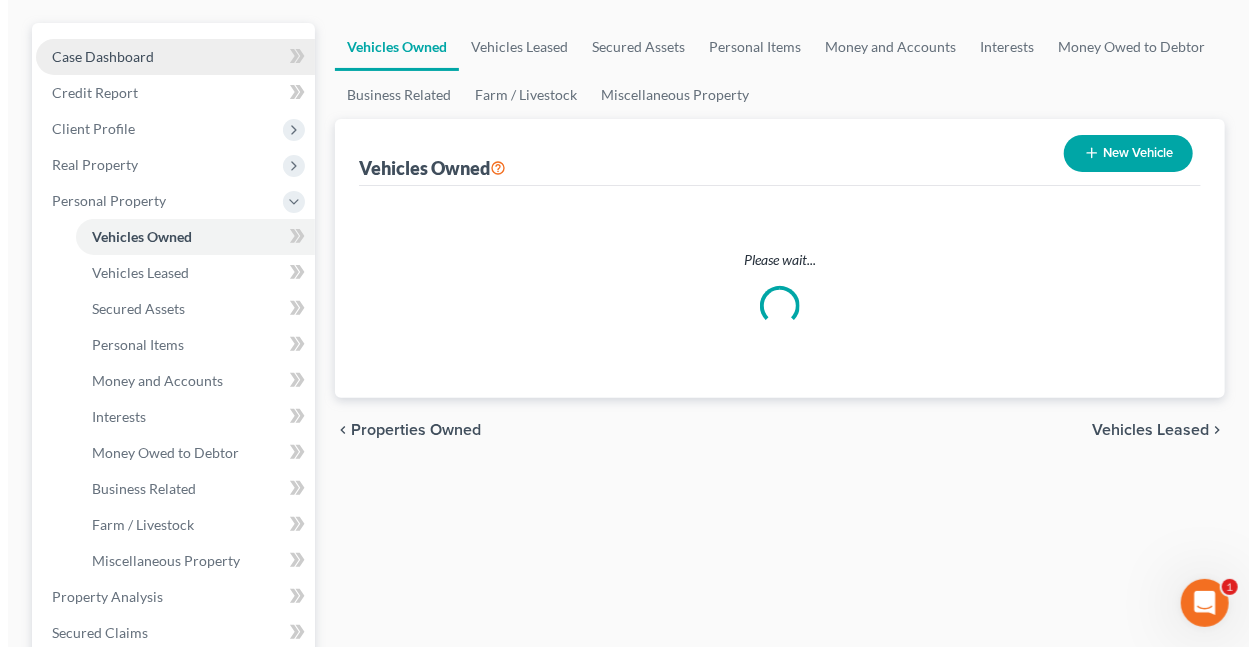 scroll, scrollTop: 0, scrollLeft: 0, axis: both 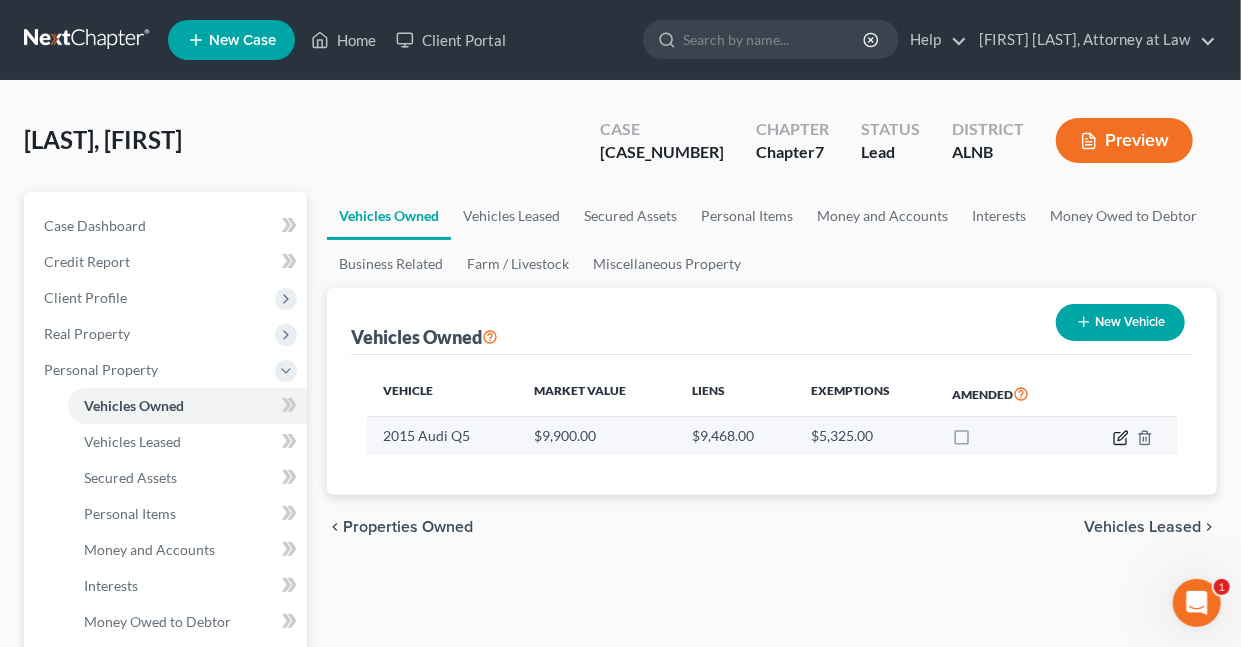 click 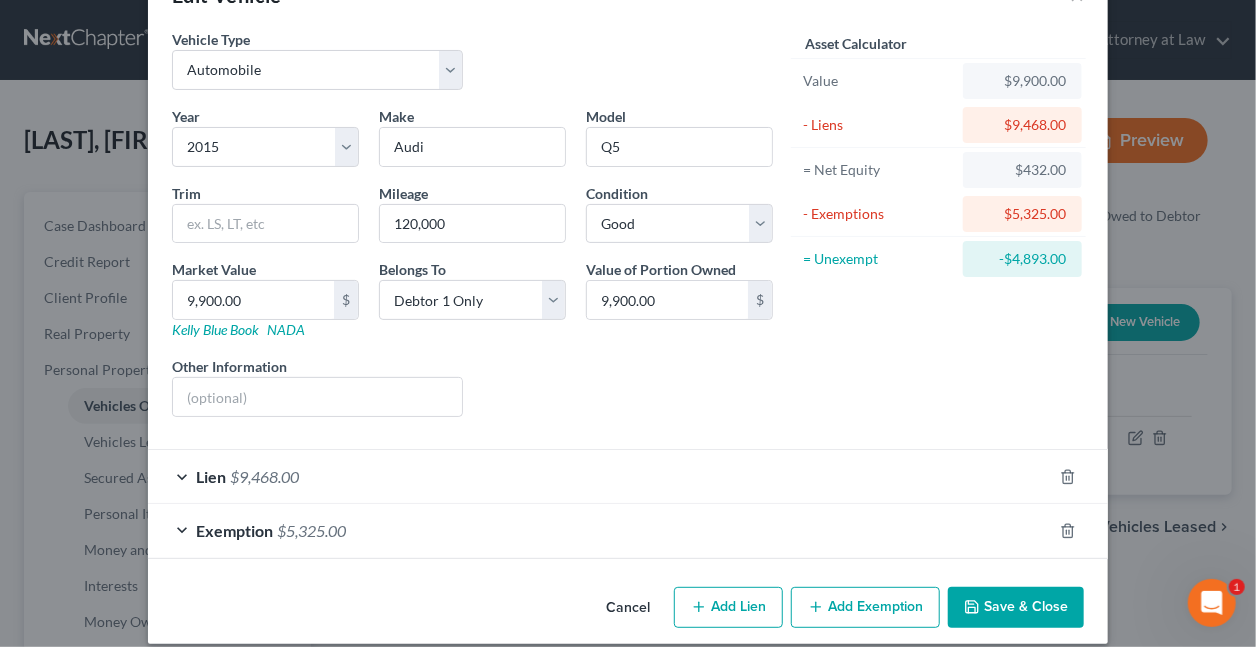 scroll, scrollTop: 81, scrollLeft: 0, axis: vertical 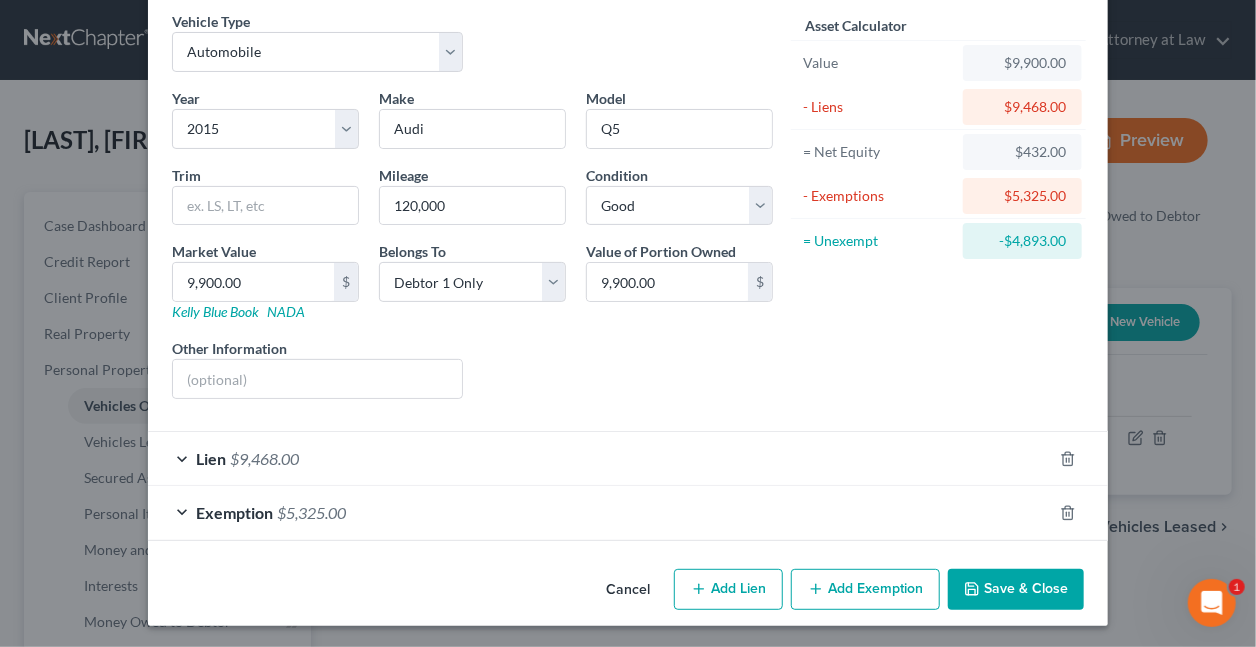 click on "$9,468.00" at bounding box center [264, 458] 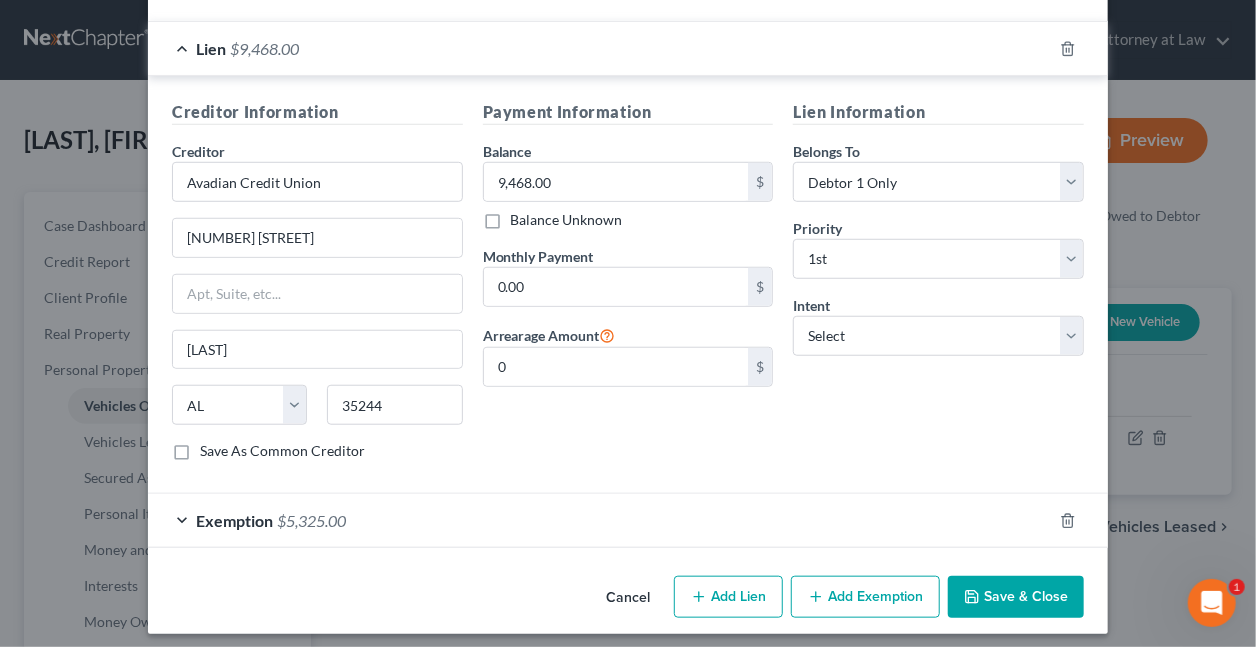 scroll, scrollTop: 493, scrollLeft: 0, axis: vertical 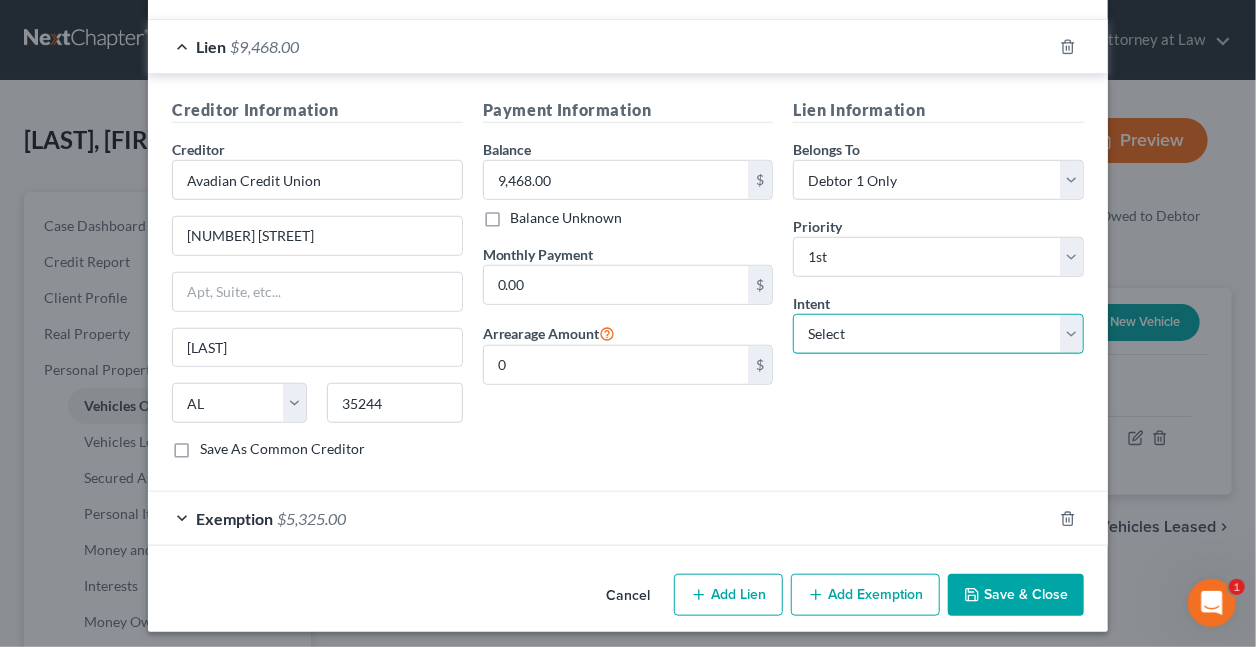 click on "Select Surrender Redeem Reaffirm Avoid Other" at bounding box center [938, 334] 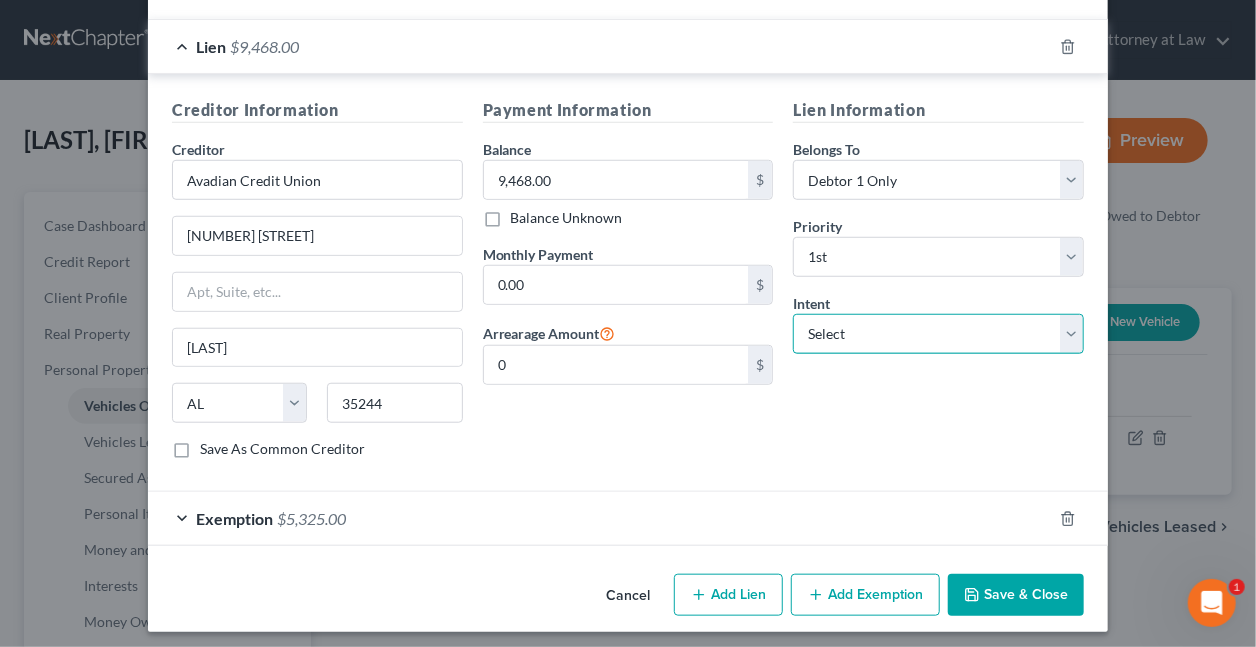 select on "2" 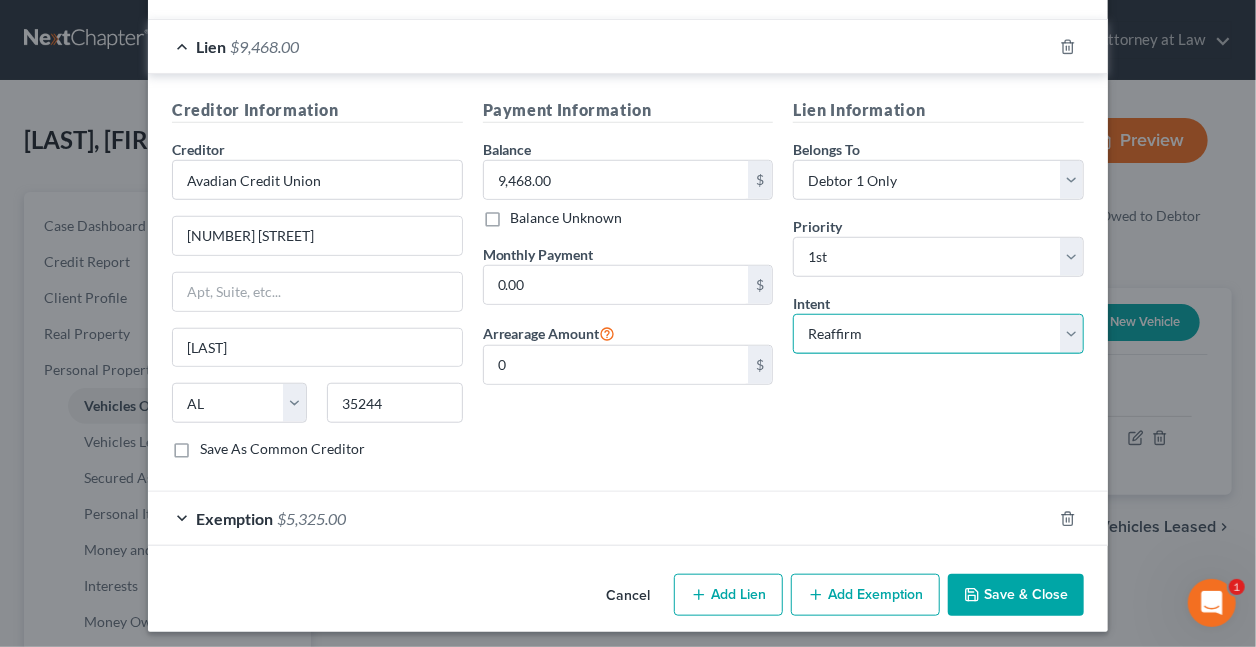 click on "Select Surrender Redeem Reaffirm Avoid Other" at bounding box center [938, 334] 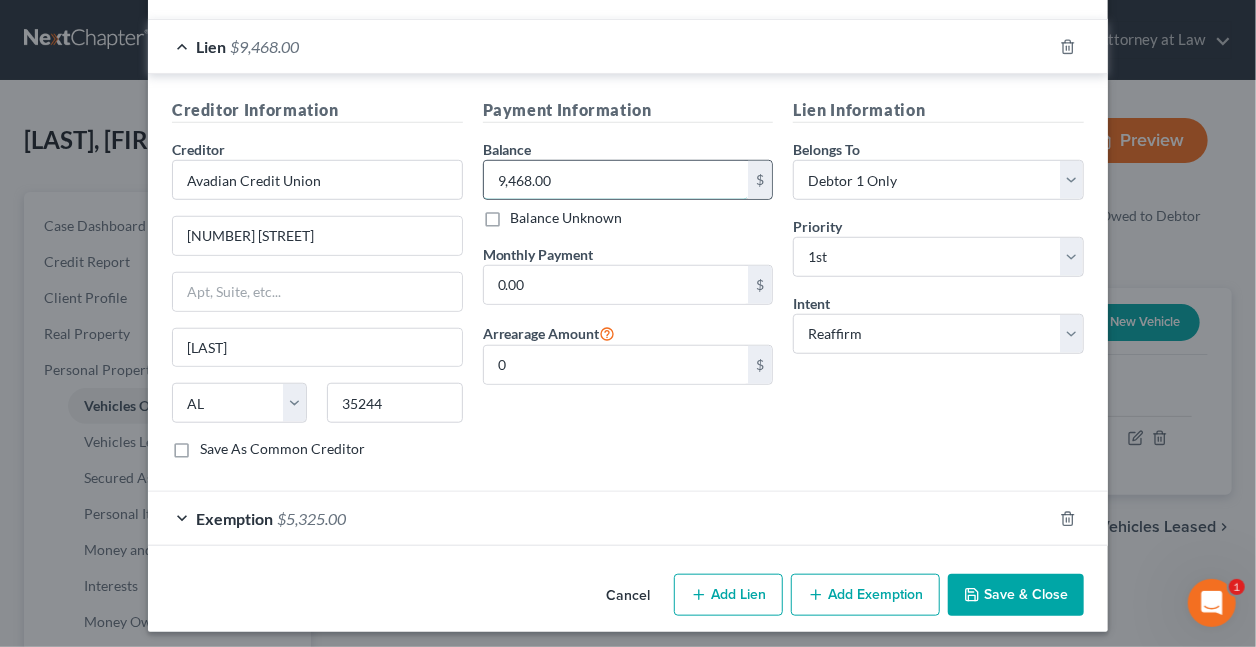 click on "9,468.00" at bounding box center (616, 180) 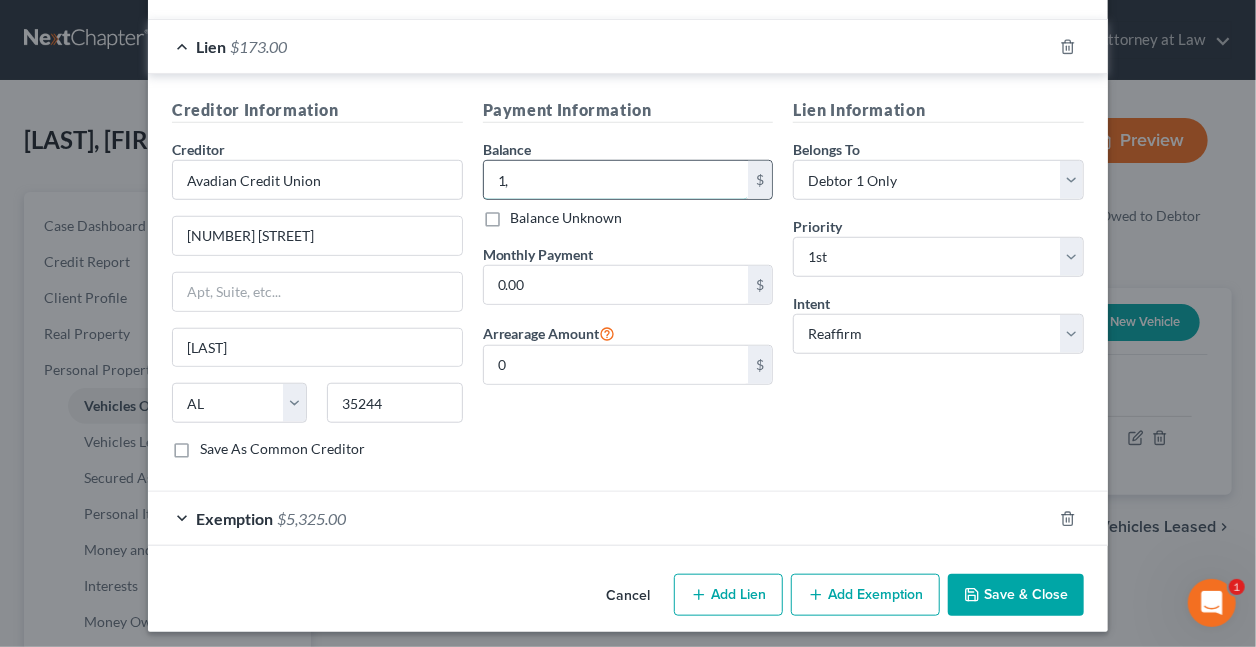 type on "1" 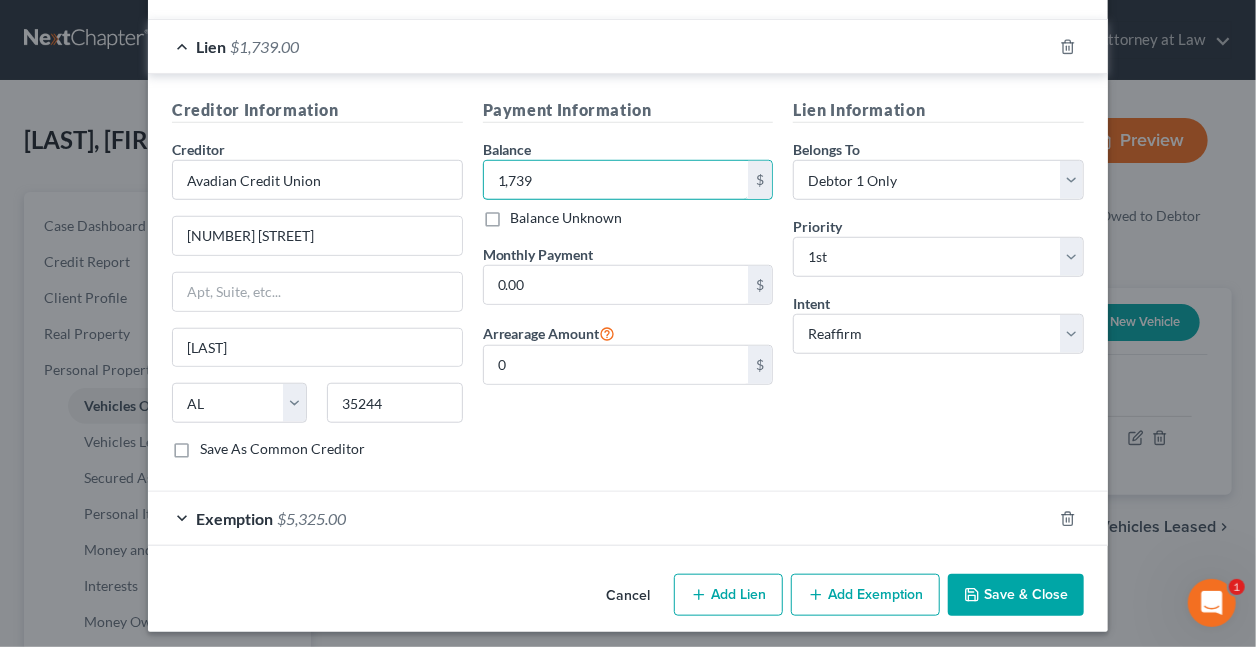 type on "1,739" 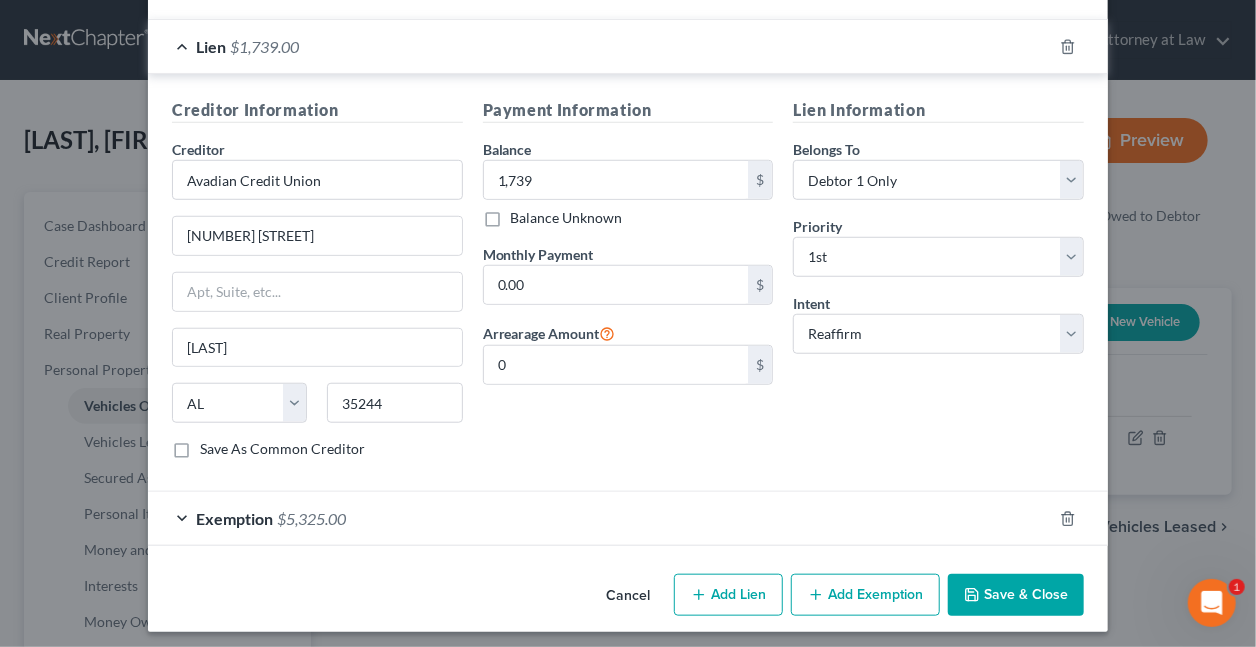 click on "Save & Close" at bounding box center [1016, 595] 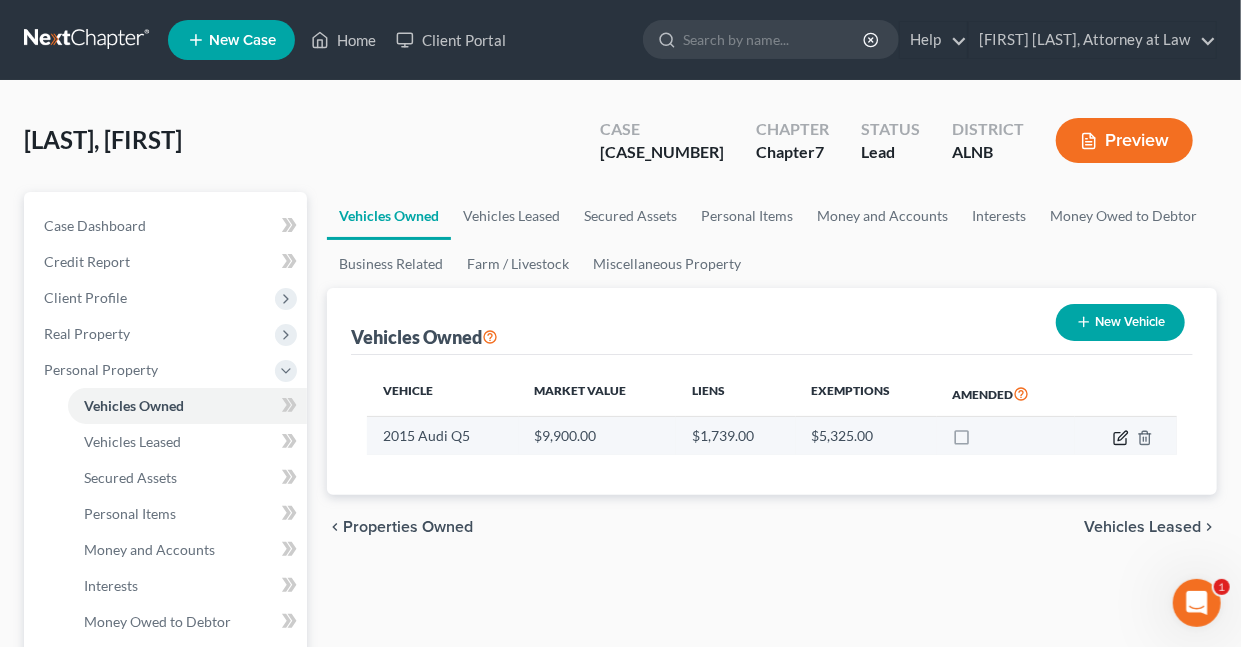 click 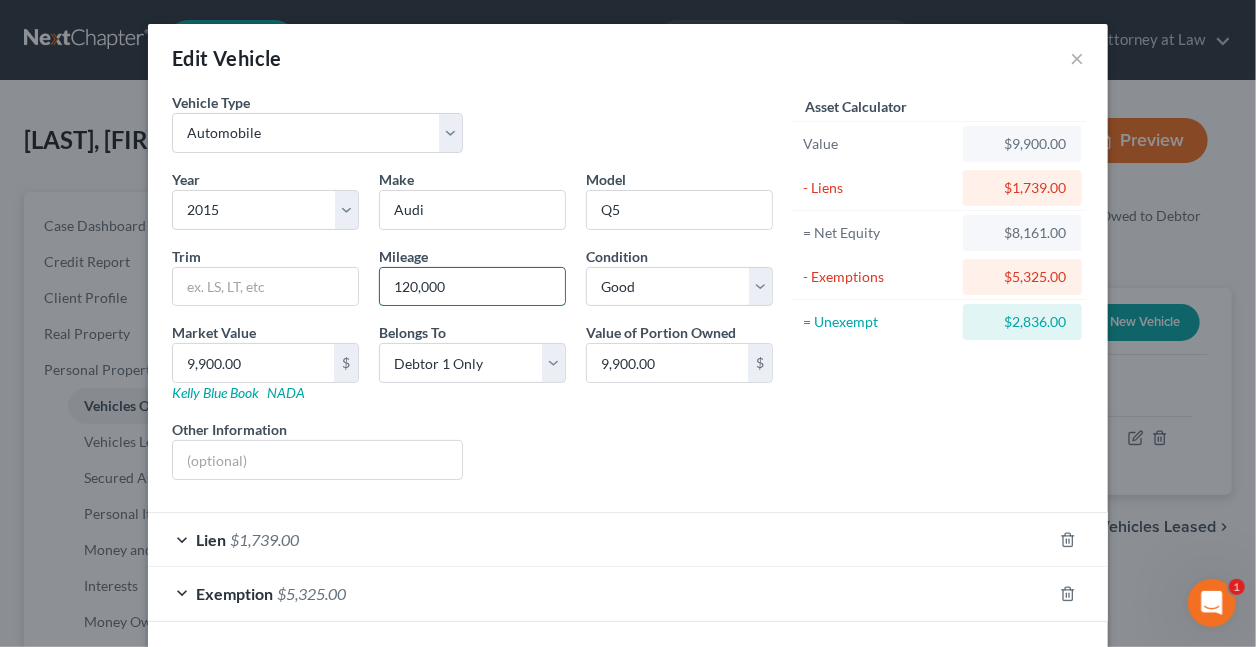 click on "120,000" at bounding box center [472, 287] 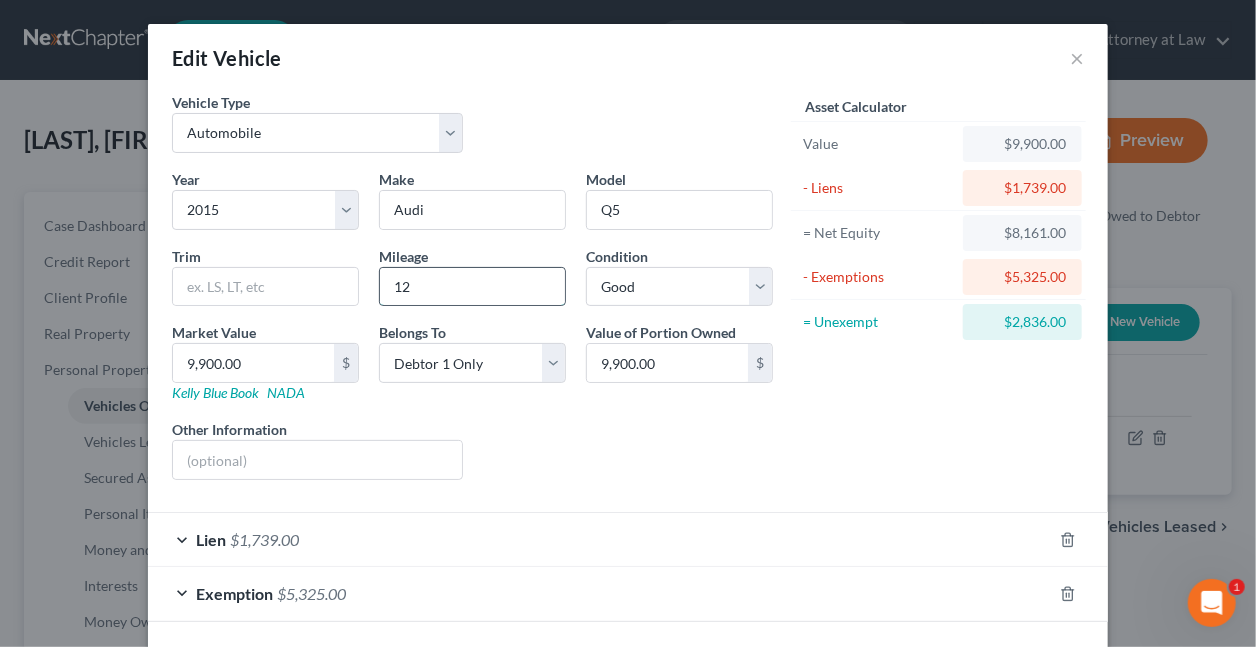 type on "1" 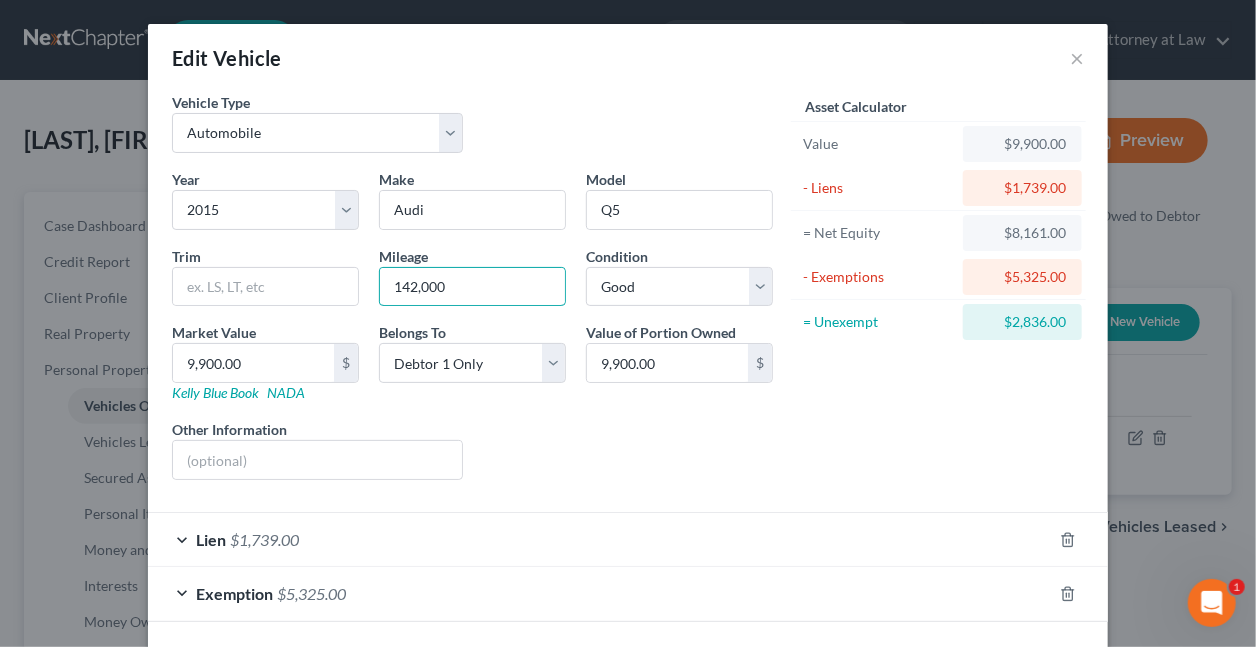 type on "142,000" 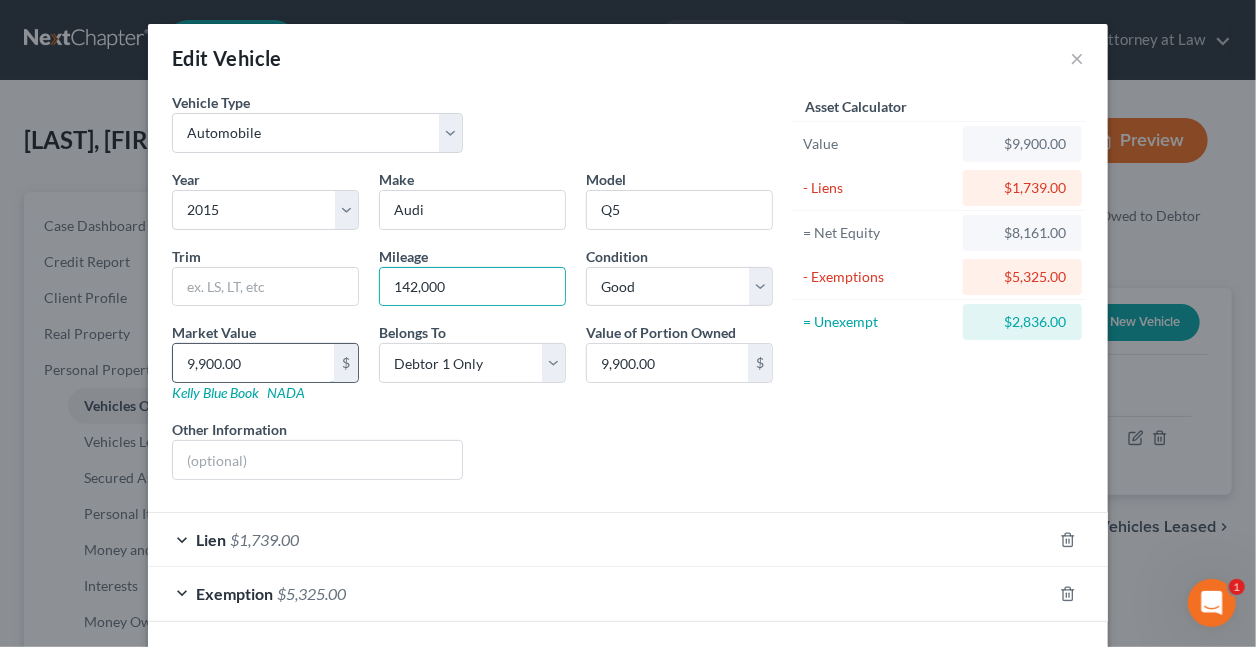 click on "9,900.00" at bounding box center (253, 363) 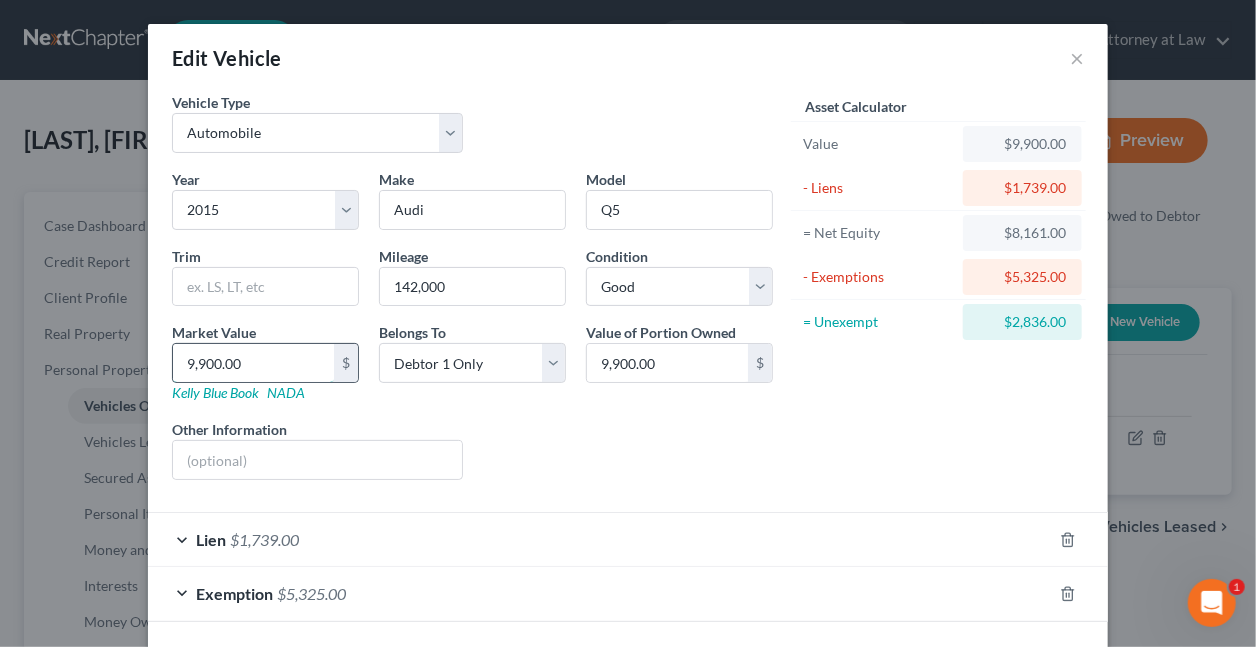 type on "6" 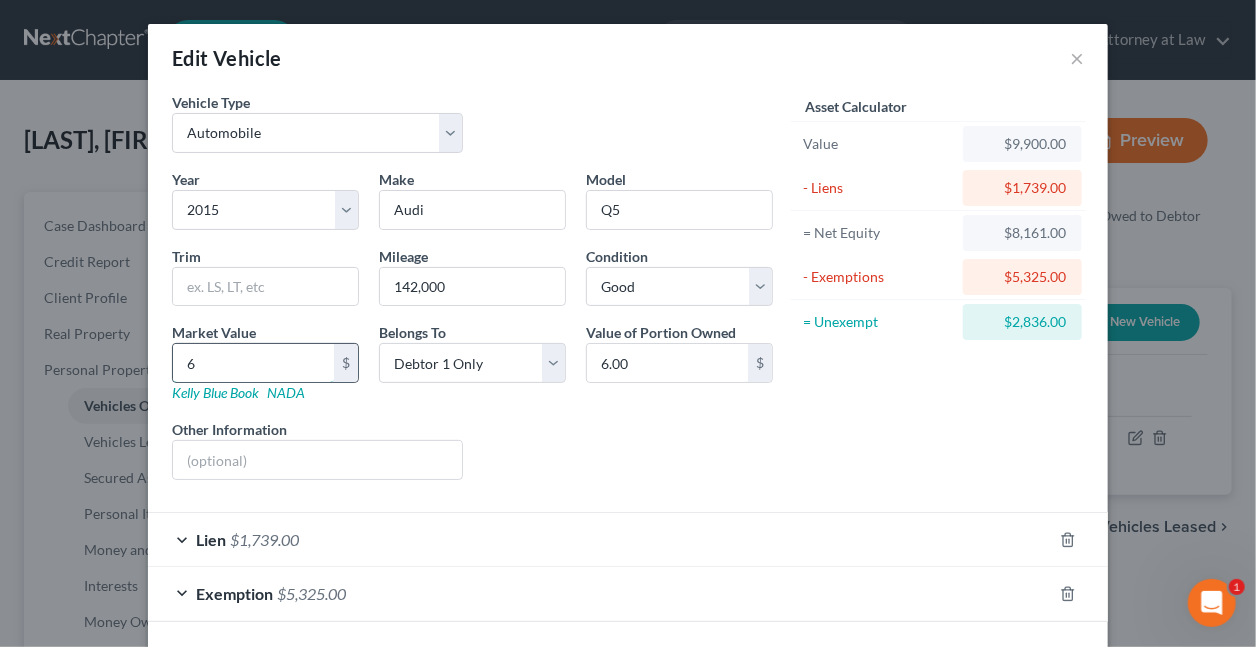 type on "66" 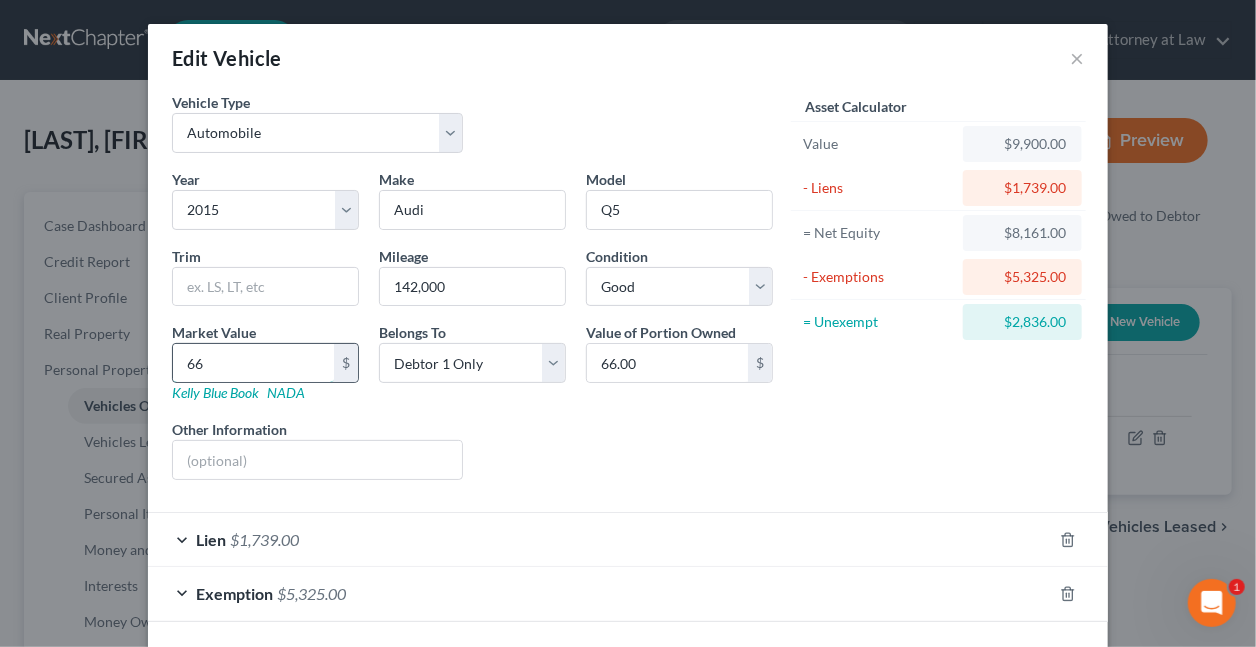 type on "664" 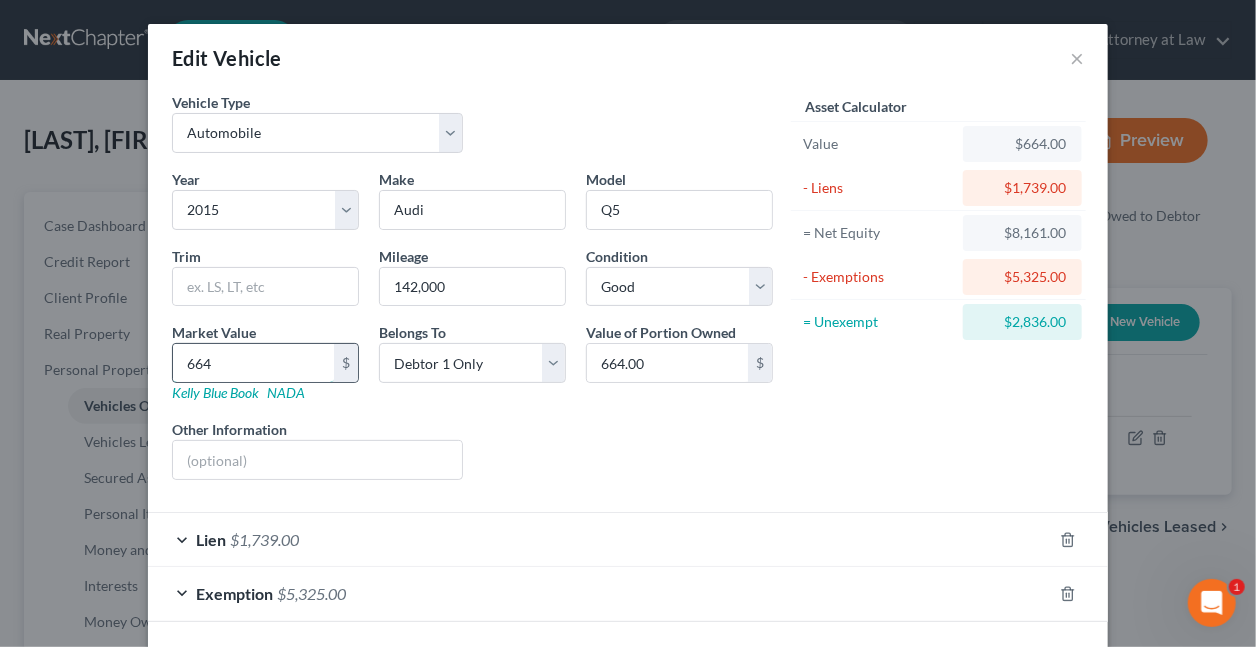 type on "6640" 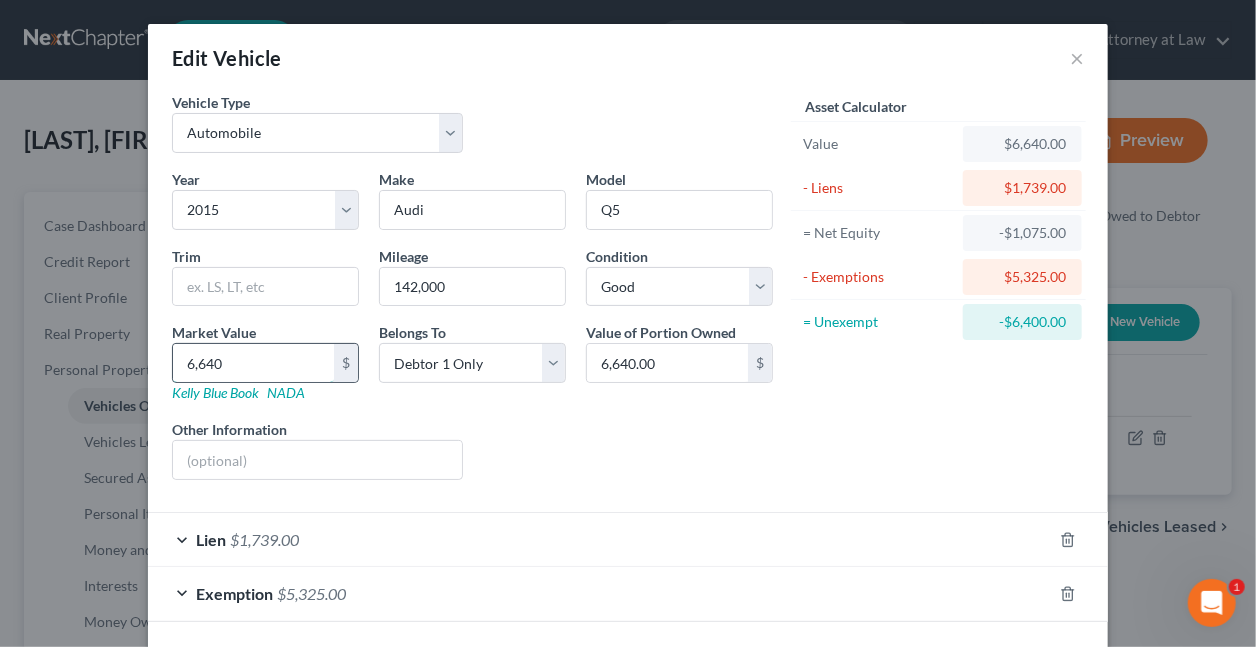 type on "6,640" 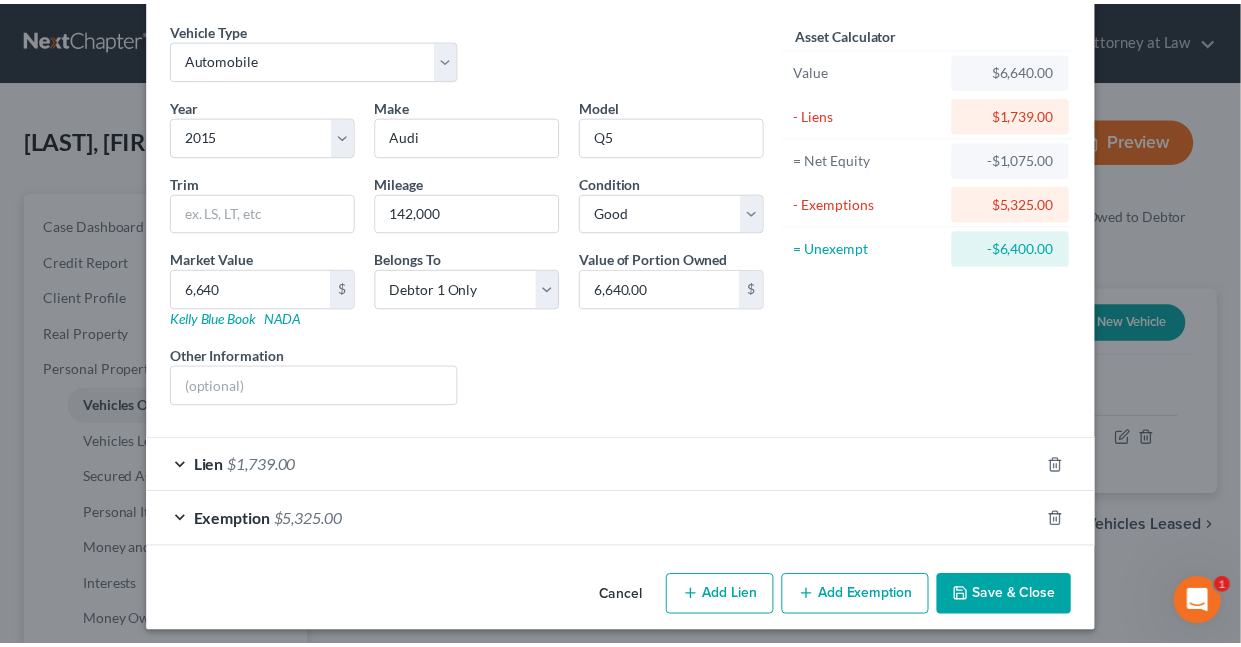 scroll, scrollTop: 81, scrollLeft: 0, axis: vertical 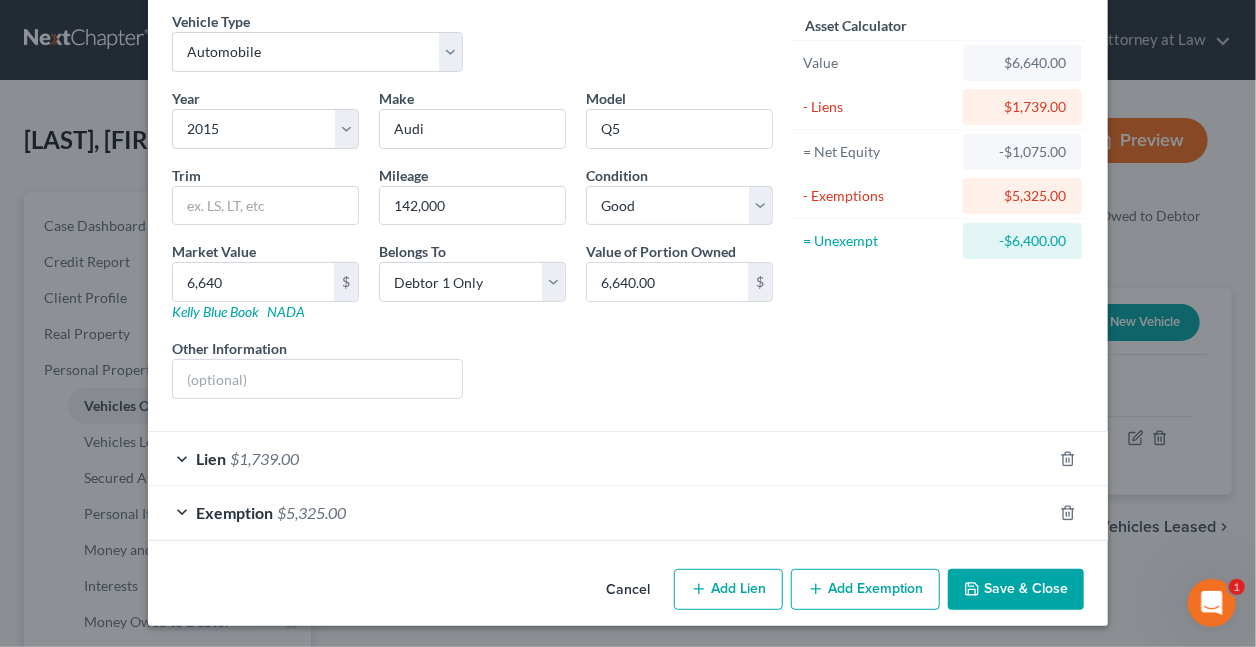 click on "Save & Close" at bounding box center (1016, 590) 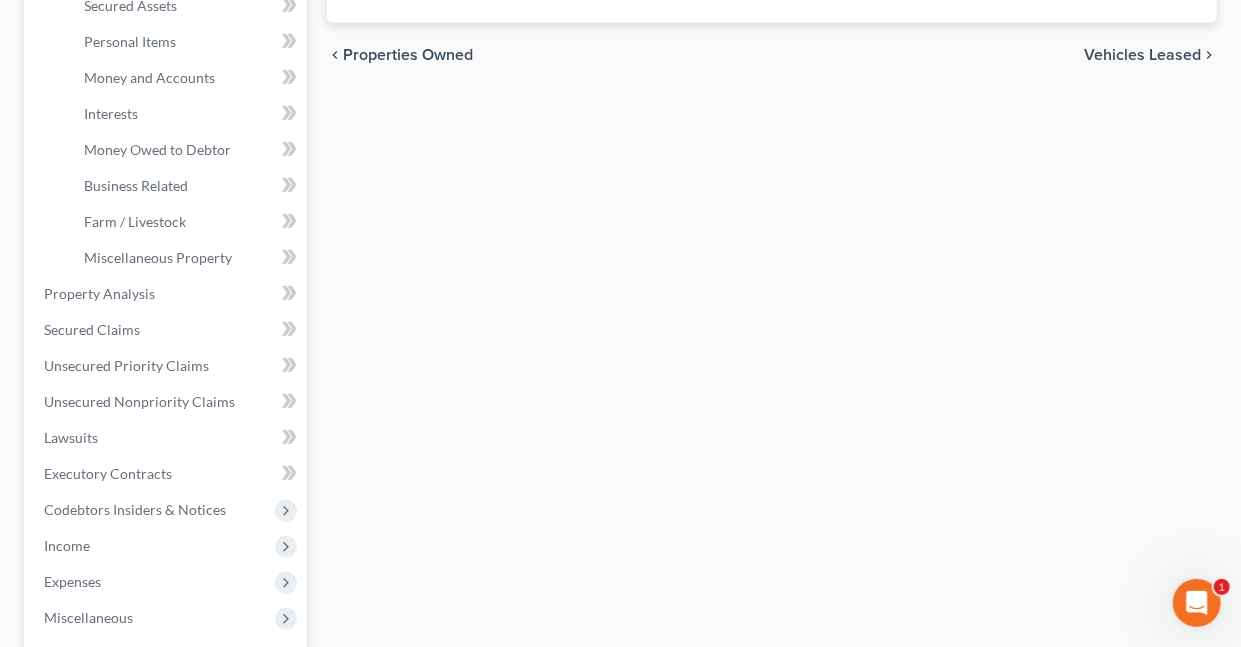 scroll, scrollTop: 481, scrollLeft: 0, axis: vertical 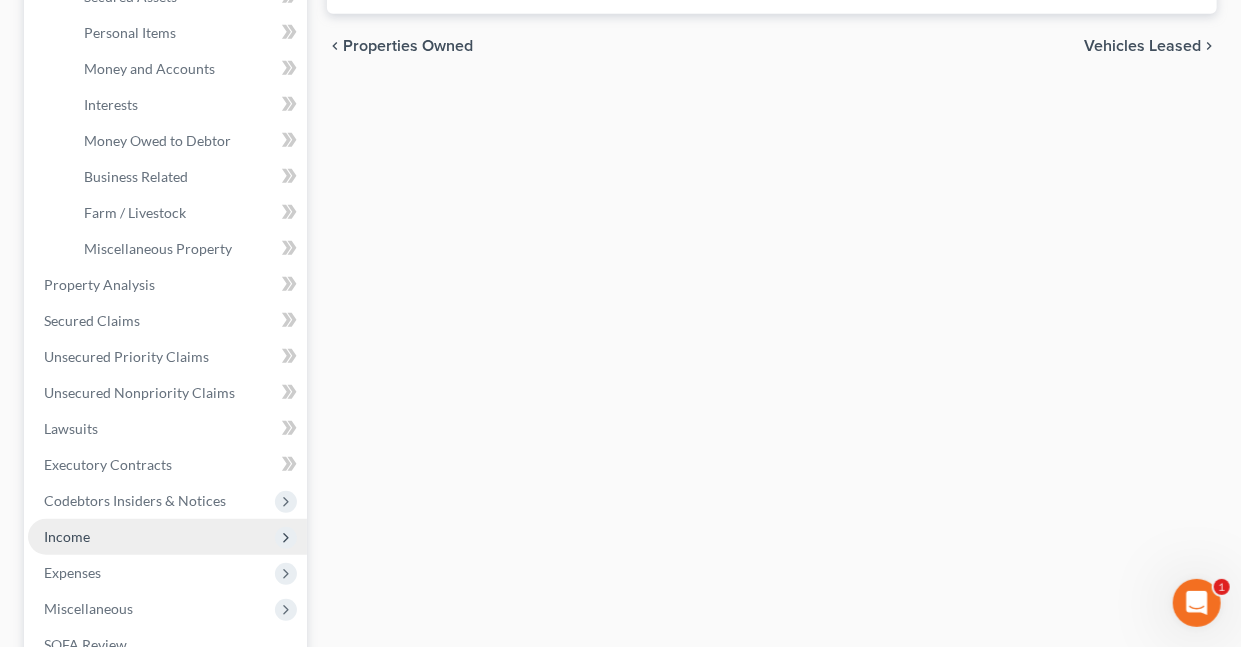 click on "Income" at bounding box center [67, 536] 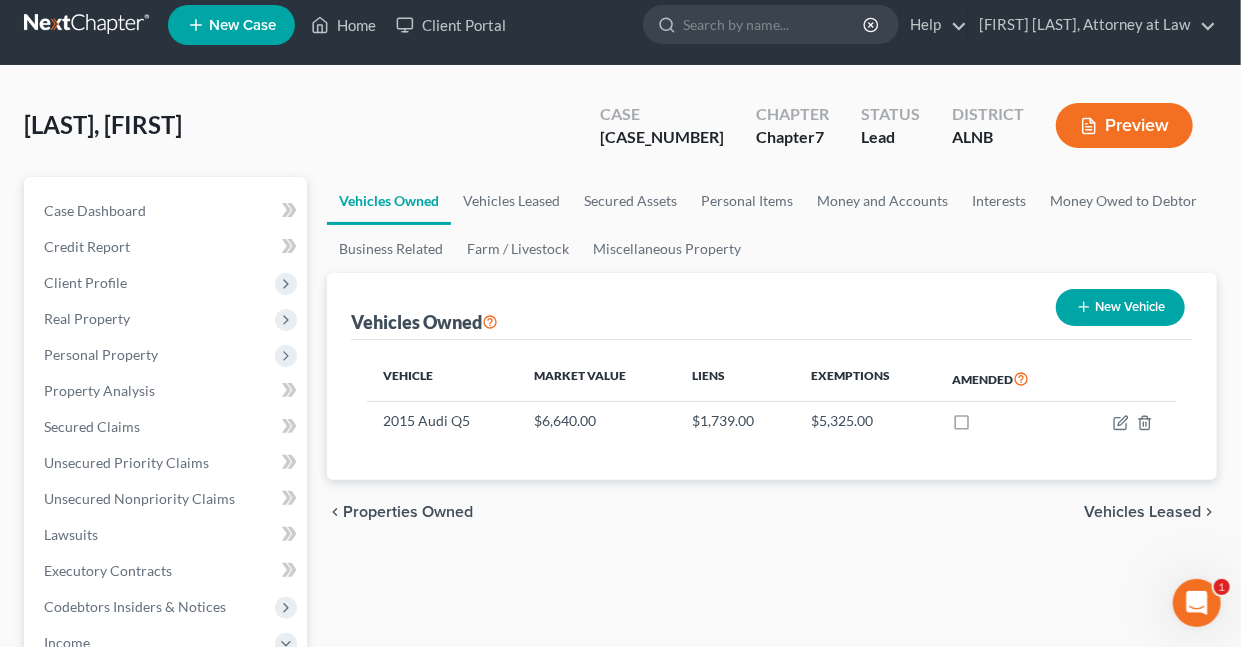 scroll, scrollTop: 0, scrollLeft: 0, axis: both 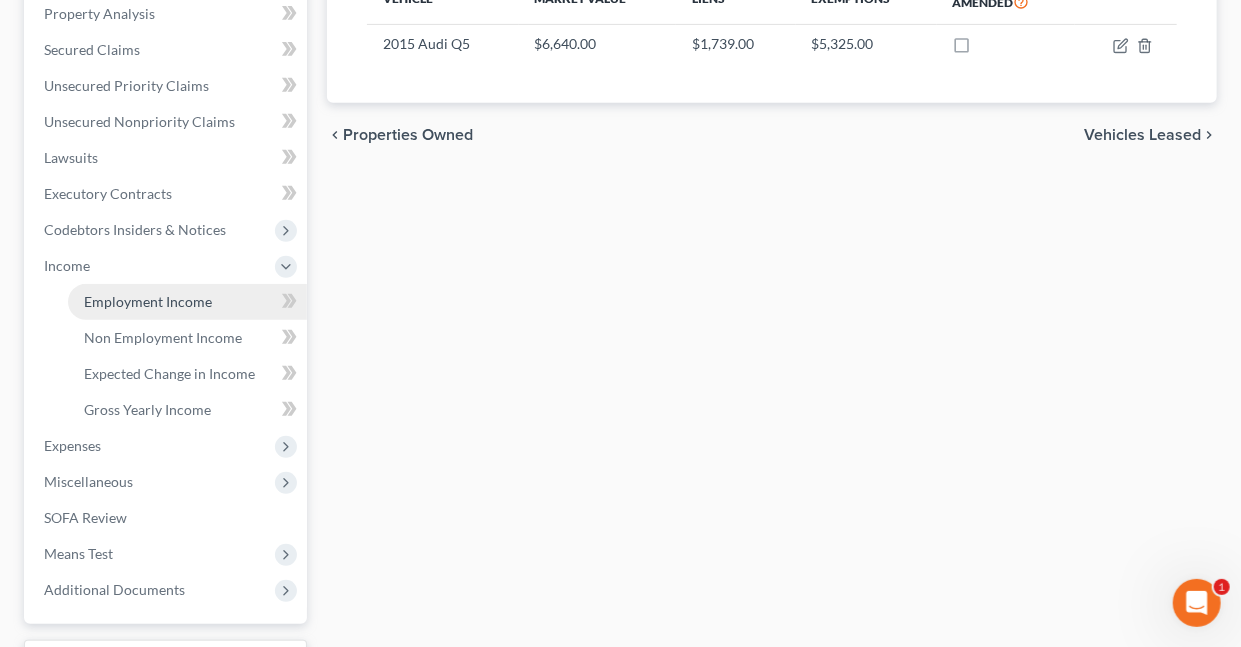 click on "Employment Income" at bounding box center [148, 301] 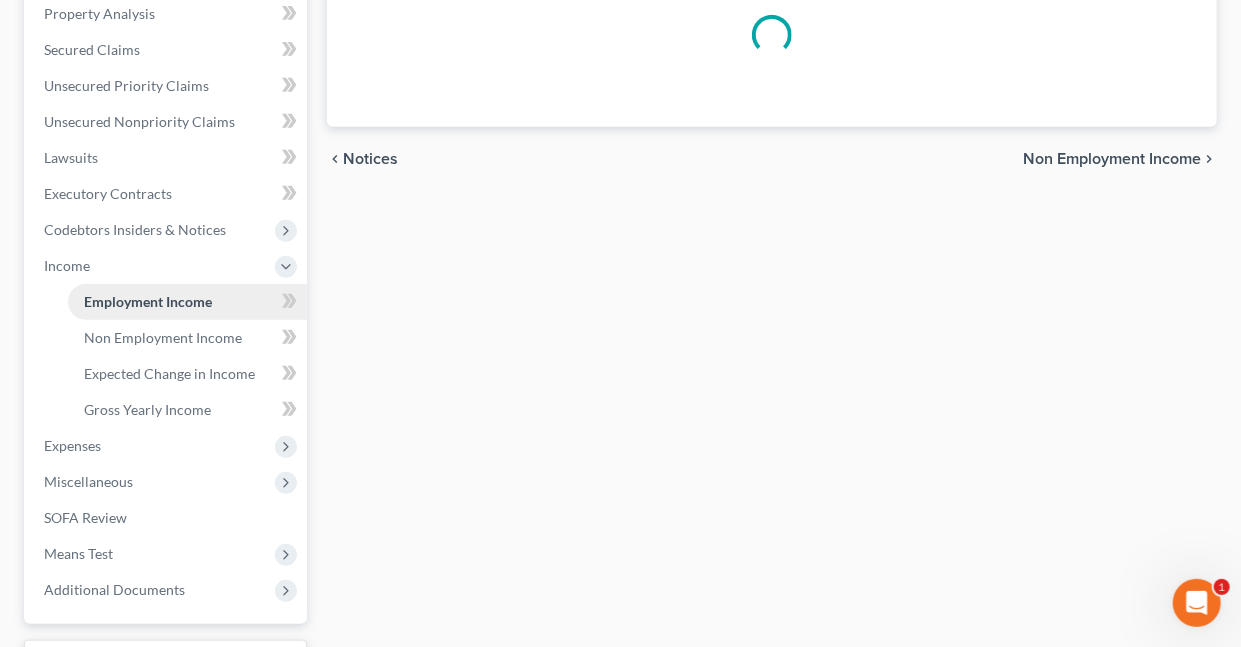 scroll, scrollTop: 0, scrollLeft: 0, axis: both 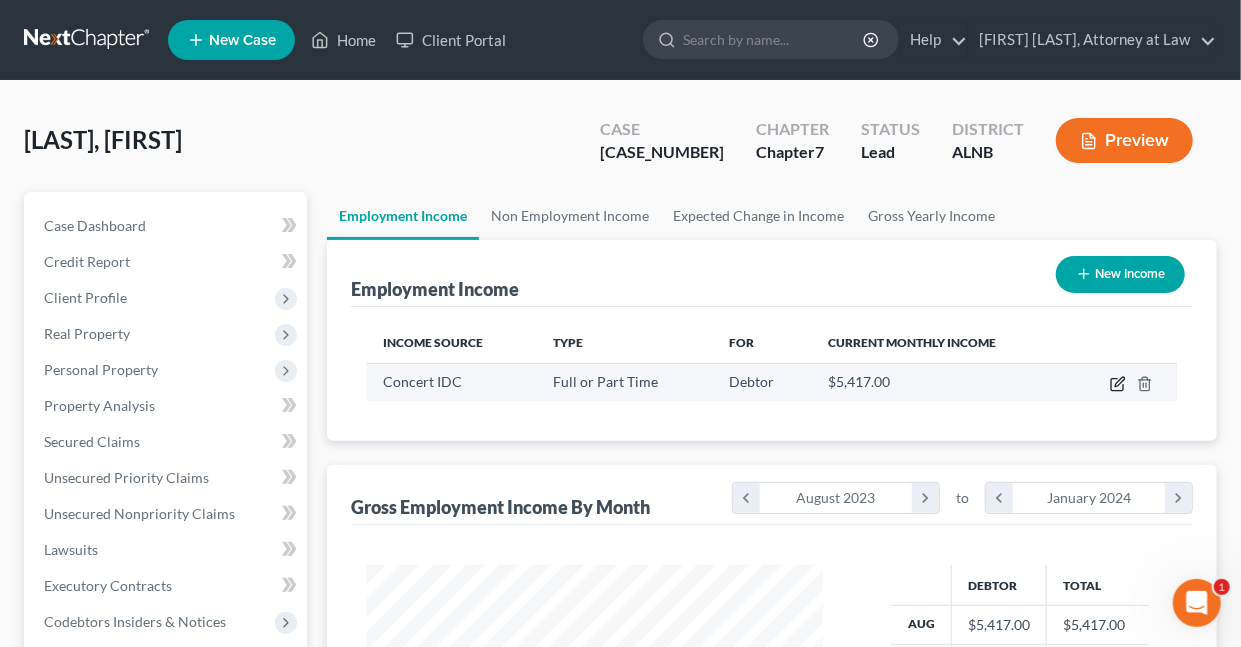 click 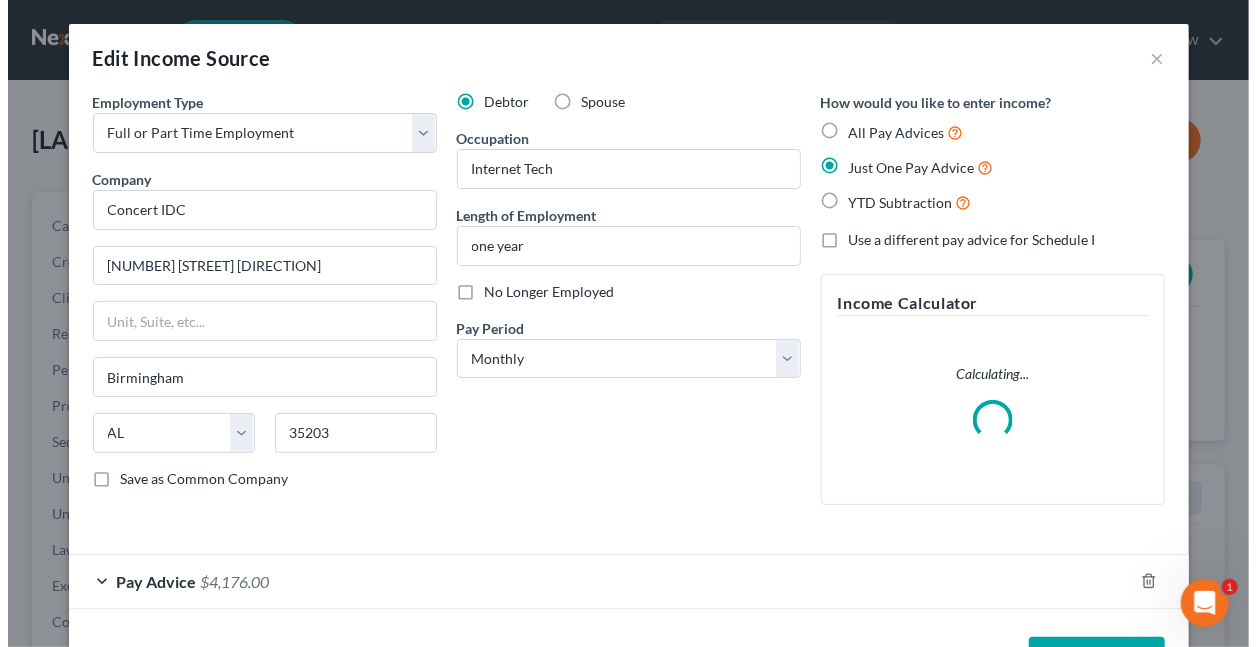 scroll, scrollTop: 999643, scrollLeft: 999497, axis: both 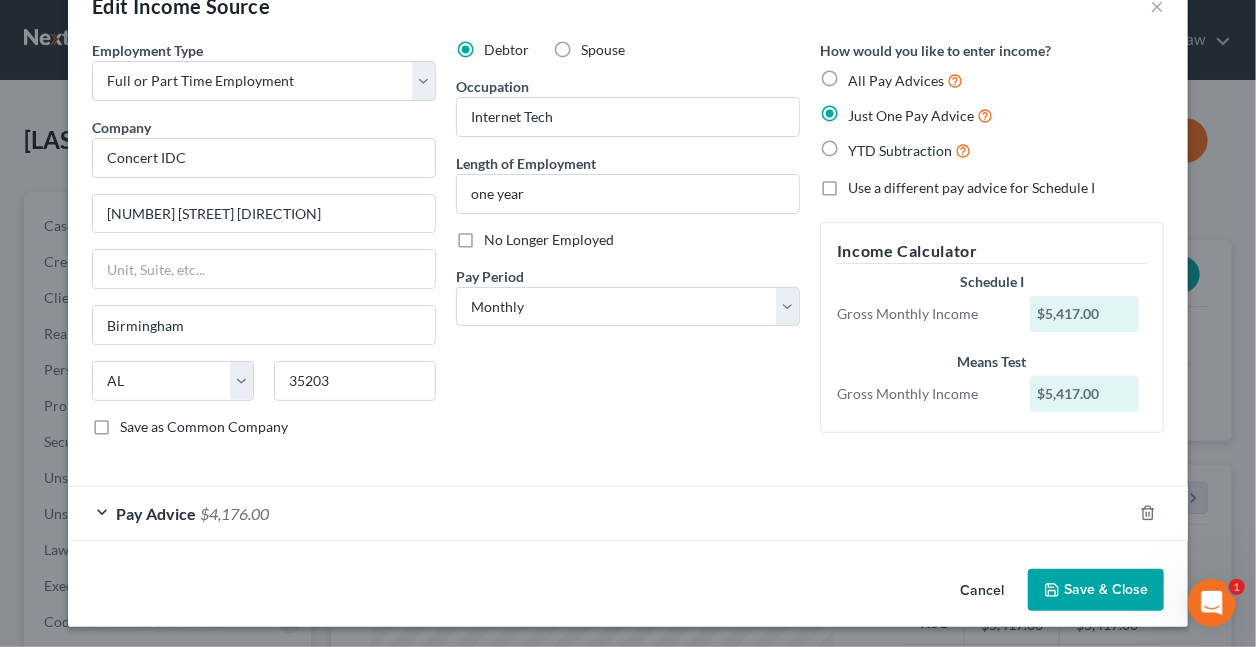 click on "Cancel" at bounding box center (982, 591) 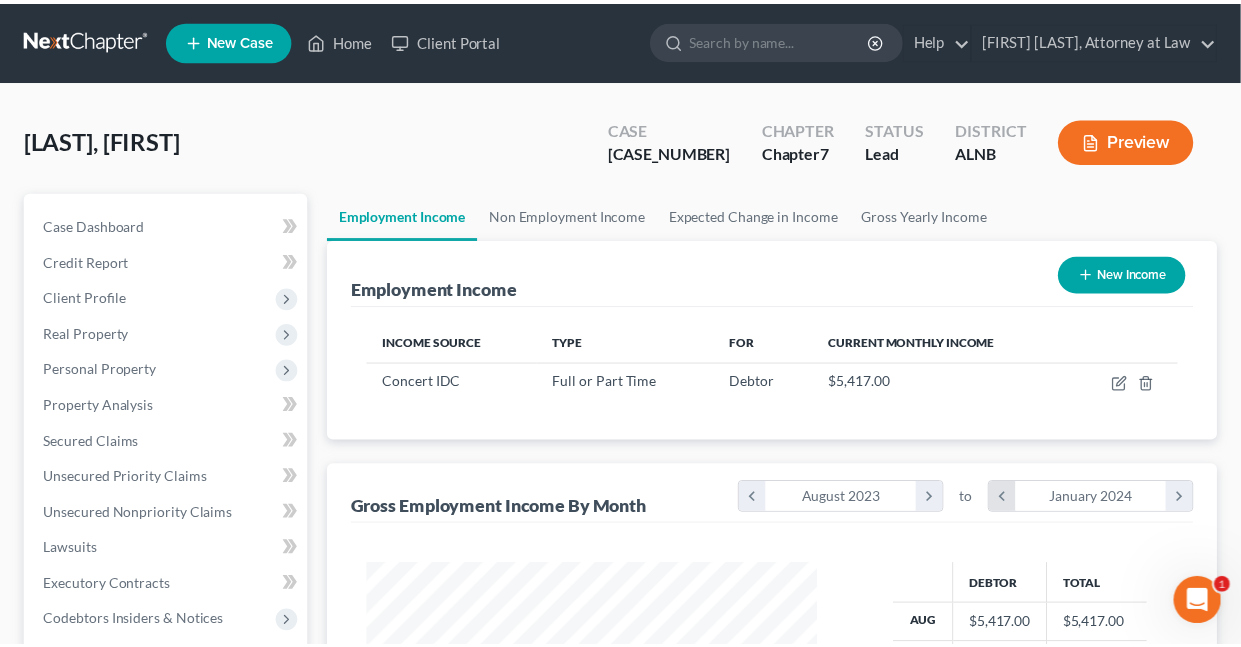 scroll, scrollTop: 356, scrollLeft: 495, axis: both 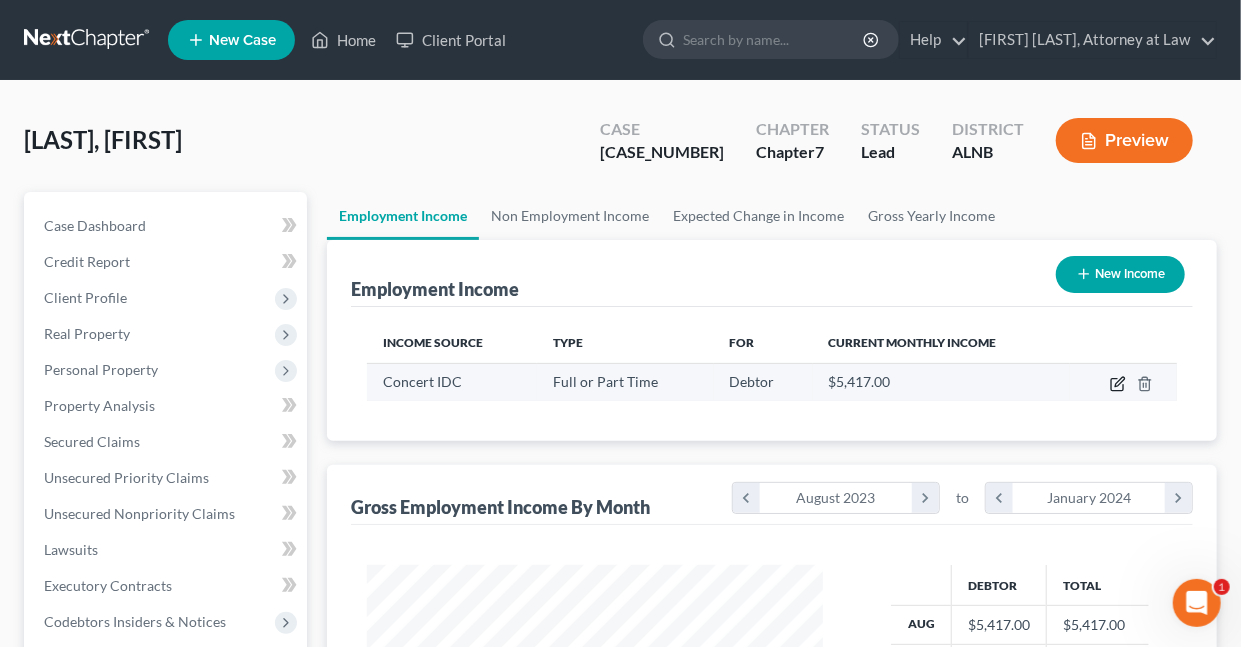 click 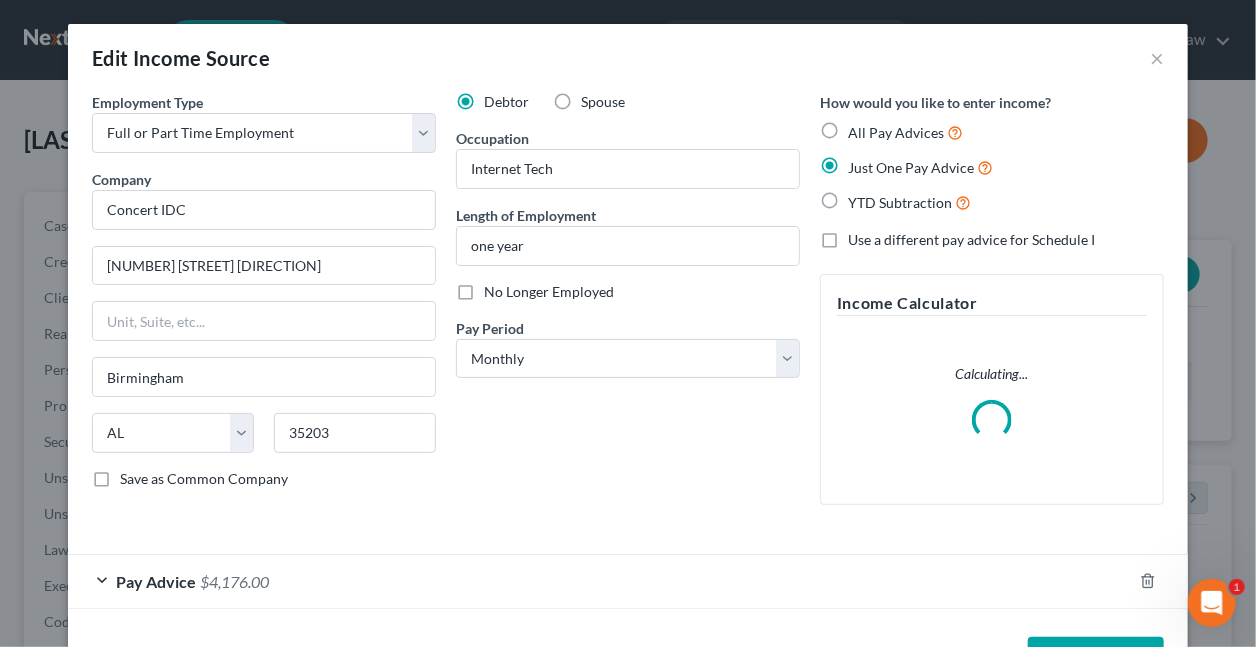 scroll, scrollTop: 999643, scrollLeft: 999497, axis: both 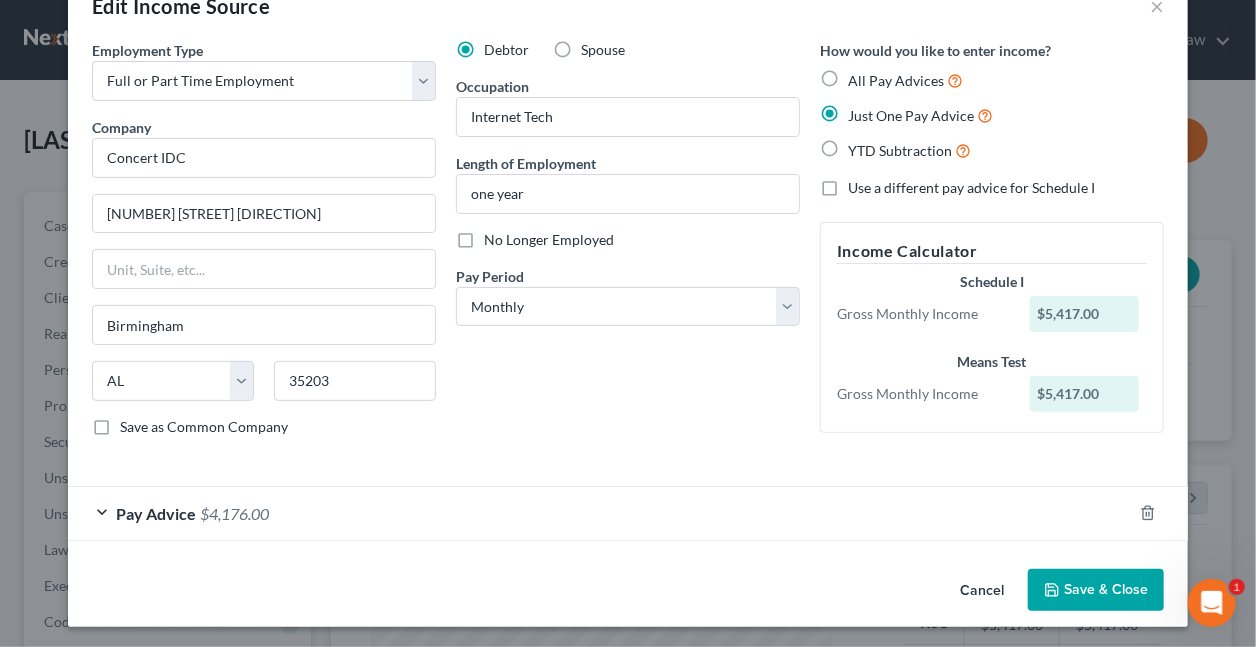 click on "Cancel" at bounding box center (982, 591) 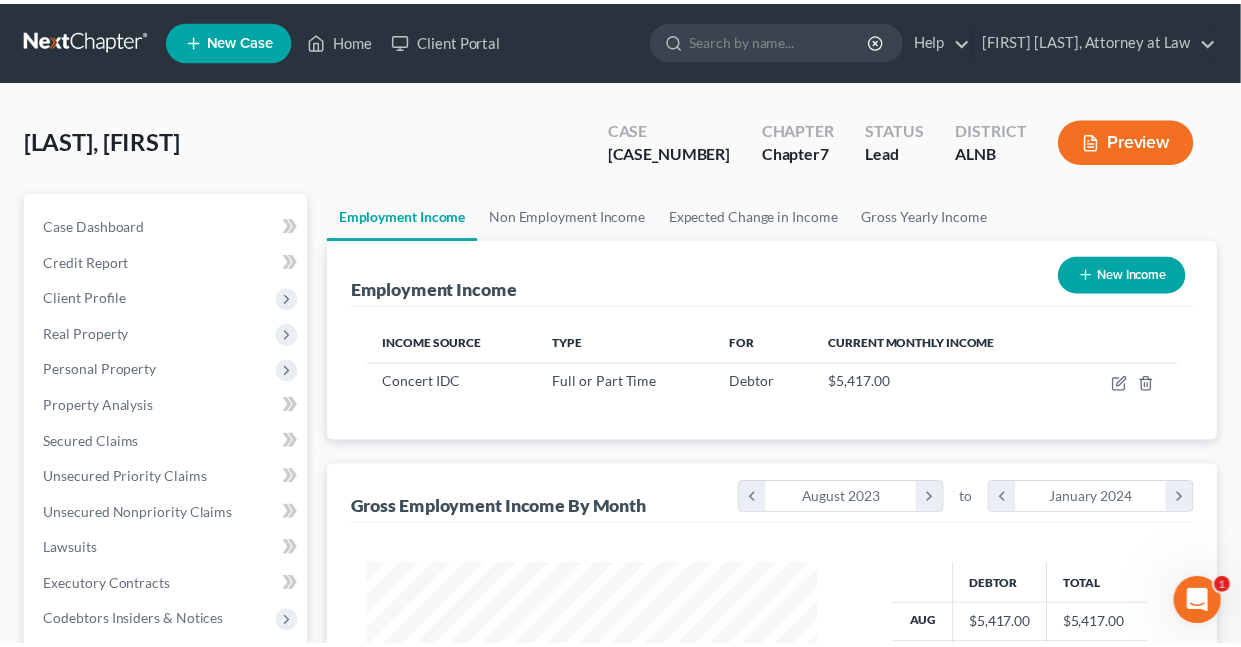 scroll, scrollTop: 356, scrollLeft: 495, axis: both 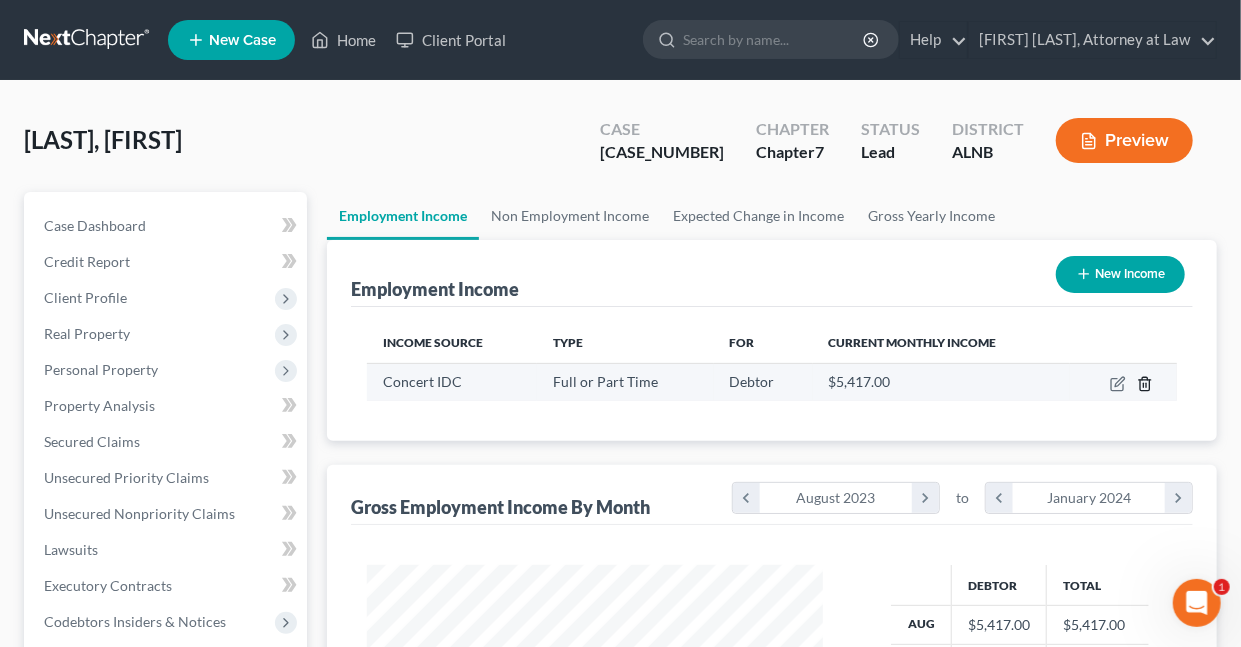 click 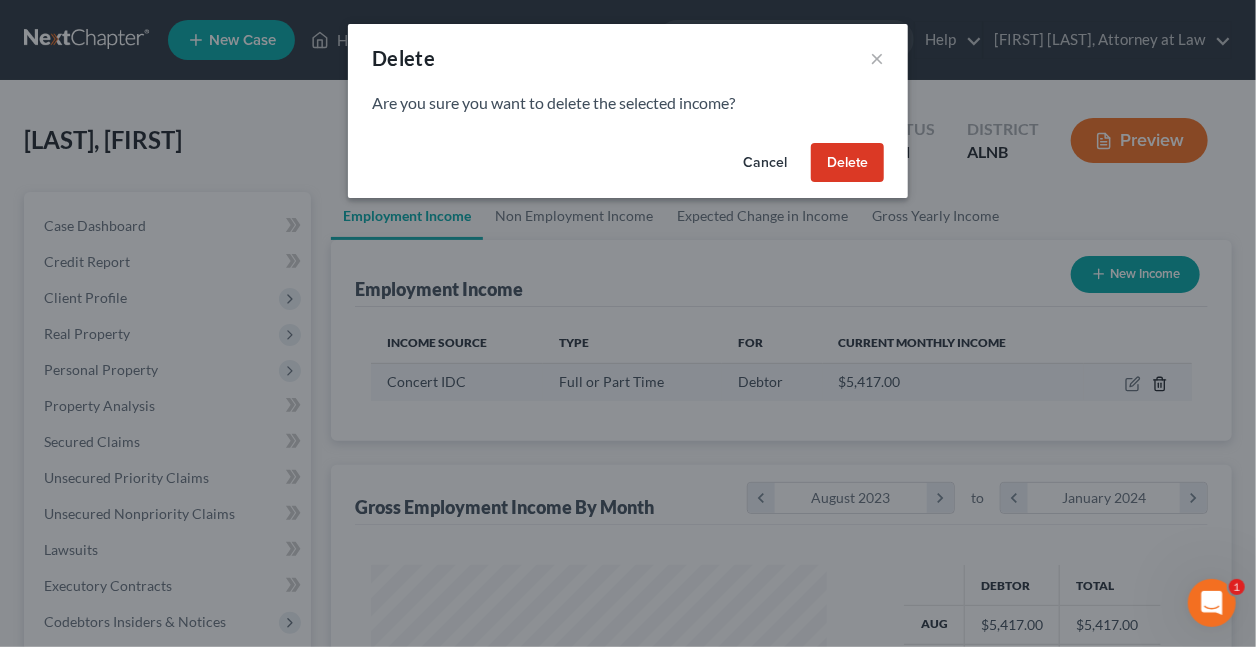 scroll, scrollTop: 999643, scrollLeft: 999497, axis: both 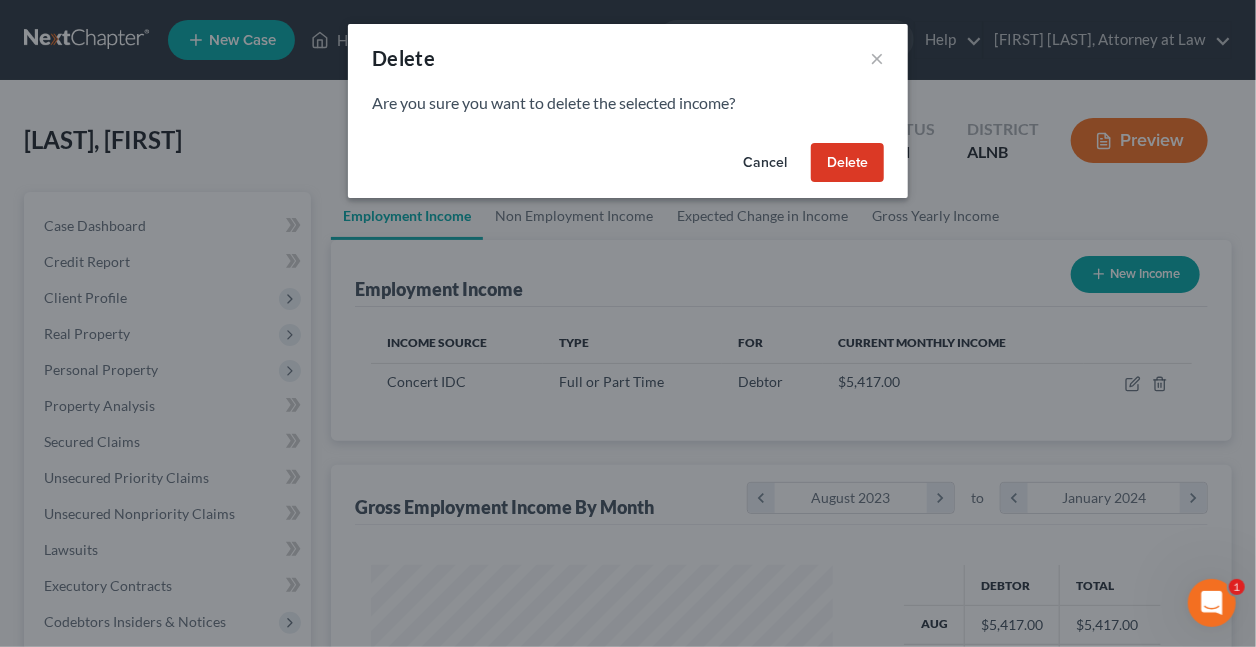 click on "Delete" at bounding box center [847, 163] 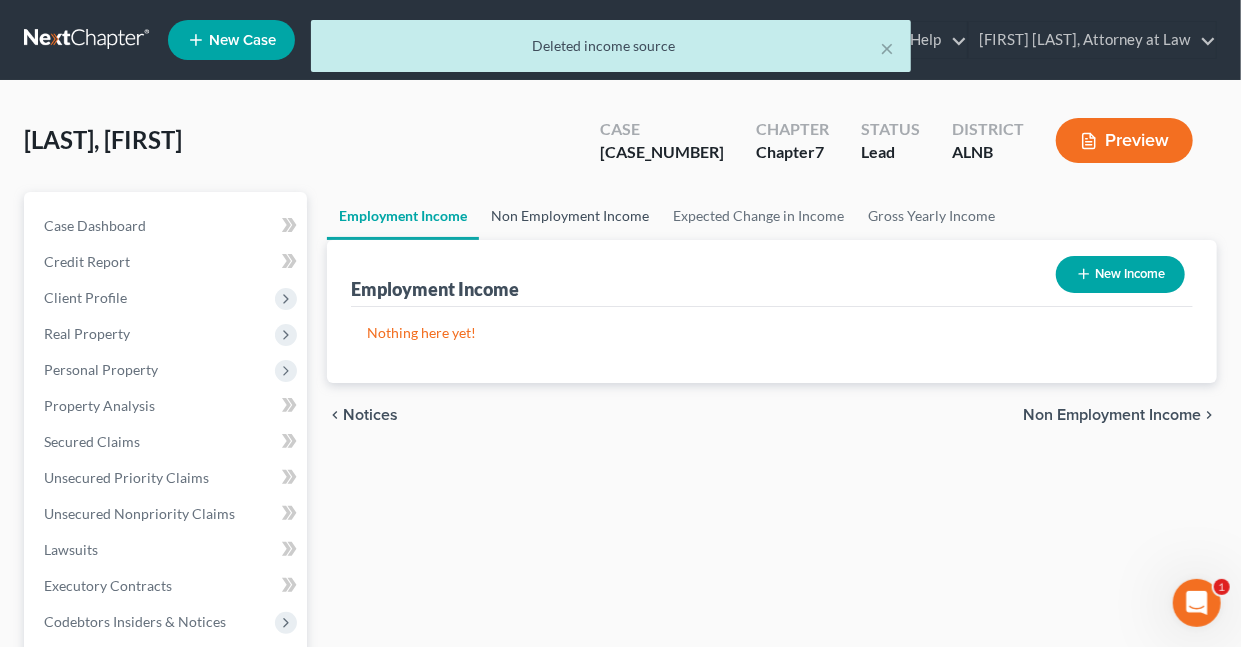 click on "Non Employment Income" at bounding box center [570, 216] 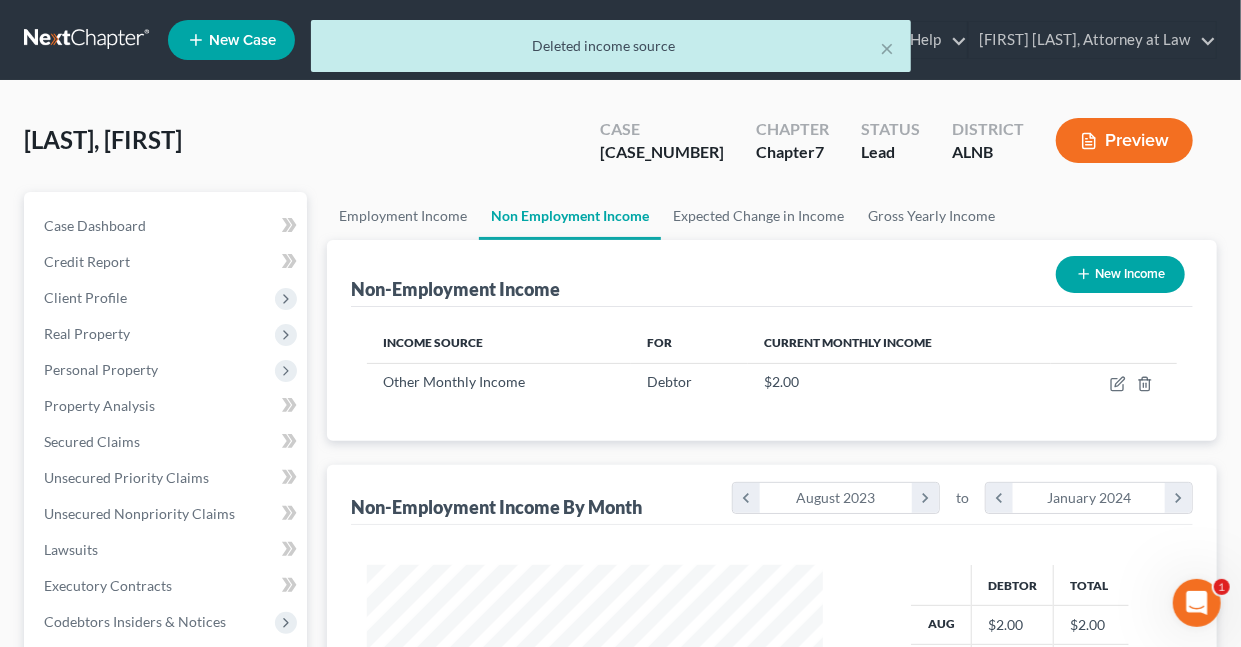 scroll, scrollTop: 999643, scrollLeft: 999503, axis: both 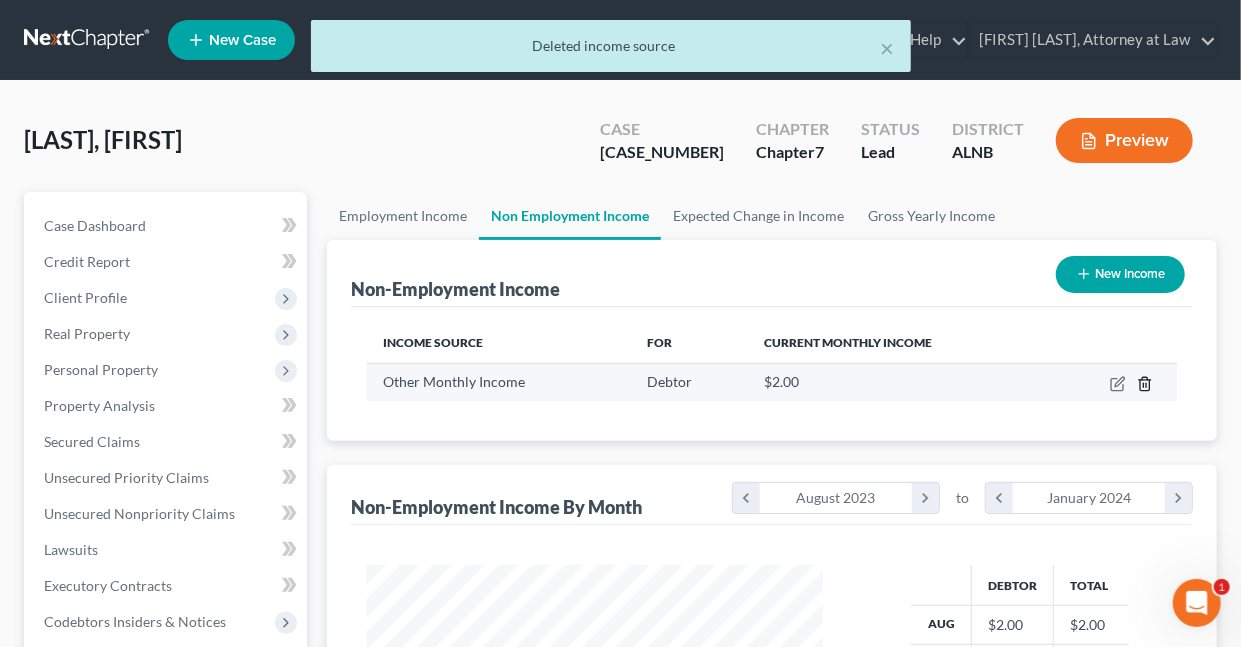click 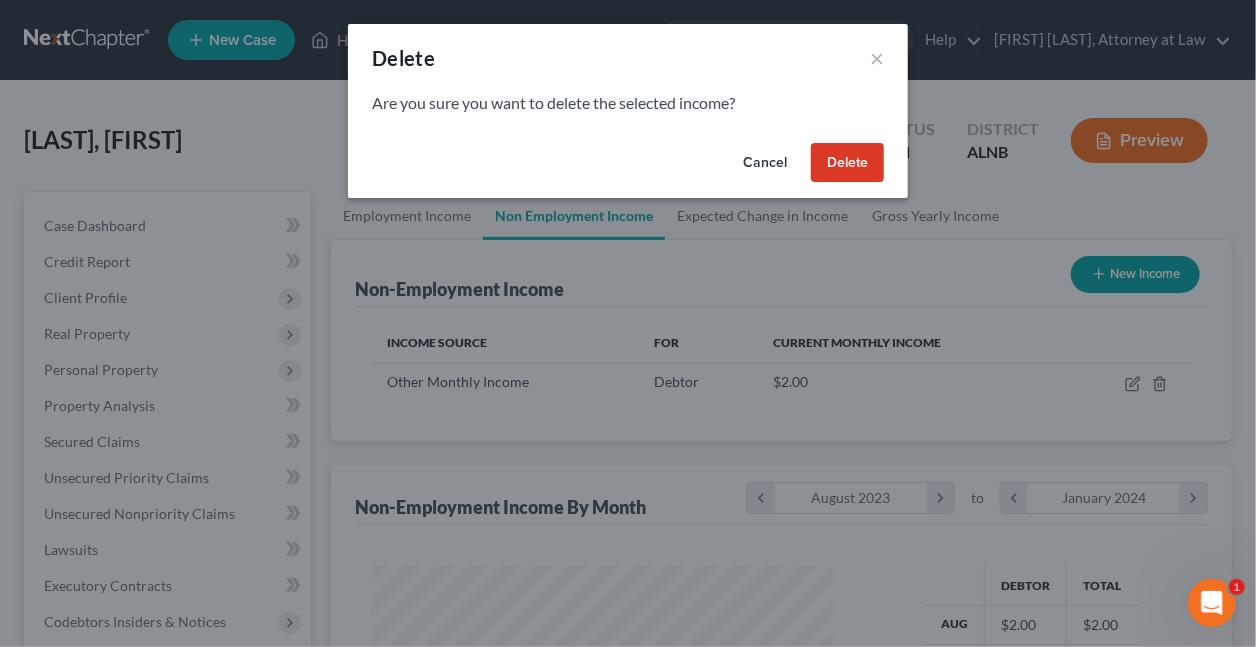 click on "Delete" at bounding box center (847, 163) 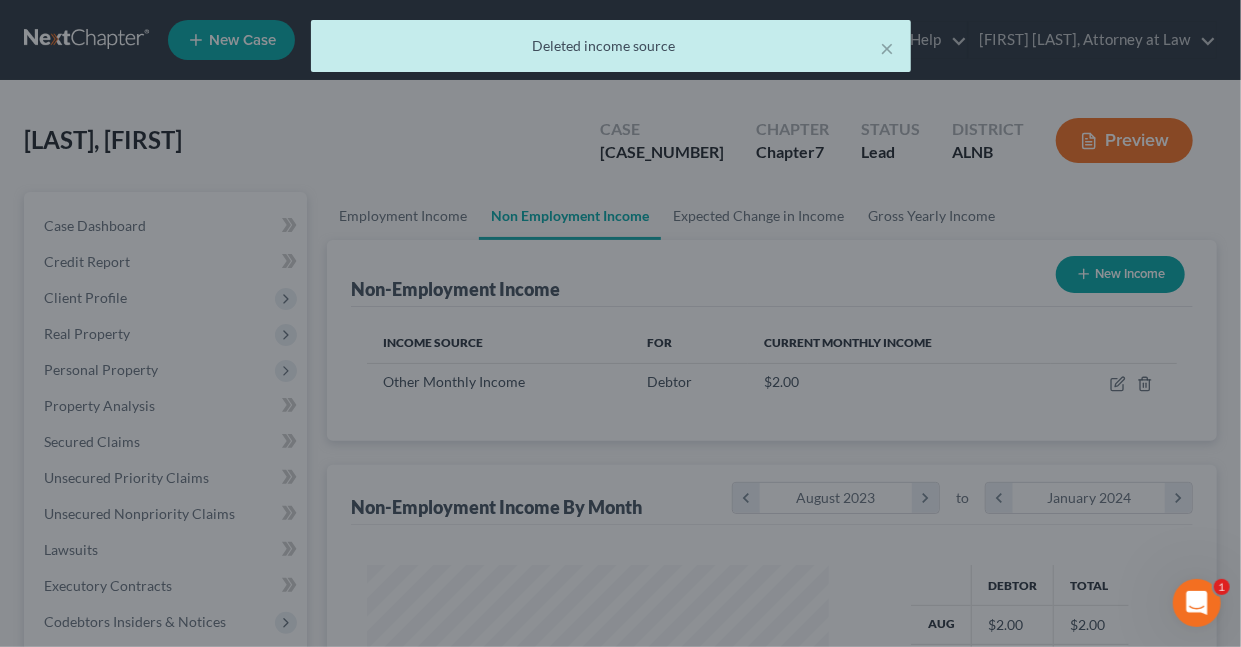 scroll, scrollTop: 0, scrollLeft: 0, axis: both 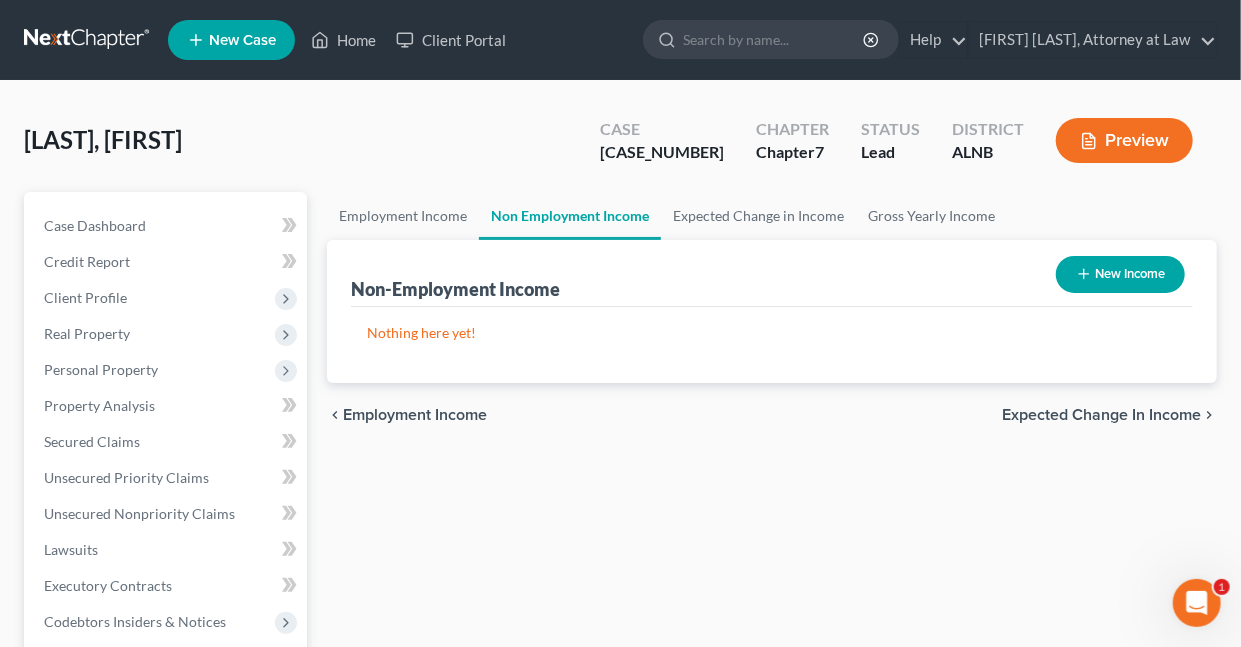 click on "New Income" at bounding box center (1120, 274) 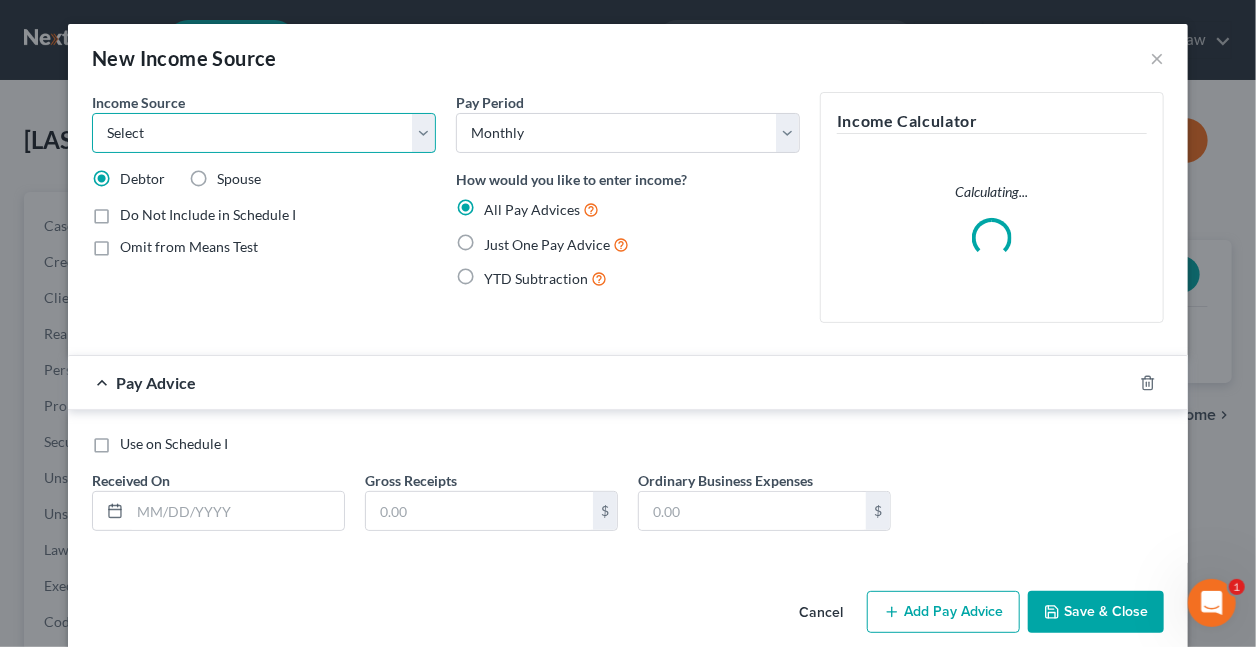 click on "Select Unemployment Disability (from employer) Pension Retirement Social Security / Social Security Disability Other Government Assistance Interests, Dividends or Royalties Child / Family Support Contributions to Household Property / Rental Business, Professional or Farm Alimony / Maintenance Payments Military Disability Benefits Other Monthly Income" at bounding box center (264, 133) 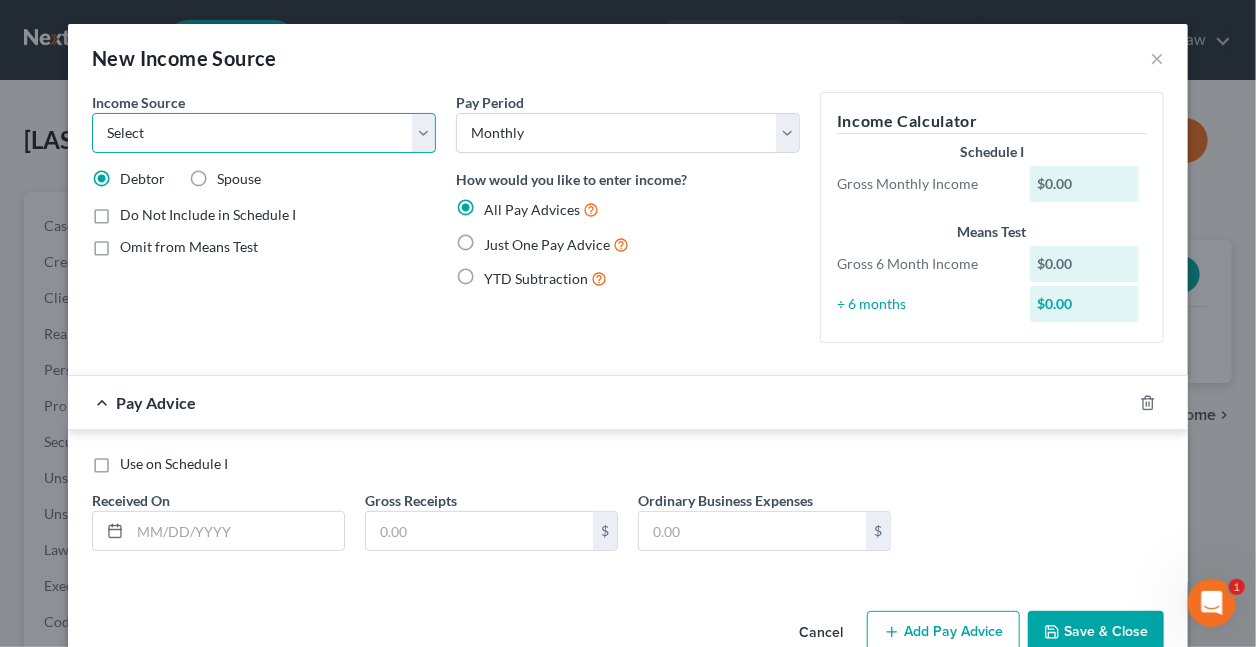 select on "13" 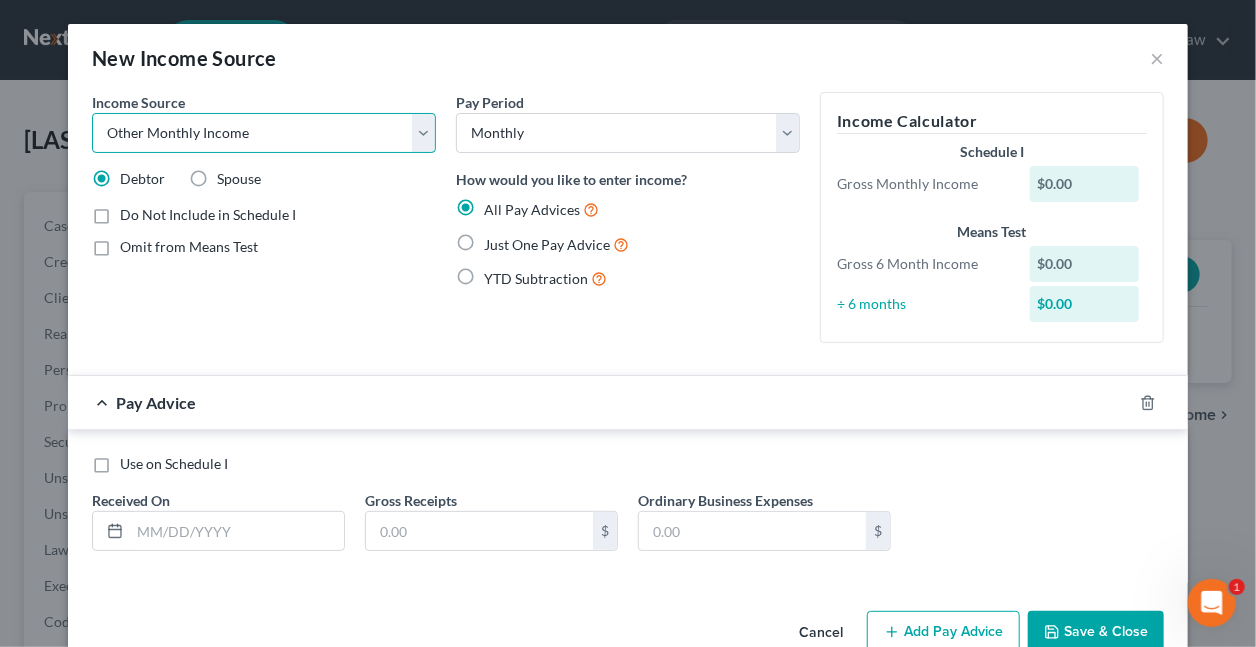 click on "Select Unemployment Disability (from employer) Pension Retirement Social Security / Social Security Disability Other Government Assistance Interests, Dividends or Royalties Child / Family Support Contributions to Household Property / Rental Business, Professional or Farm Alimony / Maintenance Payments Military Disability Benefits Other Monthly Income" at bounding box center [264, 133] 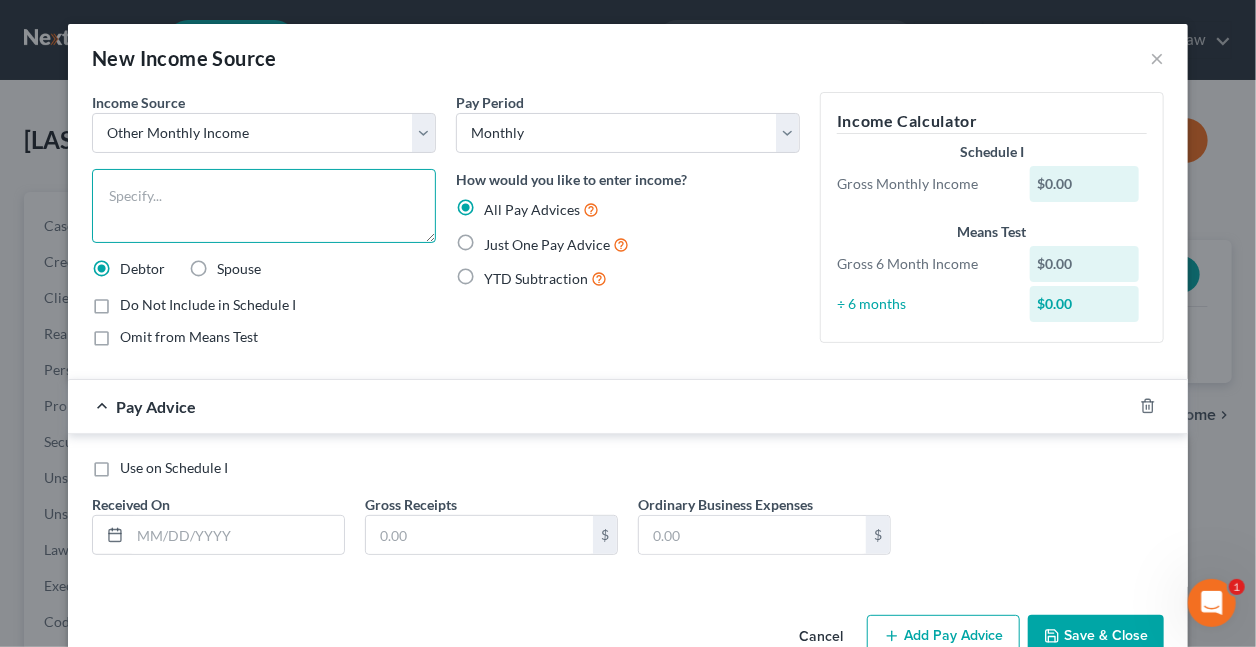 click at bounding box center (264, 206) 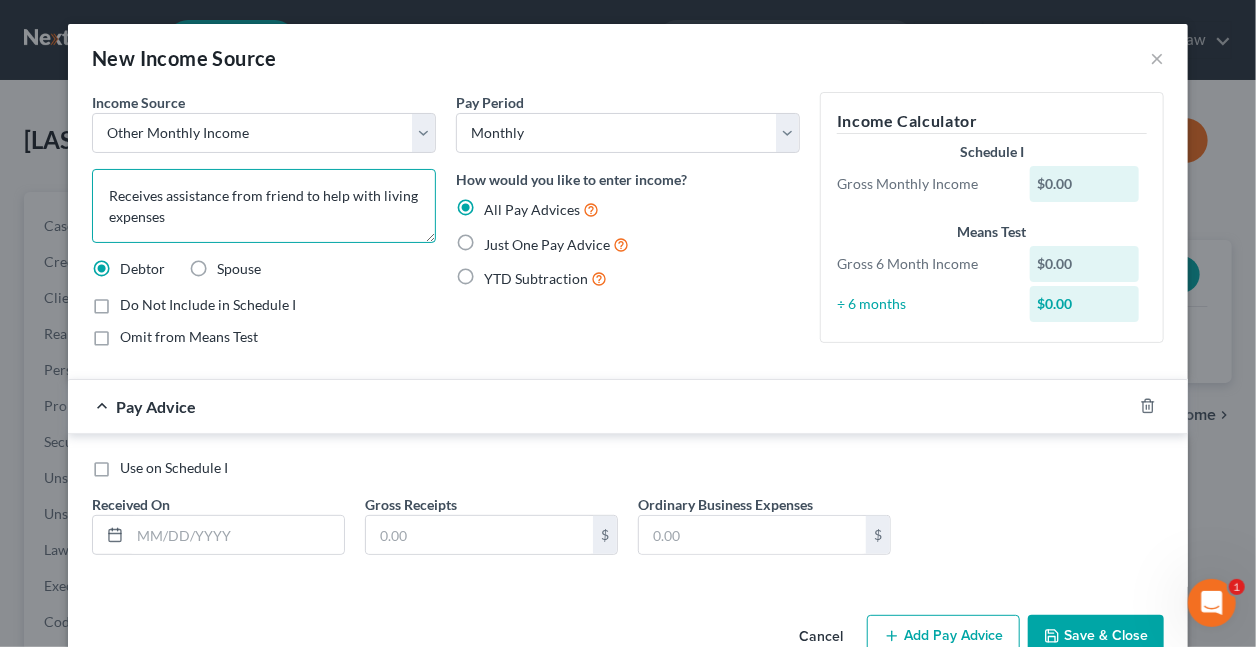 type on "Receives assistance from friend to help with living expenses" 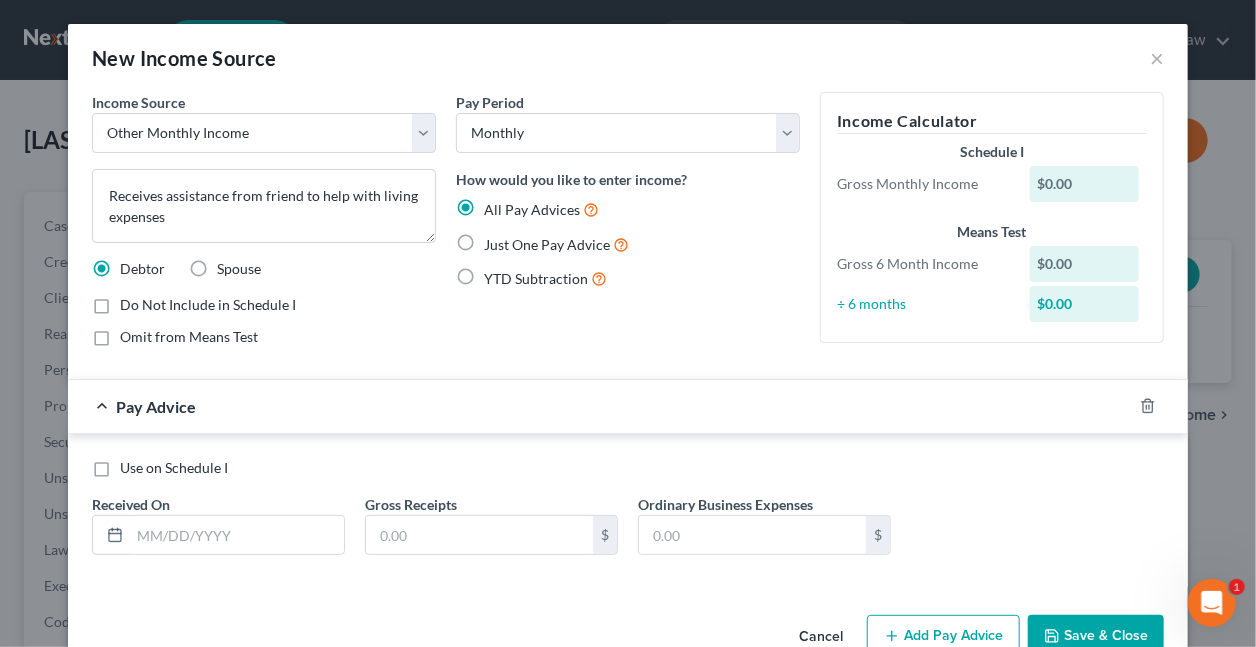 click on "Just One Pay Advice" at bounding box center [556, 244] 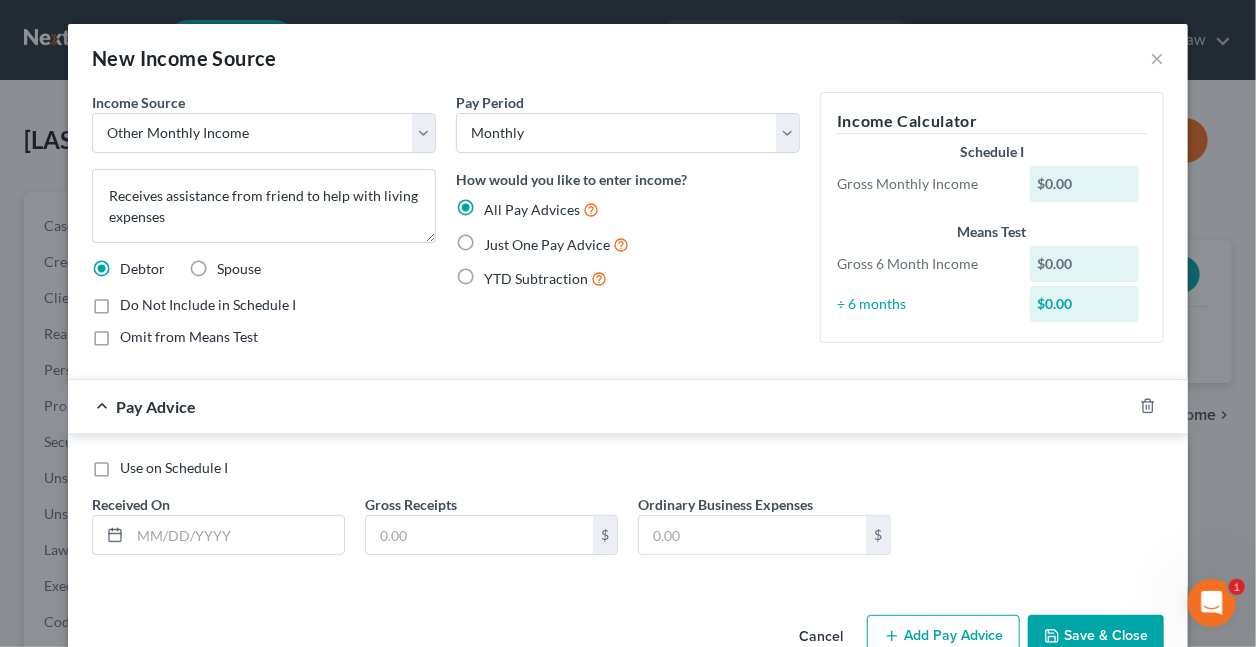 click on "Just One Pay Advice" at bounding box center (498, 239) 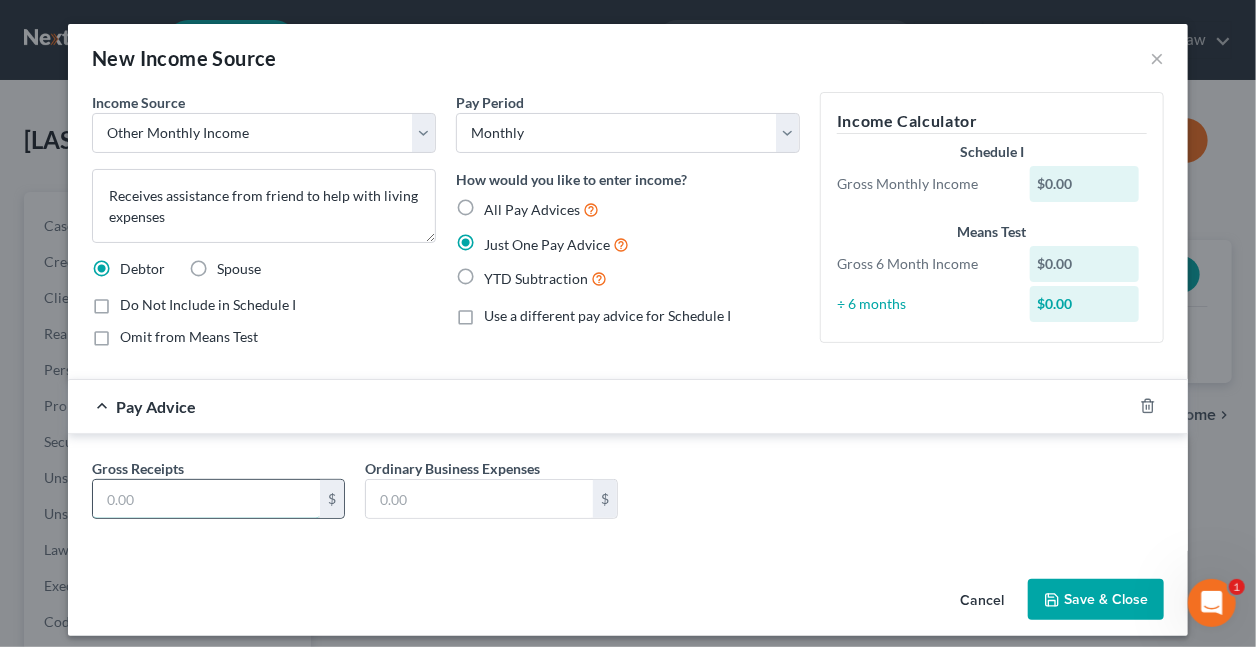 click at bounding box center [206, 499] 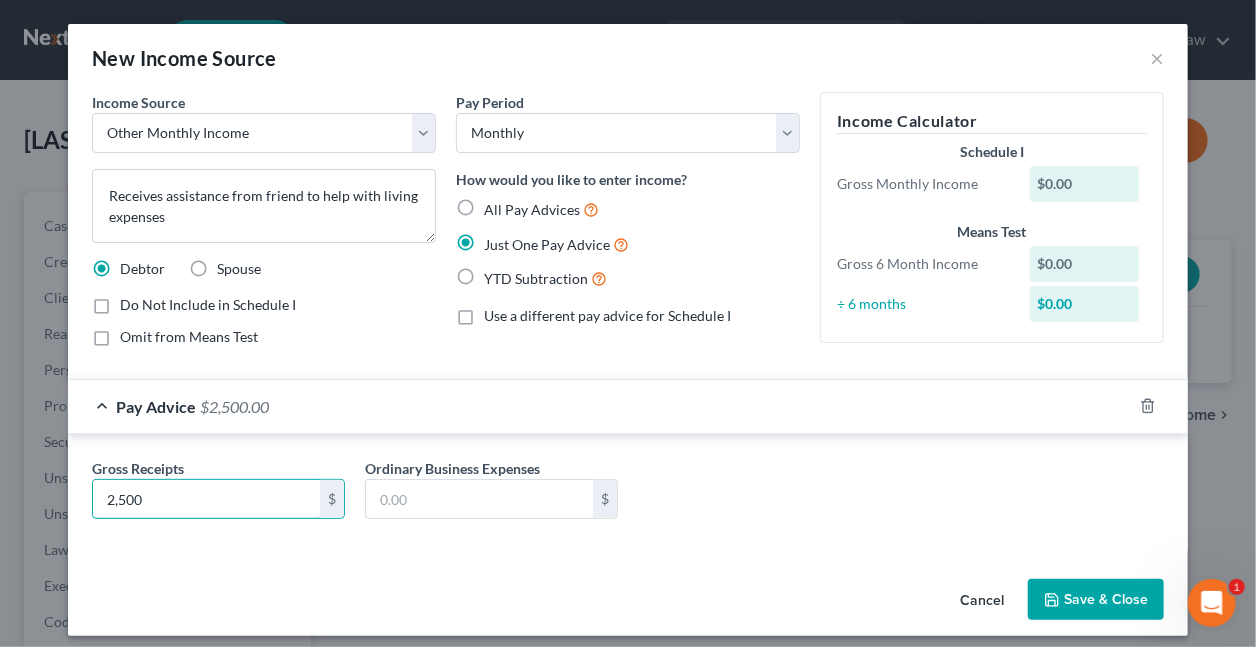 type on "2,500" 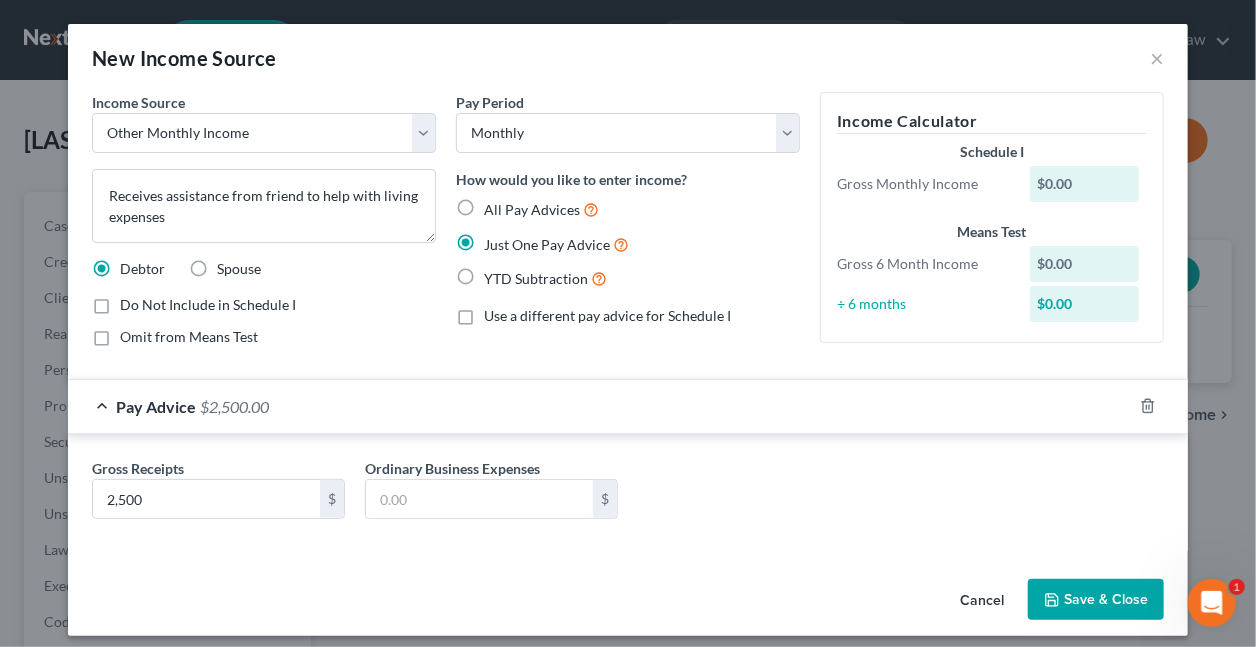 click on "Save & Close" at bounding box center [1096, 600] 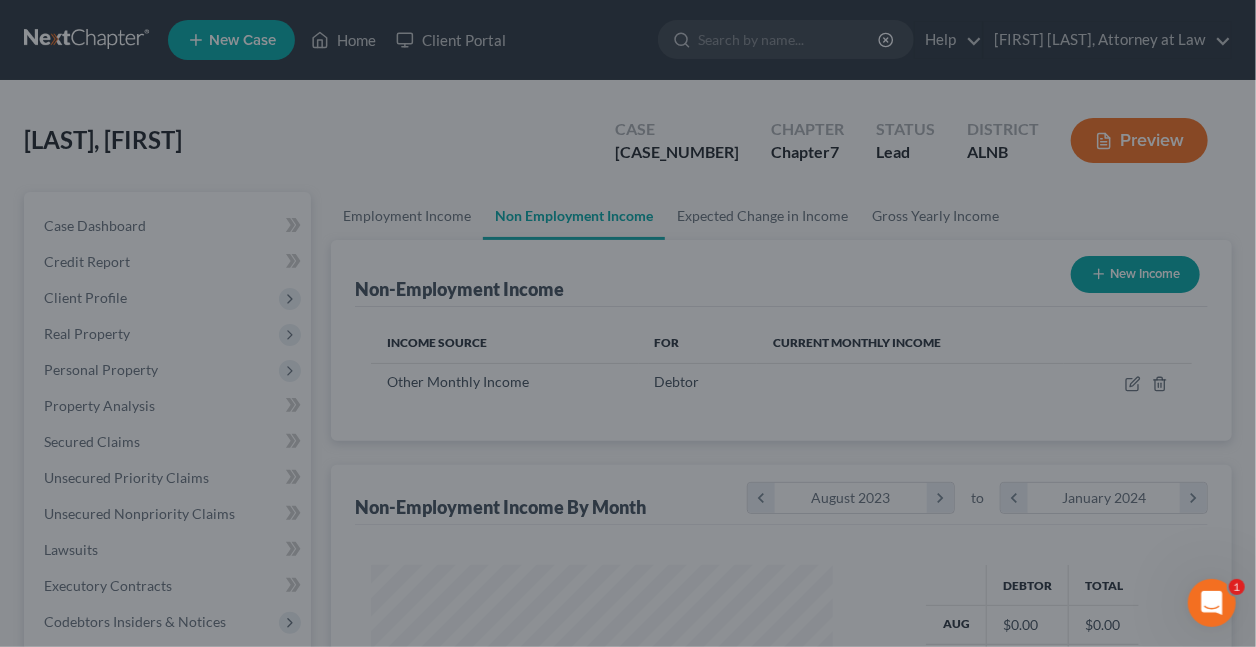 scroll, scrollTop: 999643, scrollLeft: 999497, axis: both 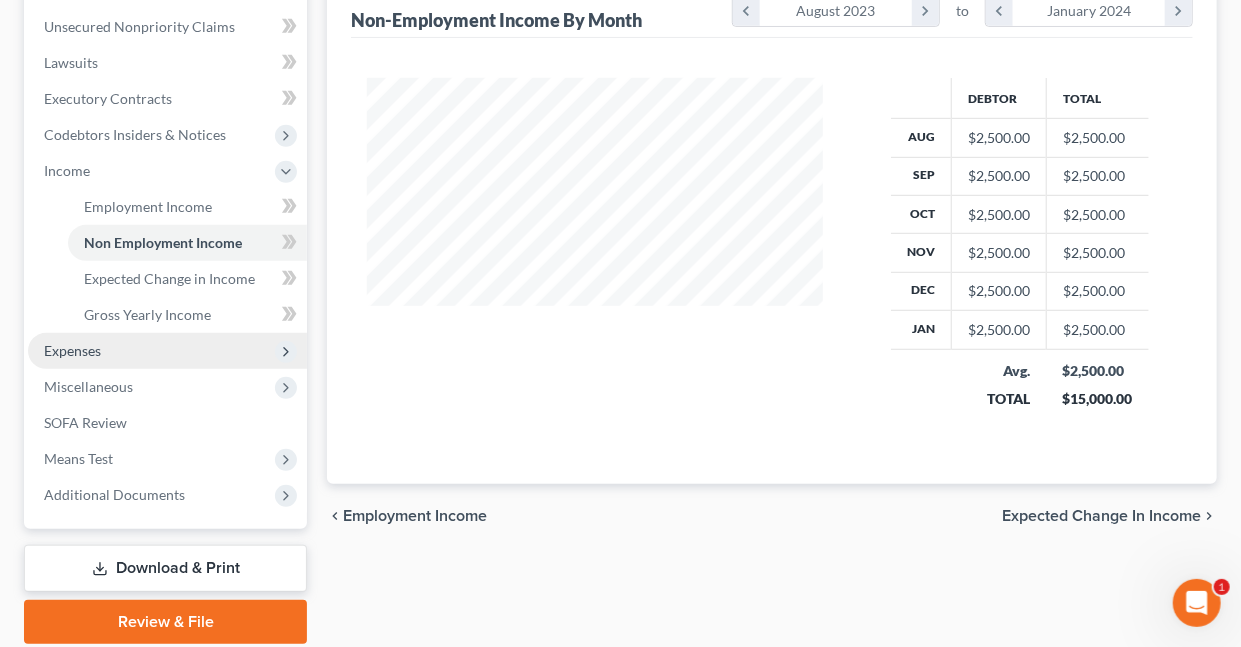 click on "Expenses" at bounding box center (72, 350) 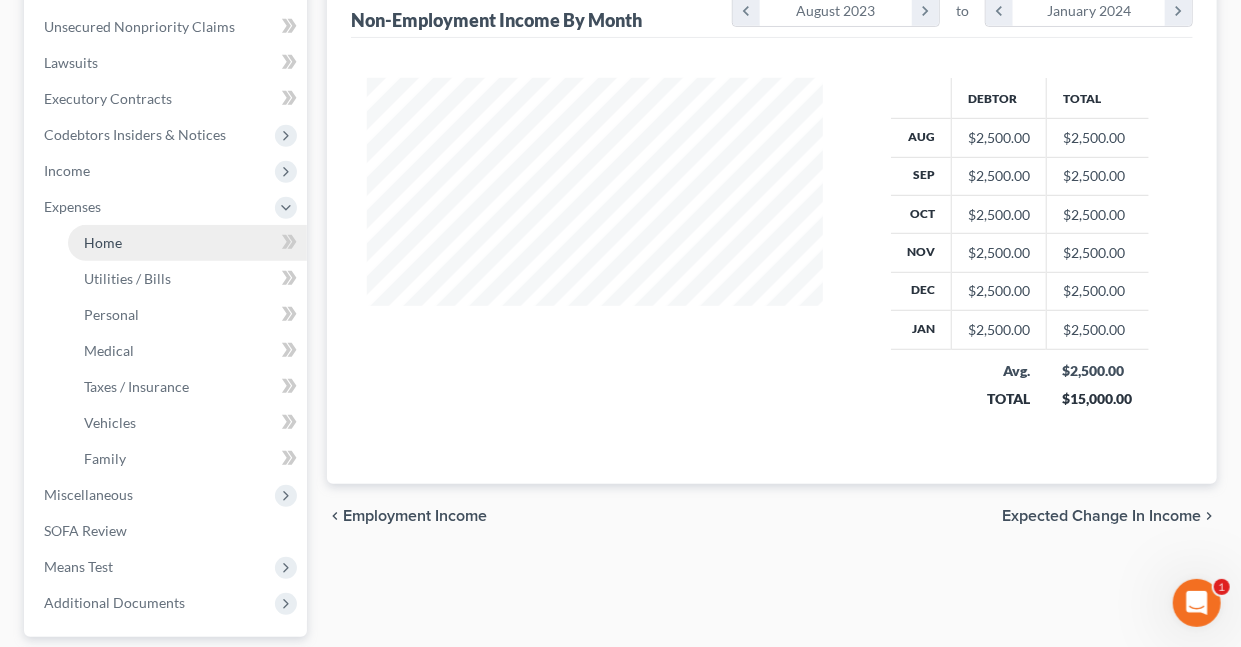 click on "Home" at bounding box center (103, 242) 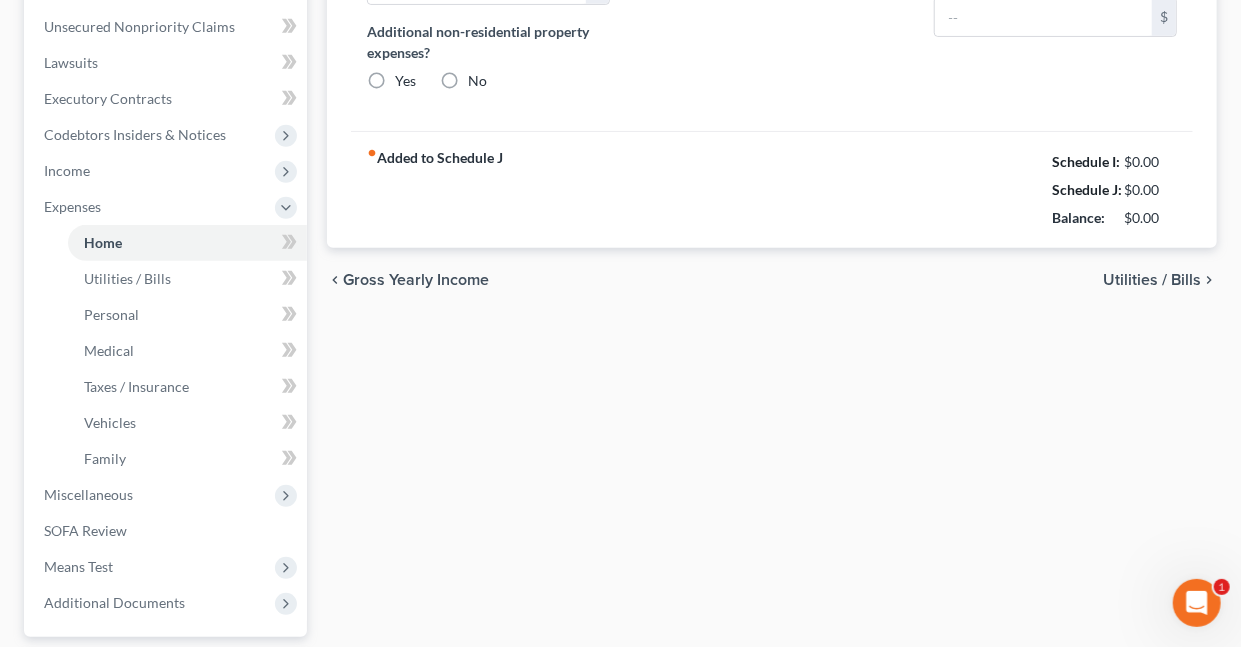 scroll, scrollTop: 0, scrollLeft: 0, axis: both 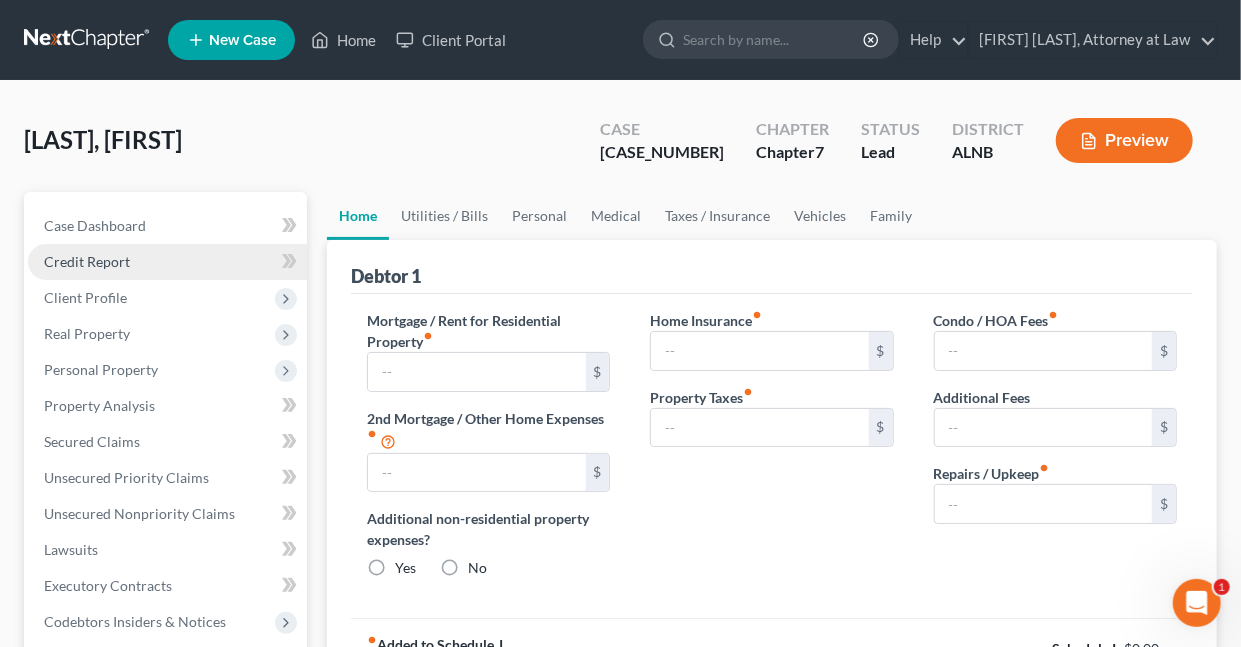 type on "1,650.00" 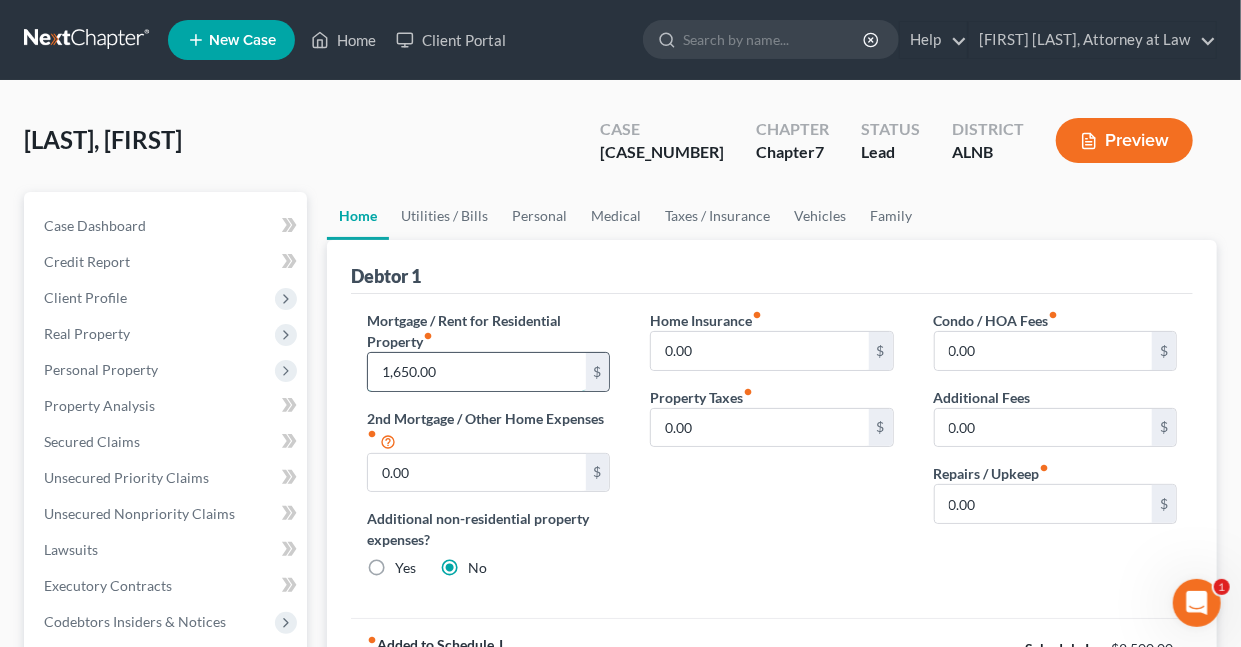 click on "1,650.00" at bounding box center [476, 372] 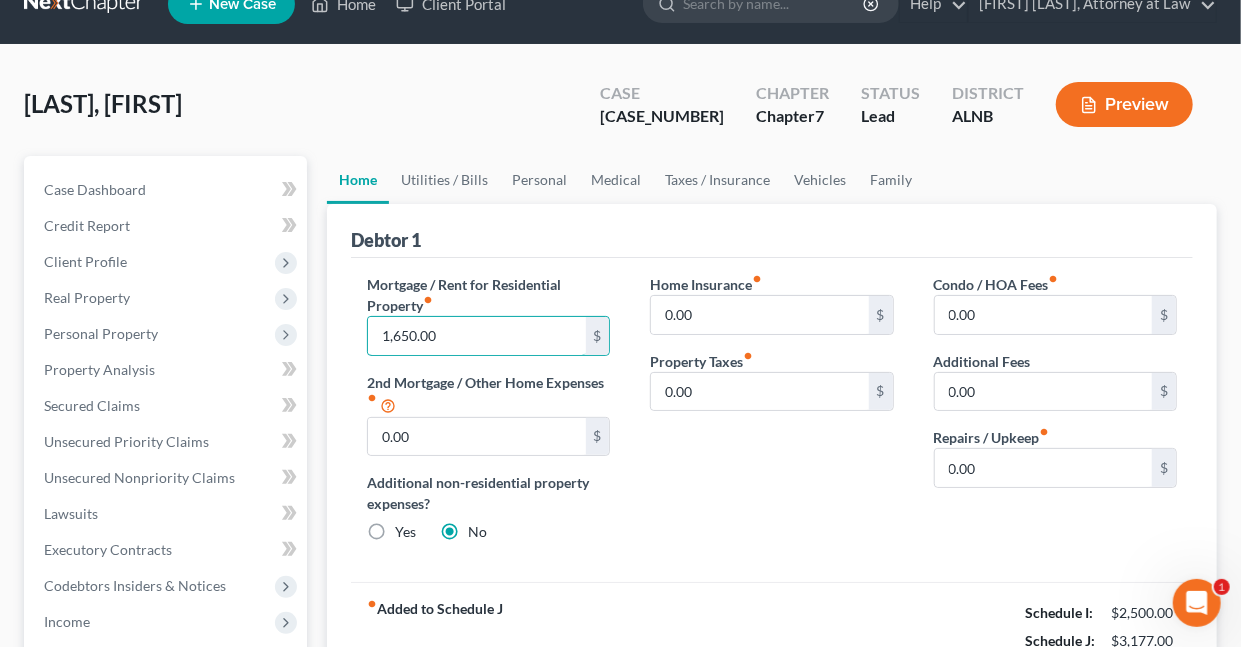 scroll, scrollTop: 33, scrollLeft: 0, axis: vertical 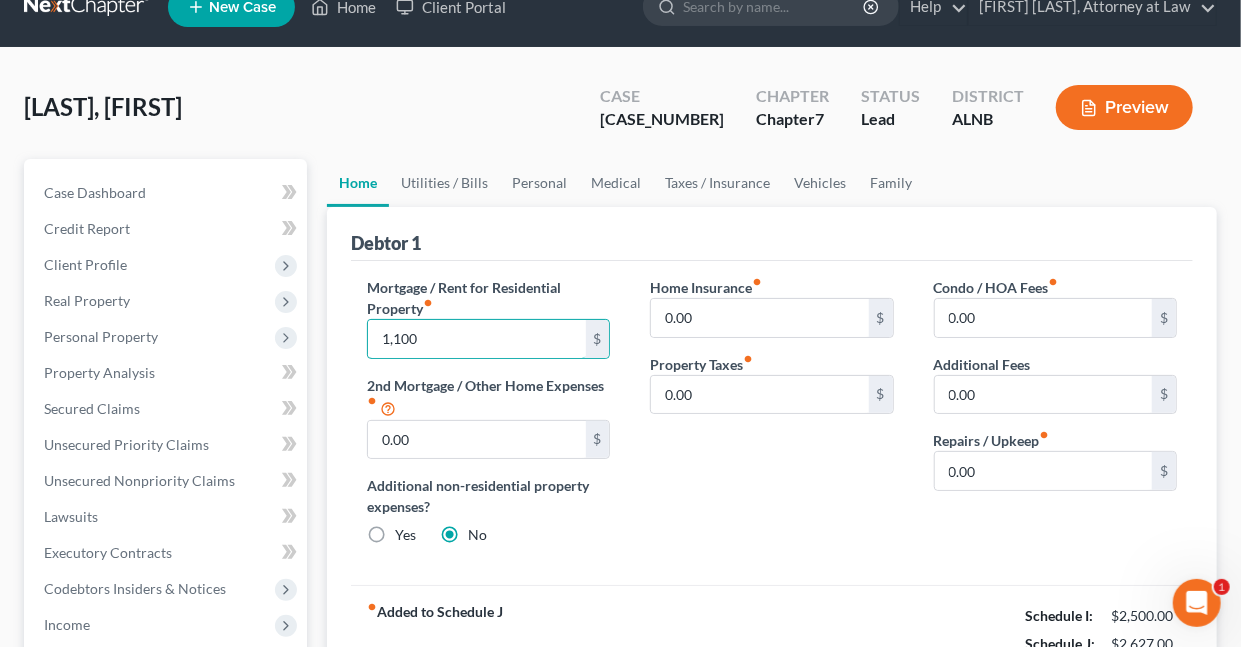 type on "1,100" 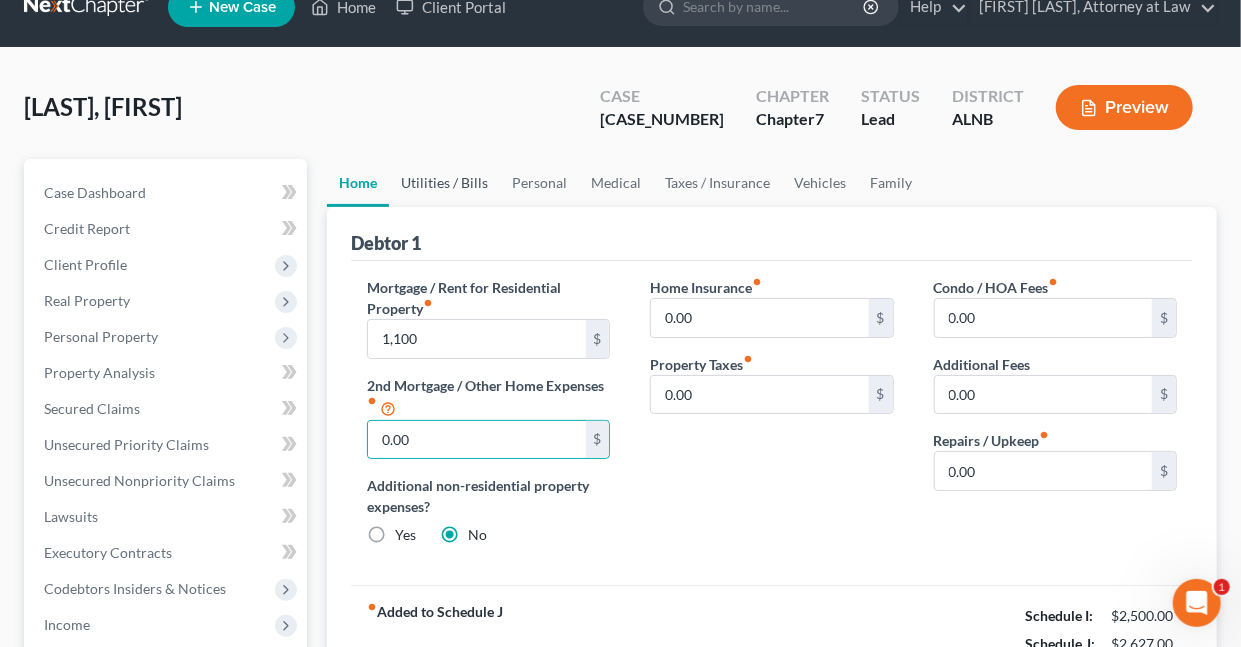 click on "Utilities / Bills" at bounding box center (444, 183) 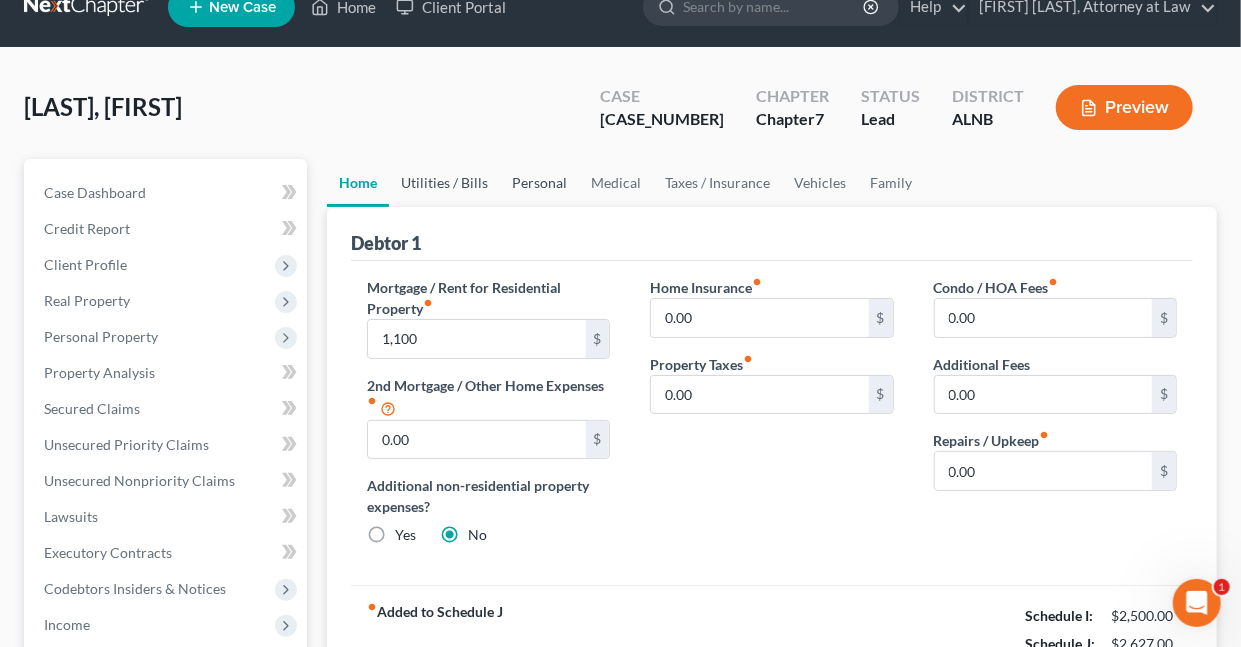 scroll, scrollTop: 0, scrollLeft: 0, axis: both 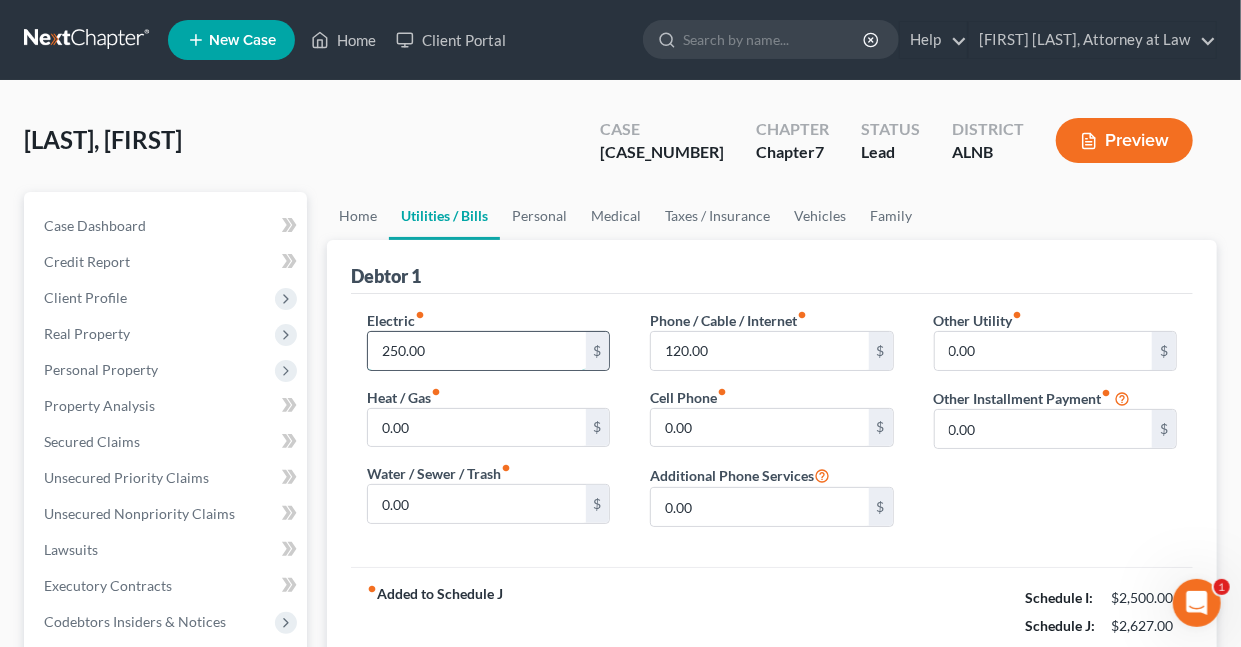 click on "250.00" at bounding box center [476, 351] 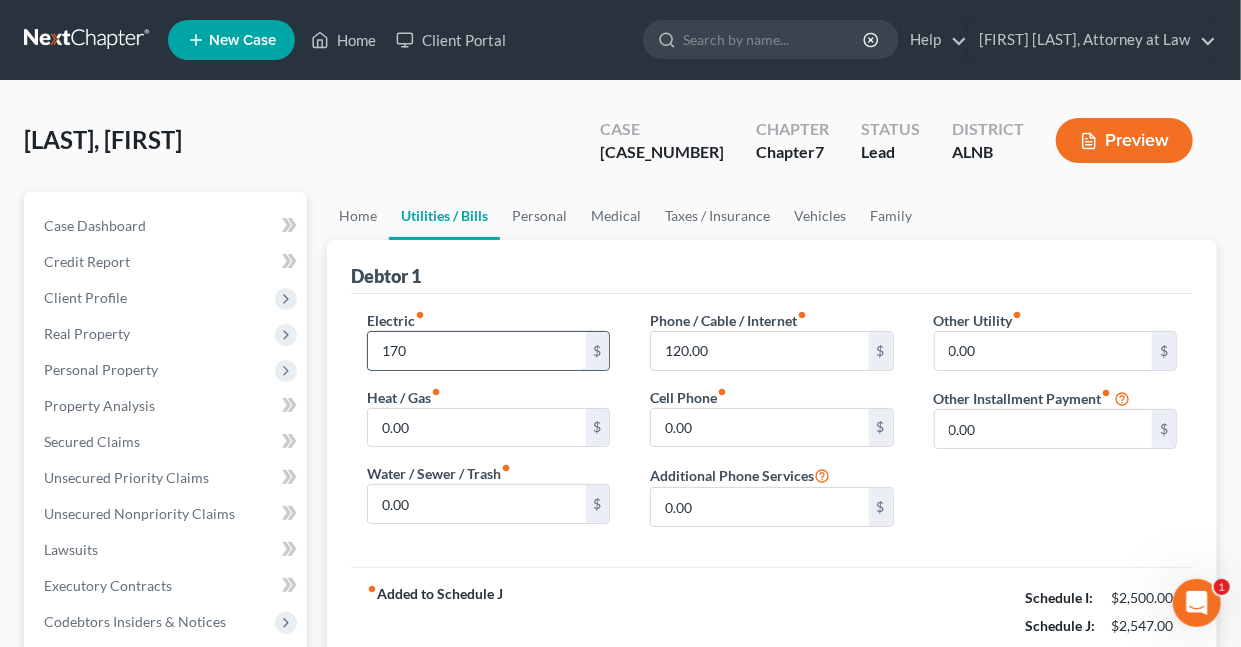 type on "170" 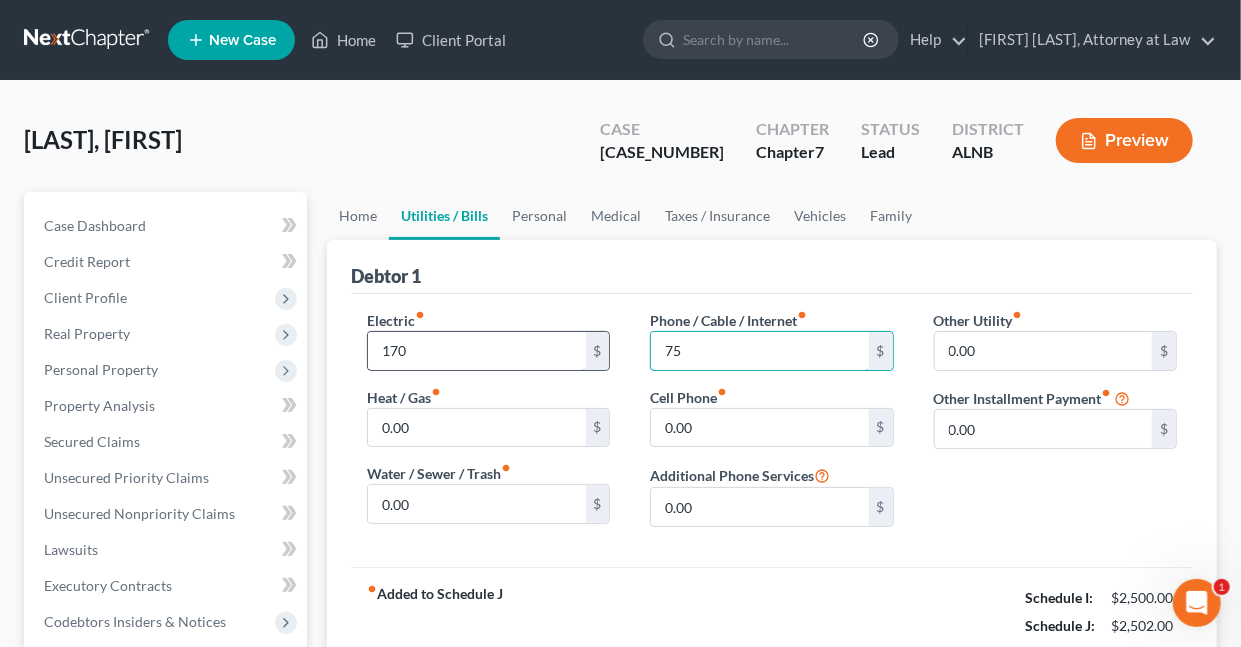 type on "75" 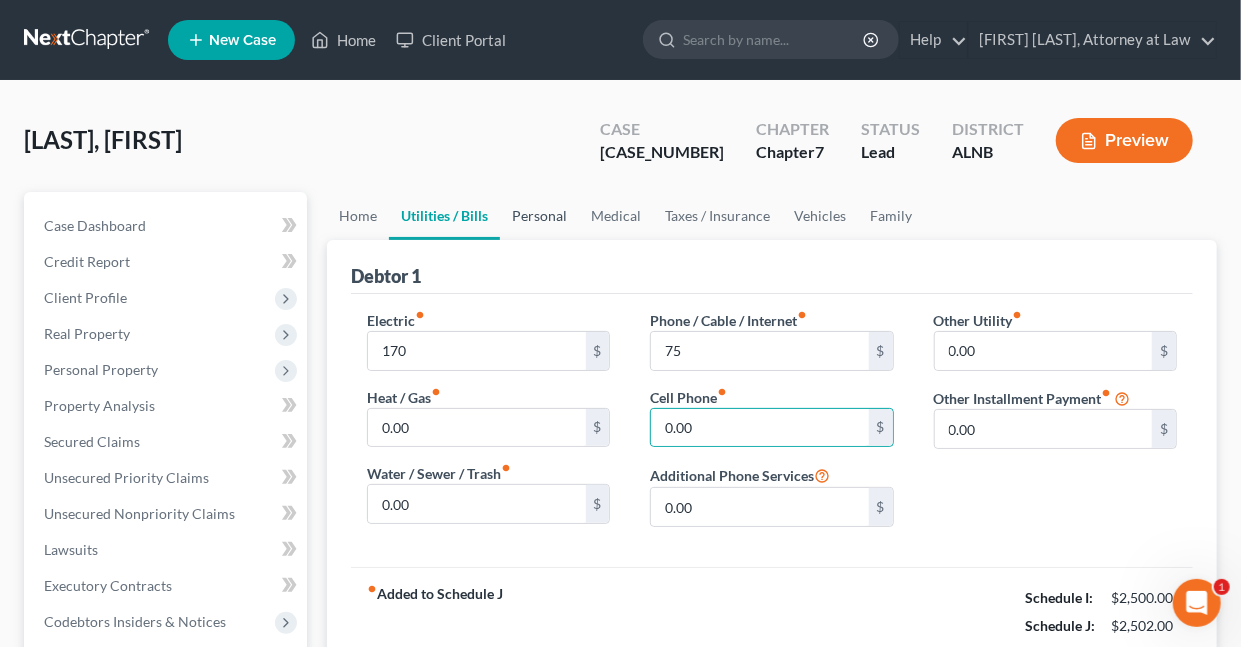 click on "Personal" at bounding box center [539, 216] 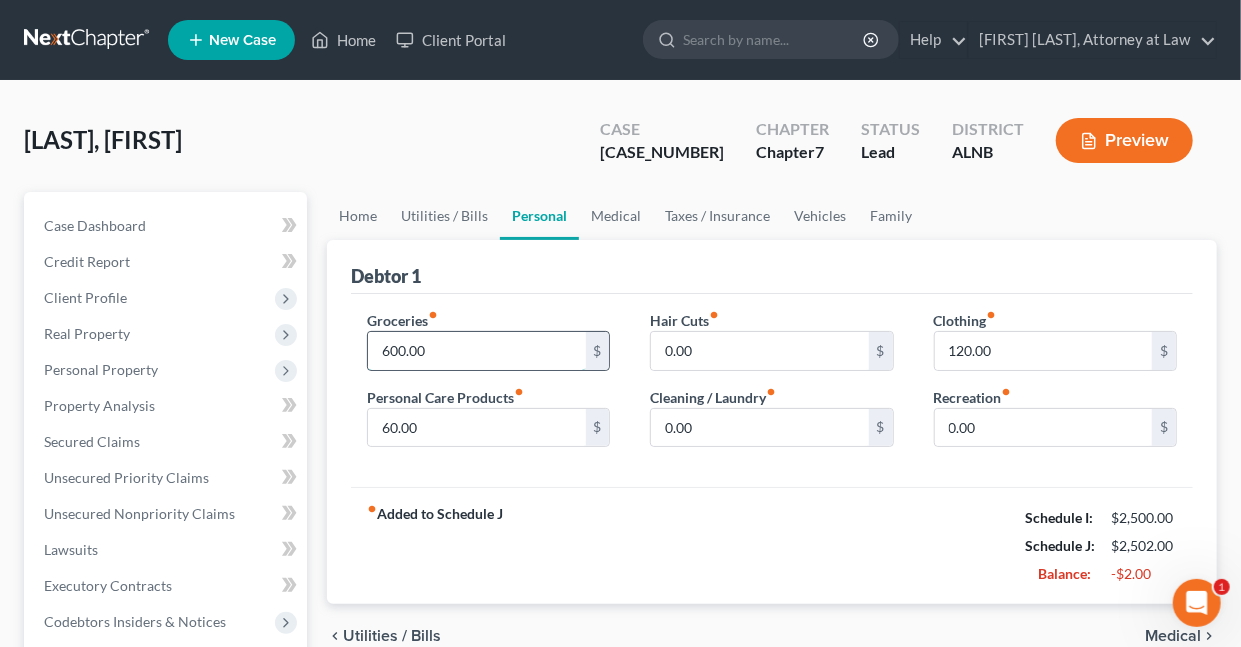 click on "600.00" at bounding box center (476, 351) 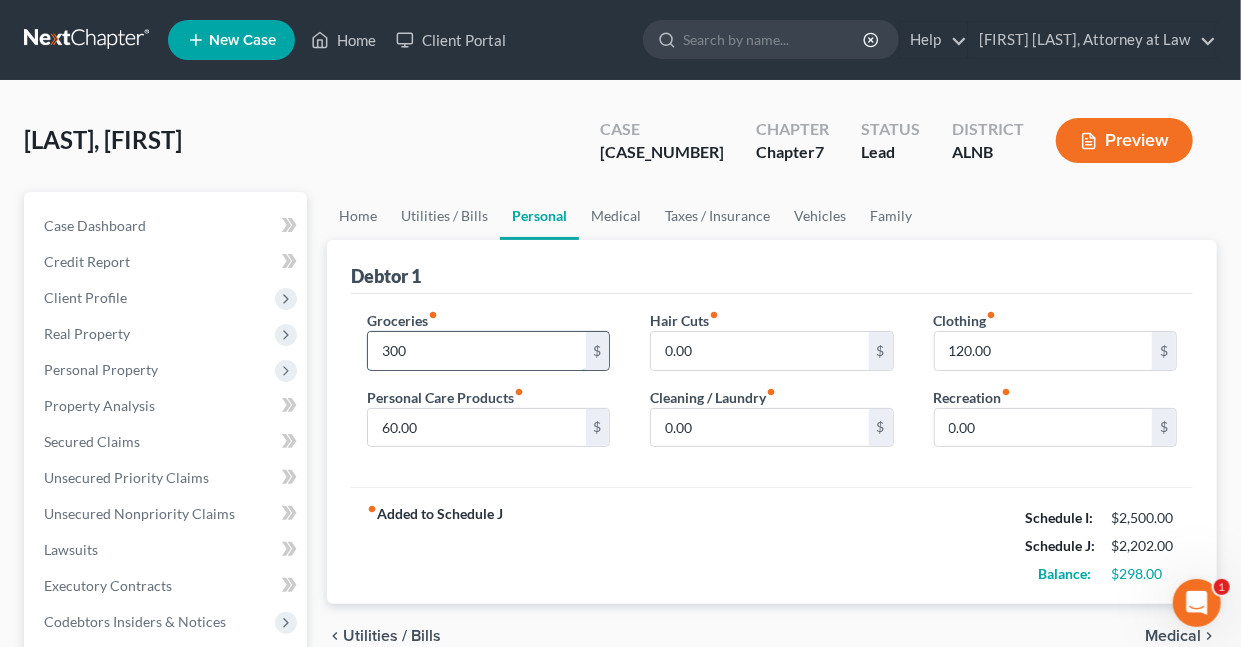 type on "300" 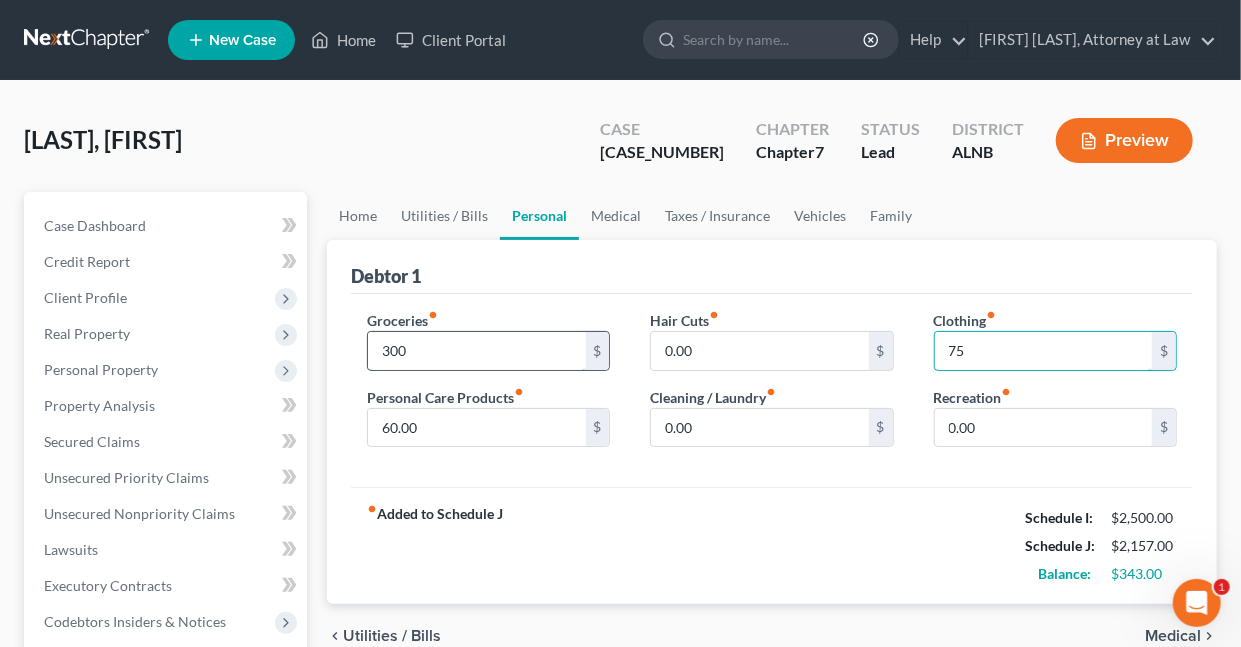 type on "75" 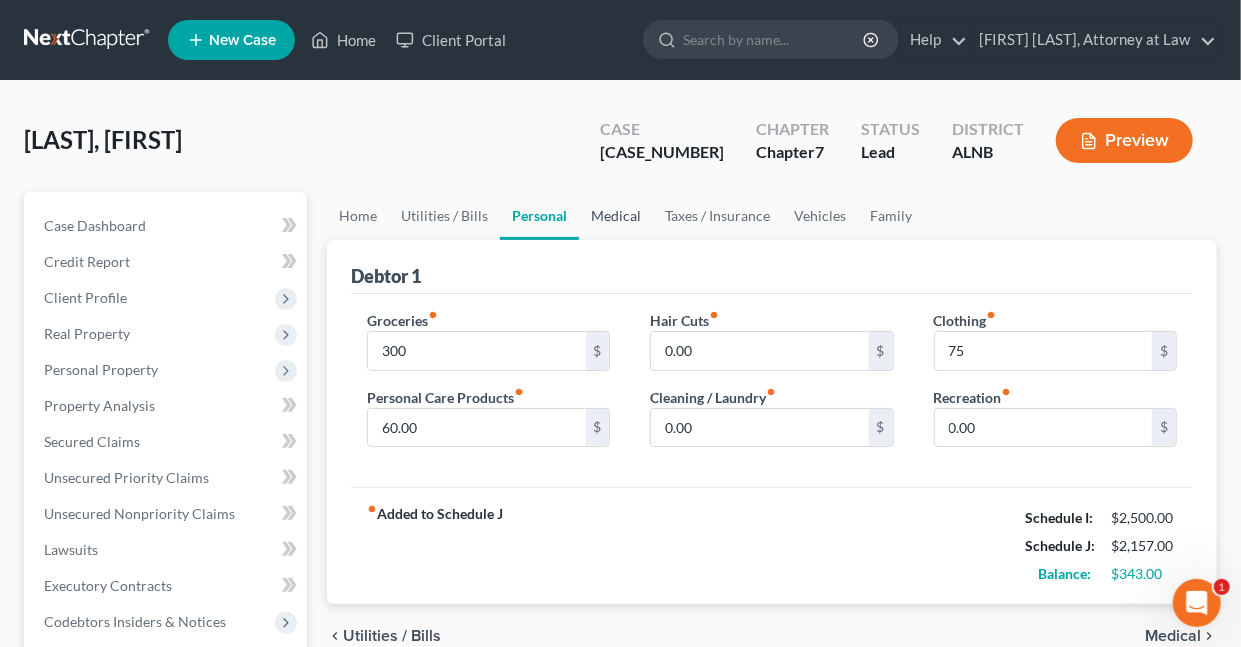click on "Medical" at bounding box center (616, 216) 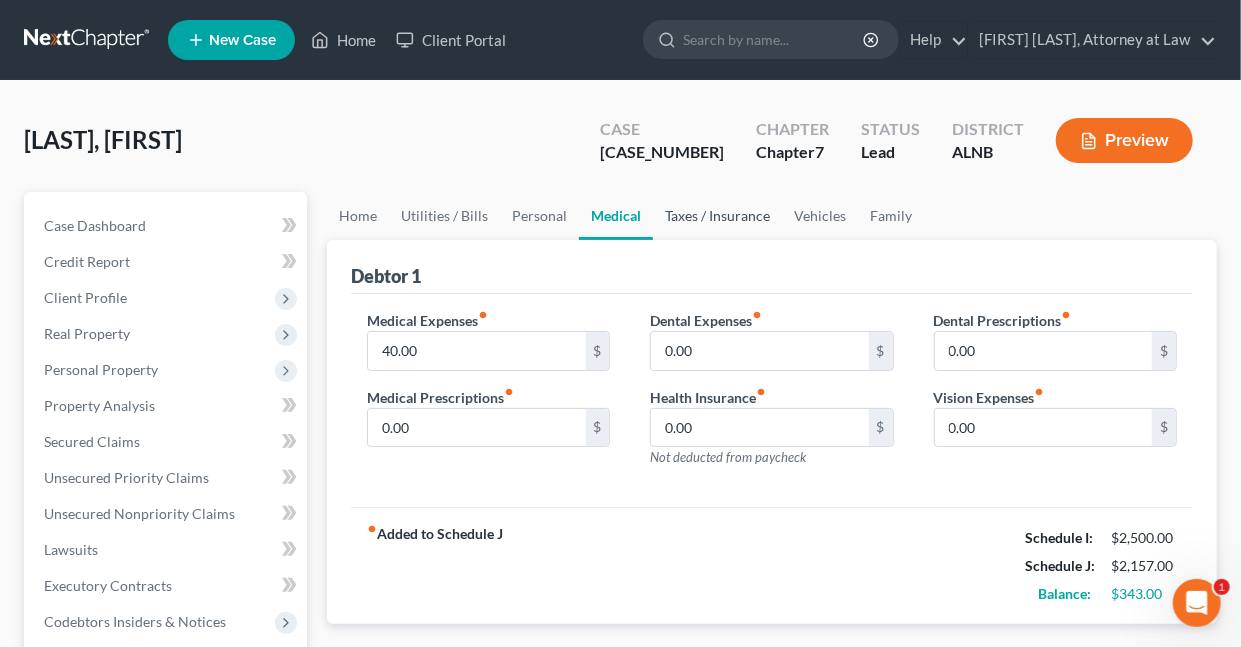 click on "Taxes / Insurance" at bounding box center (717, 216) 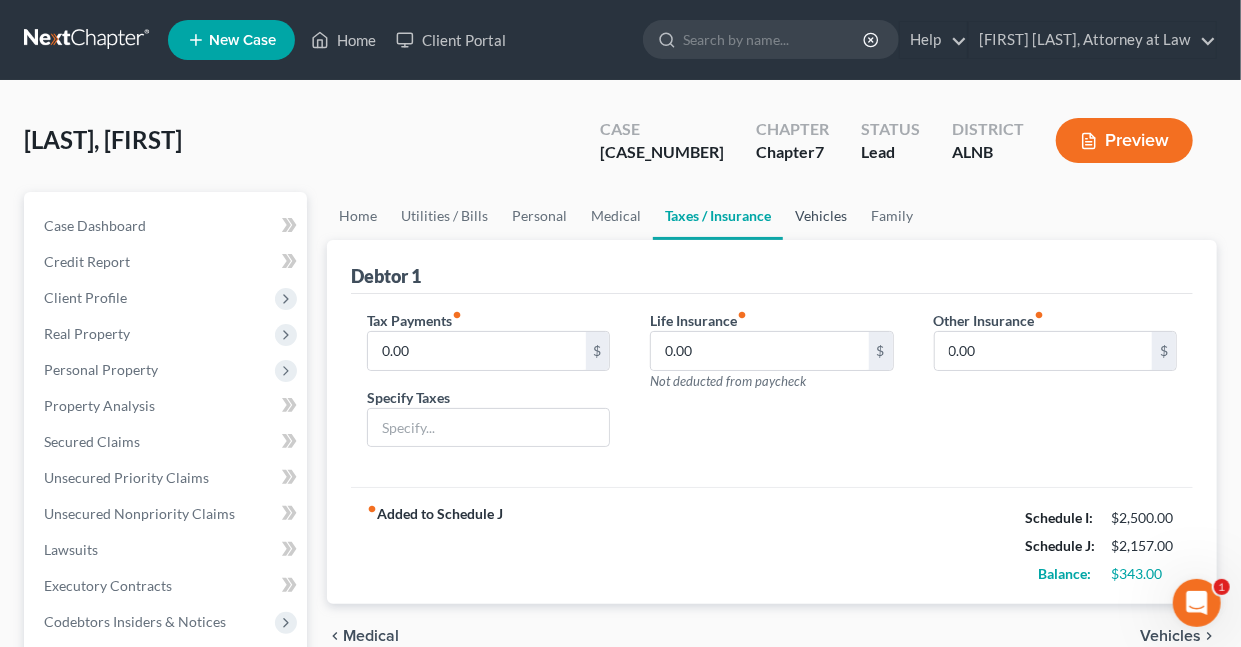 click on "Vehicles" at bounding box center (821, 216) 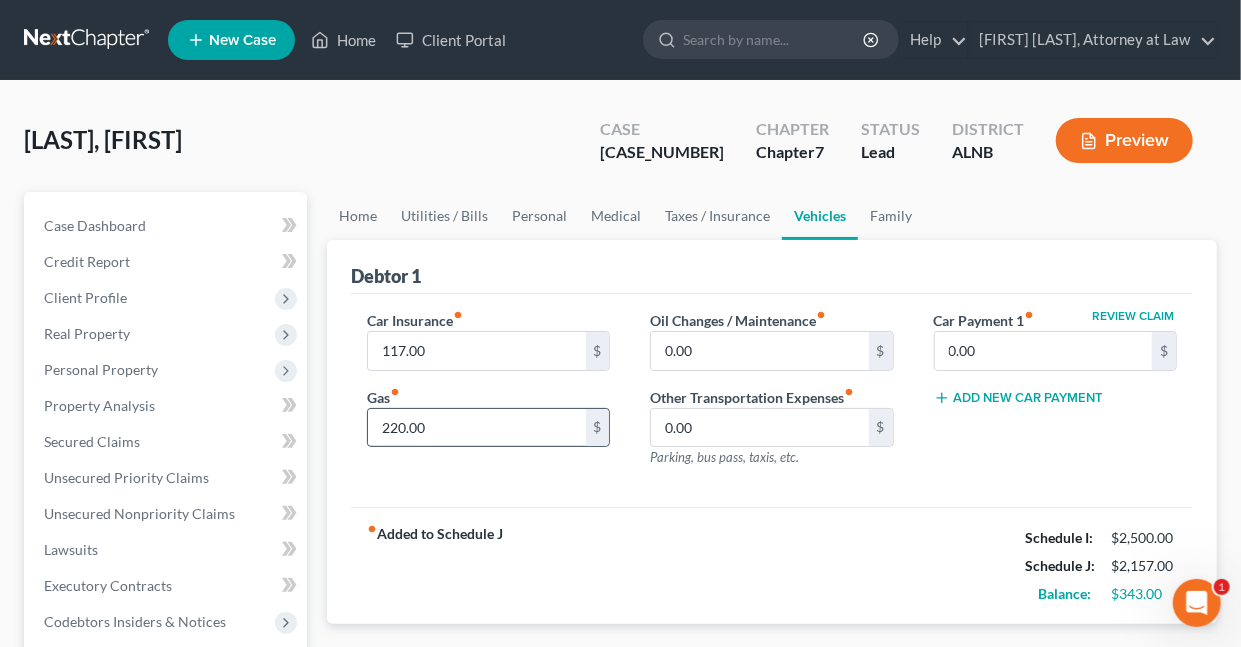click on "220.00" at bounding box center [476, 428] 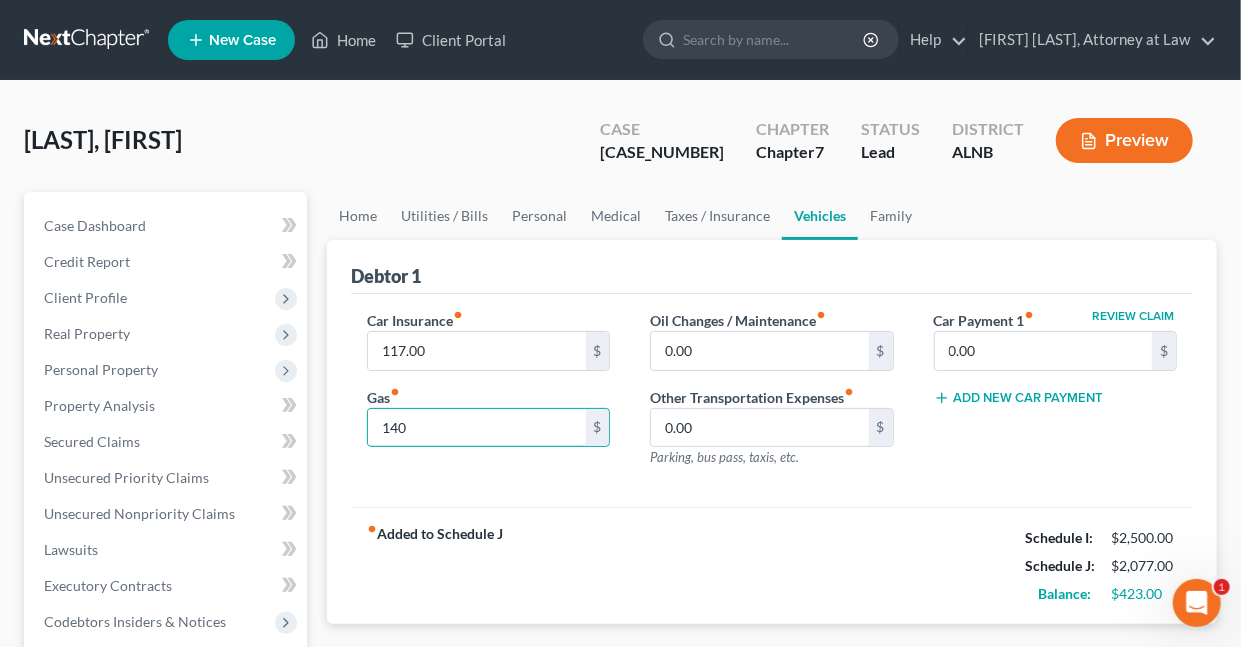 type on "140" 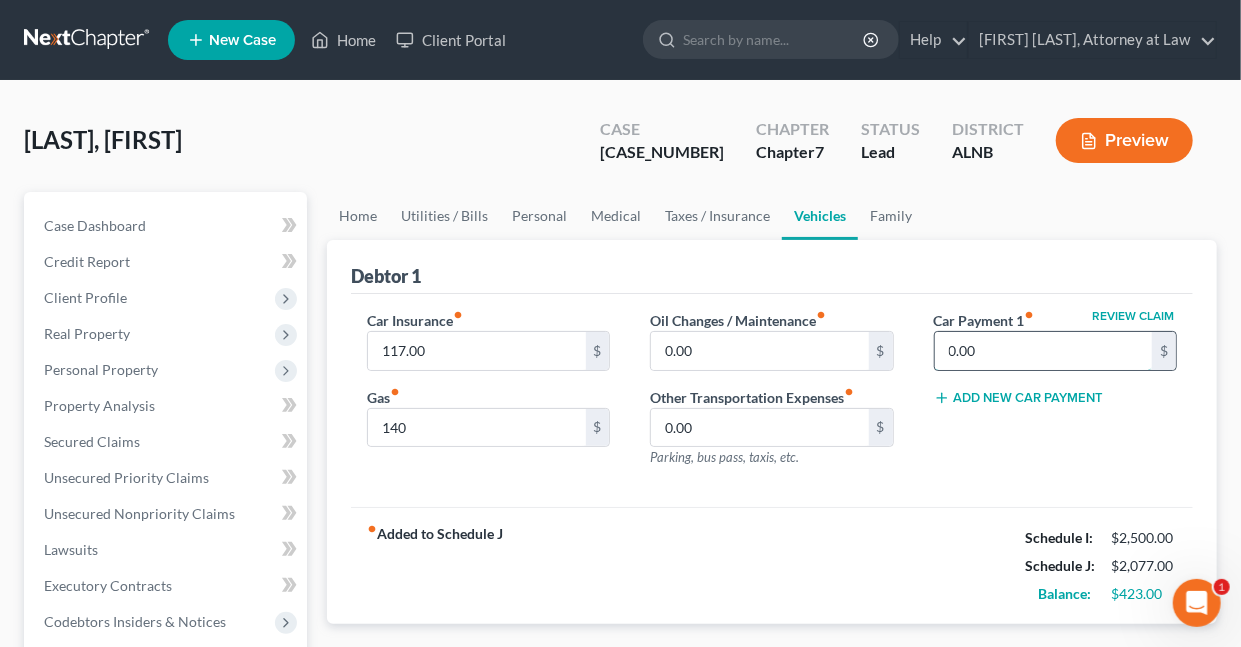 click on "0.00" at bounding box center [1043, 351] 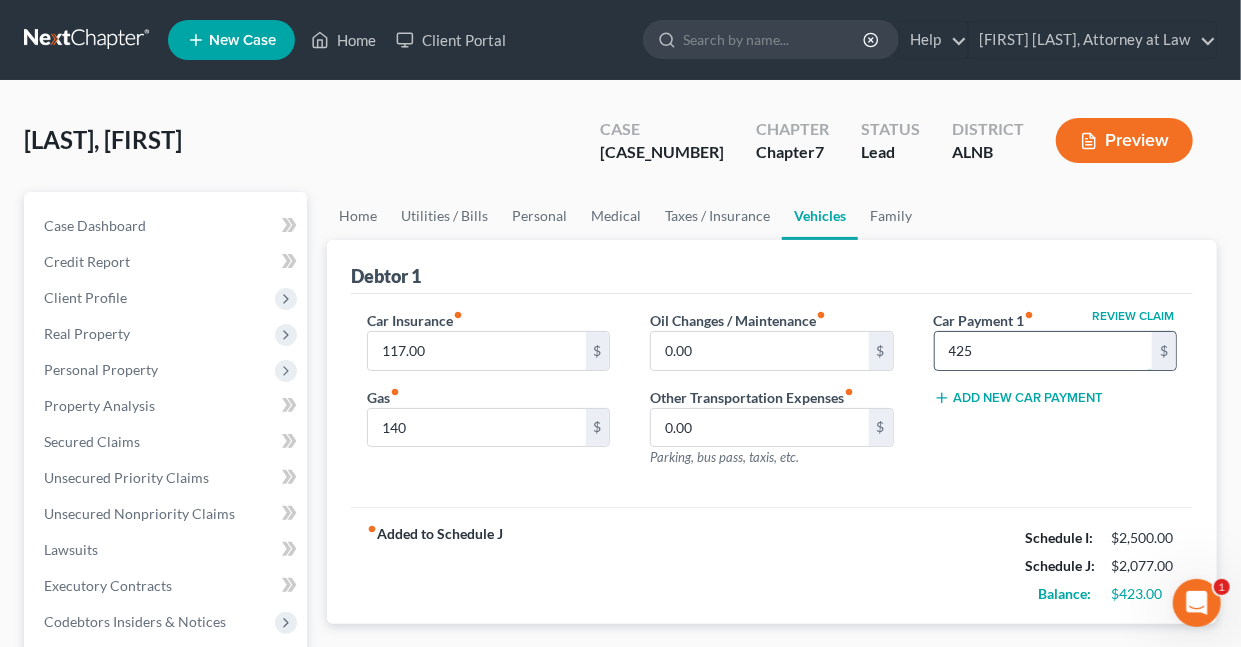 type on "425" 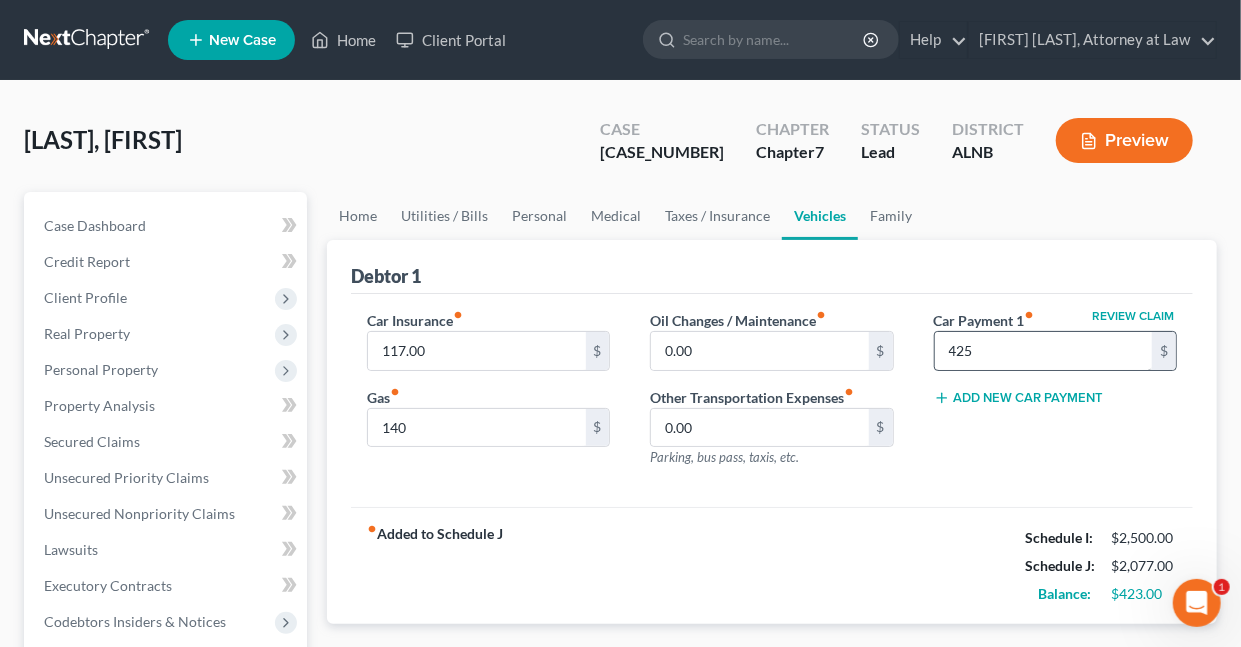 type 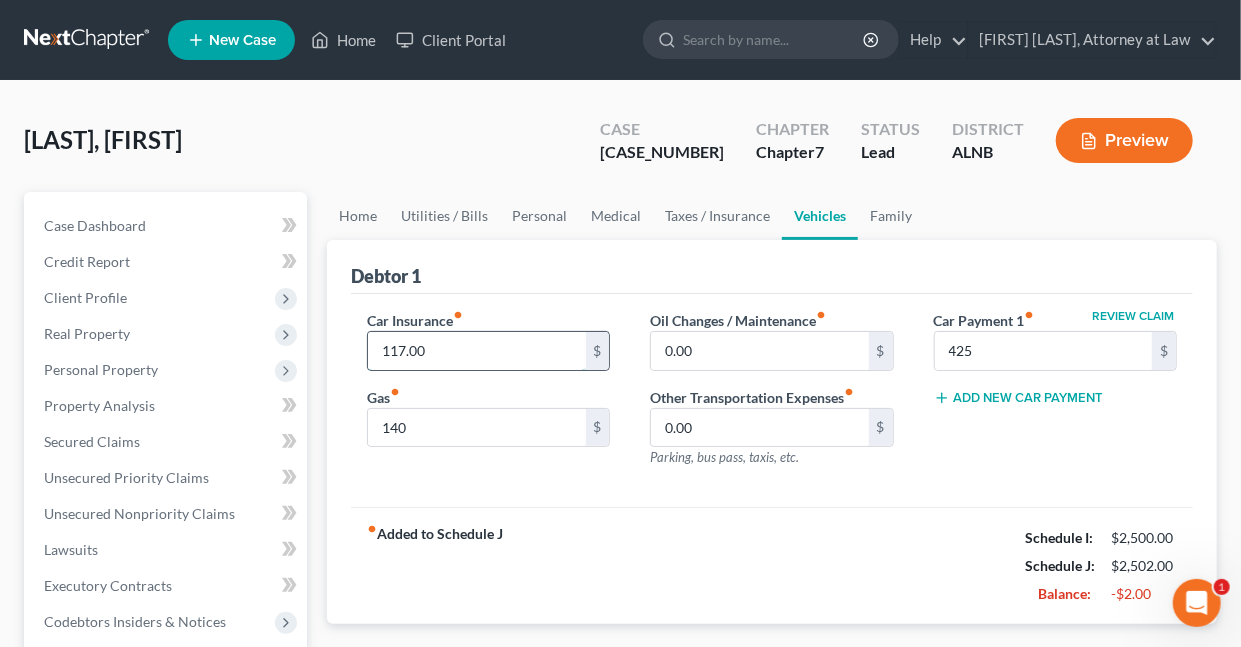 click on "117.00" at bounding box center [476, 351] 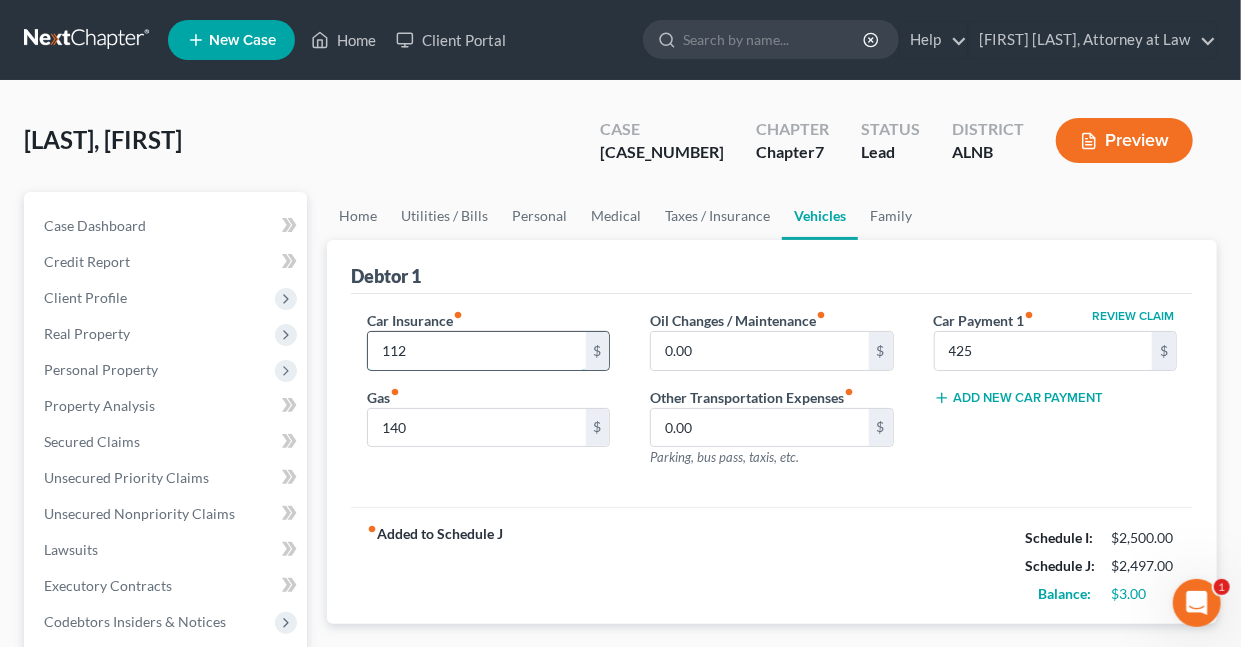 type on "112" 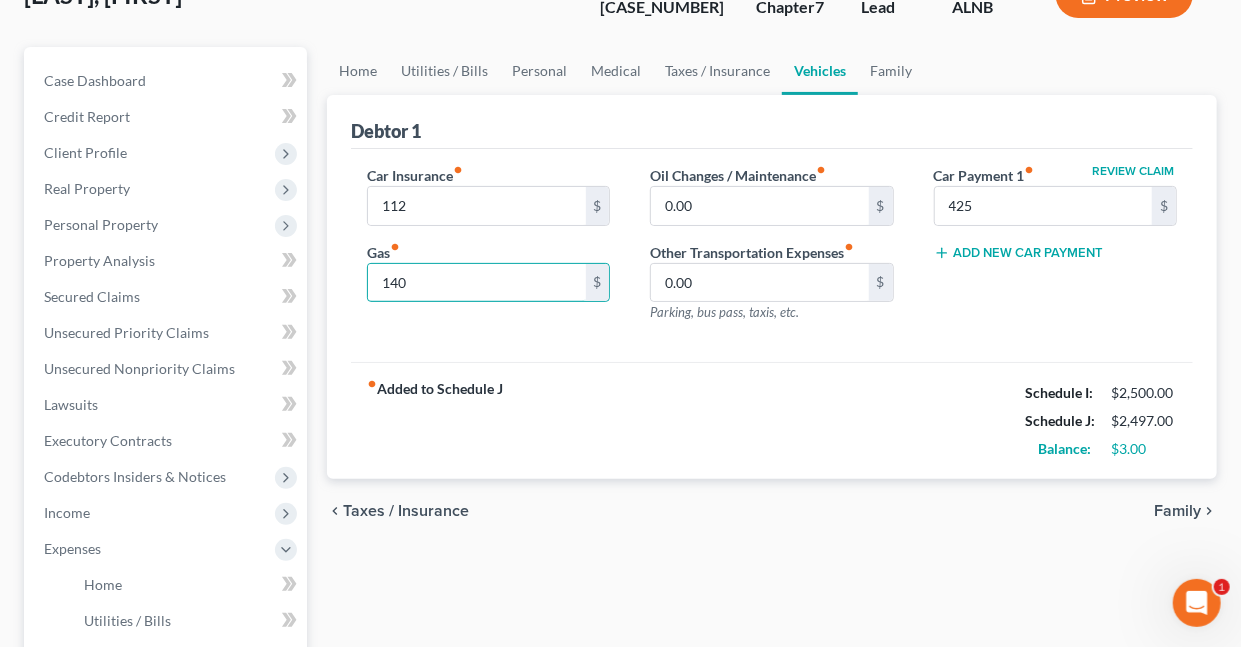 scroll, scrollTop: 142, scrollLeft: 0, axis: vertical 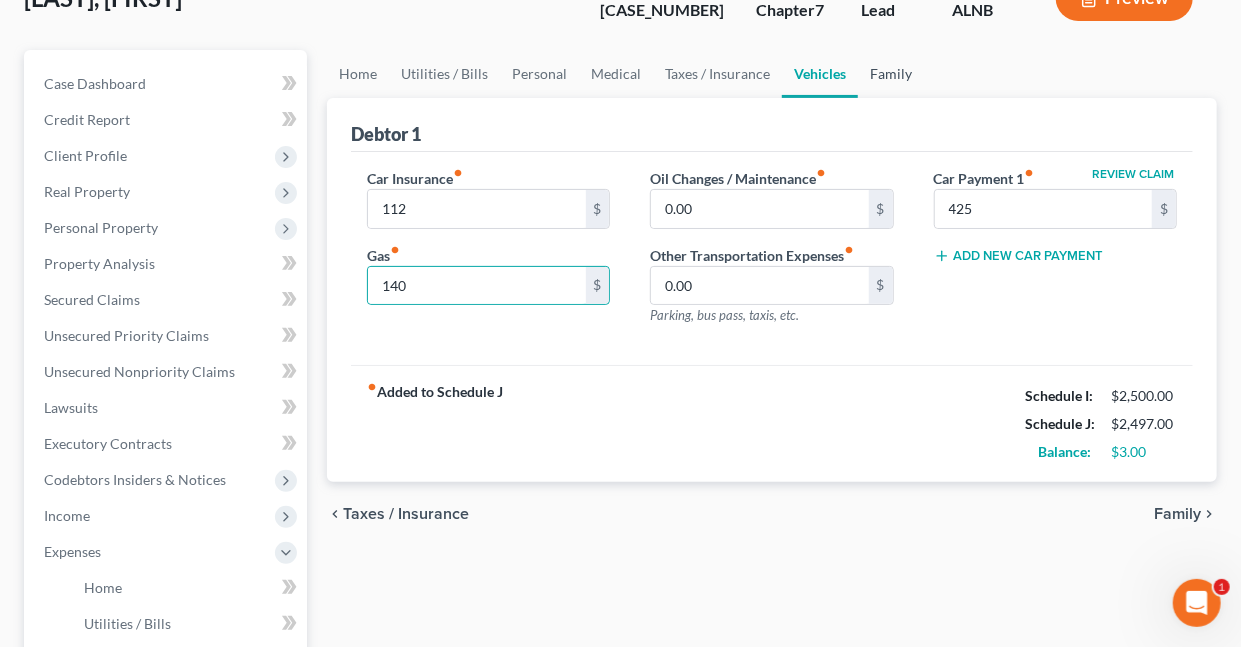 click on "Family" at bounding box center (891, 74) 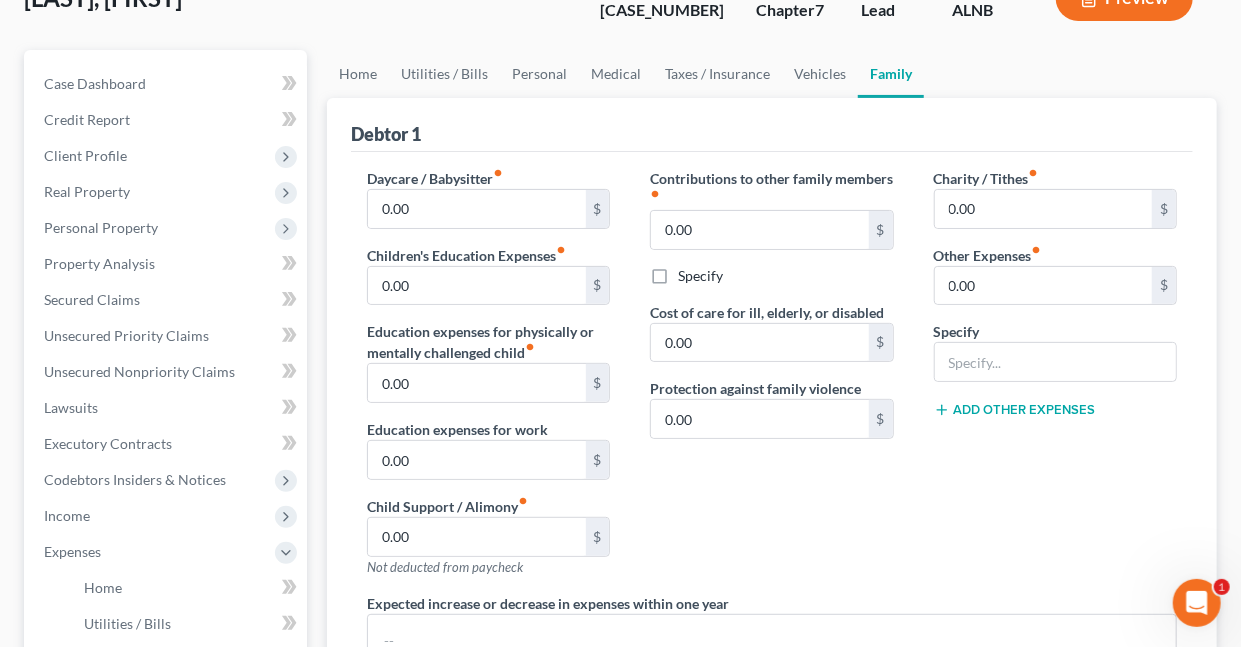 scroll, scrollTop: 0, scrollLeft: 0, axis: both 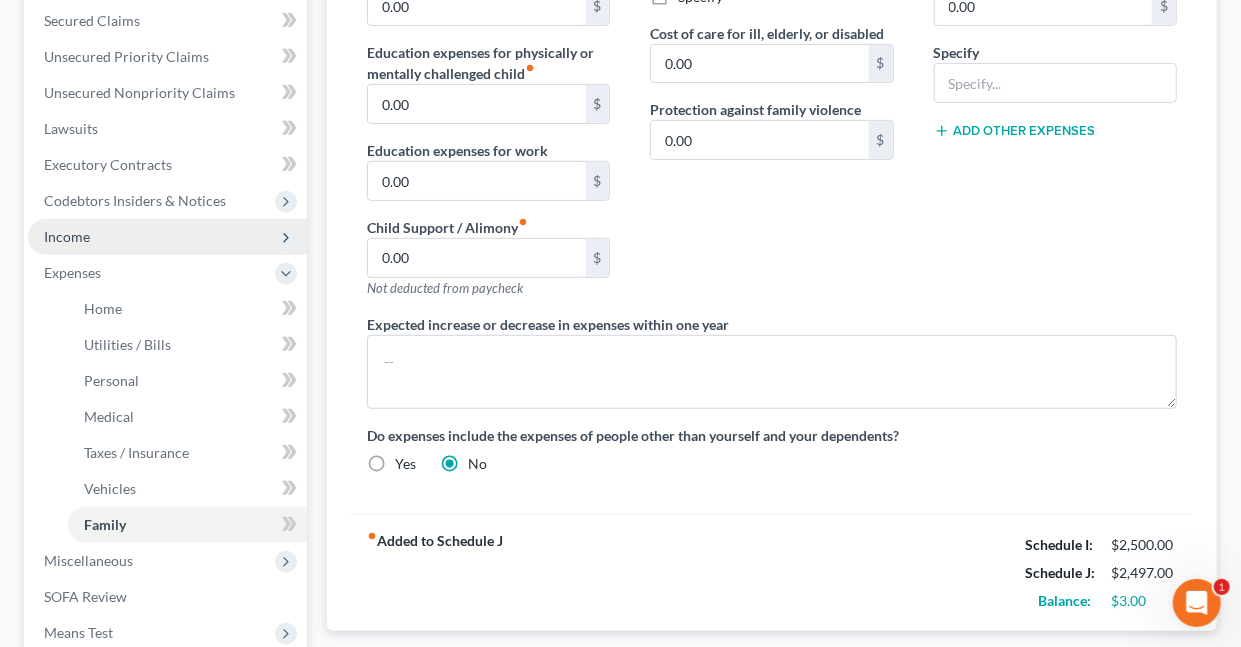 click on "Income" at bounding box center (67, 236) 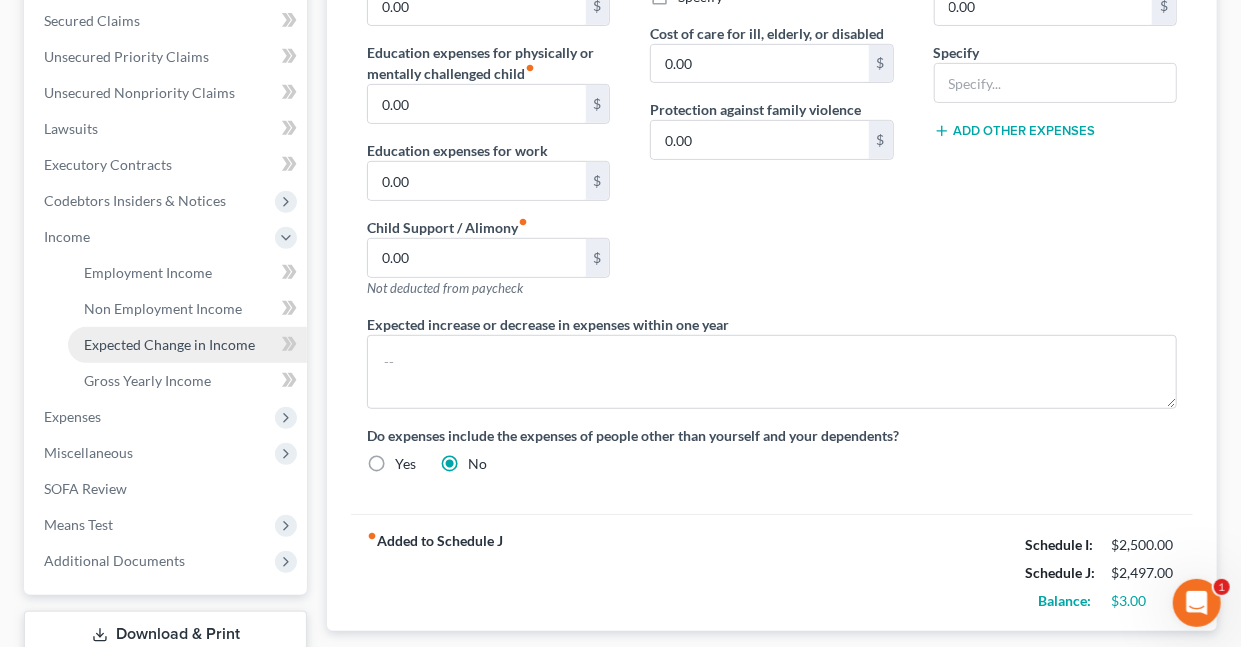 click on "Expected Change in Income" at bounding box center (169, 344) 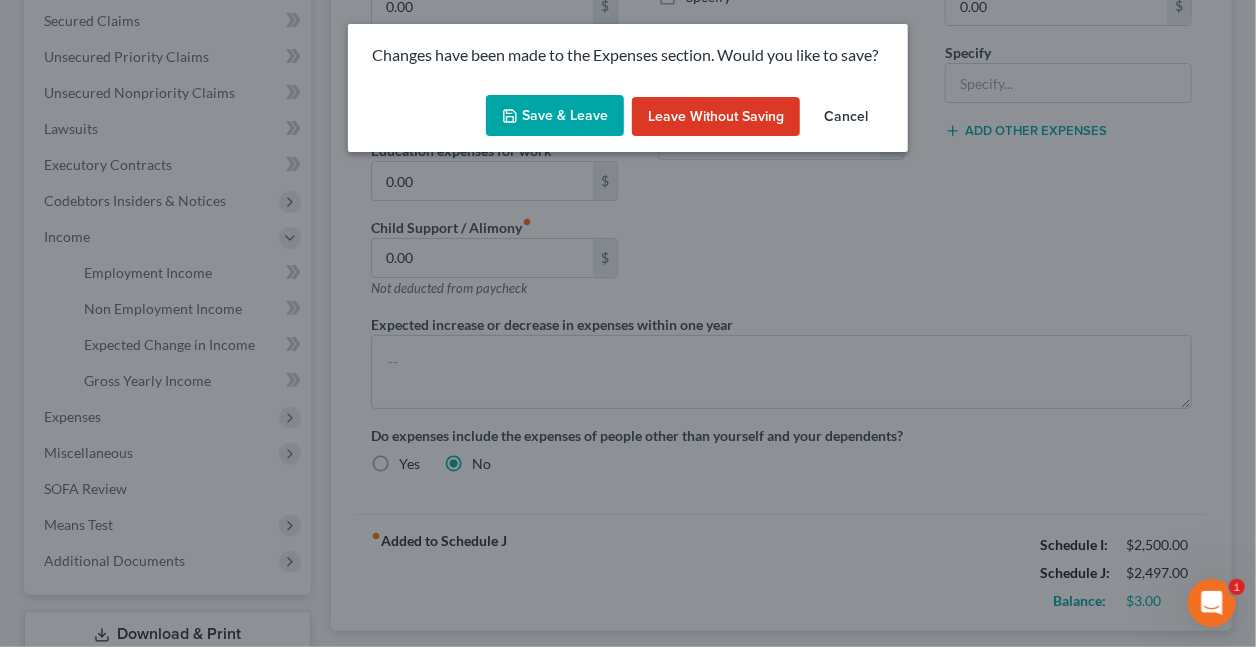 click on "Save & Leave" at bounding box center (555, 116) 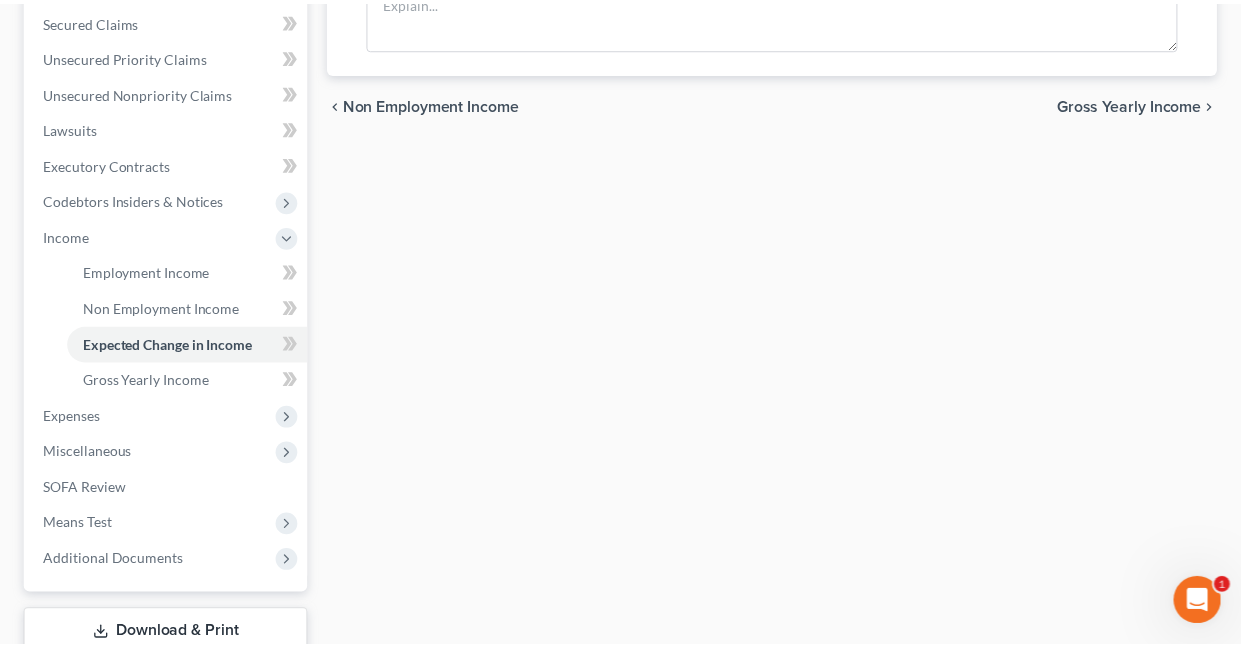 scroll, scrollTop: 0, scrollLeft: 0, axis: both 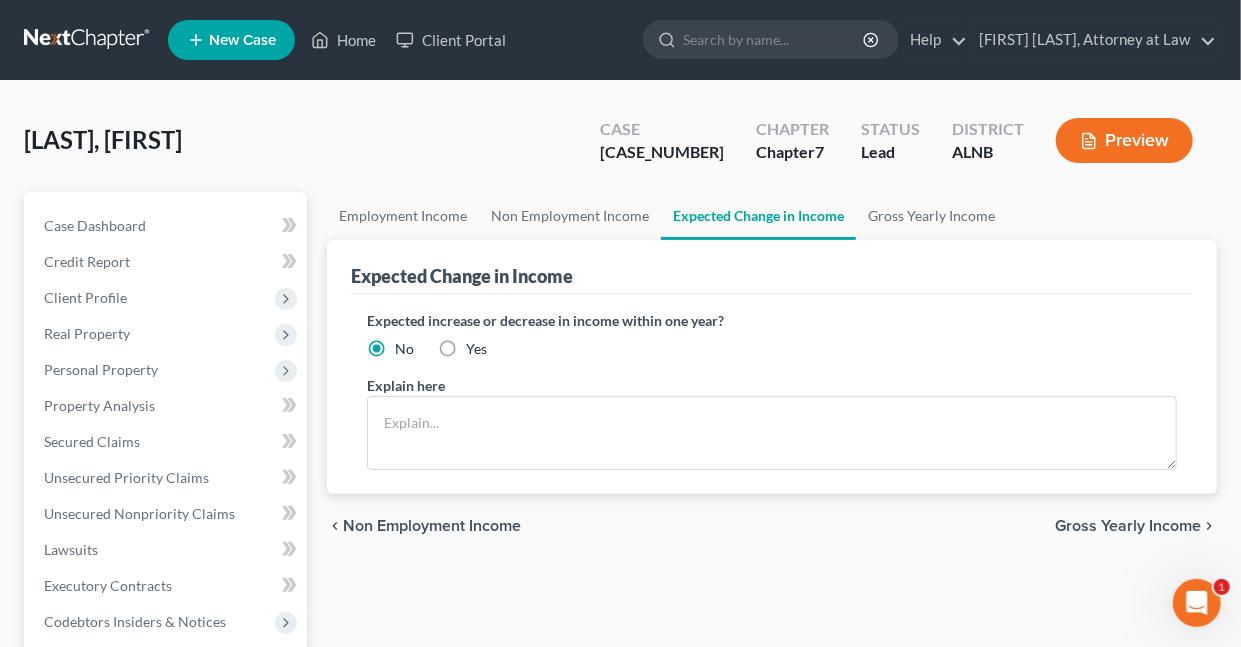 click on "Yes" at bounding box center (476, 349) 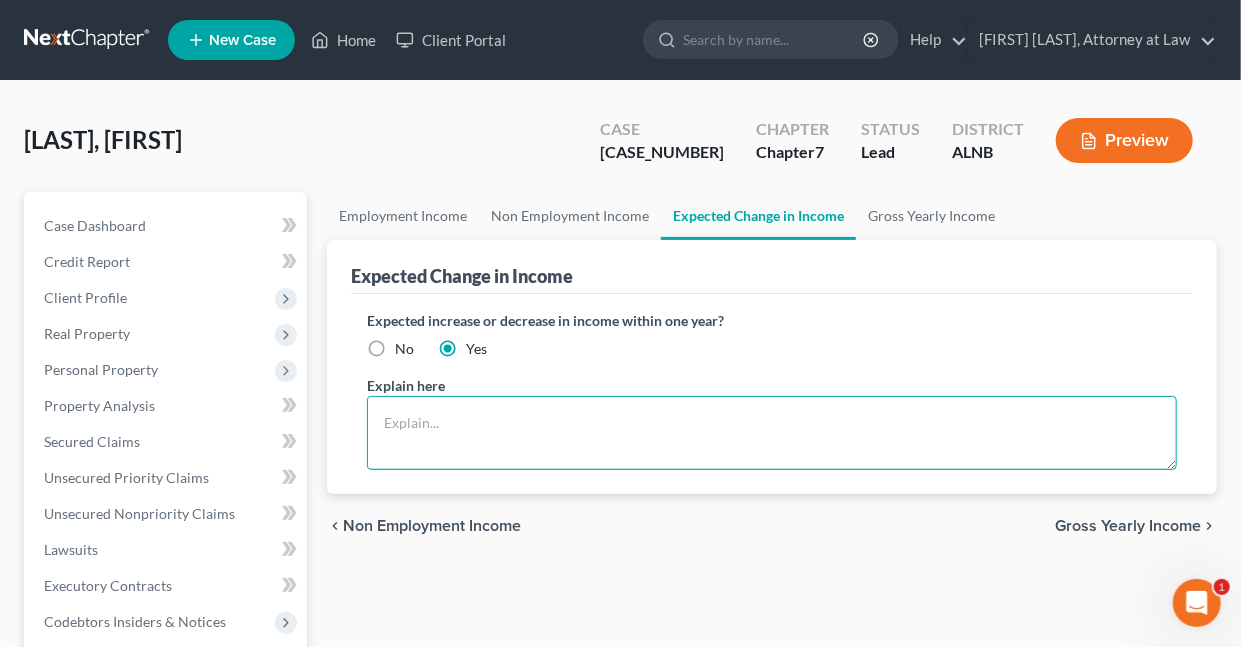 click at bounding box center [772, 433] 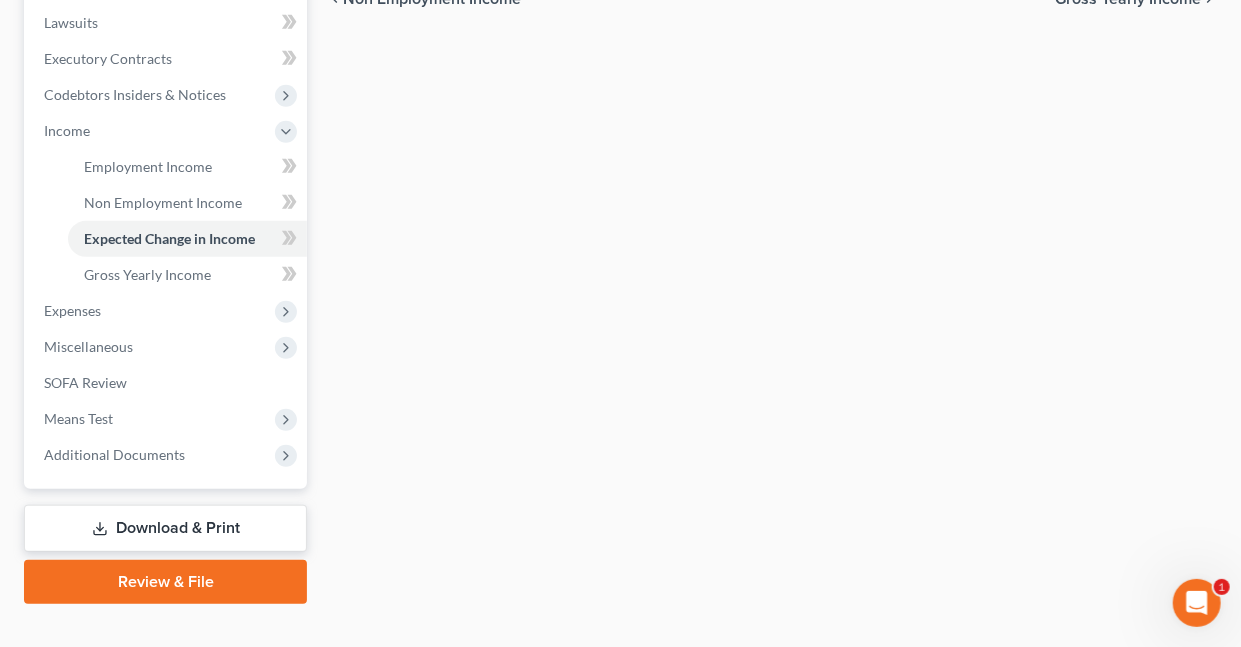 scroll, scrollTop: 528, scrollLeft: 0, axis: vertical 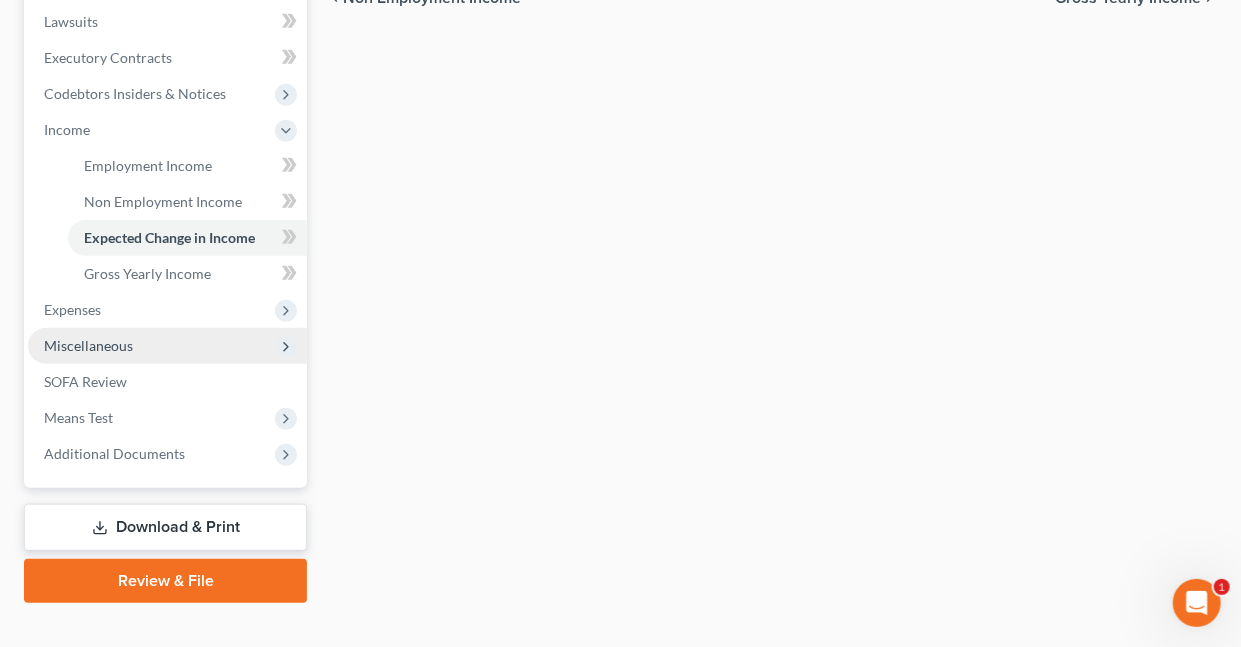 type on "Debtor is currently unemployed. He is receiving assistance from friend to help with living expenses." 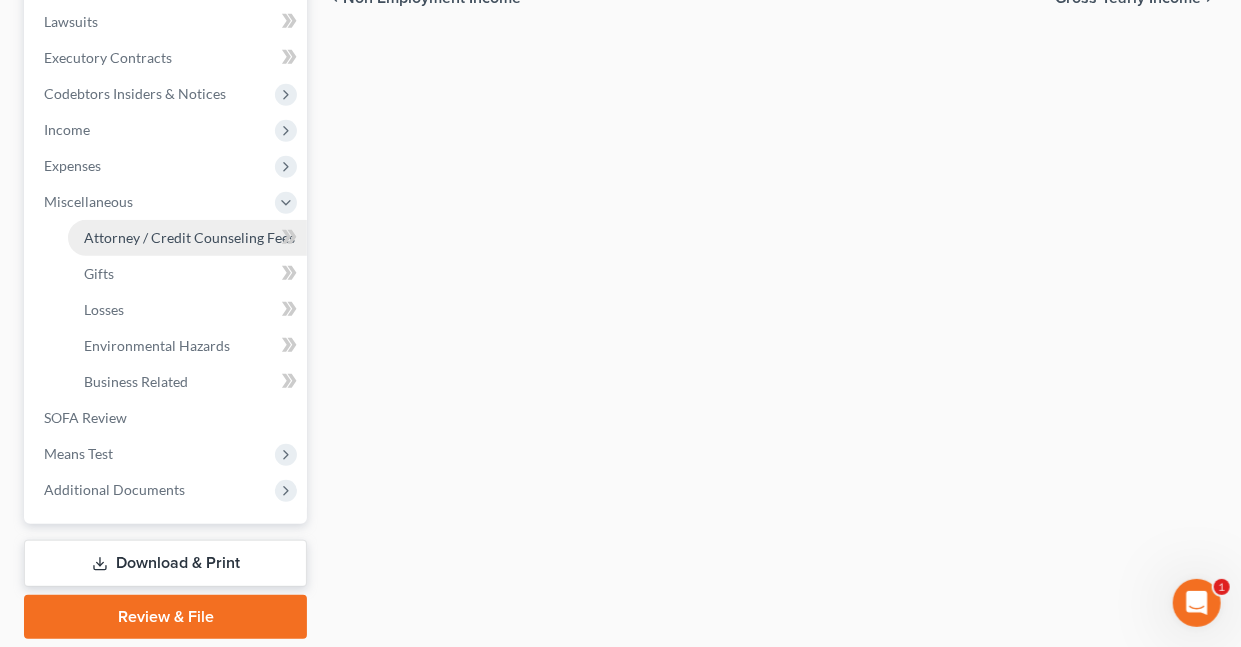 click on "Attorney / Credit Counseling Fees" at bounding box center (189, 237) 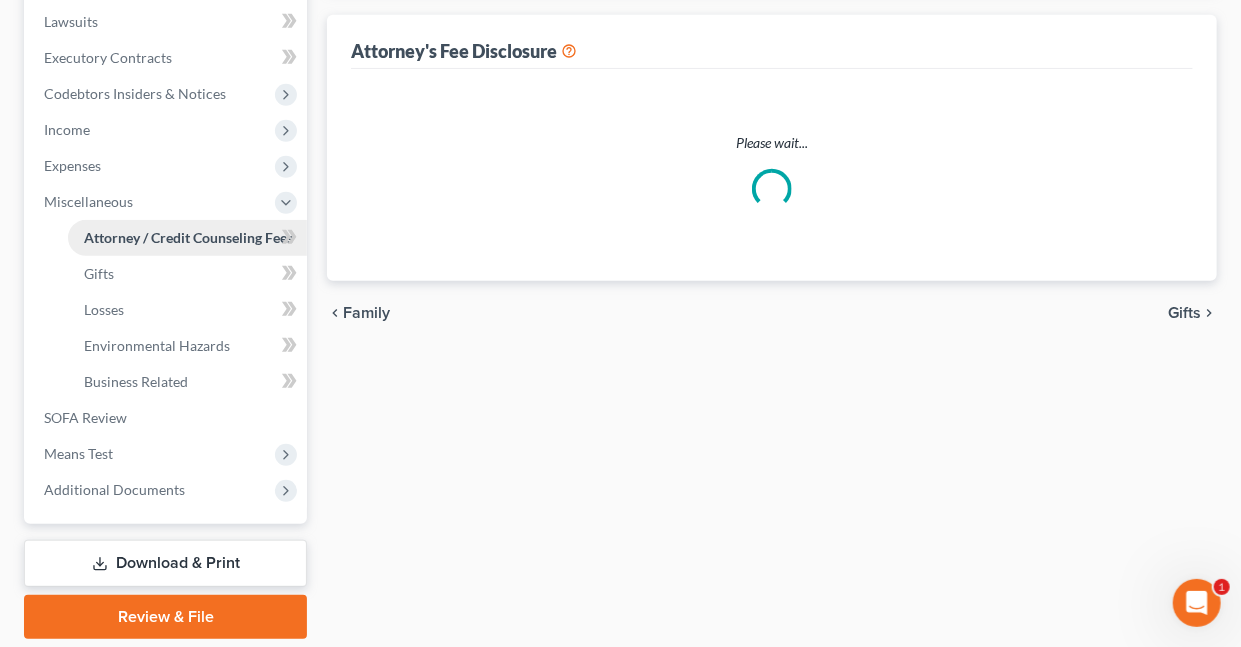 scroll, scrollTop: 0, scrollLeft: 0, axis: both 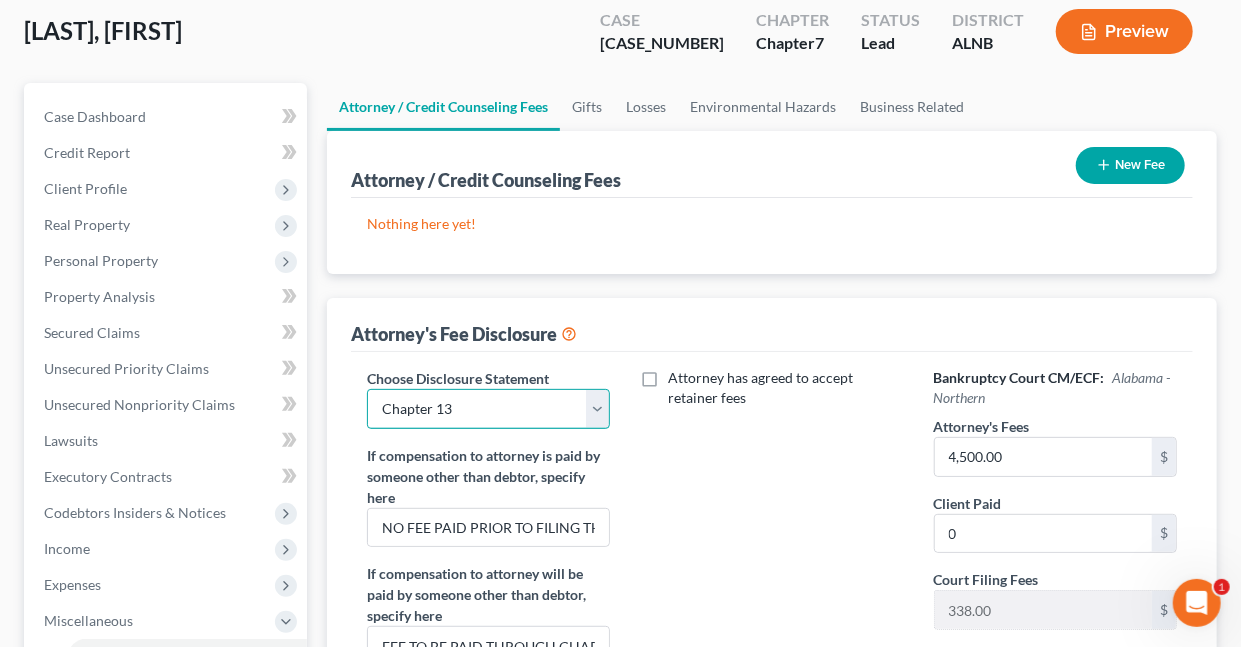 click on "Select Chapter 7 Chapter 13" at bounding box center [488, 409] 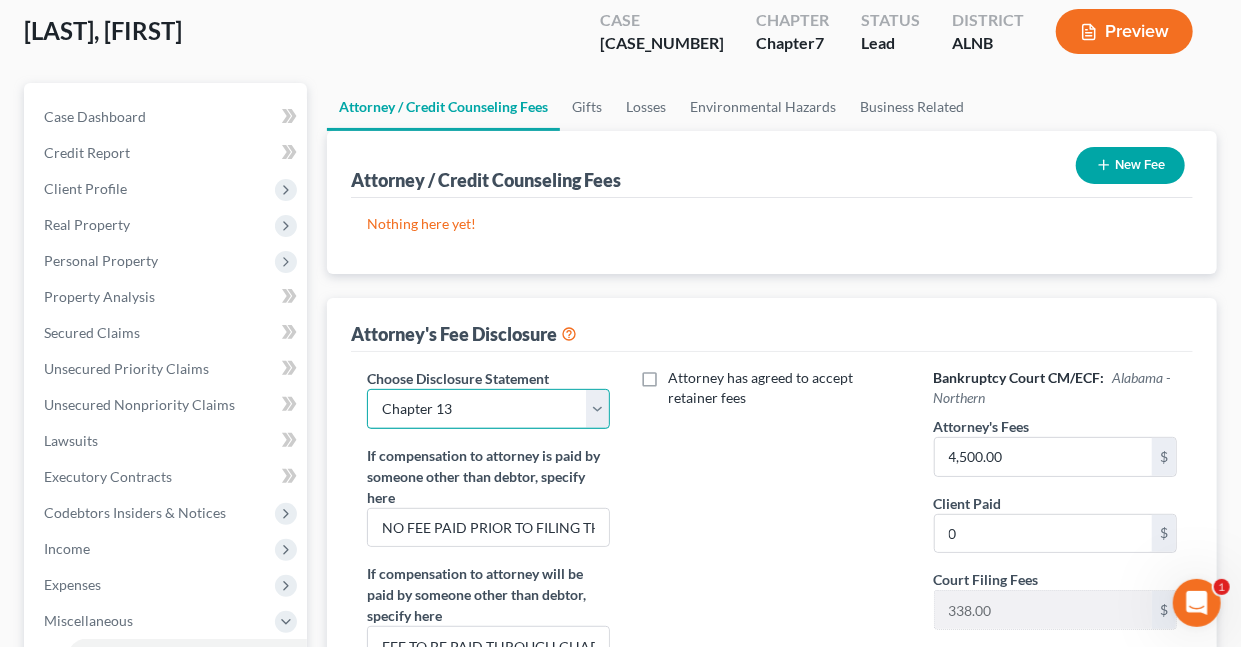 select on "0" 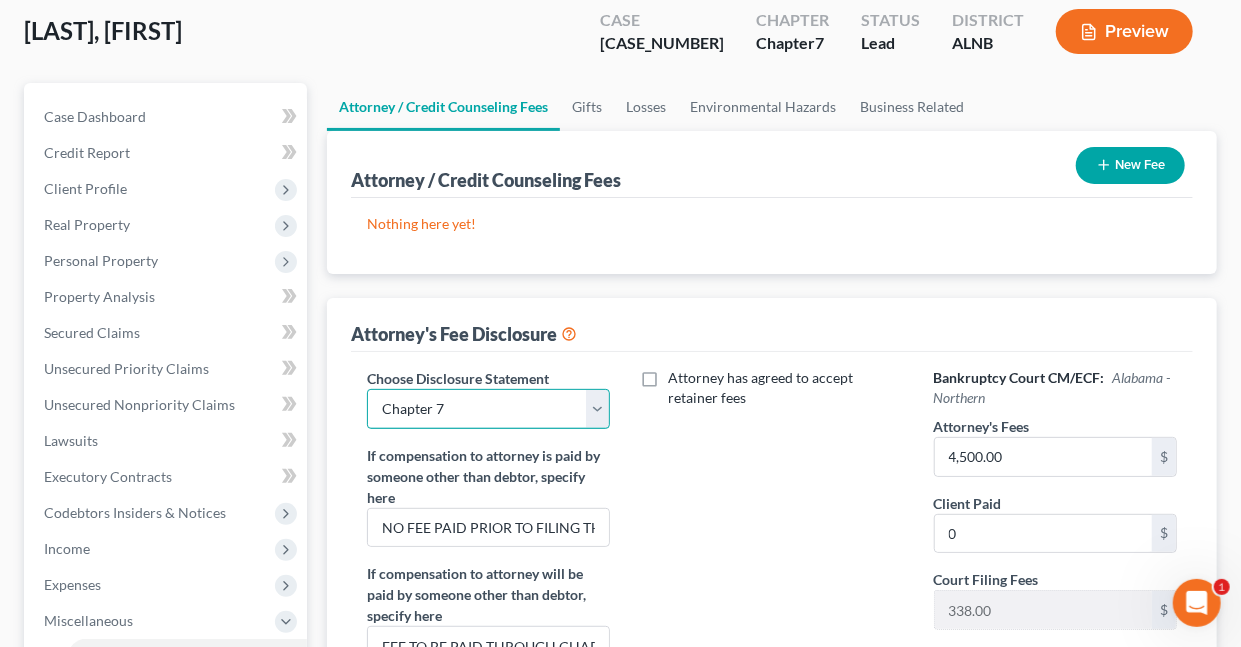 click on "Select Chapter 7 Chapter 13" at bounding box center (488, 409) 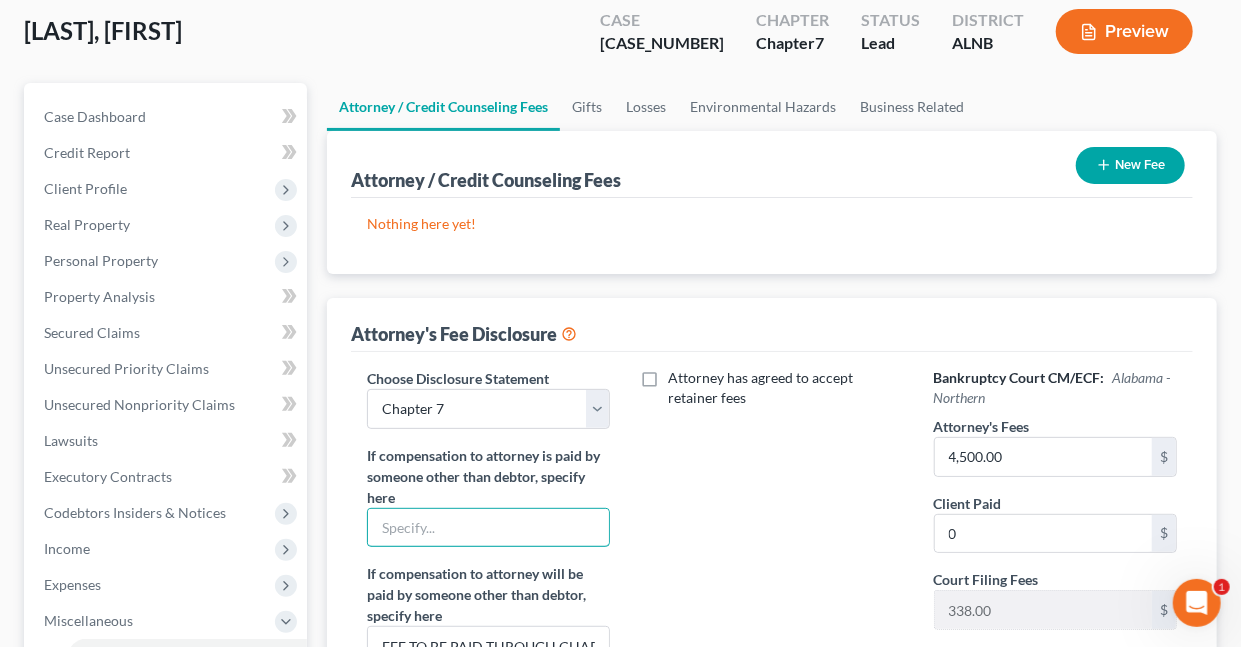 type 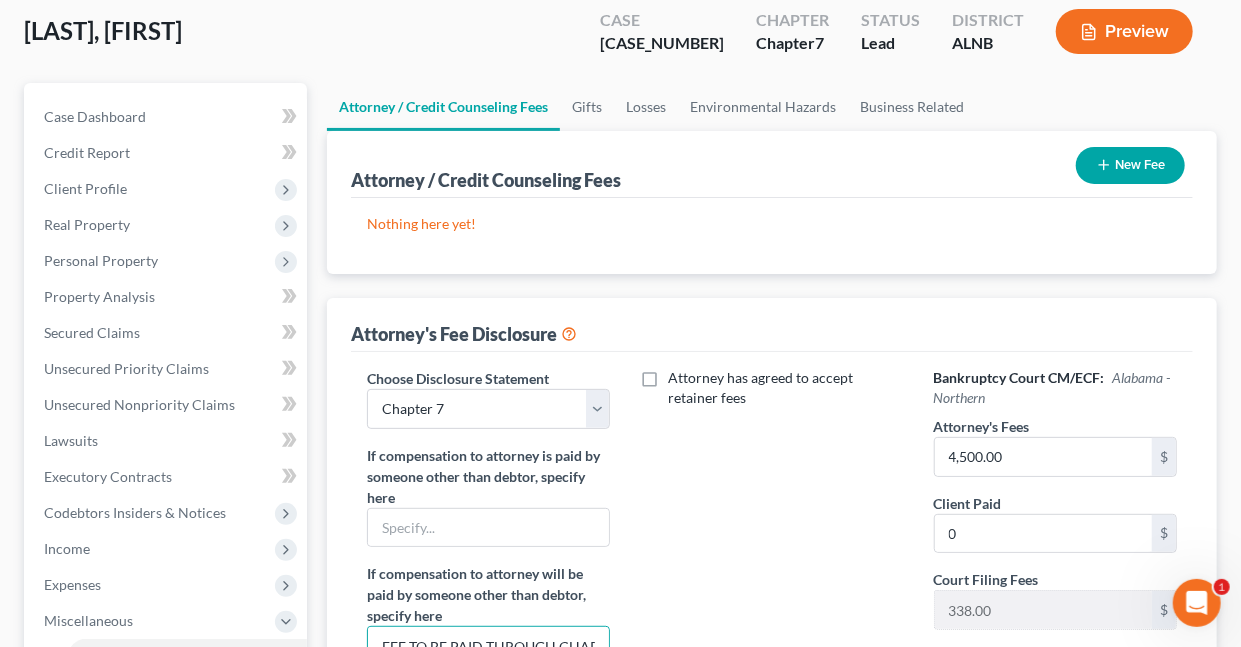 scroll, scrollTop: 124, scrollLeft: 0, axis: vertical 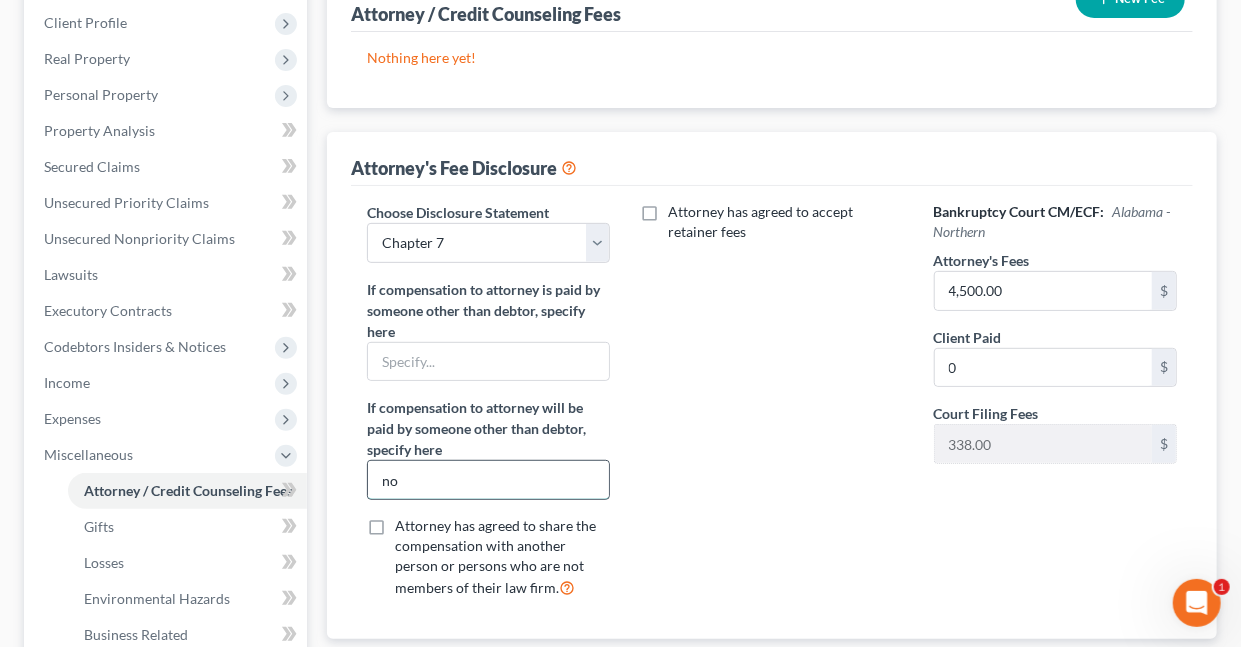 click on "no" at bounding box center [488, 480] 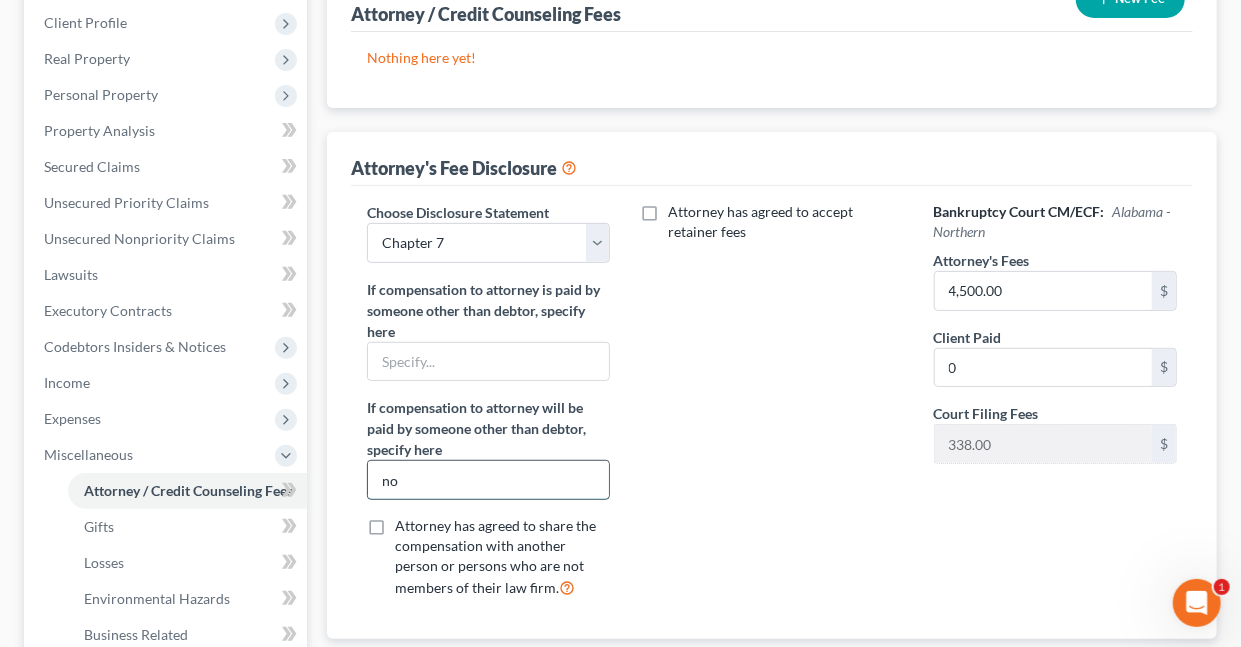 type on "NONE" 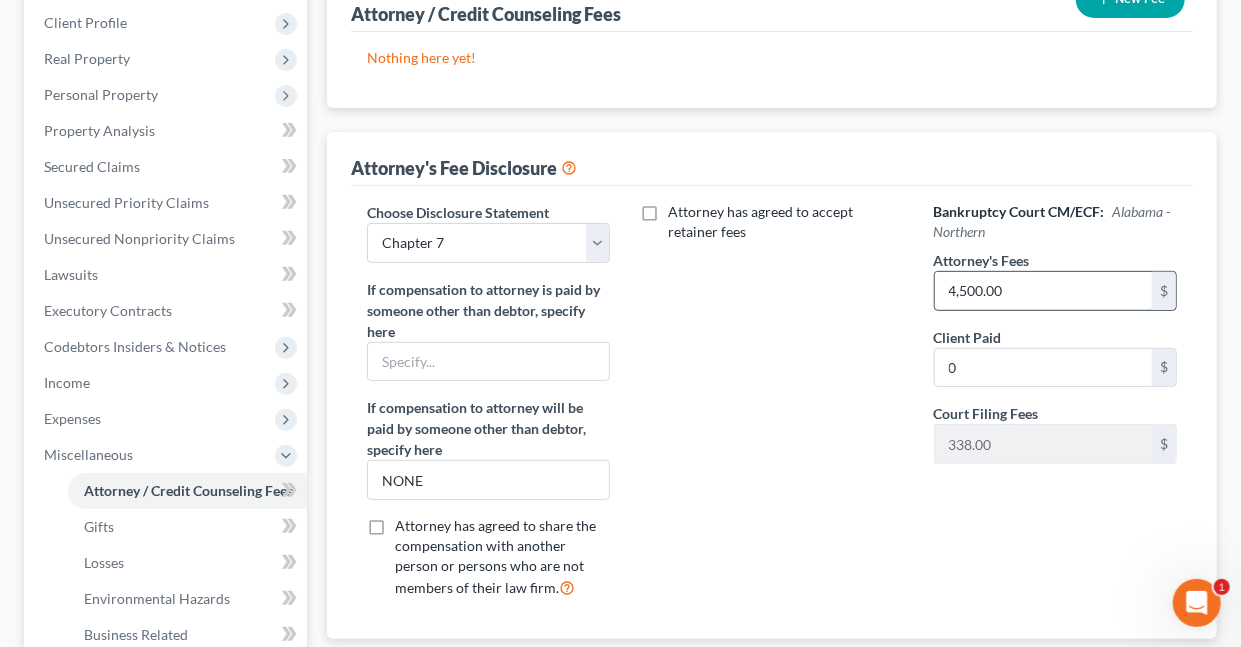 drag, startPoint x: 1008, startPoint y: 285, endPoint x: 999, endPoint y: 291, distance: 10.816654 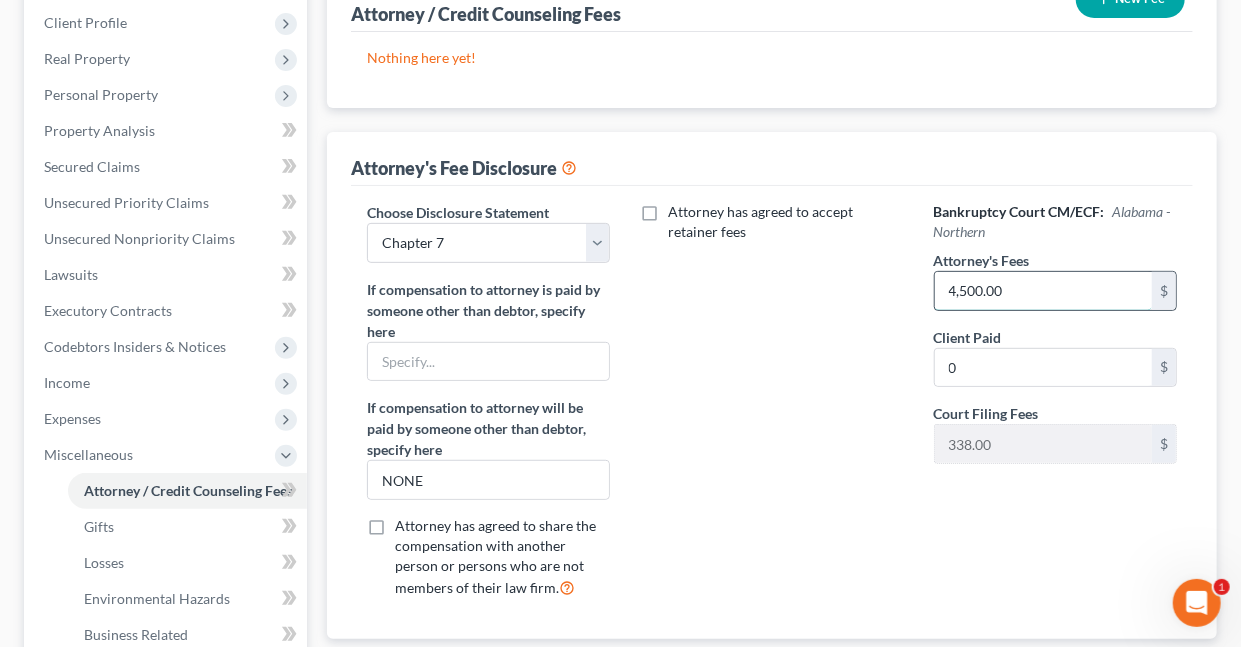 click on "4,500.00" at bounding box center (1043, 291) 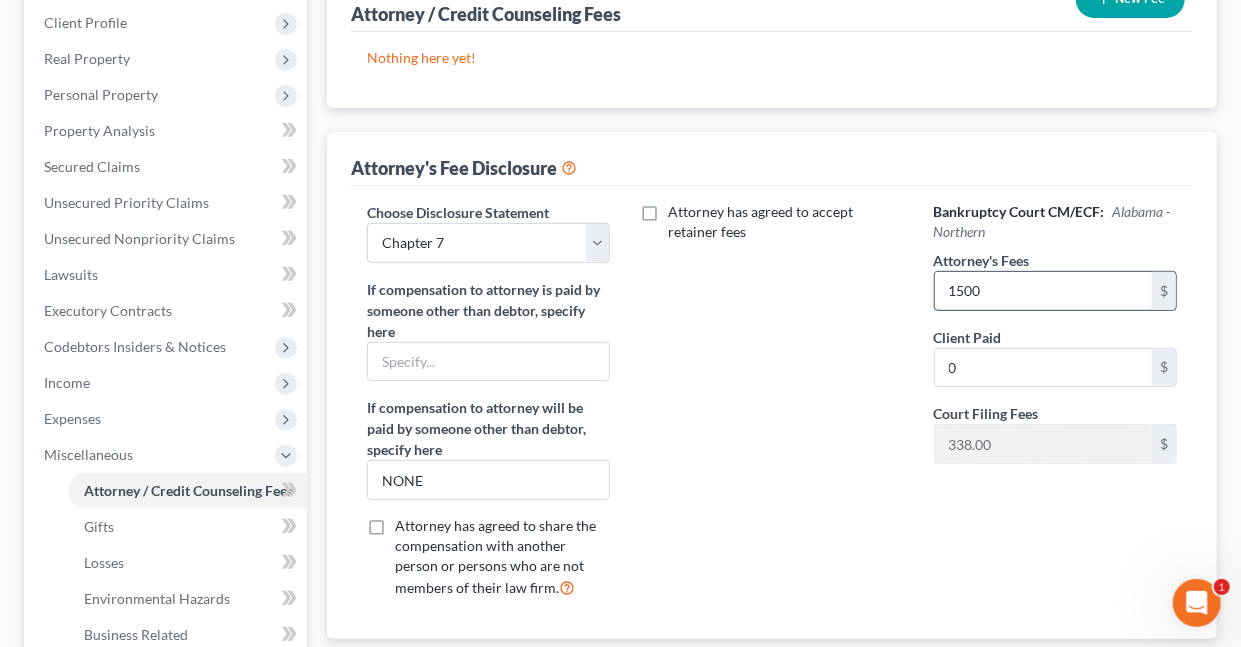 type on "1500" 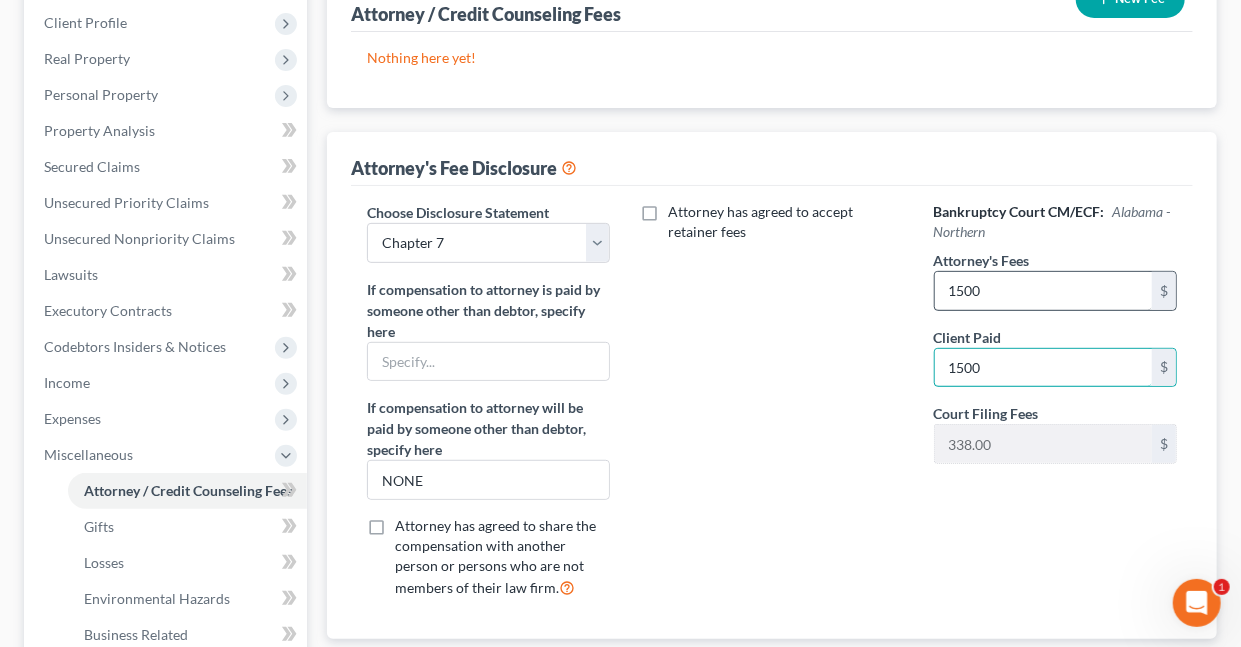 type on "1500" 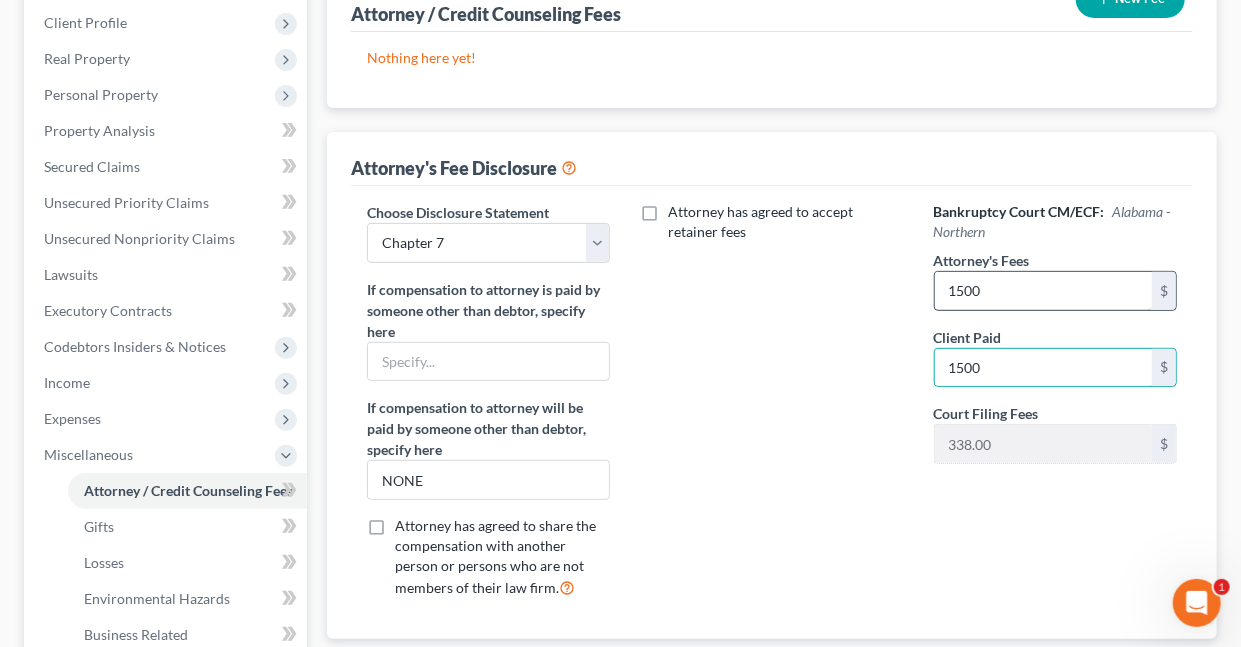 type 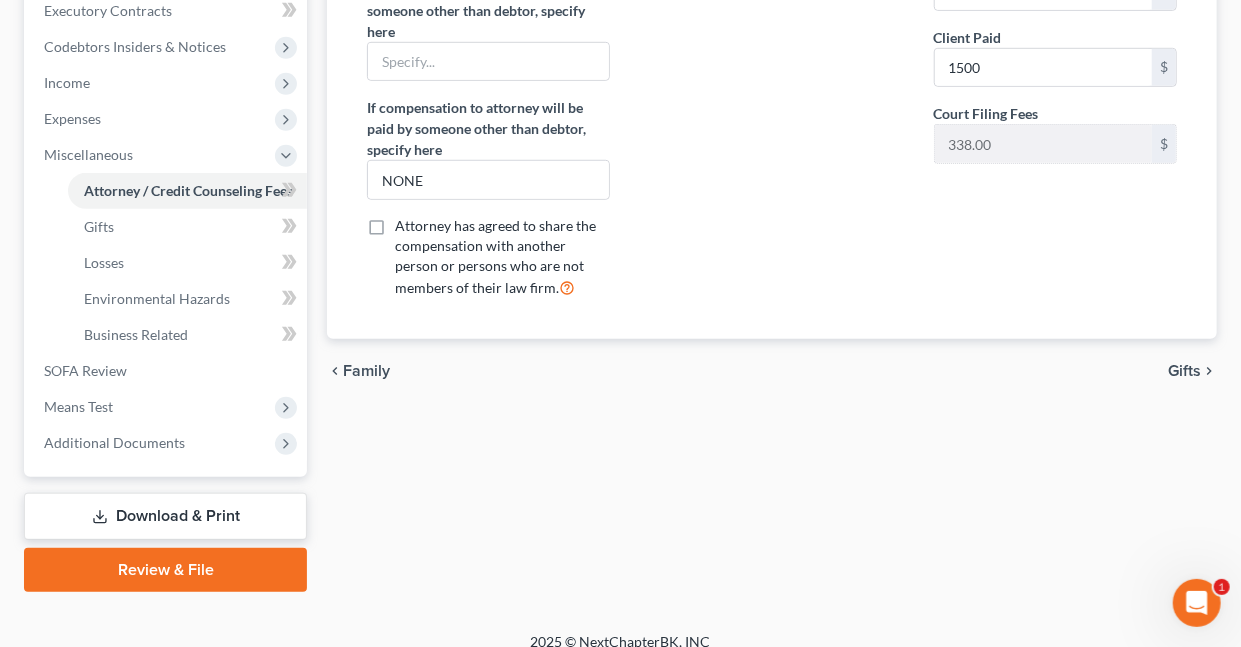 scroll, scrollTop: 593, scrollLeft: 0, axis: vertical 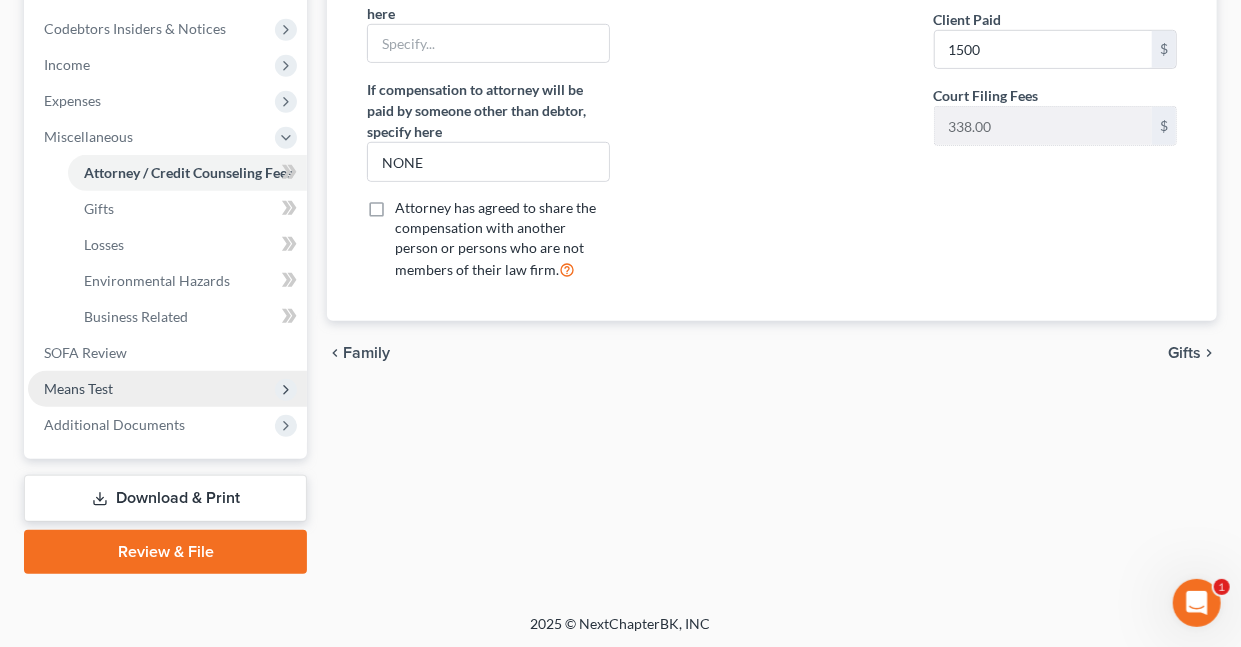click on "Means Test" at bounding box center (78, 388) 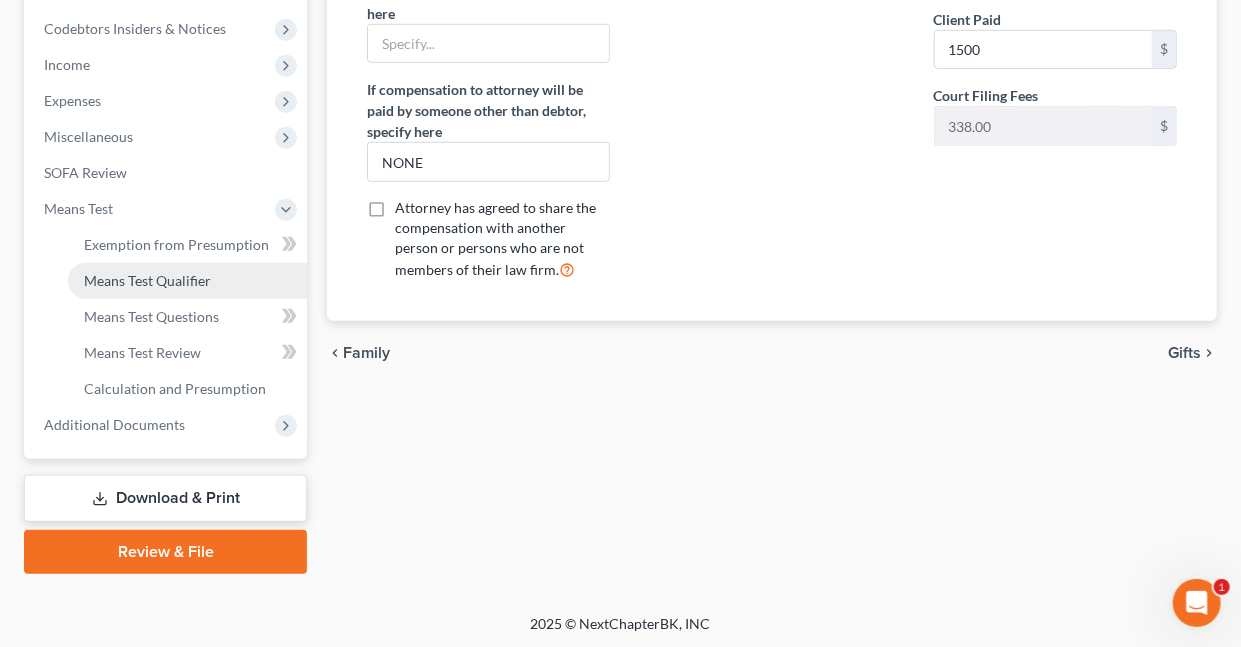 click on "Means Test Qualifier" at bounding box center (147, 280) 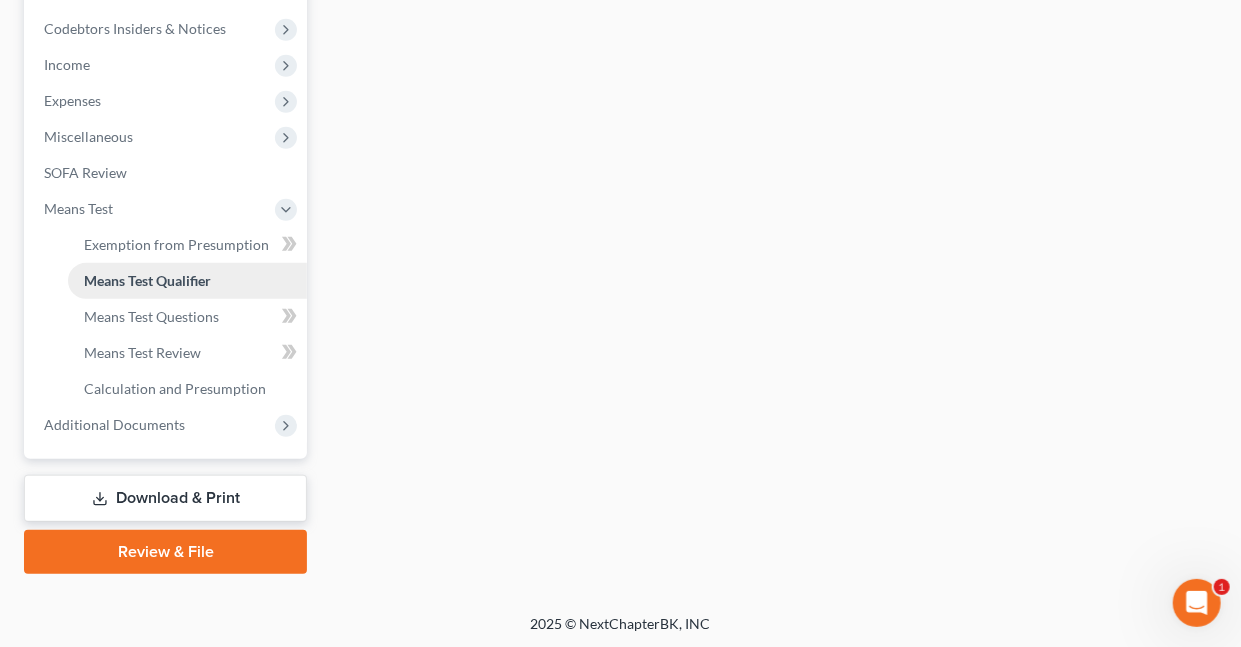 scroll, scrollTop: 0, scrollLeft: 0, axis: both 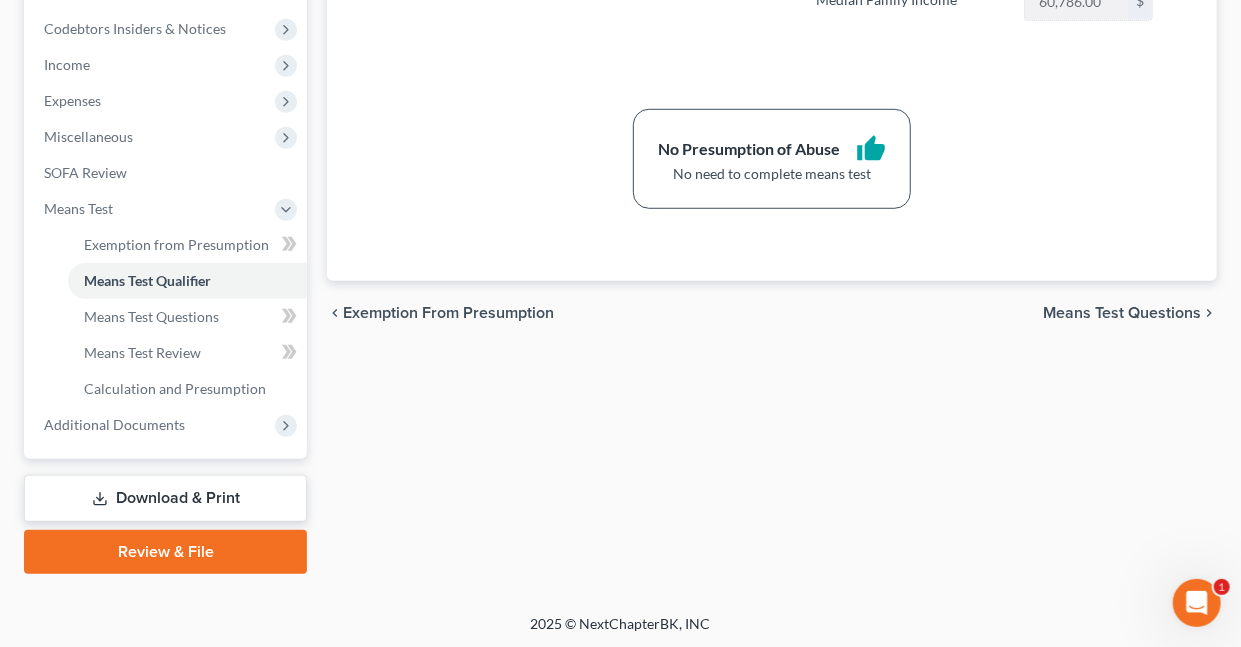 click on "Download & Print" at bounding box center (165, 498) 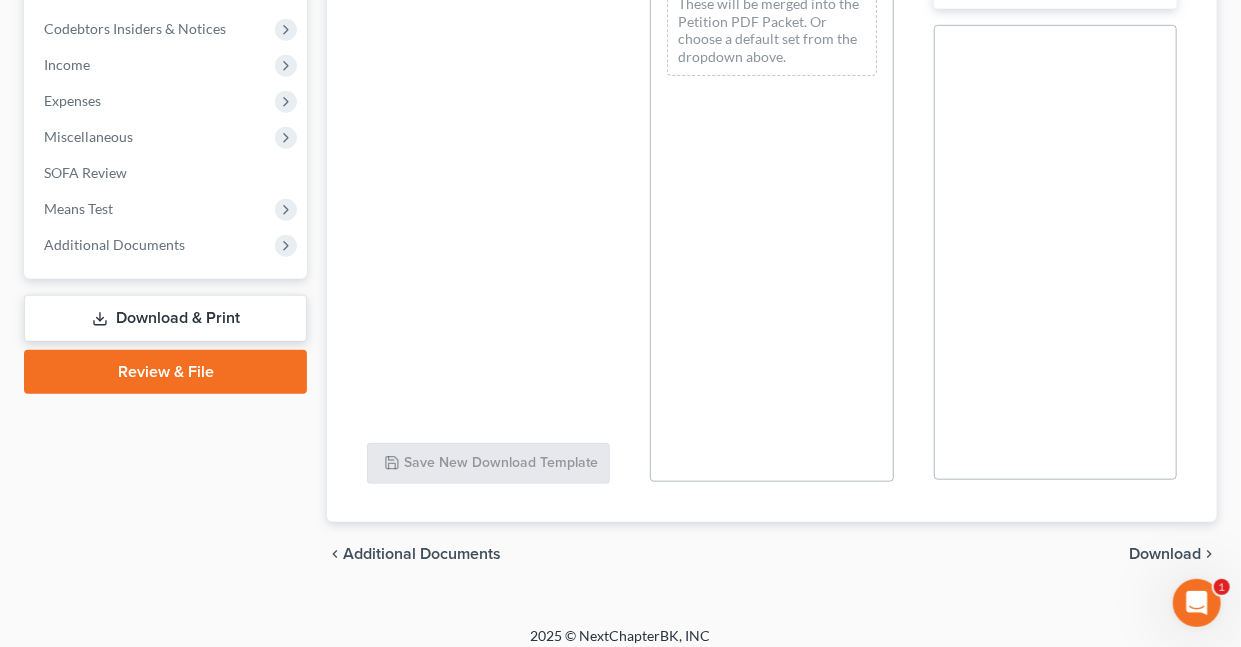 scroll, scrollTop: 0, scrollLeft: 0, axis: both 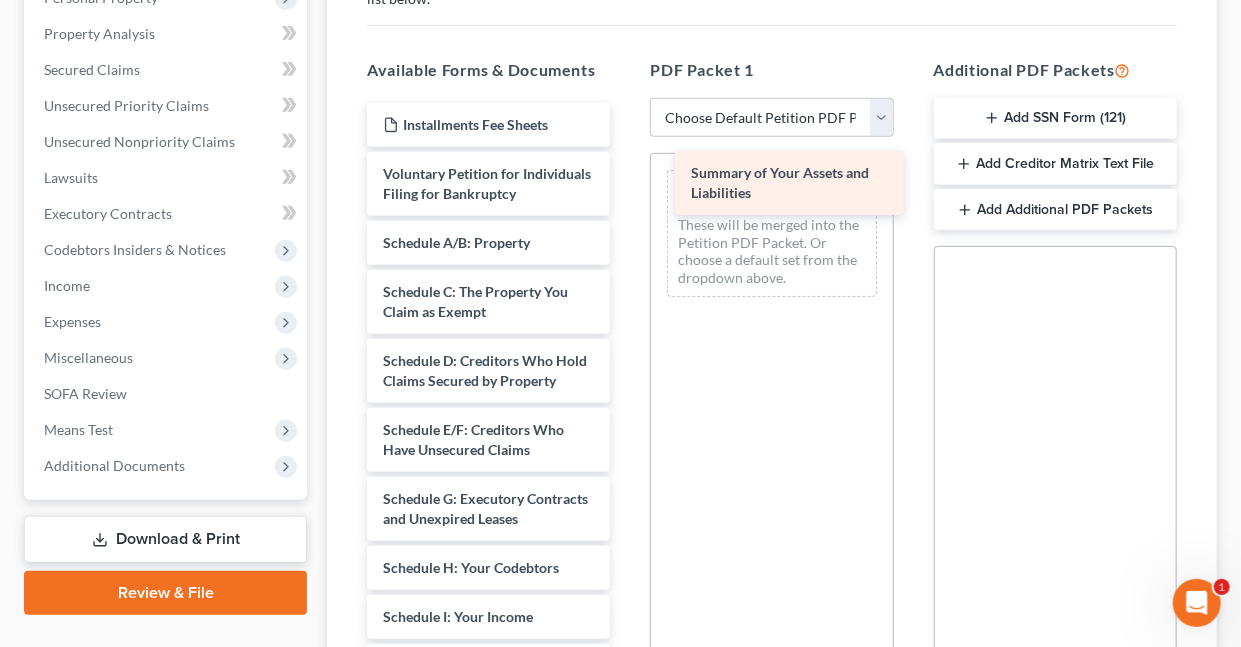 drag, startPoint x: 481, startPoint y: 264, endPoint x: 789, endPoint y: 177, distance: 320.05154 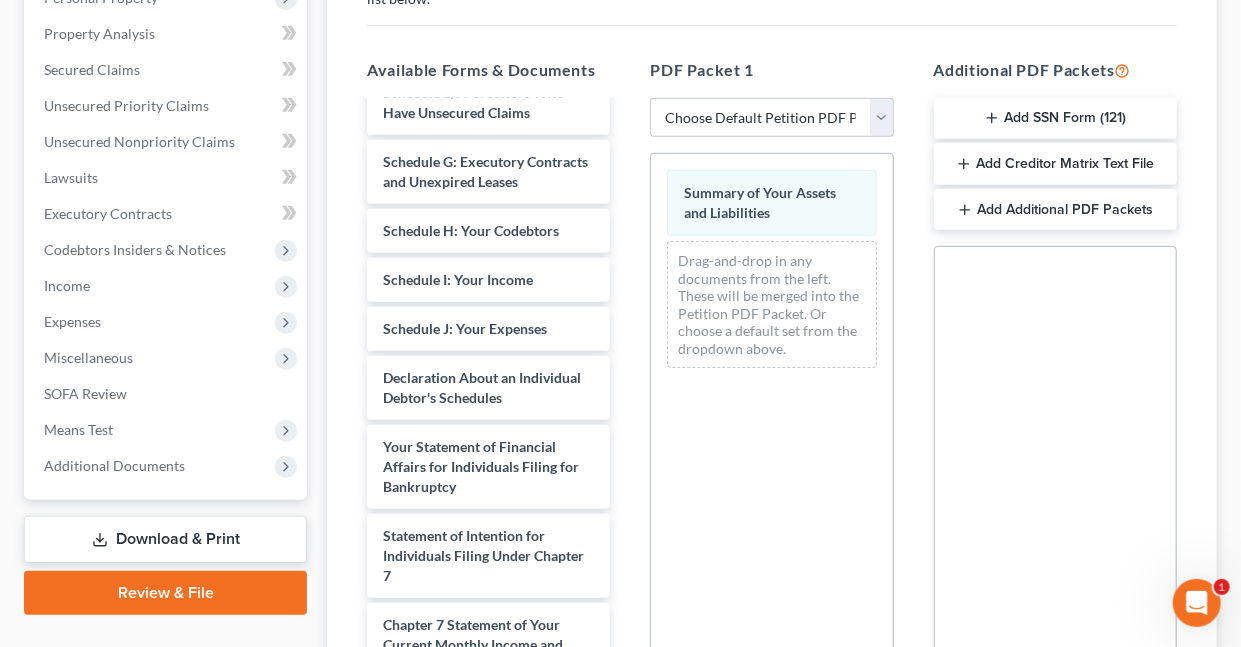 scroll, scrollTop: 354, scrollLeft: 0, axis: vertical 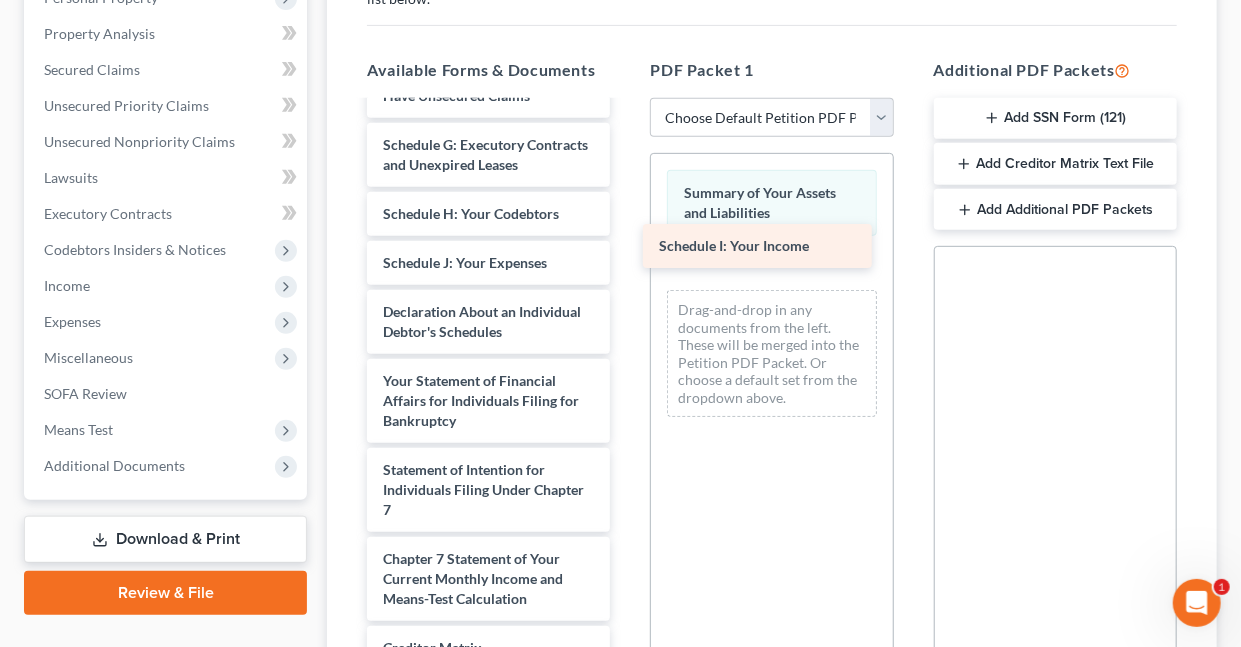 drag, startPoint x: 473, startPoint y: 320, endPoint x: 750, endPoint y: 244, distance: 287.23685 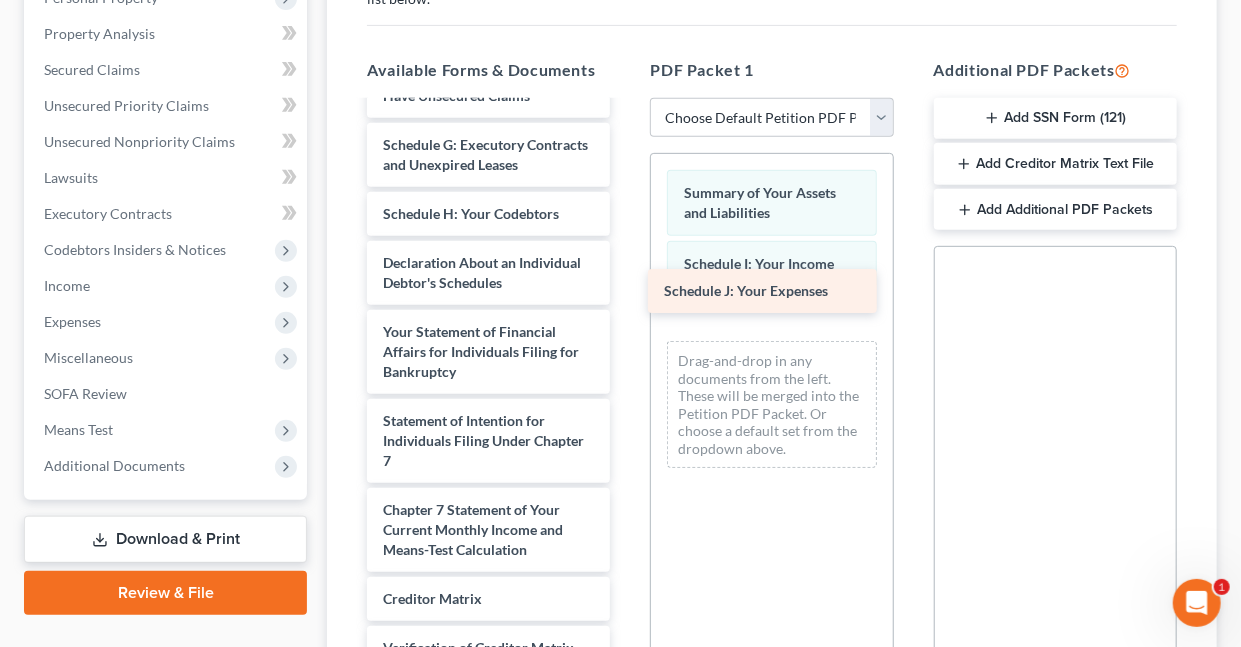 drag, startPoint x: 498, startPoint y: 323, endPoint x: 781, endPoint y: 292, distance: 284.6928 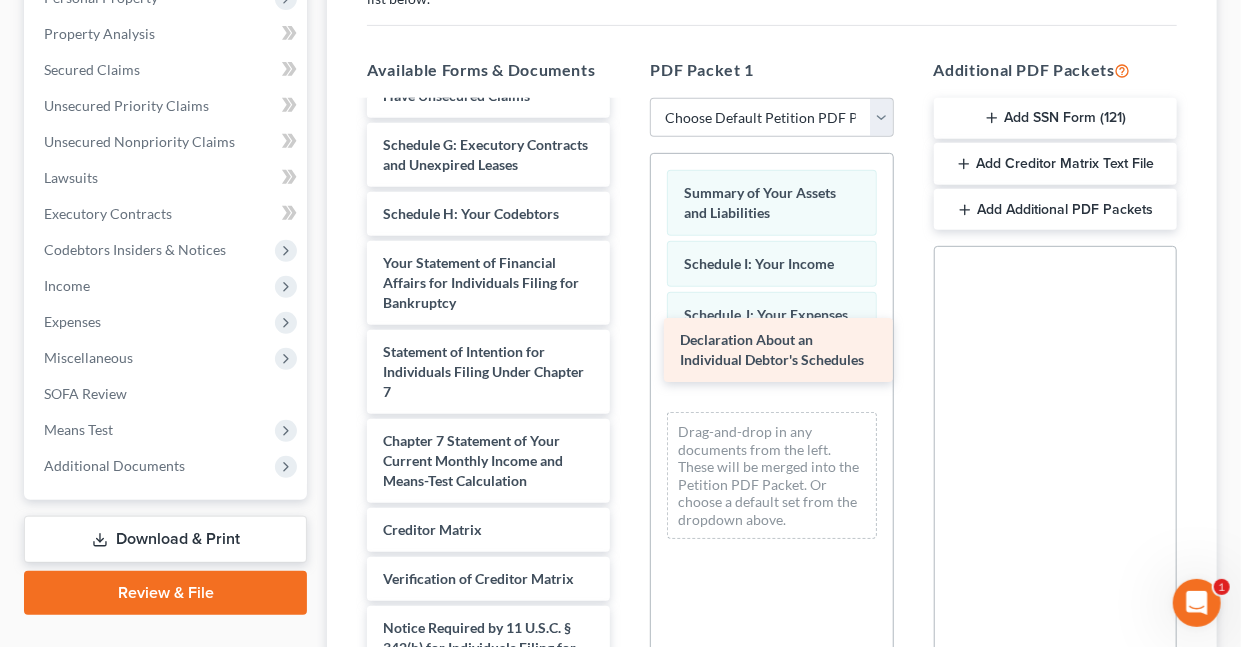 drag, startPoint x: 489, startPoint y: 338, endPoint x: 786, endPoint y: 358, distance: 297.67264 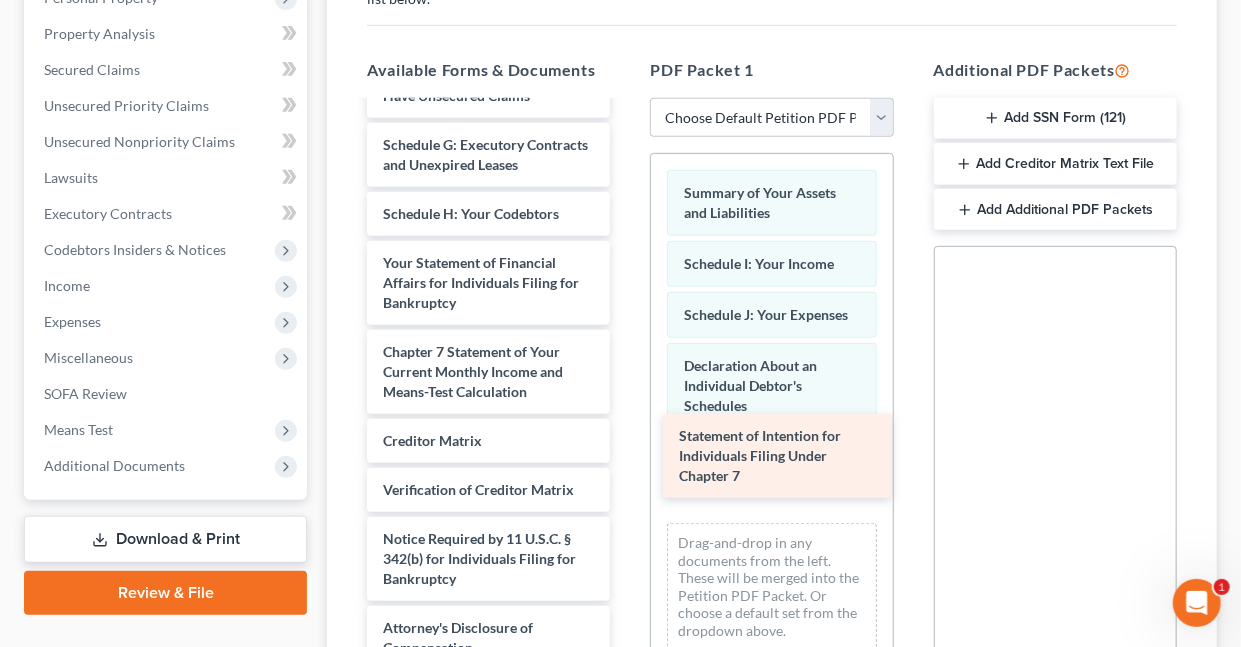 drag, startPoint x: 503, startPoint y: 426, endPoint x: 799, endPoint y: 453, distance: 297.22888 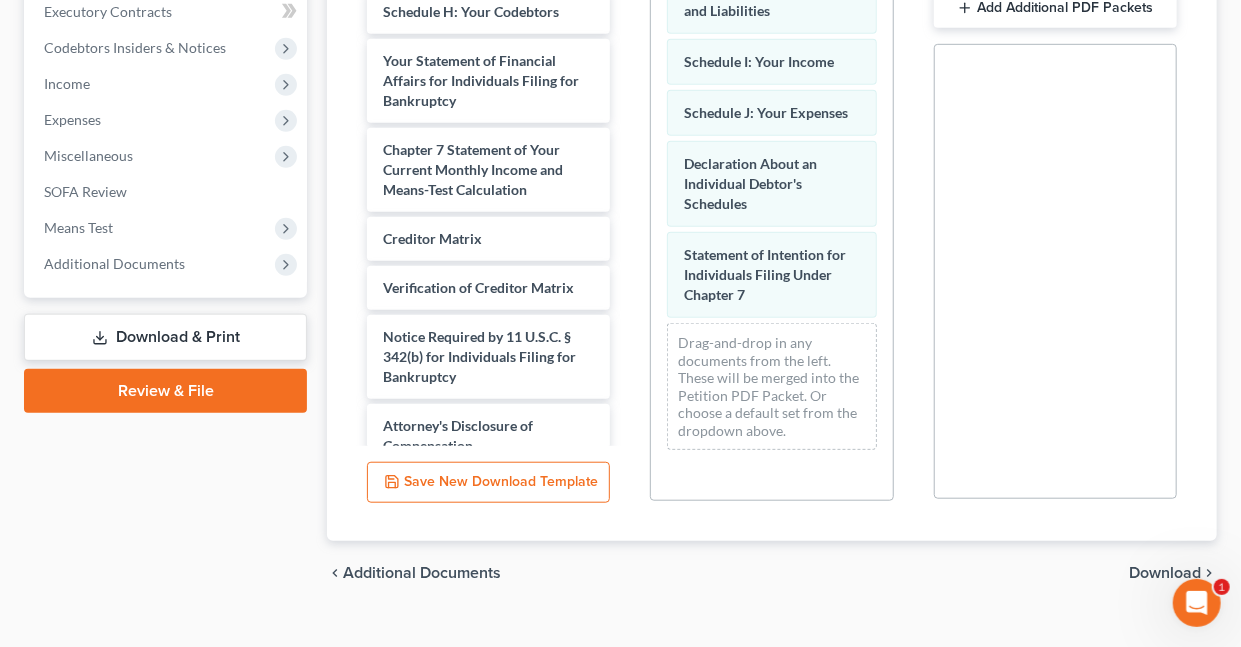 scroll, scrollTop: 576, scrollLeft: 0, axis: vertical 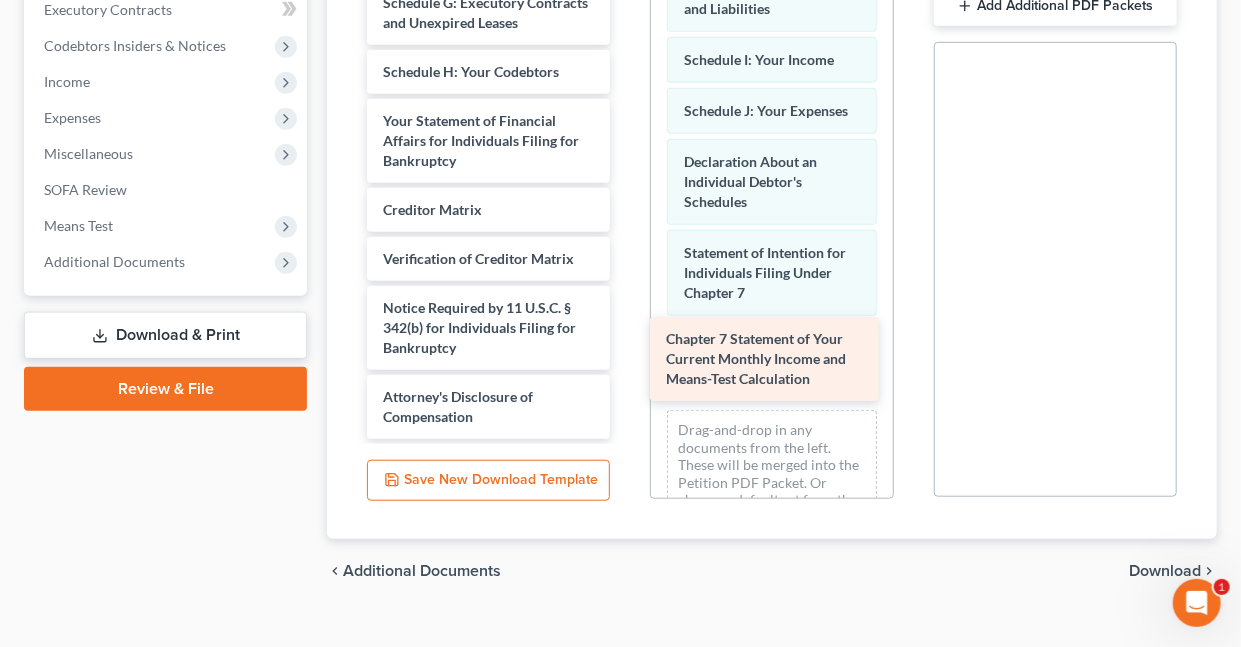 drag, startPoint x: 467, startPoint y: 220, endPoint x: 749, endPoint y: 353, distance: 311.79 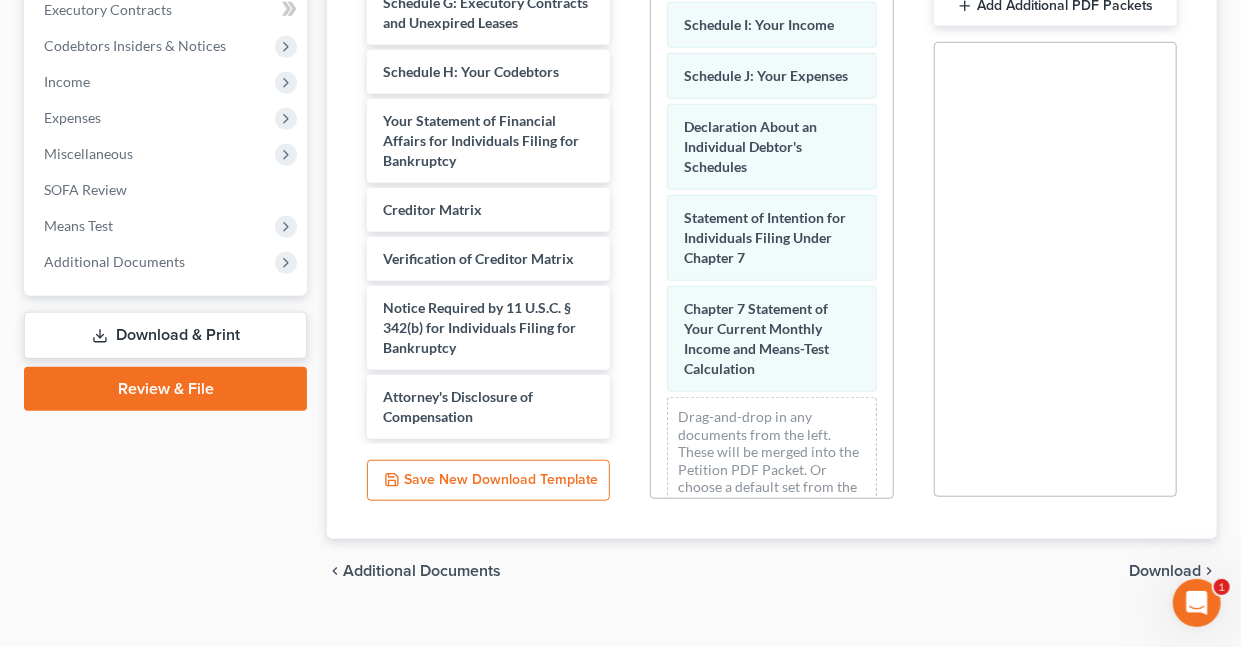 scroll, scrollTop: 92, scrollLeft: 0, axis: vertical 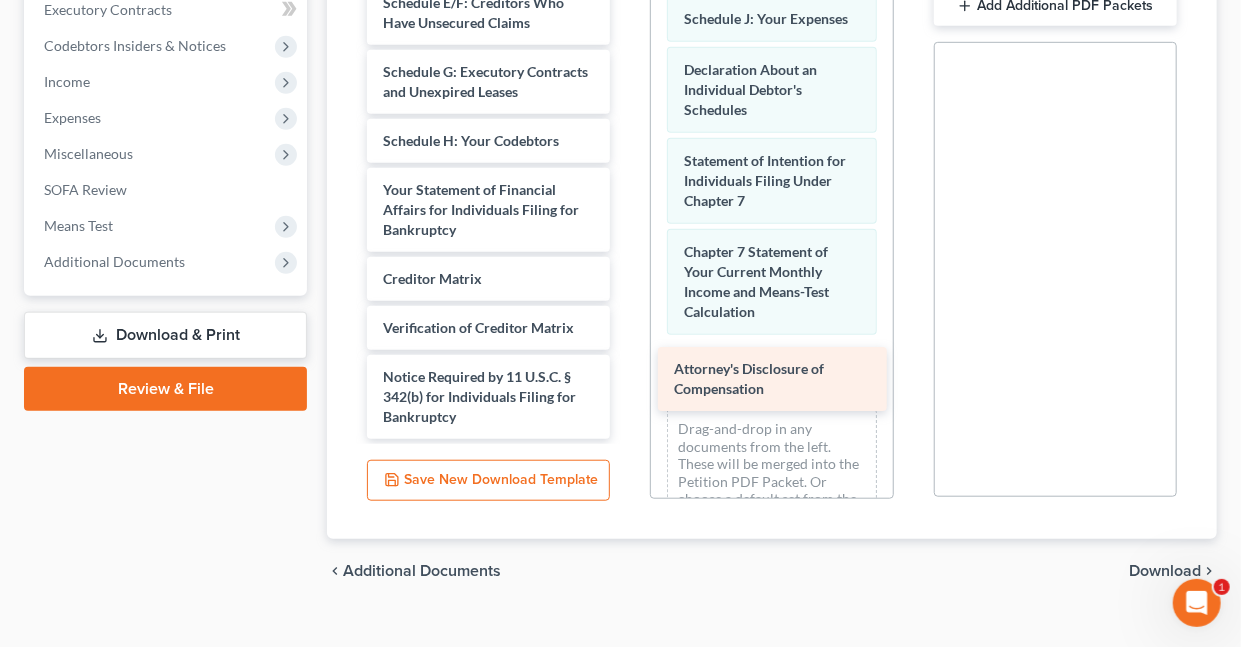 drag, startPoint x: 432, startPoint y: 402, endPoint x: 723, endPoint y: 376, distance: 292.1592 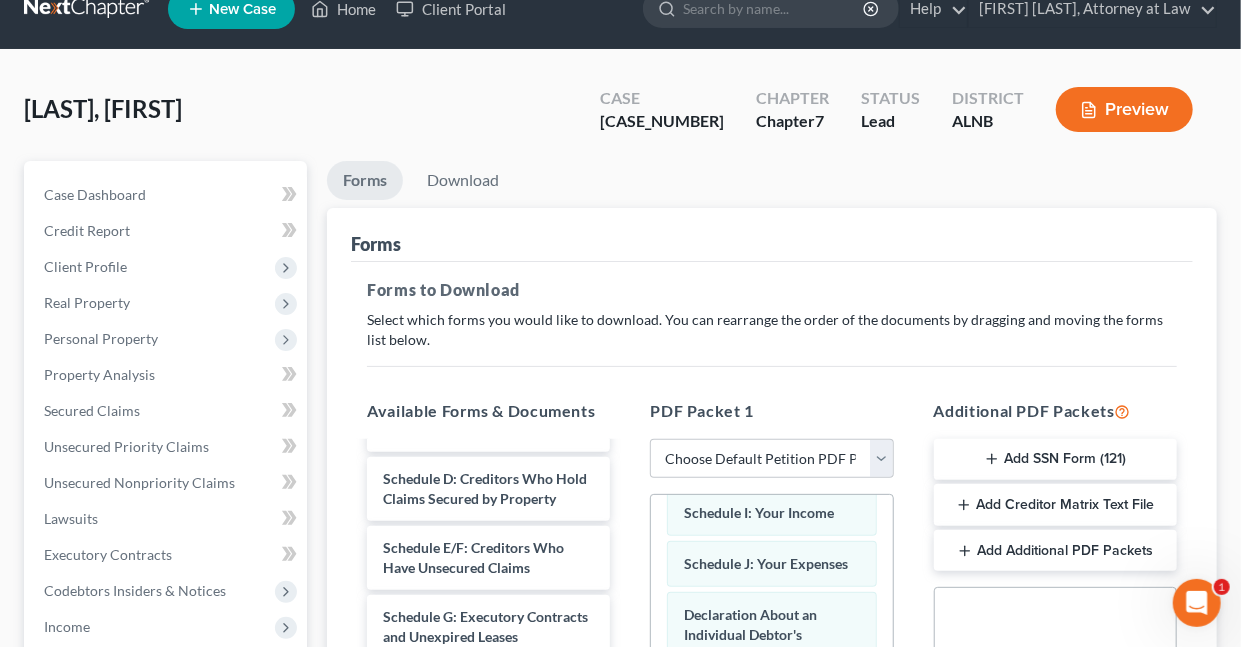 scroll, scrollTop: 0, scrollLeft: 0, axis: both 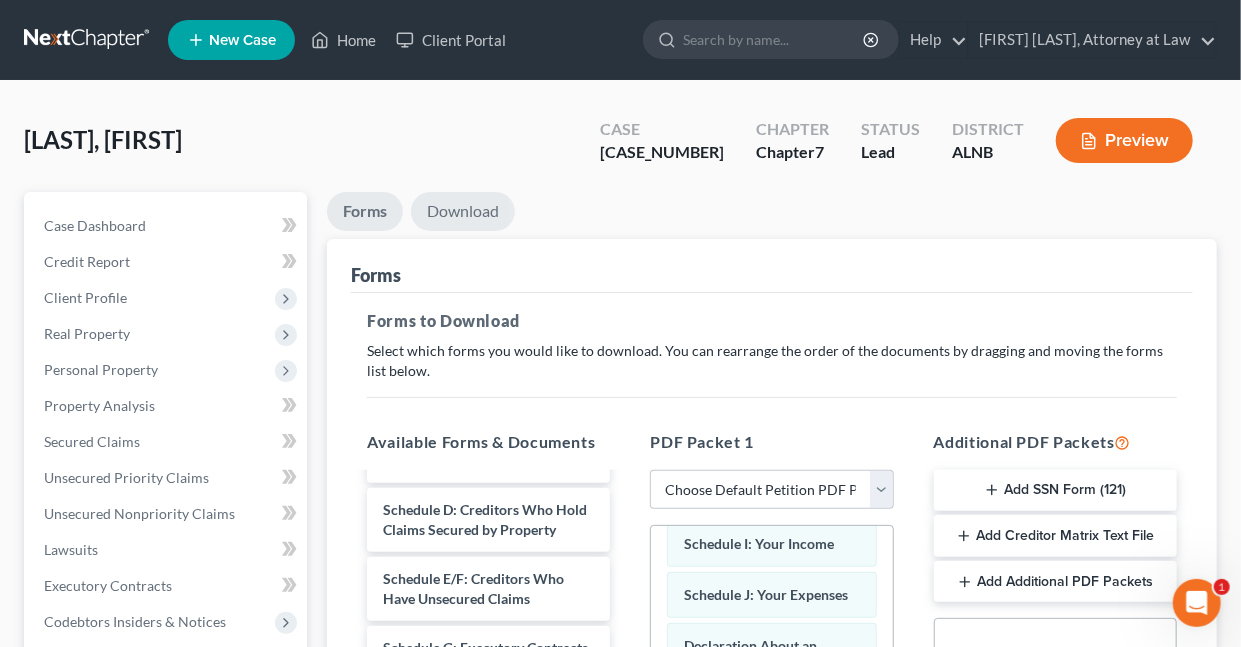 click on "Download" at bounding box center [463, 211] 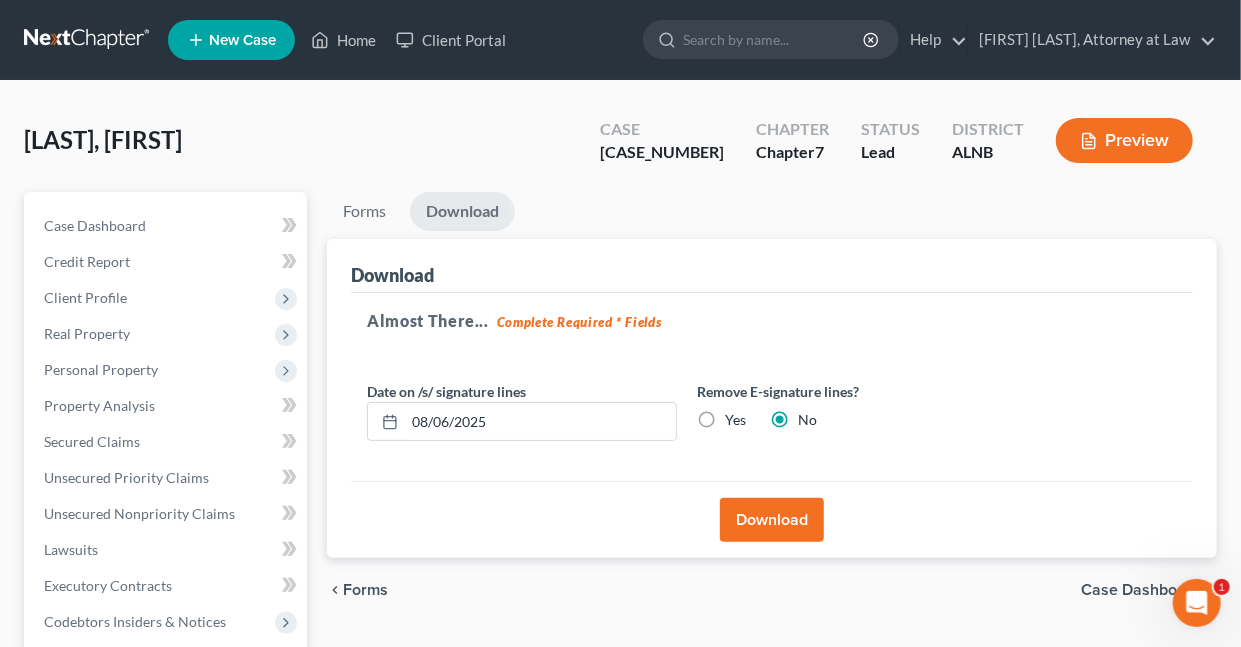 click on "Download" at bounding box center (772, 520) 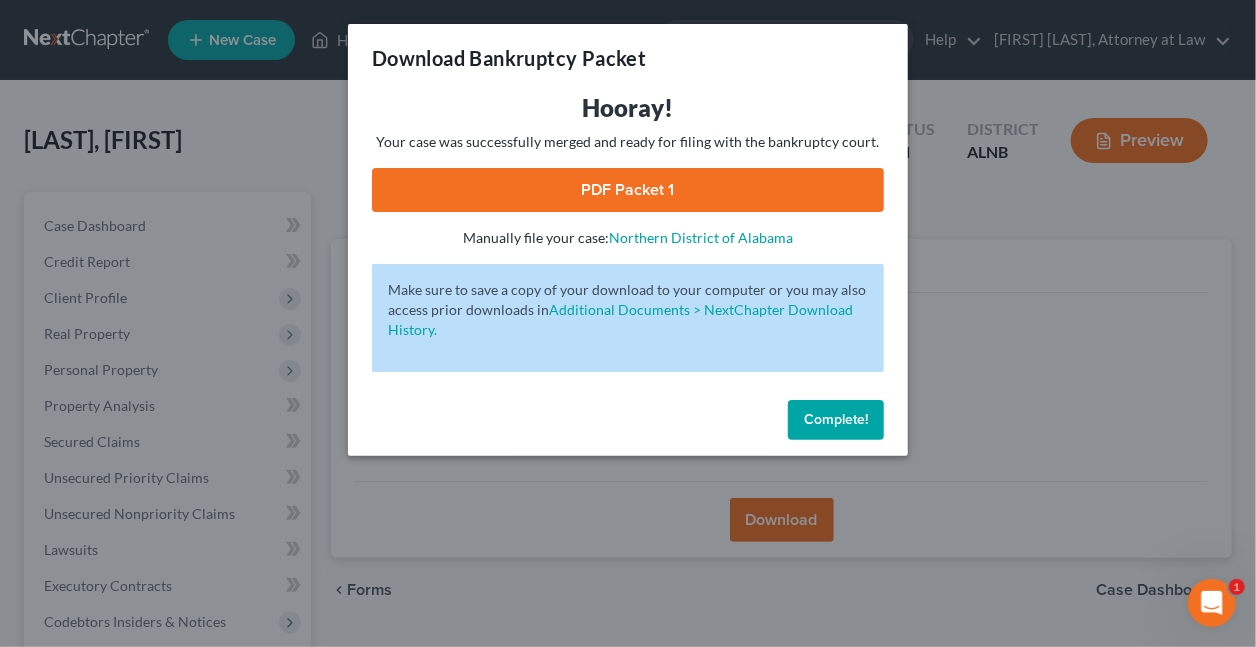 click on "Complete!" at bounding box center [836, 419] 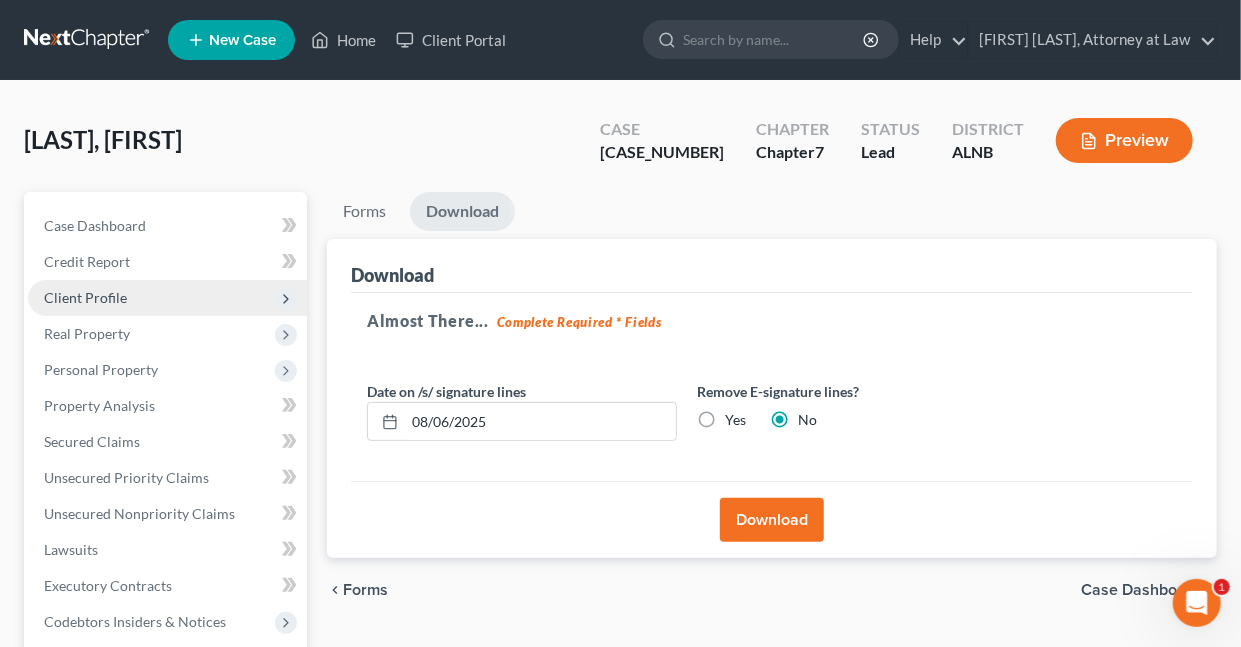 click on "Client Profile" at bounding box center (85, 297) 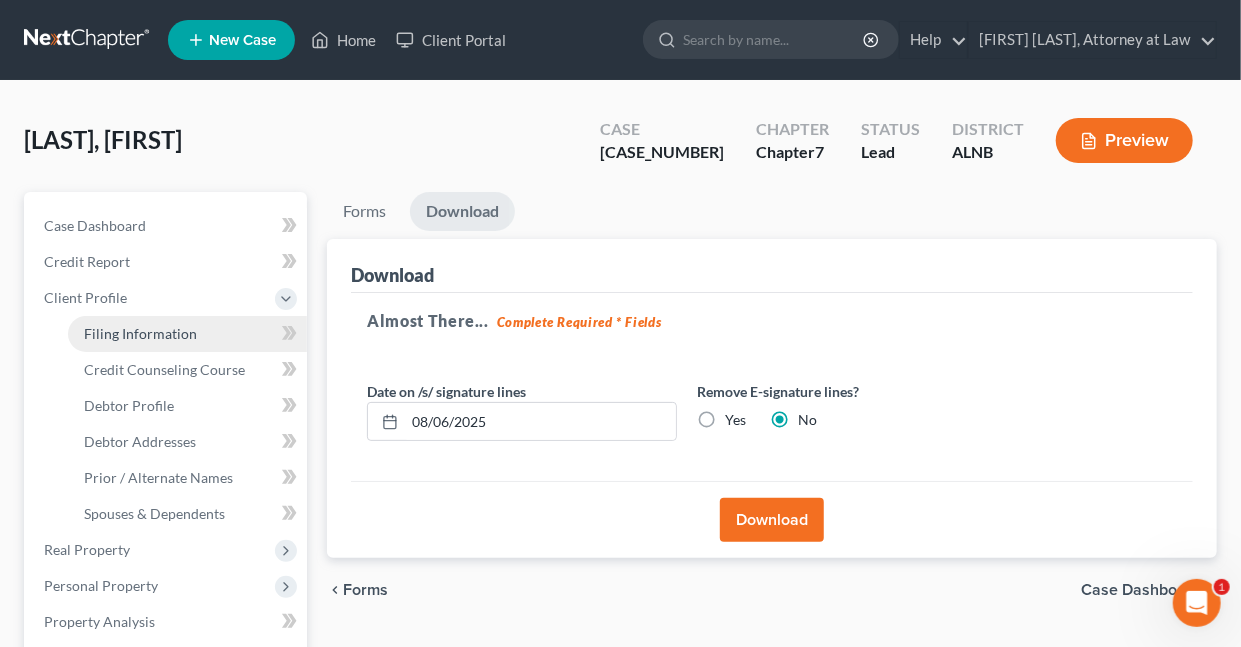 click on "Filing Information" at bounding box center [140, 333] 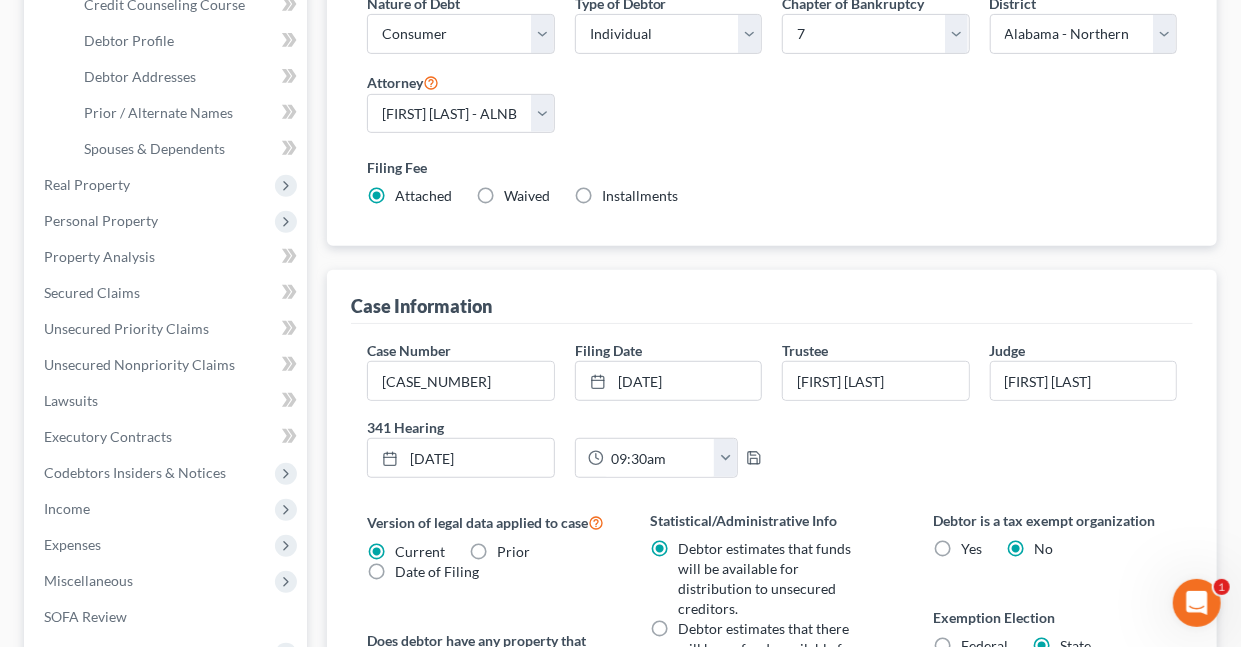 scroll, scrollTop: 374, scrollLeft: 0, axis: vertical 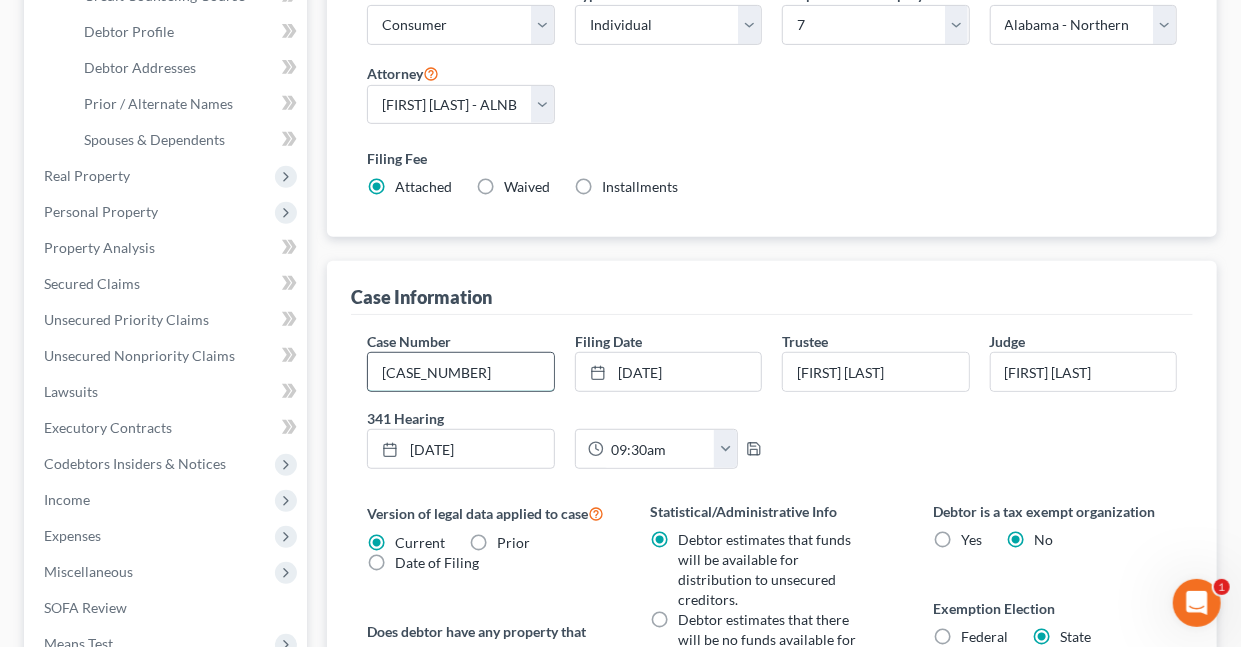 click on "[CASE_NUMBER]" at bounding box center [460, 372] 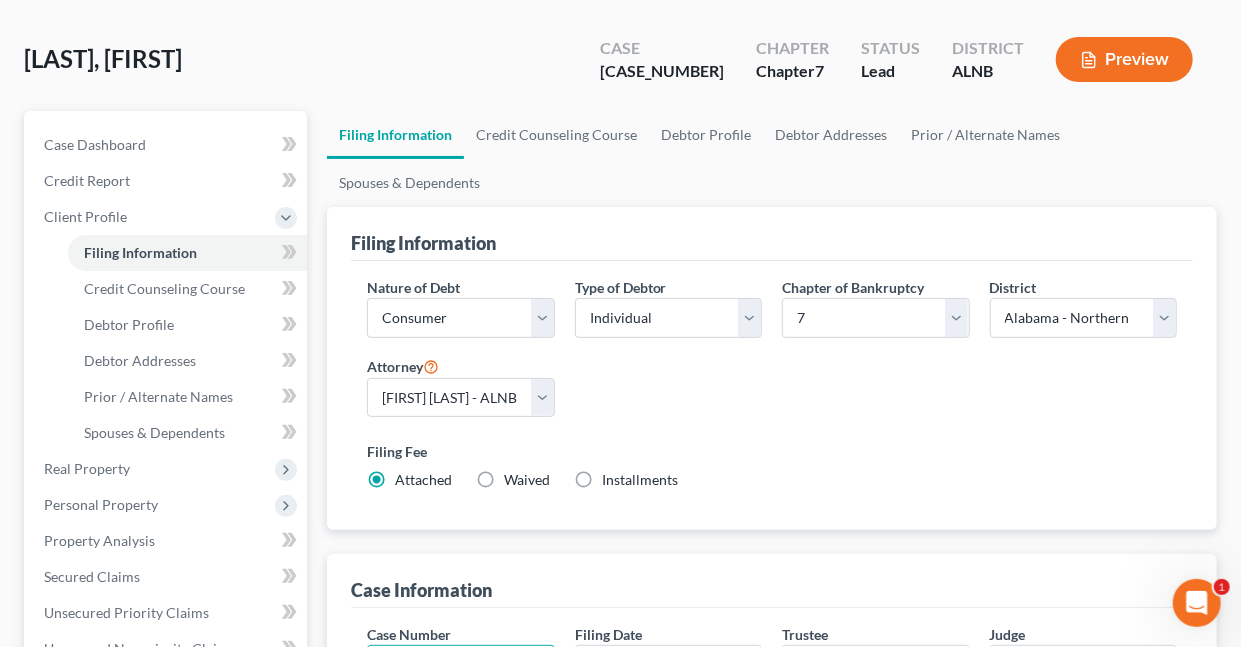 scroll, scrollTop: 0, scrollLeft: 0, axis: both 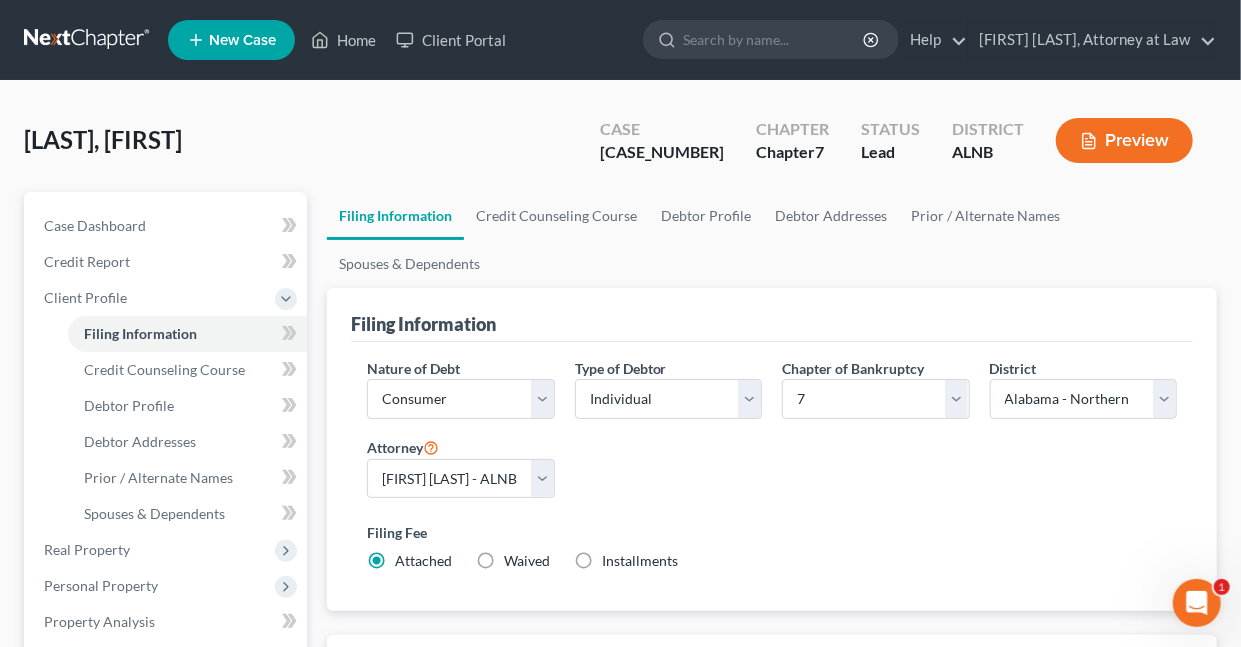 type on "[CASE_NUMBER]" 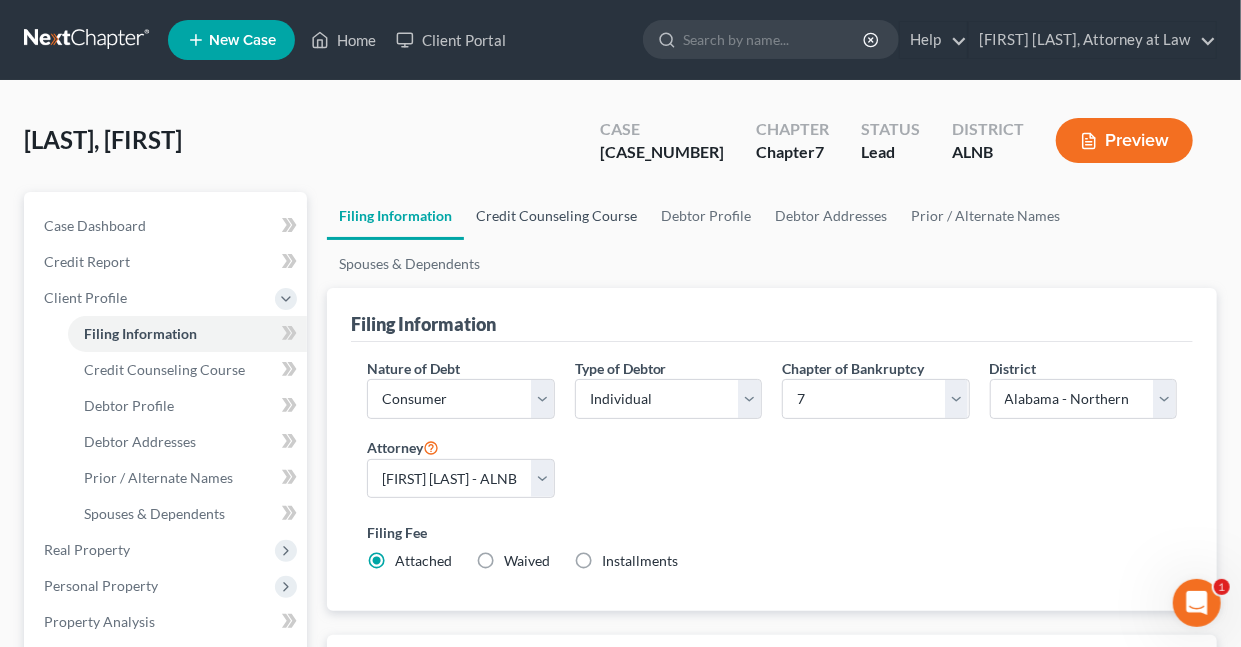 click on "Credit Counseling Course" at bounding box center [556, 216] 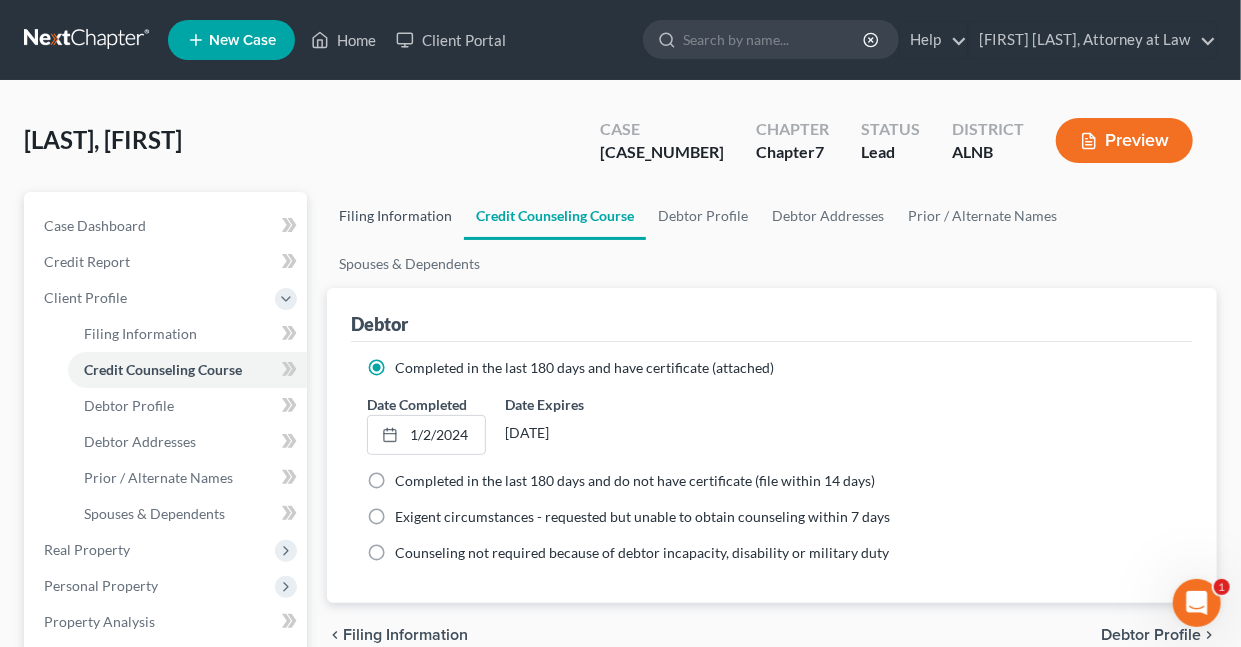 click on "Filing Information" at bounding box center [395, 216] 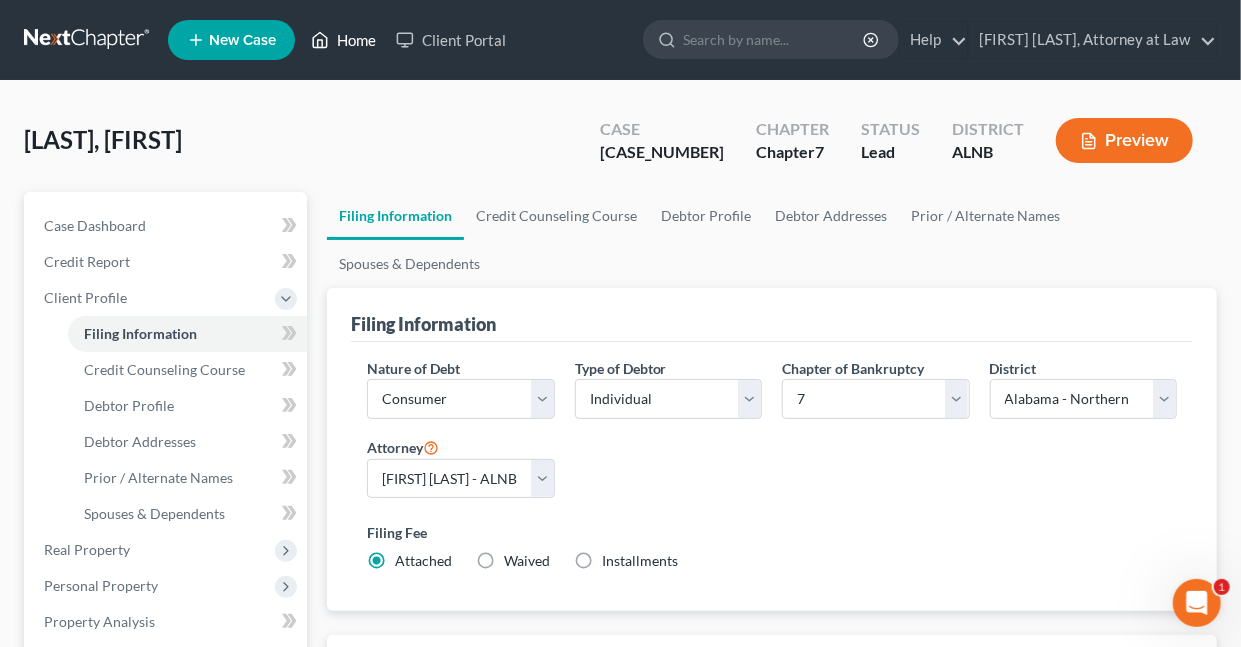 click on "Home" at bounding box center (343, 40) 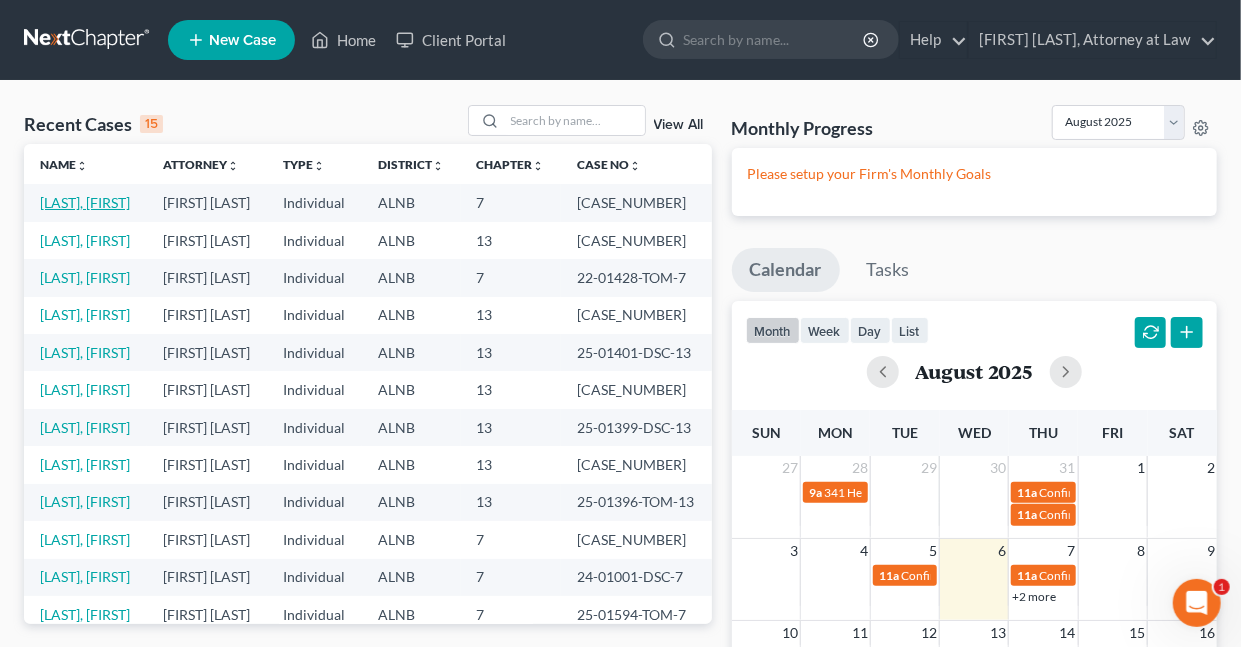 click on "[LAST], [FIRST]" at bounding box center (85, 202) 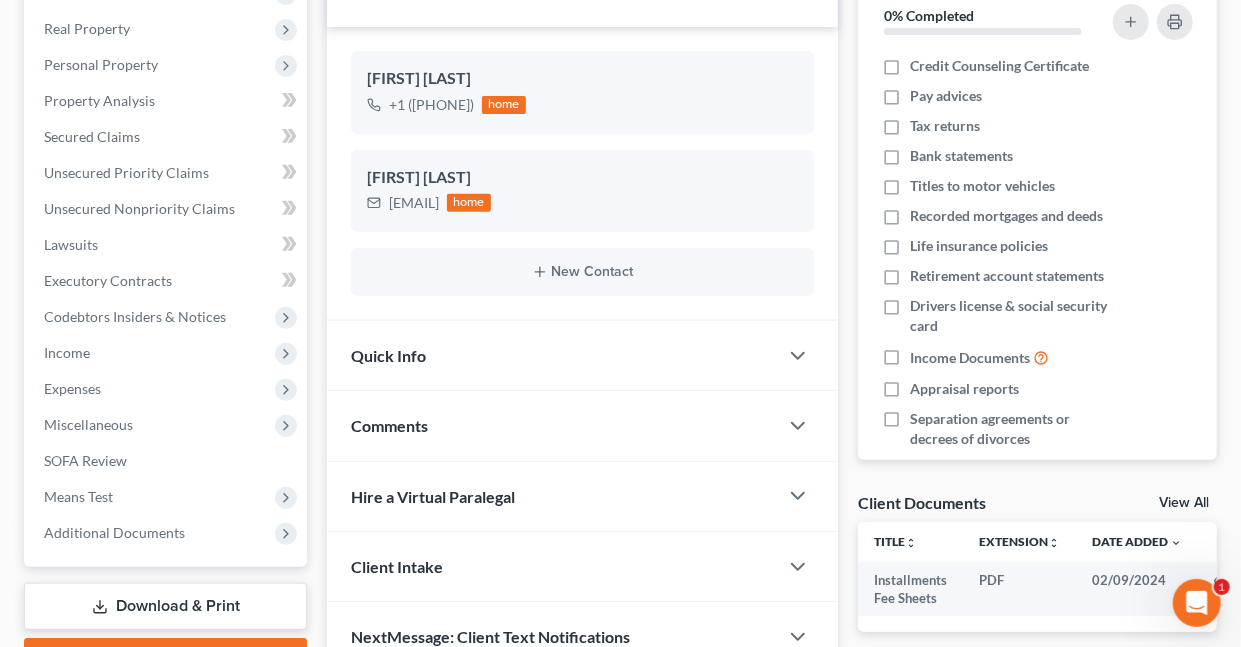 scroll, scrollTop: 413, scrollLeft: 0, axis: vertical 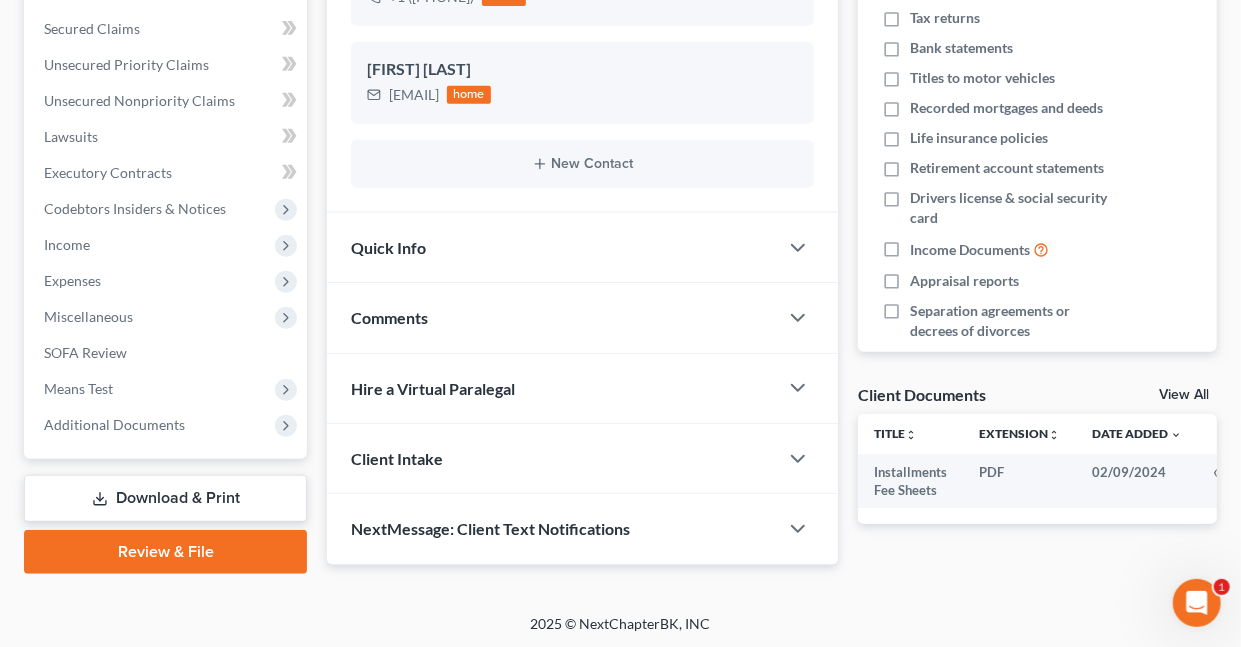 click on "Download & Print" at bounding box center (165, 498) 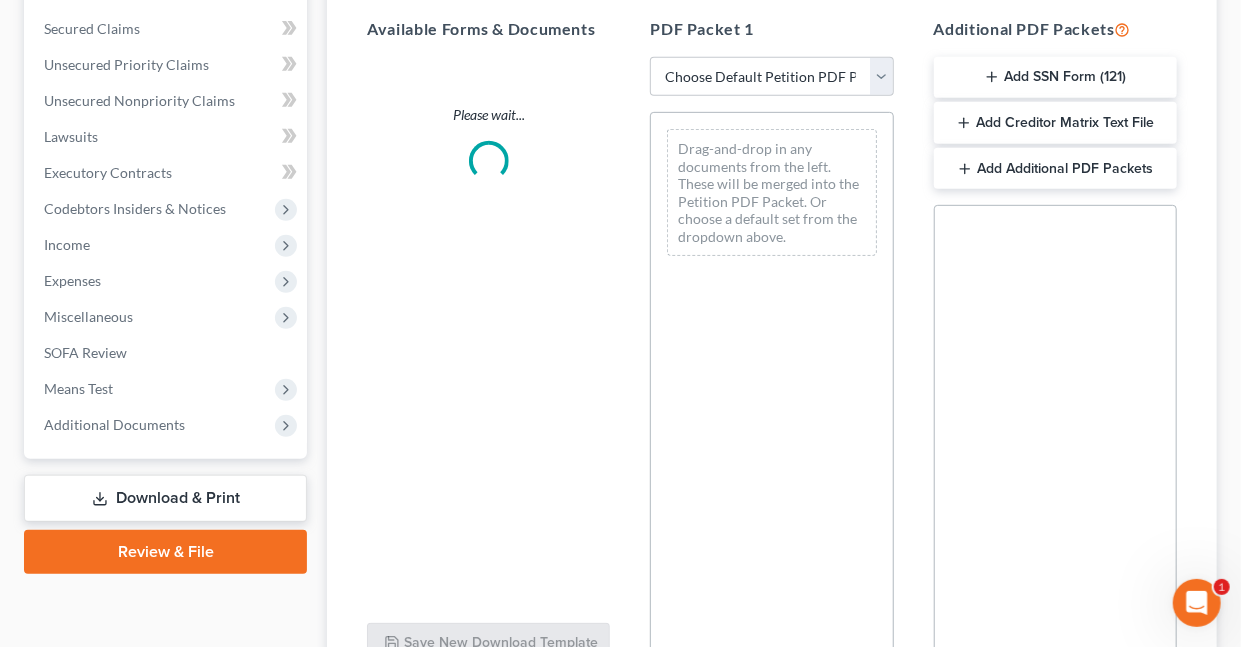 scroll, scrollTop: 0, scrollLeft: 0, axis: both 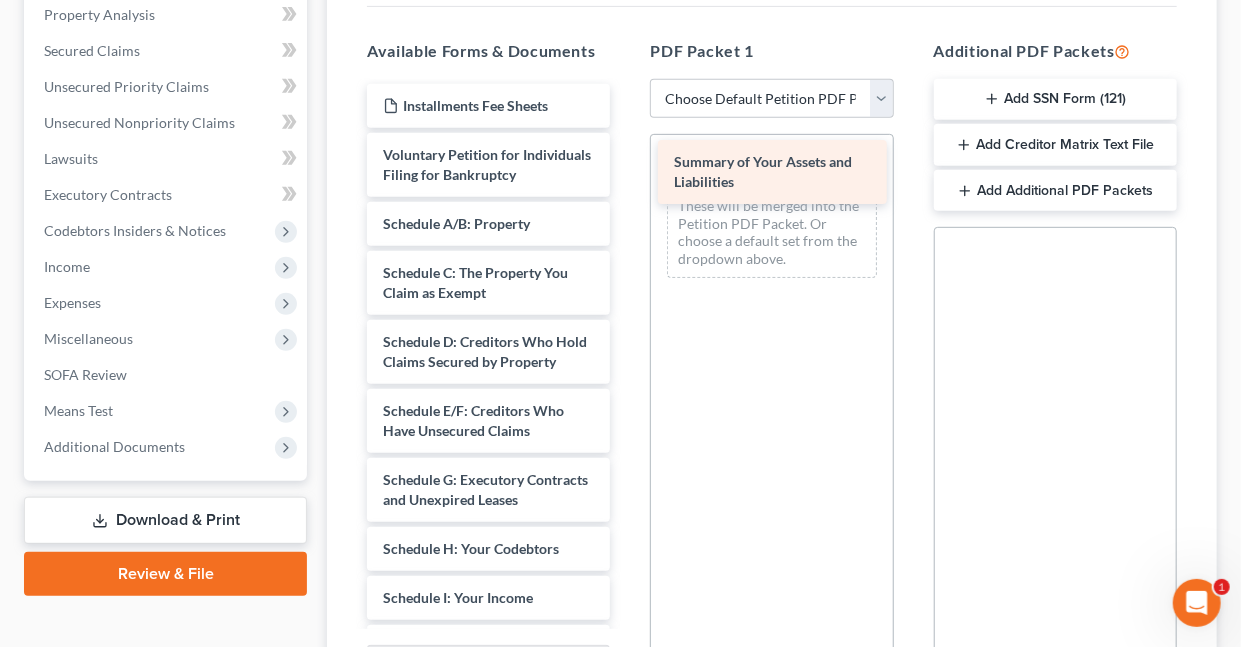 drag, startPoint x: 499, startPoint y: 244, endPoint x: 790, endPoint y: 165, distance: 301.53275 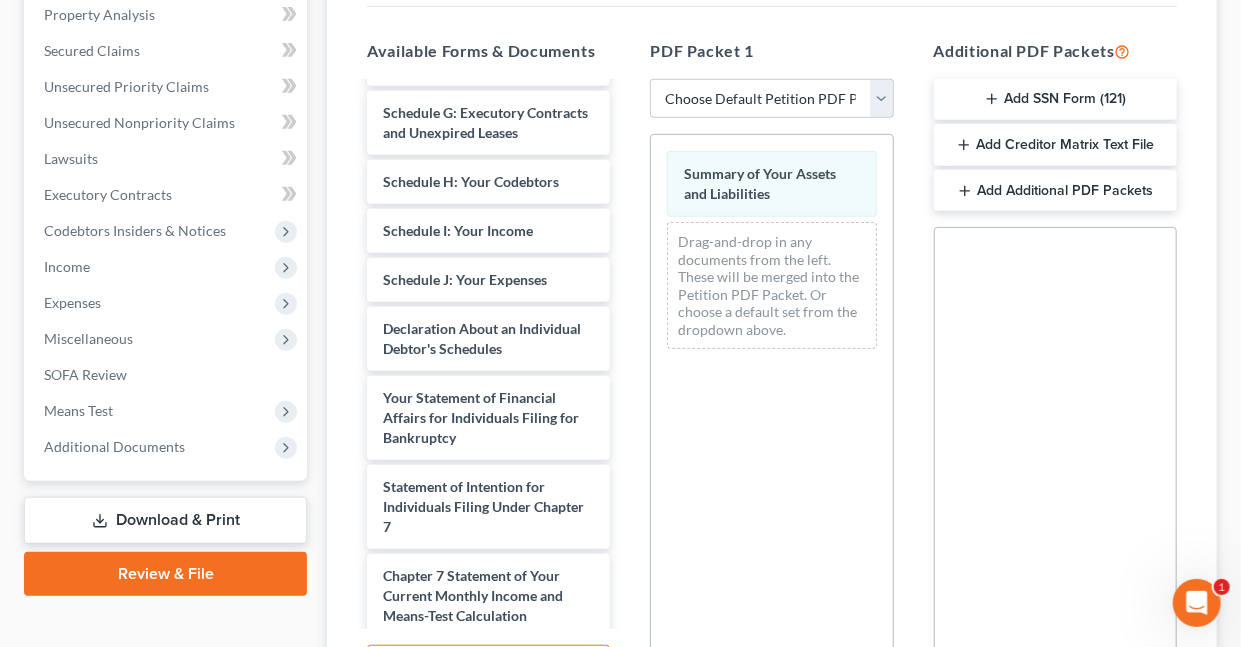 scroll, scrollTop: 374, scrollLeft: 0, axis: vertical 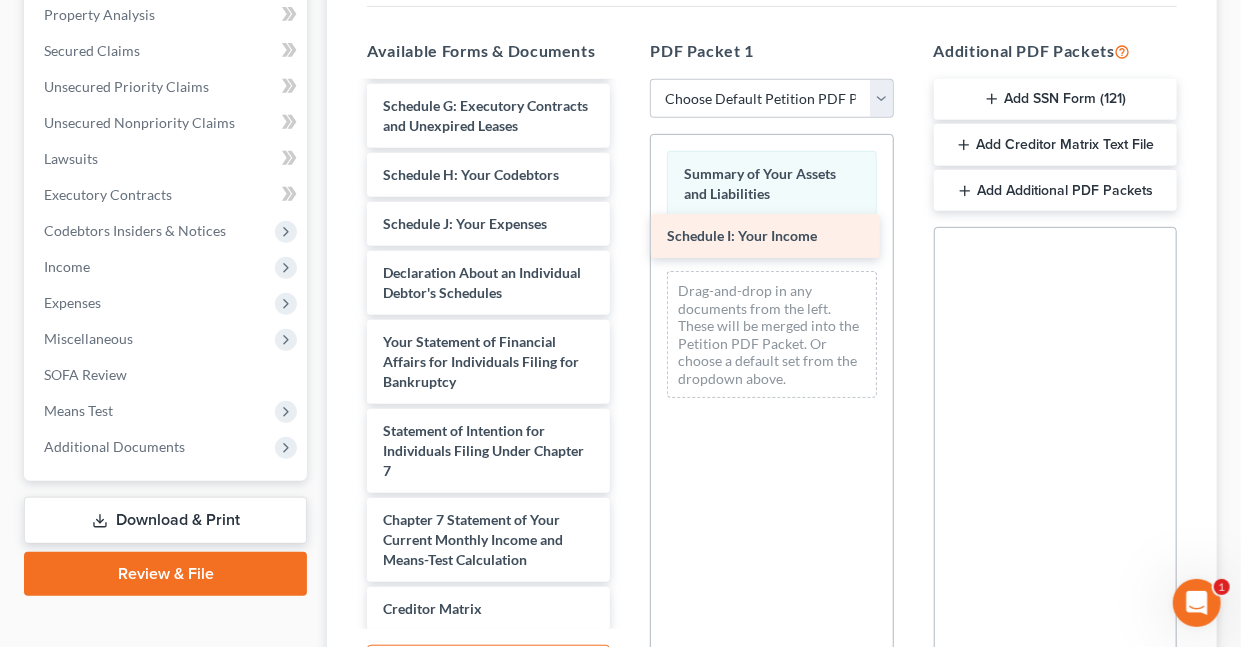 drag, startPoint x: 506, startPoint y: 280, endPoint x: 790, endPoint y: 235, distance: 287.54303 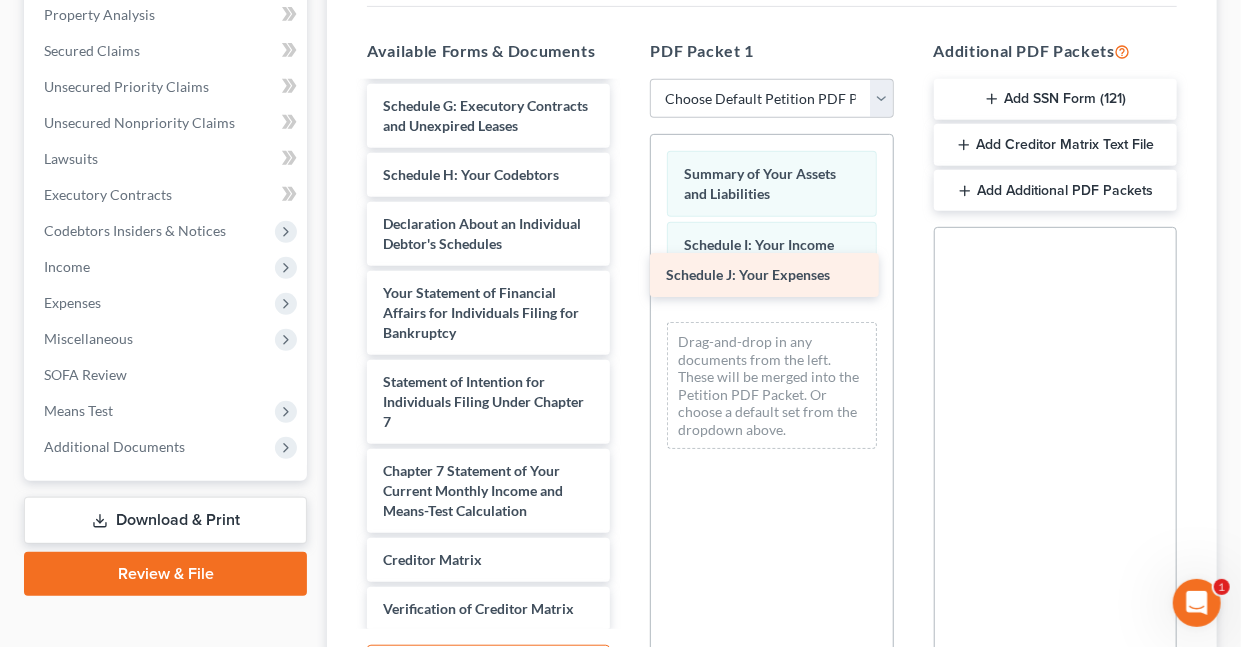 drag, startPoint x: 516, startPoint y: 274, endPoint x: 806, endPoint y: 266, distance: 290.11032 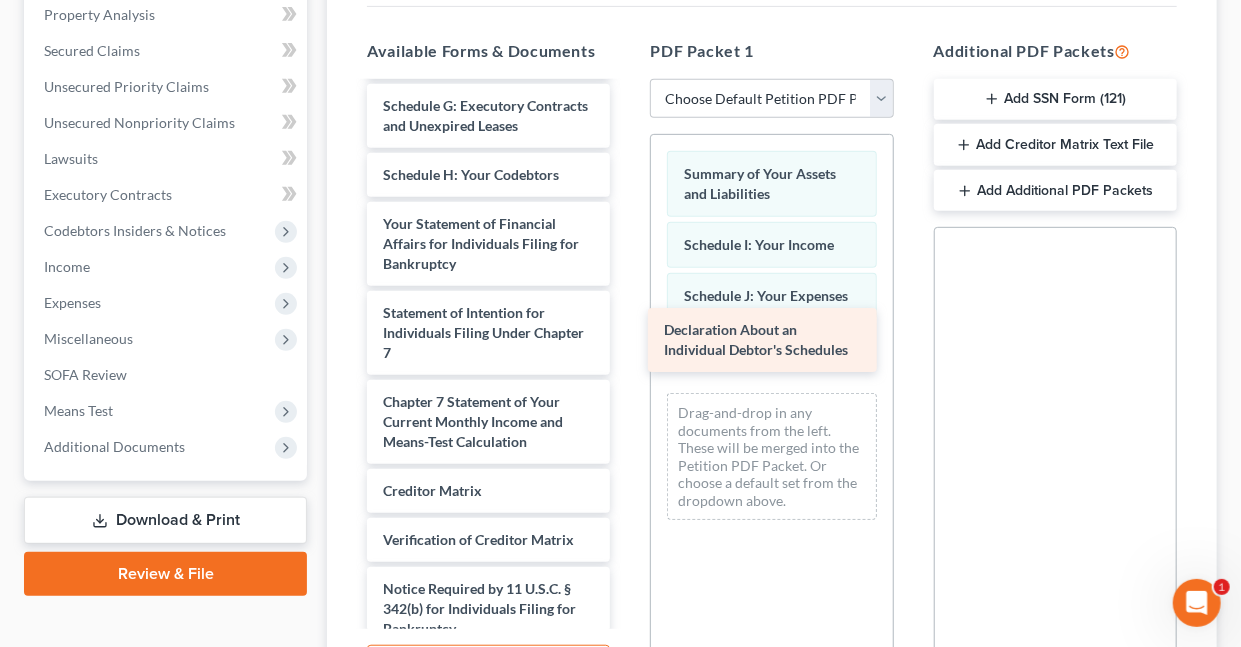 drag, startPoint x: 494, startPoint y: 288, endPoint x: 775, endPoint y: 337, distance: 285.24023 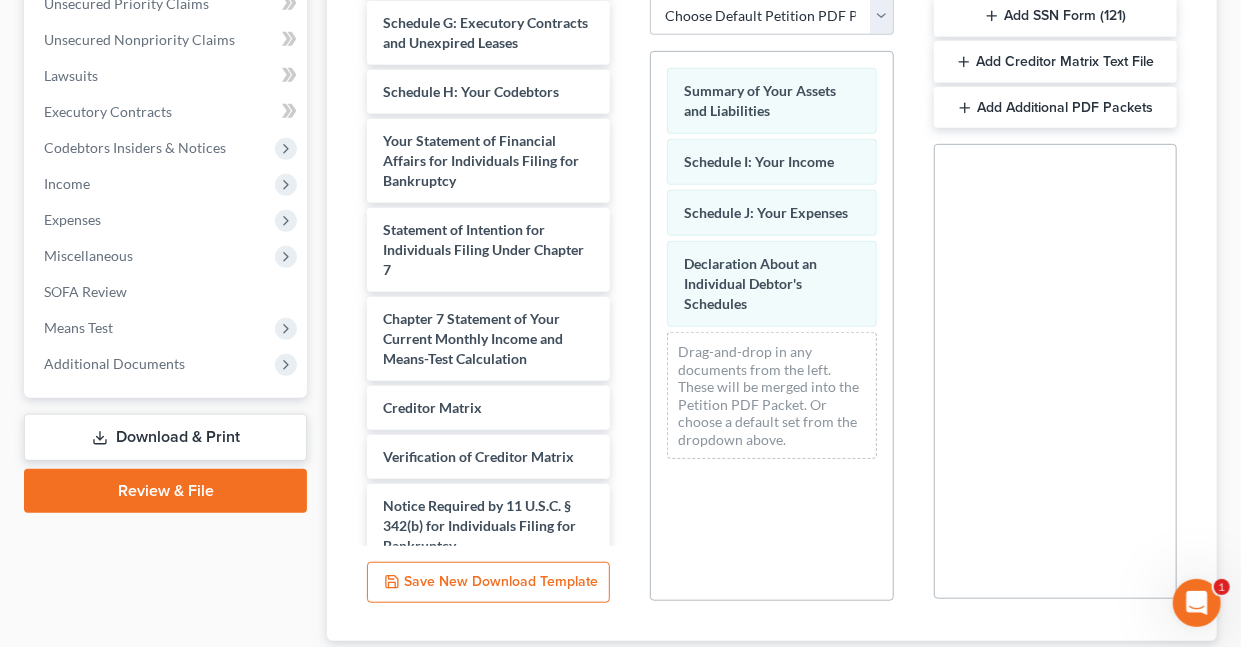scroll, scrollTop: 475, scrollLeft: 0, axis: vertical 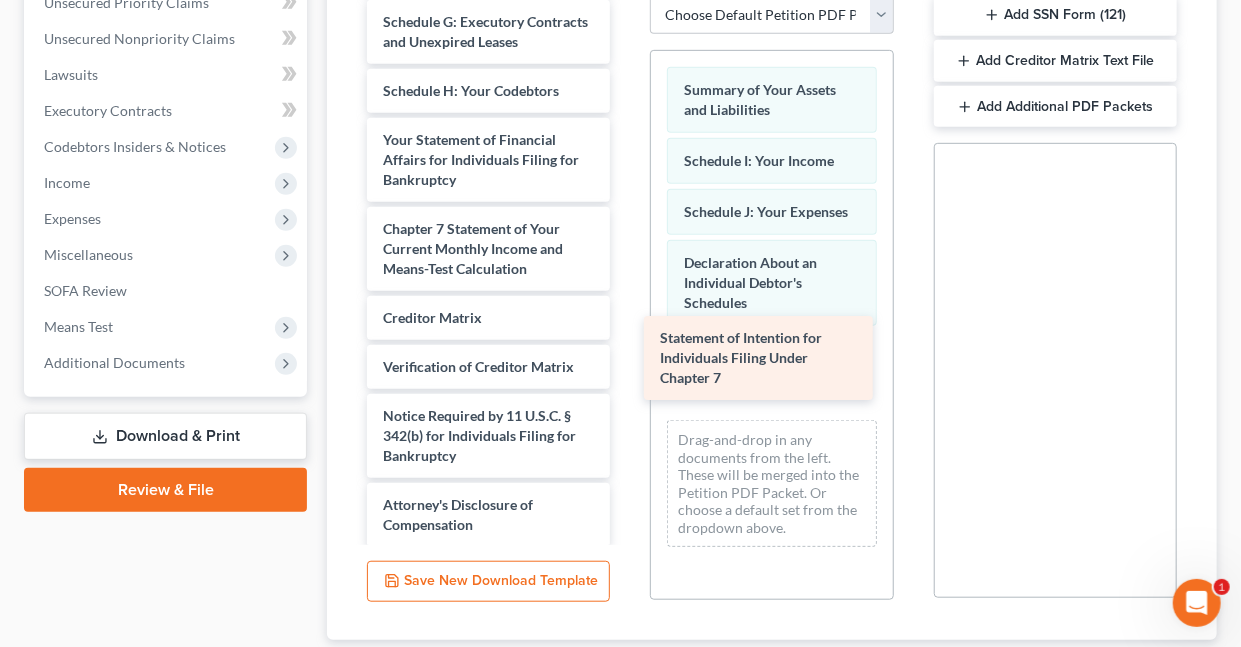drag, startPoint x: 468, startPoint y: 297, endPoint x: 745, endPoint y: 350, distance: 282.0248 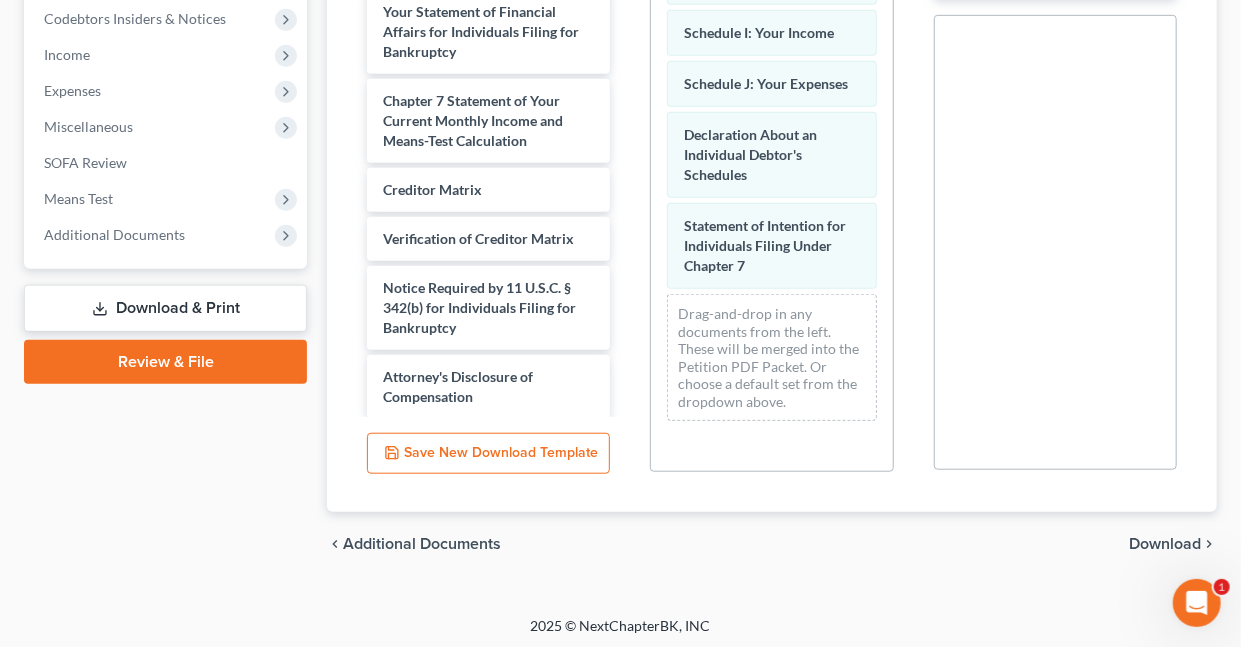 scroll, scrollTop: 606, scrollLeft: 0, axis: vertical 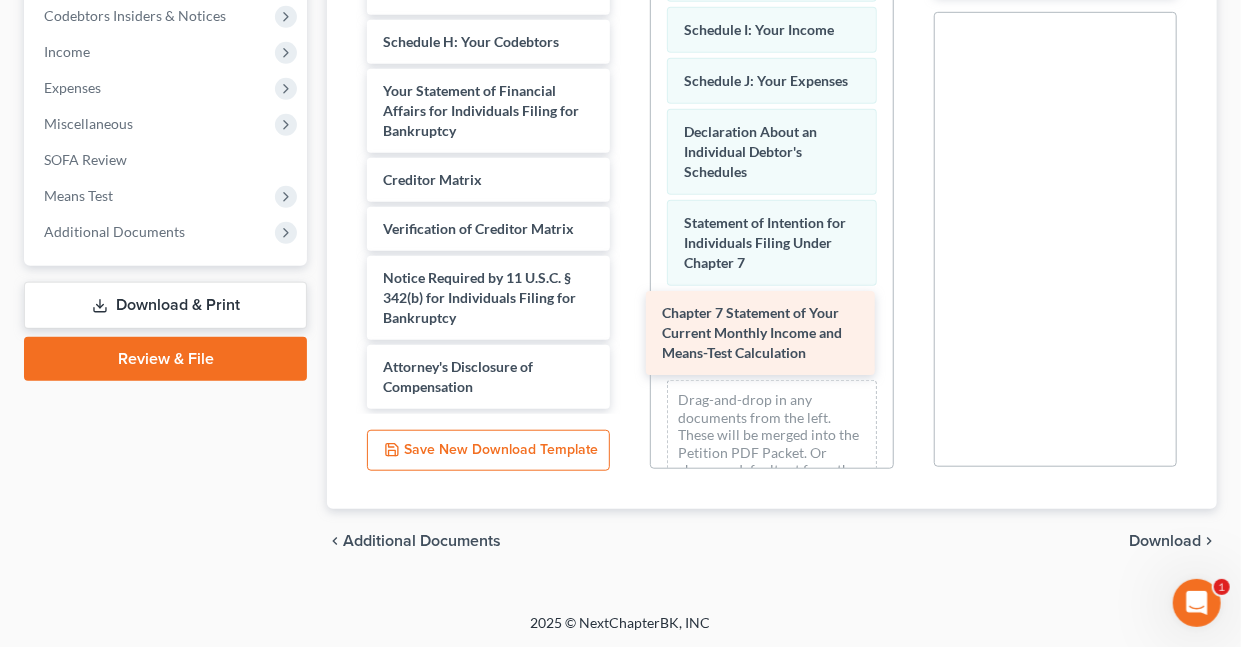 drag, startPoint x: 462, startPoint y: 165, endPoint x: 741, endPoint y: 322, distance: 320.1406 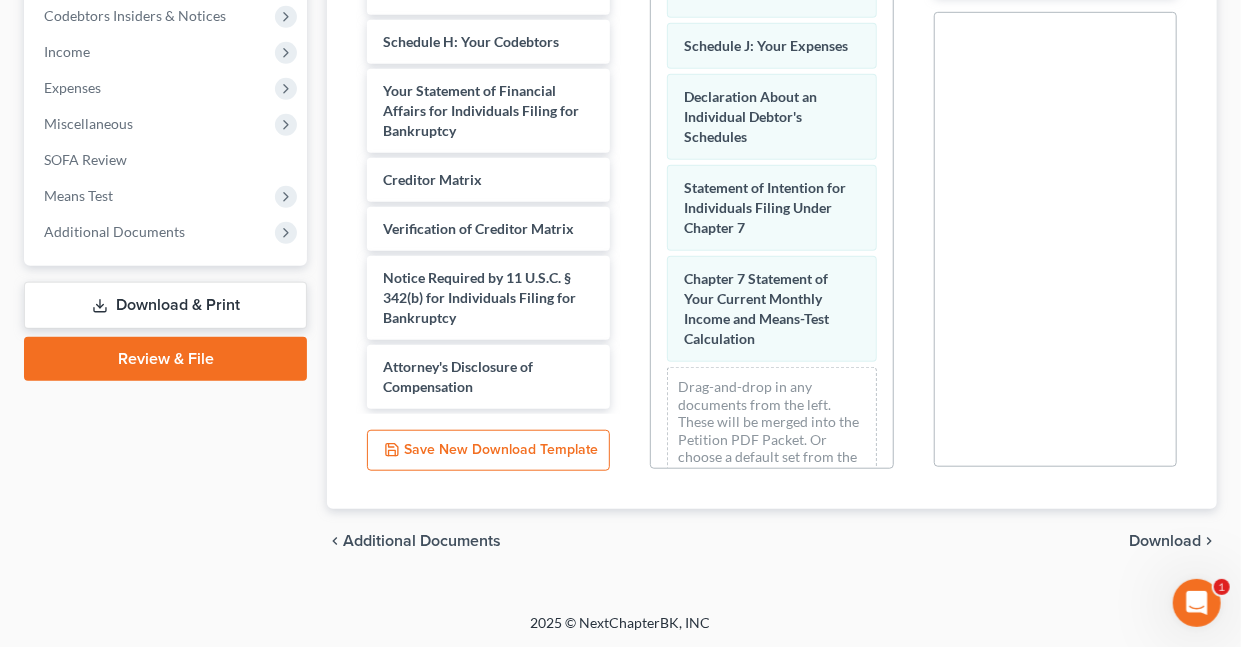 scroll, scrollTop: 92, scrollLeft: 0, axis: vertical 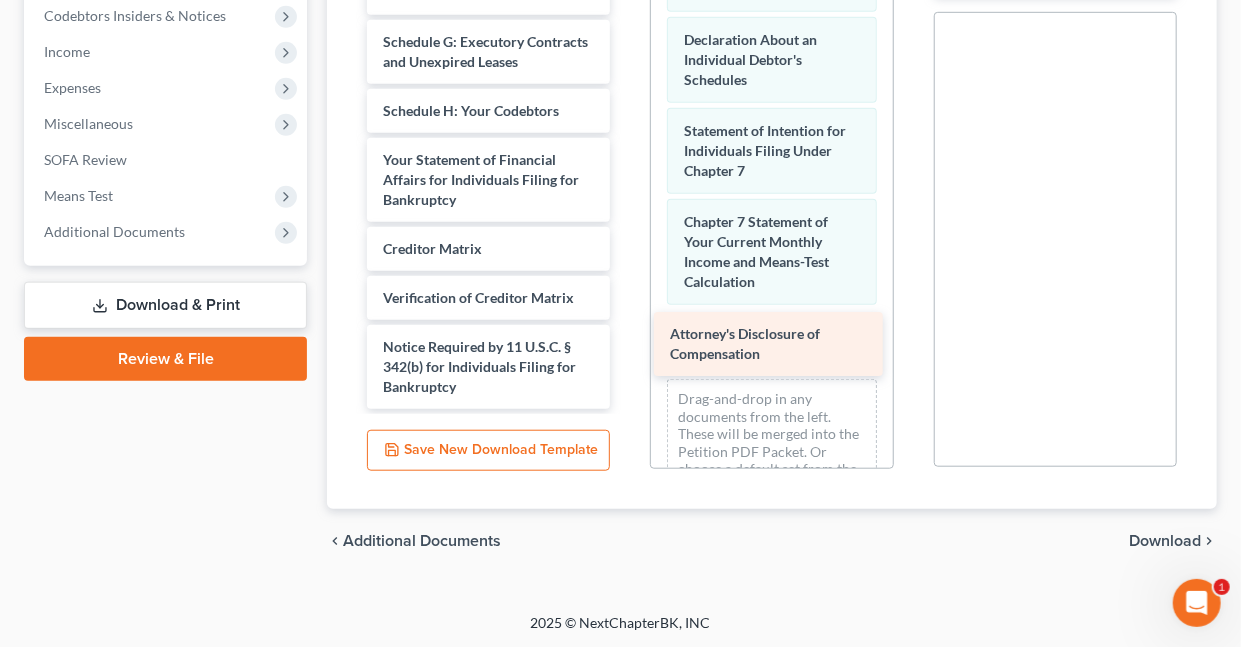 drag, startPoint x: 460, startPoint y: 368, endPoint x: 747, endPoint y: 337, distance: 288.66937 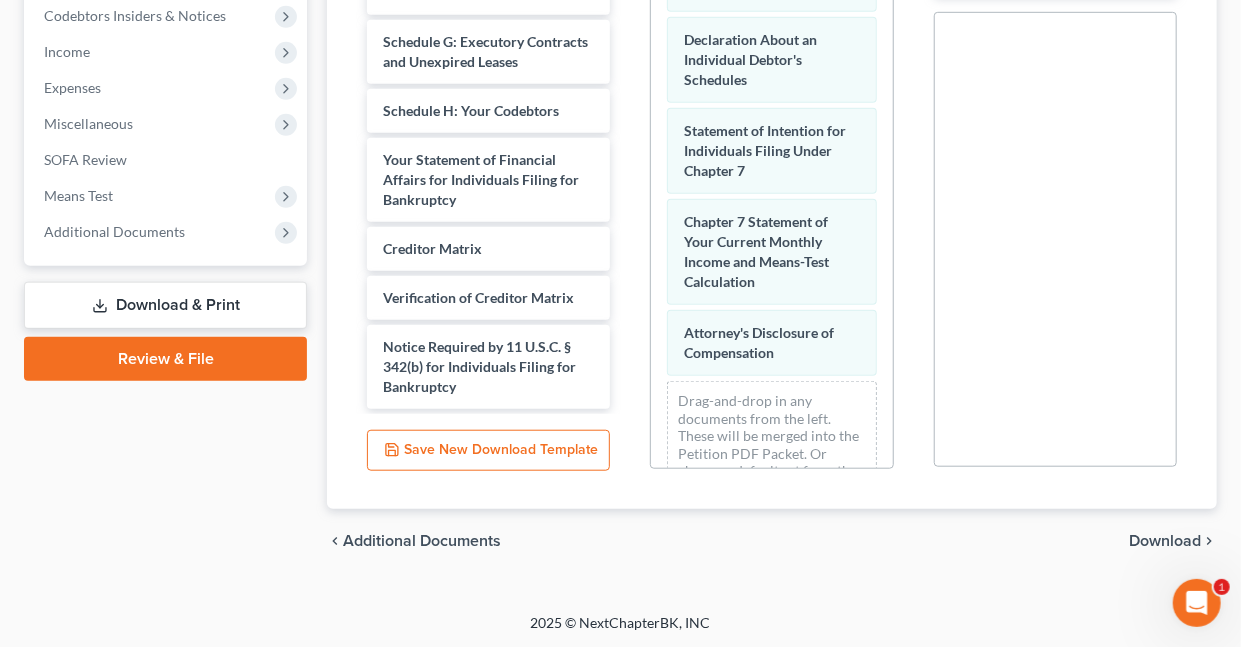 scroll, scrollTop: 0, scrollLeft: 0, axis: both 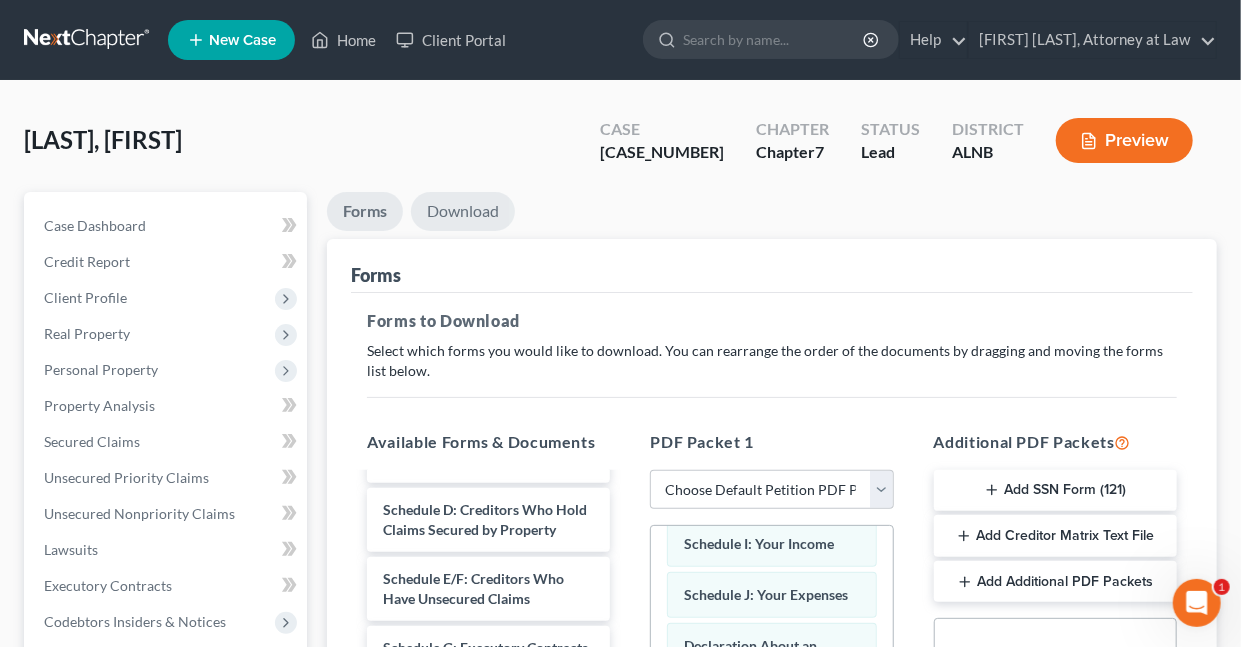click on "Download" at bounding box center (463, 211) 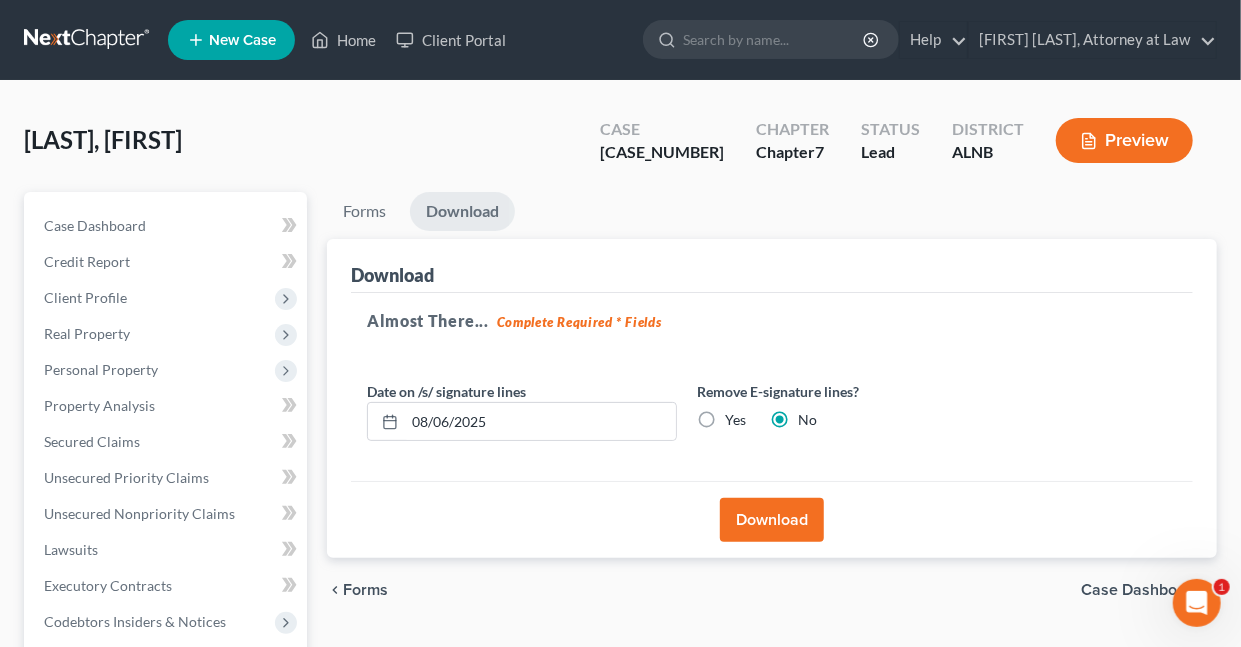 click on "Download" at bounding box center (772, 520) 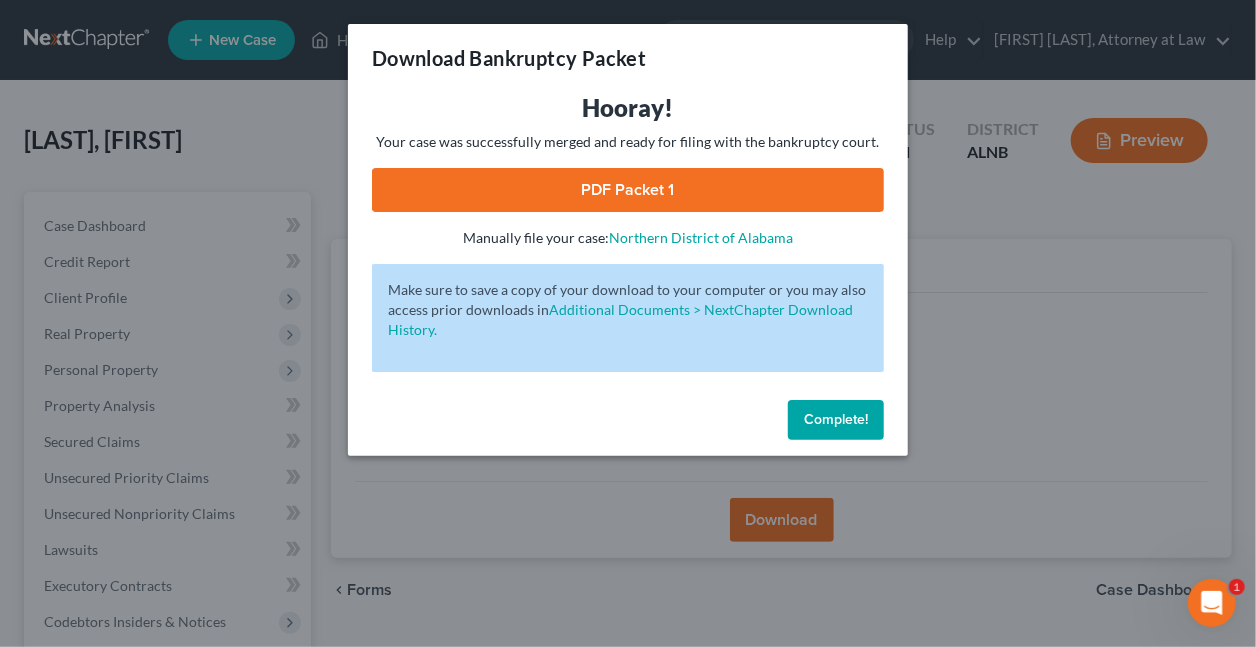 click on "PDF Packet 1" at bounding box center (628, 190) 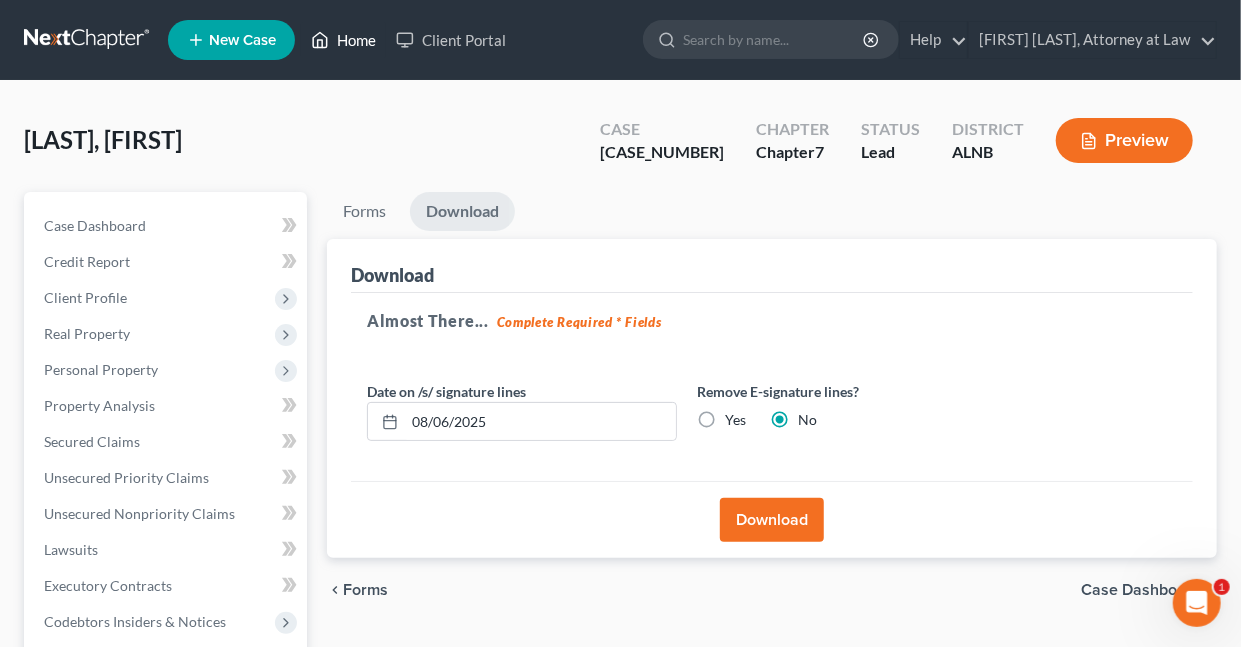 click on "Home" at bounding box center [343, 40] 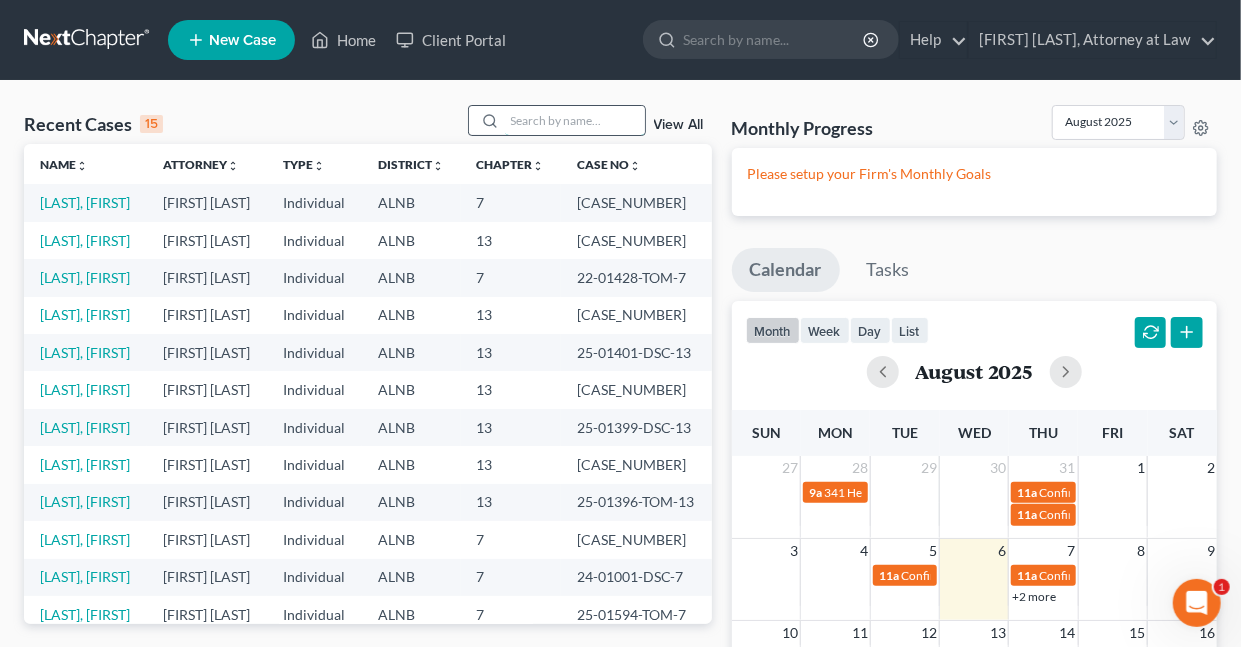 click at bounding box center (575, 120) 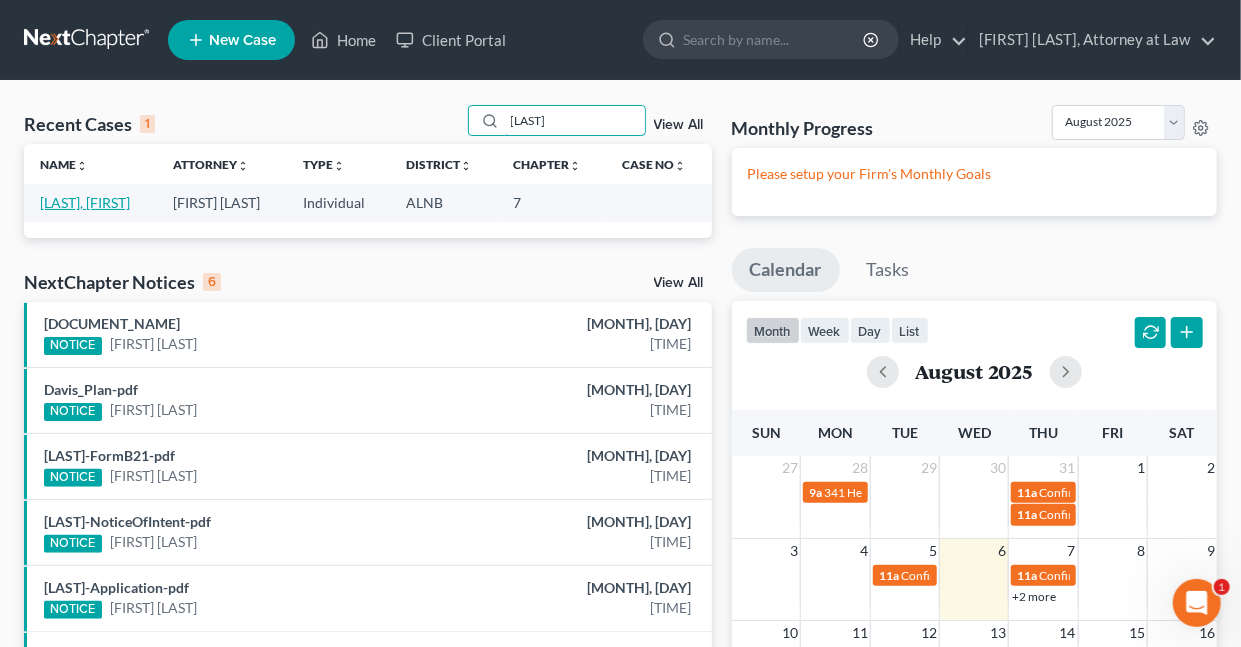 type on "[LAST]" 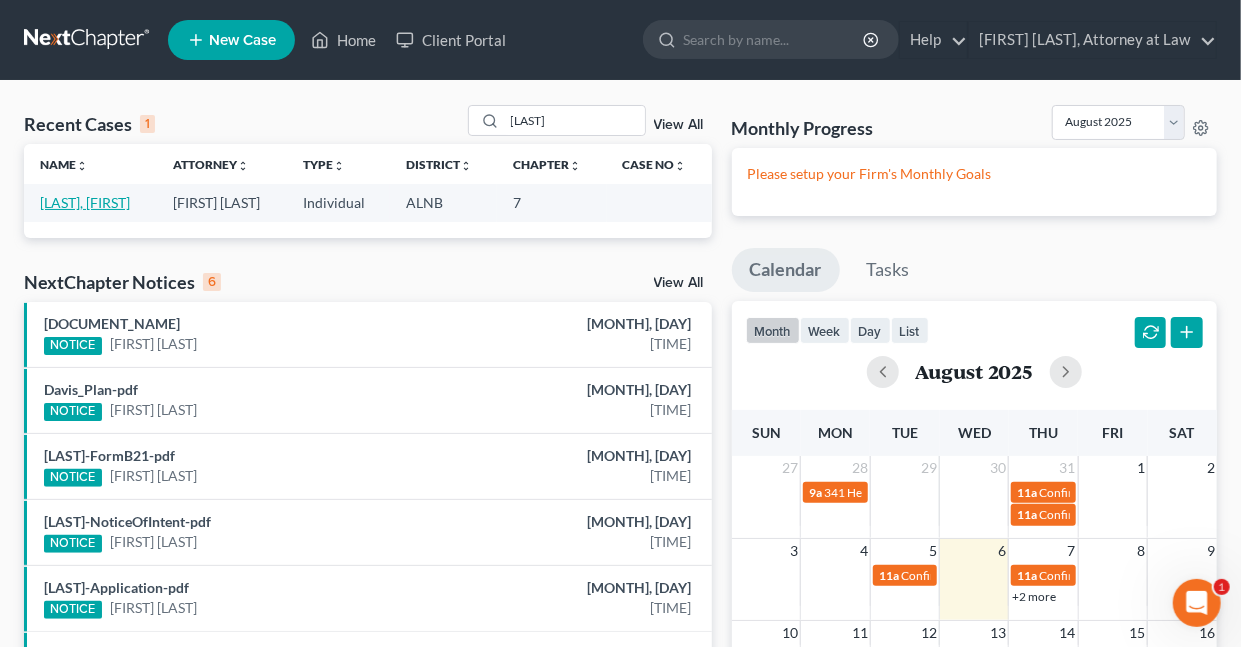 click on "[LAST], [FIRST]" at bounding box center (85, 202) 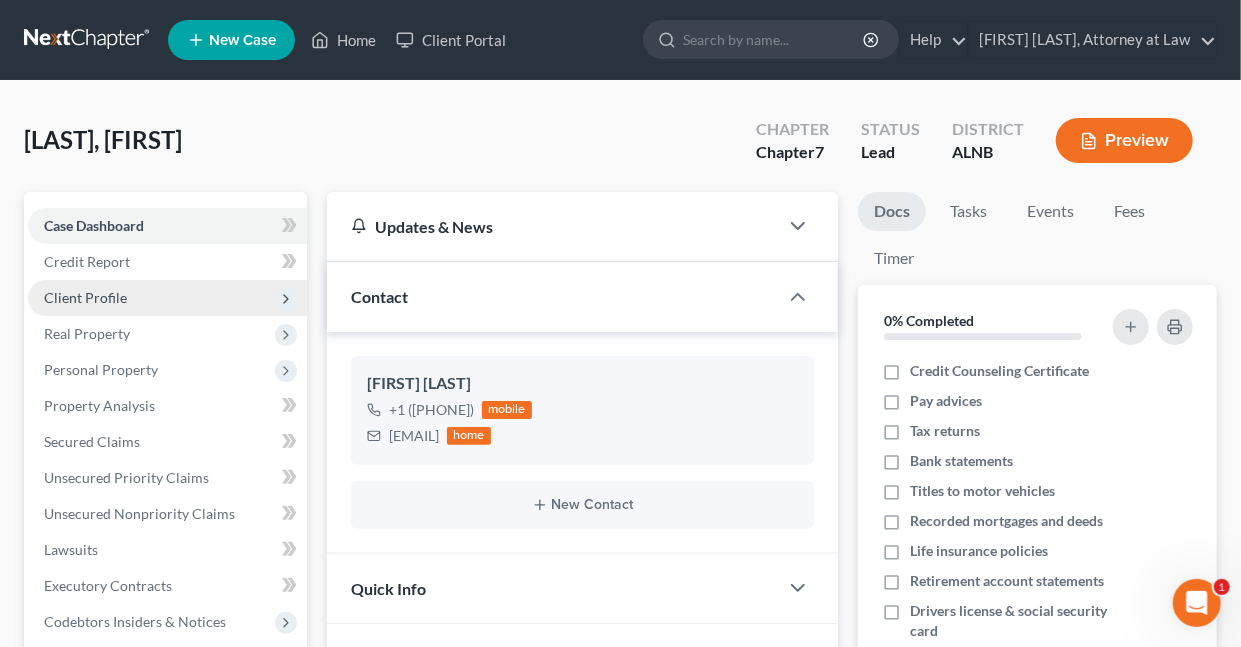 click on "Client Profile" at bounding box center (85, 297) 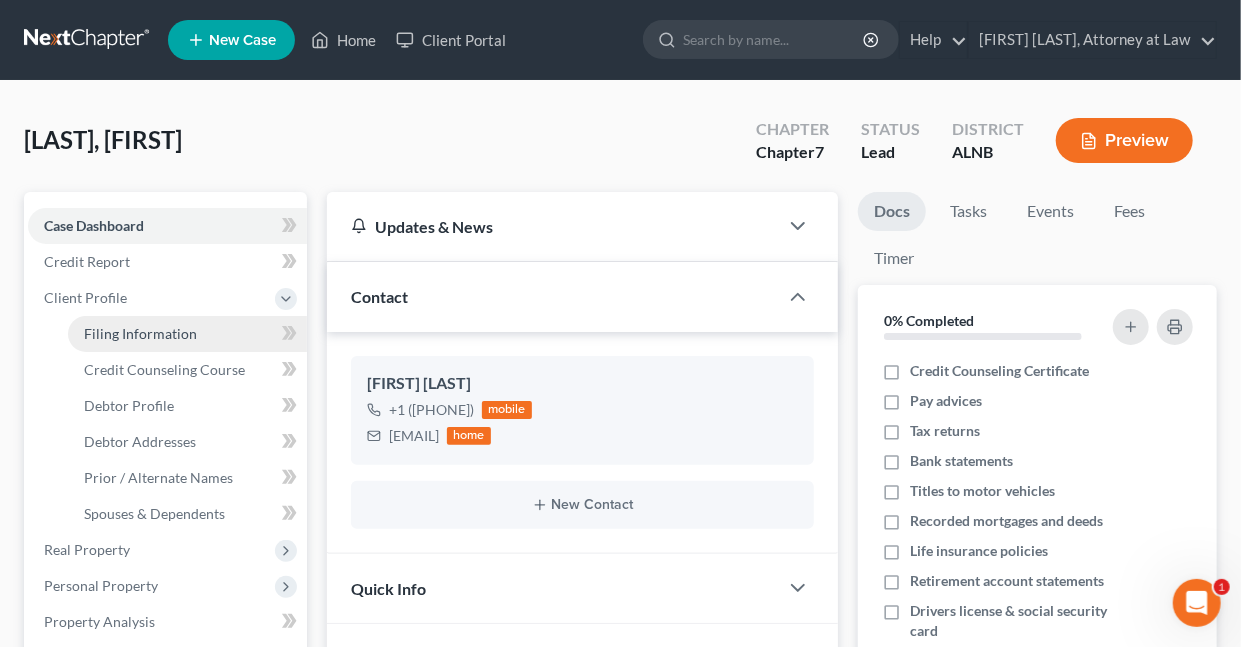 click on "Filing Information" at bounding box center (140, 333) 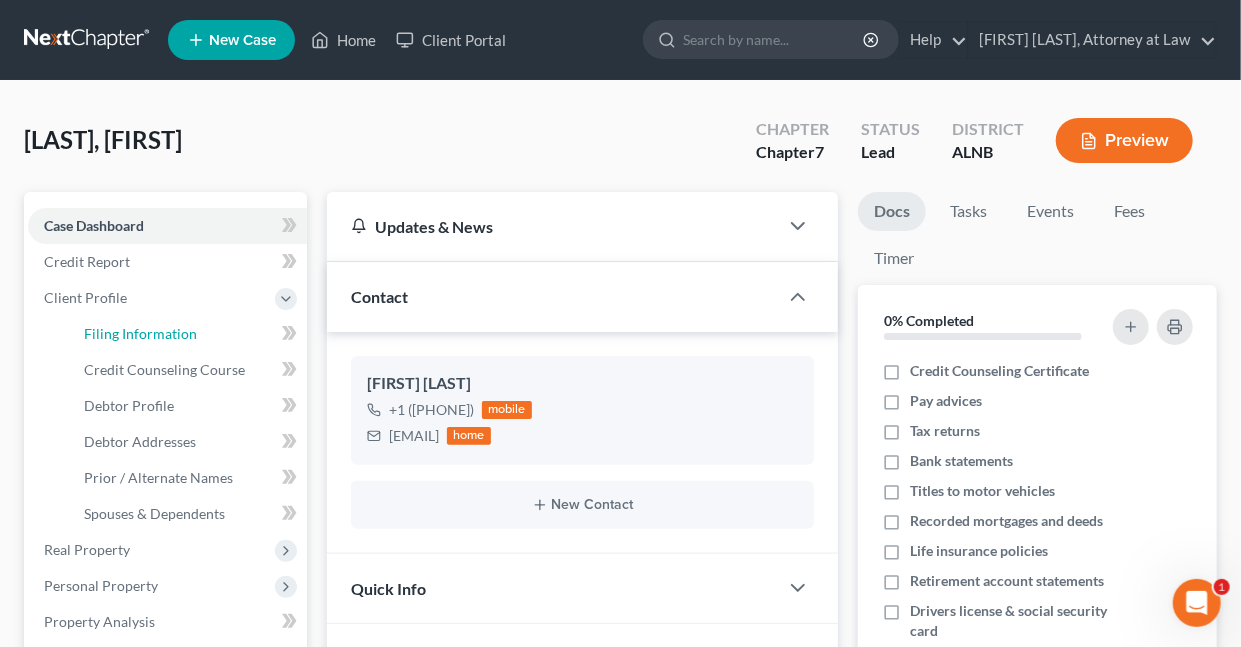 select on "1" 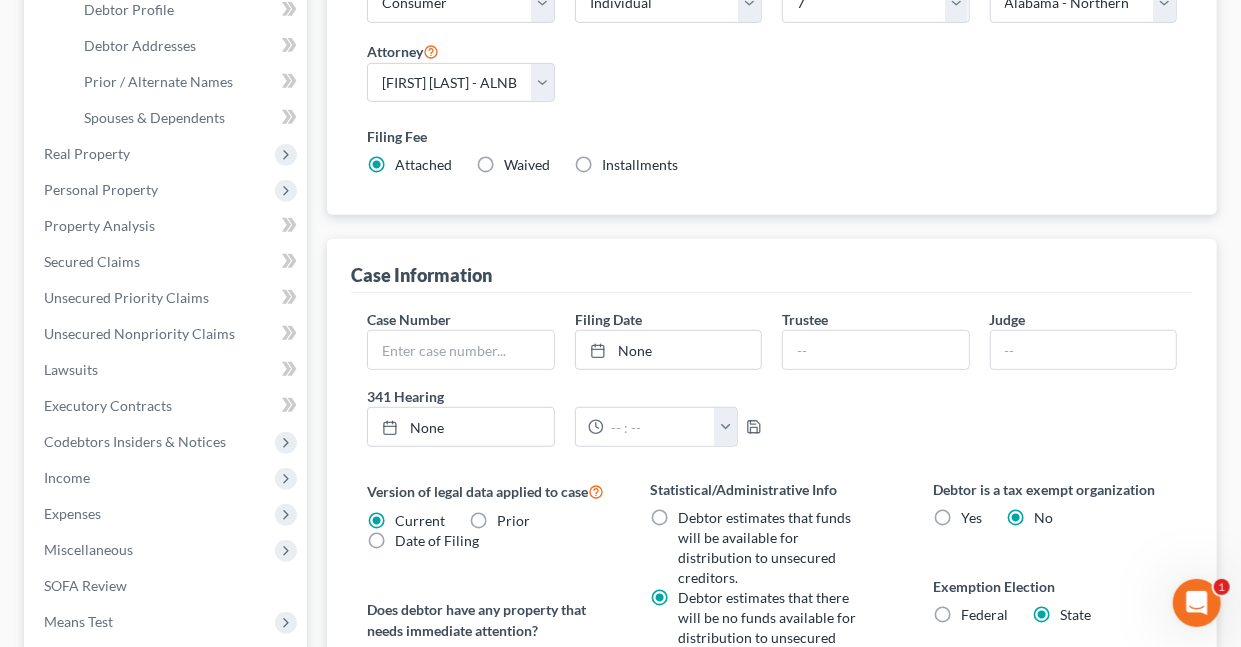 scroll, scrollTop: 465, scrollLeft: 0, axis: vertical 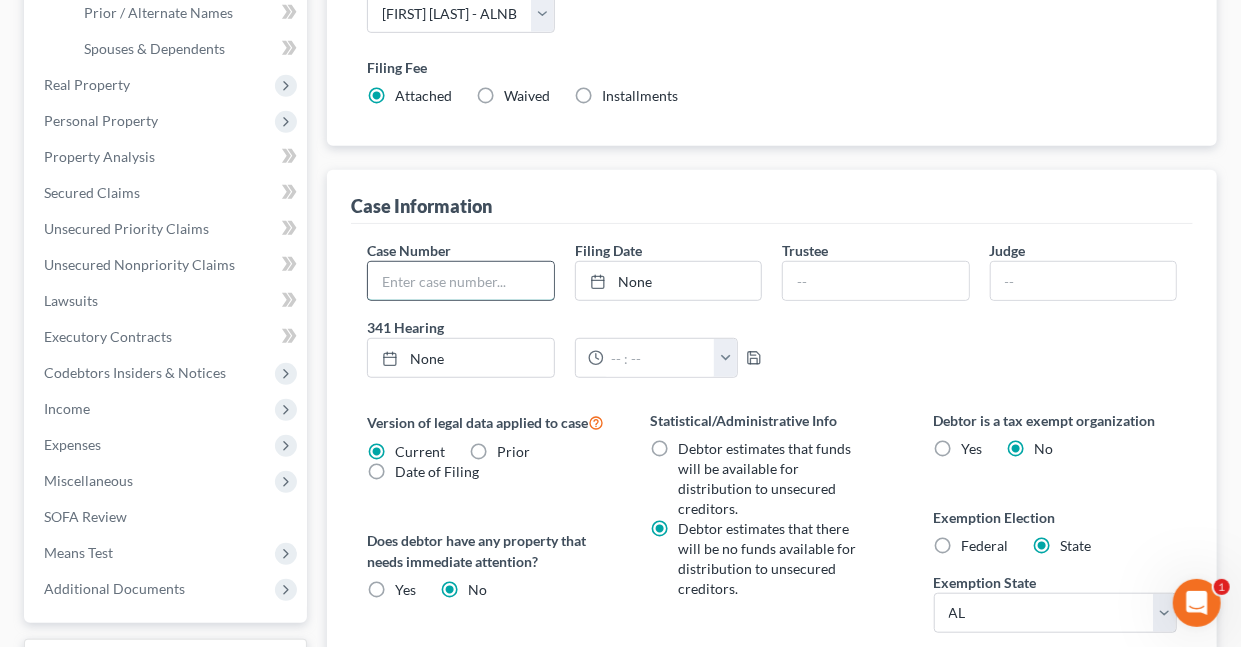 drag, startPoint x: 496, startPoint y: 280, endPoint x: 486, endPoint y: 287, distance: 12.206555 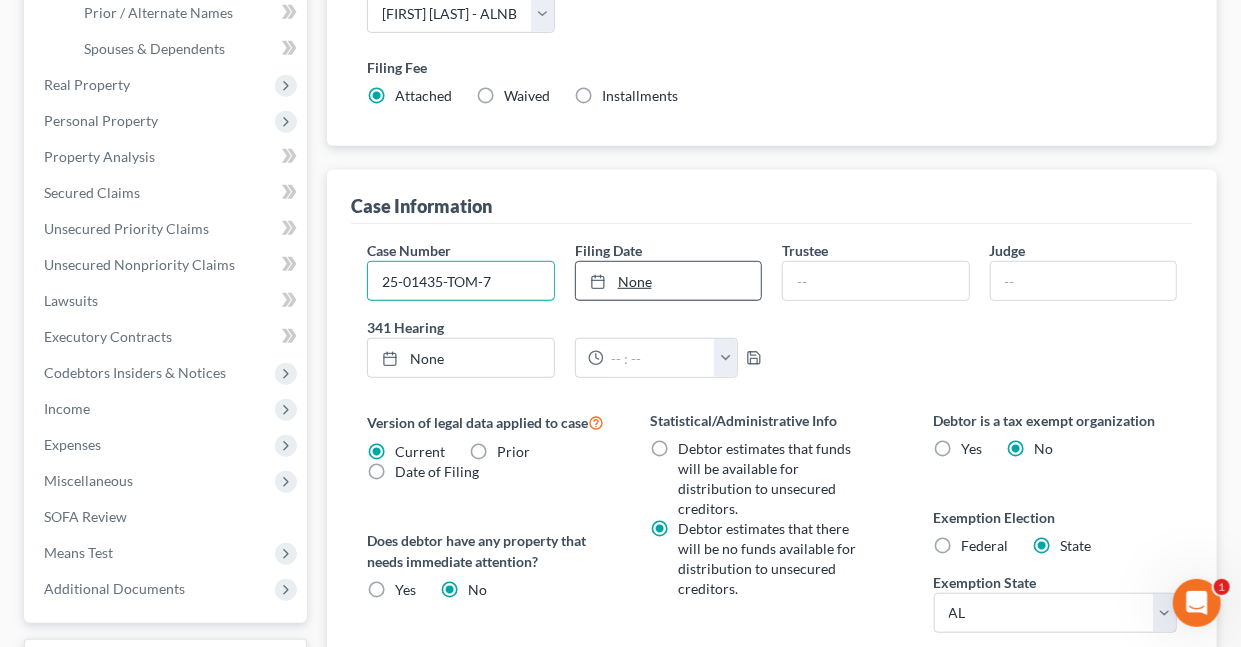 type on "25-01435-TOM-7" 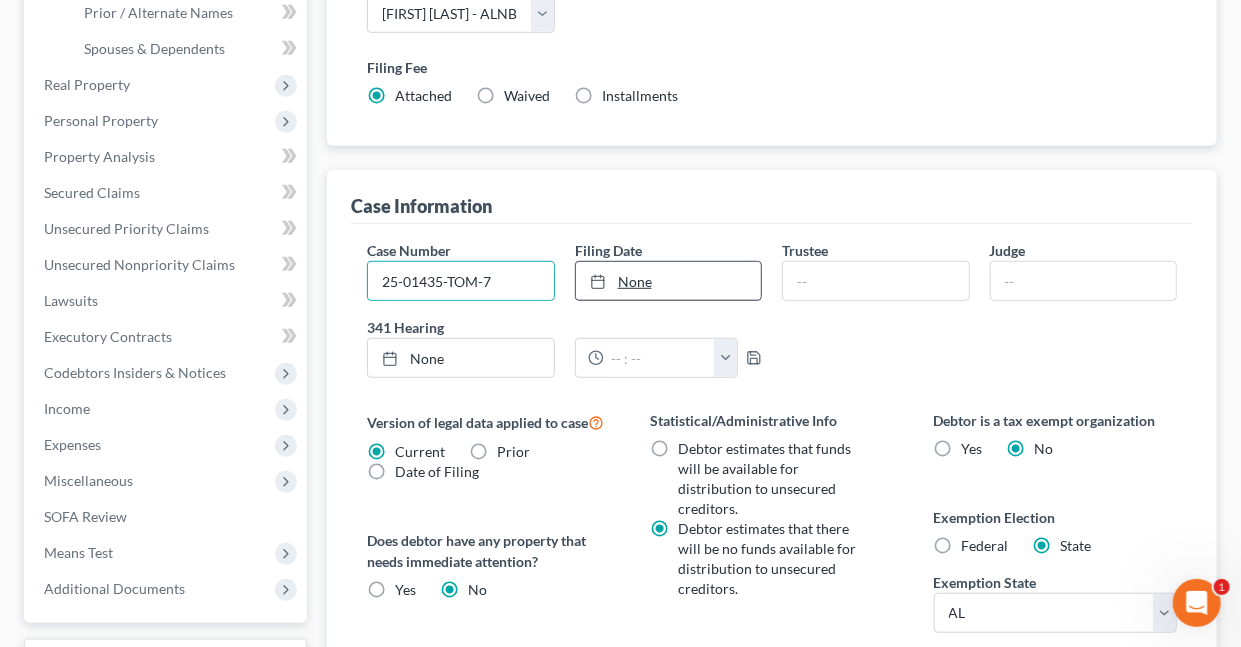 type on "8/6/2025" 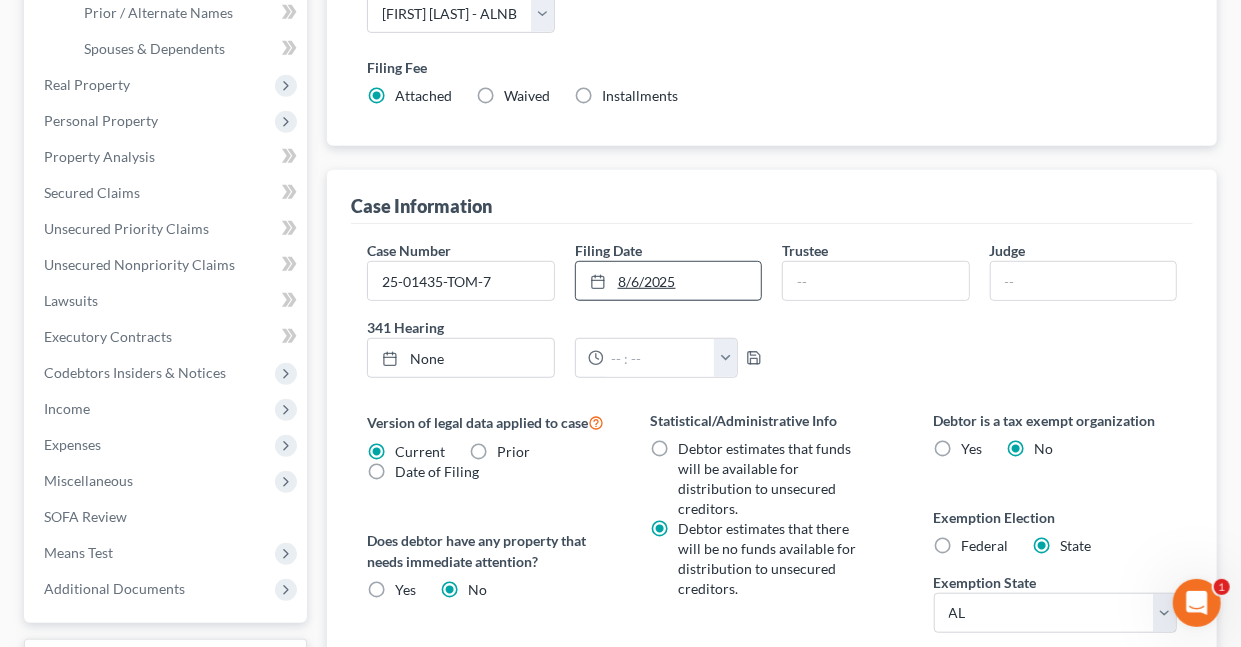 click 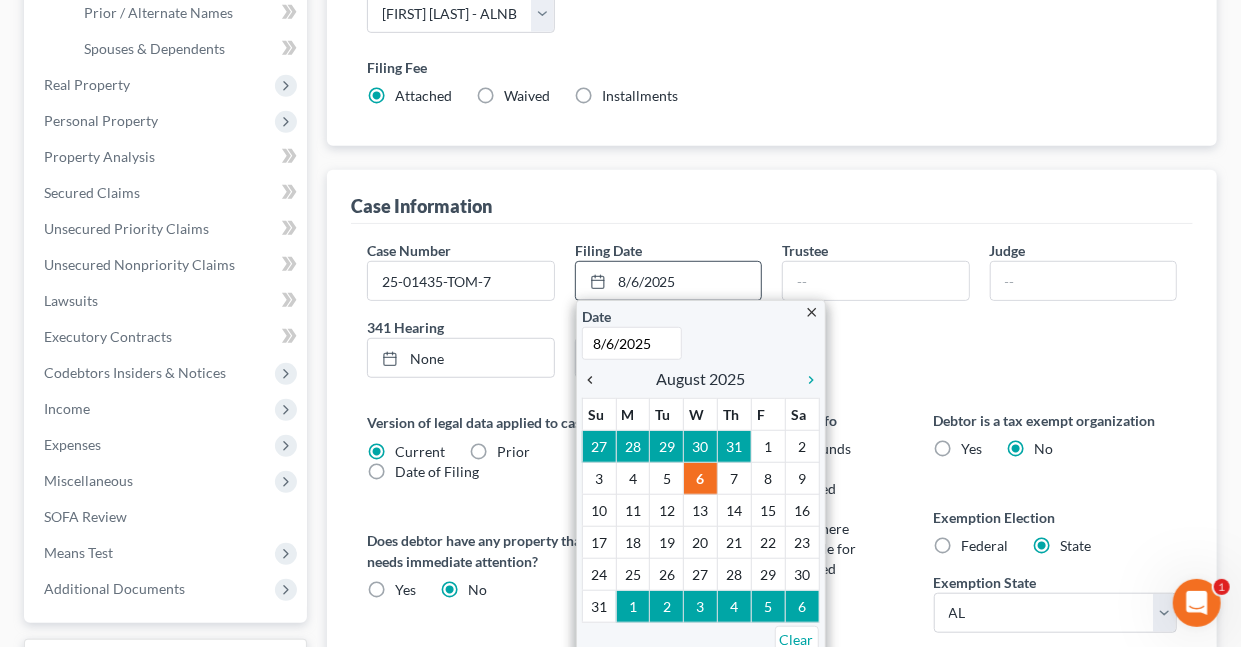 click on "chevron_left" at bounding box center (595, 380) 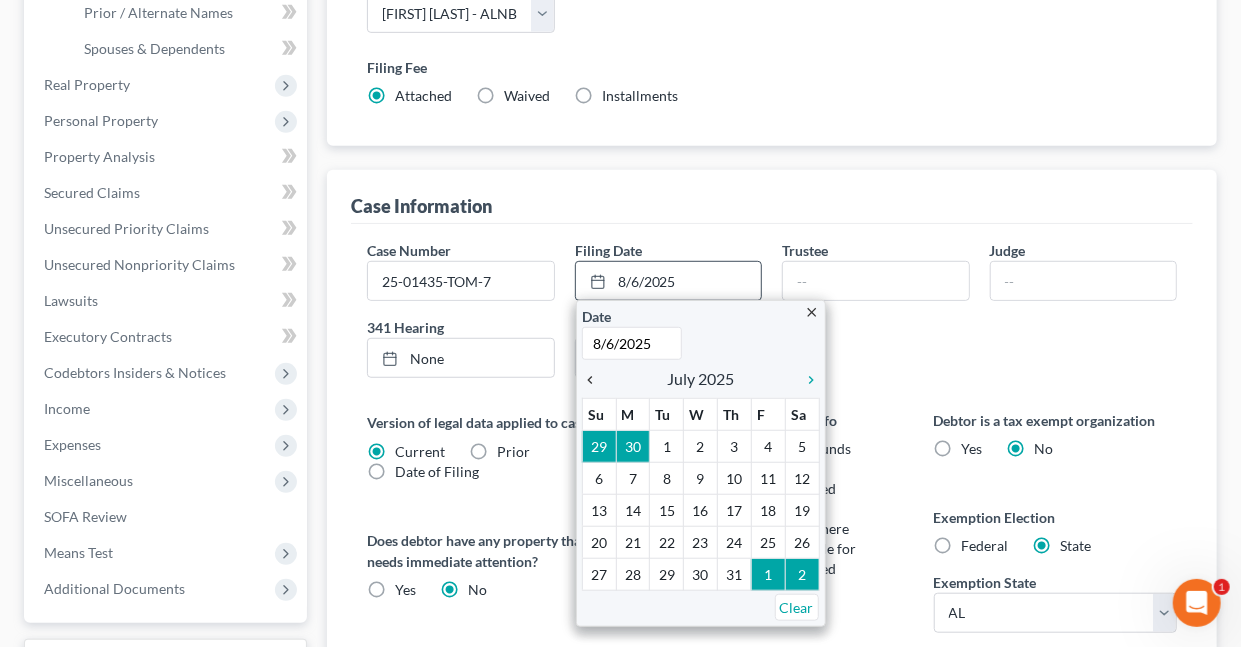click on "chevron_left" at bounding box center (595, 380) 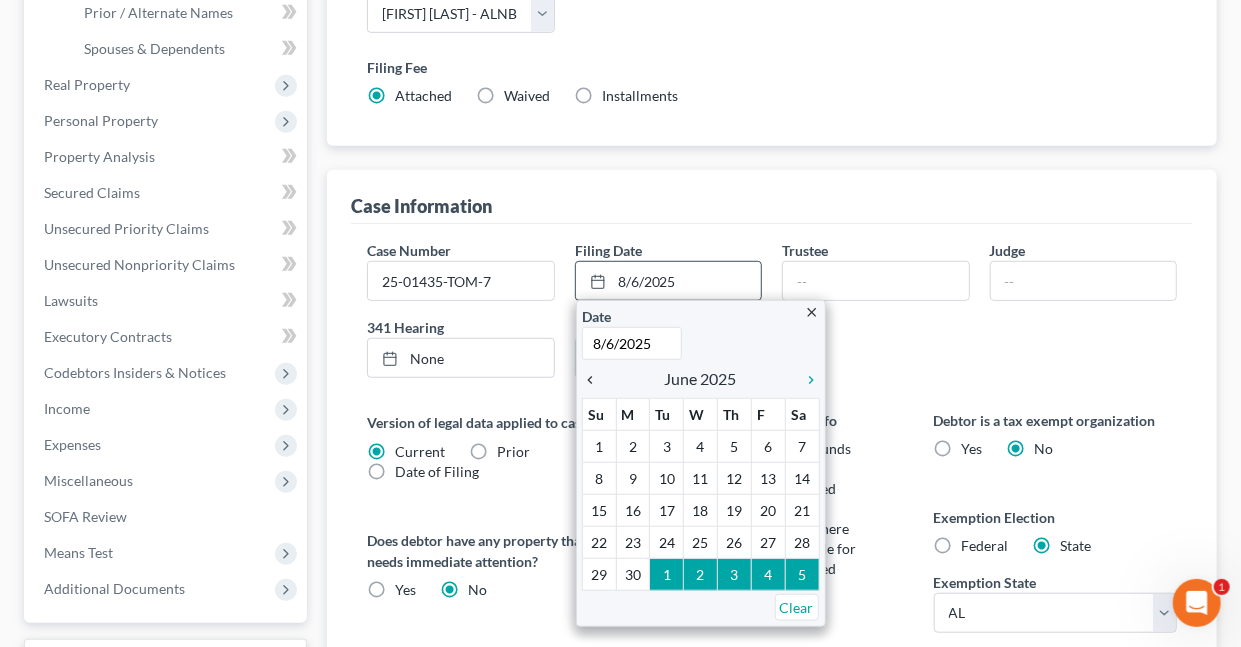 click on "chevron_left" at bounding box center (595, 380) 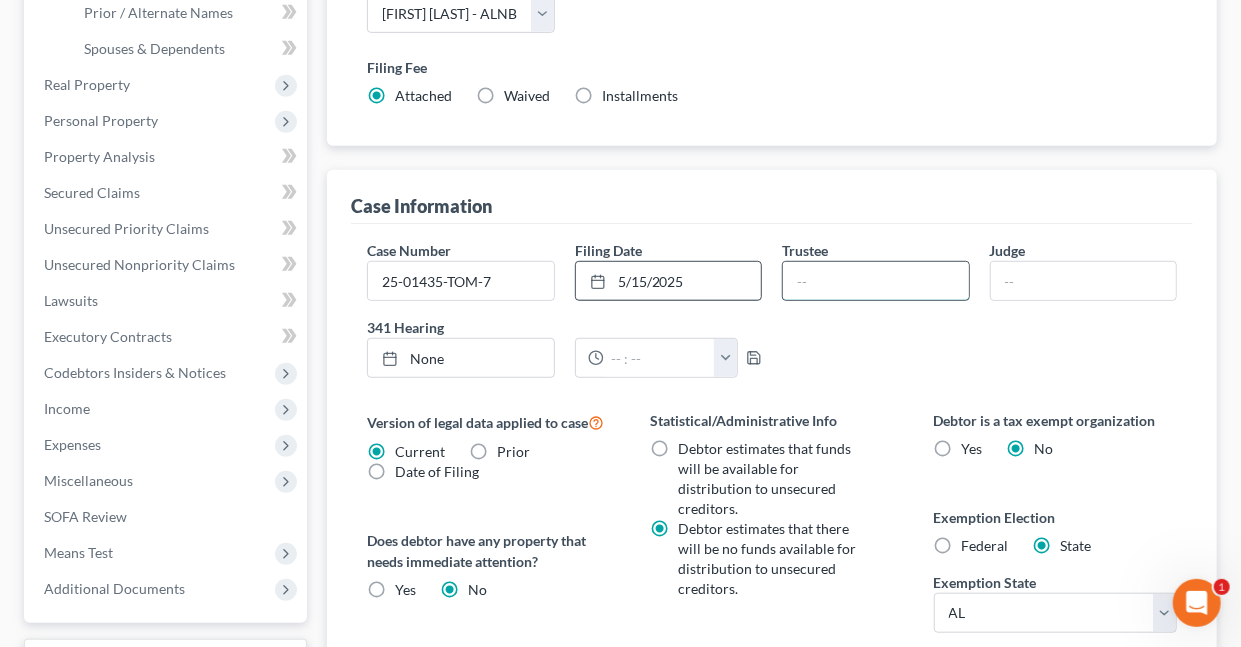 click at bounding box center [875, 281] 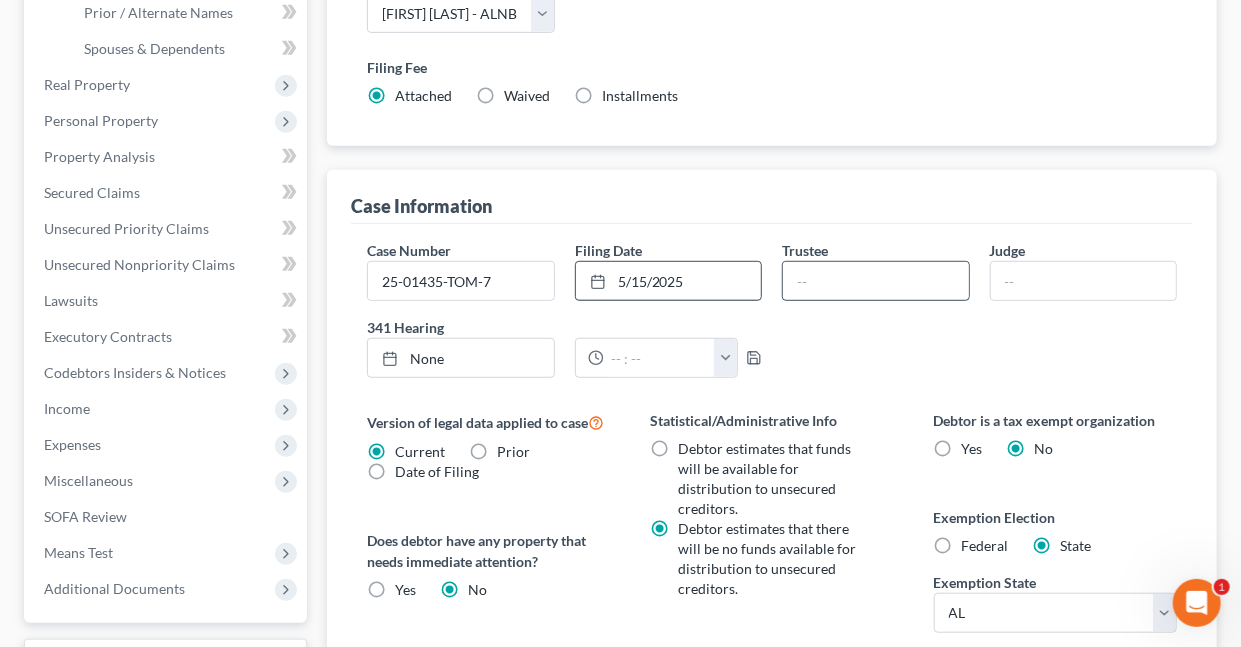 type on "[FIRST] [LAST]" 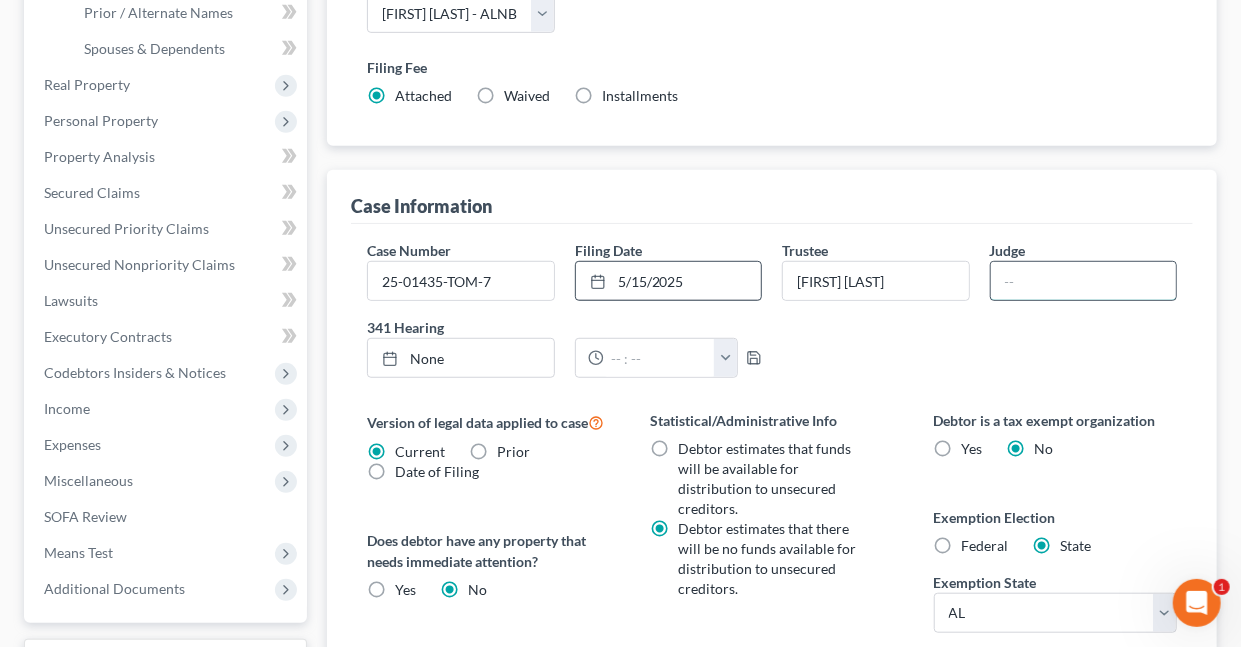 click at bounding box center [1083, 281] 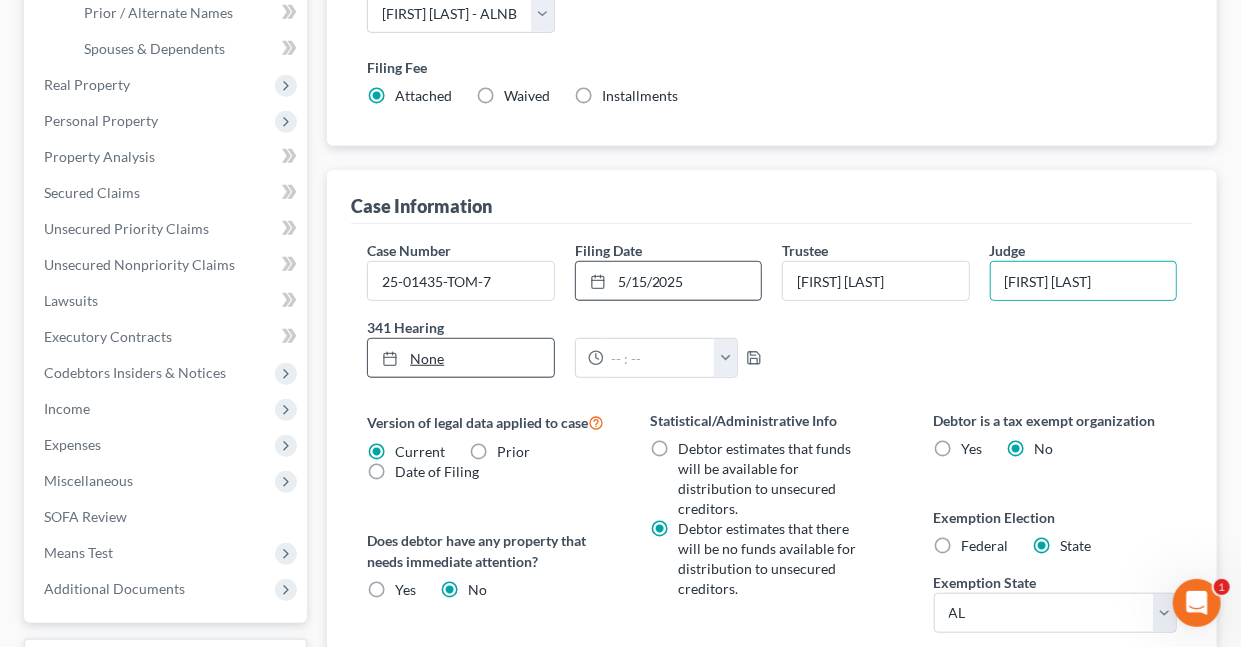 click on "None" at bounding box center (460, 358) 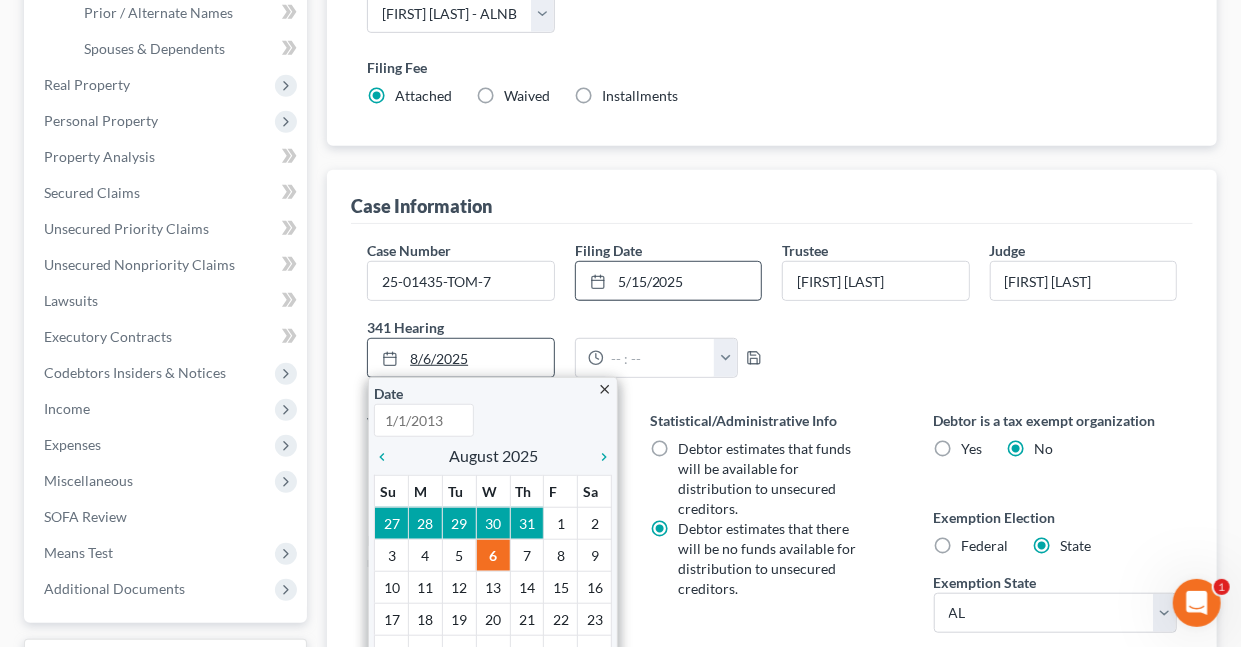 type on "8/6/2025" 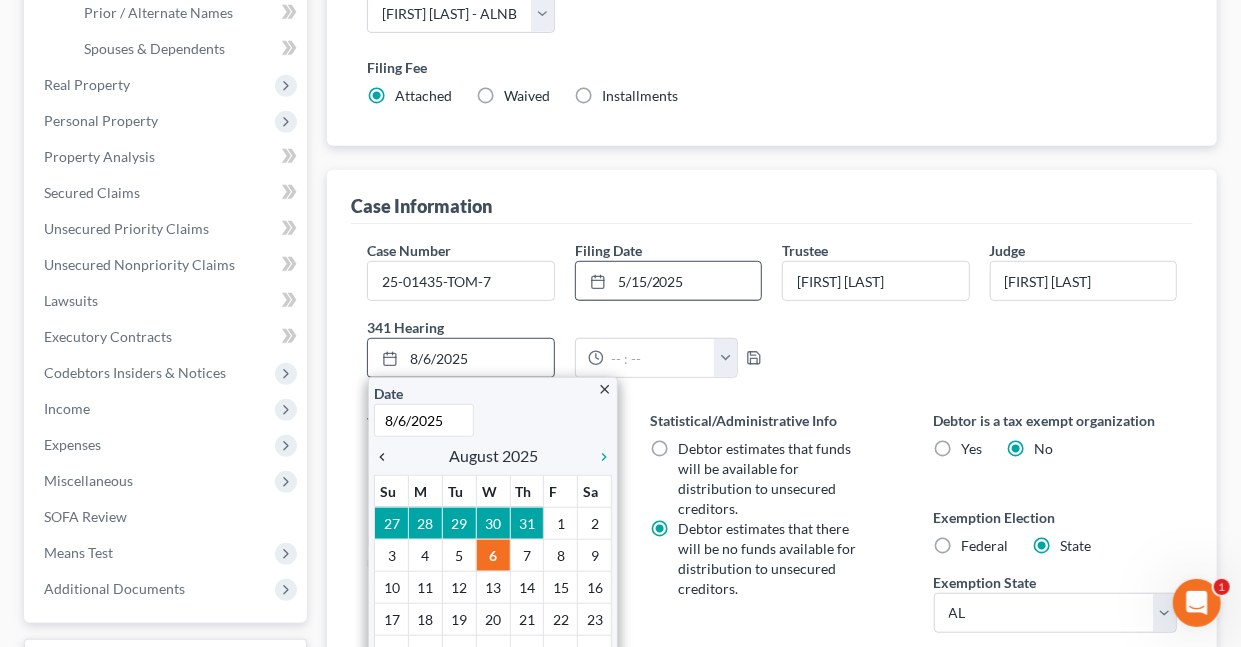 click on "chevron_left" at bounding box center (387, 457) 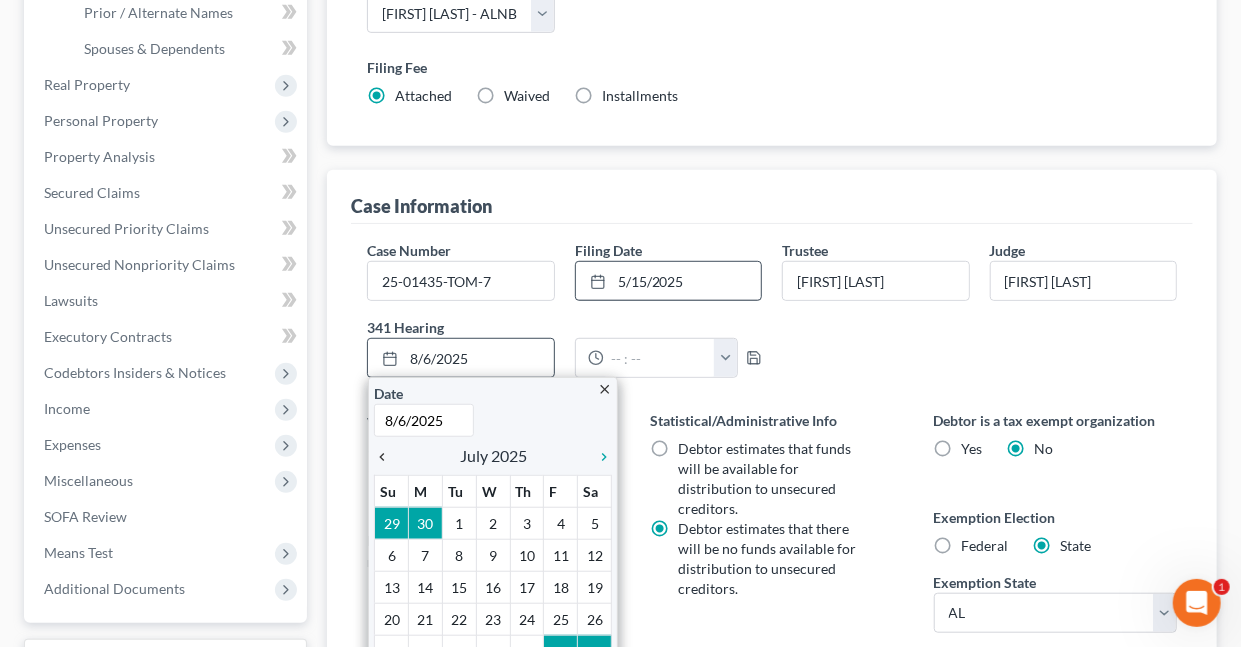 click on "chevron_left" at bounding box center [387, 457] 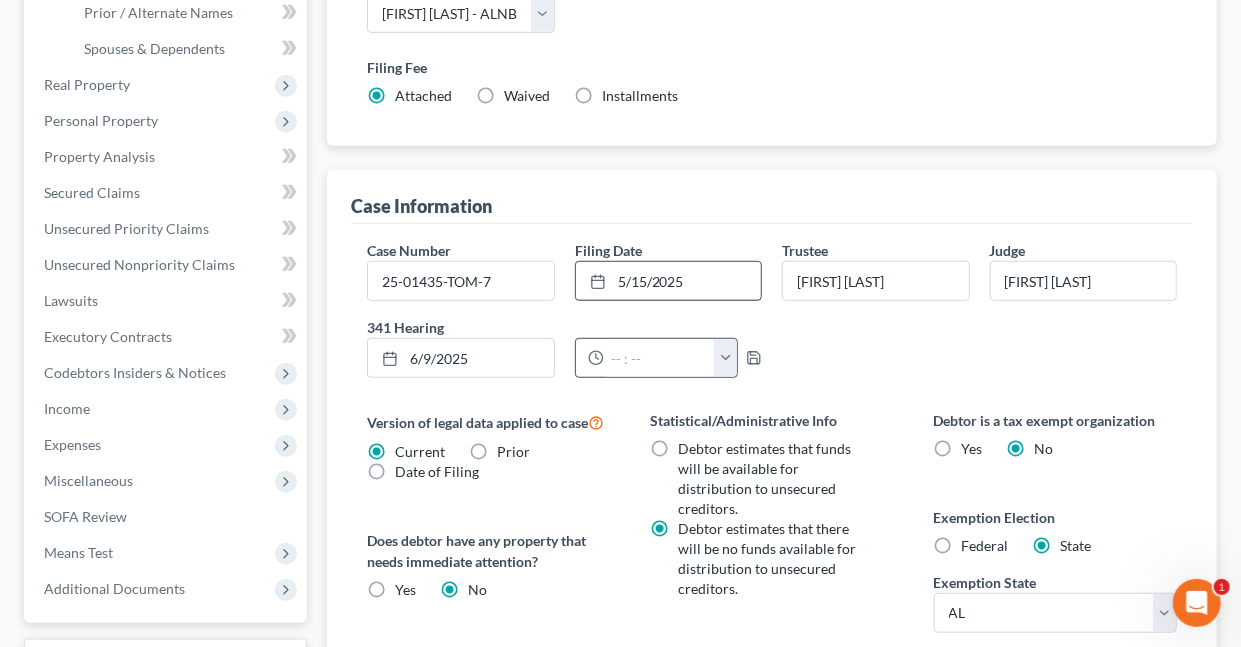 click at bounding box center (725, 358) 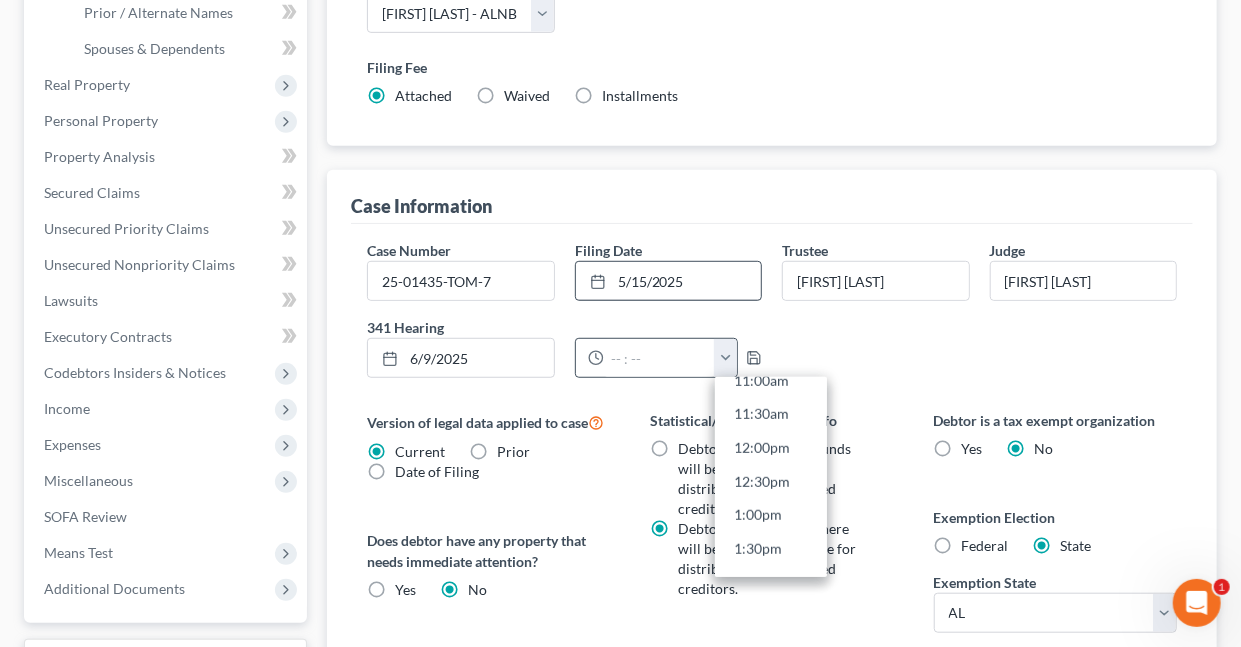 scroll, scrollTop: 768, scrollLeft: 0, axis: vertical 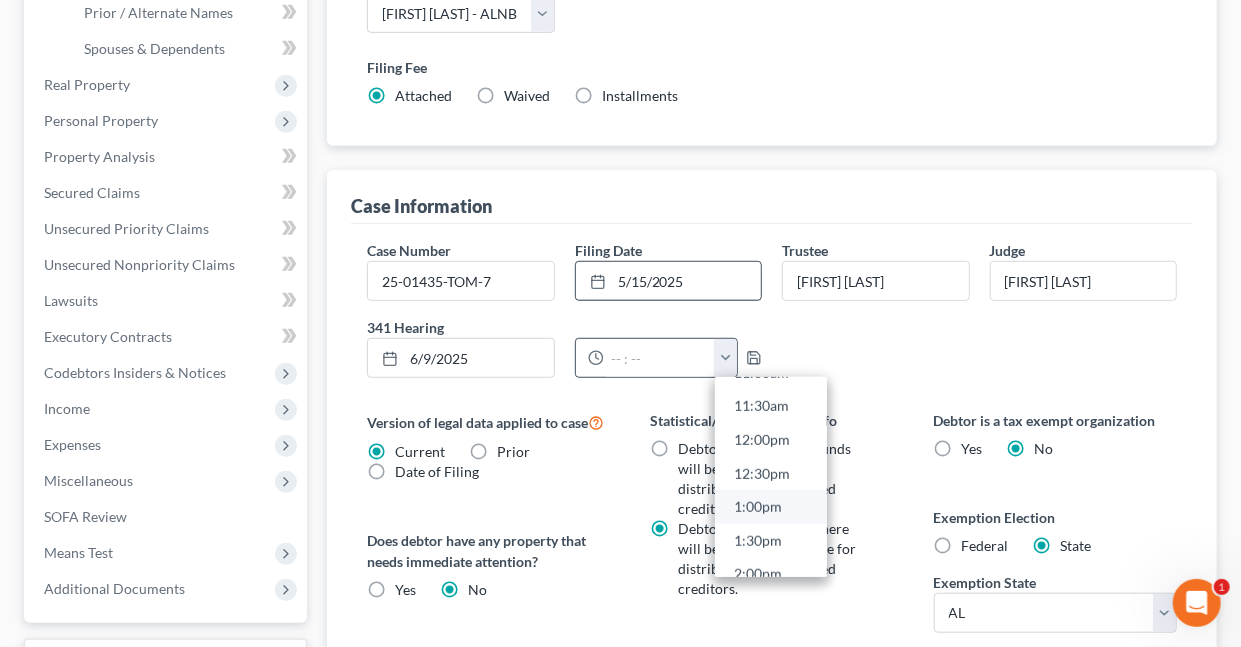 click on "1:00pm" at bounding box center [771, 508] 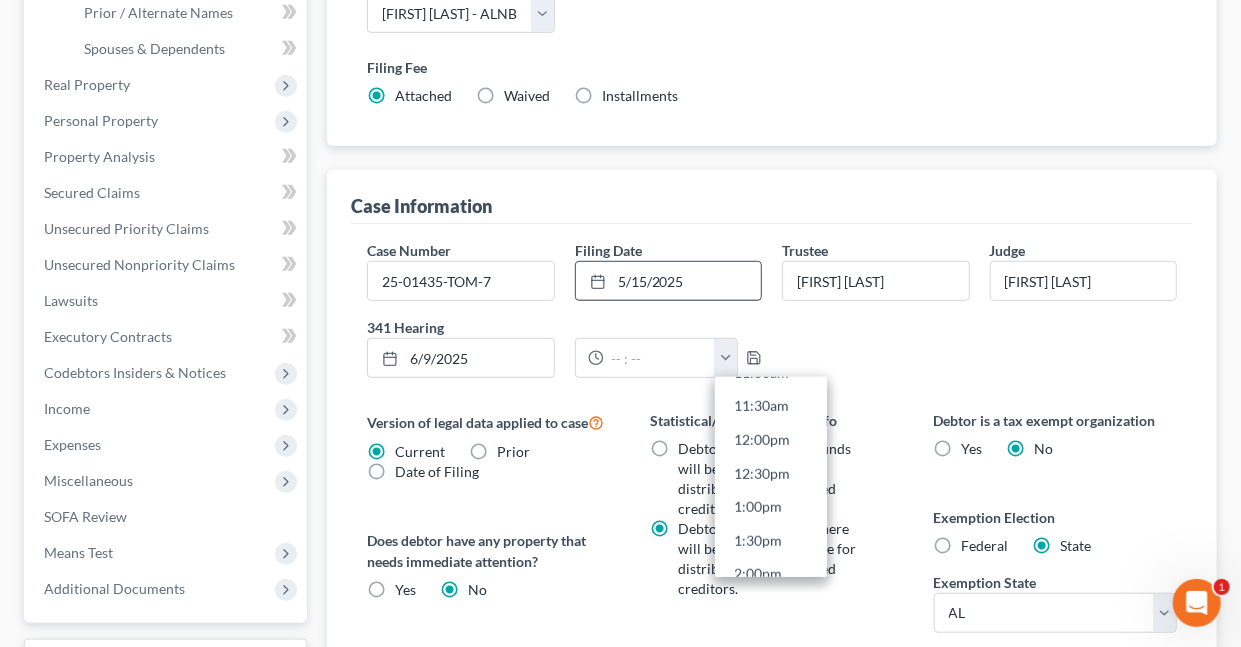 type on "1:00pm" 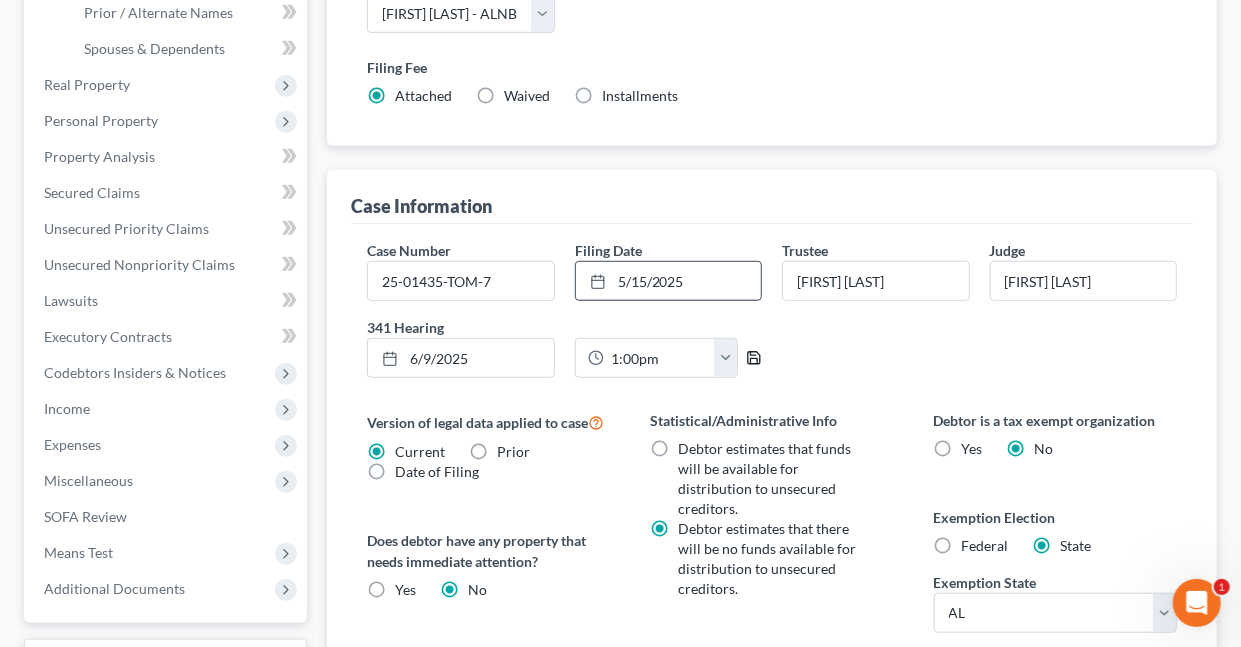 click 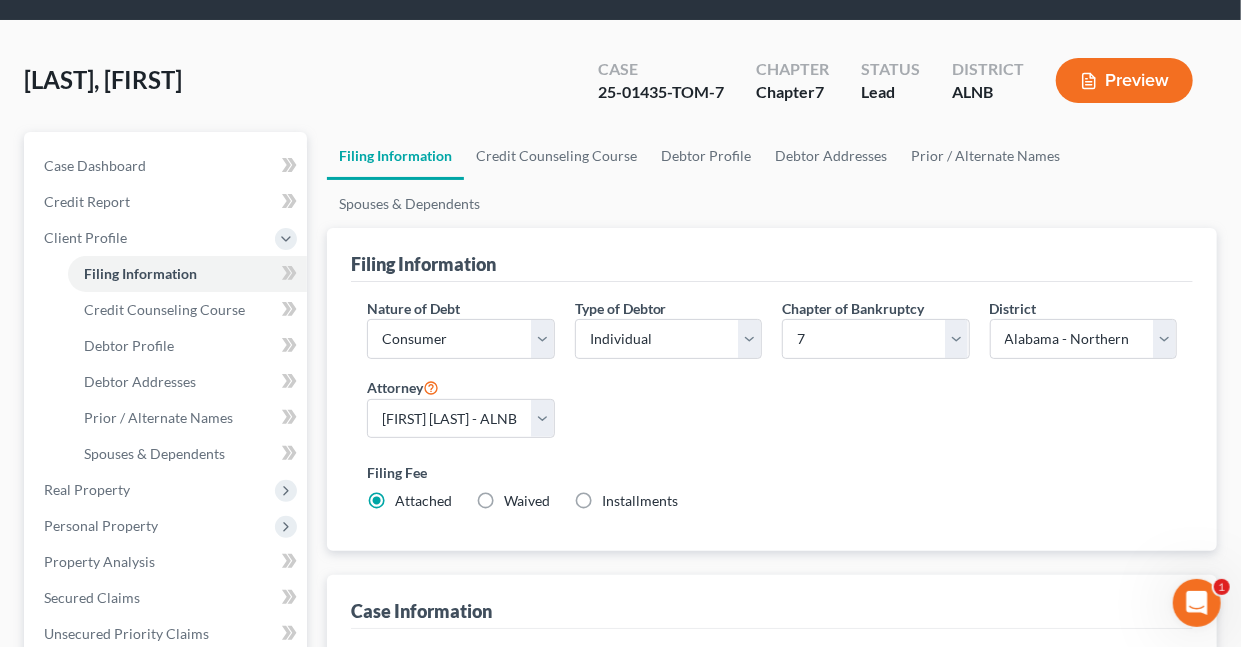 scroll, scrollTop: 0, scrollLeft: 0, axis: both 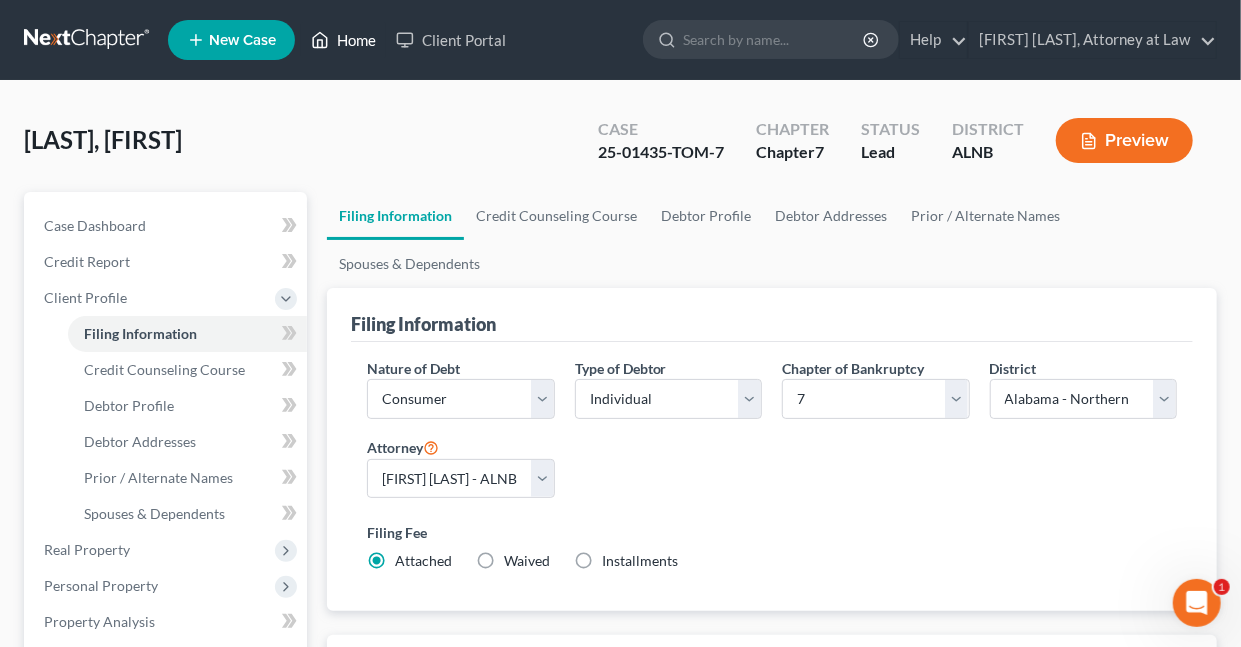 click on "Home" at bounding box center (343, 40) 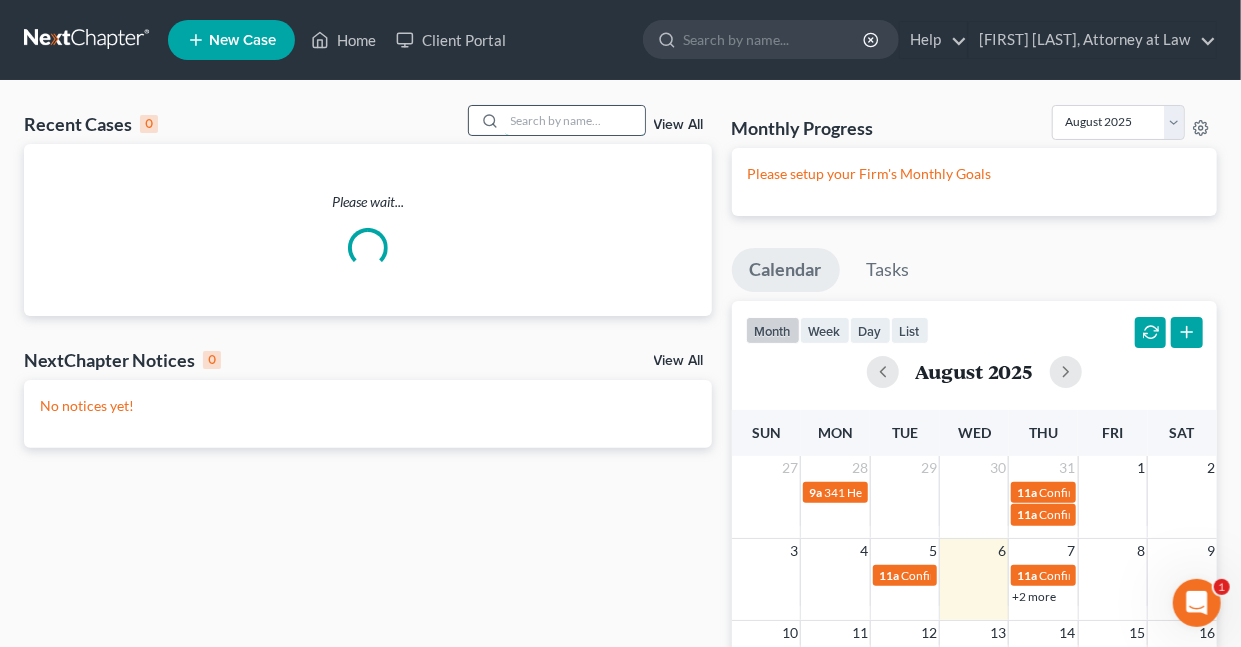 click at bounding box center (575, 120) 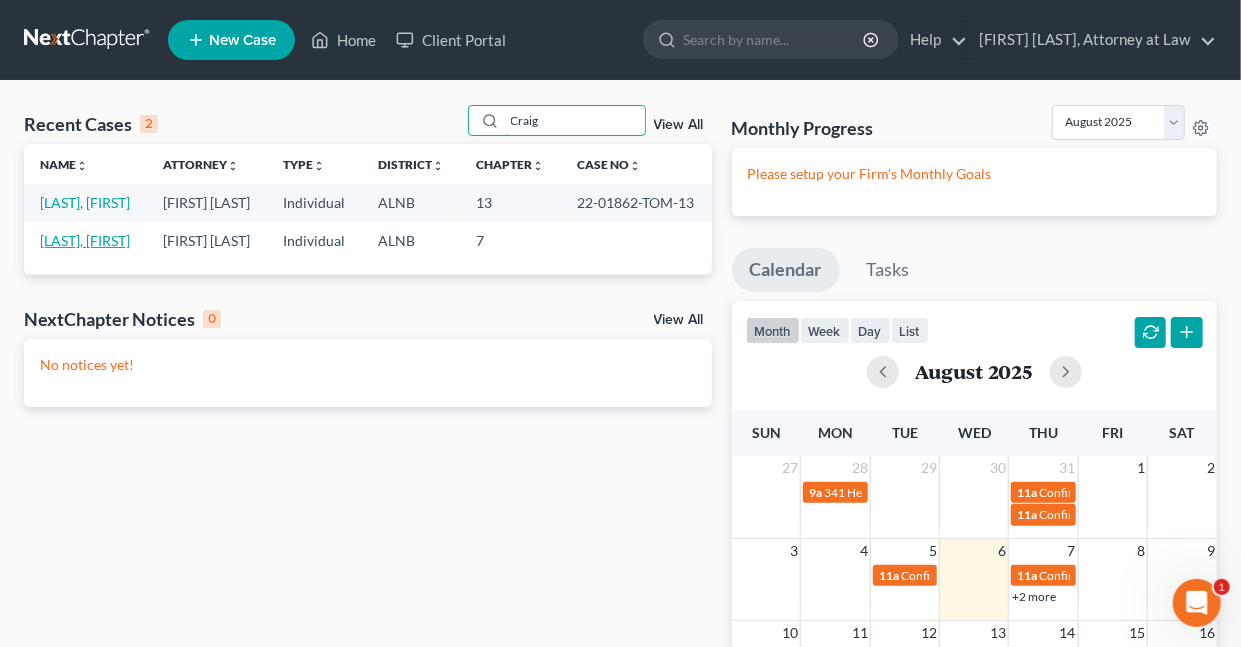 type on "Craig" 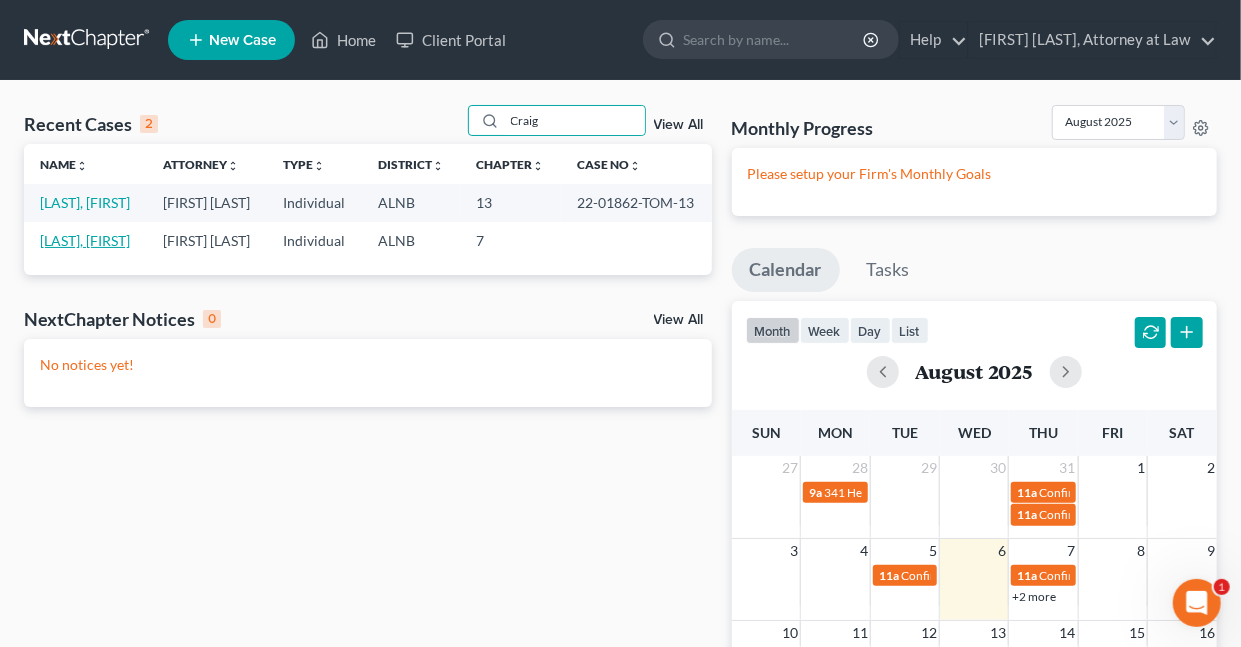 click on "[LAST], [FIRST]" at bounding box center [85, 240] 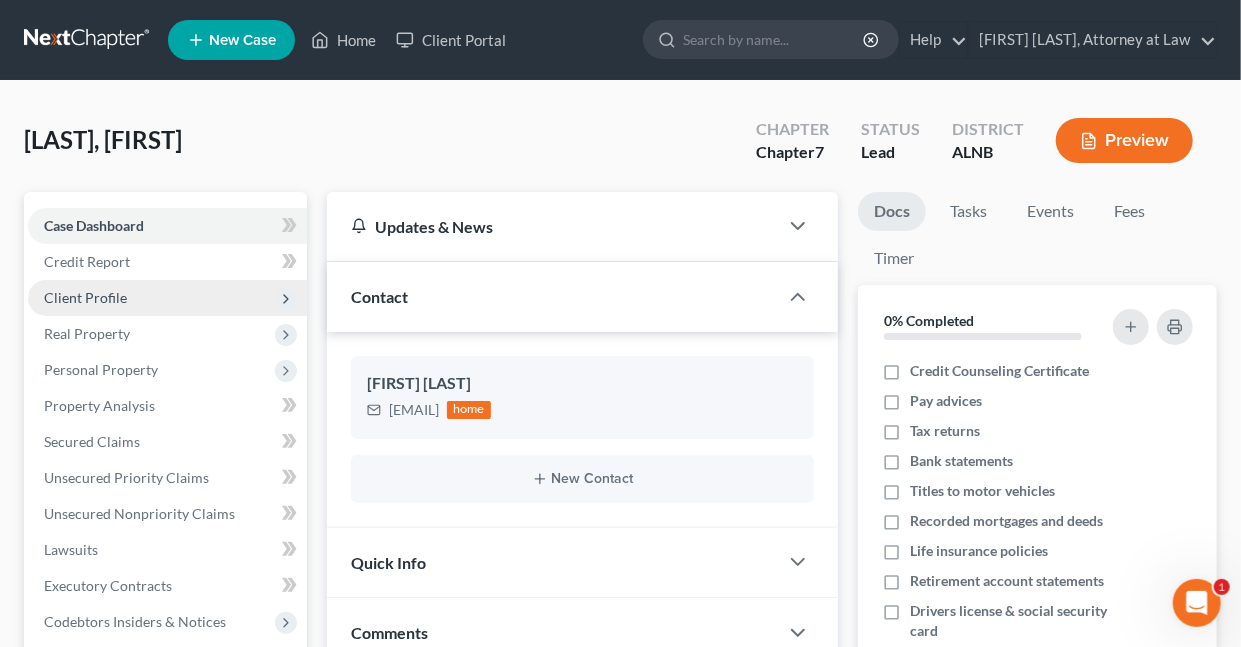 click on "Client Profile" at bounding box center (85, 297) 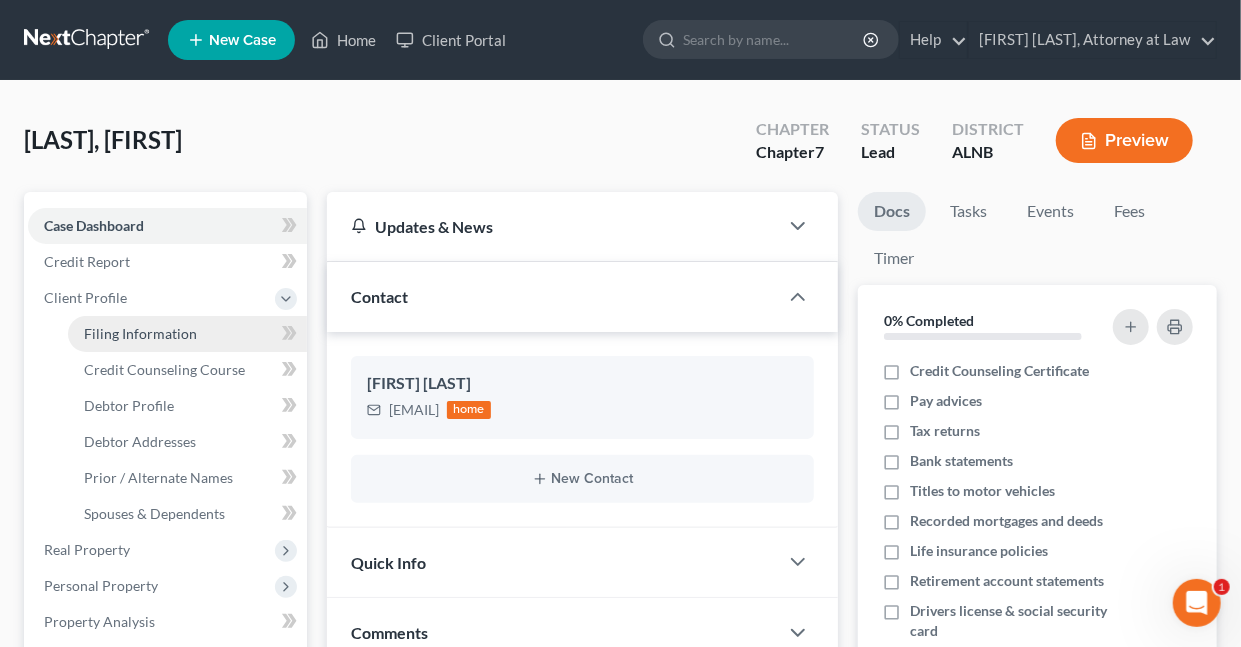 click on "Filing Information" at bounding box center (140, 333) 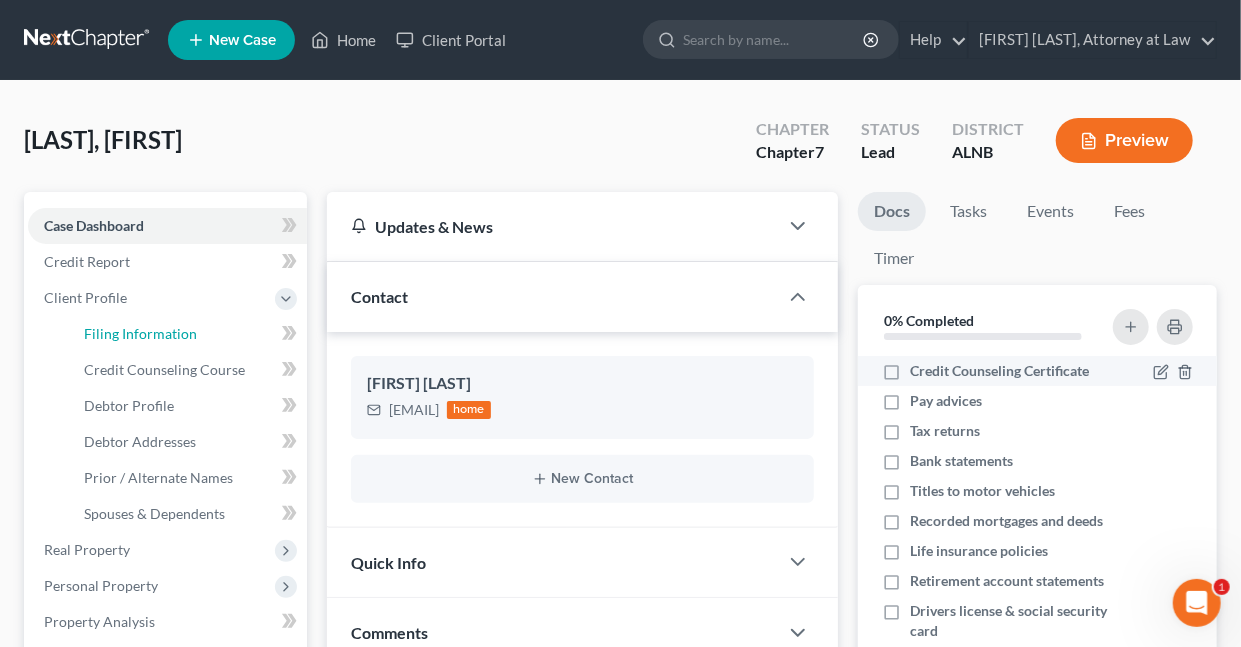 select on "1" 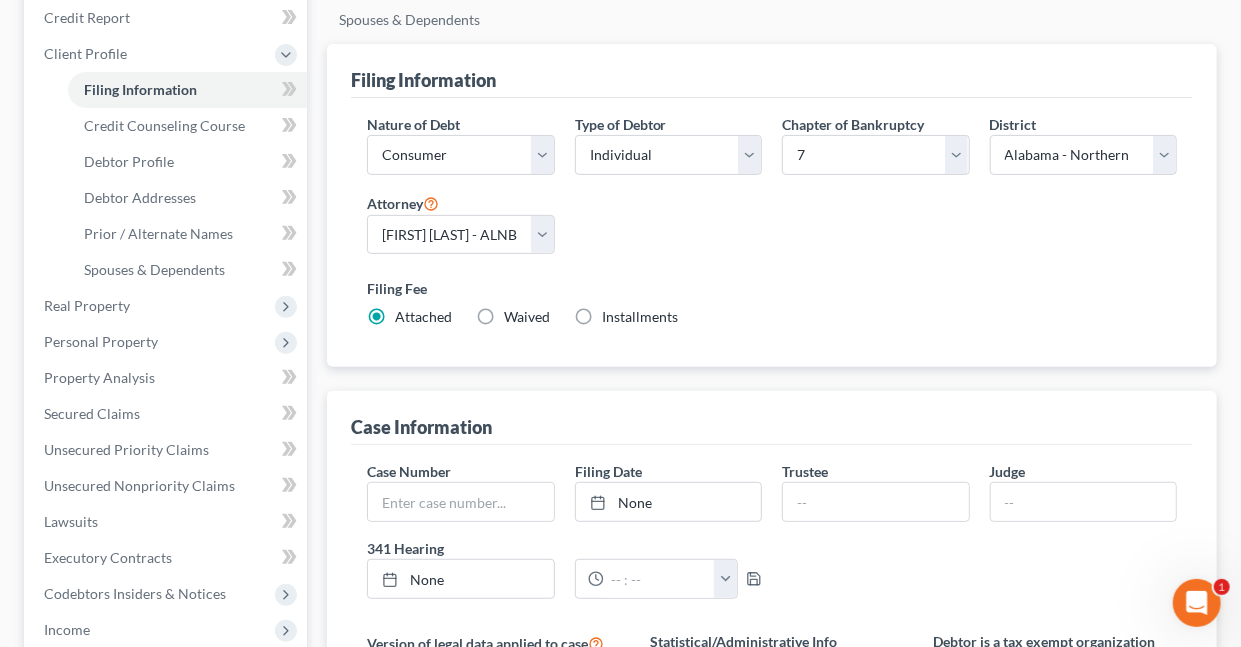 scroll, scrollTop: 266, scrollLeft: 0, axis: vertical 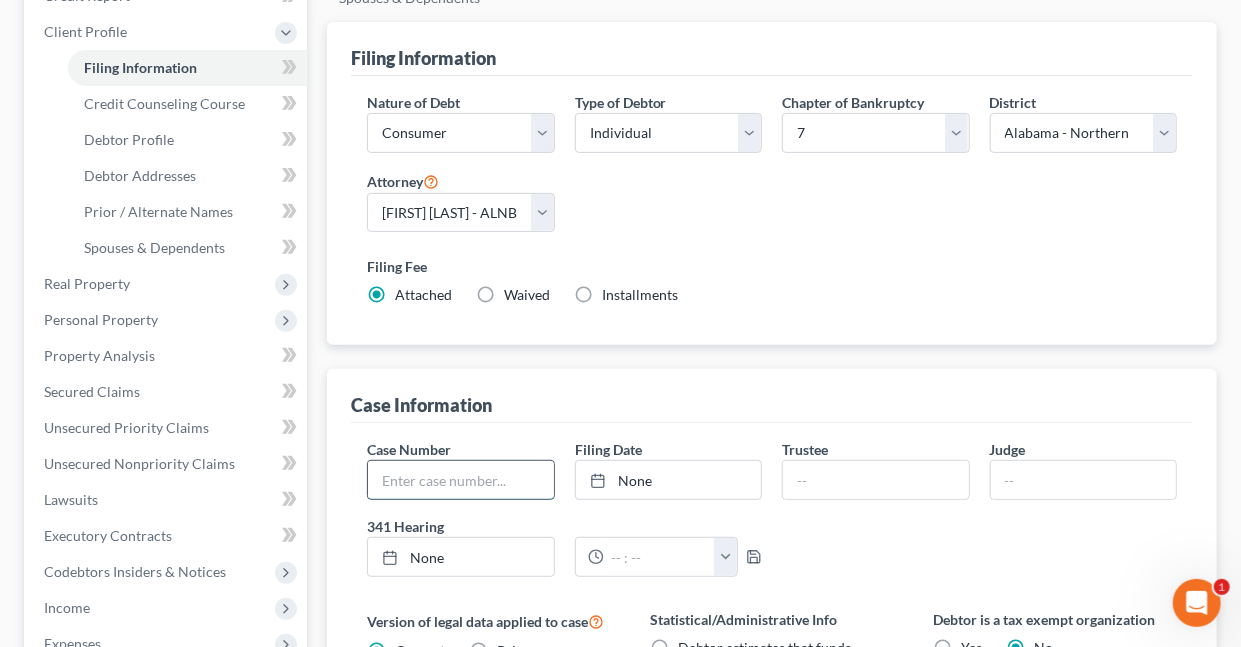 click at bounding box center (460, 480) 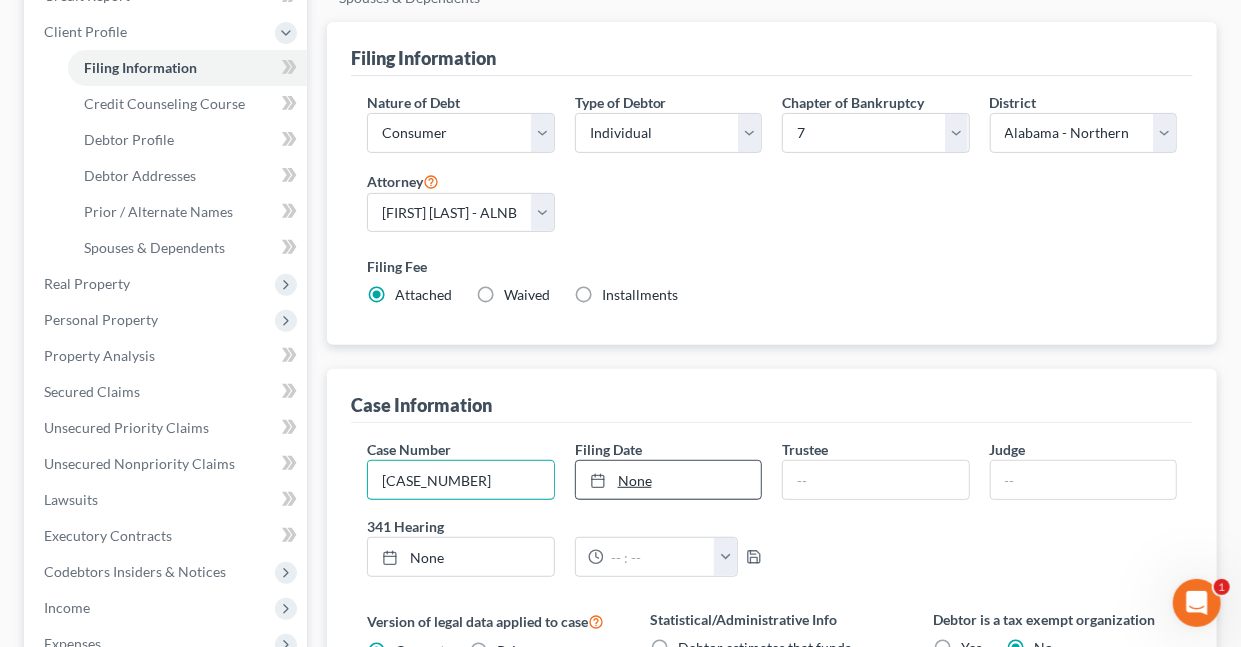 type on "[CASE_NUMBER]" 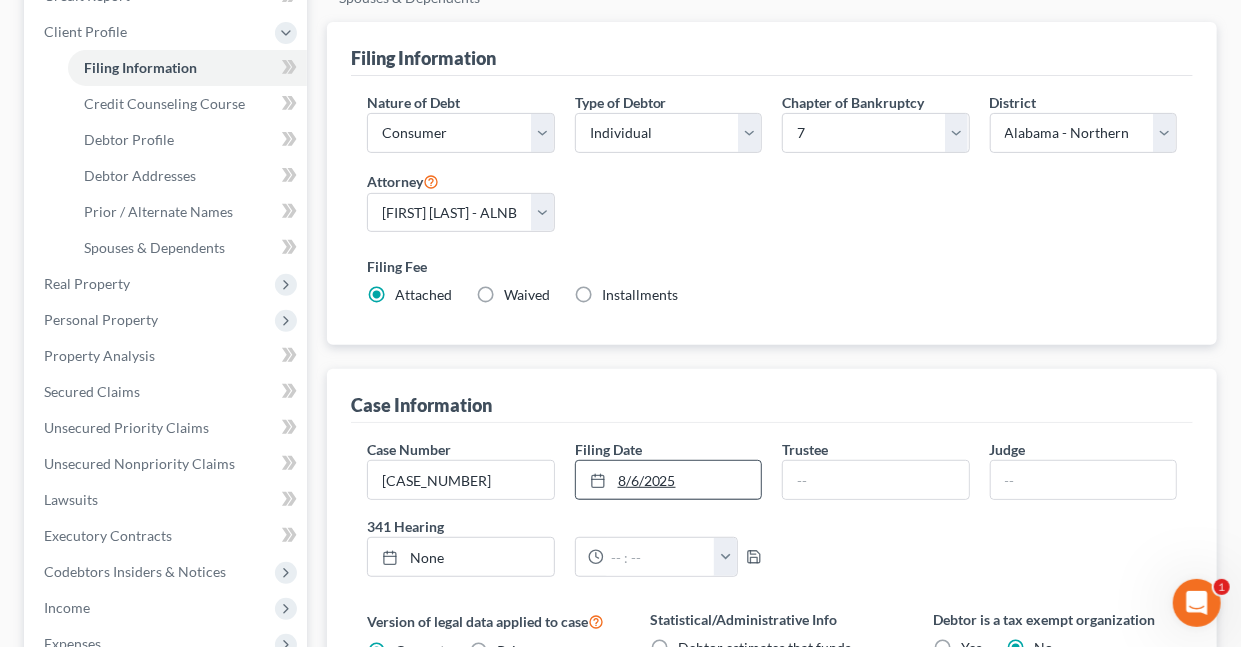 type on "8/6/2025" 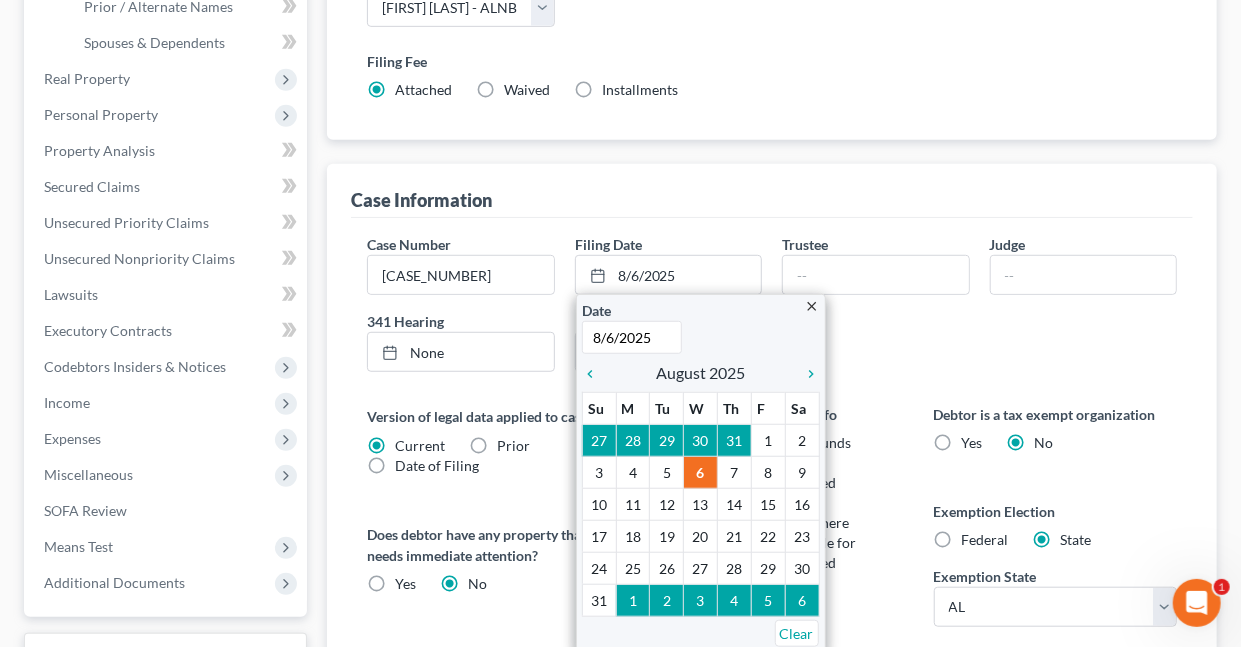 scroll, scrollTop: 492, scrollLeft: 0, axis: vertical 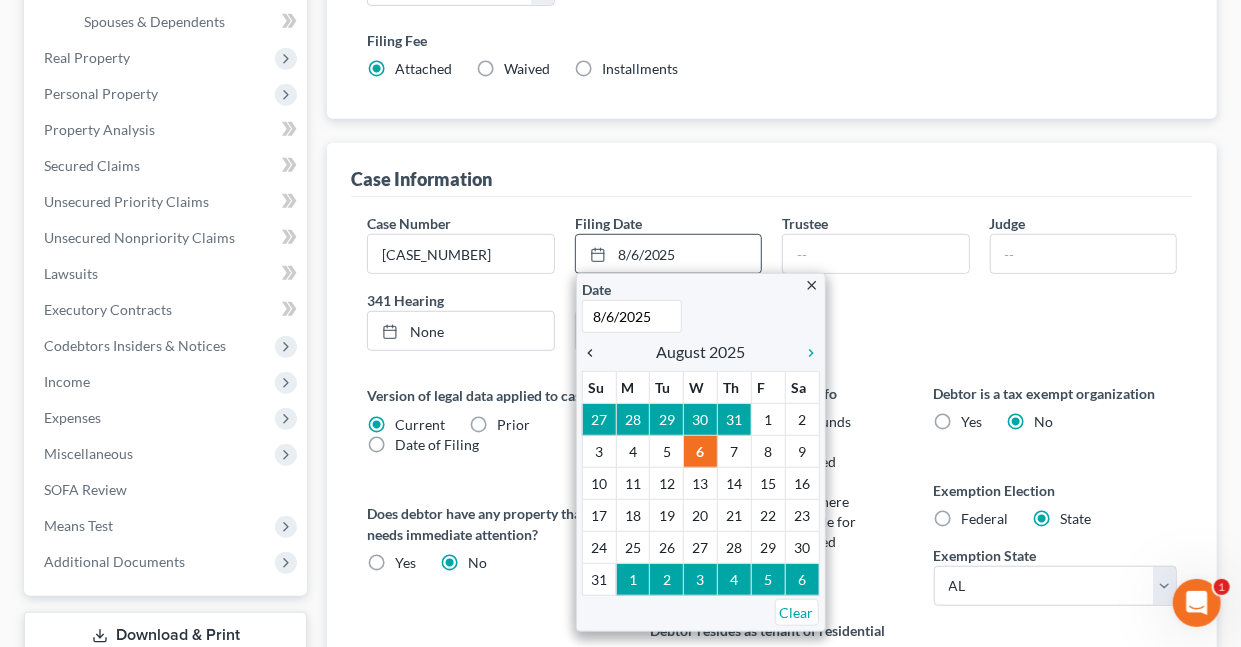 click on "chevron_left" at bounding box center (595, 353) 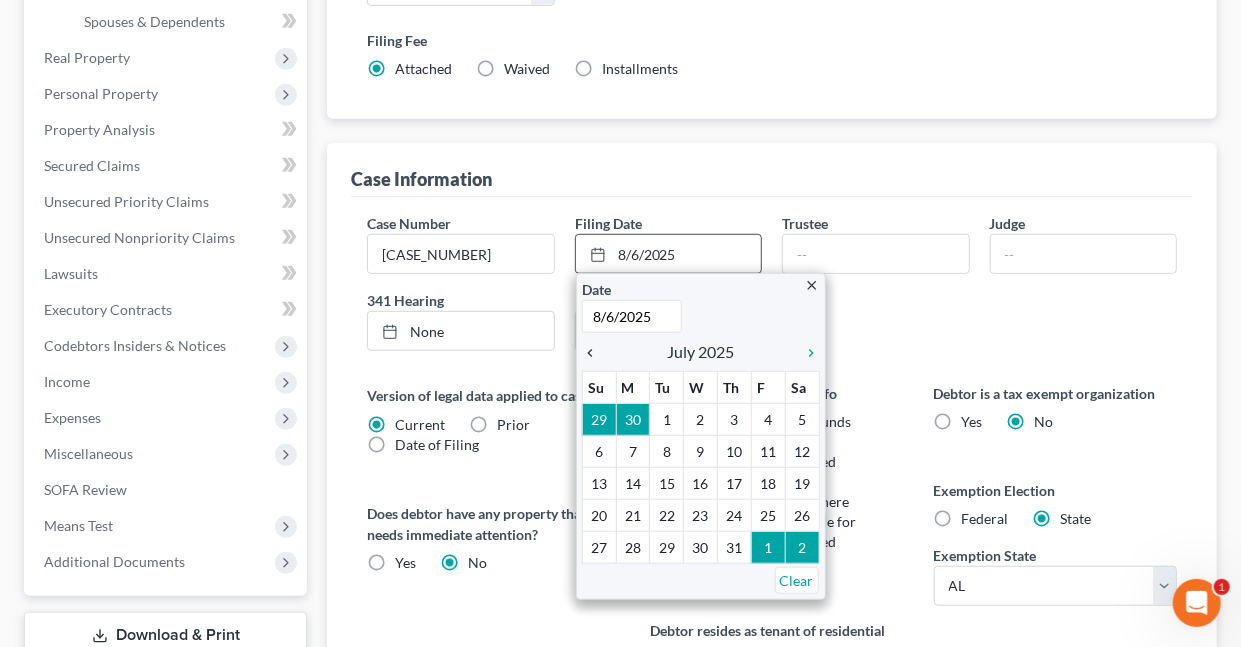 click on "chevron_left" at bounding box center (595, 353) 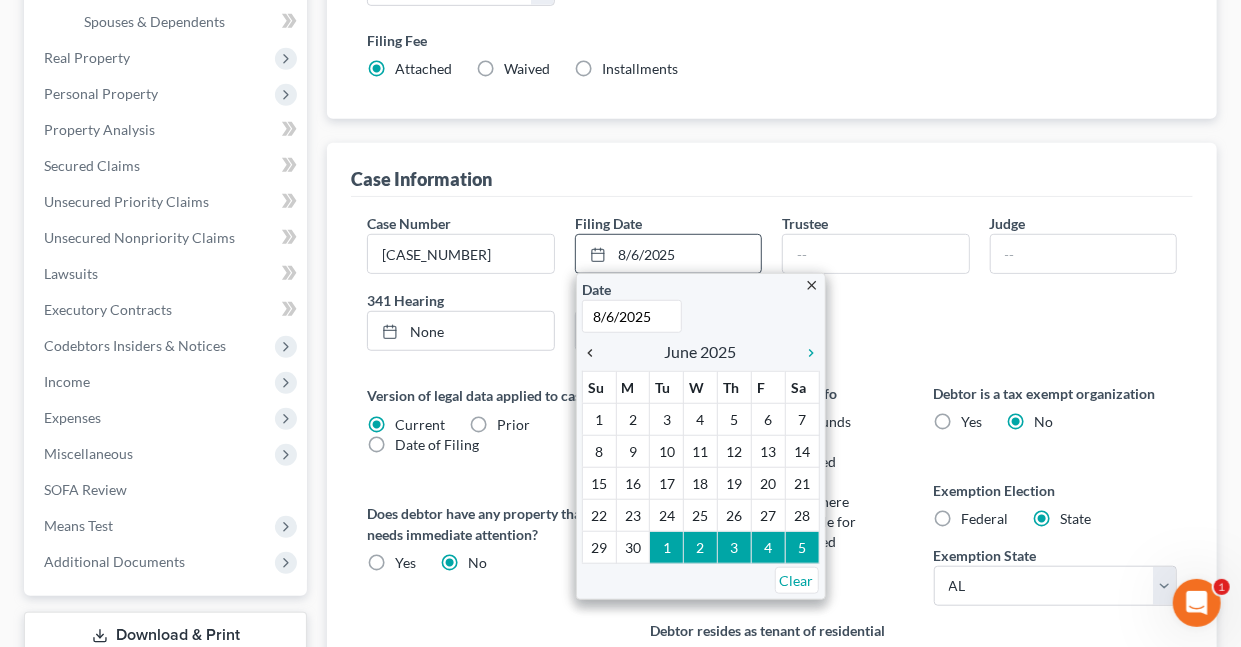 click on "chevron_left" at bounding box center (595, 353) 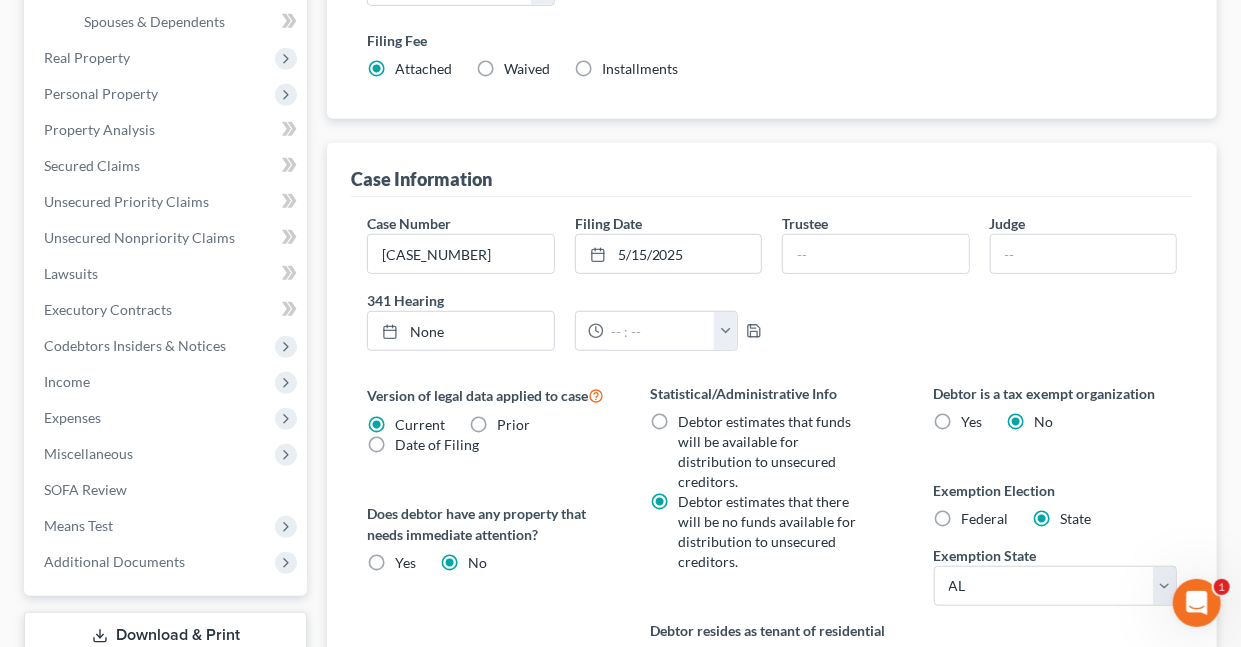 drag, startPoint x: 741, startPoint y: 480, endPoint x: 738, endPoint y: 390, distance: 90.04999 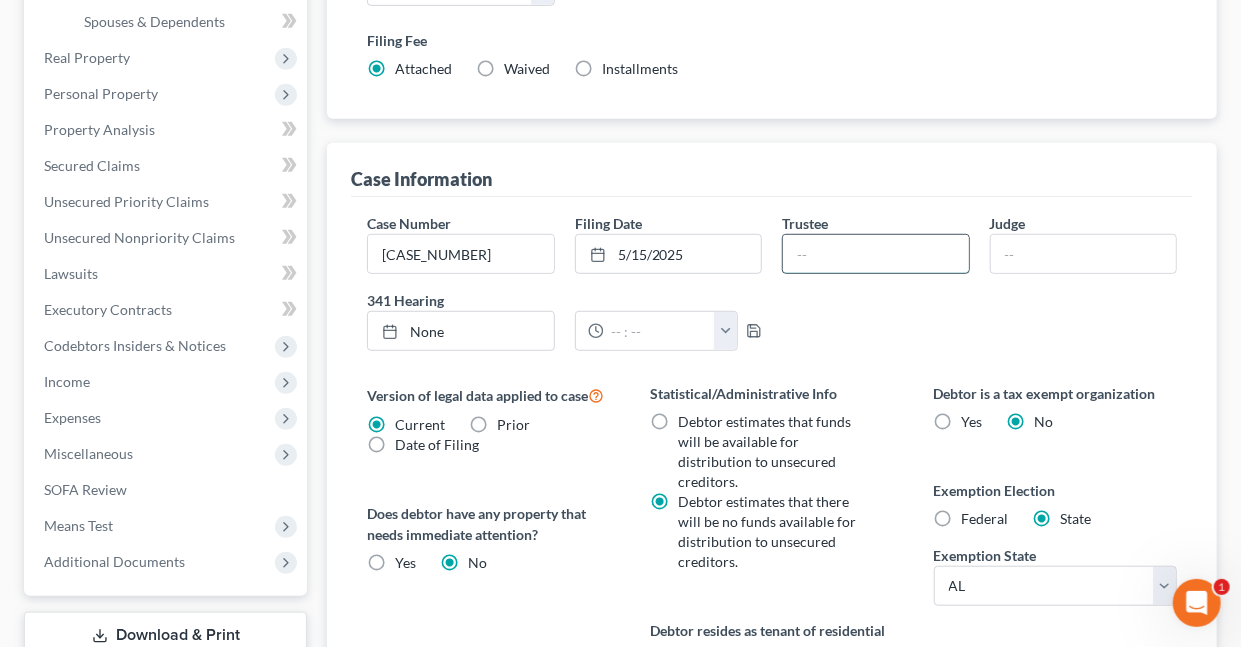 click at bounding box center (875, 254) 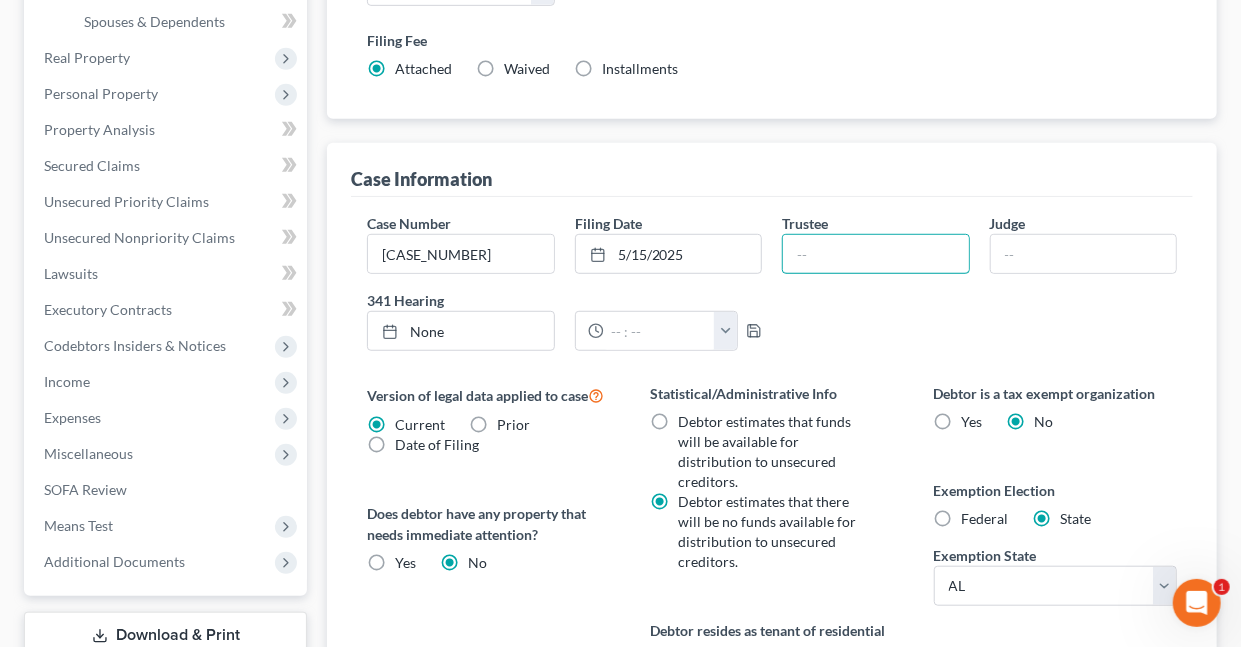 type on "[FIRST] [LAST]" 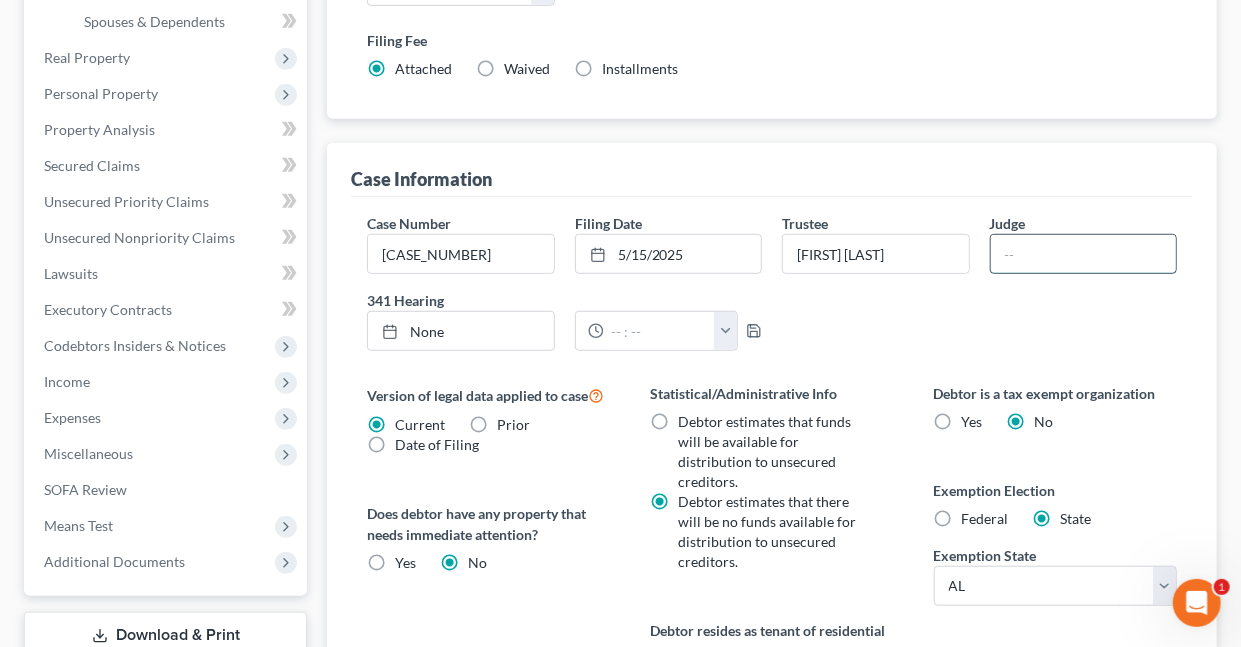 click at bounding box center (1083, 254) 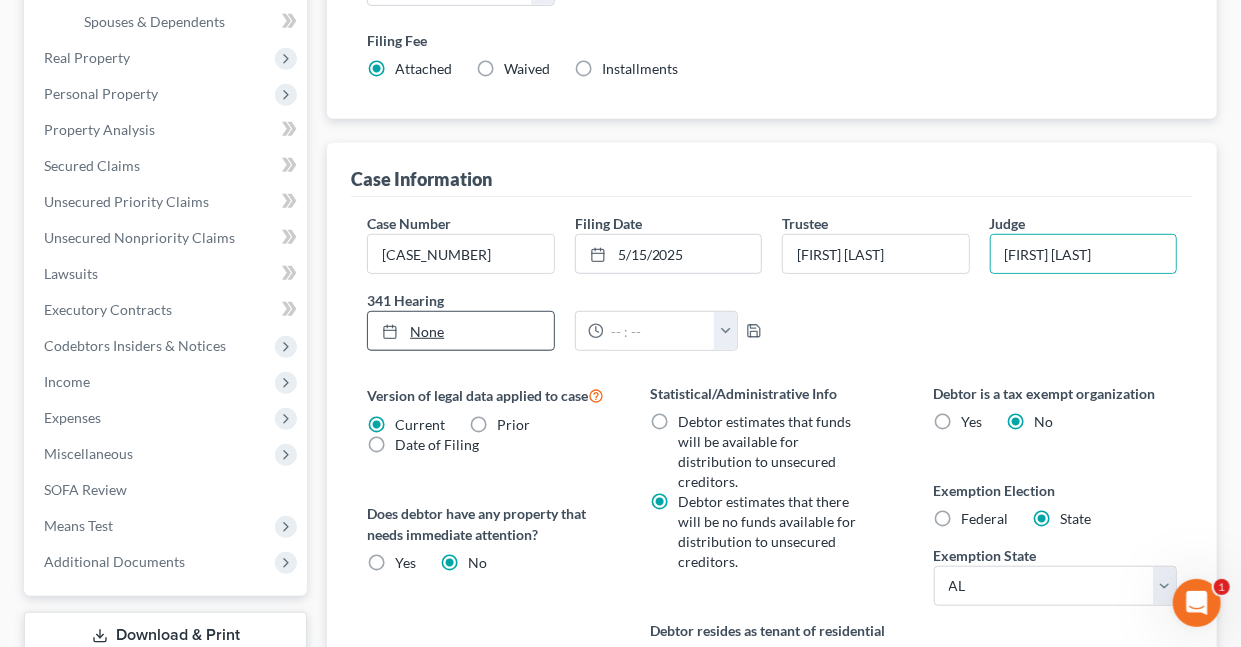 type on "8/6/2025" 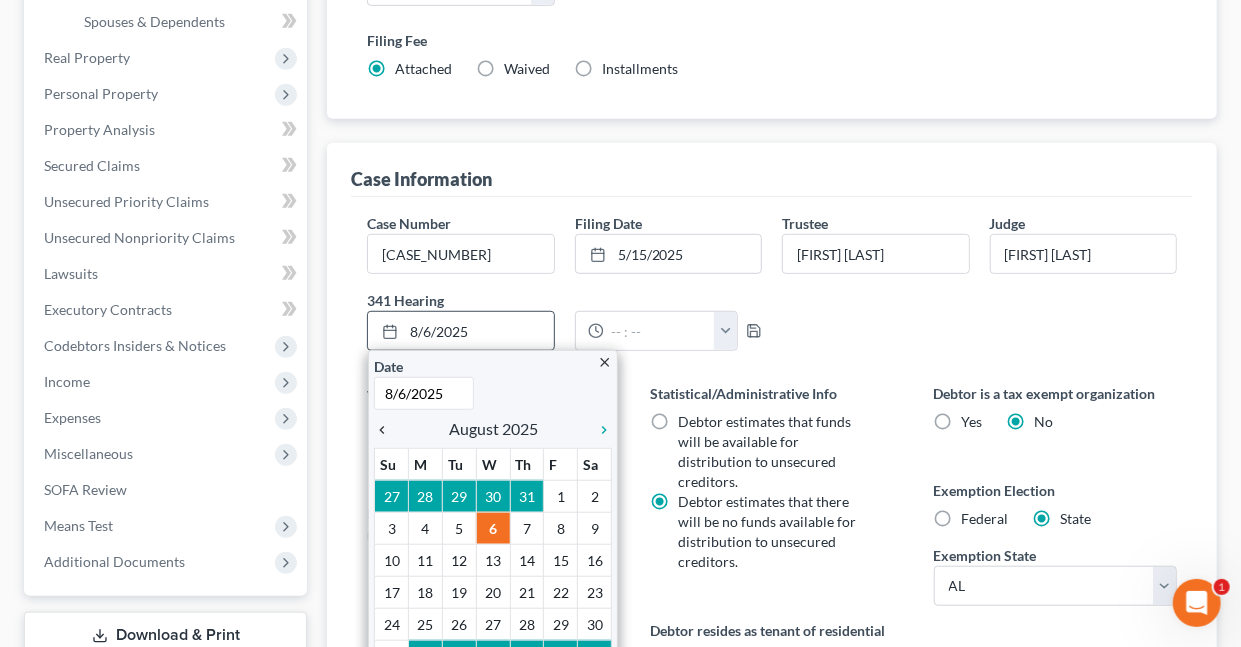 click on "chevron_left" at bounding box center (387, 430) 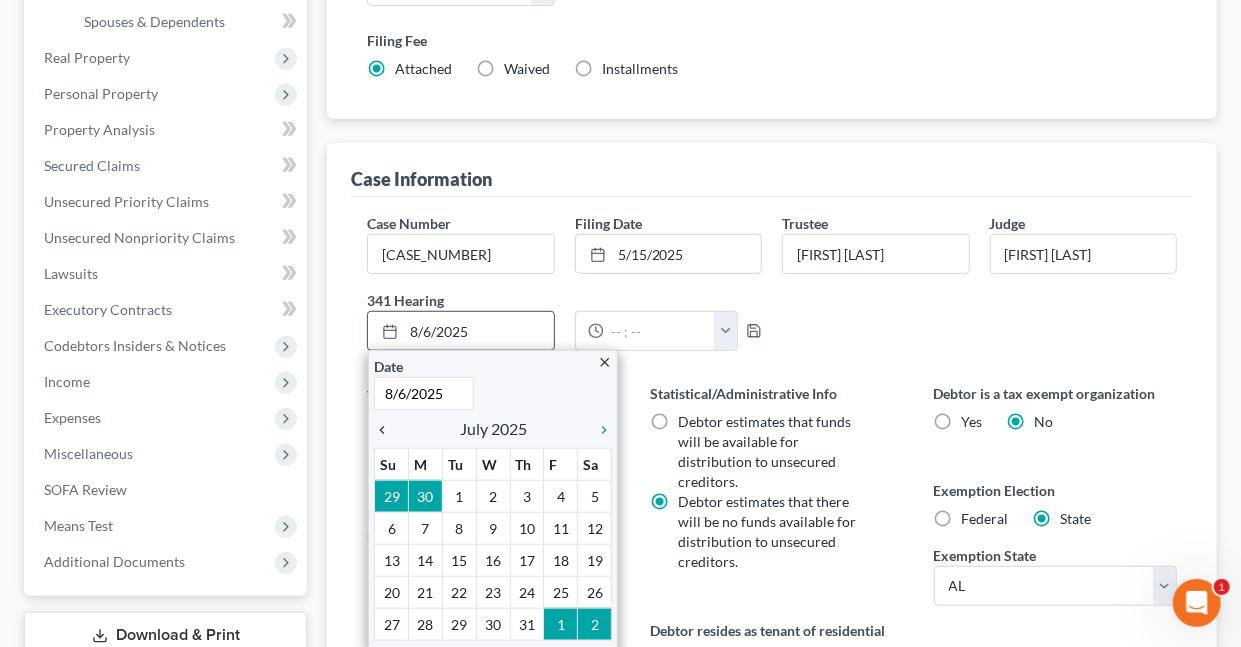 click on "chevron_left" at bounding box center (387, 430) 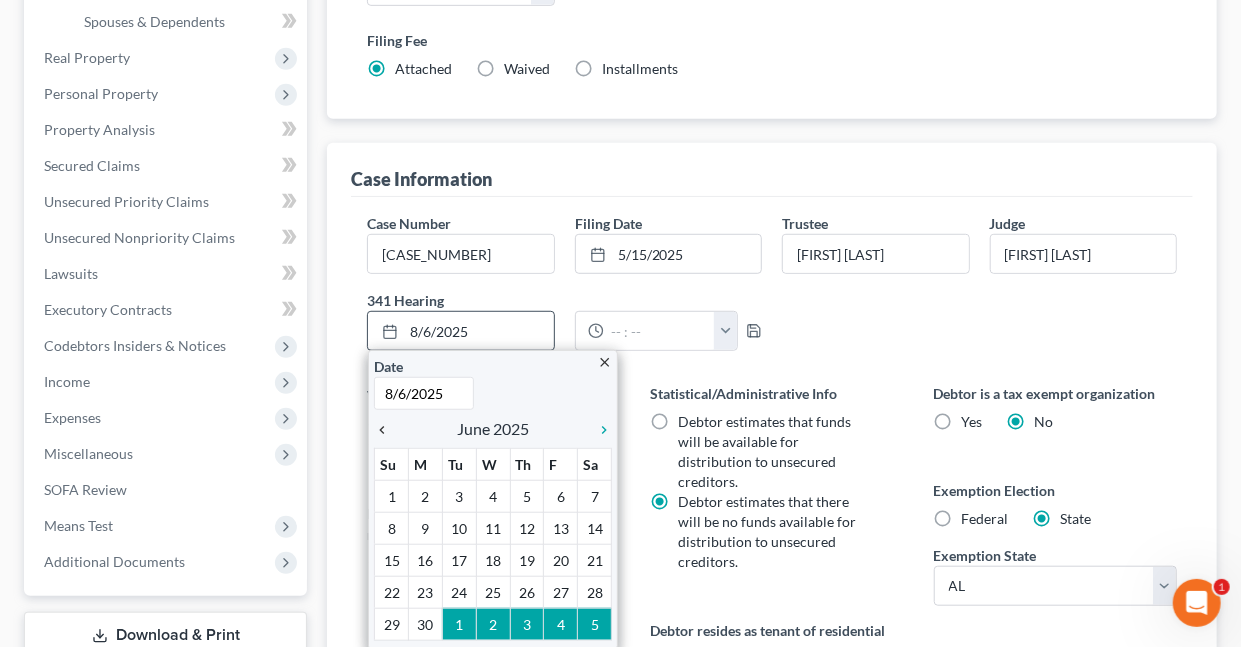 click on "chevron_left" at bounding box center (387, 430) 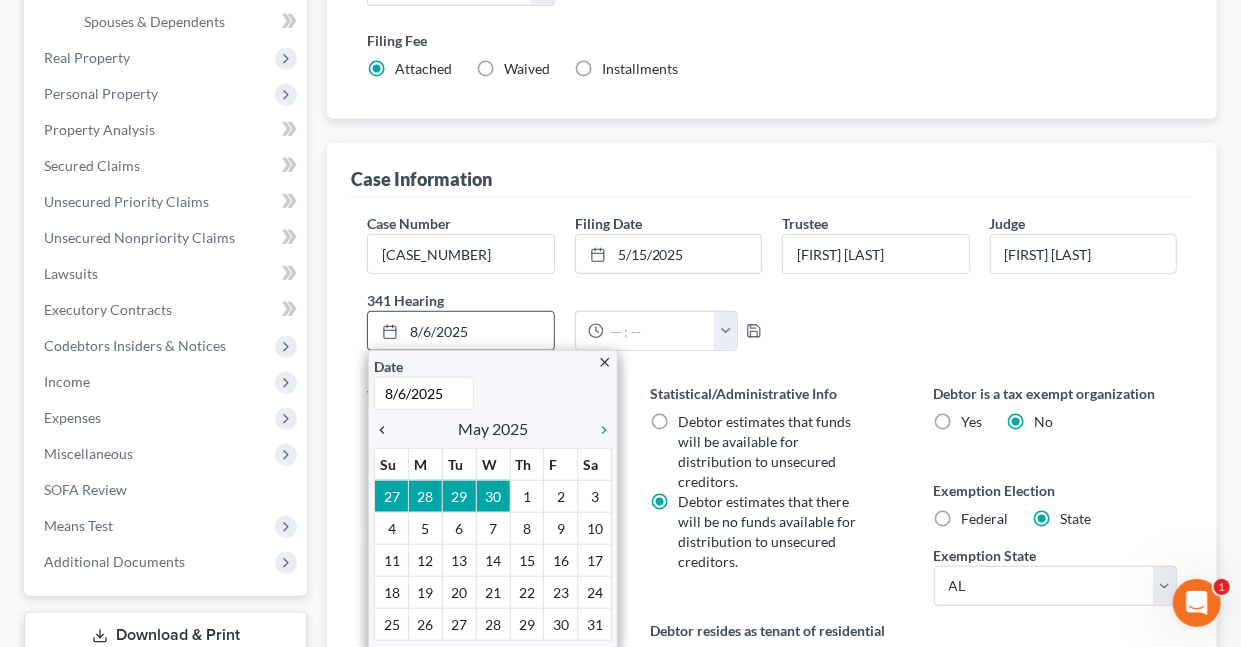 click on "chevron_left" at bounding box center [387, 430] 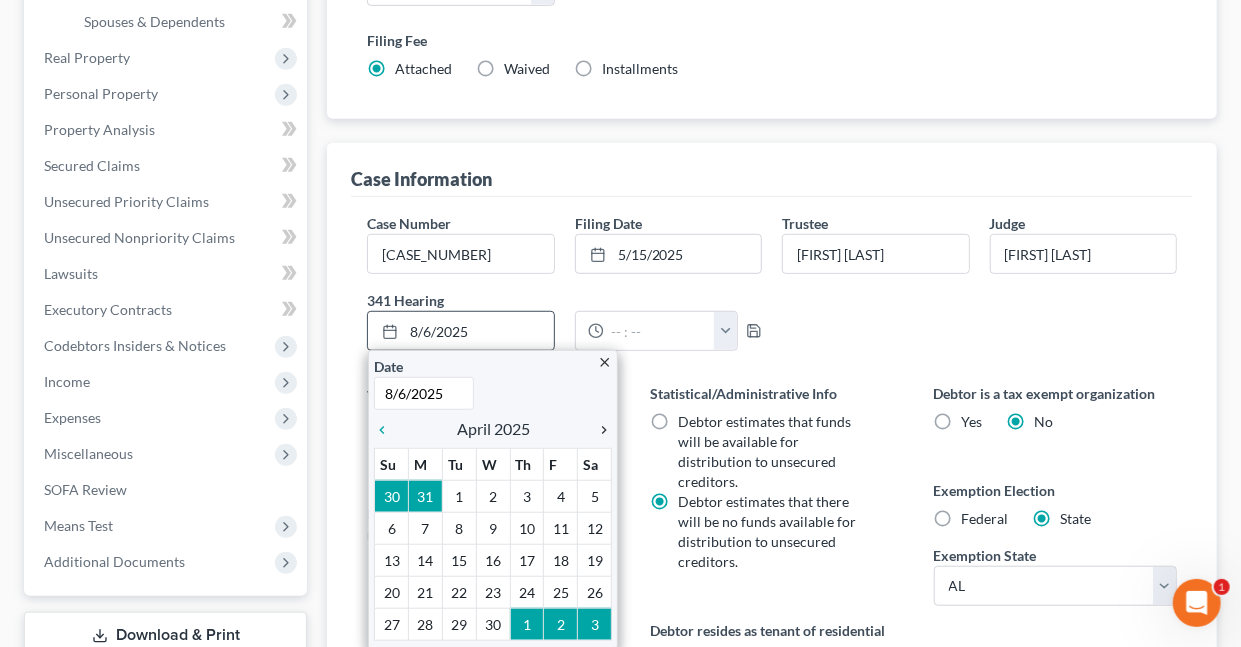 click on "chevron_right" at bounding box center (599, 430) 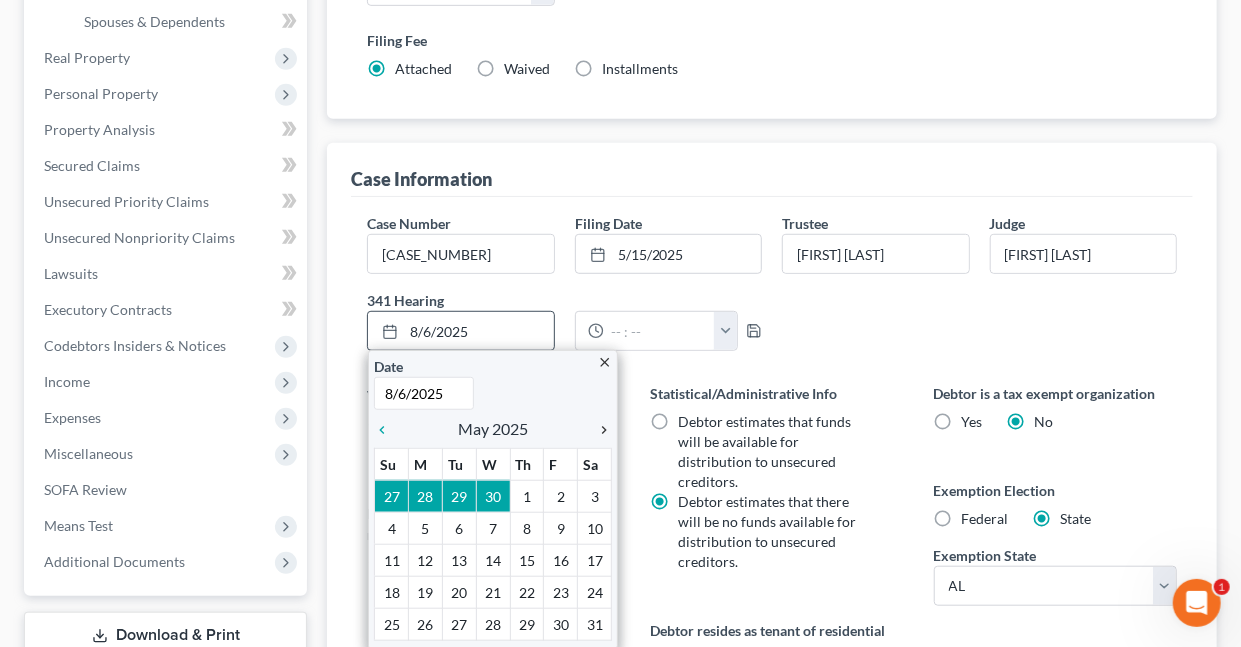 click on "chevron_right" at bounding box center [599, 430] 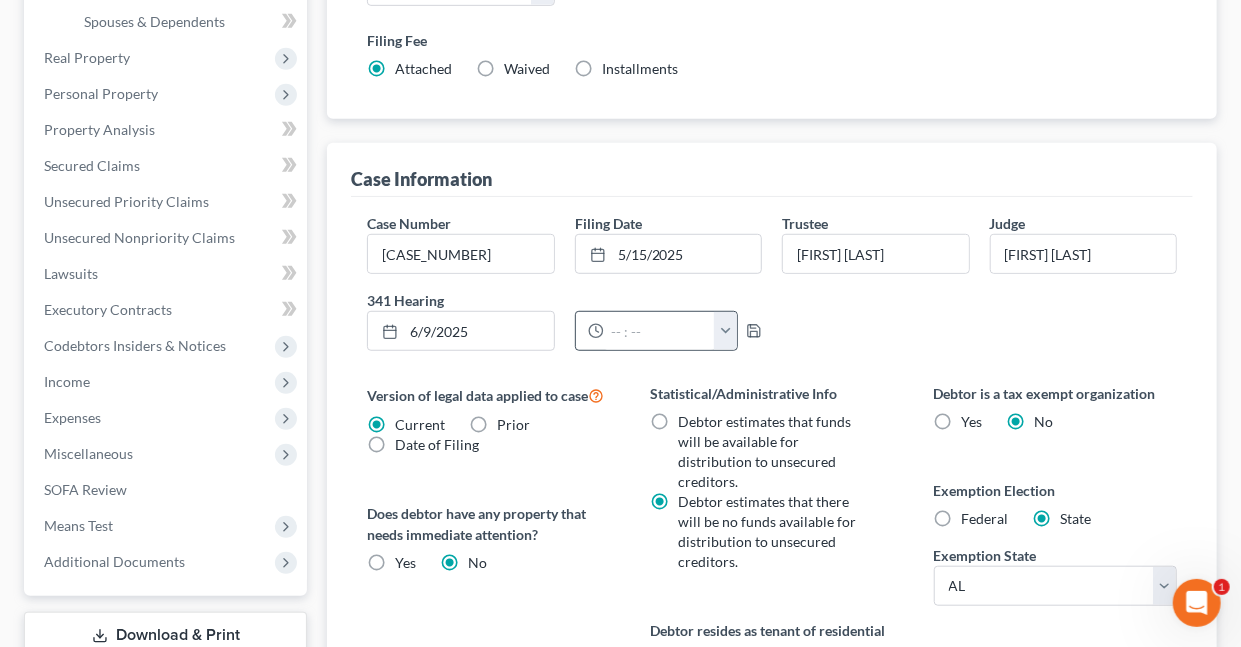 click at bounding box center (725, 331) 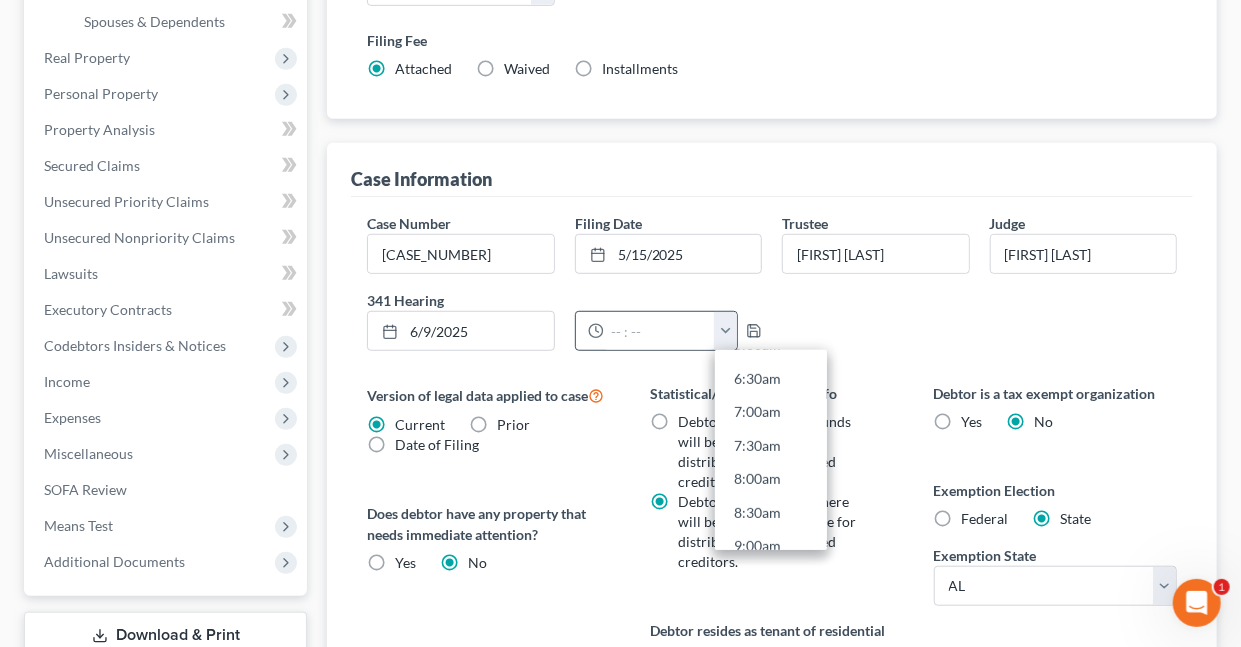 scroll, scrollTop: 441, scrollLeft: 0, axis: vertical 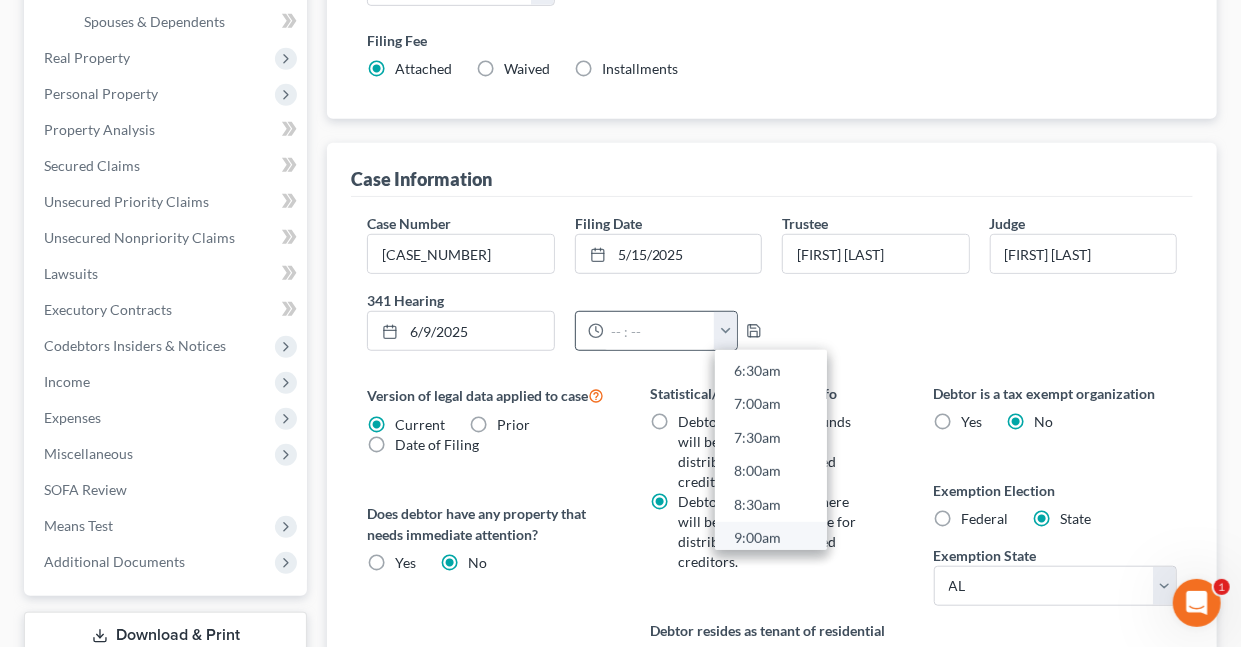 click on "9:00am" at bounding box center (771, 539) 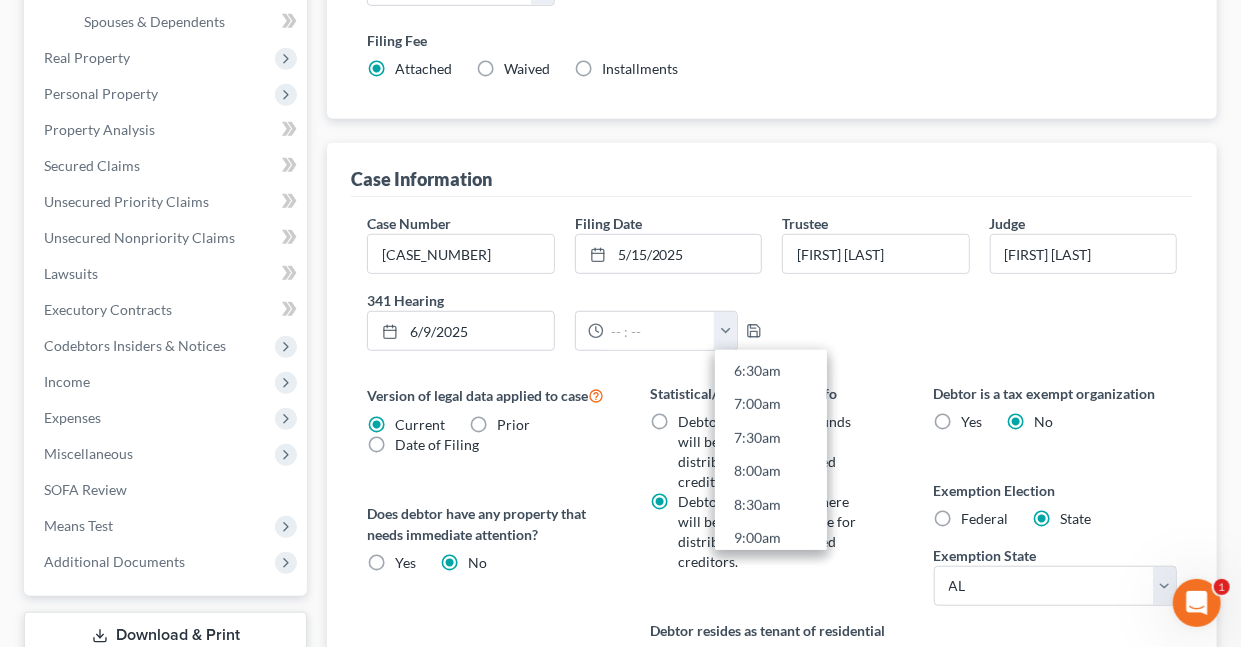 type on "9:00am" 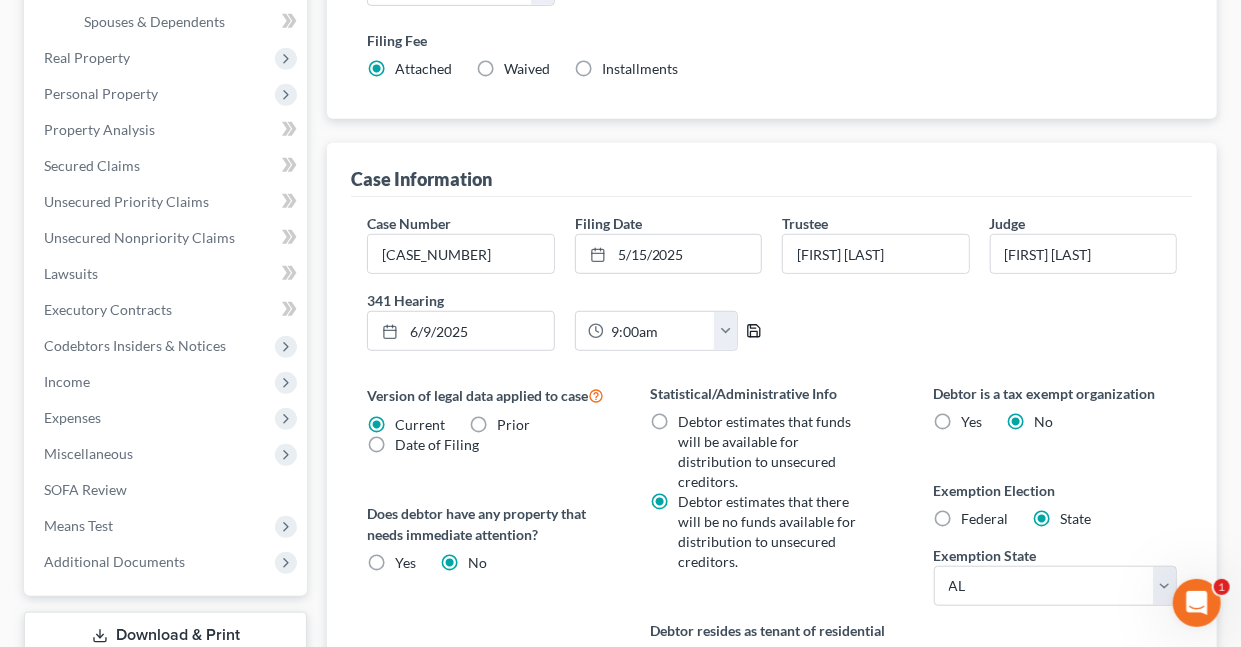 click 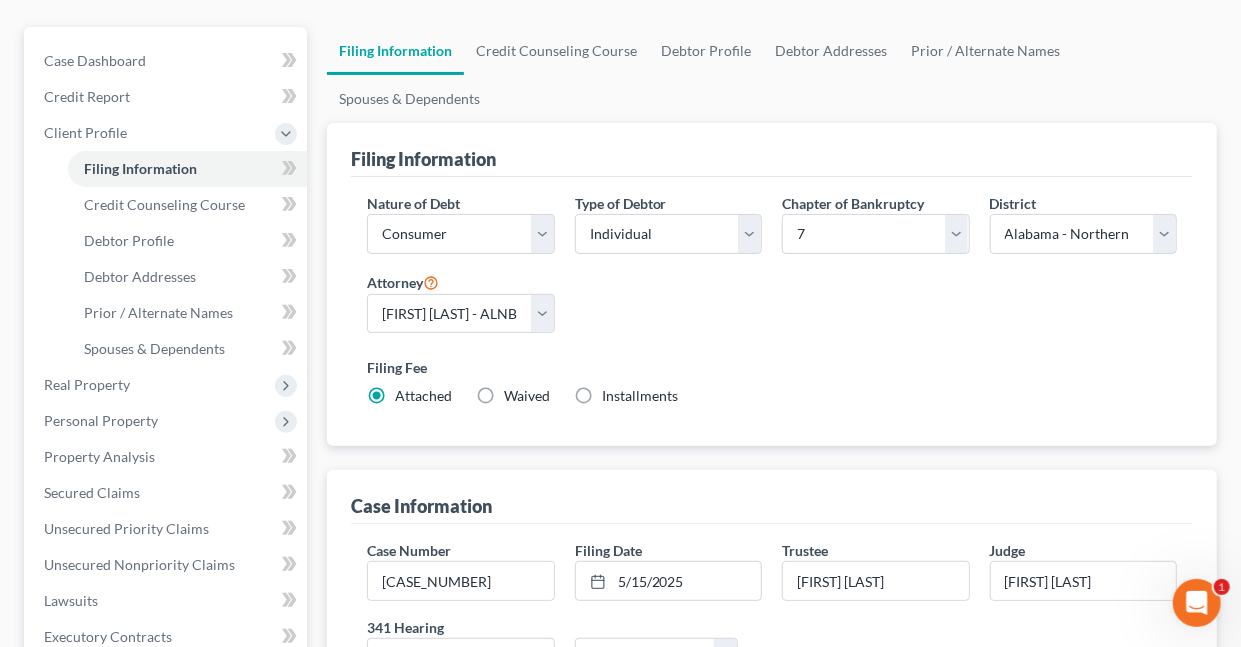 scroll, scrollTop: 0, scrollLeft: 0, axis: both 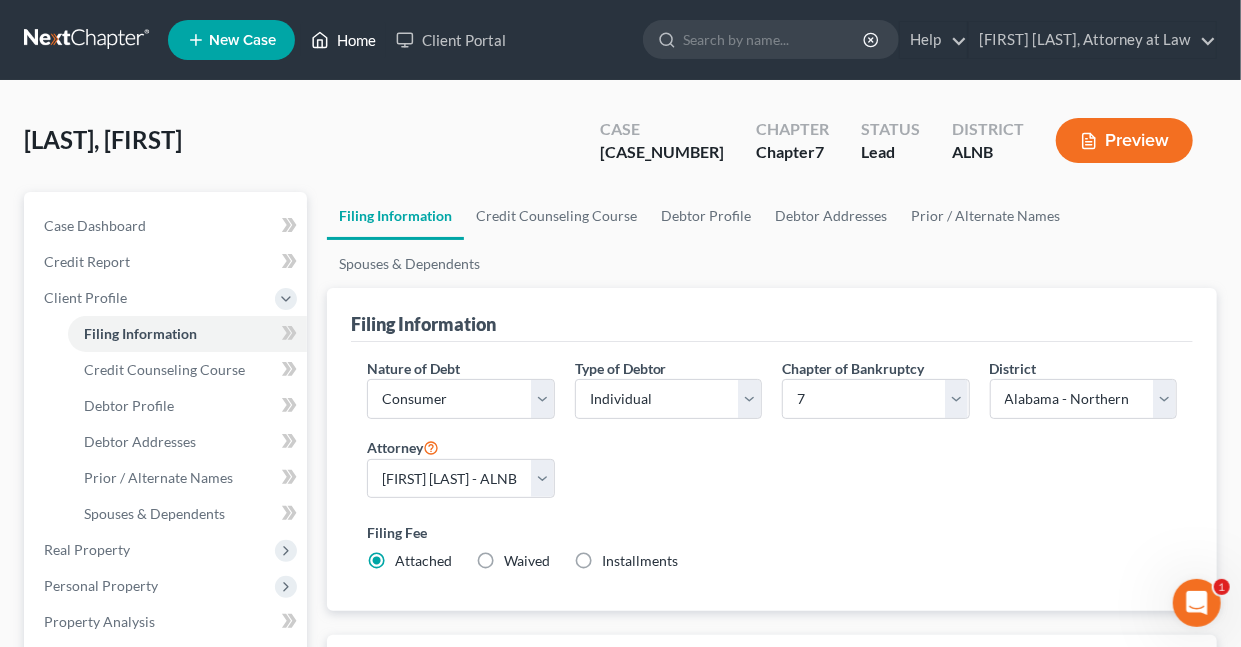 drag, startPoint x: 337, startPoint y: 43, endPoint x: 389, endPoint y: 72, distance: 59.5399 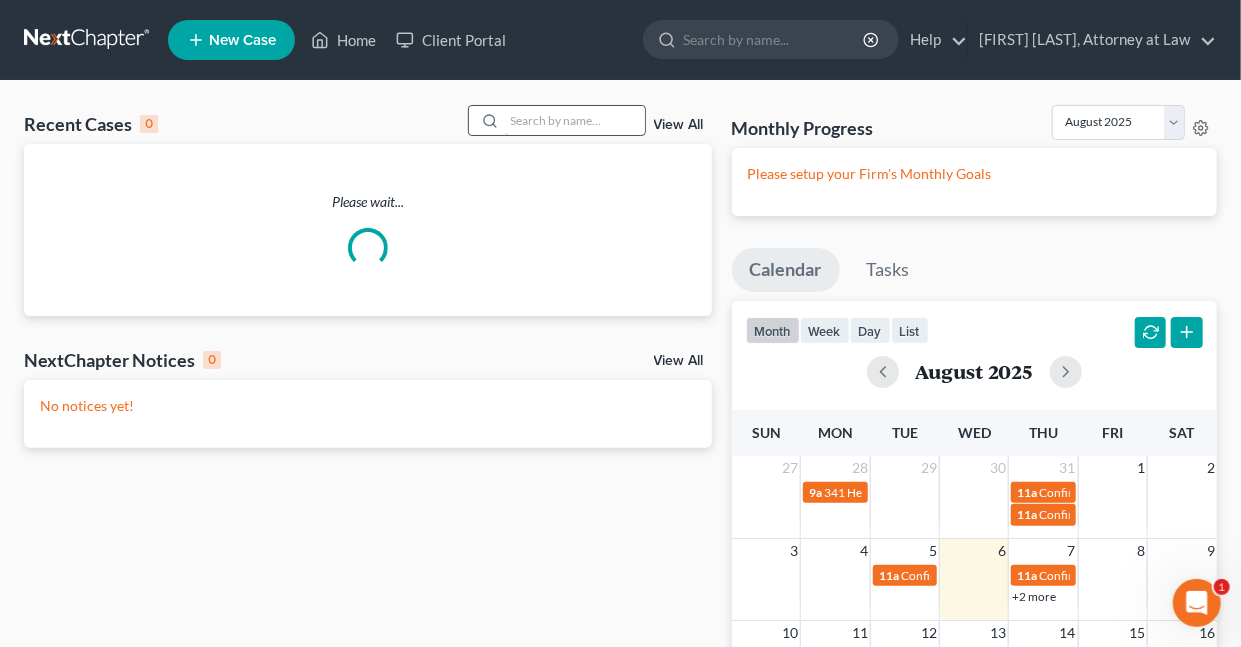 click at bounding box center (575, 120) 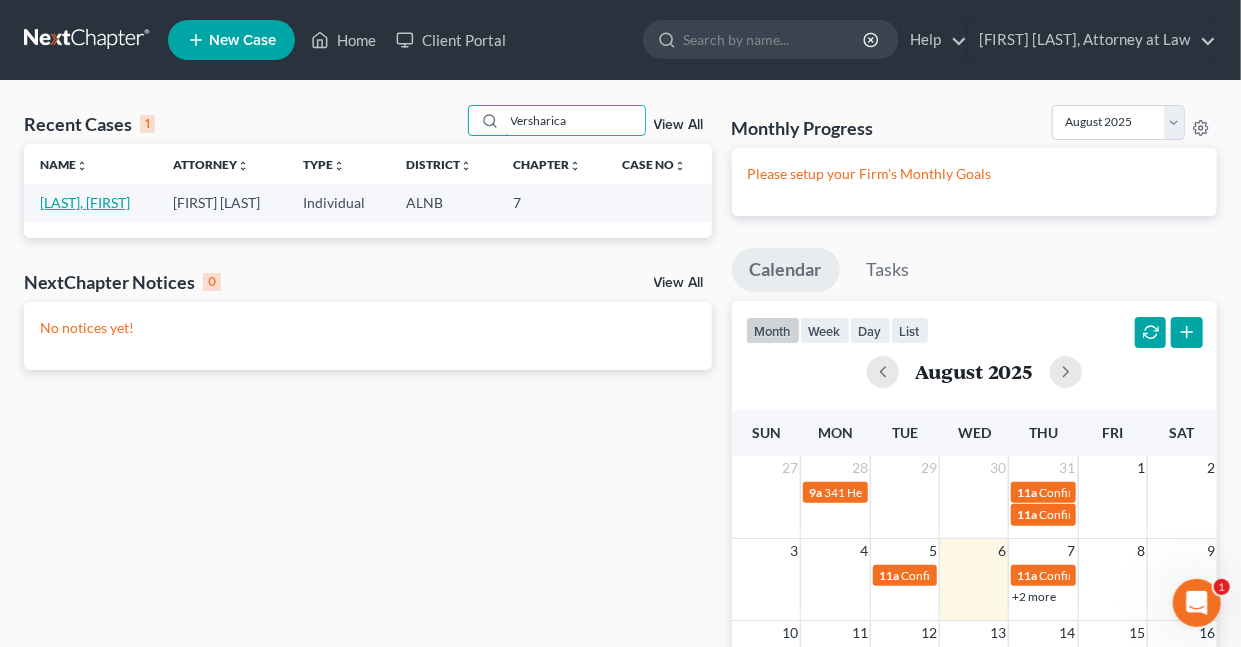 type on "Versharica" 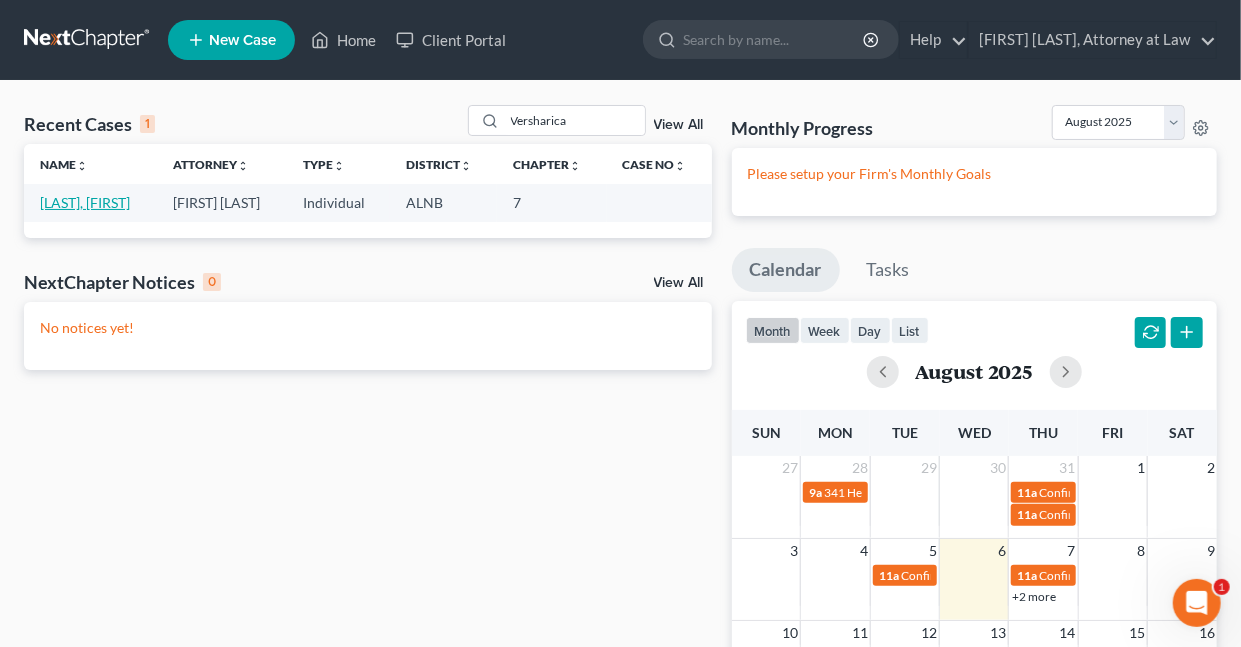 click on "[LAST], [FIRST]" at bounding box center [85, 202] 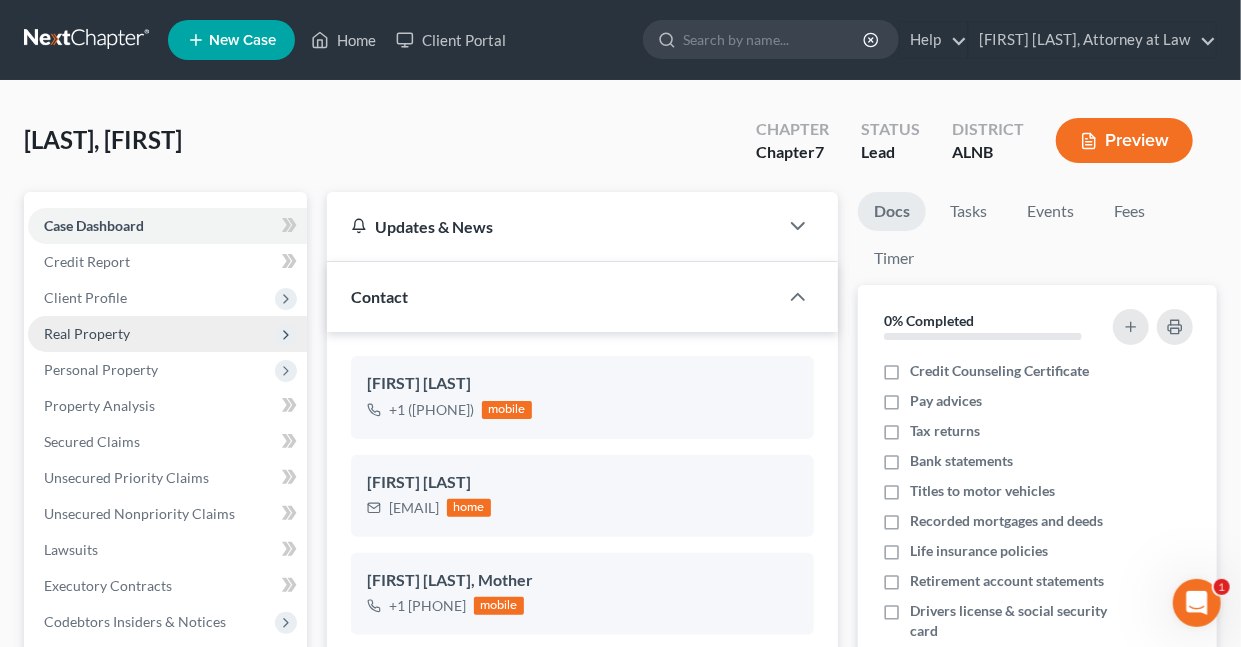 drag, startPoint x: 98, startPoint y: 299, endPoint x: 200, endPoint y: 322, distance: 104.56099 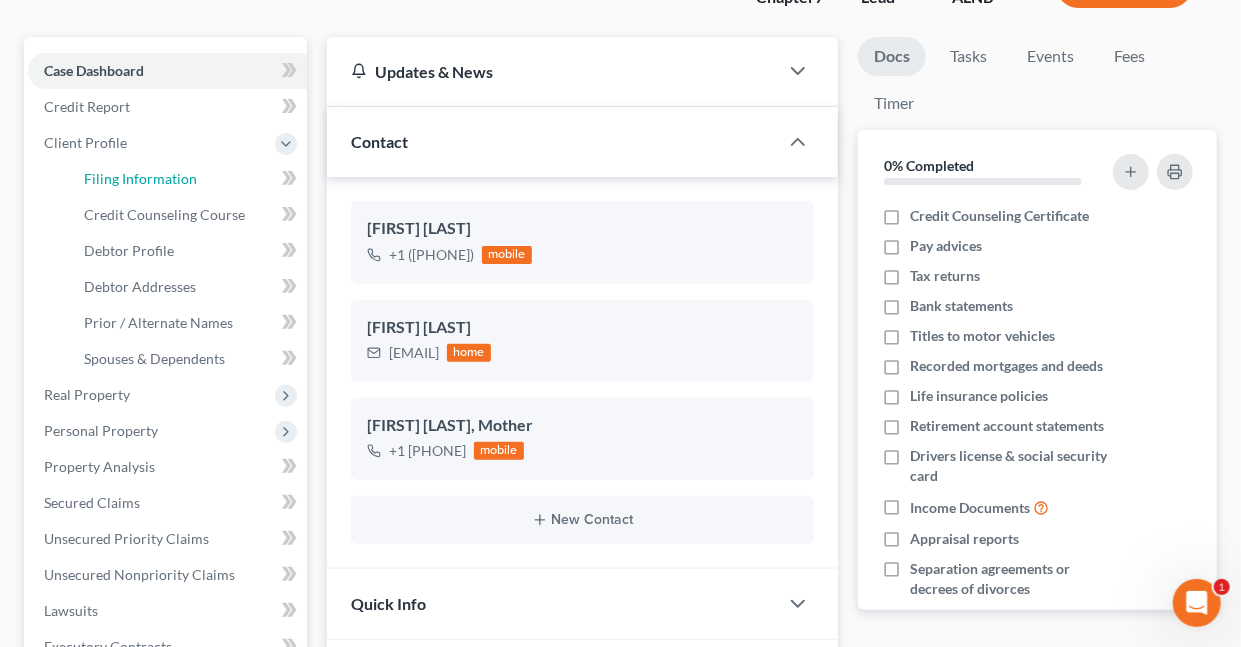 scroll, scrollTop: 90, scrollLeft: 0, axis: vertical 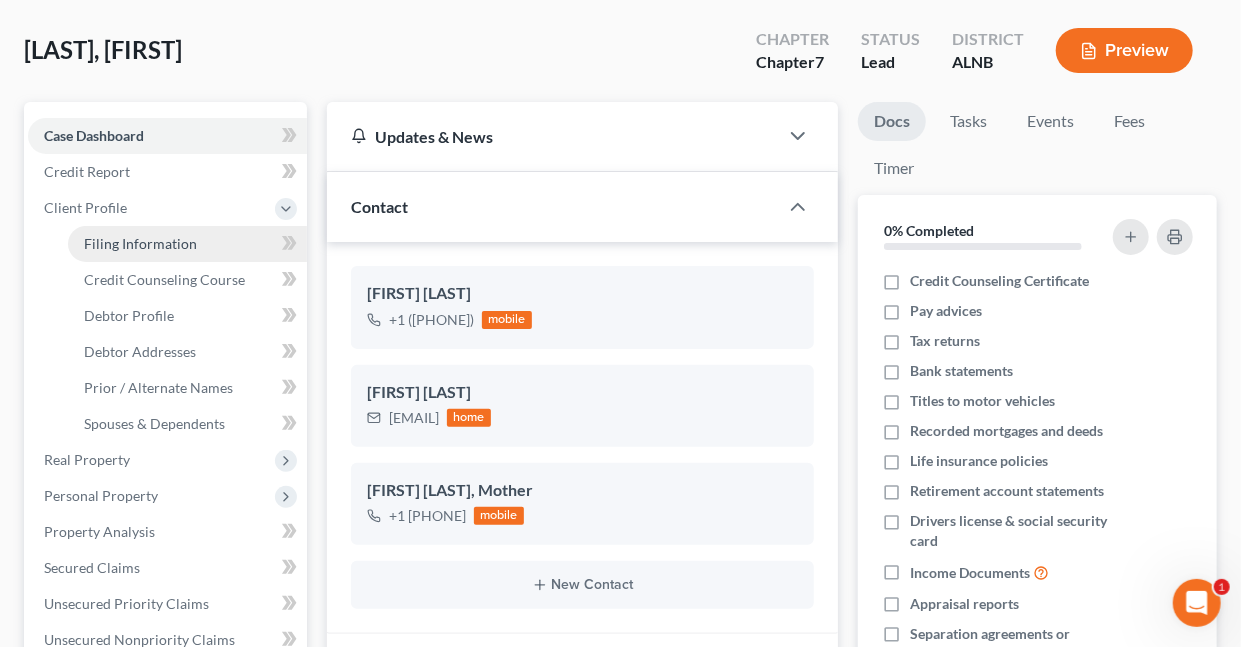 click on "Filing Information" at bounding box center [140, 243] 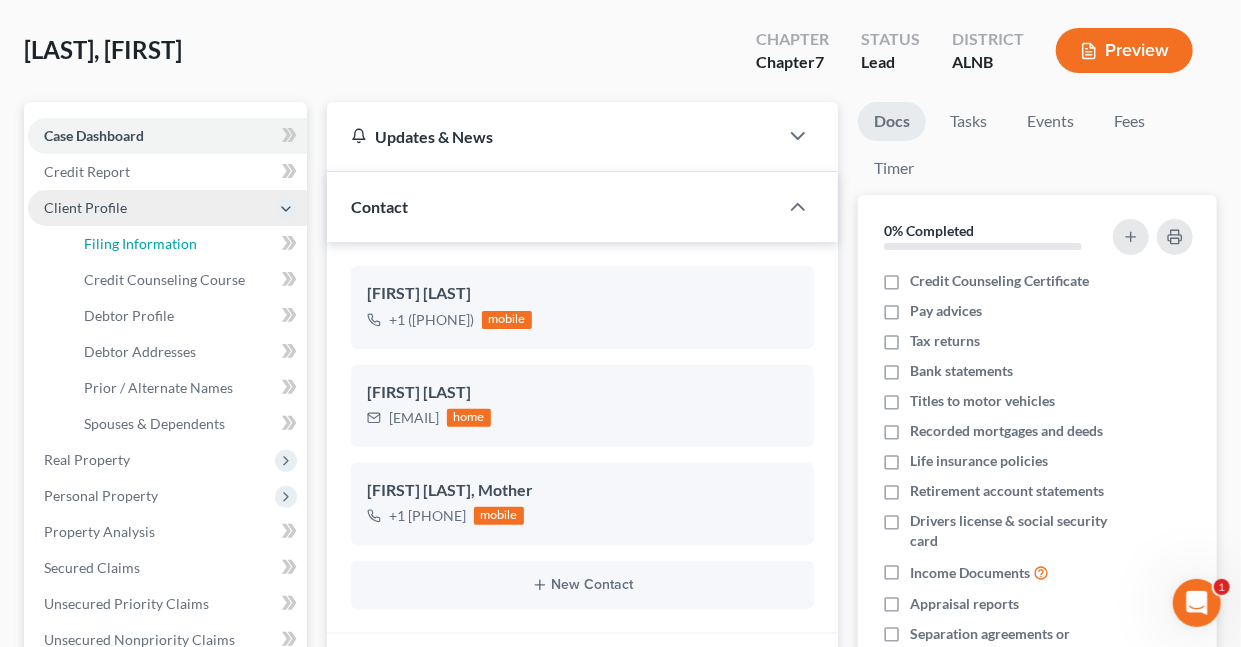 select on "1" 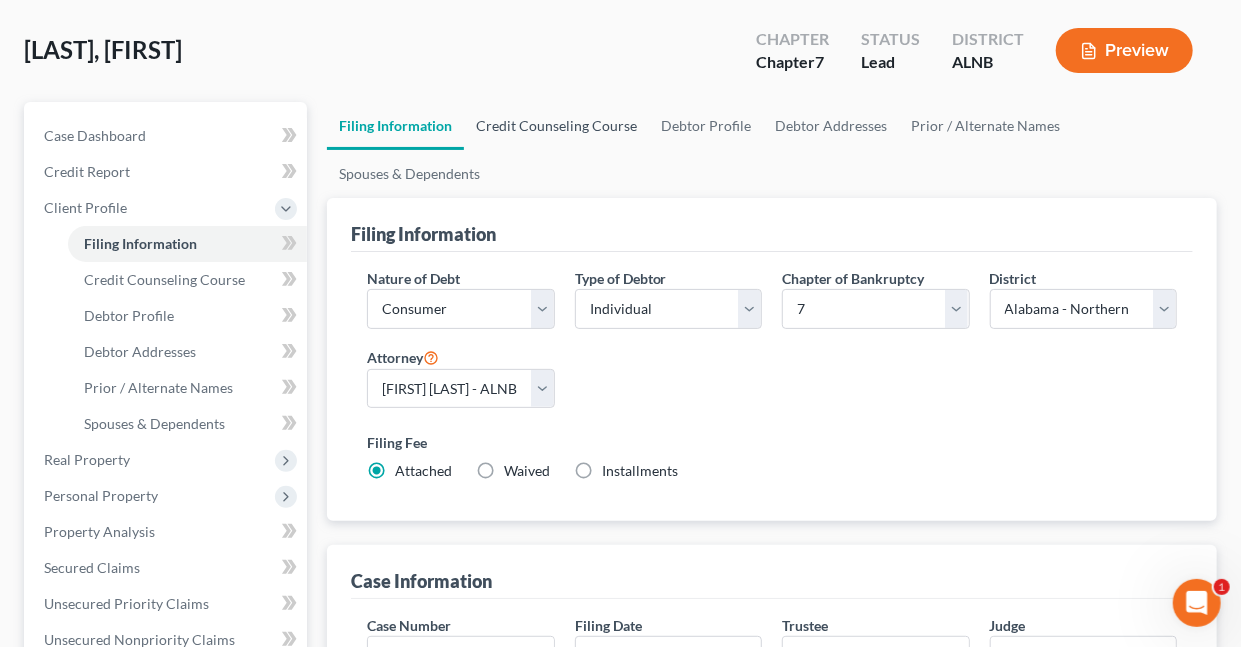 scroll, scrollTop: 0, scrollLeft: 0, axis: both 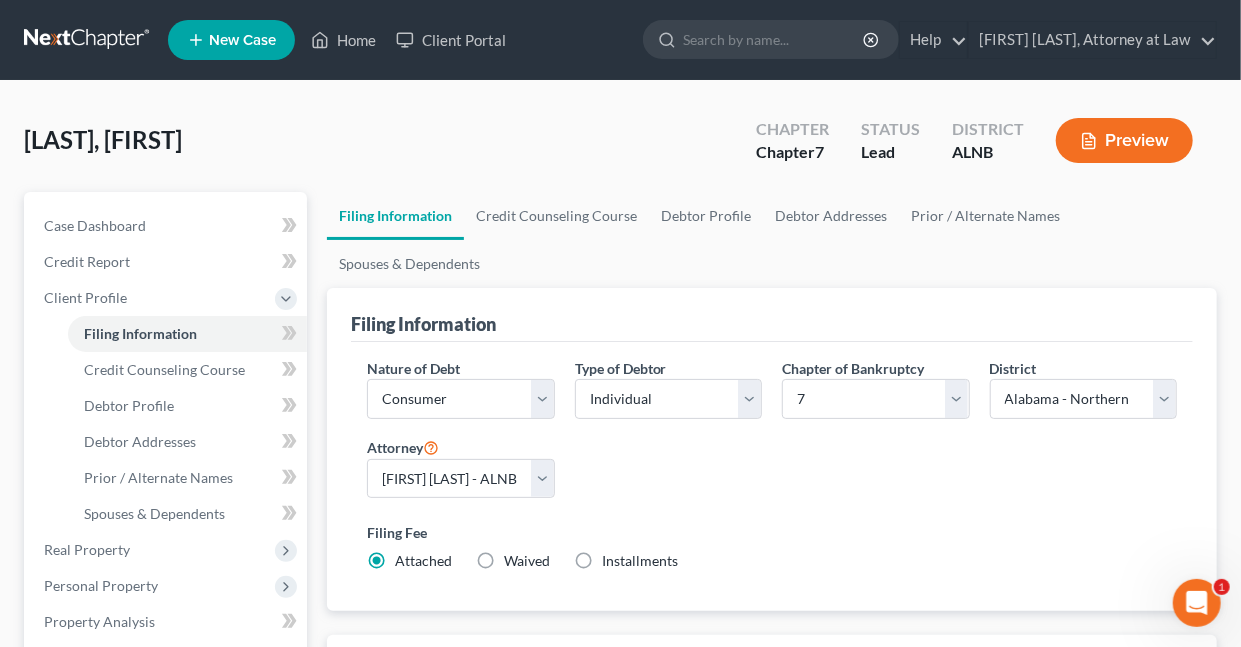 drag, startPoint x: 1242, startPoint y: 114, endPoint x: 1249, endPoint y: 186, distance: 72.33948 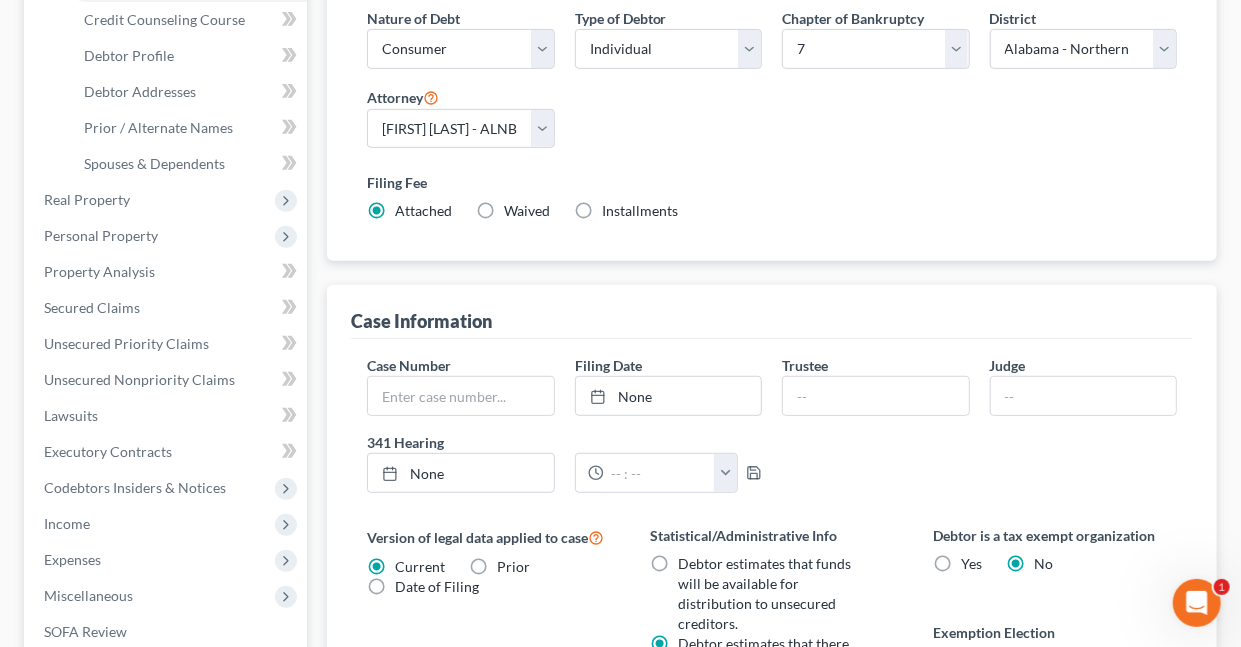 scroll, scrollTop: 419, scrollLeft: 0, axis: vertical 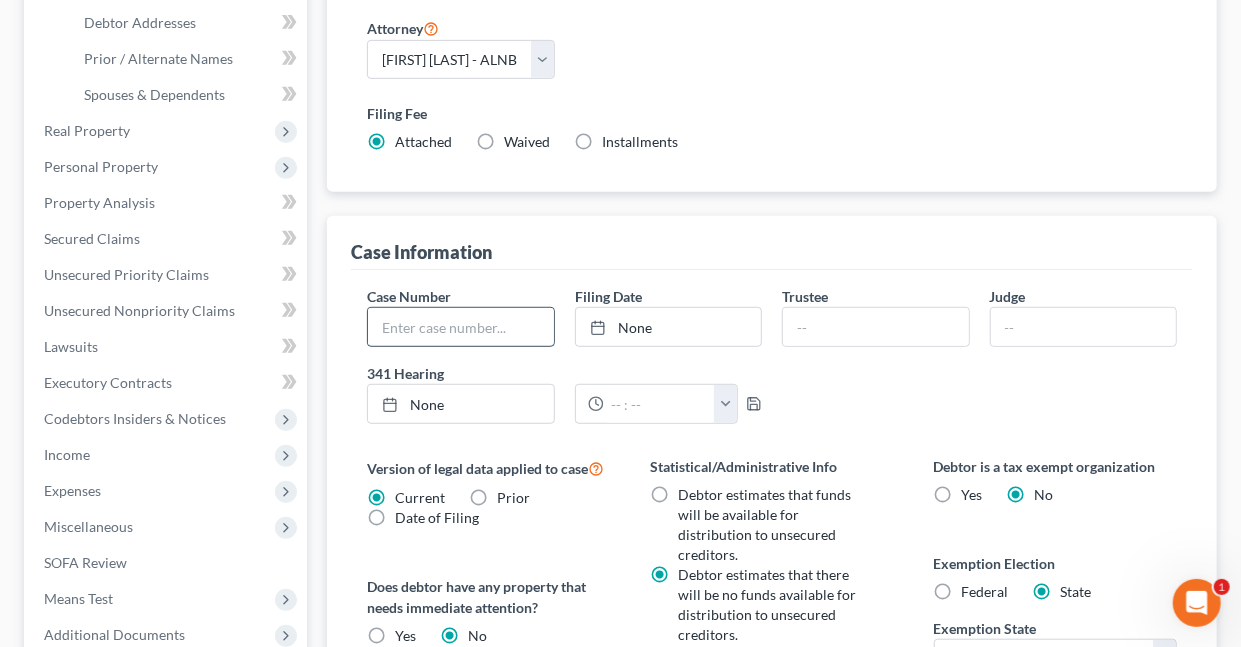 click at bounding box center [460, 327] 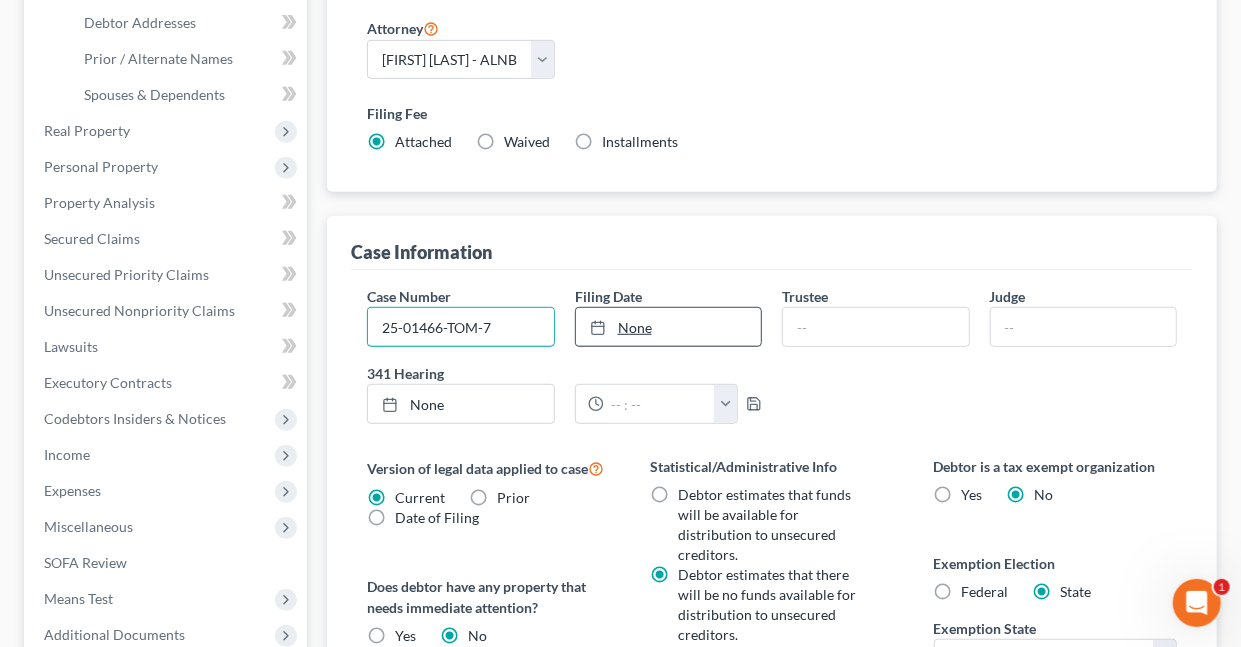 type on "25-01466-TOM-7" 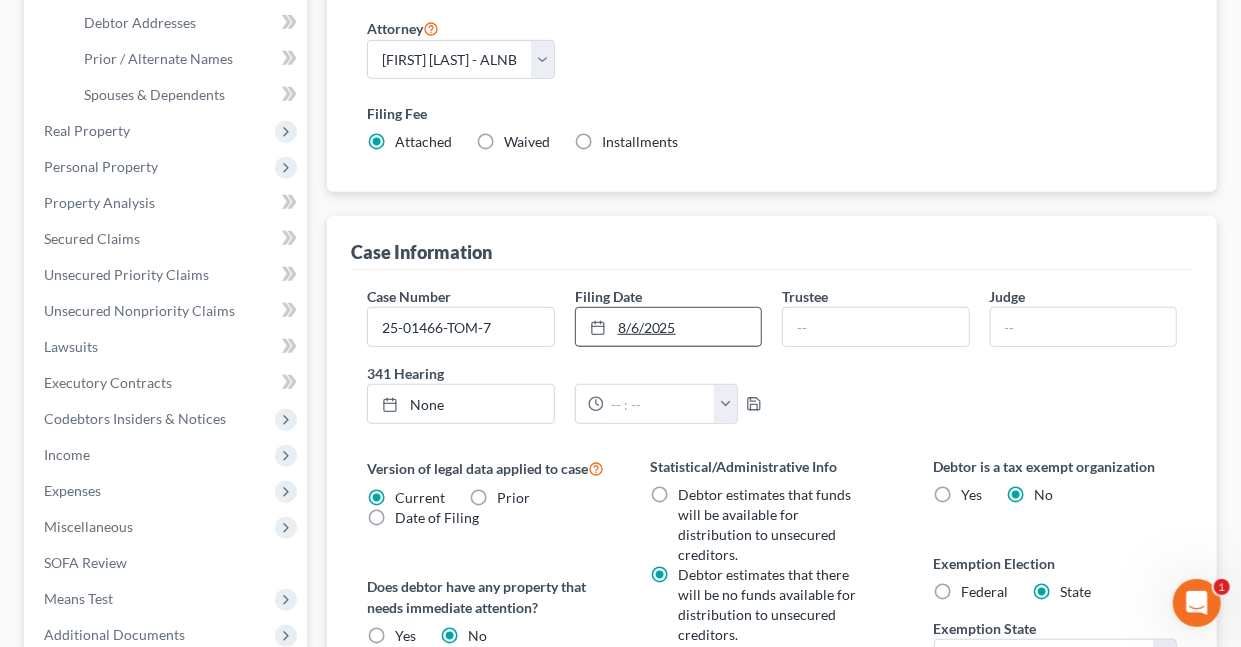 type on "8/6/2025" 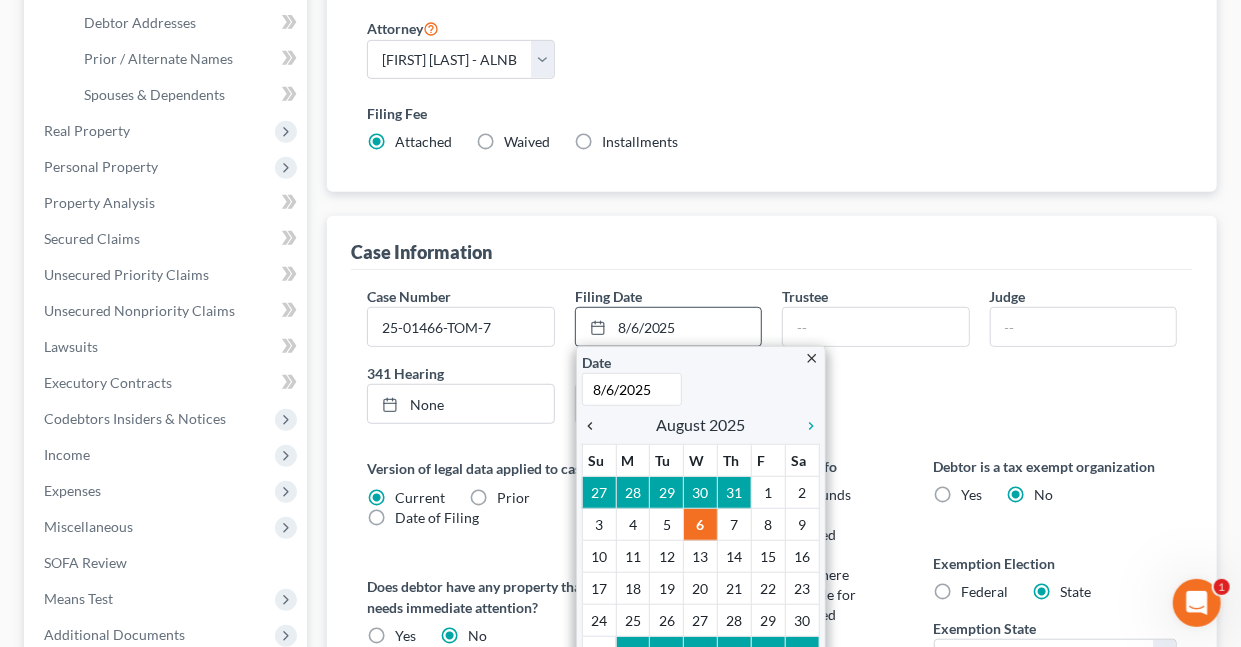 click on "chevron_left" at bounding box center (595, 426) 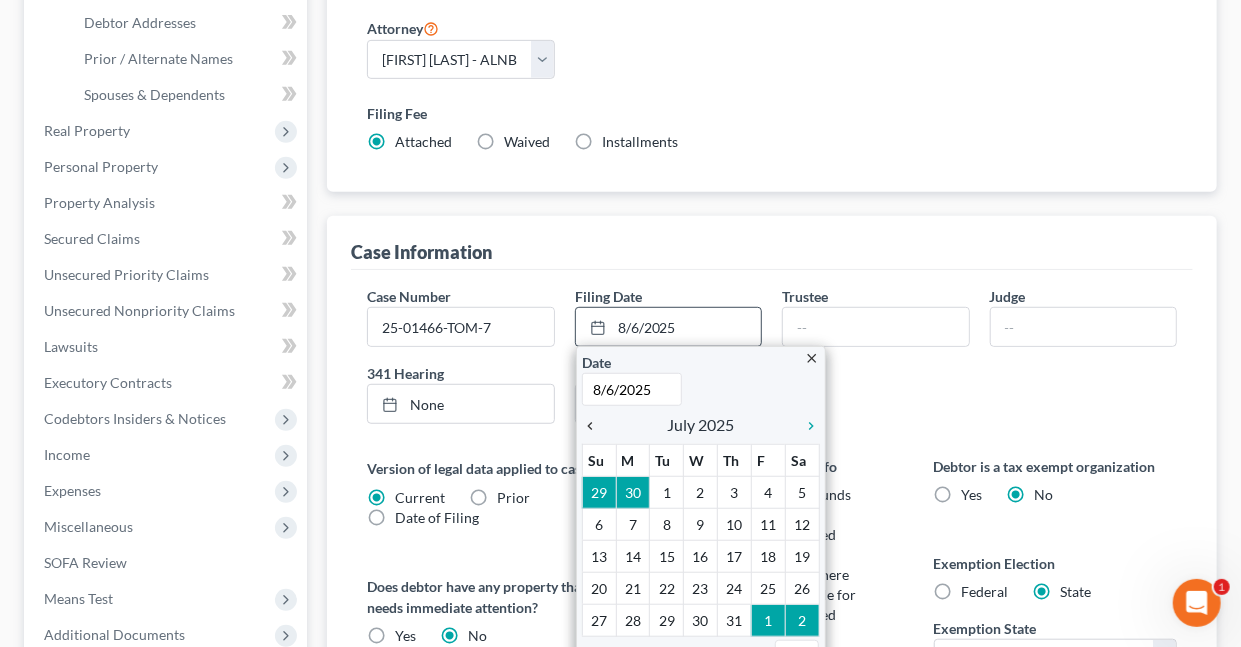 click on "chevron_left" at bounding box center [595, 426] 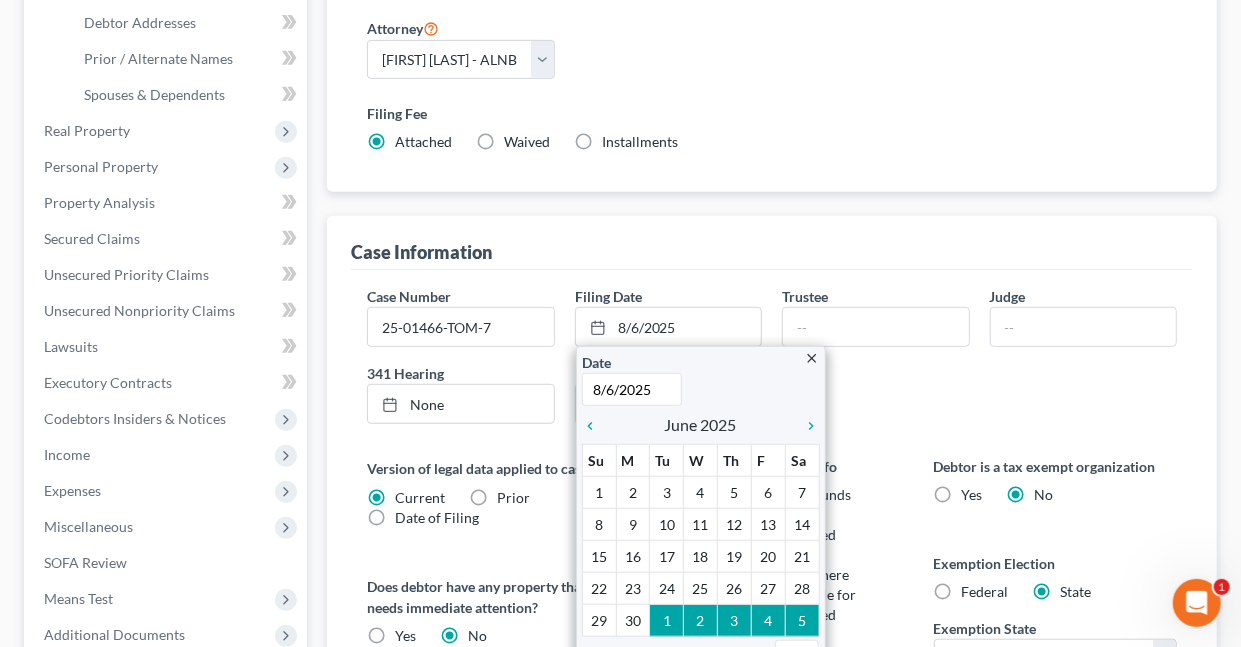 drag, startPoint x: 593, startPoint y: 418, endPoint x: 950, endPoint y: 540, distance: 377.27045 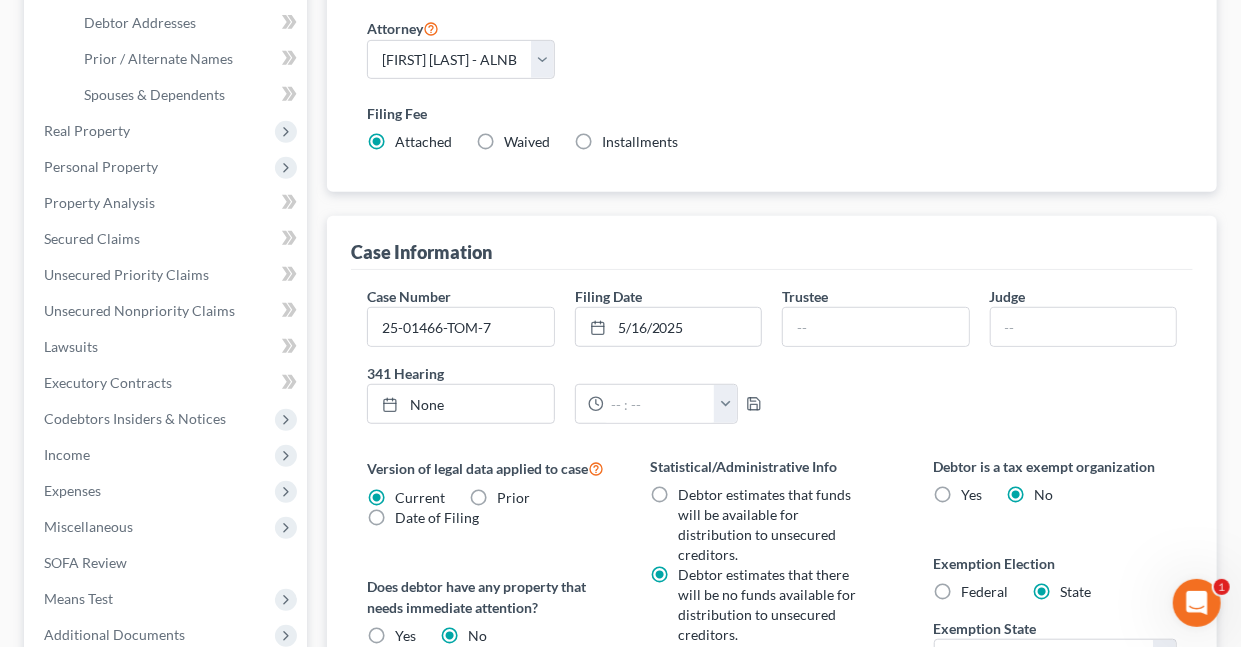 drag, startPoint x: 774, startPoint y: 552, endPoint x: 744, endPoint y: 501, distance: 59.16925 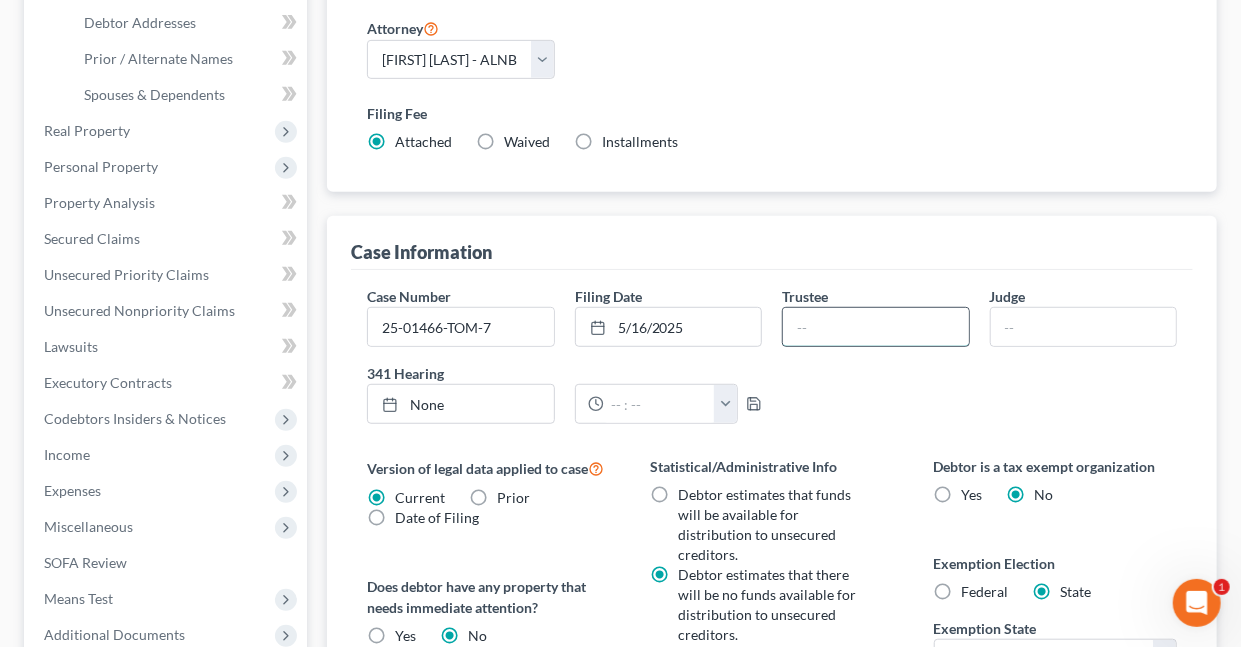click at bounding box center [875, 327] 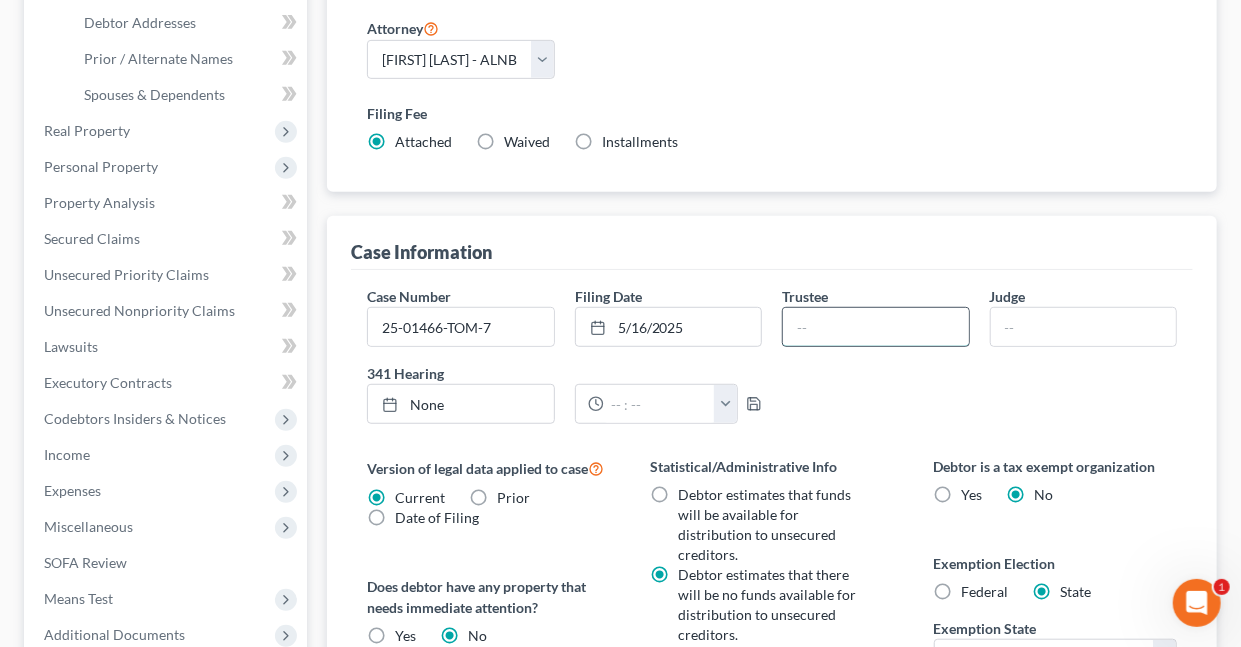 type on "[FIRST] [LAST]" 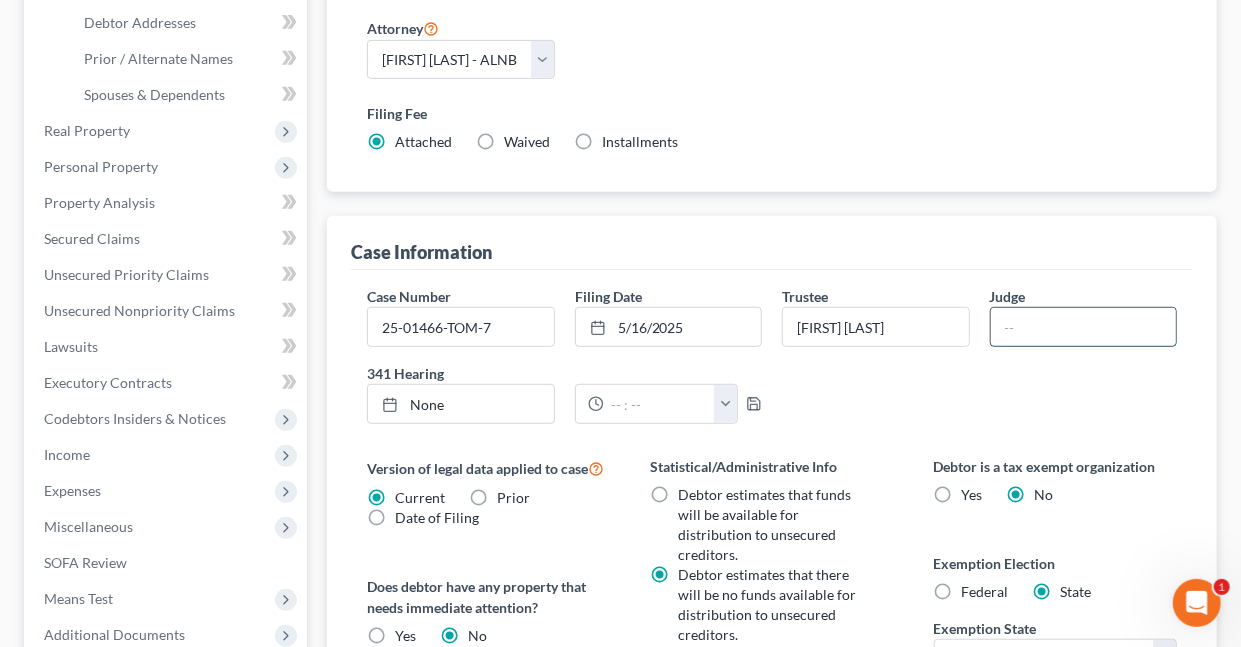 click at bounding box center (1083, 327) 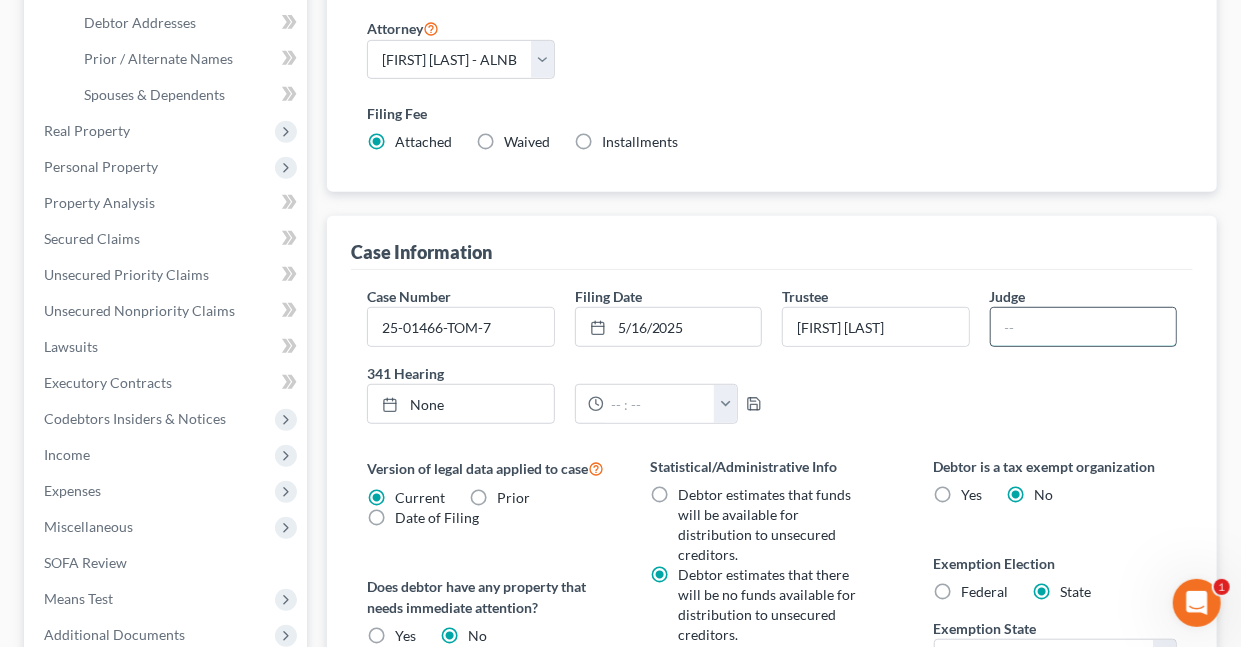 type on "[FIRST] [LAST]" 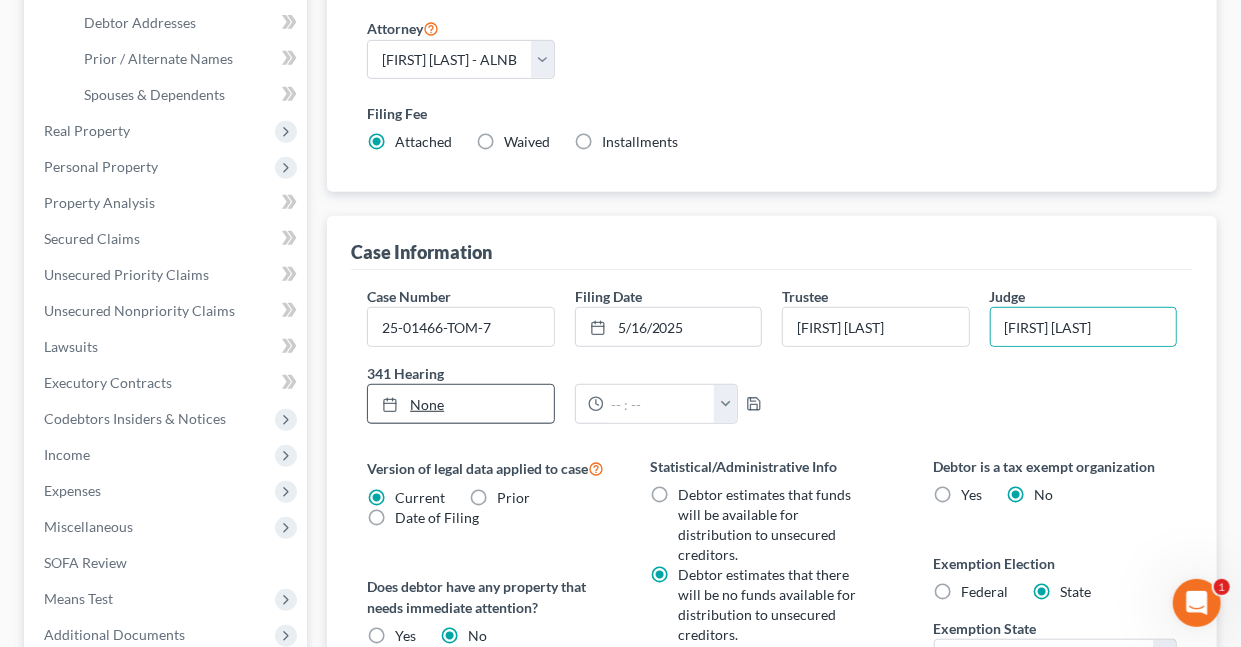 type on "8/6/2025" 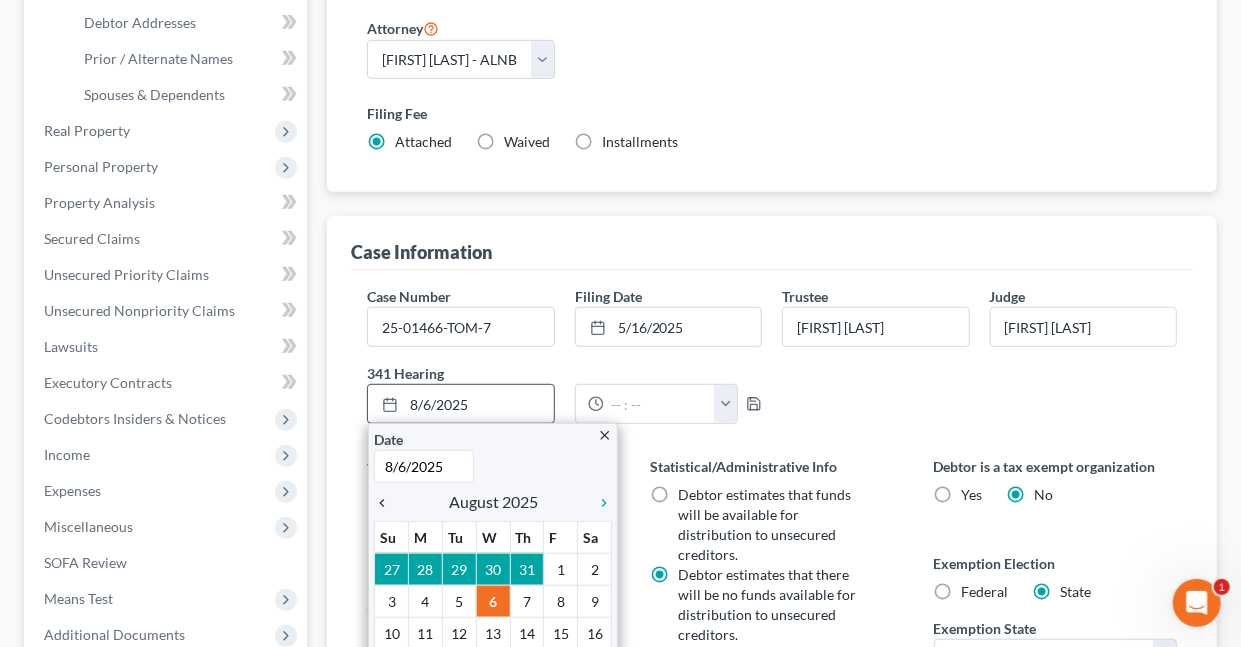 click on "chevron_left" at bounding box center [387, 503] 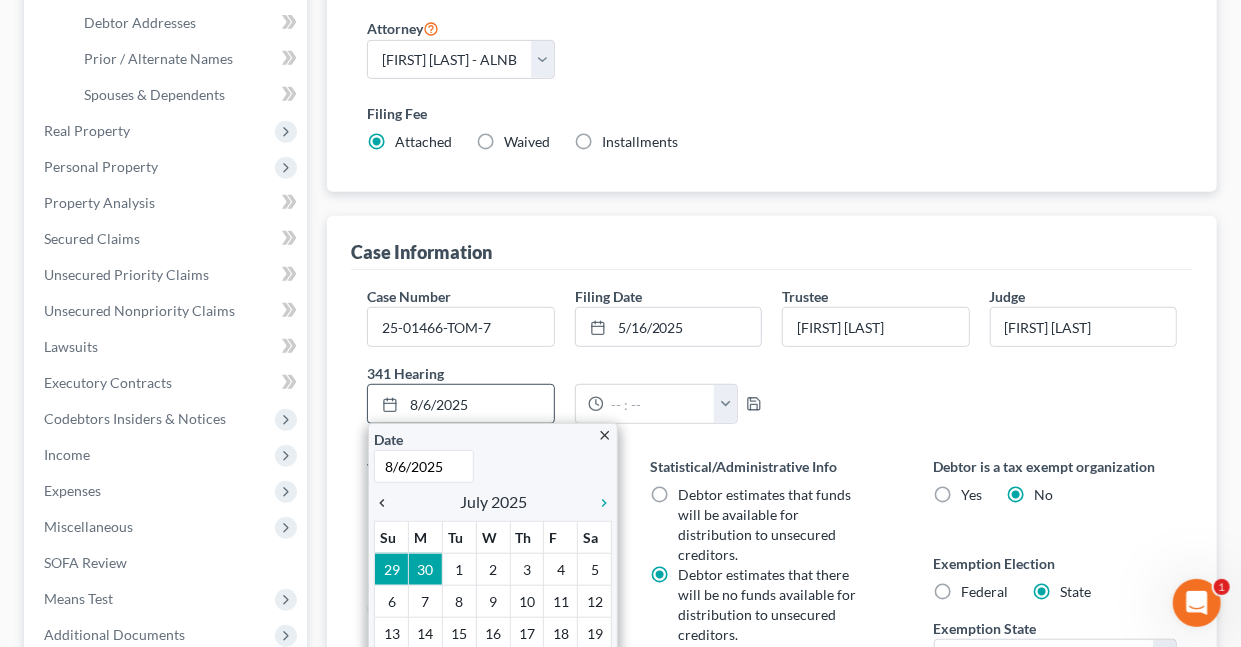 click on "chevron_left" at bounding box center [387, 503] 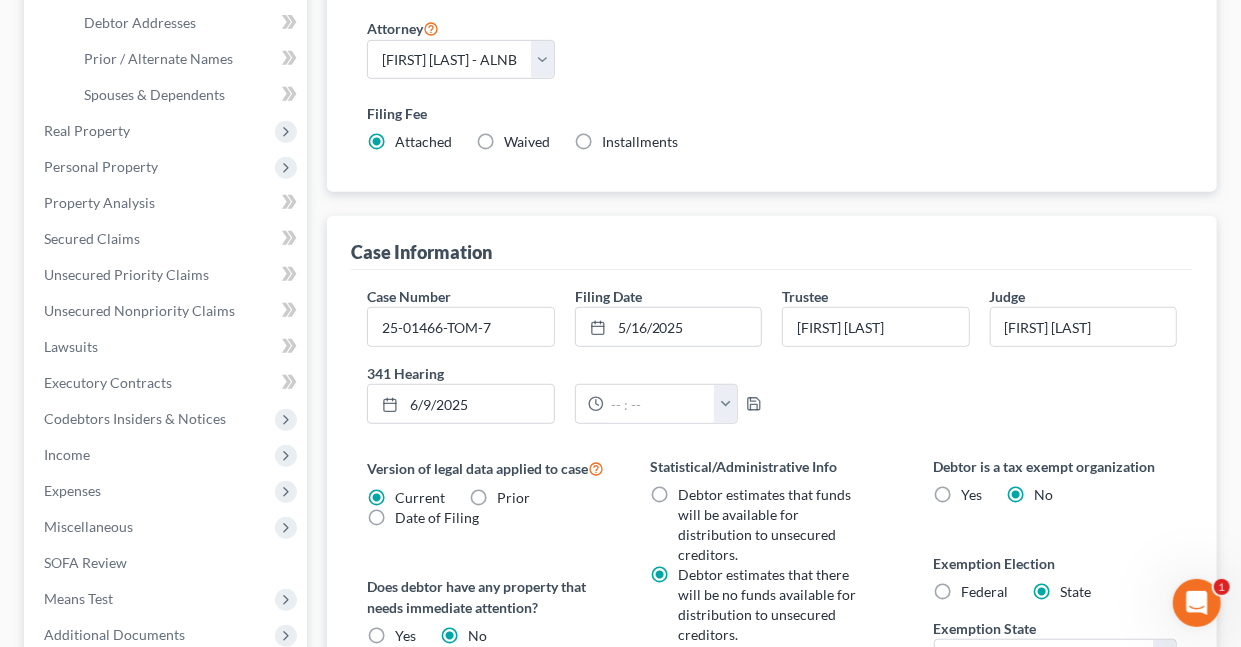 drag, startPoint x: 424, startPoint y: 594, endPoint x: 467, endPoint y: 494, distance: 108.85311 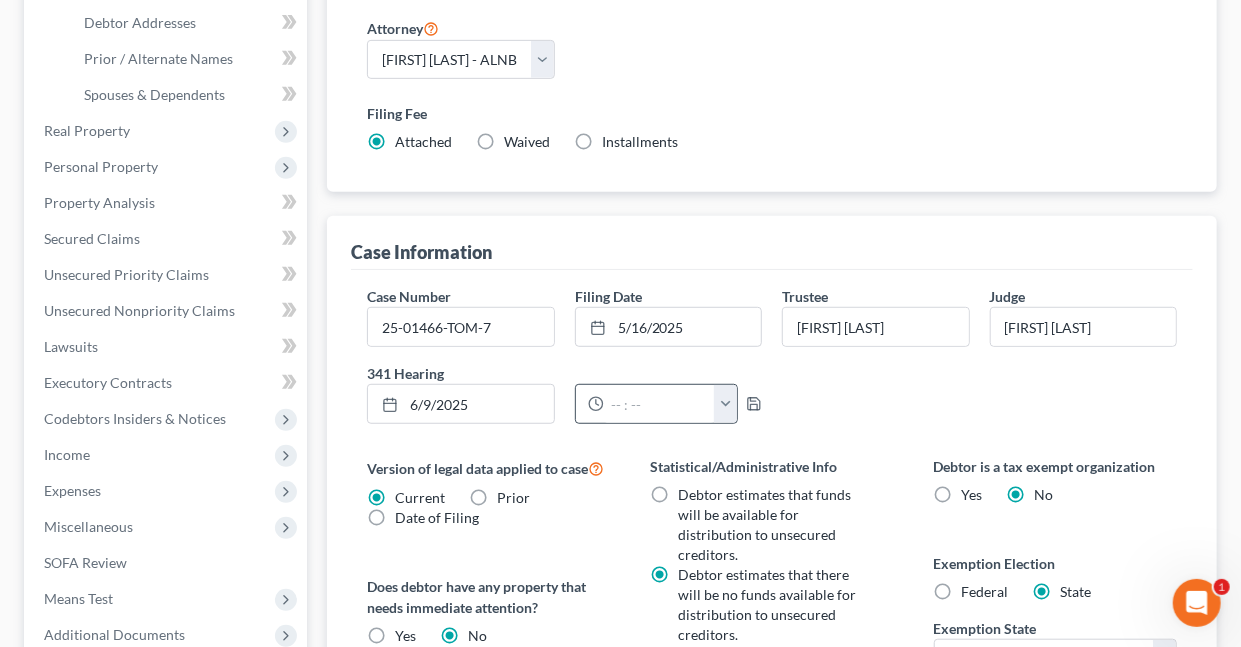 click at bounding box center (725, 404) 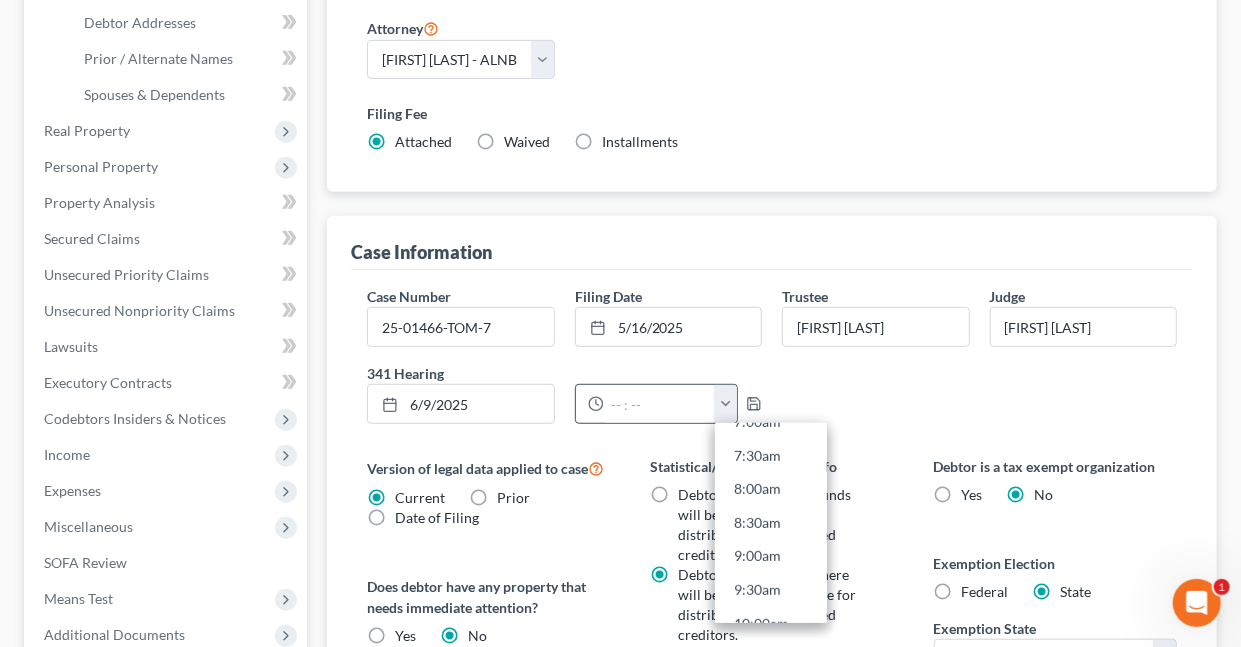 scroll, scrollTop: 529, scrollLeft: 0, axis: vertical 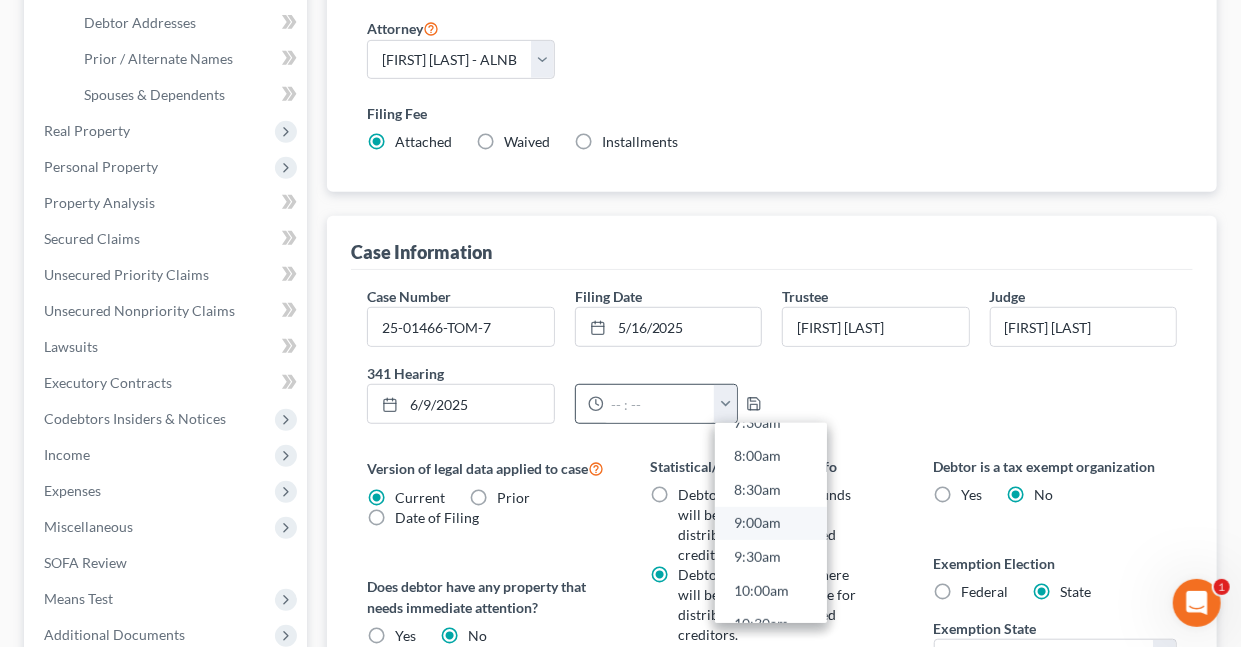 click on "9:00am" at bounding box center (771, 524) 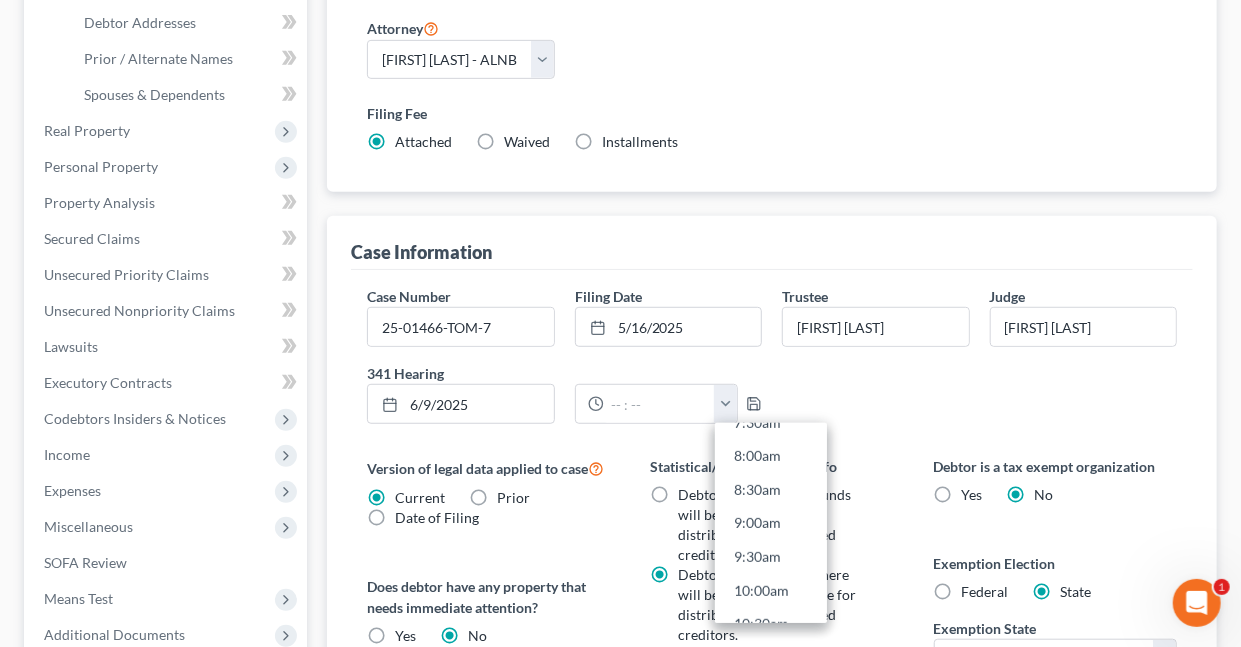 type on "9:00am" 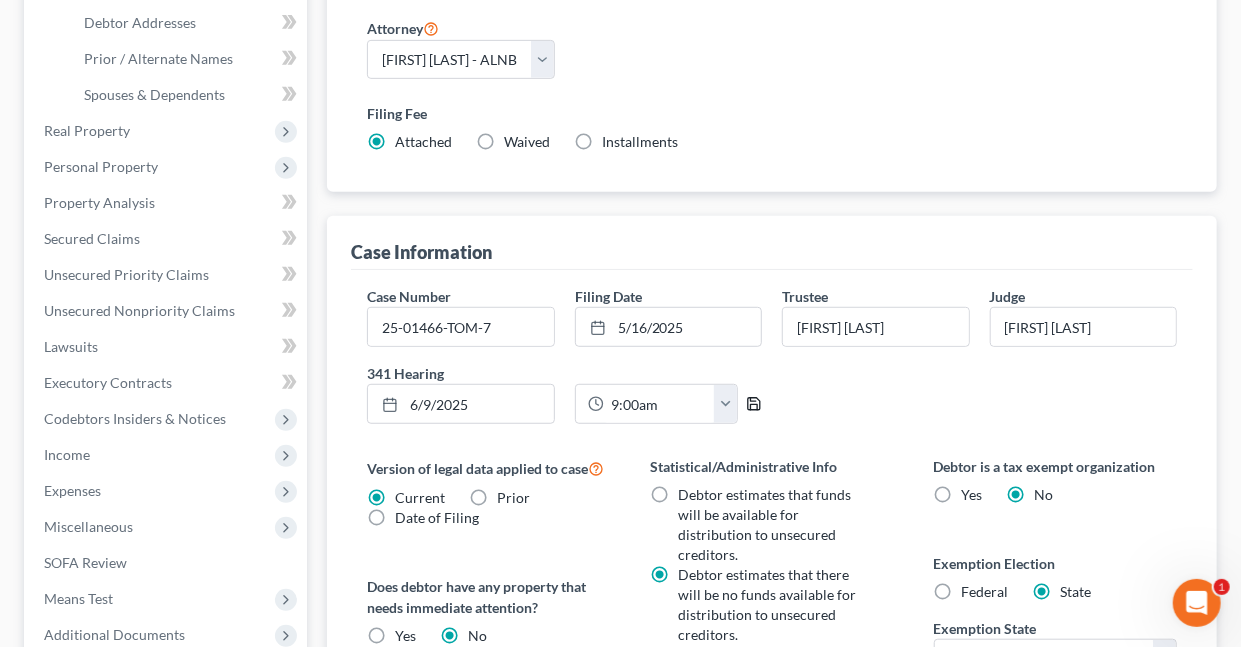 click 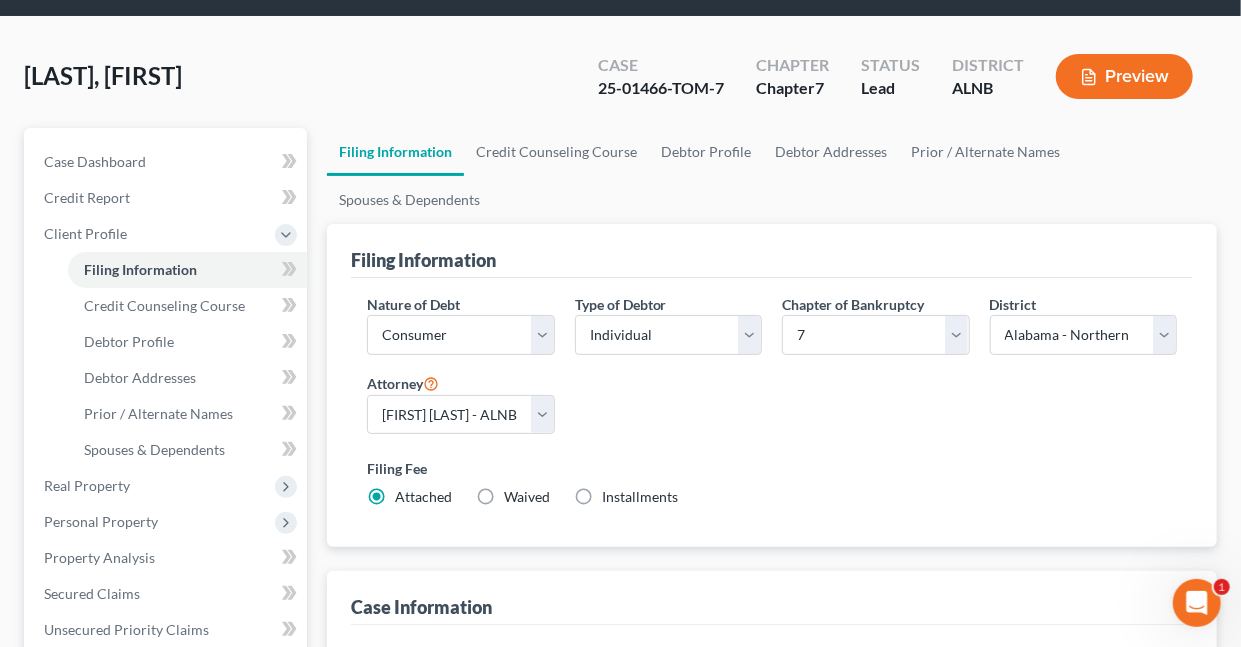 scroll, scrollTop: 0, scrollLeft: 0, axis: both 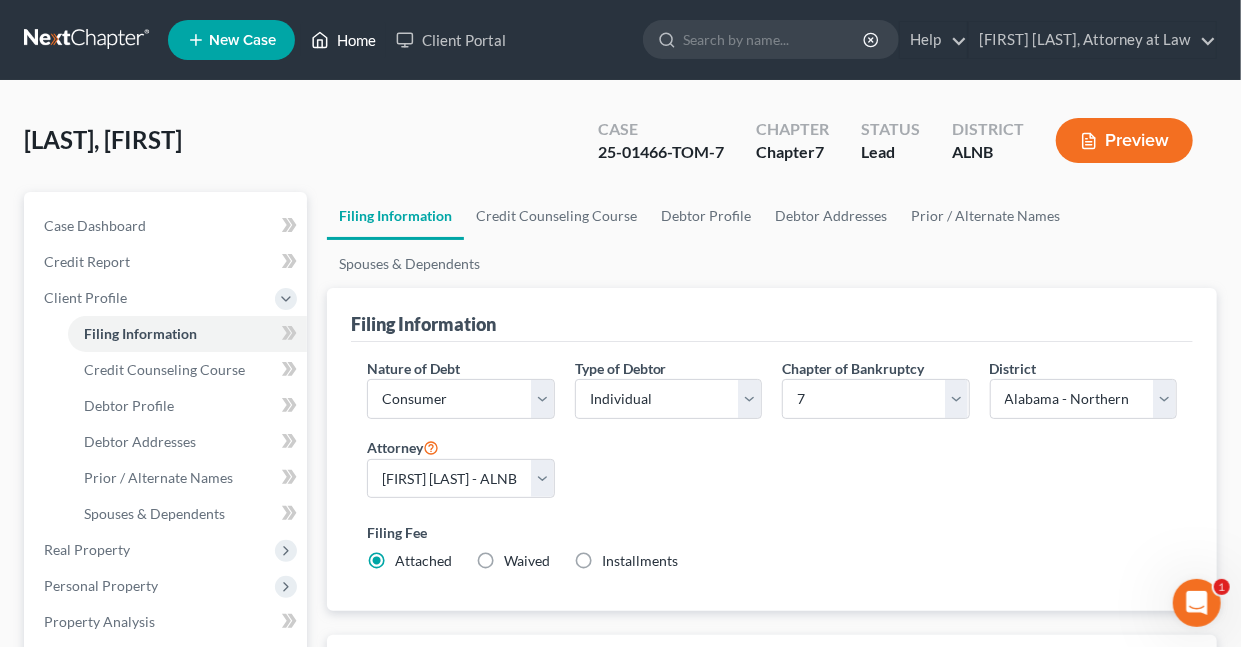 click on "Home" at bounding box center (343, 40) 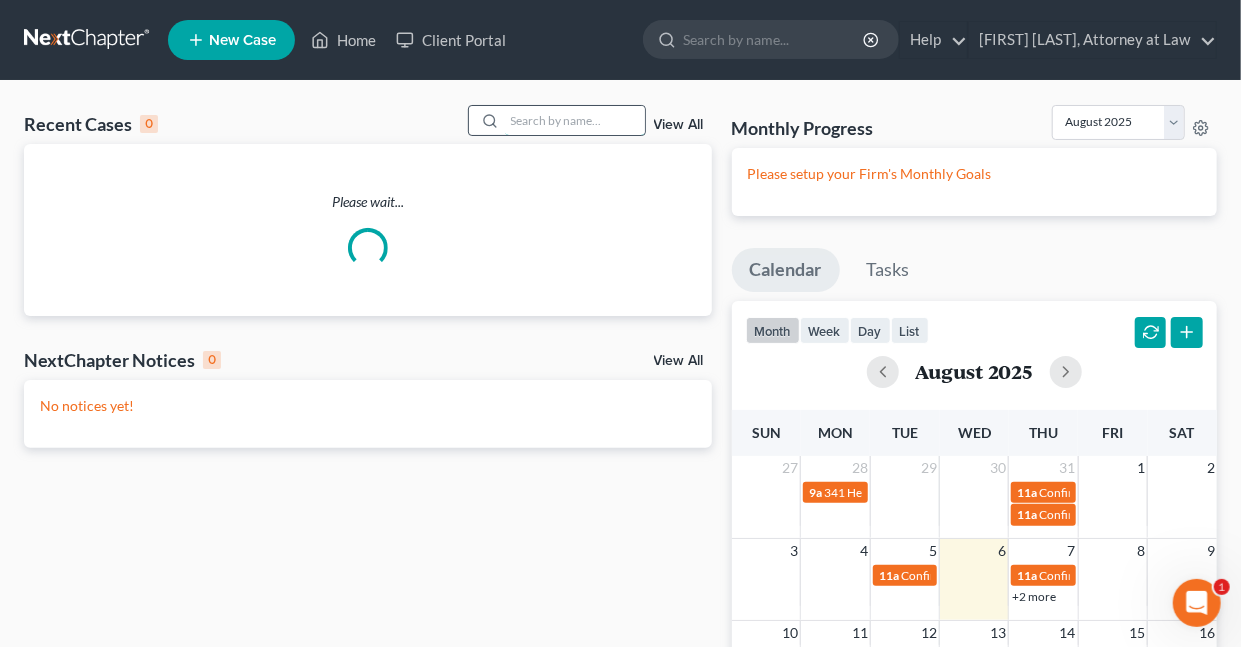 click at bounding box center (575, 120) 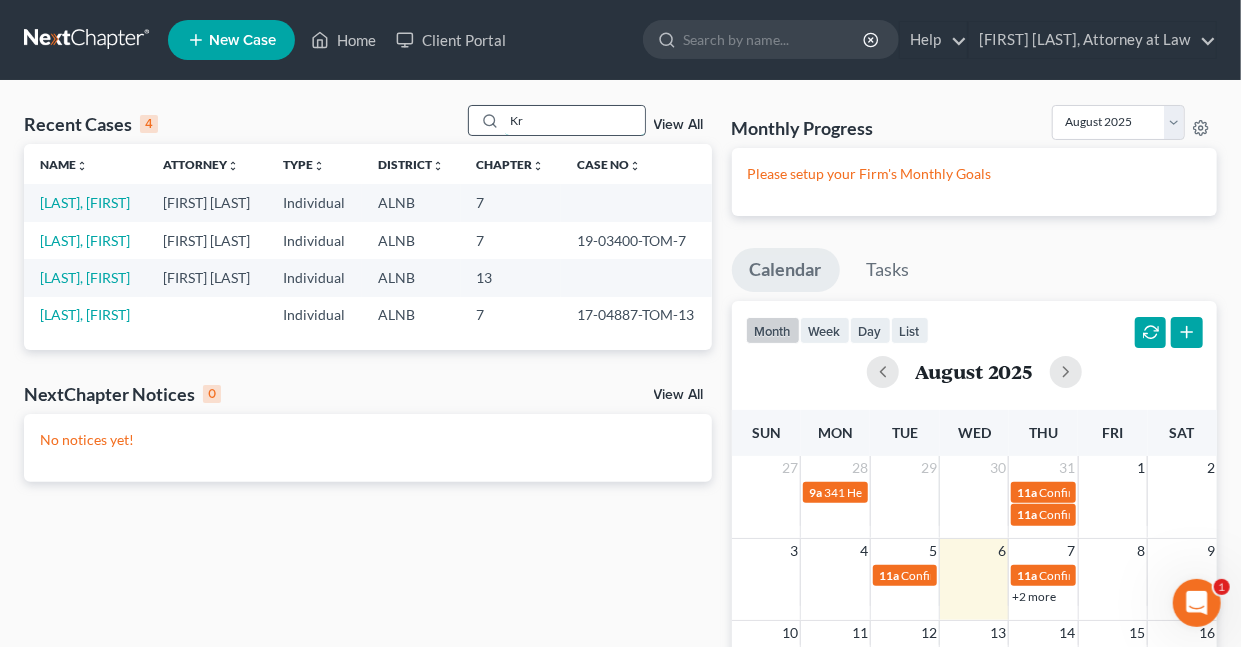type on "K" 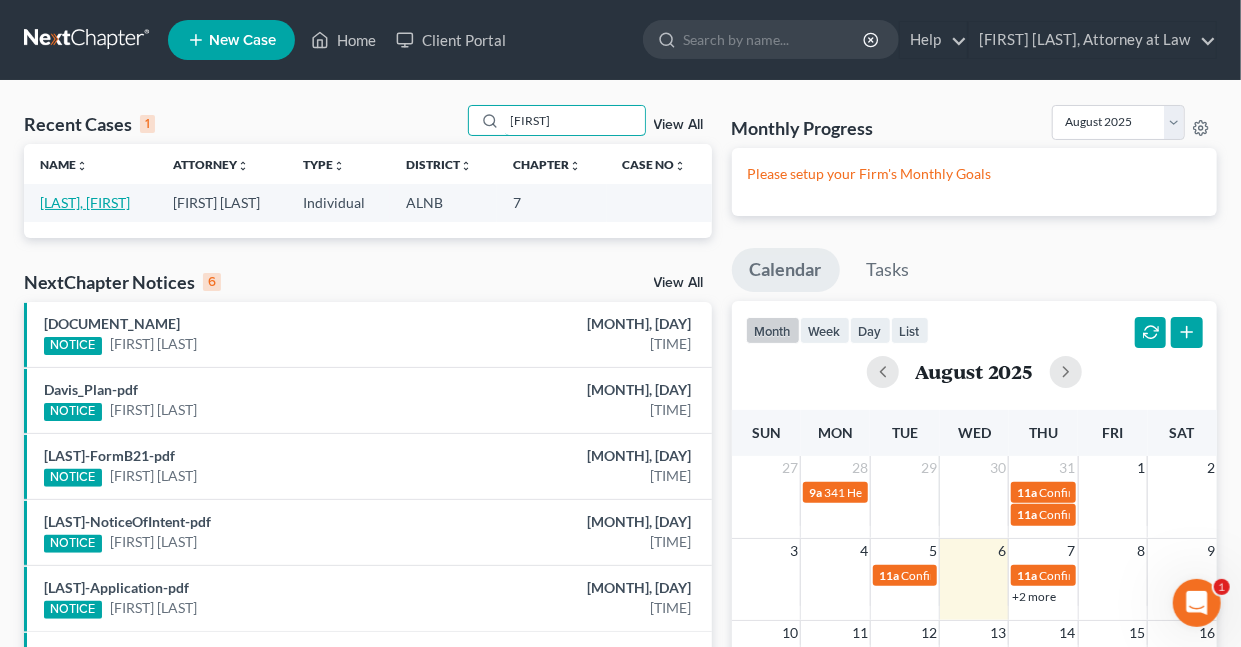 type on "[FIRST]" 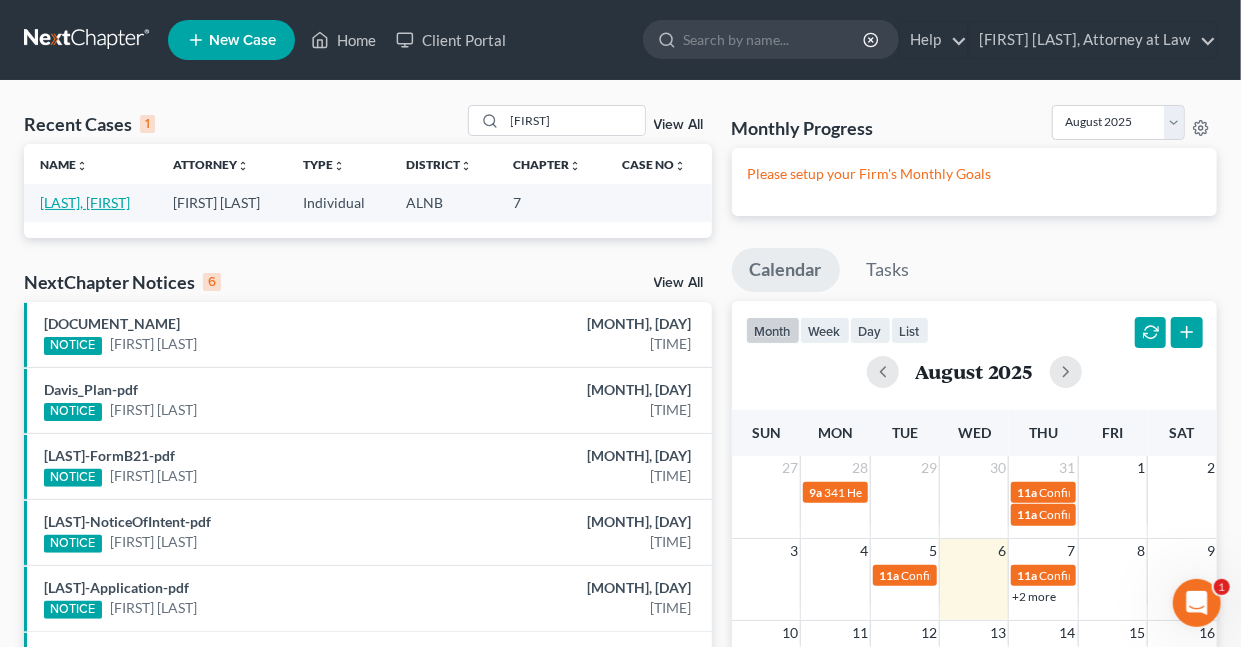click on "[LAST], [FIRST]" at bounding box center (85, 202) 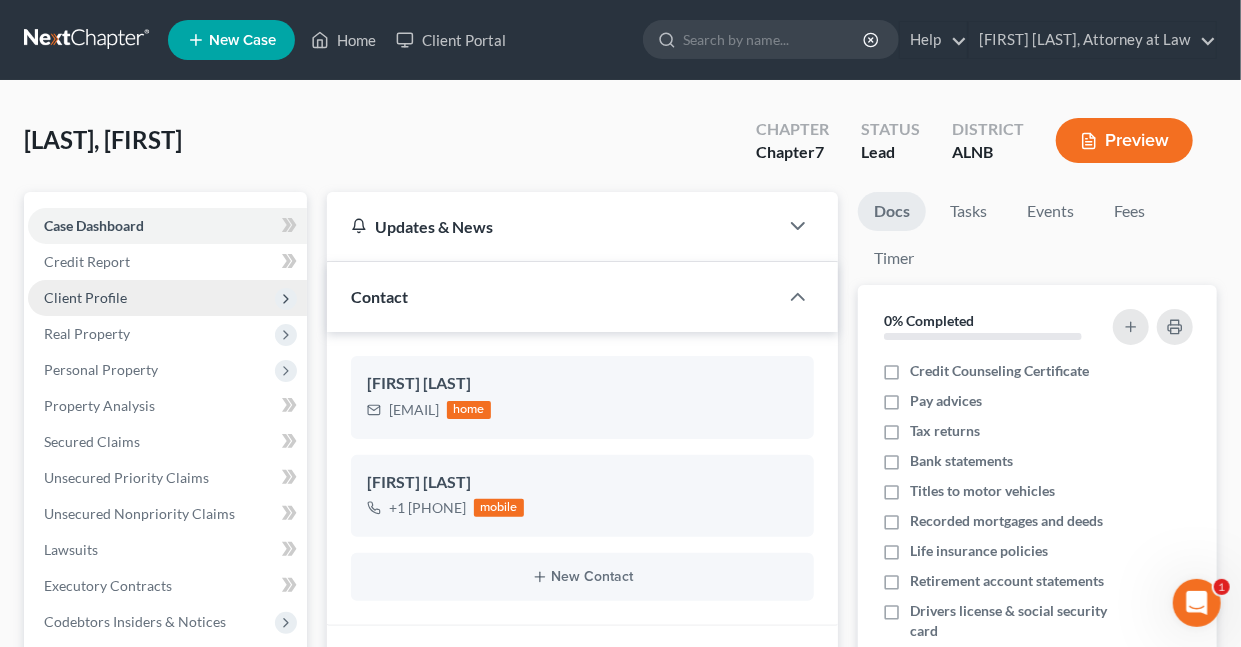 click on "Client Profile" at bounding box center [85, 297] 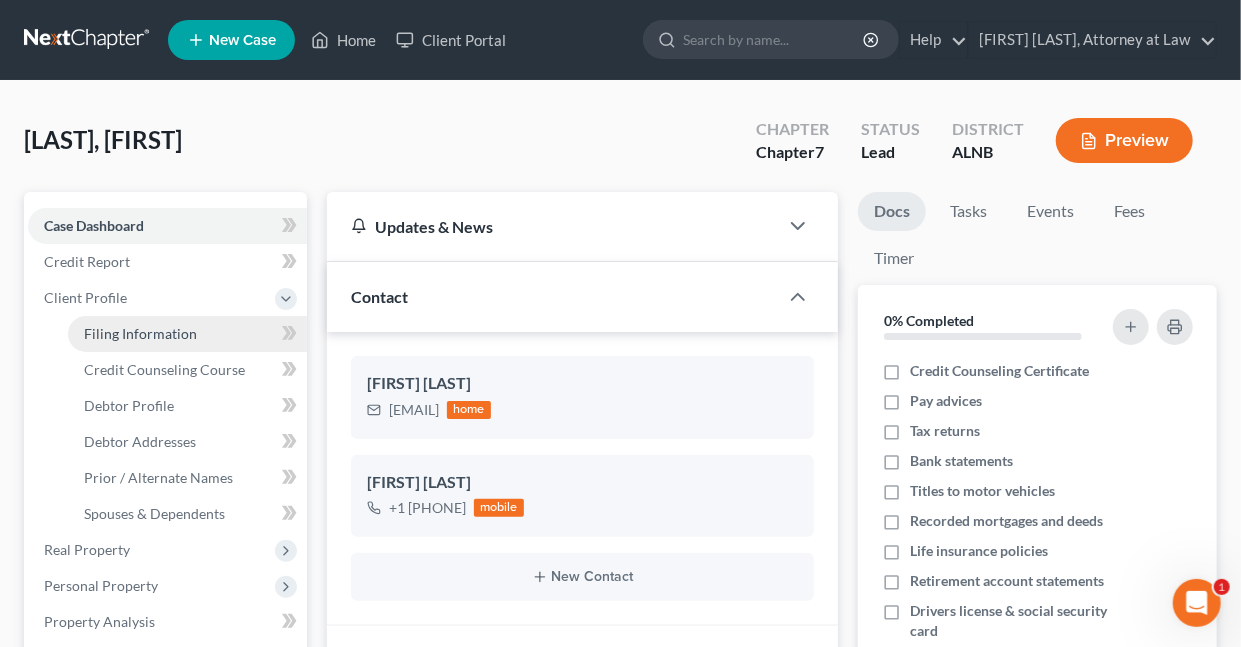 click on "Filing Information" at bounding box center [140, 333] 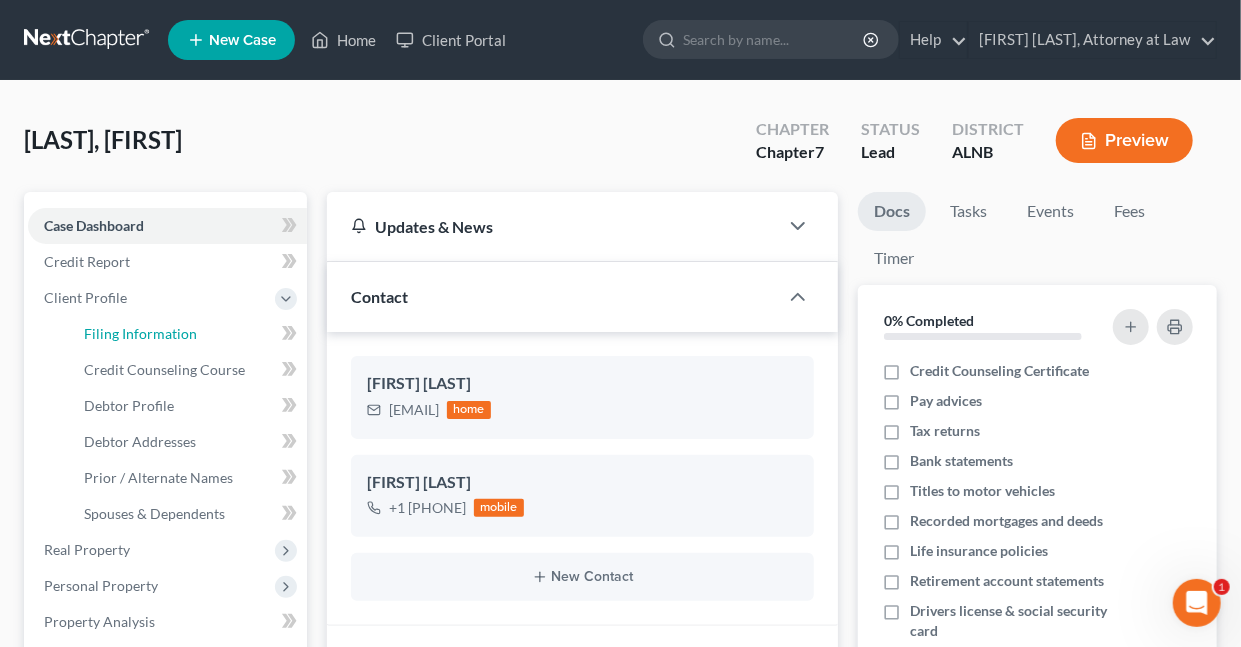 select on "1" 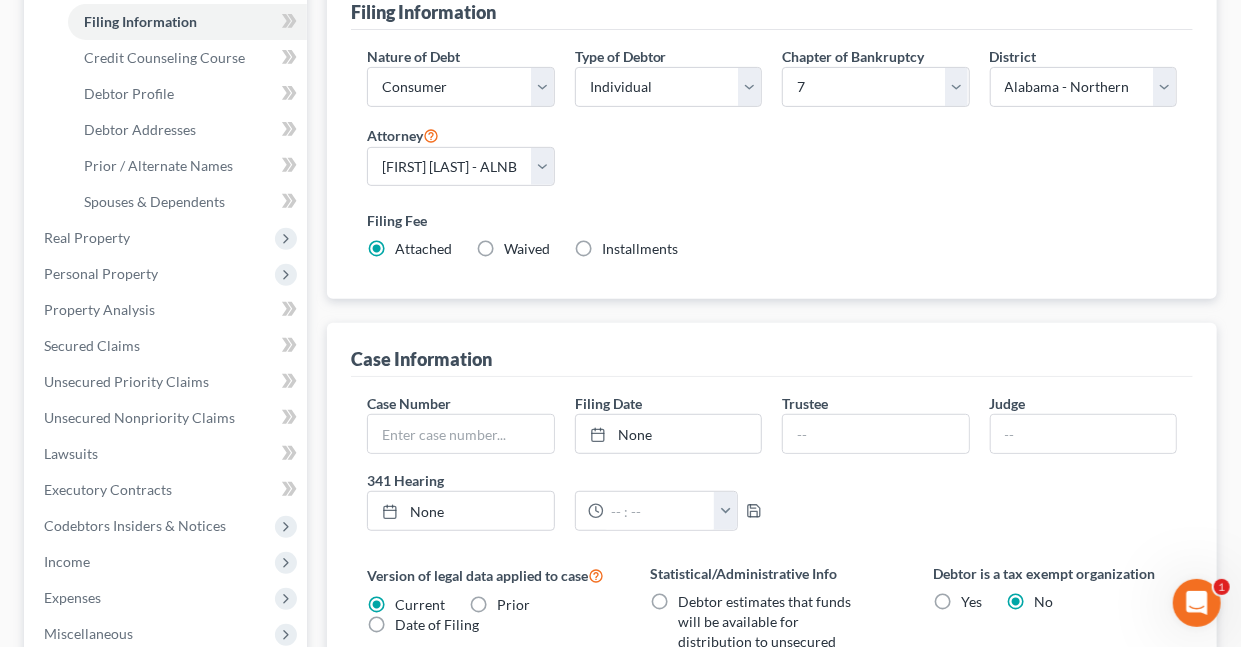 scroll, scrollTop: 339, scrollLeft: 0, axis: vertical 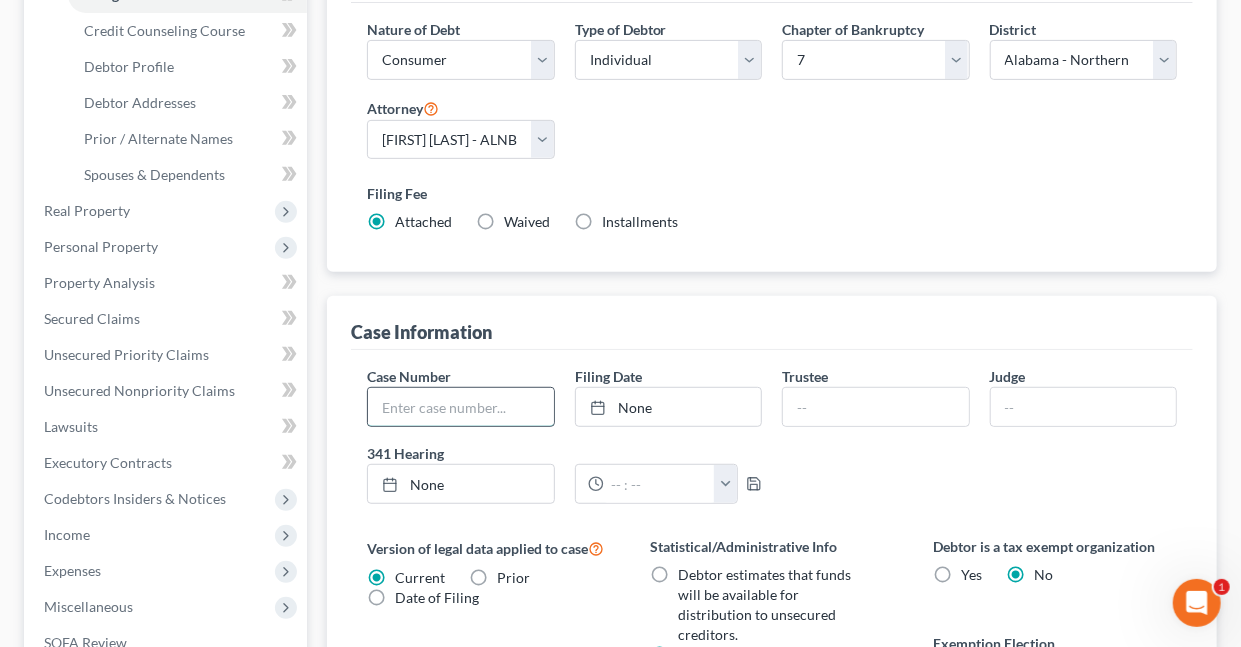 click at bounding box center [460, 407] 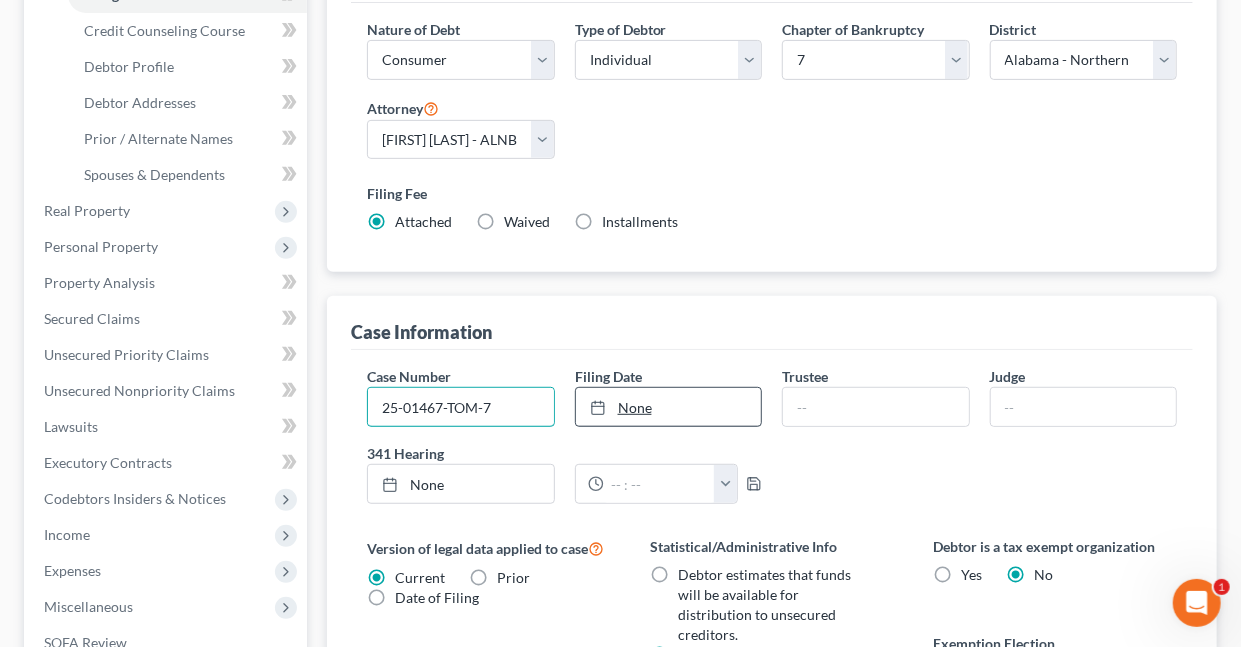 type on "25-01467-TOM-7" 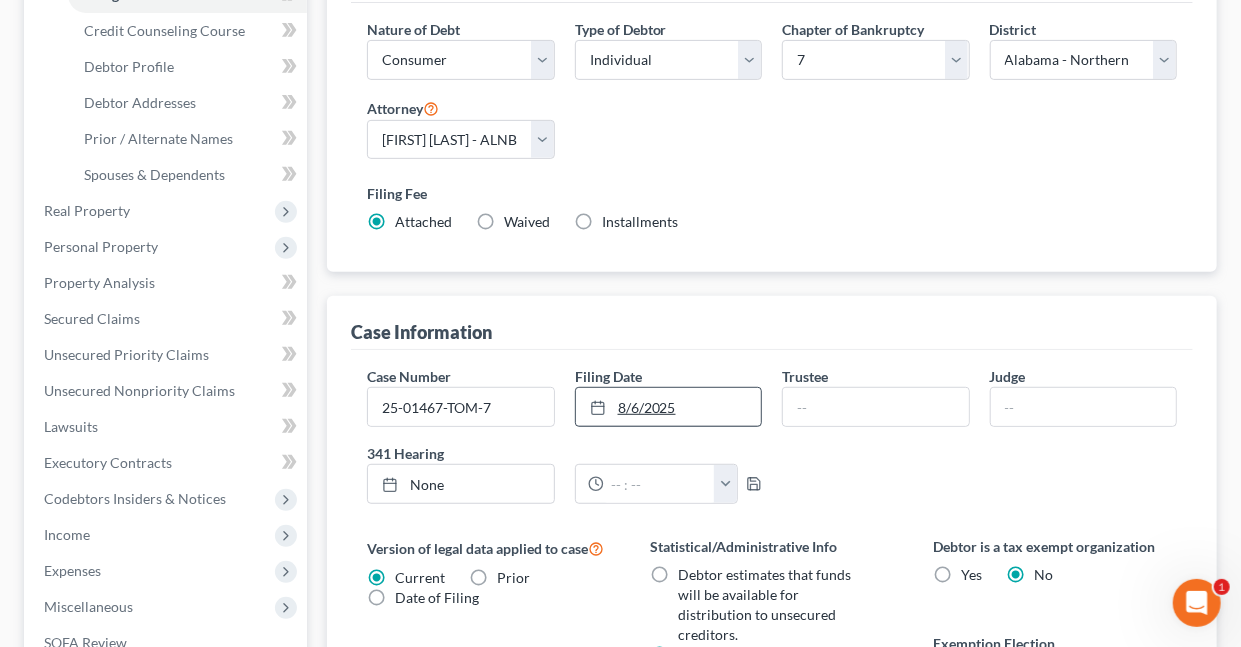 type on "8/6/2025" 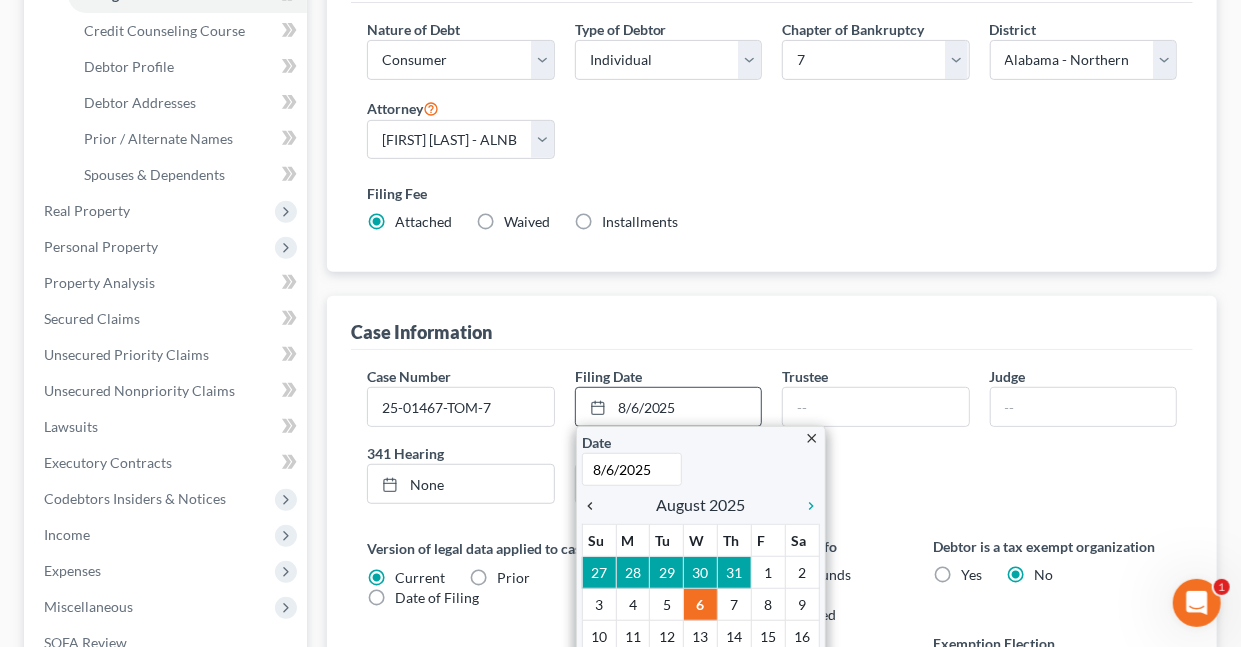 click on "chevron_left" at bounding box center (595, 506) 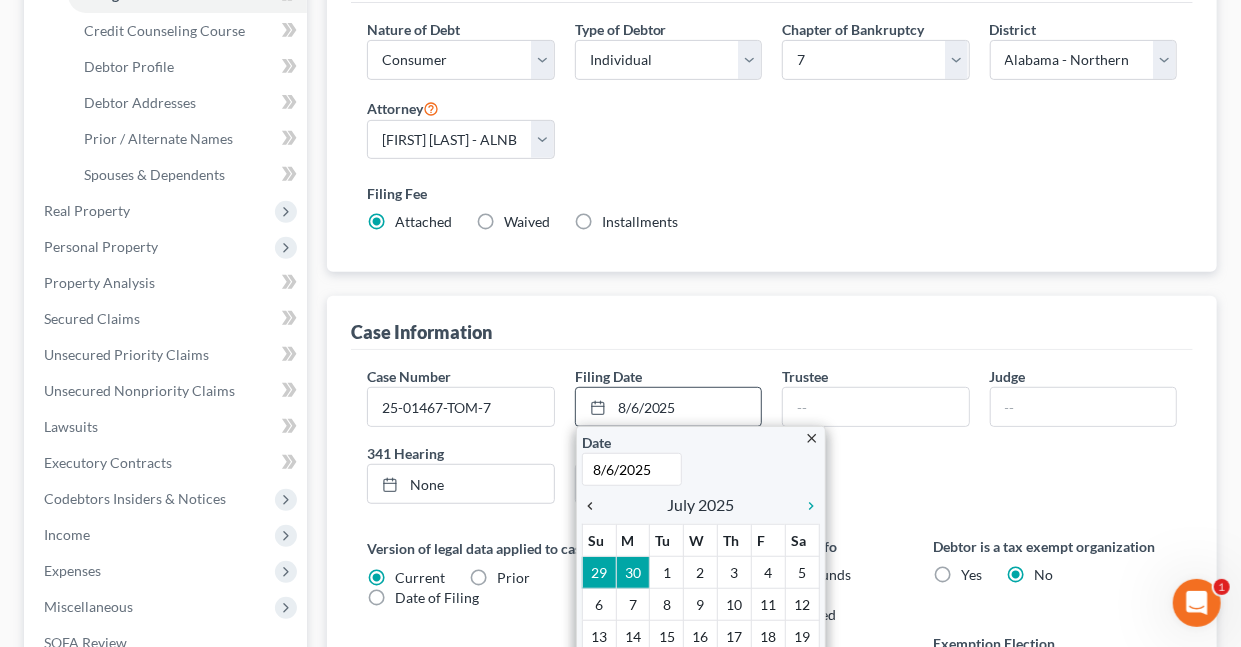click on "chevron_left" at bounding box center (595, 506) 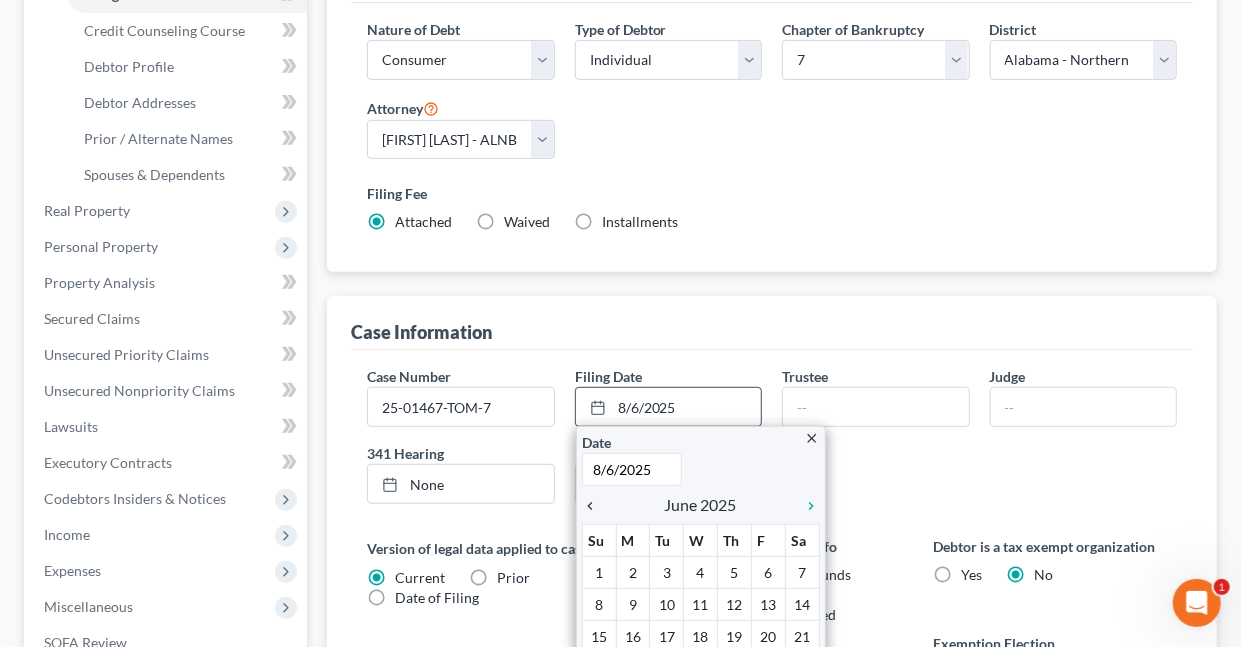click on "chevron_left" at bounding box center (595, 506) 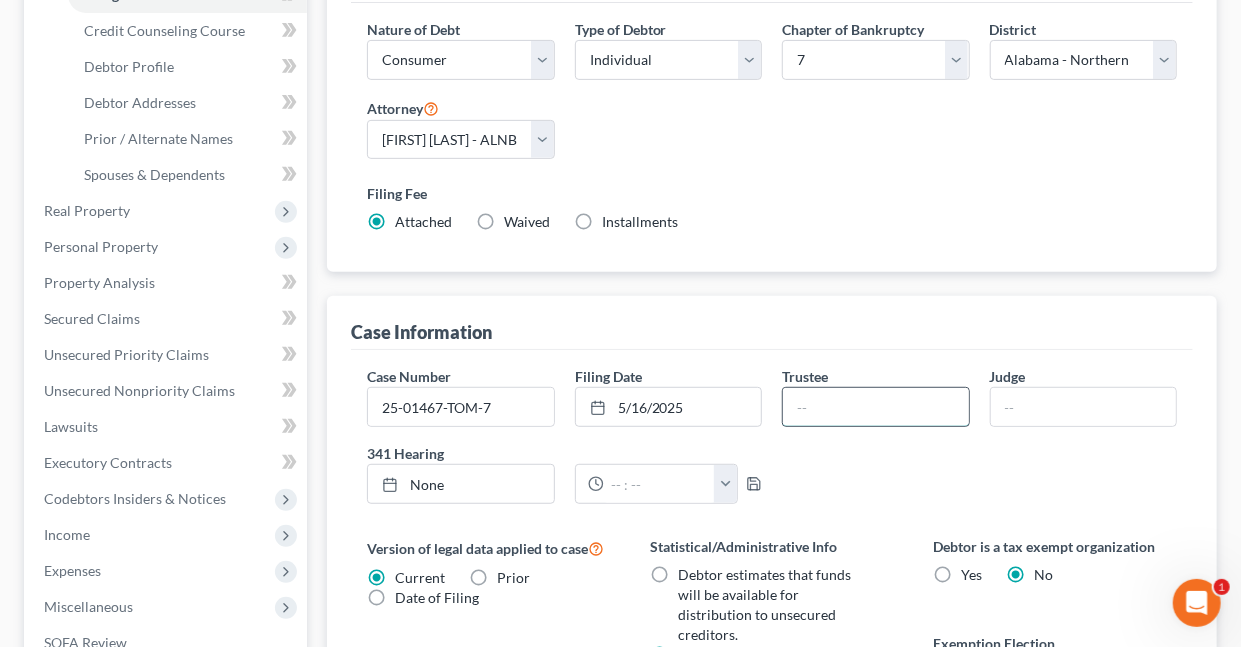 click at bounding box center (875, 407) 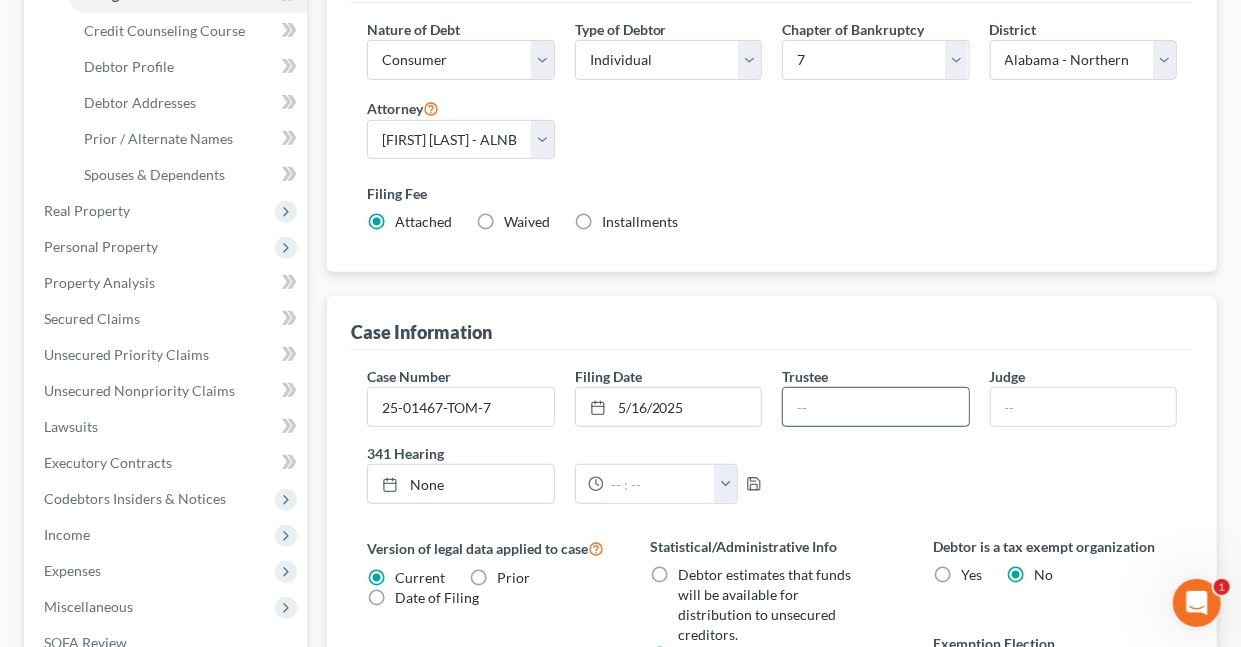 type on "[FIRST] [LAST]" 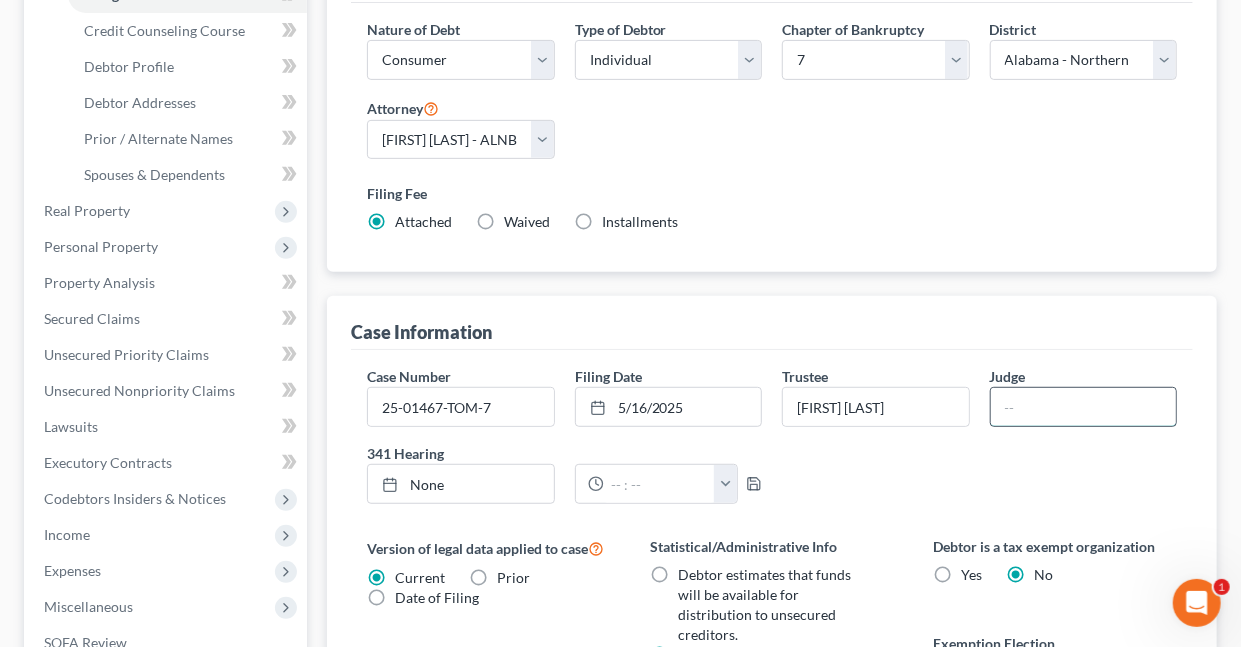 click at bounding box center [1083, 407] 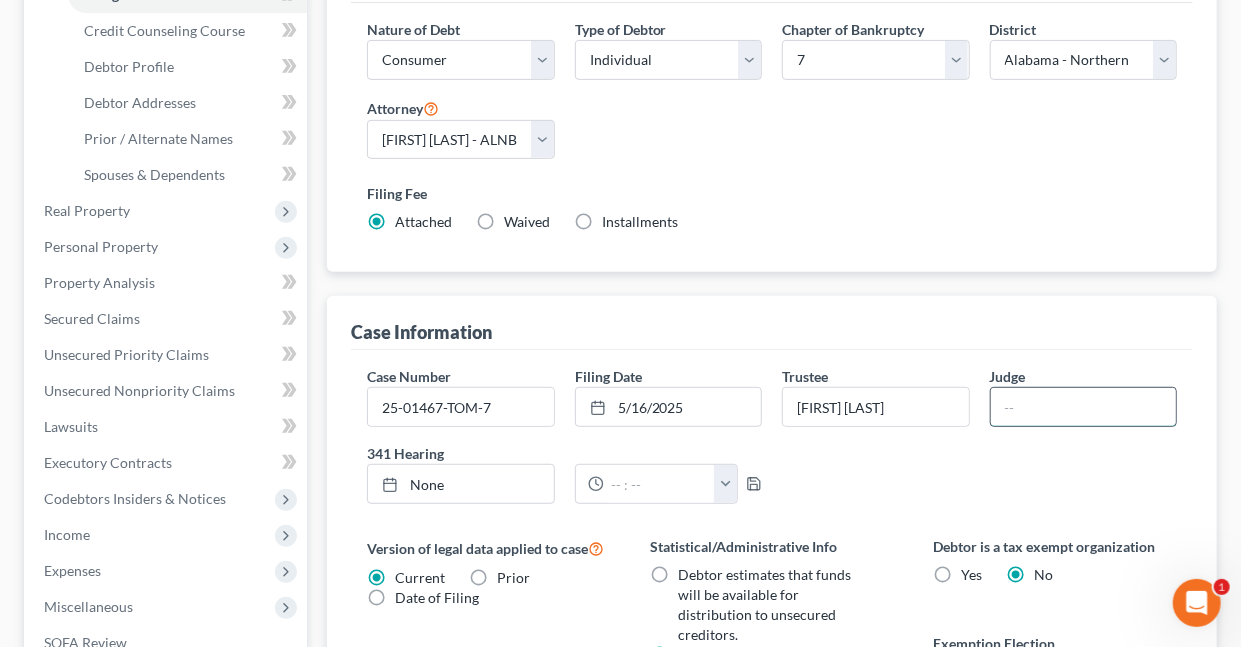 type on "[FIRST] [LAST]" 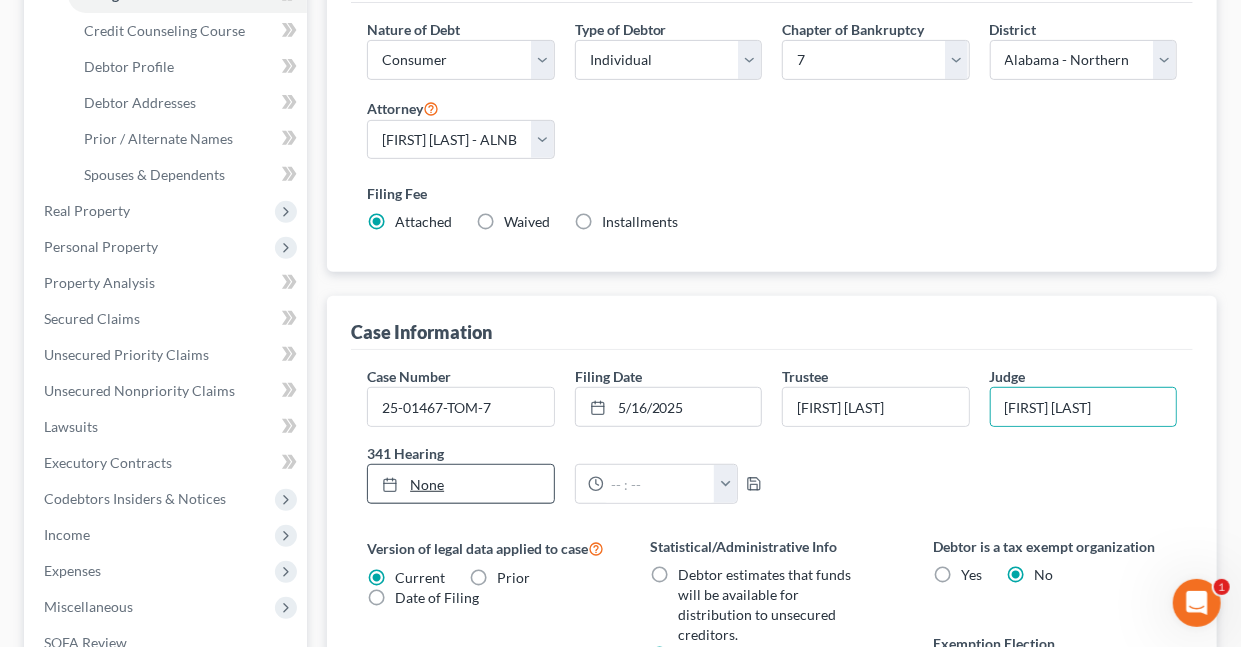 type on "8/6/2025" 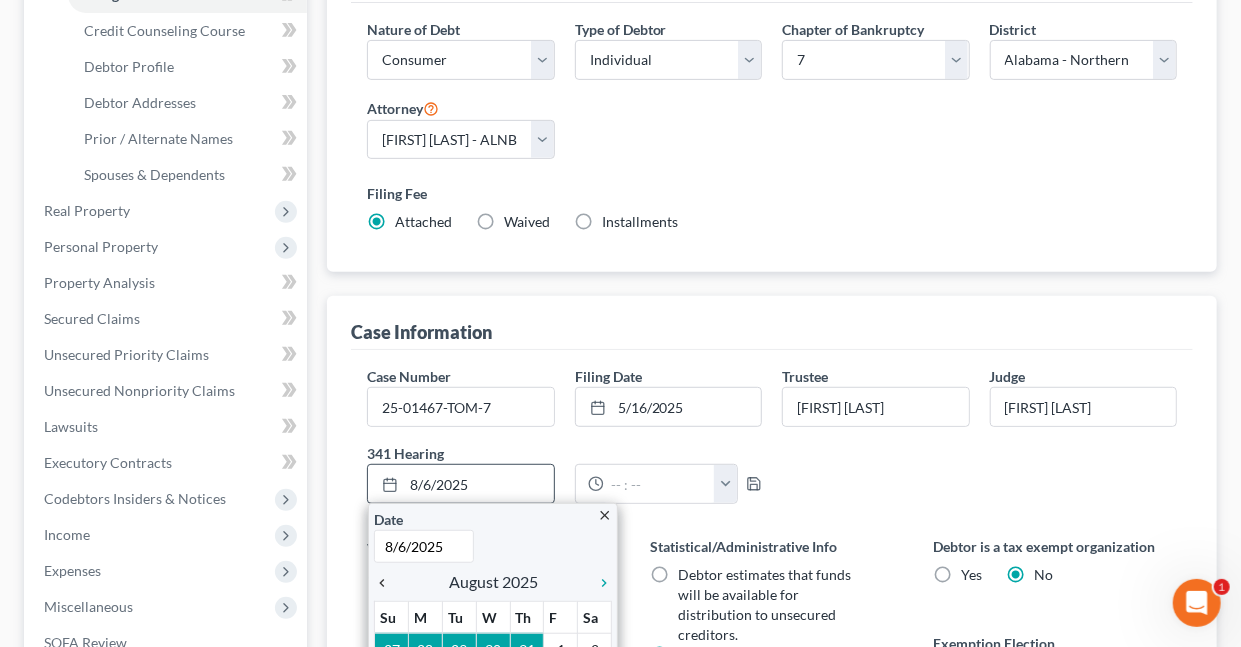 click on "chevron_left" at bounding box center [387, 583] 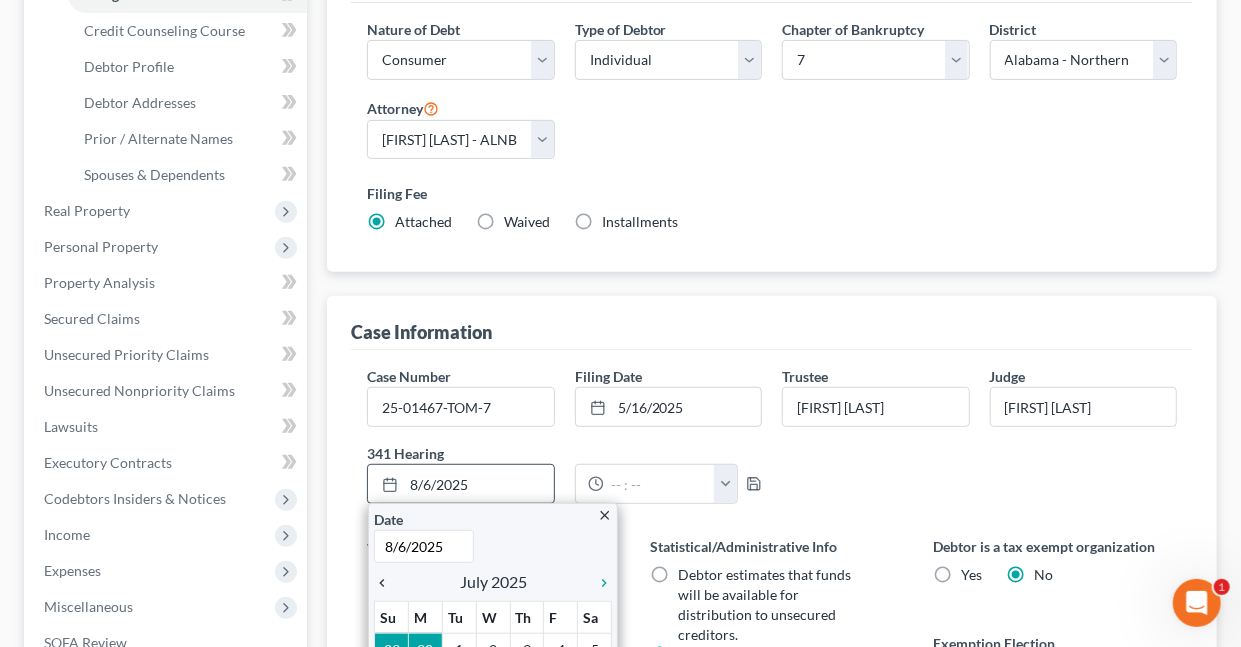 click on "chevron_left" at bounding box center (387, 583) 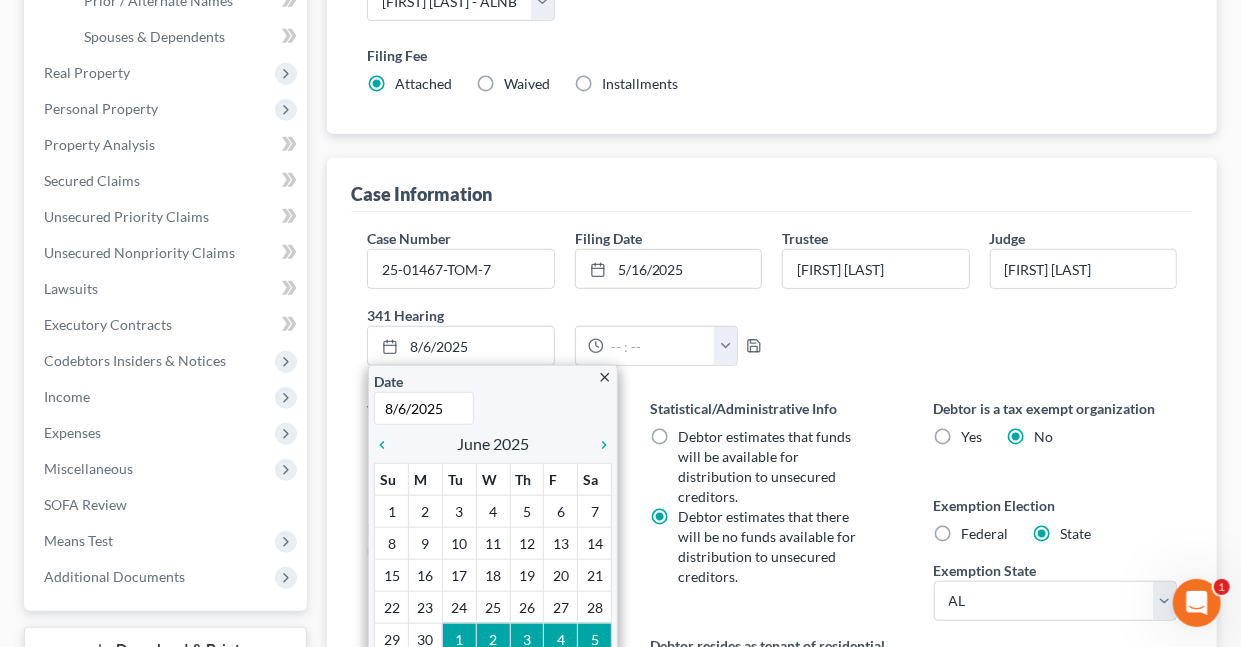 scroll, scrollTop: 478, scrollLeft: 0, axis: vertical 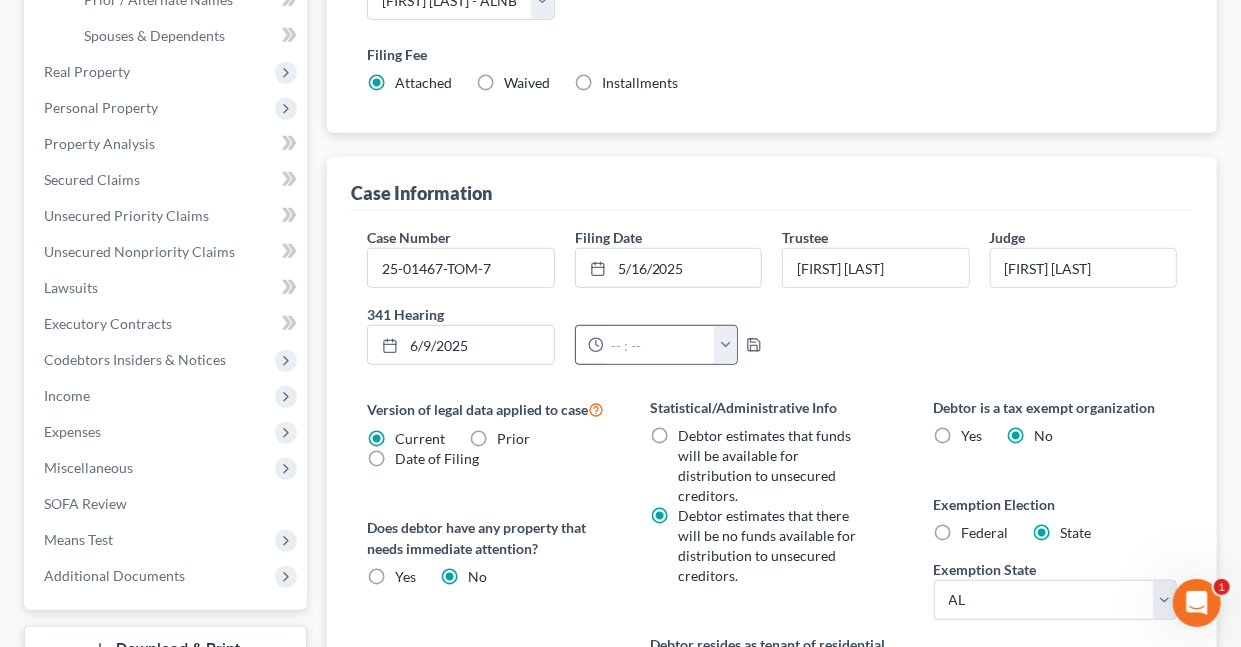 click at bounding box center (725, 345) 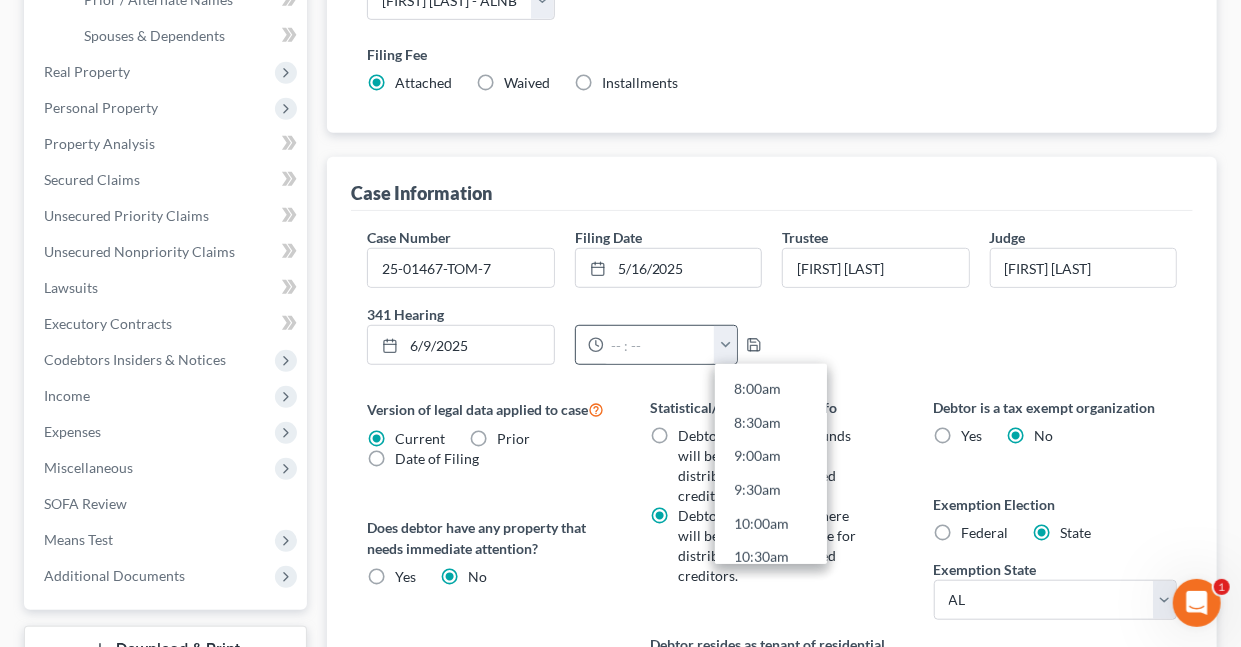 scroll, scrollTop: 545, scrollLeft: 0, axis: vertical 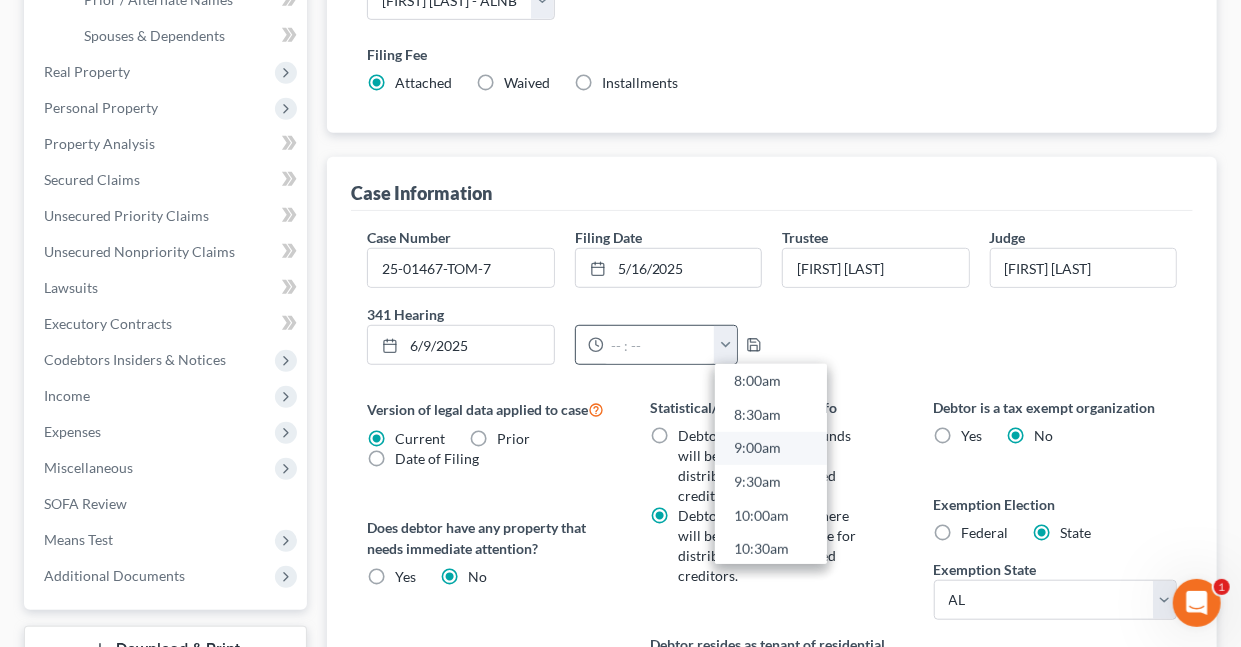 click on "9:00am" at bounding box center [771, 449] 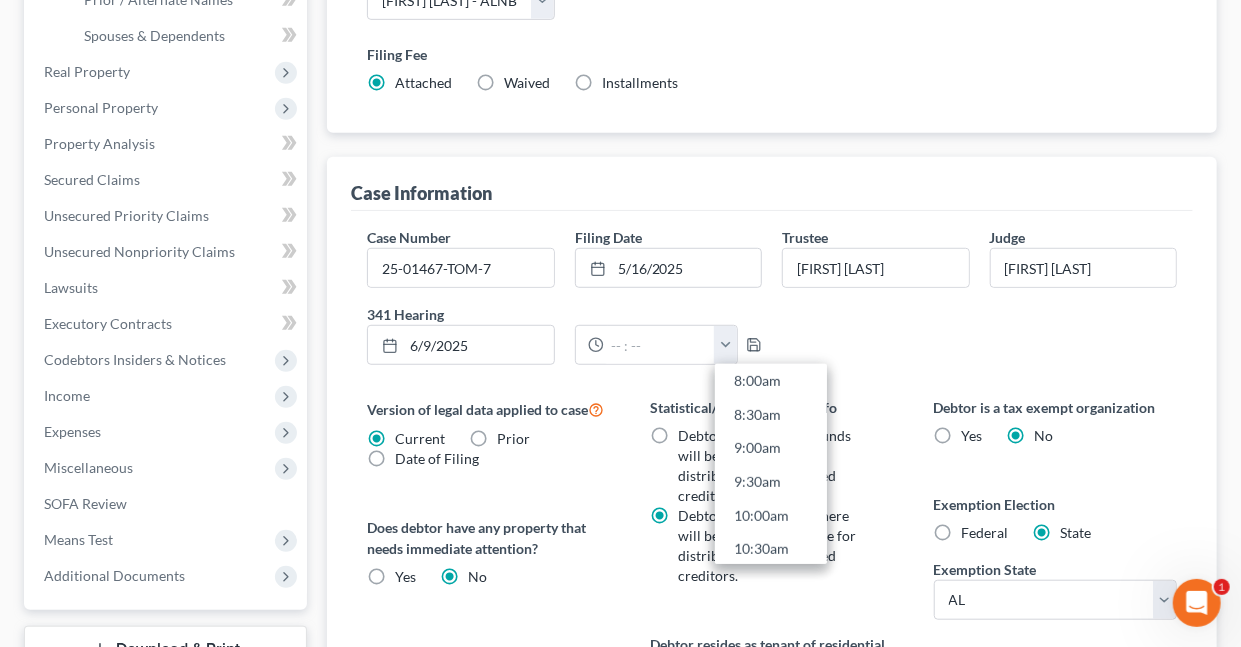 type on "9:00am" 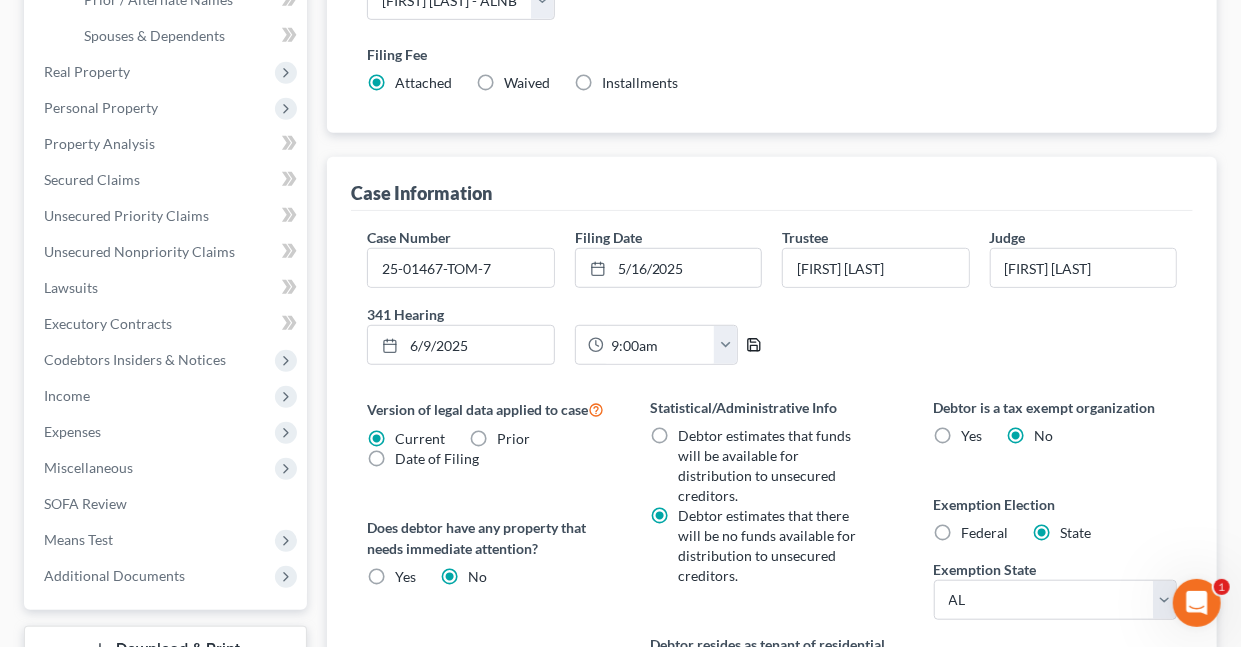 click 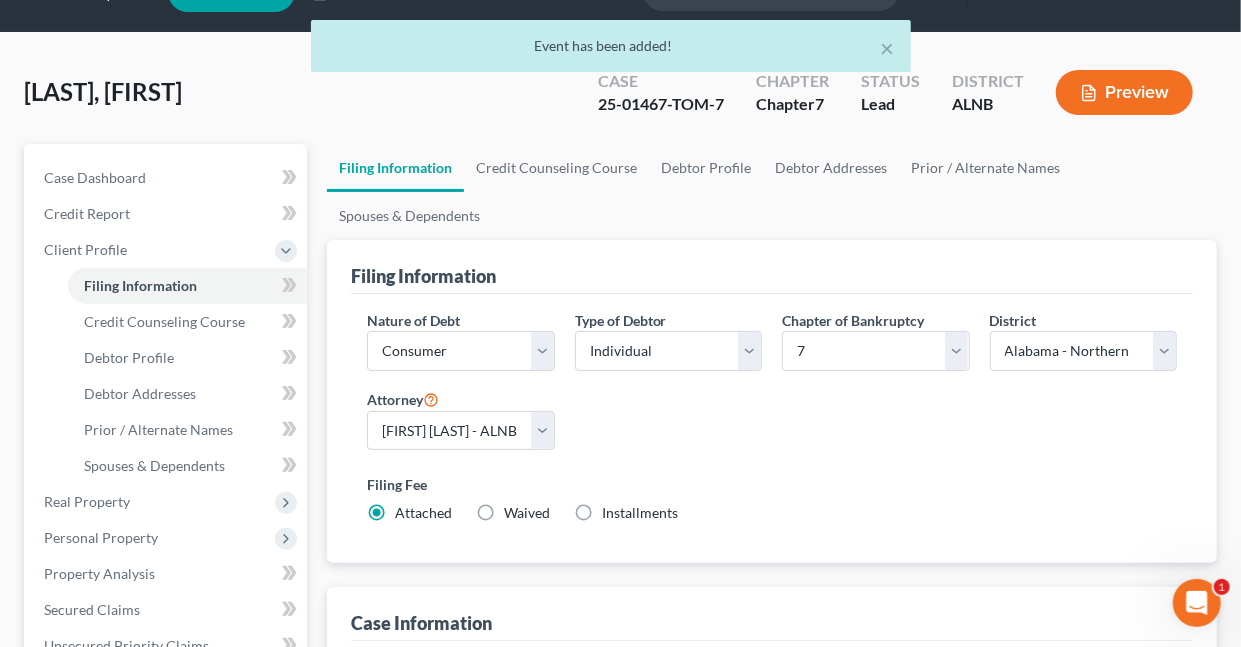 scroll, scrollTop: 0, scrollLeft: 0, axis: both 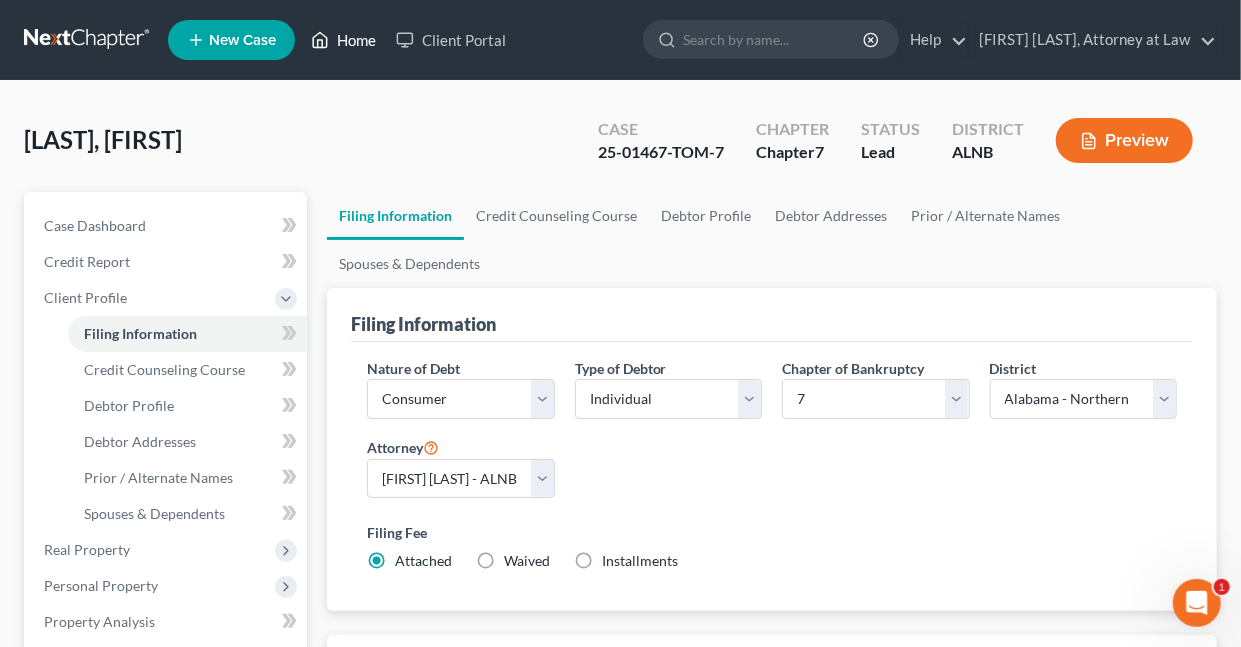 click on "Home" at bounding box center (343, 40) 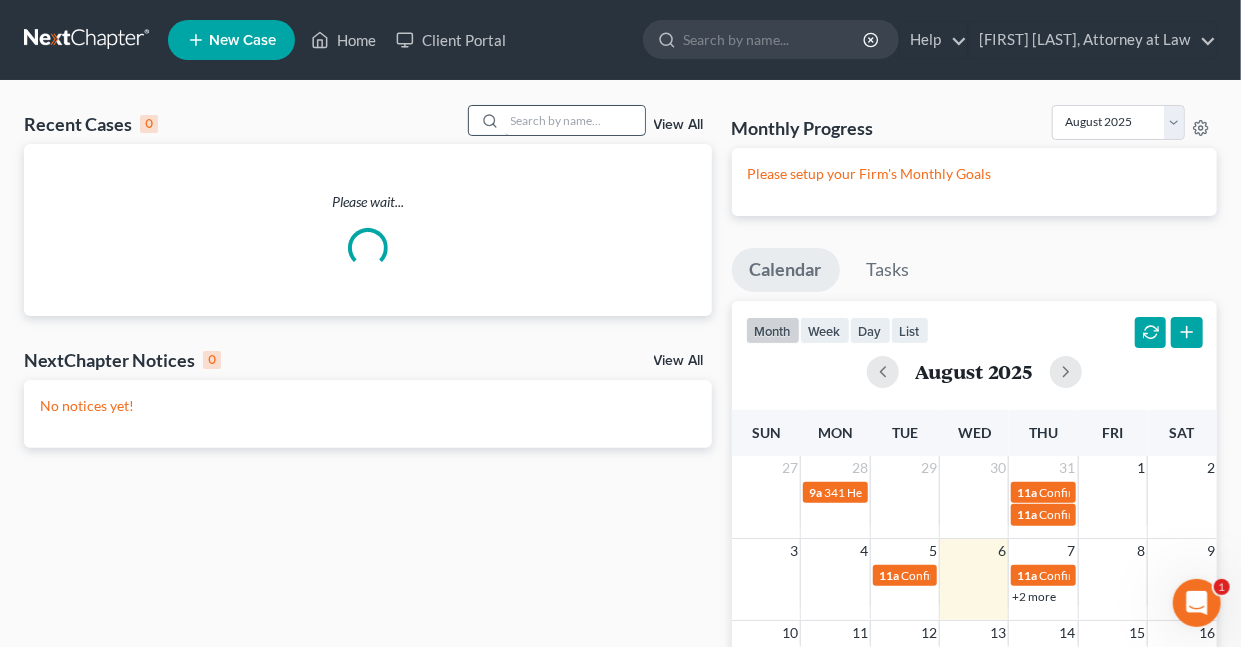 click at bounding box center (575, 120) 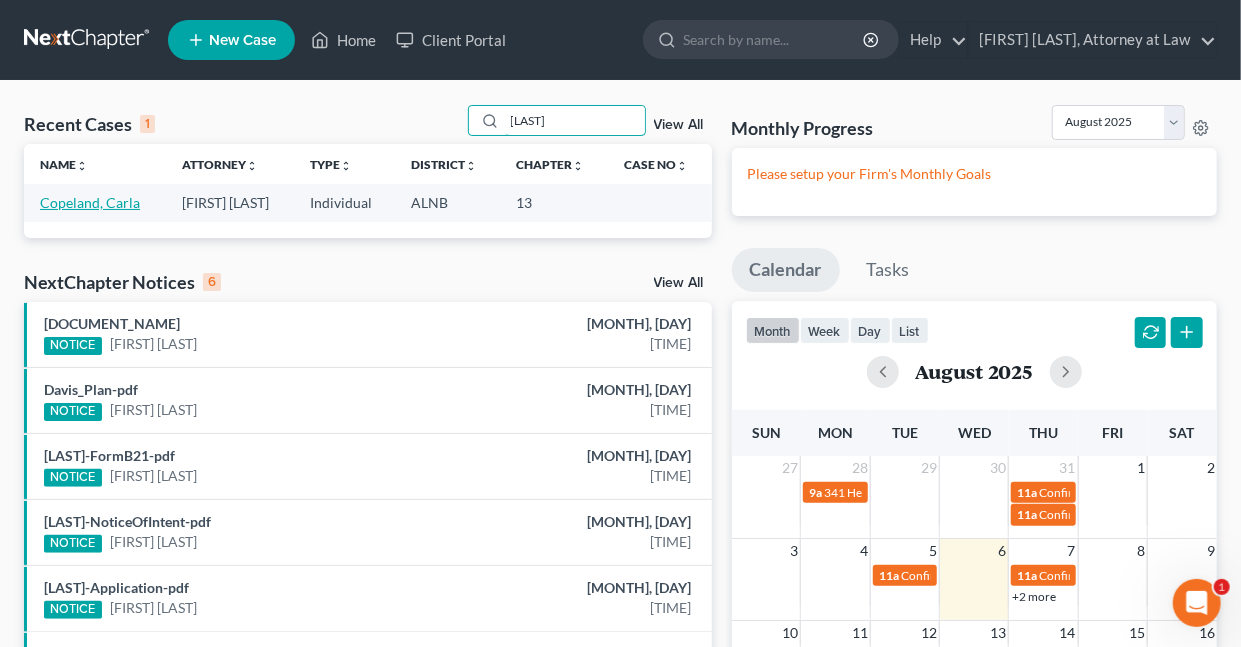type on "[LAST]" 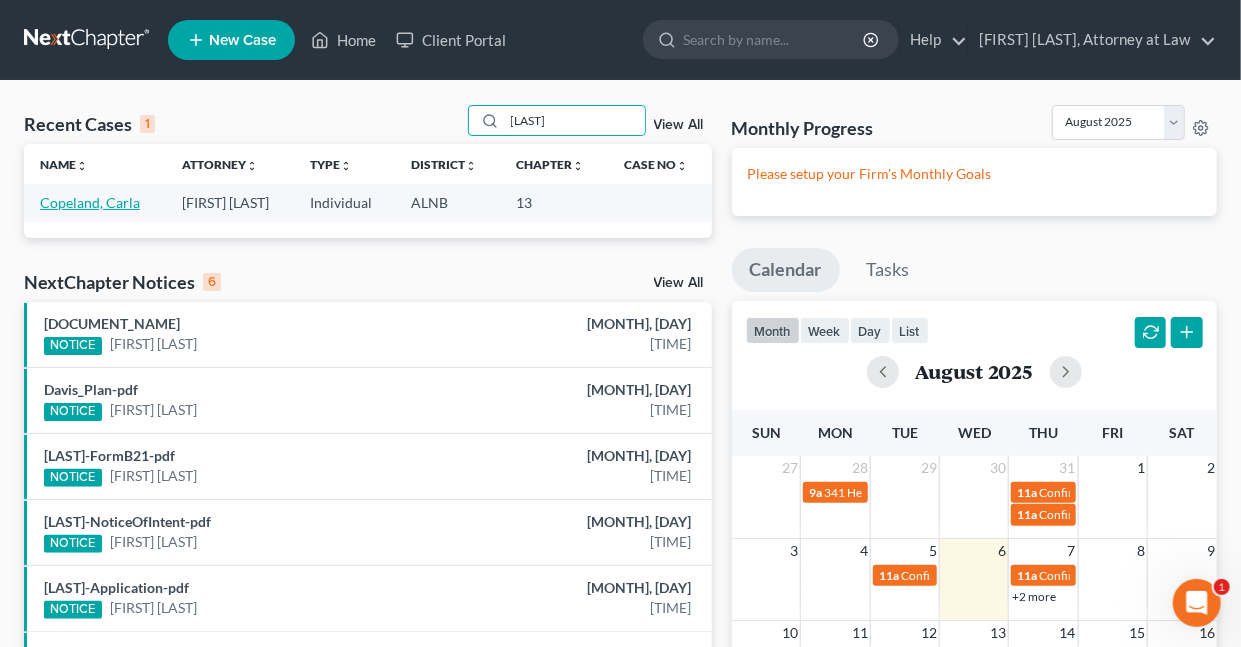 click on "Copeland, Carla" at bounding box center [90, 202] 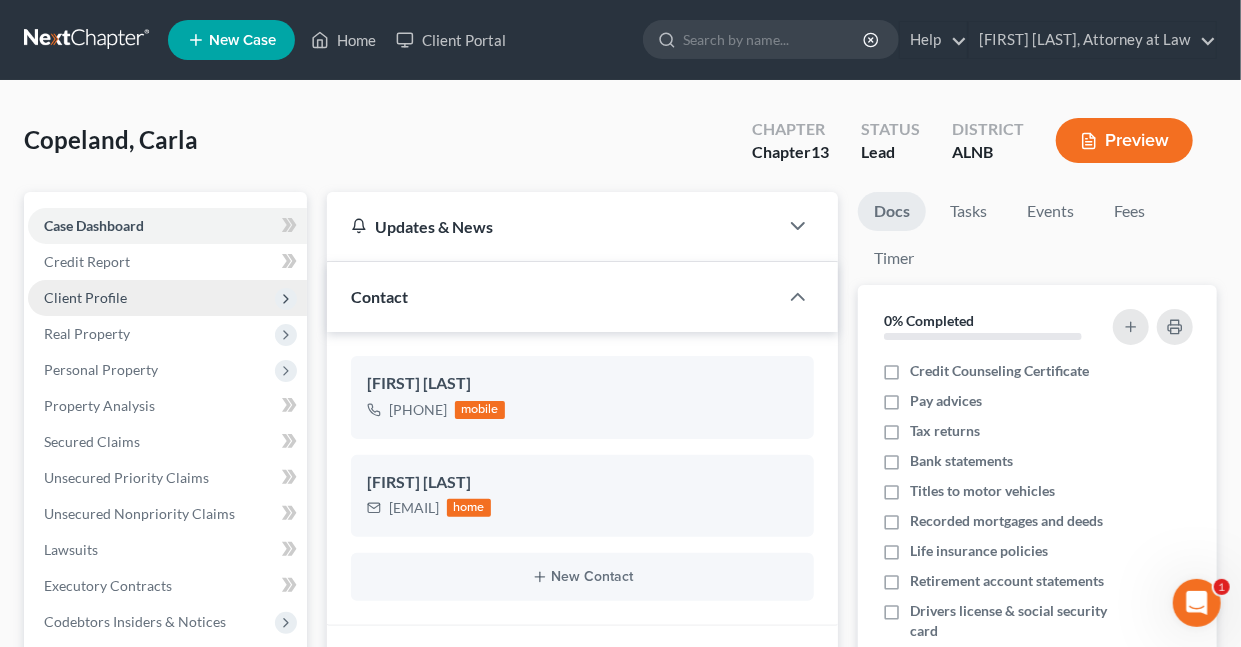 click on "Client Profile" at bounding box center [85, 297] 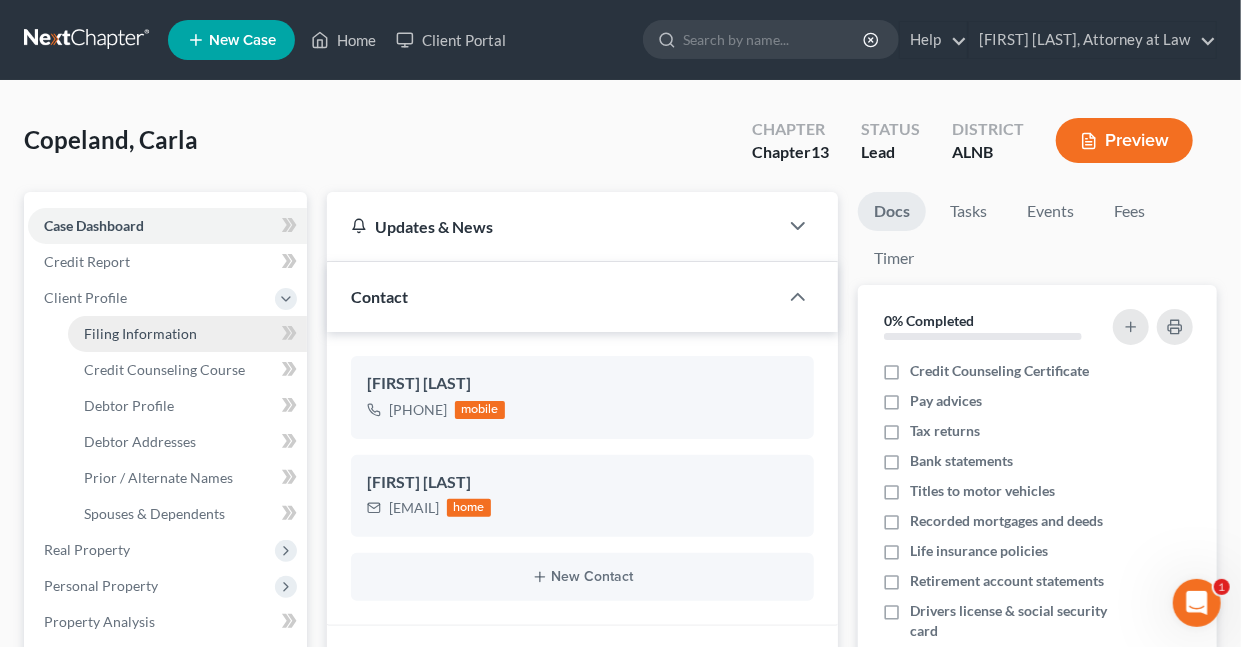 click on "Filing Information" at bounding box center (140, 333) 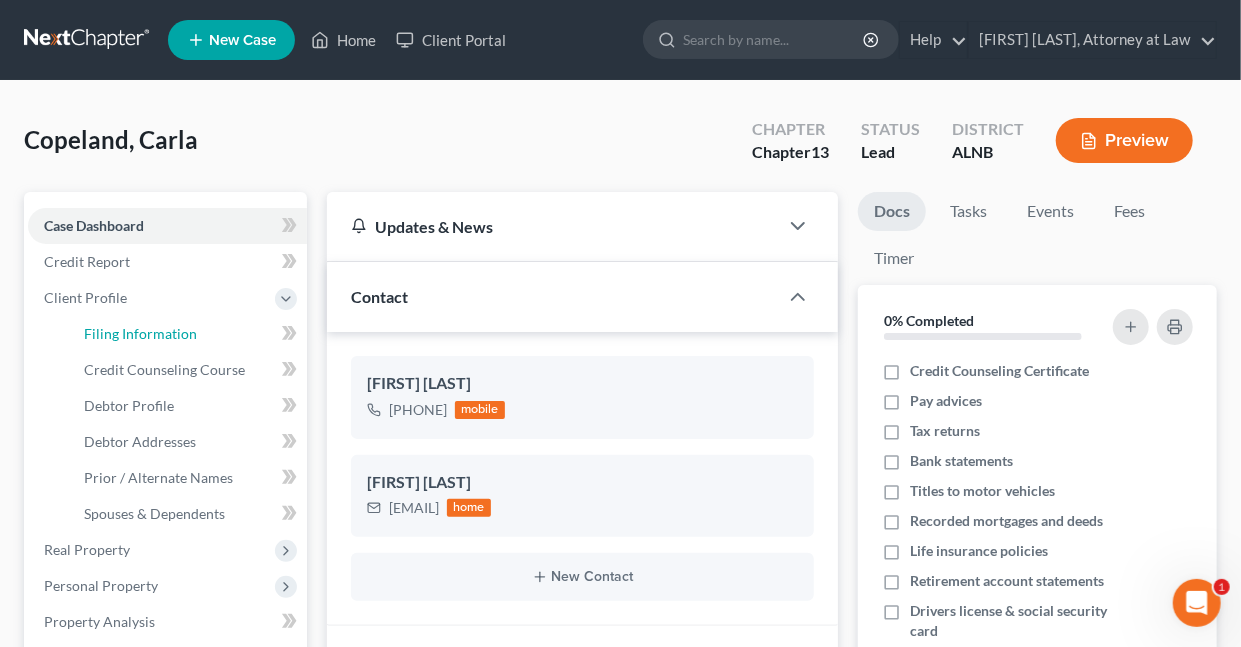 select on "1" 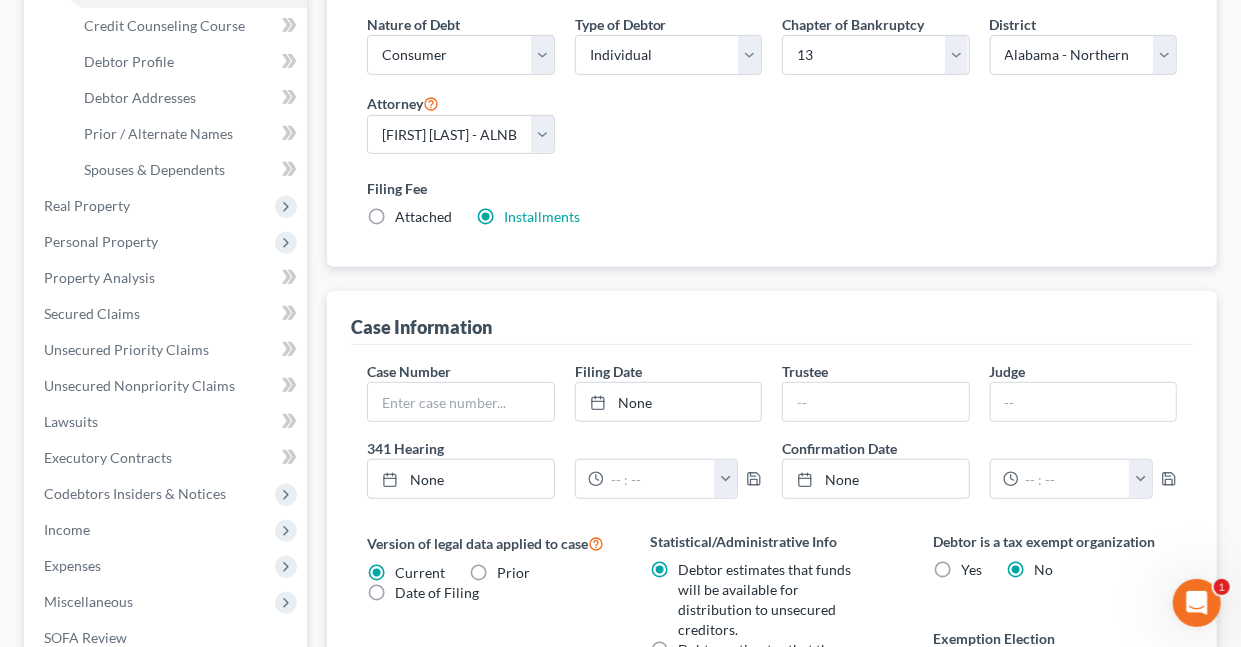 scroll, scrollTop: 350, scrollLeft: 0, axis: vertical 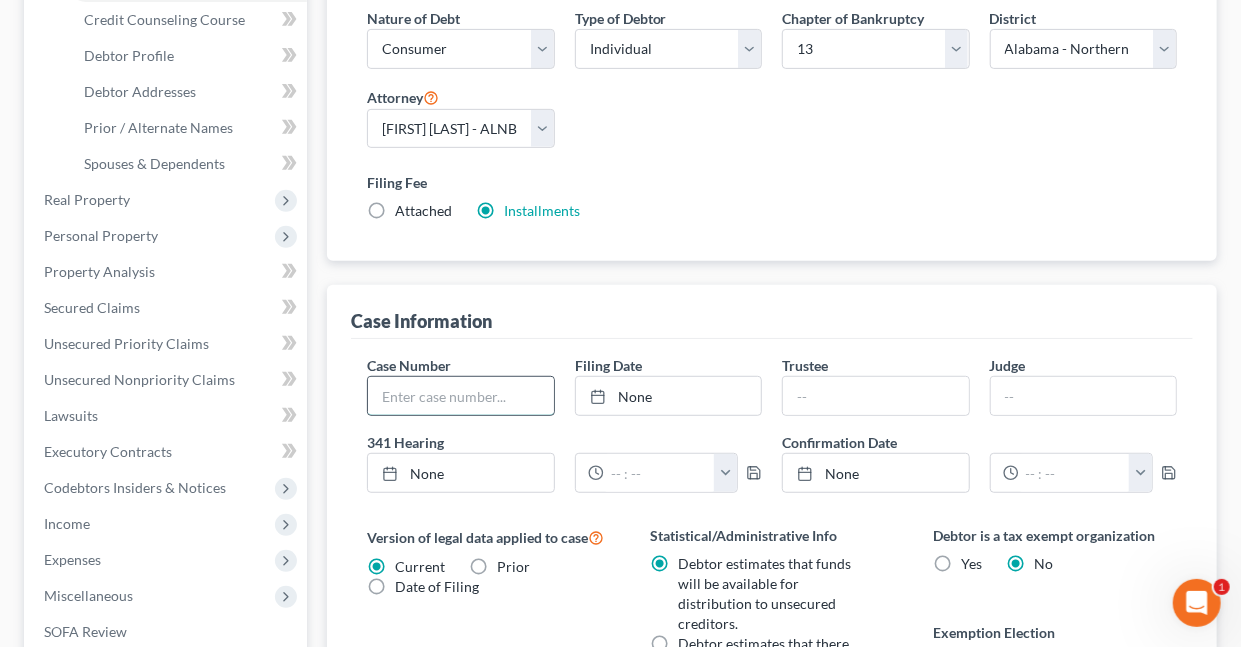 click at bounding box center [460, 396] 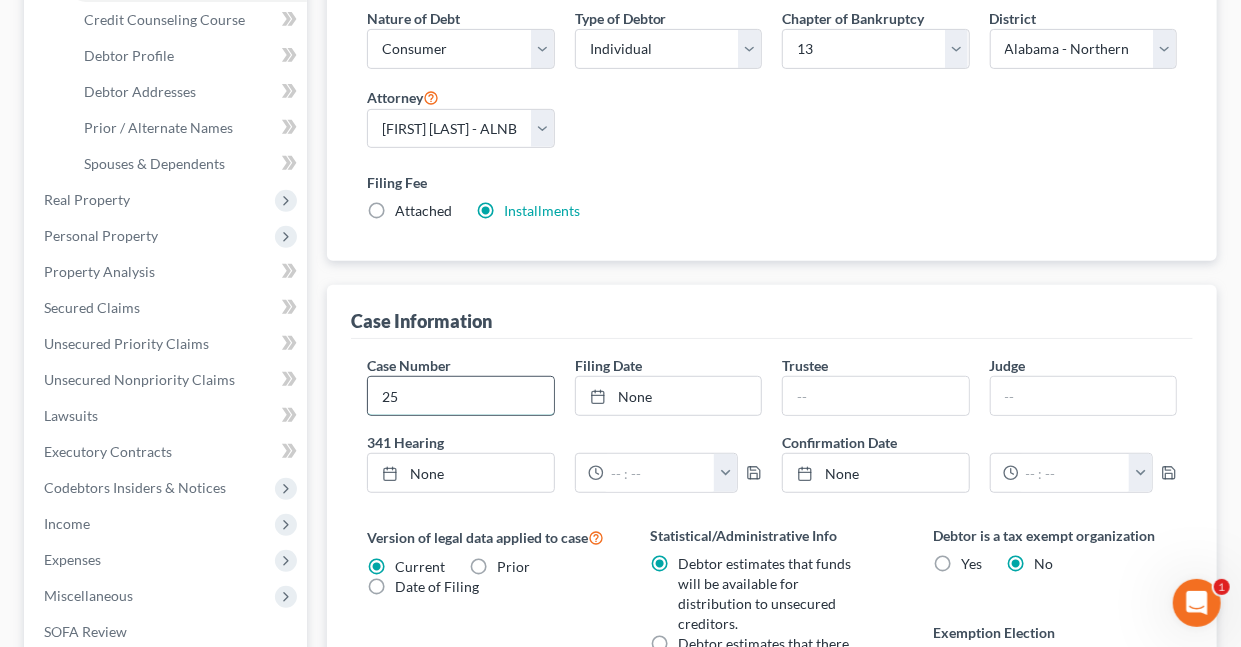 type on "2" 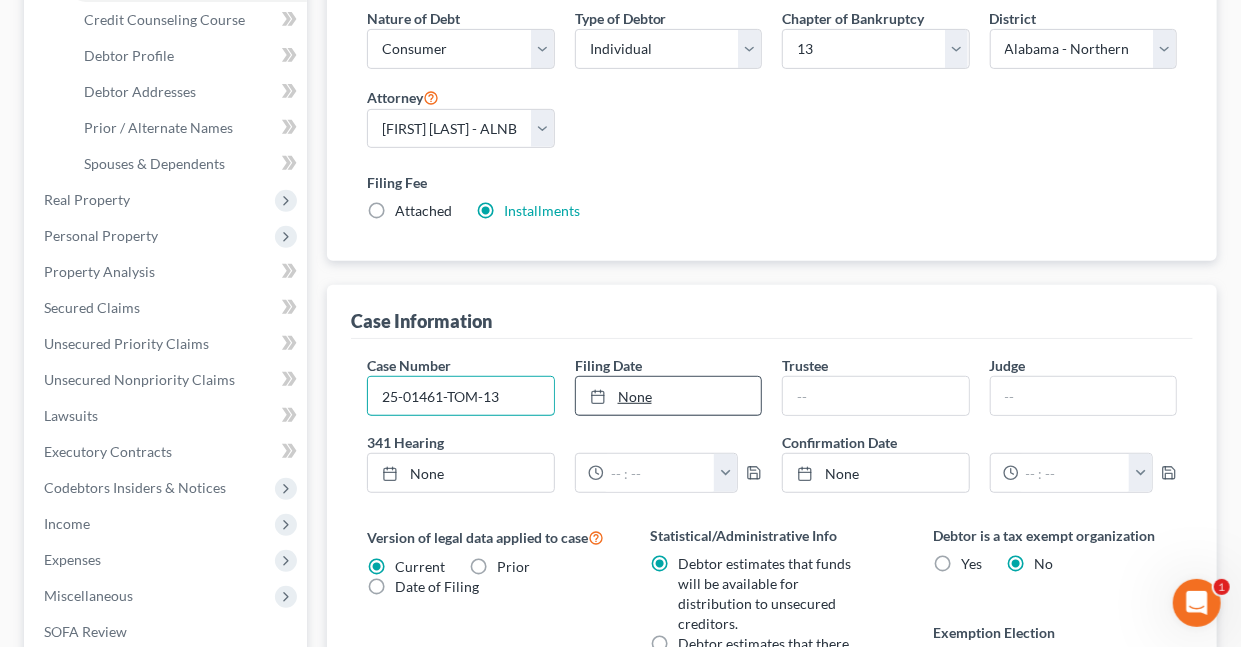 type on "25-01461-TOM-13" 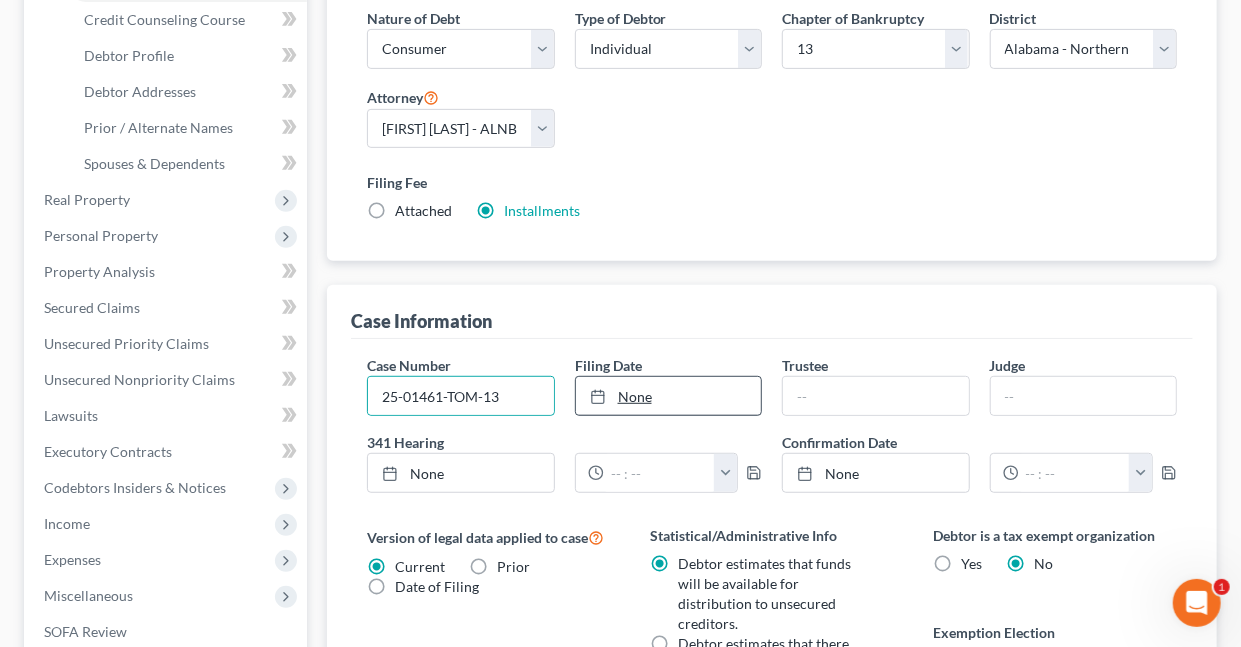 type on "8/6/2025" 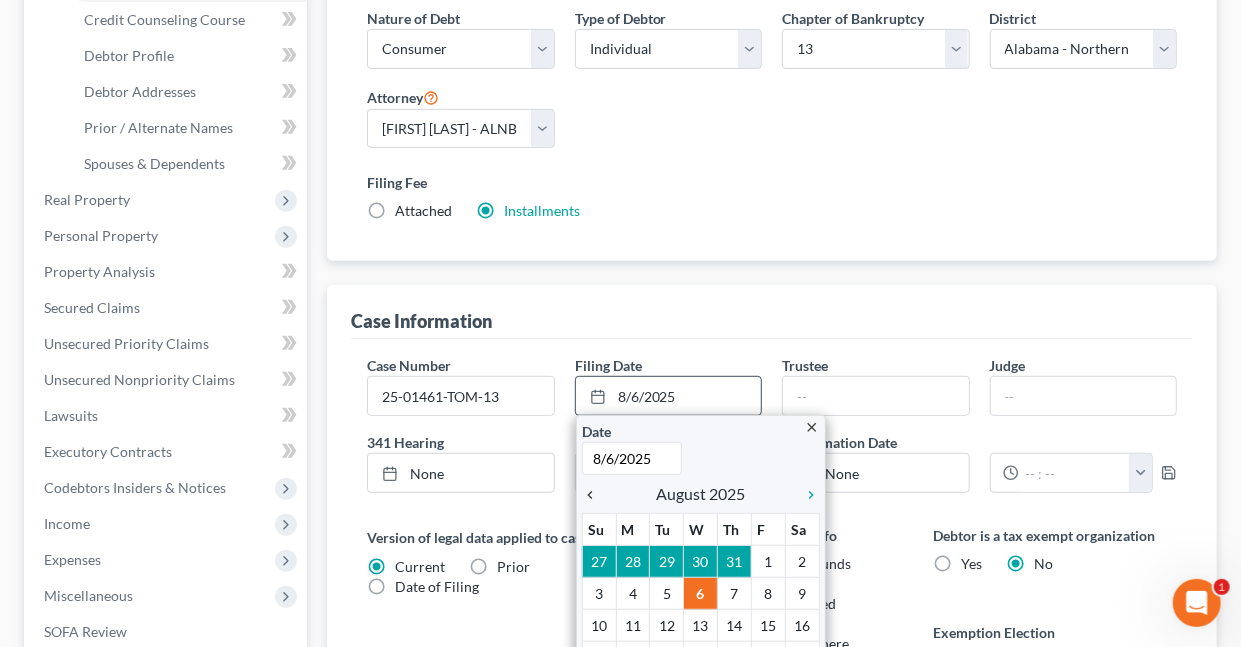click on "chevron_left" at bounding box center (595, 495) 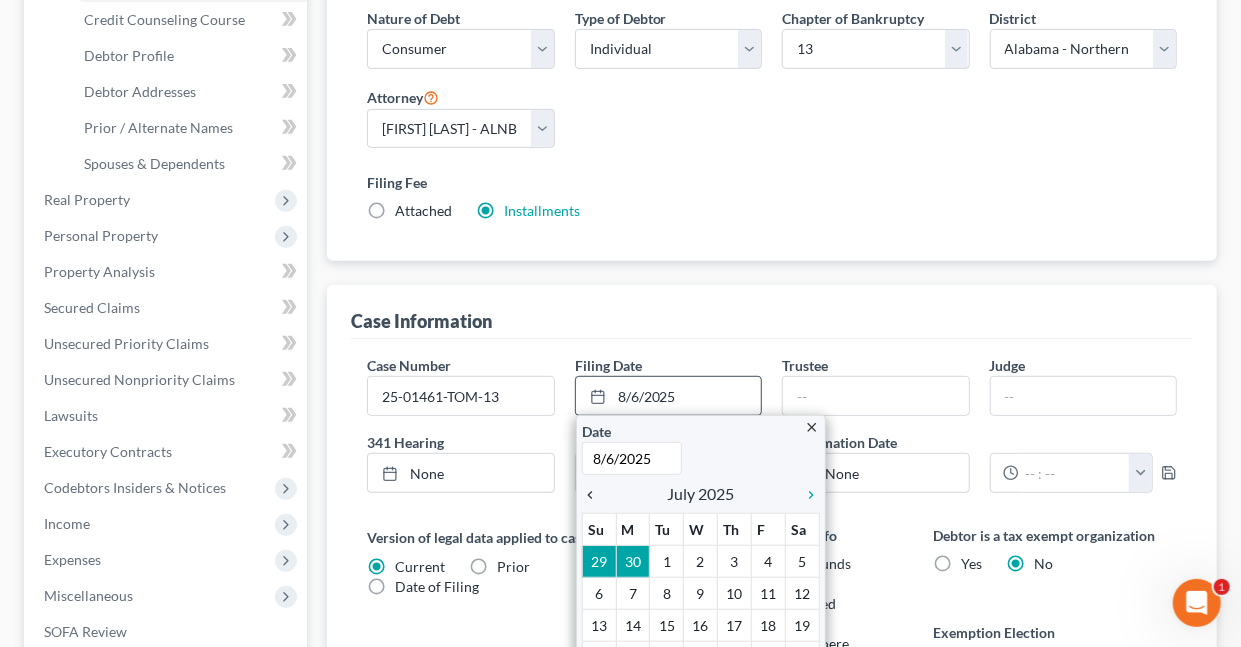click on "chevron_left" at bounding box center (595, 495) 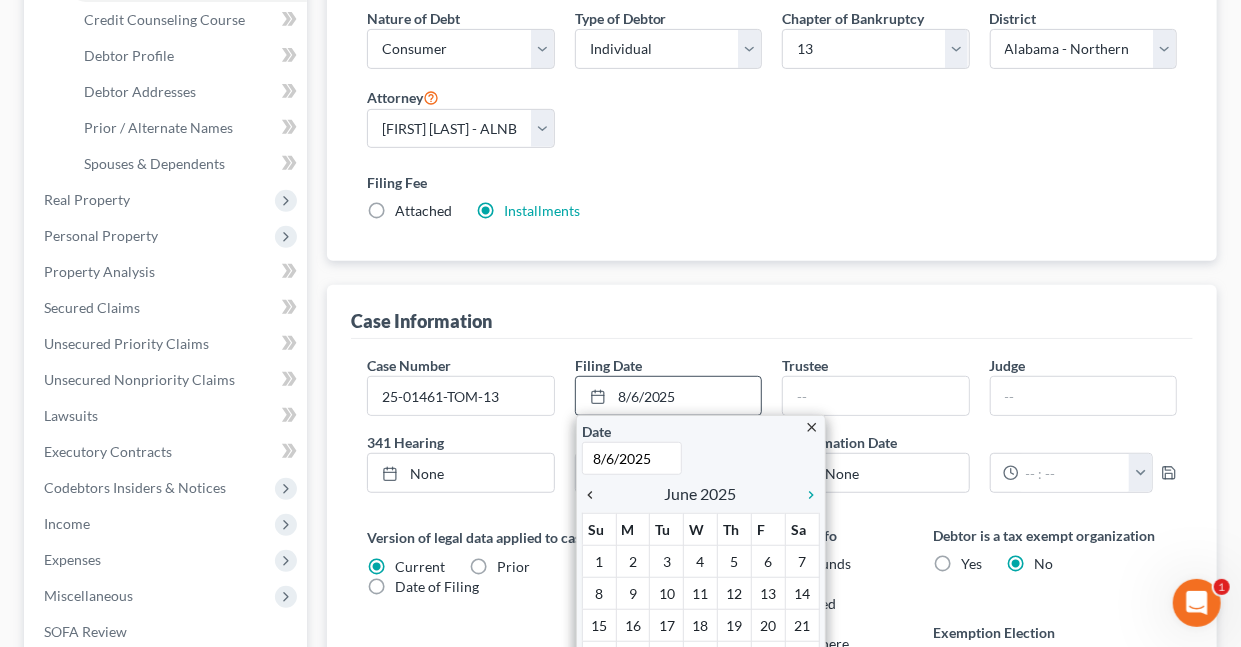 click on "chevron_left" at bounding box center [595, 495] 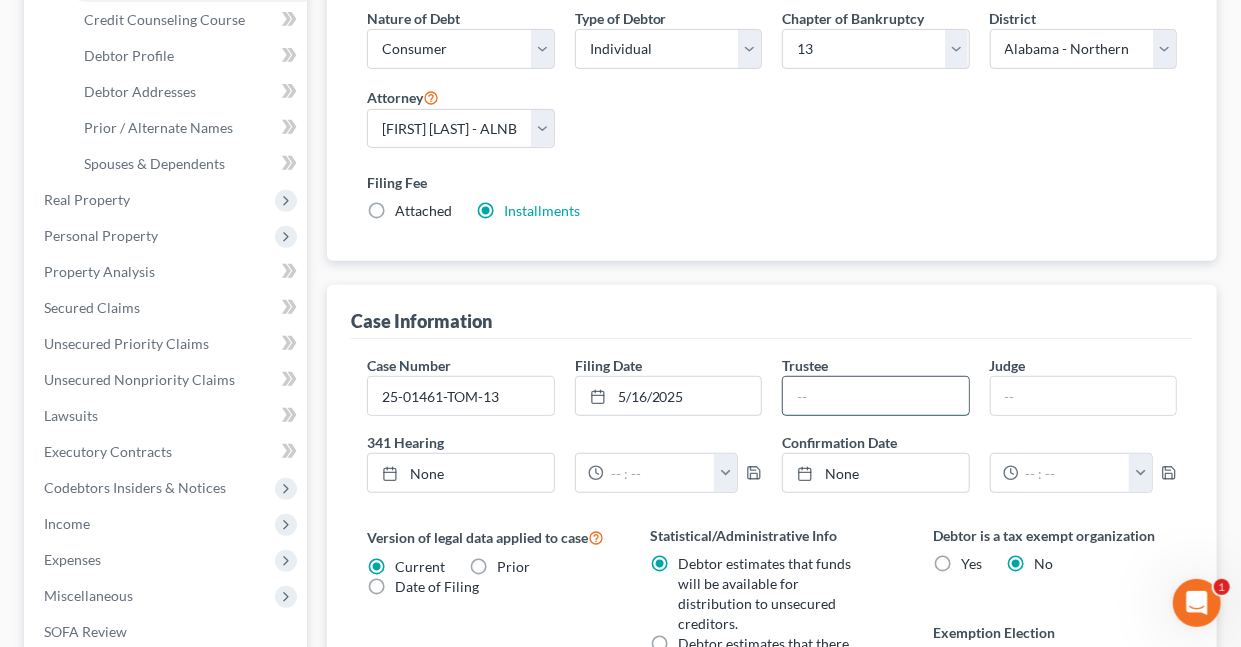 click at bounding box center [875, 396] 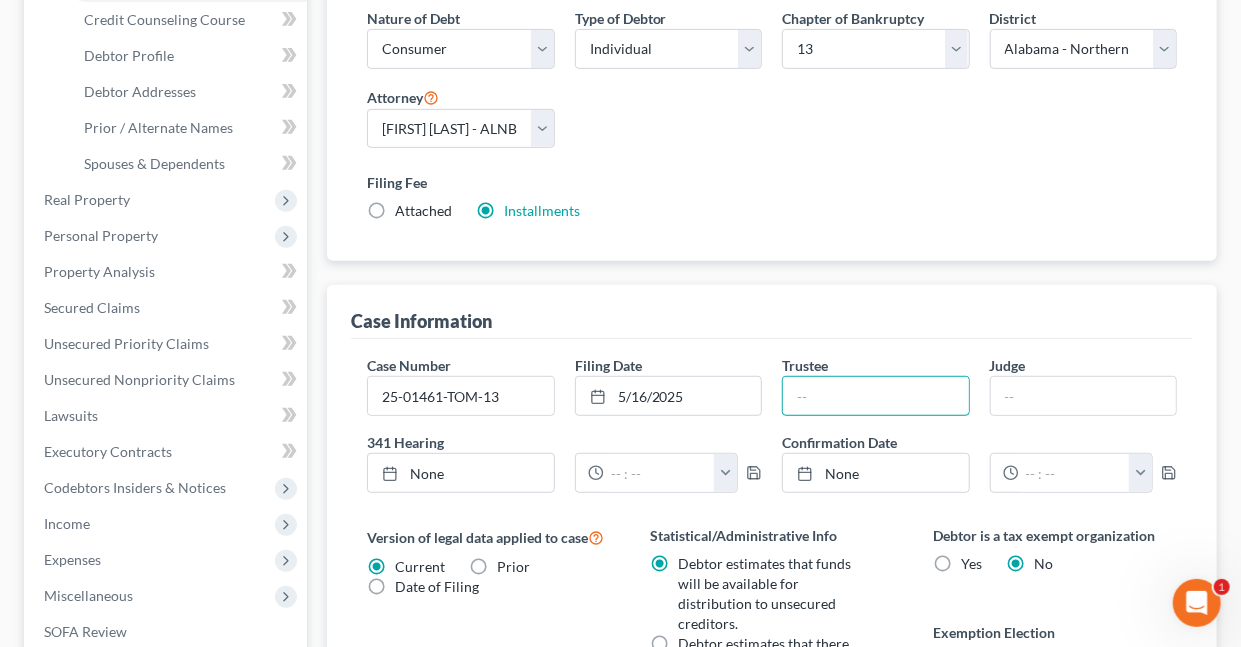 type on "[FIRST] [LAST]" 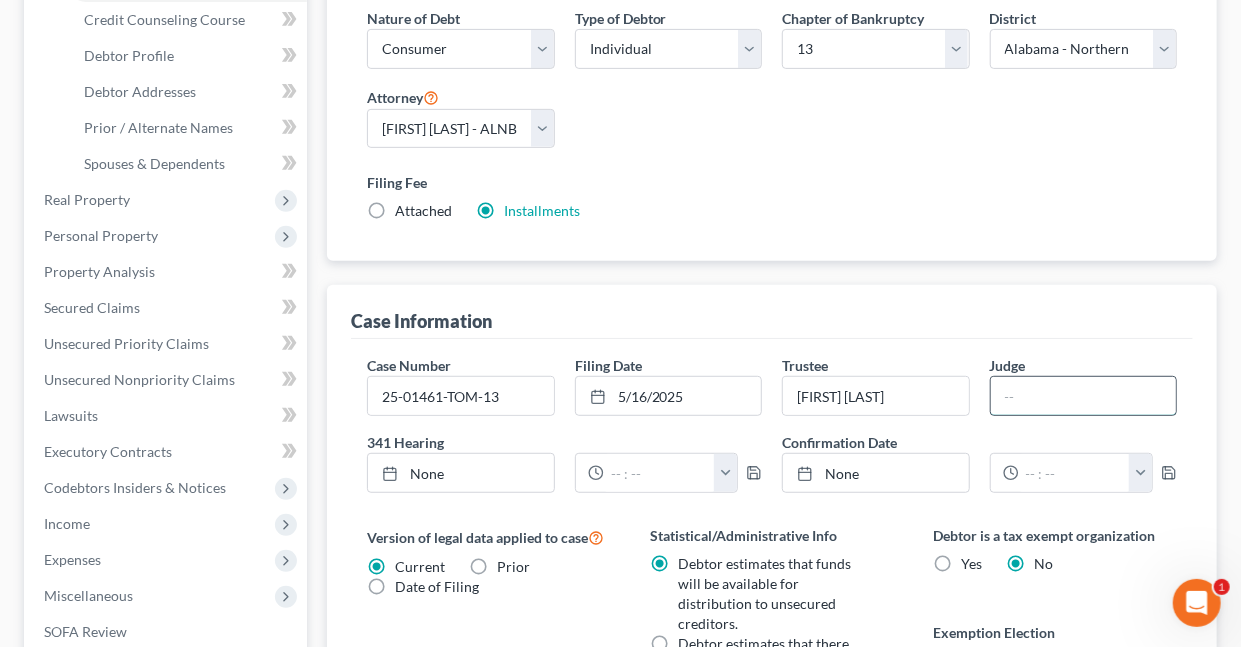 click at bounding box center [1083, 396] 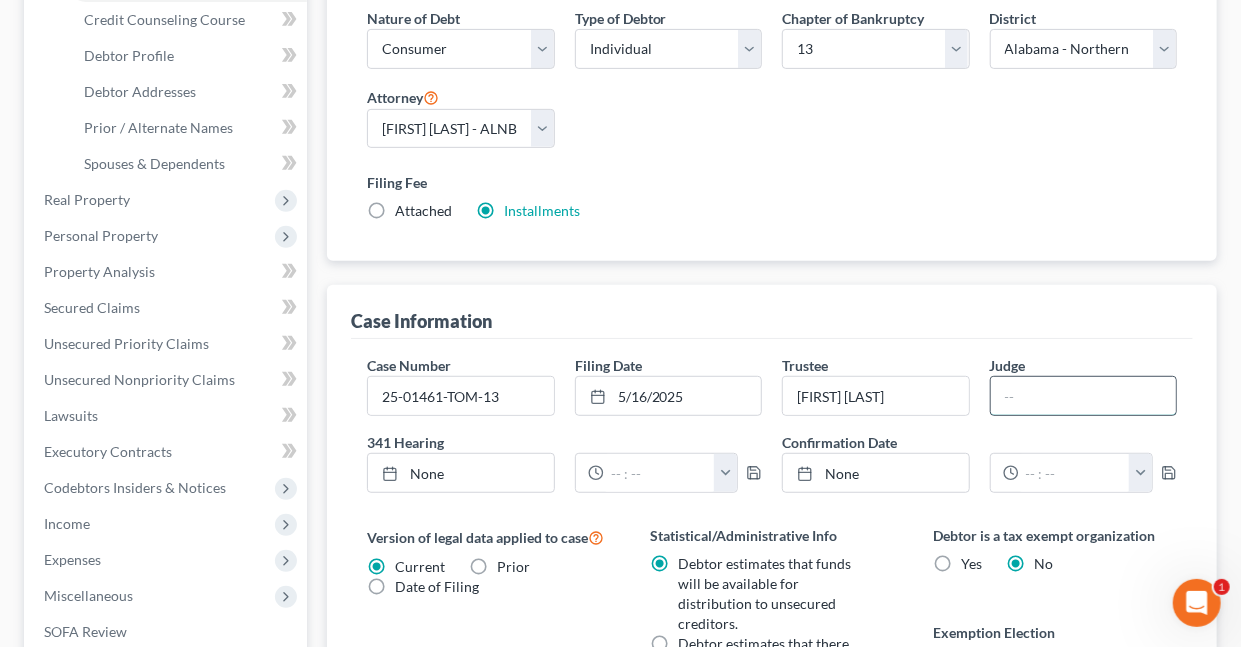 type on "[FIRST] [LAST]" 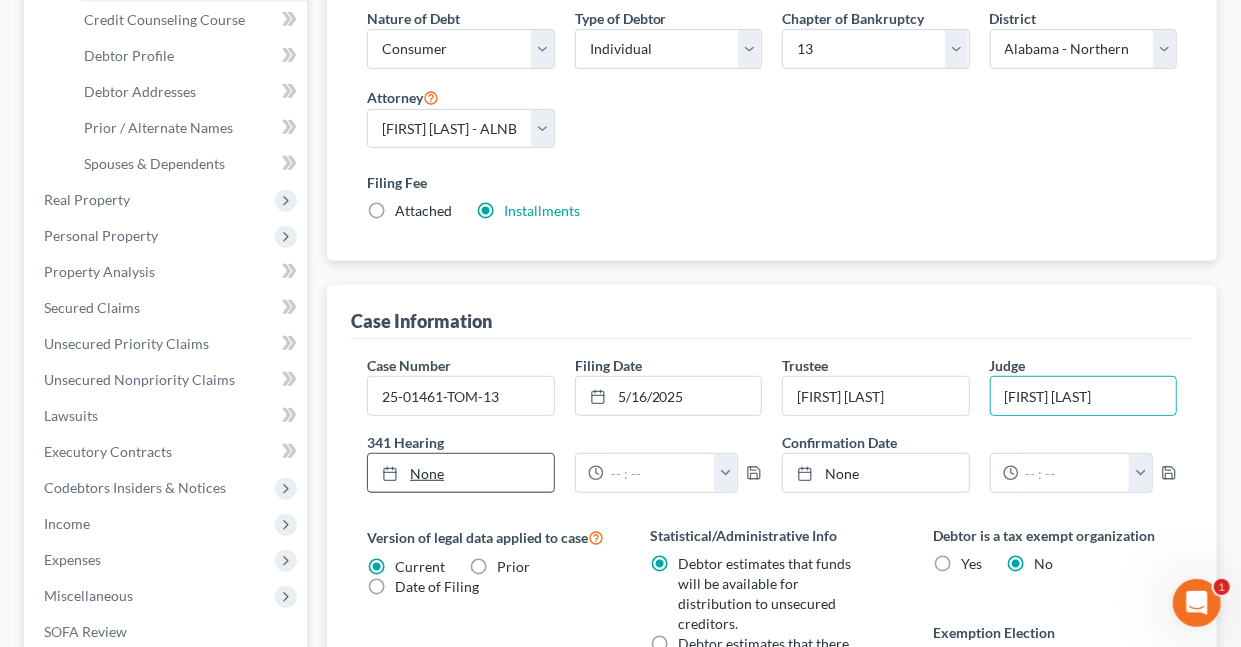 type on "8/6/2025" 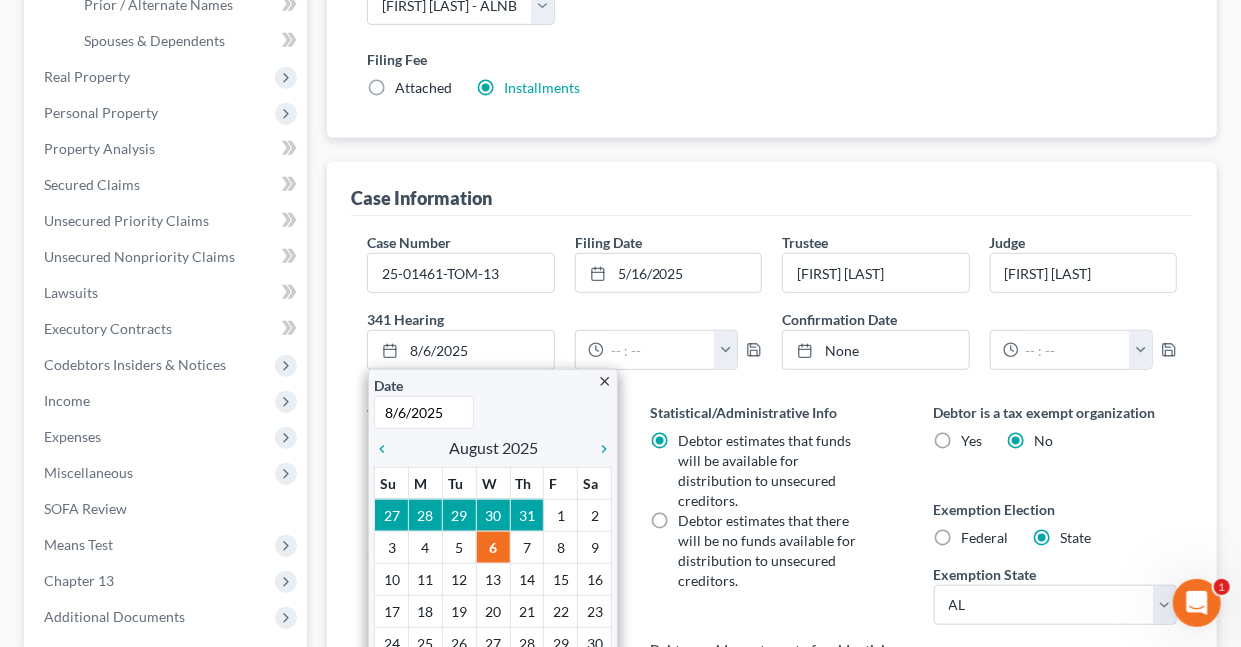 scroll, scrollTop: 482, scrollLeft: 0, axis: vertical 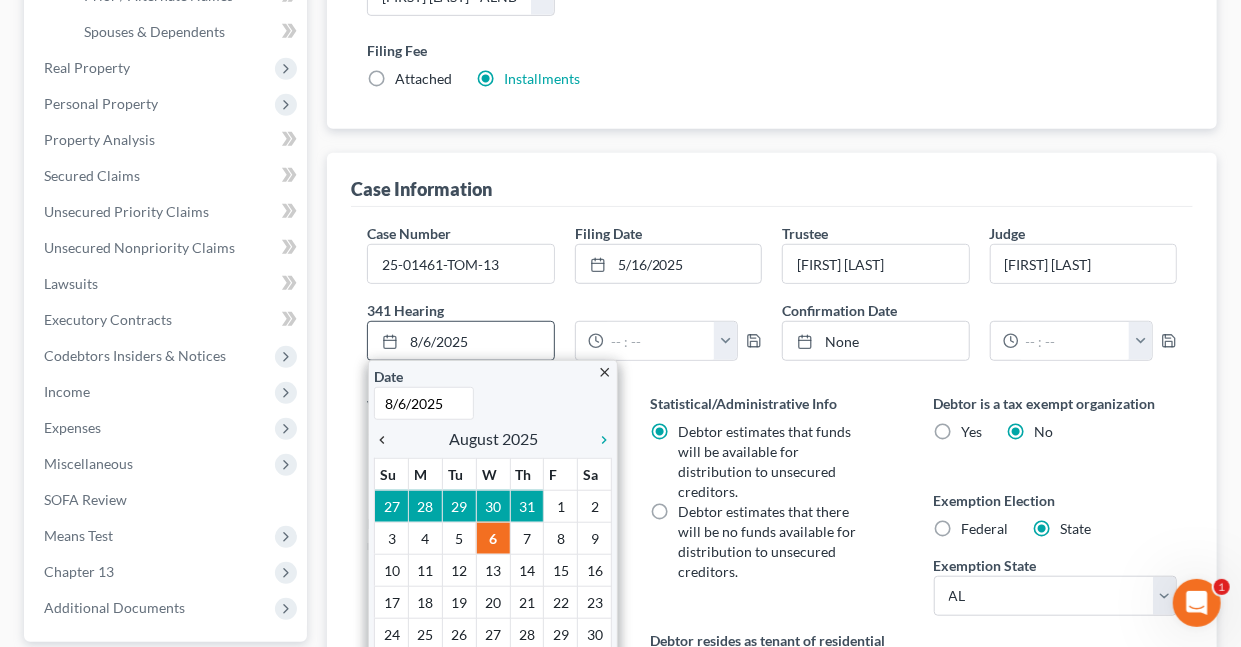 click on "chevron_left" at bounding box center [387, 440] 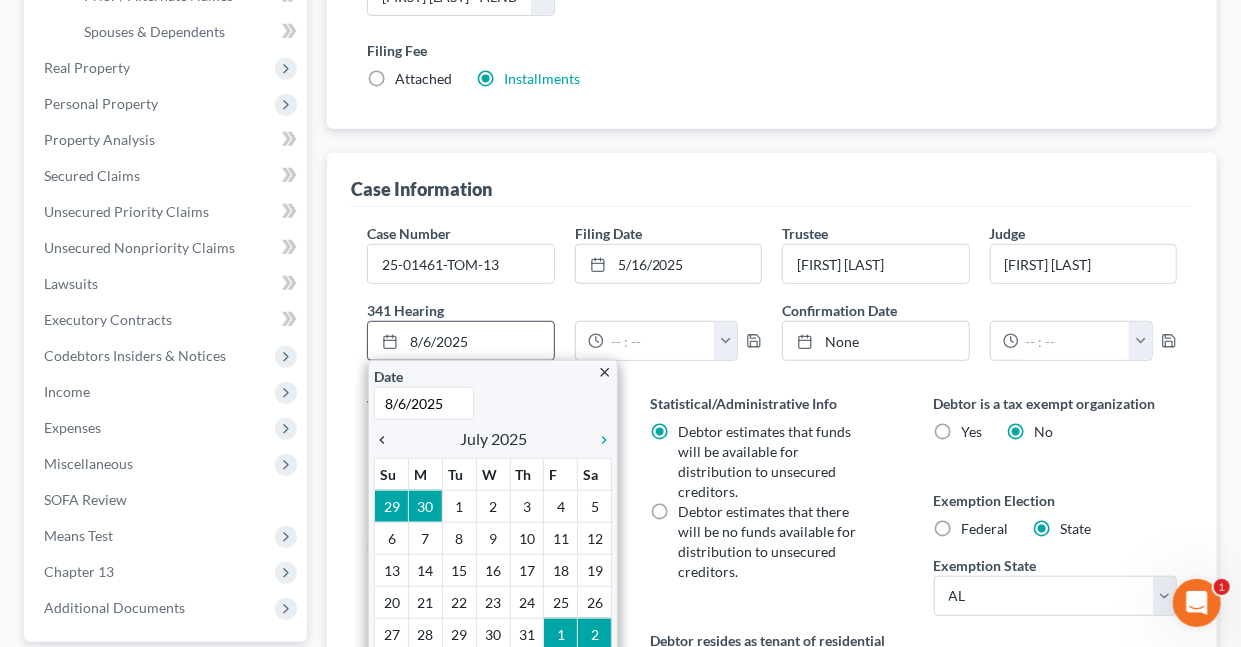 click on "chevron_left" at bounding box center [387, 440] 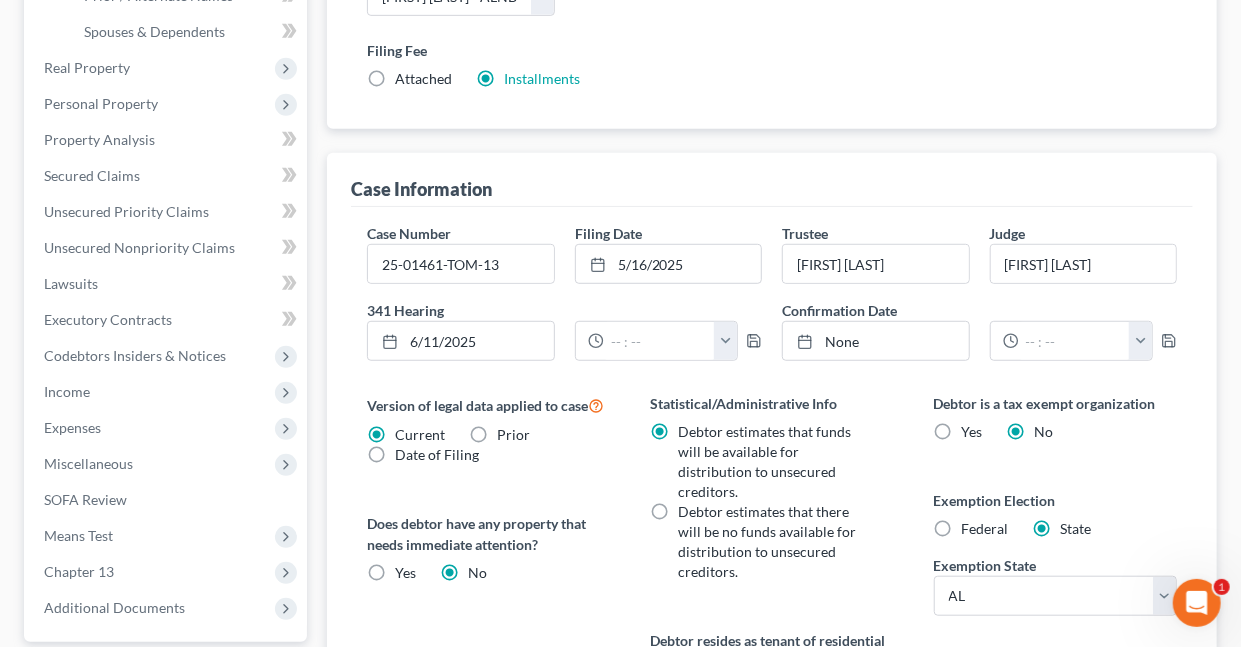 drag, startPoint x: 500, startPoint y: 532, endPoint x: 471, endPoint y: 457, distance: 80.411446 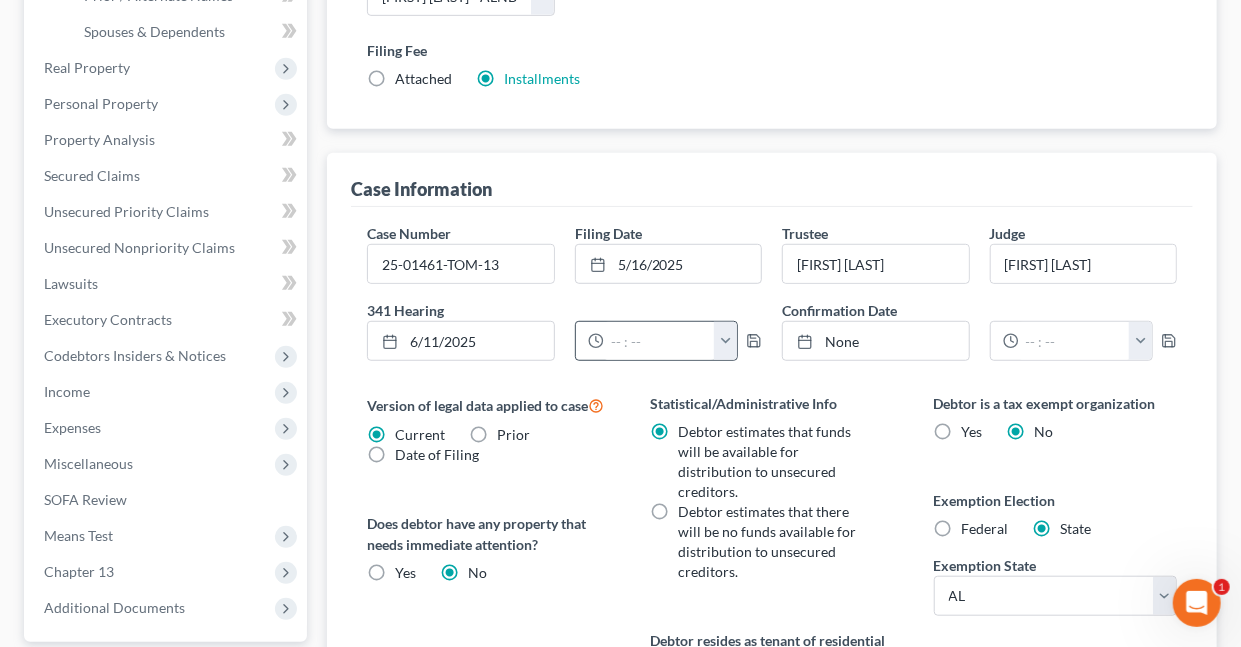 click at bounding box center (725, 341) 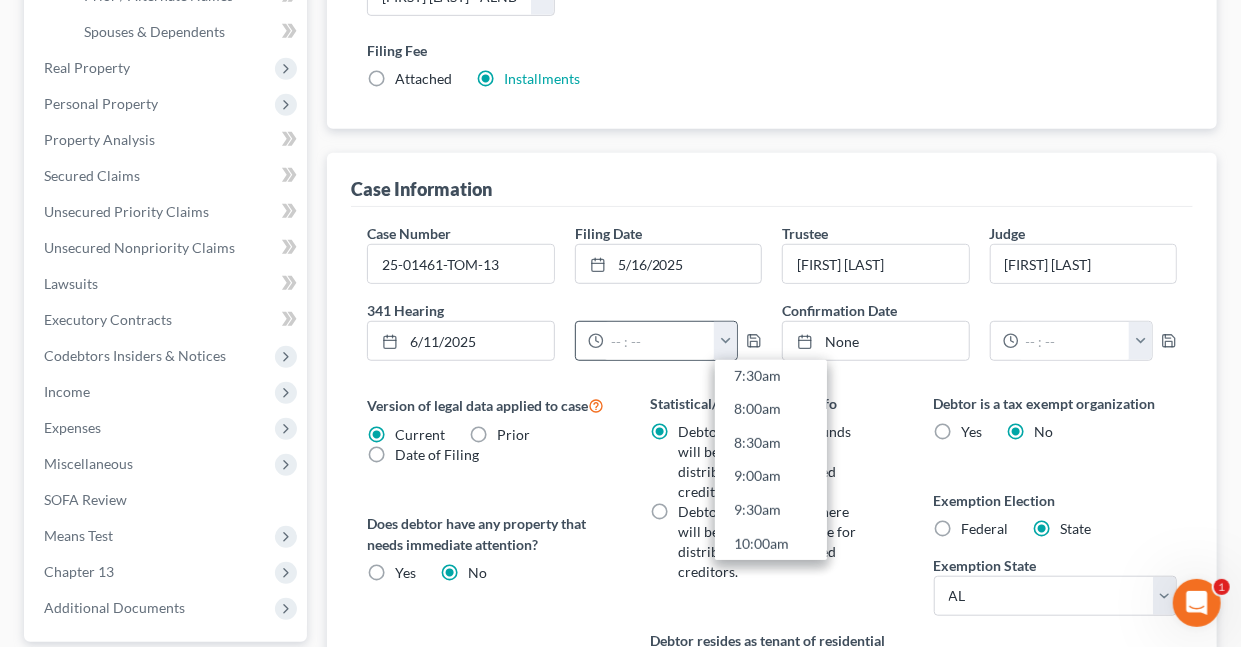 scroll, scrollTop: 537, scrollLeft: 0, axis: vertical 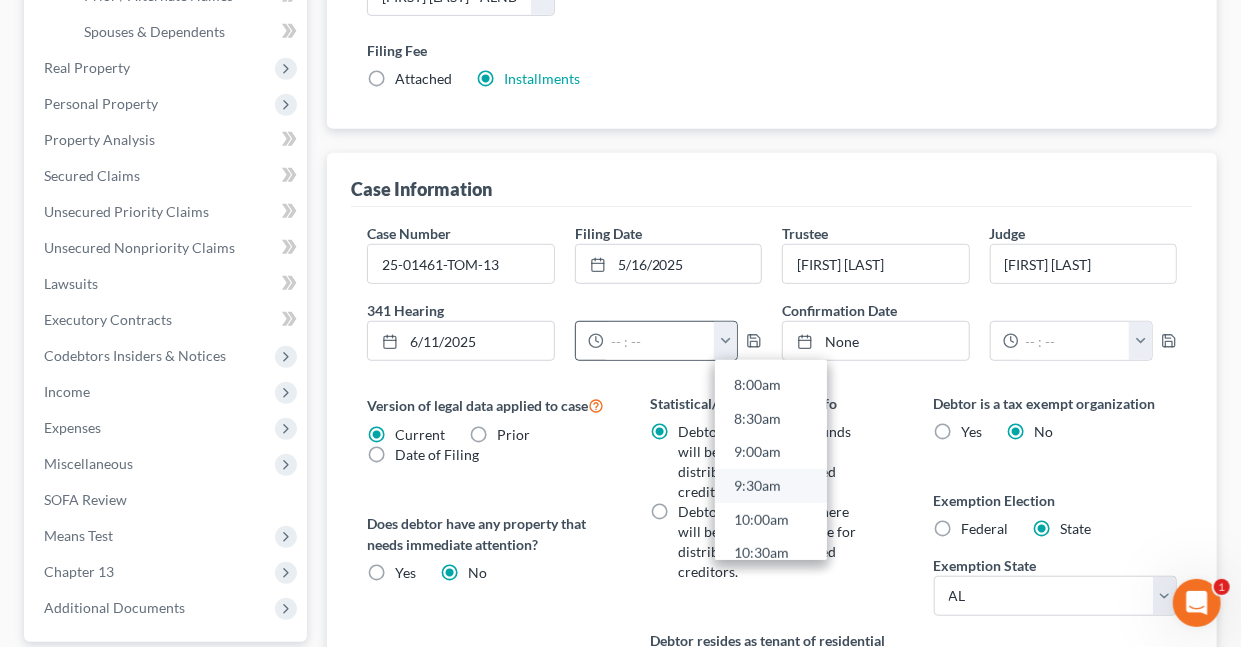 click on "9:30am" at bounding box center [771, 486] 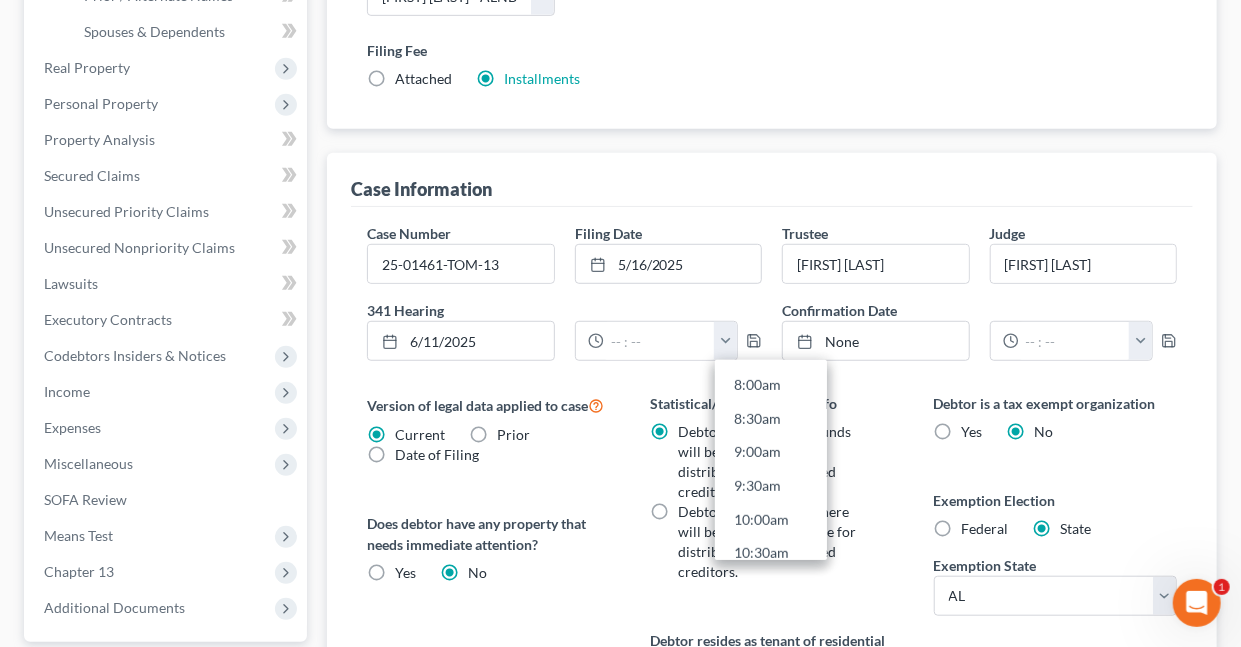 type on "9:30am" 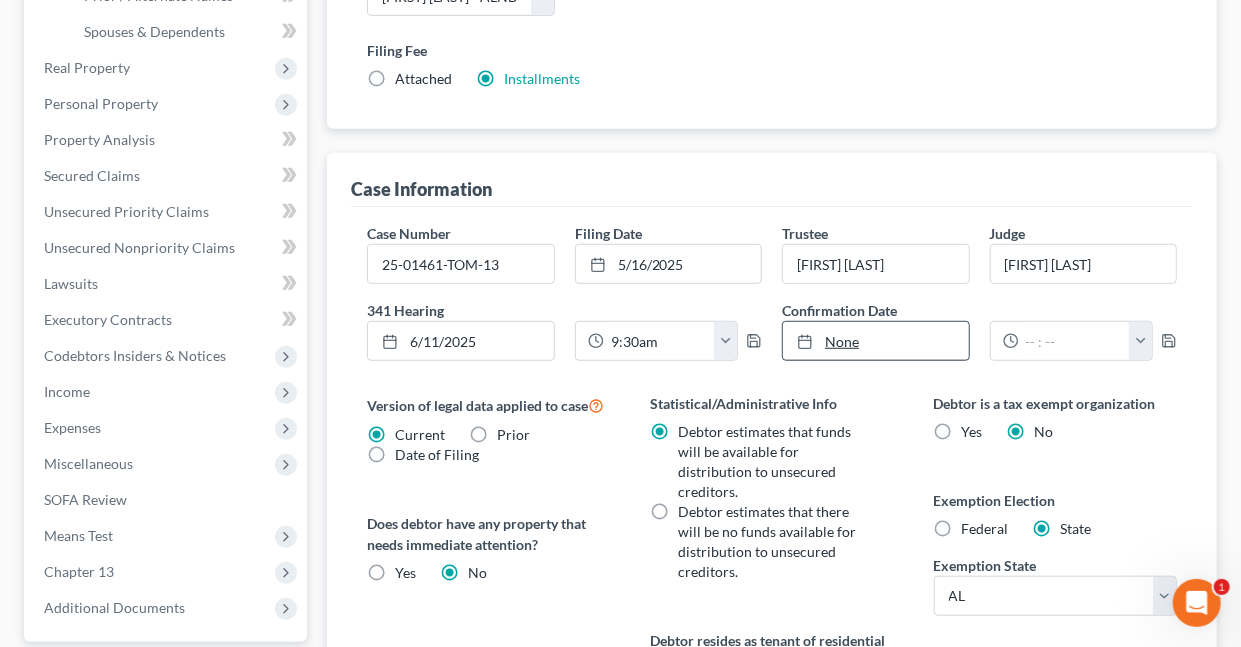 type on "8/6/2025" 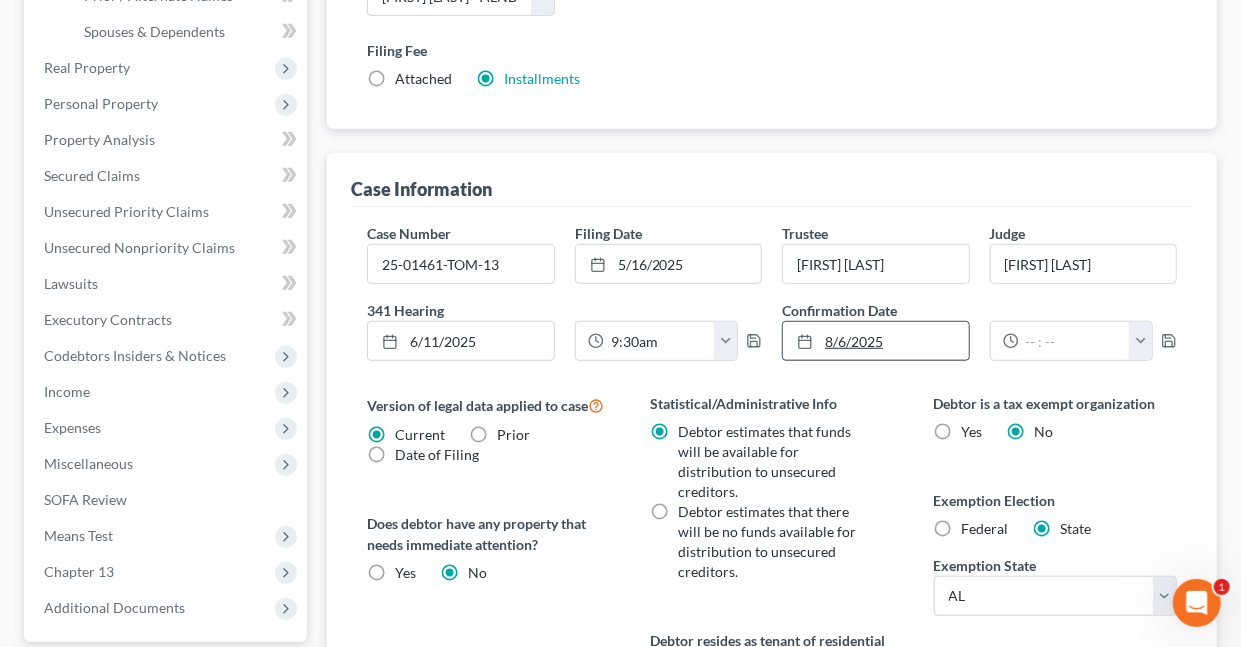 click on "8/6/2025" at bounding box center [875, 341] 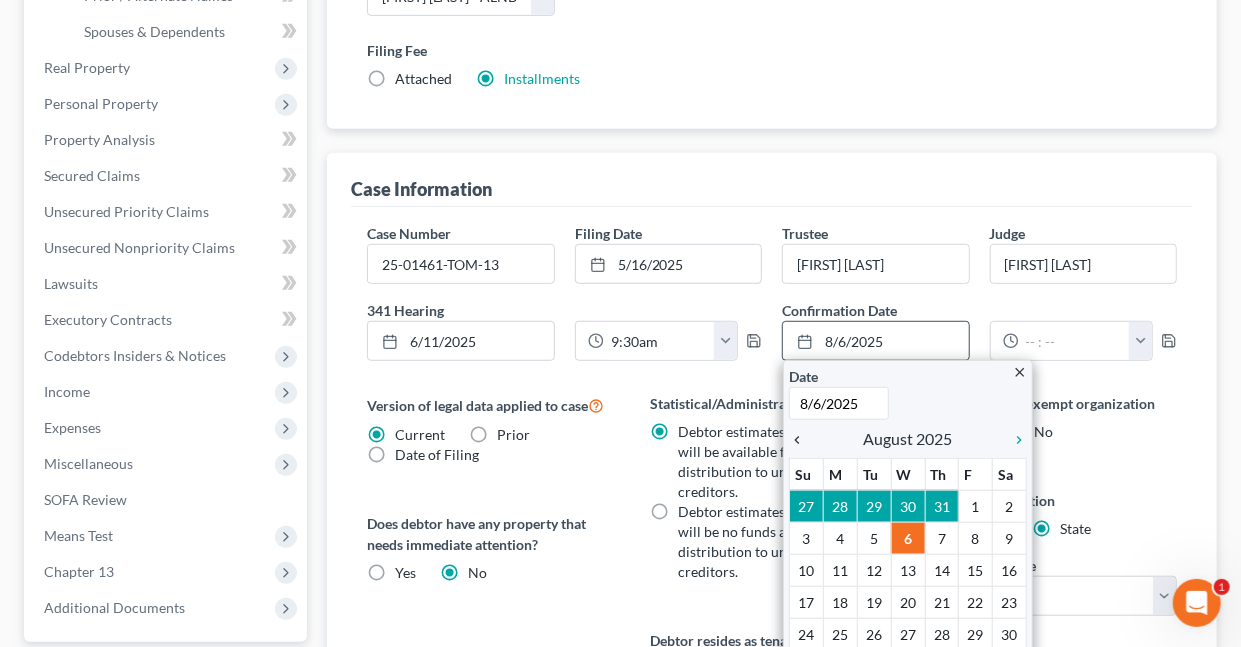 click on "chevron_left" at bounding box center (802, 440) 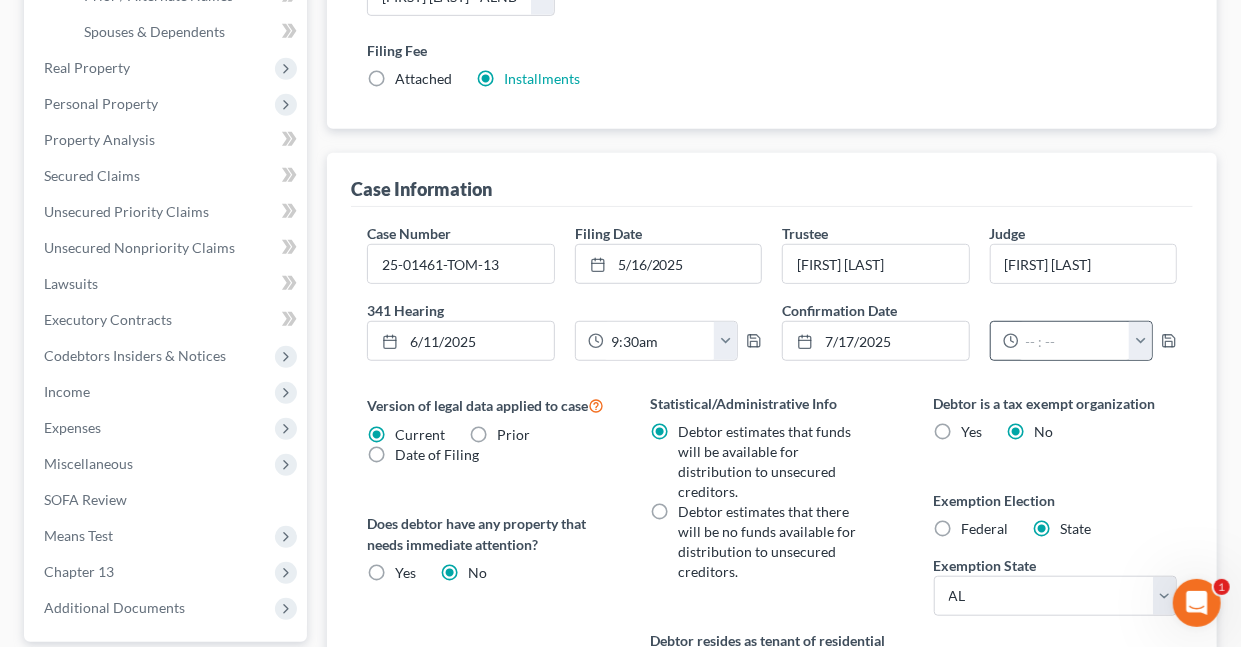 click at bounding box center (1140, 341) 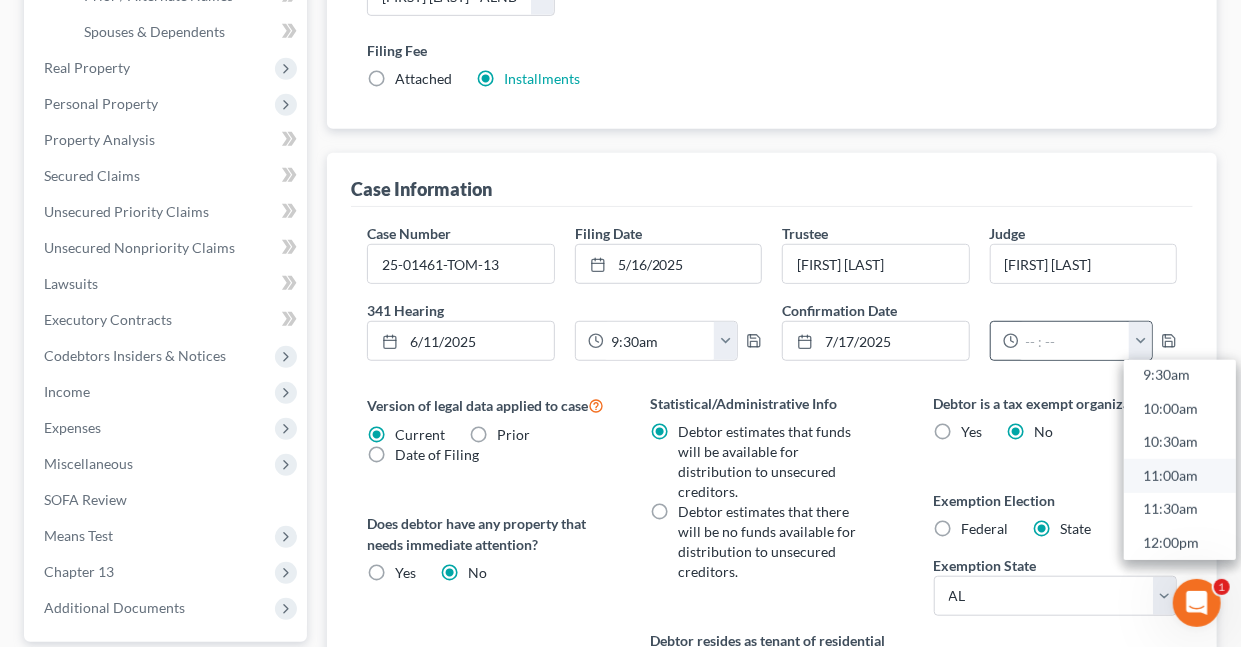 scroll, scrollTop: 657, scrollLeft: 0, axis: vertical 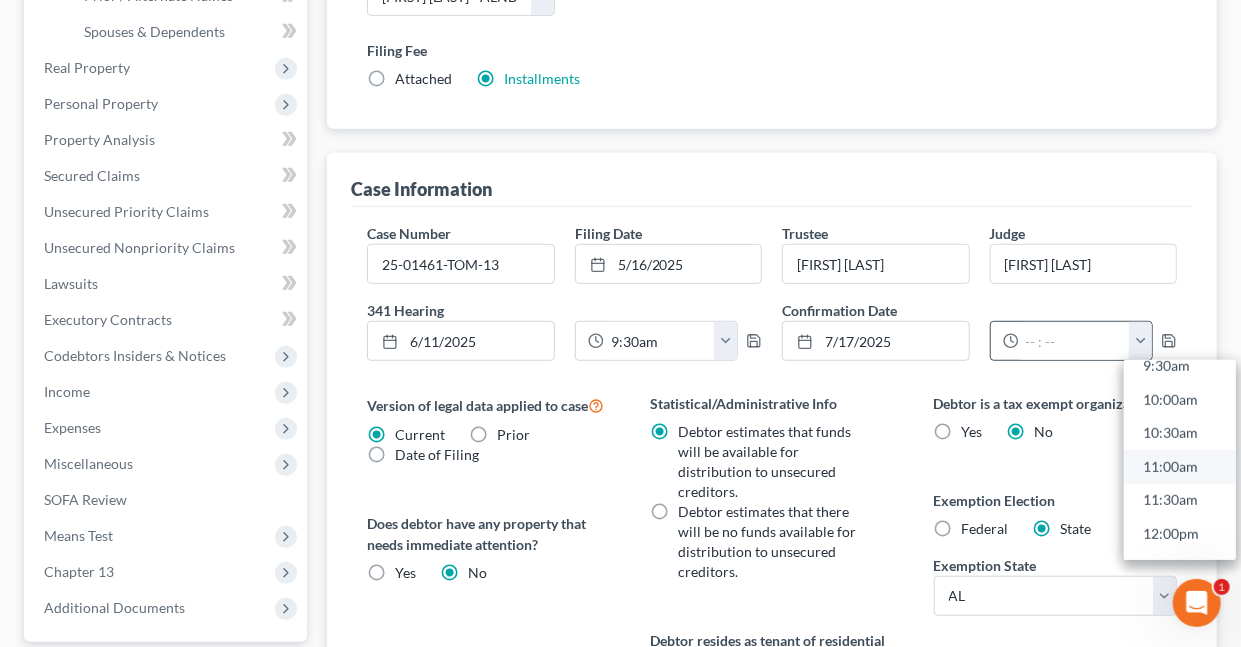 click on "11:00am" at bounding box center (1180, 467) 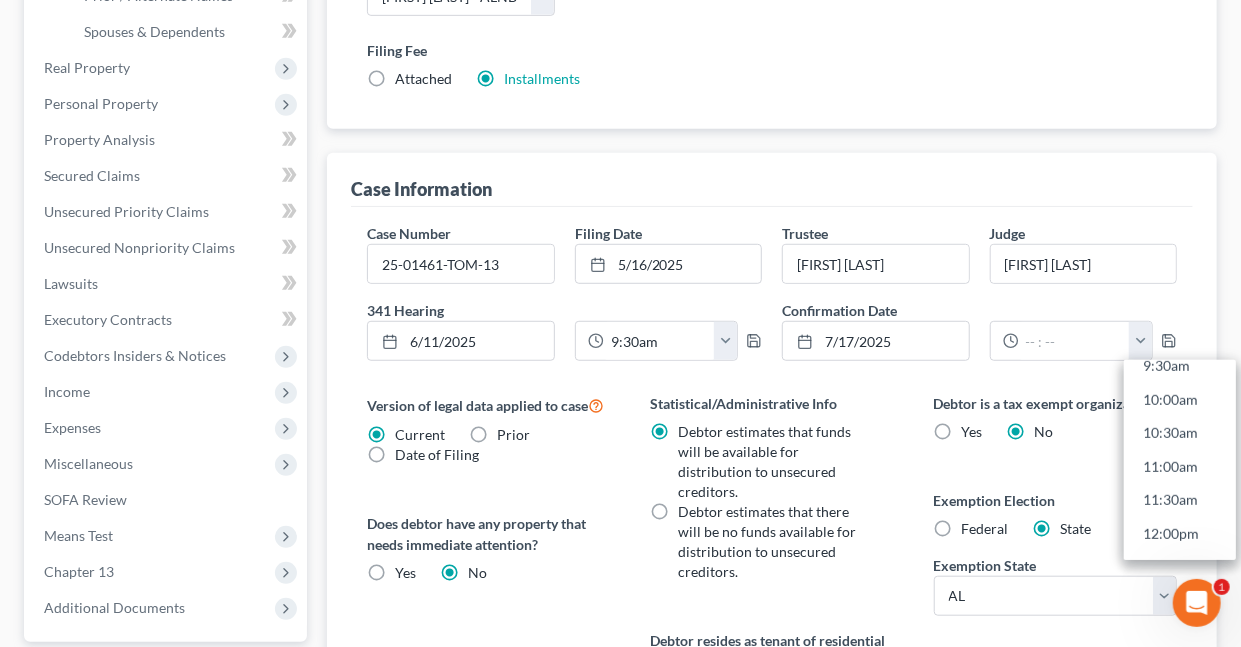 type on "11:00am" 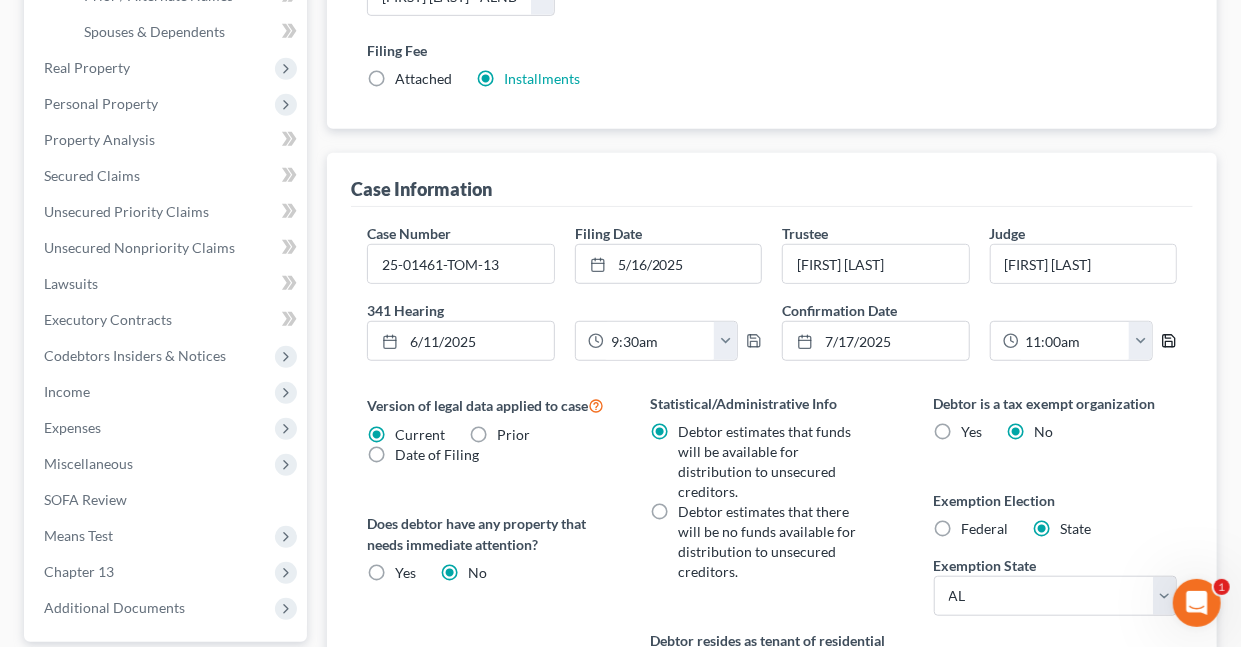 click 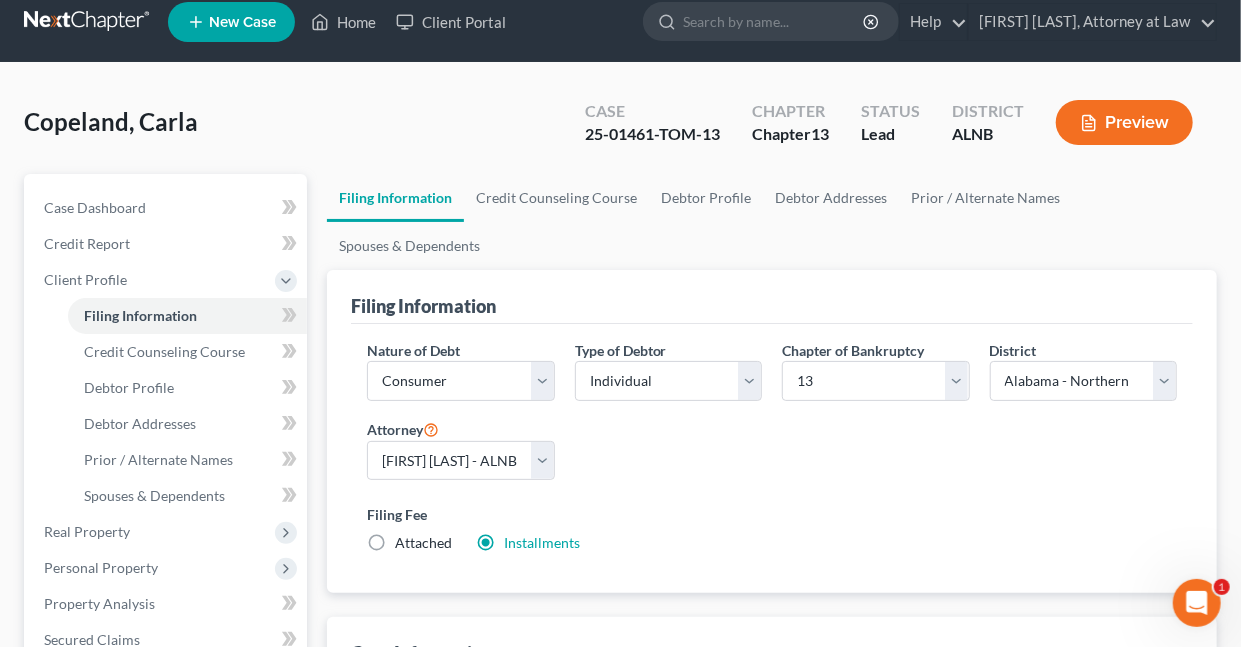 scroll, scrollTop: 0, scrollLeft: 0, axis: both 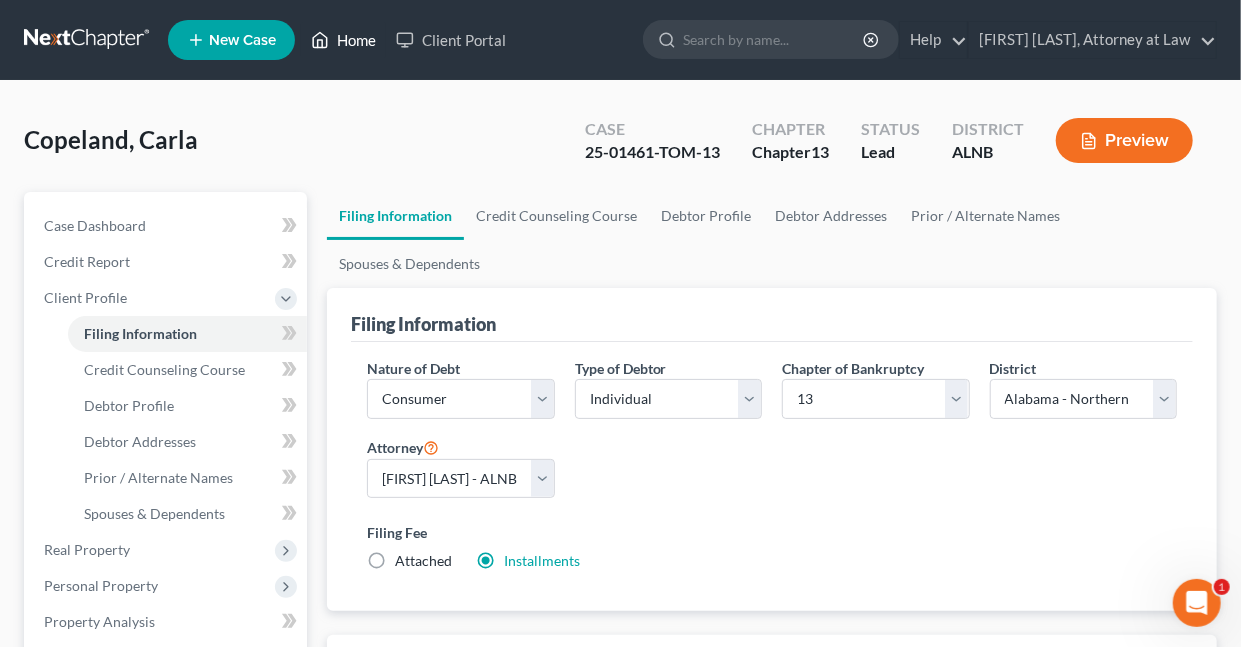 click on "Home" at bounding box center (343, 40) 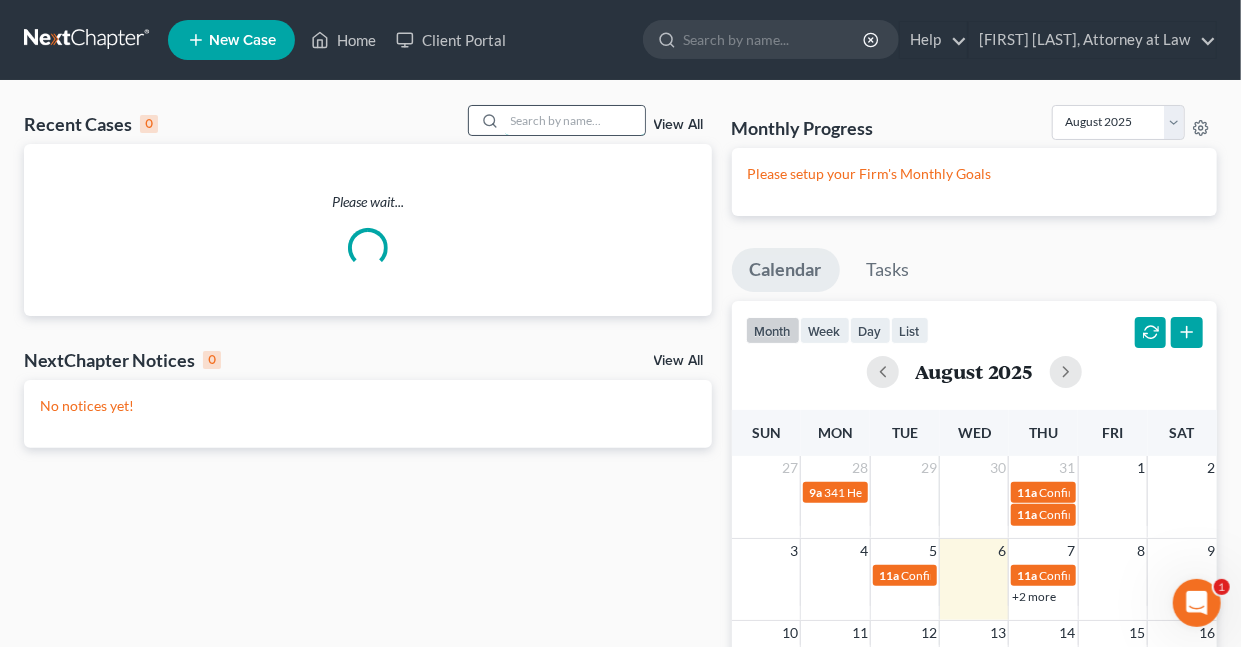 click at bounding box center (575, 120) 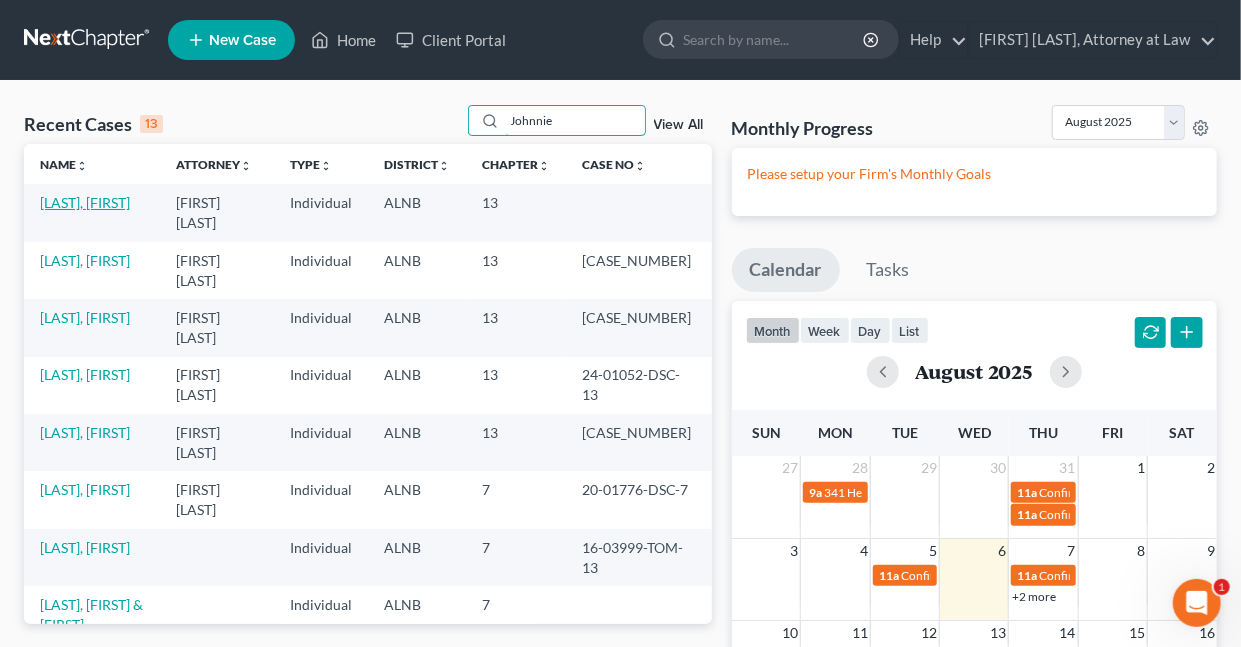 type on "Johnnie" 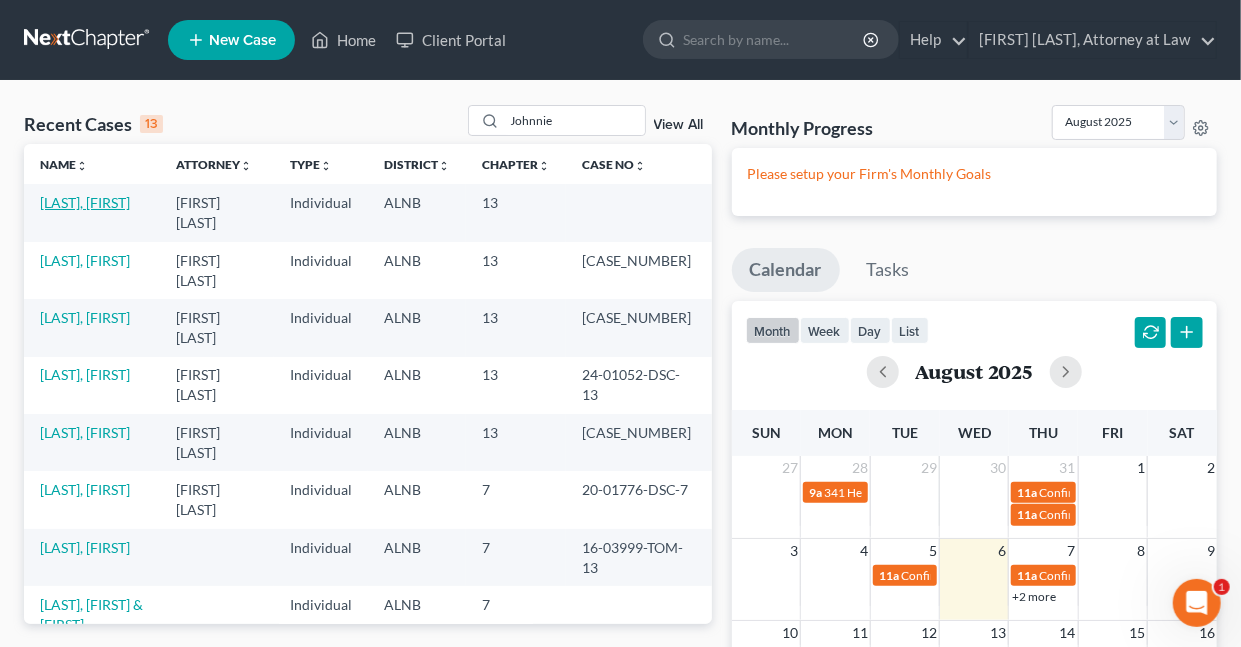 click on "[LAST], [FIRST]" at bounding box center [85, 202] 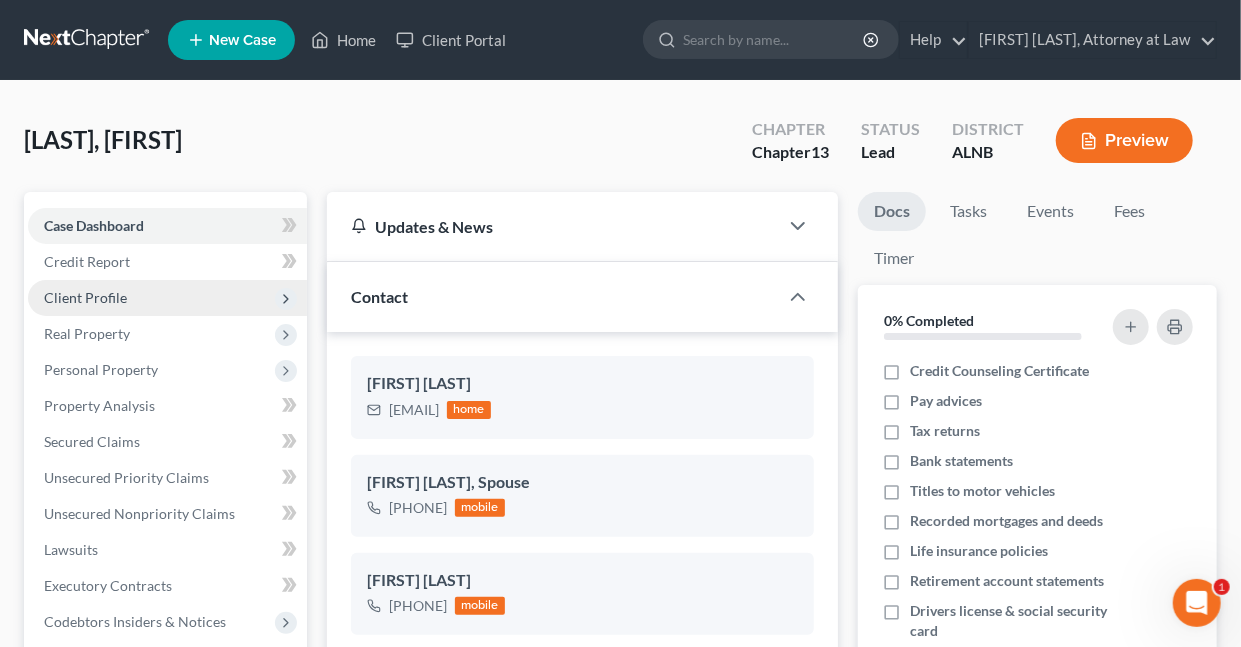 click on "Client Profile" at bounding box center [85, 297] 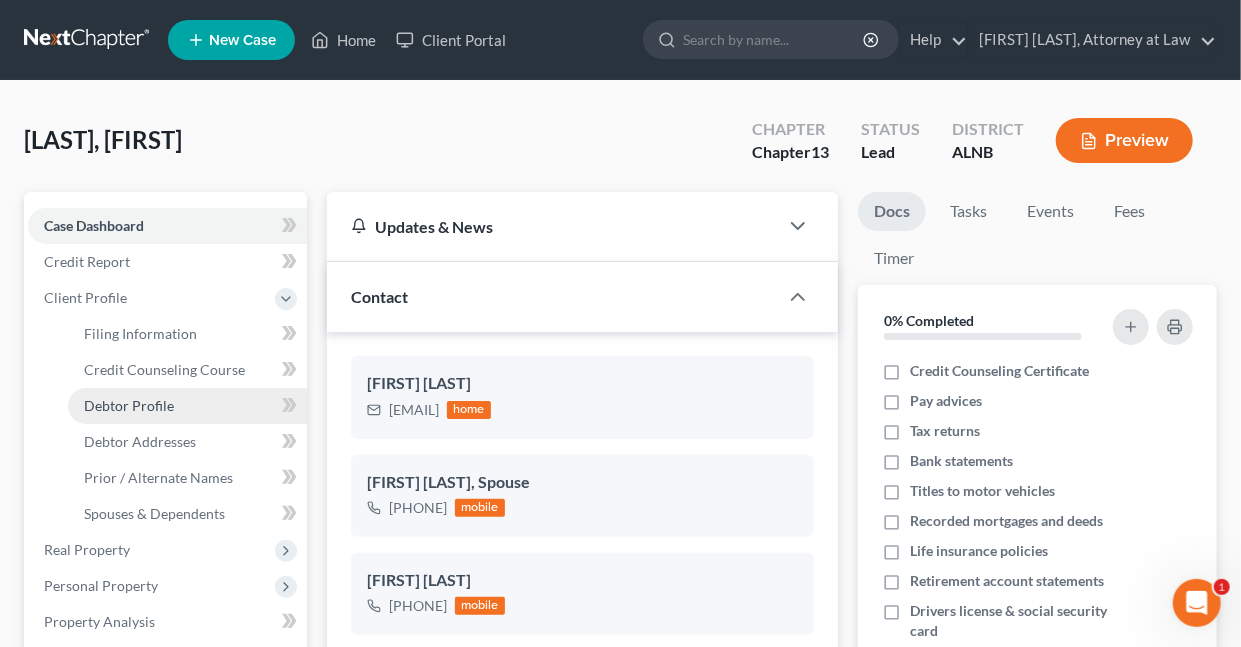 click on "Debtor Profile" at bounding box center (129, 405) 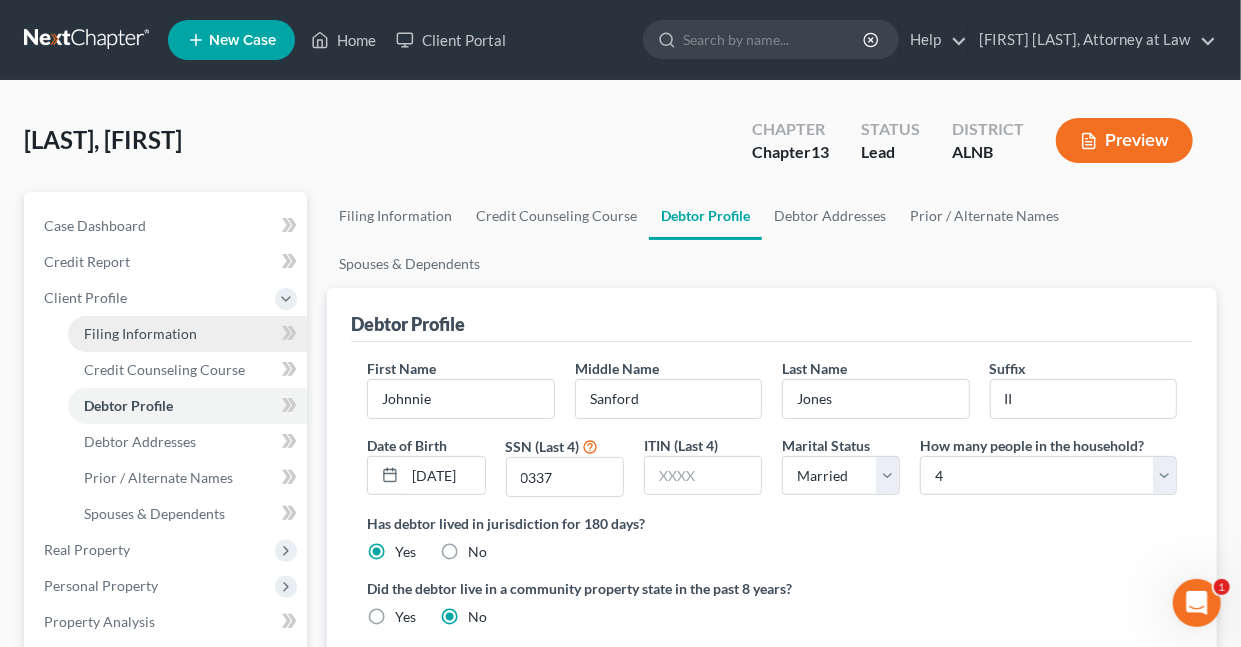 click on "Filing Information" at bounding box center (140, 333) 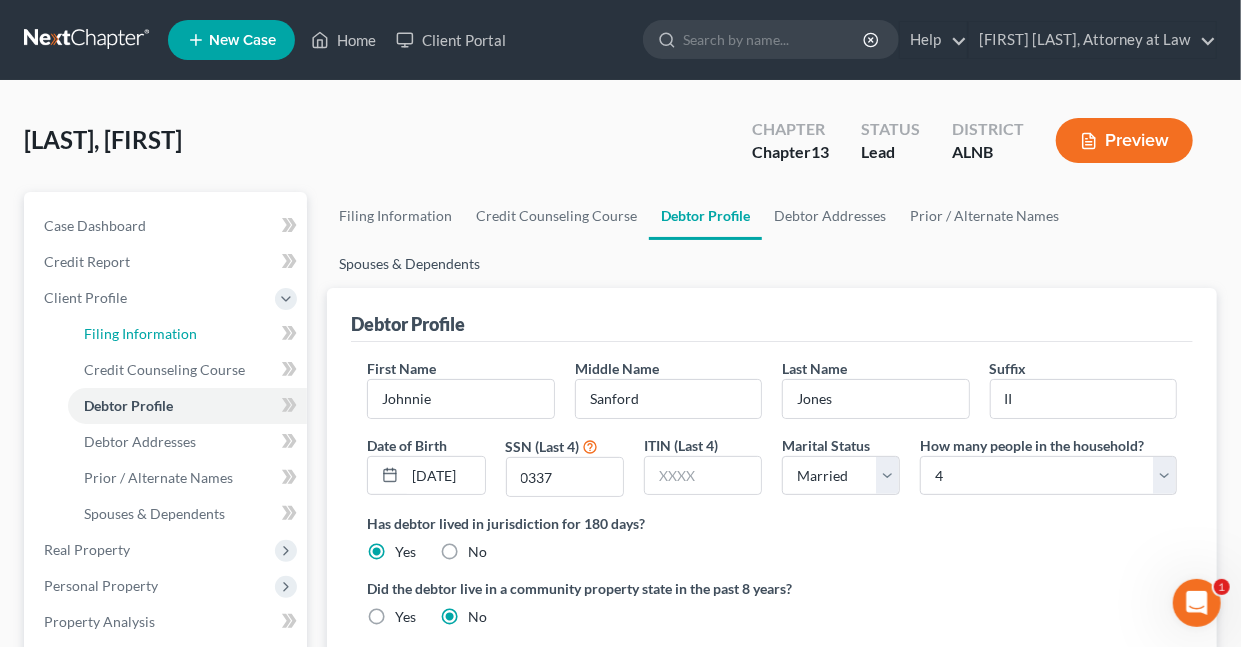 select on "1" 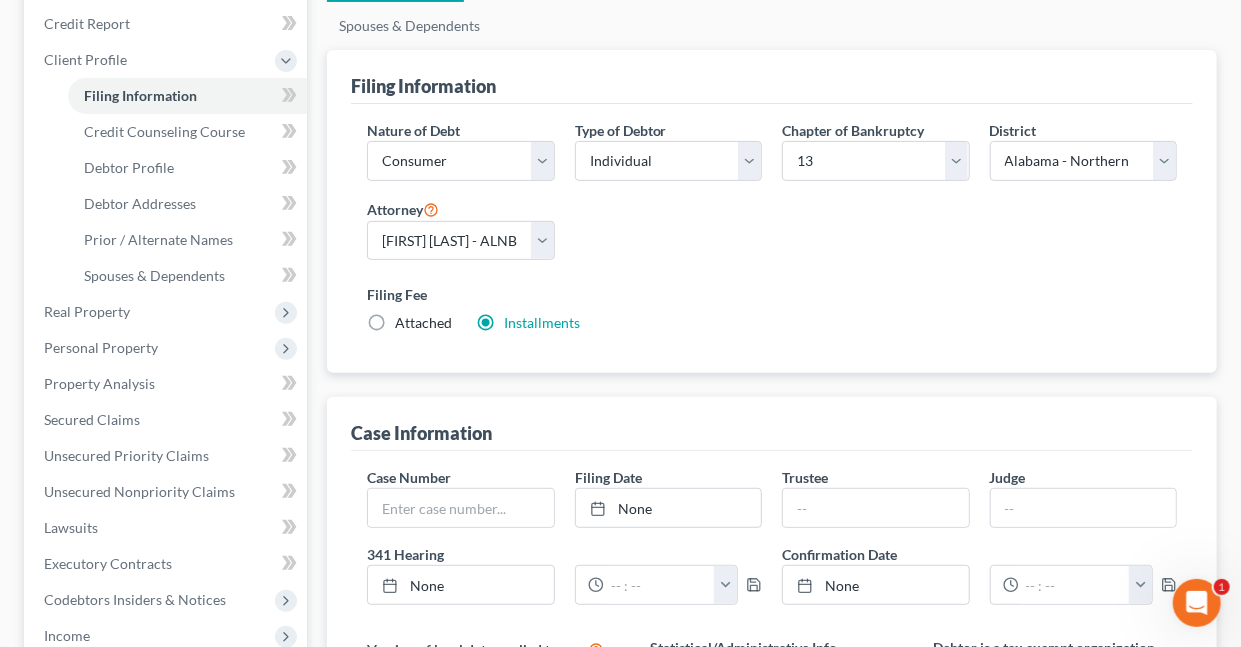 scroll, scrollTop: 240, scrollLeft: 0, axis: vertical 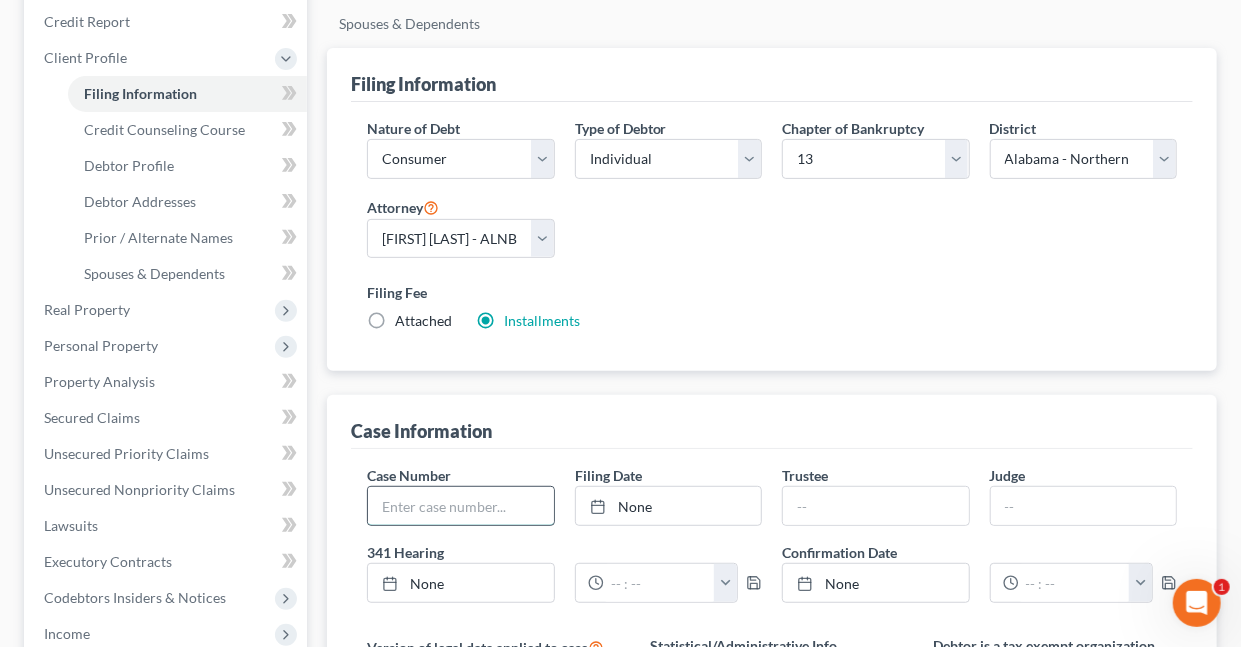 click at bounding box center (460, 506) 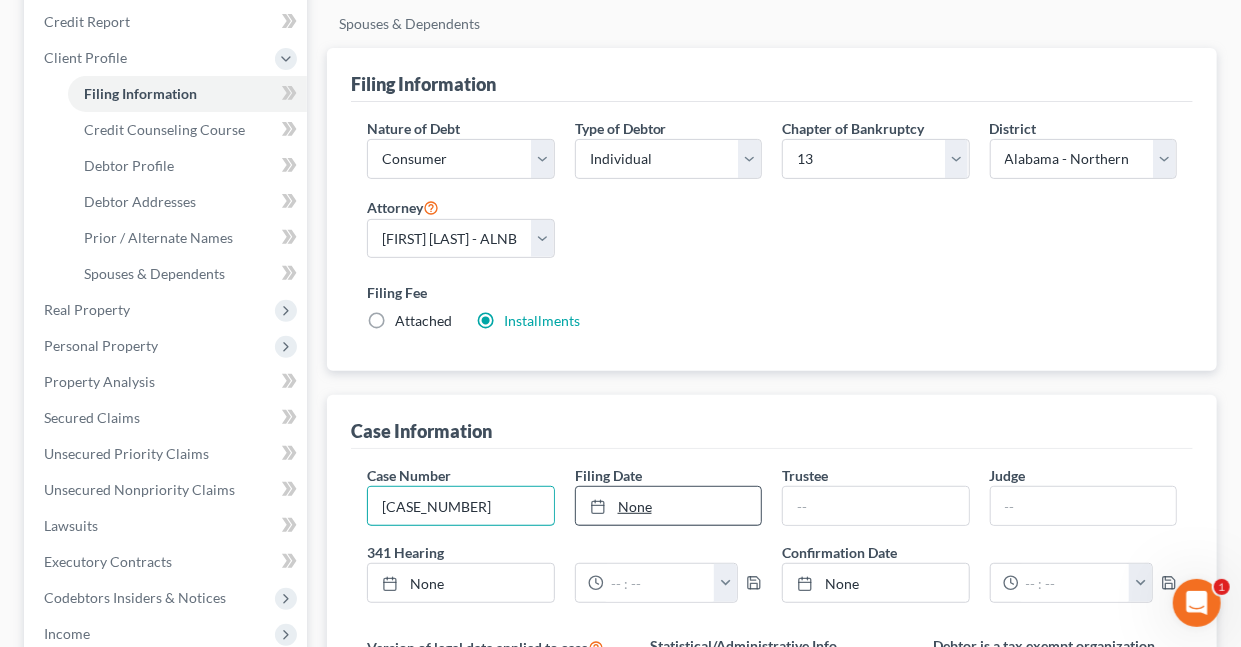 type on "[CASE_NUMBER]" 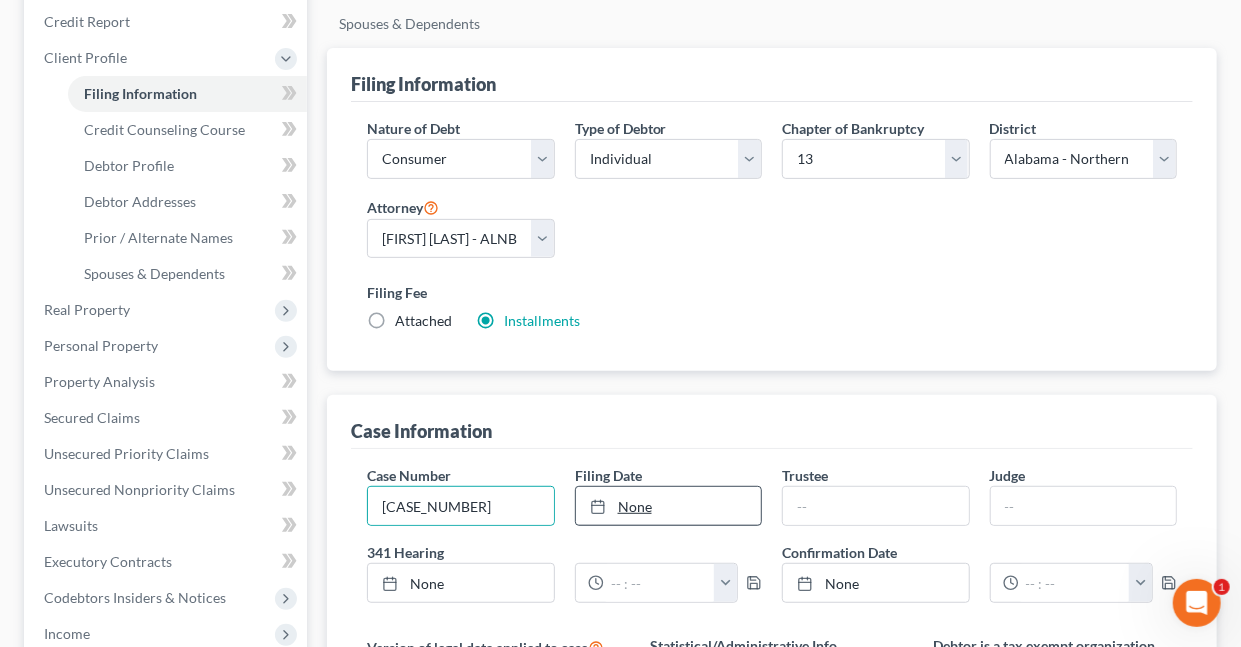 type on "8/6/2025" 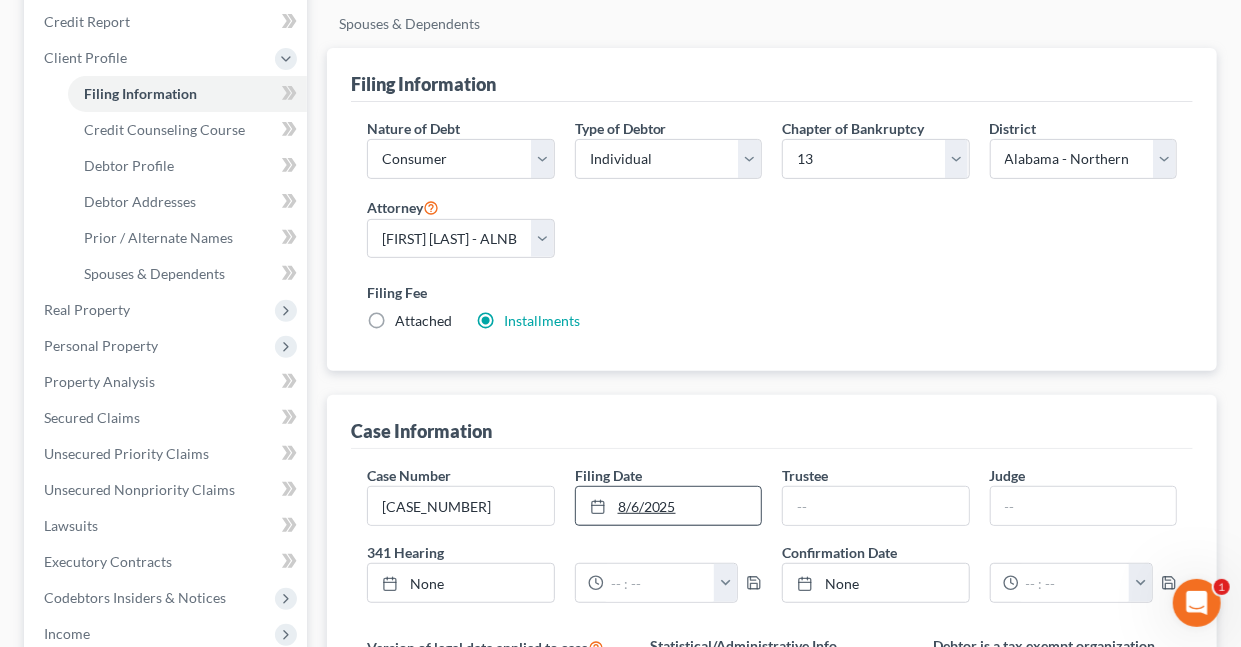 click on "8/6/2025" at bounding box center (668, 506) 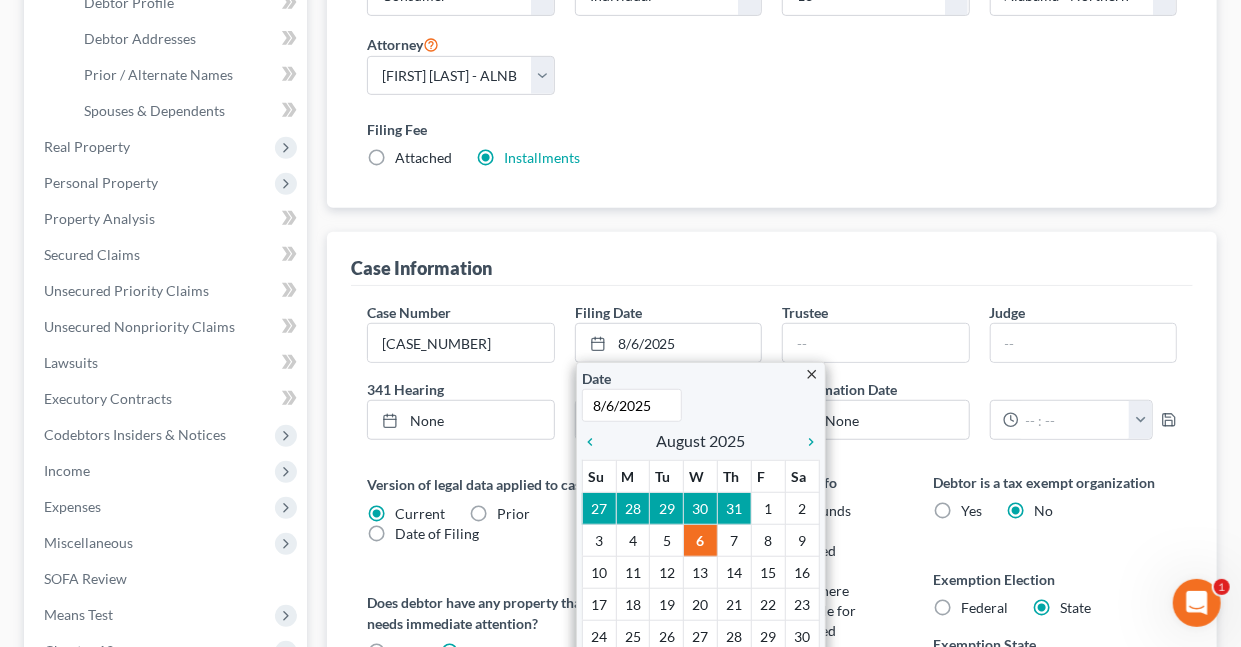 scroll, scrollTop: 404, scrollLeft: 0, axis: vertical 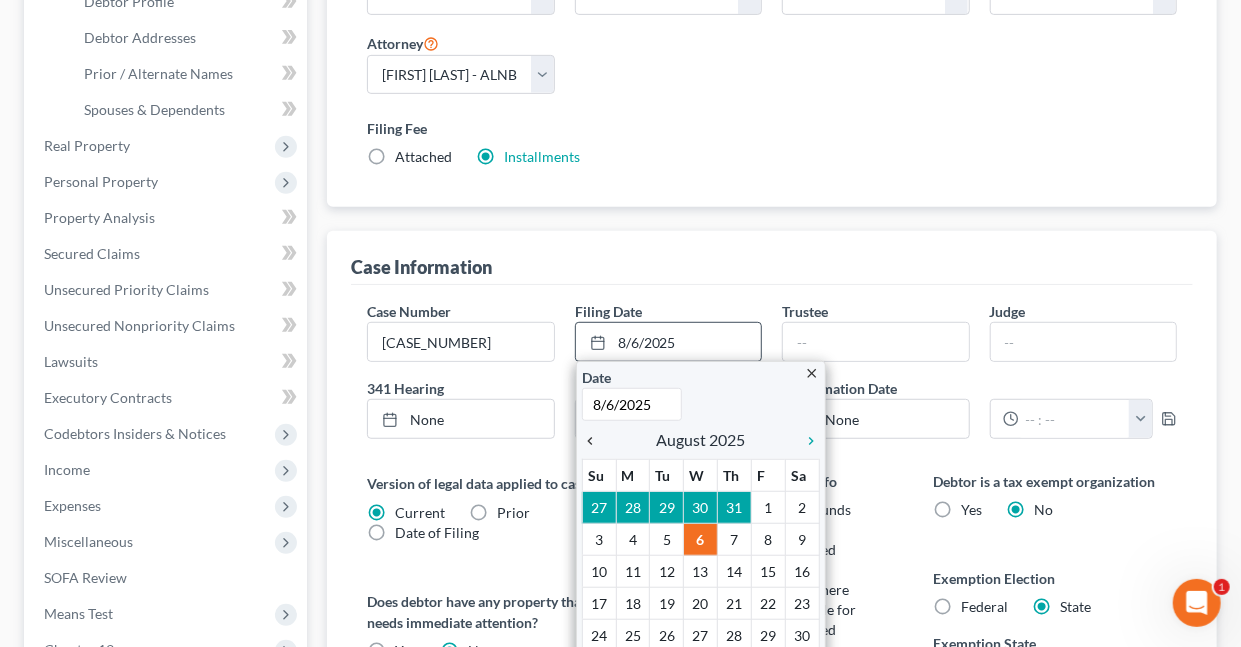 click on "chevron_left" at bounding box center (595, 441) 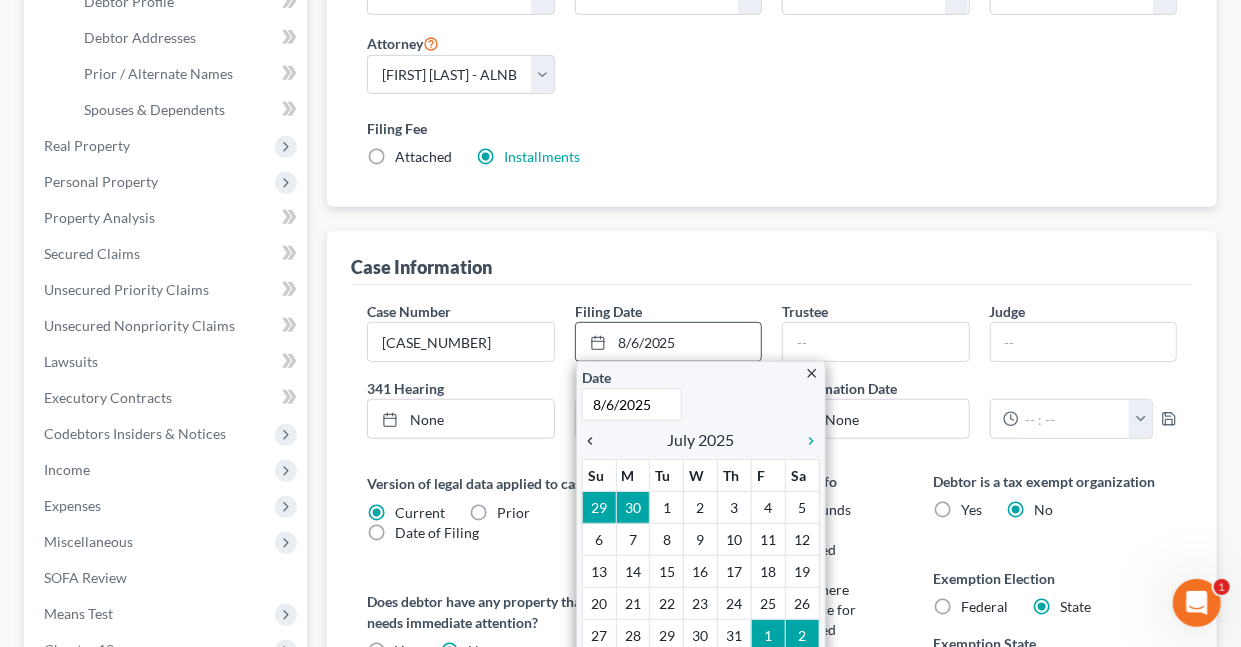 click on "chevron_left" at bounding box center (595, 441) 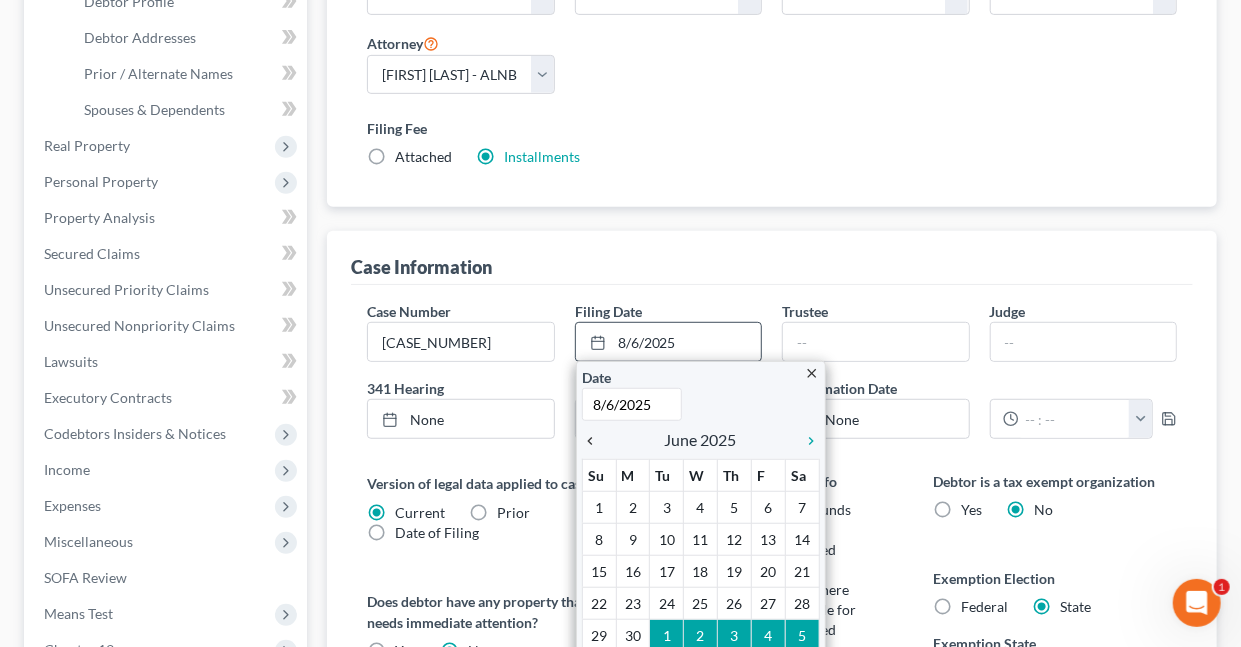 click on "chevron_left" at bounding box center (595, 441) 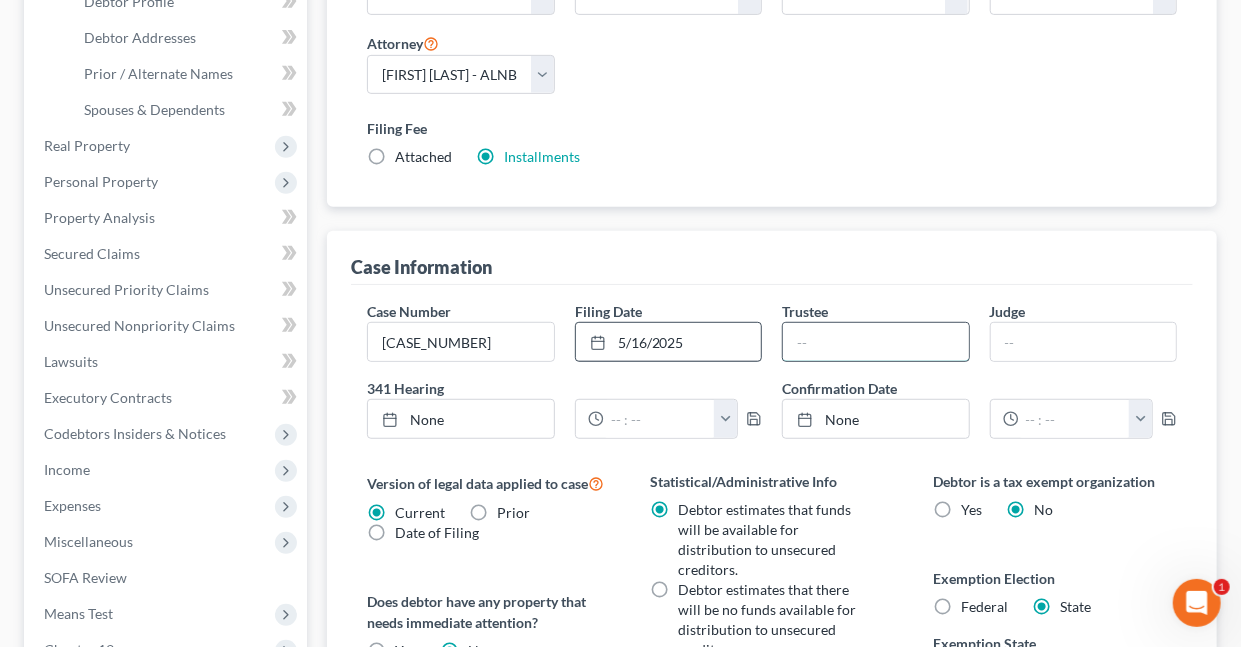 click at bounding box center (875, 342) 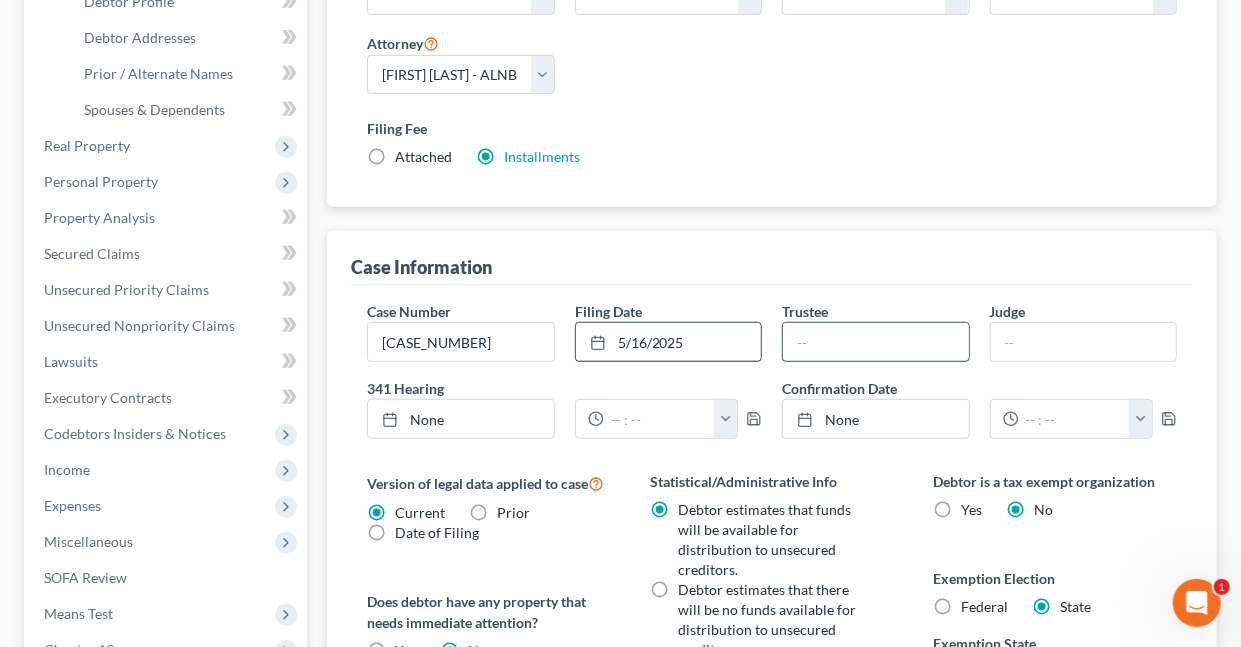 type on "[FIRST] [LAST]" 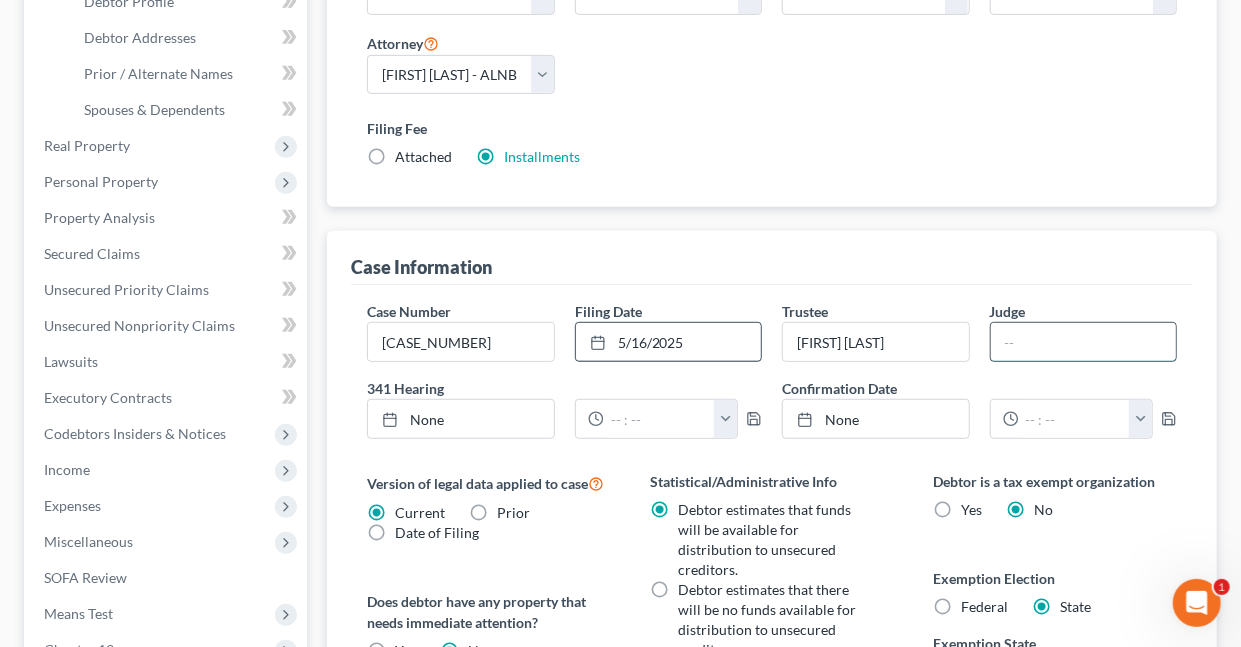 click at bounding box center (1083, 342) 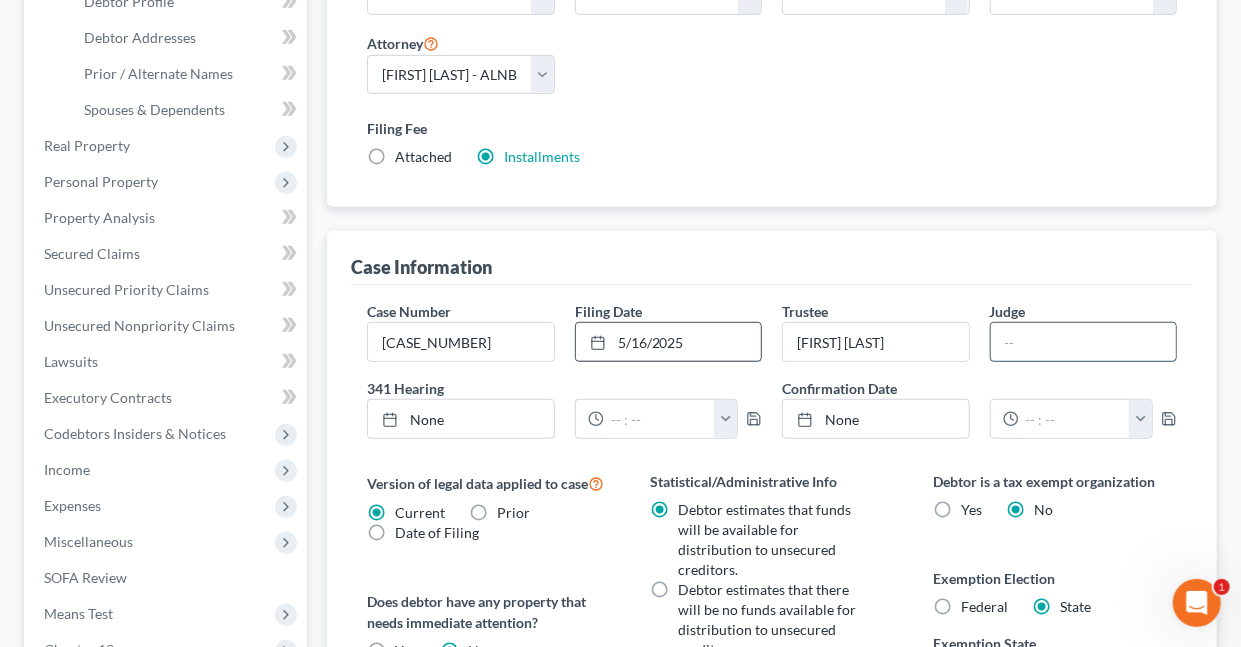 type on "[FIRST] [LAST]" 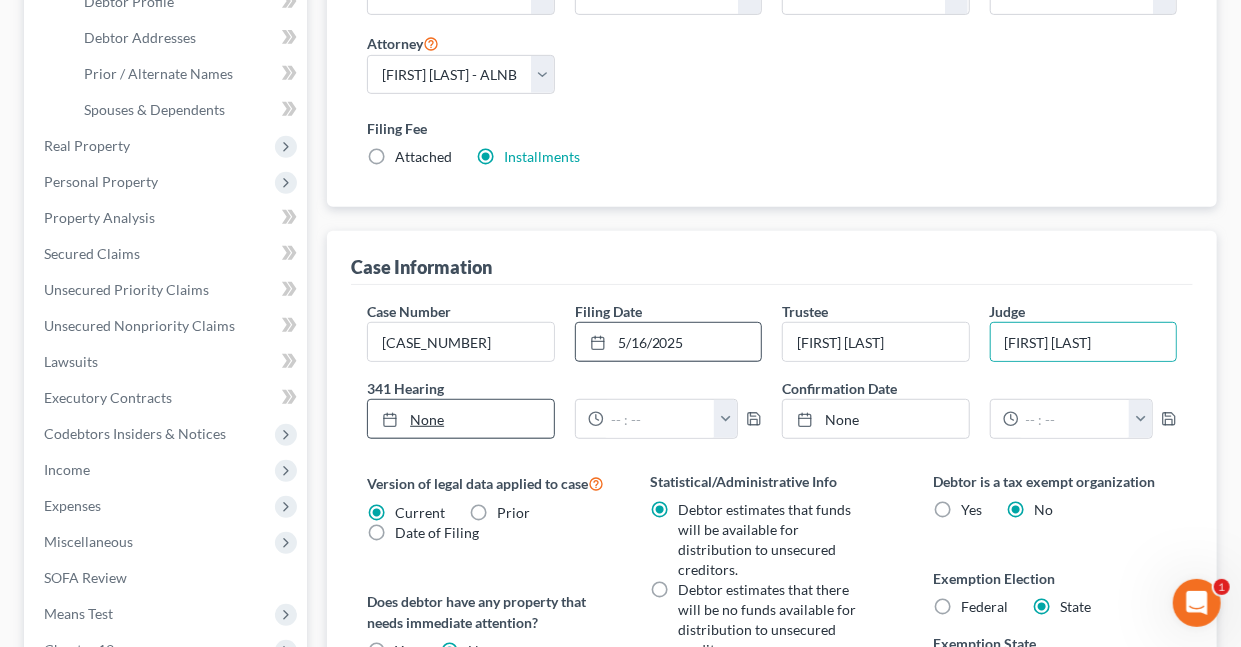 type on "8/6/2025" 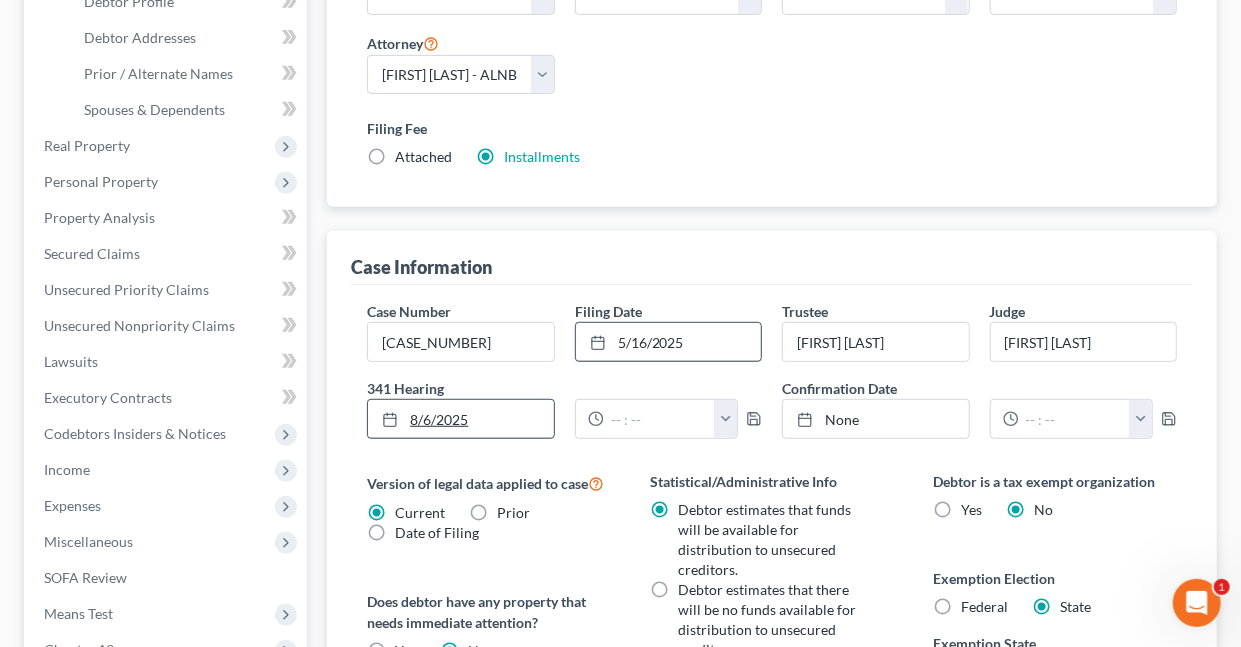 click on "8/6/2025" at bounding box center (460, 419) 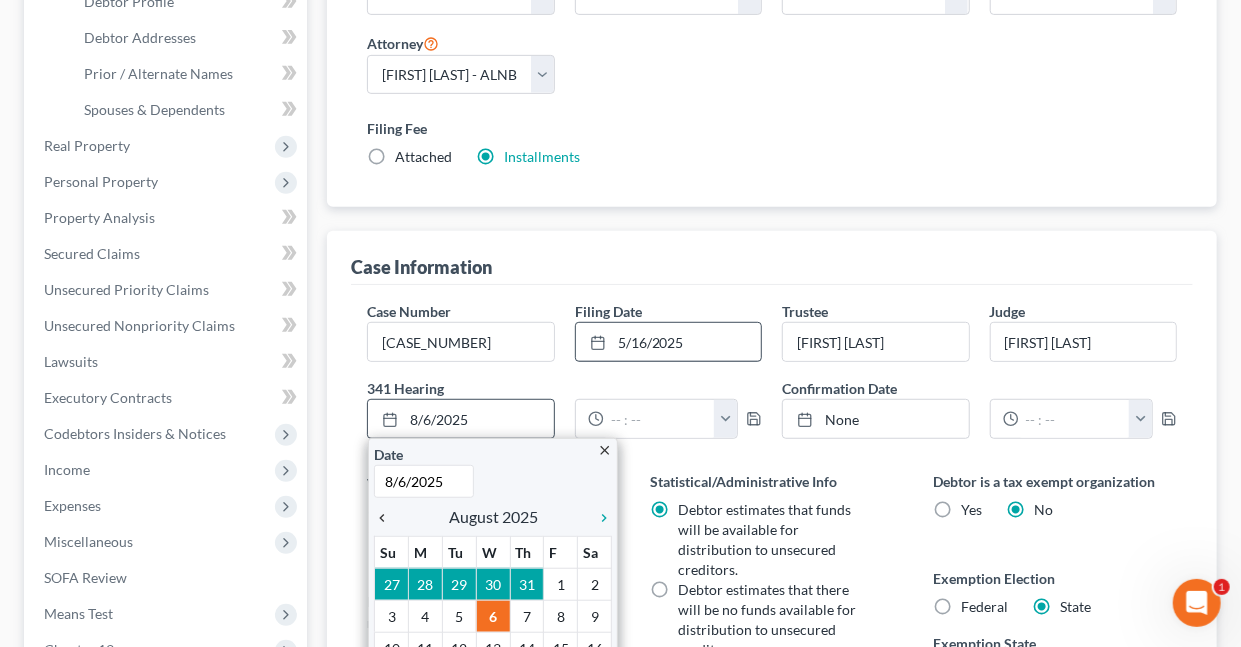 click on "chevron_left" at bounding box center [387, 518] 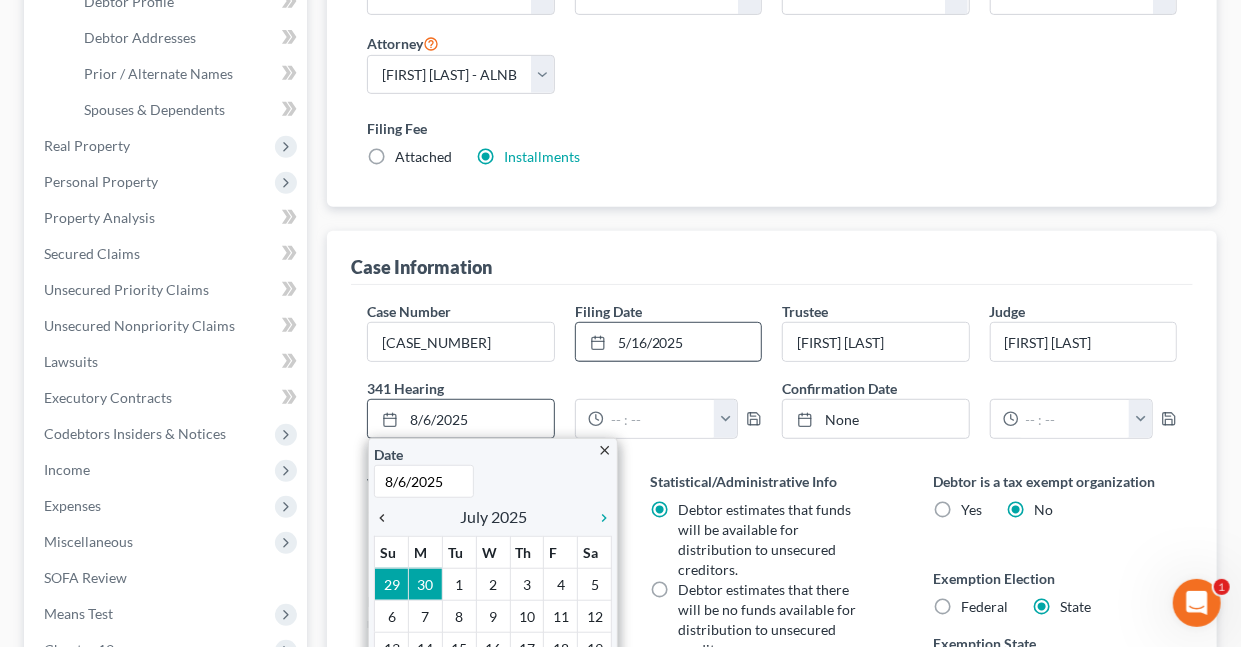 click on "chevron_left" at bounding box center [387, 518] 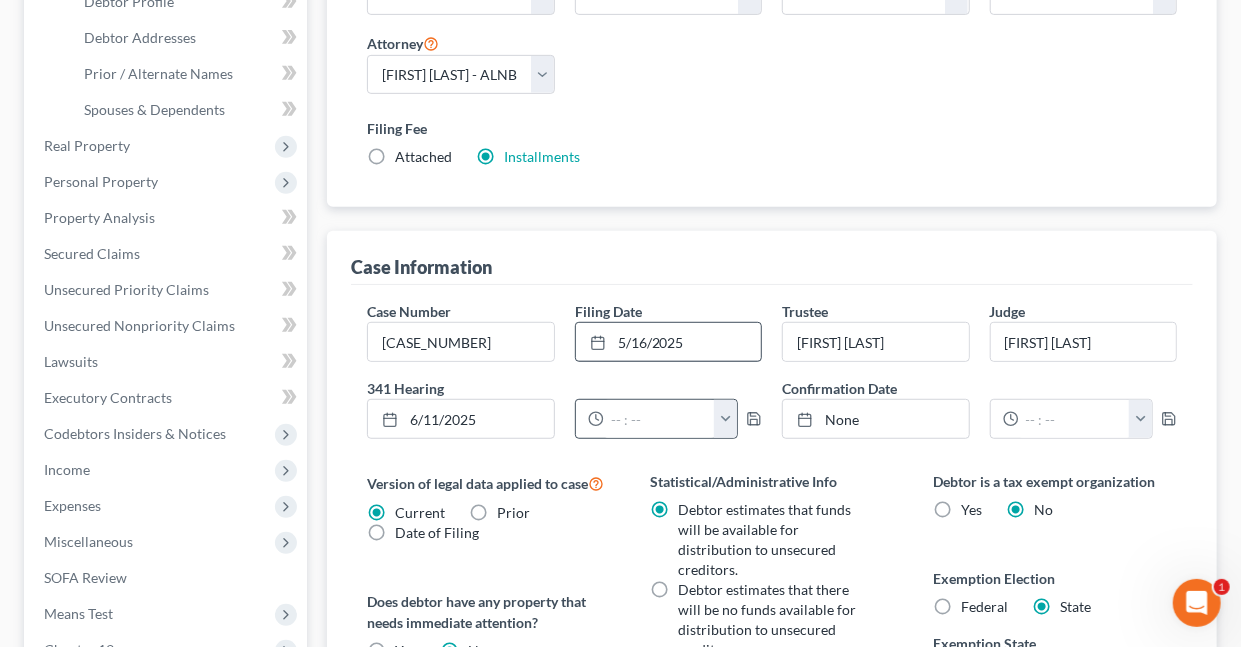 click at bounding box center (725, 419) 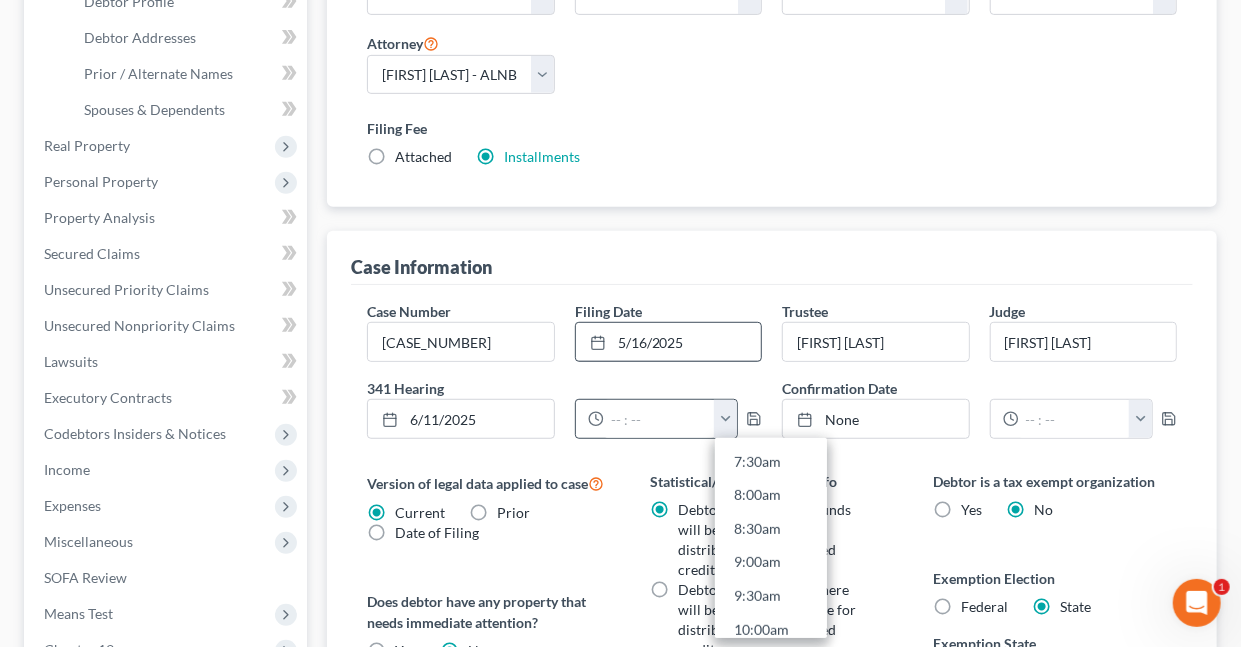 scroll, scrollTop: 521, scrollLeft: 0, axis: vertical 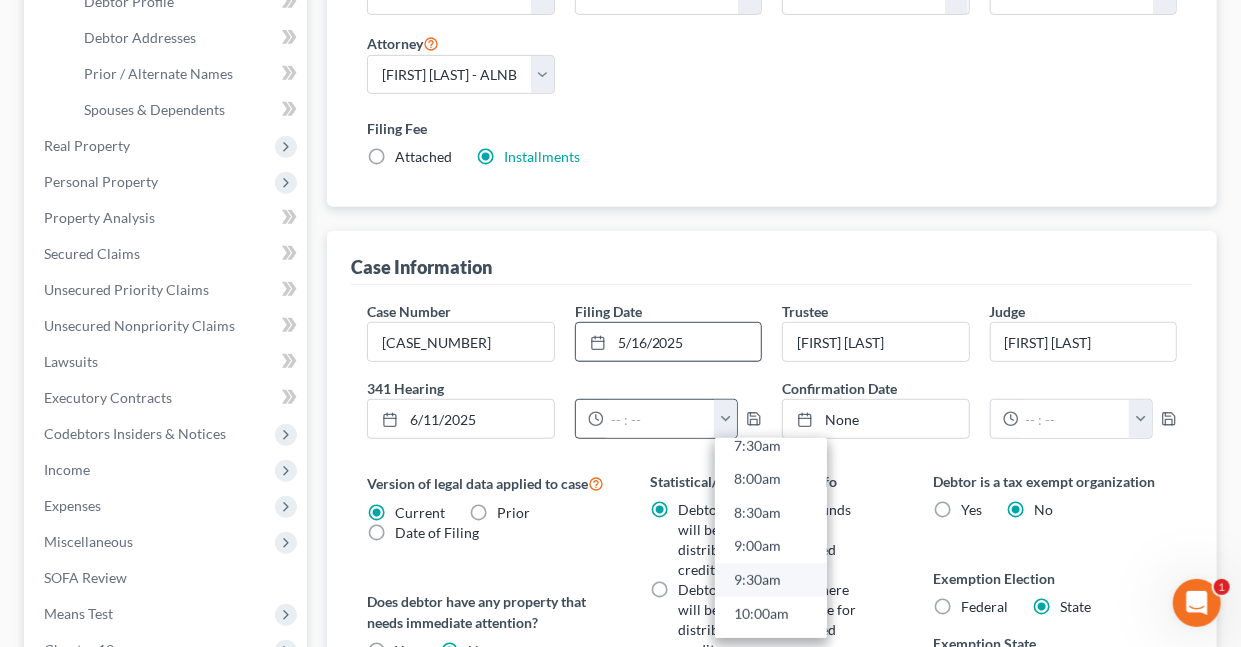 click on "9:30am" at bounding box center (771, 580) 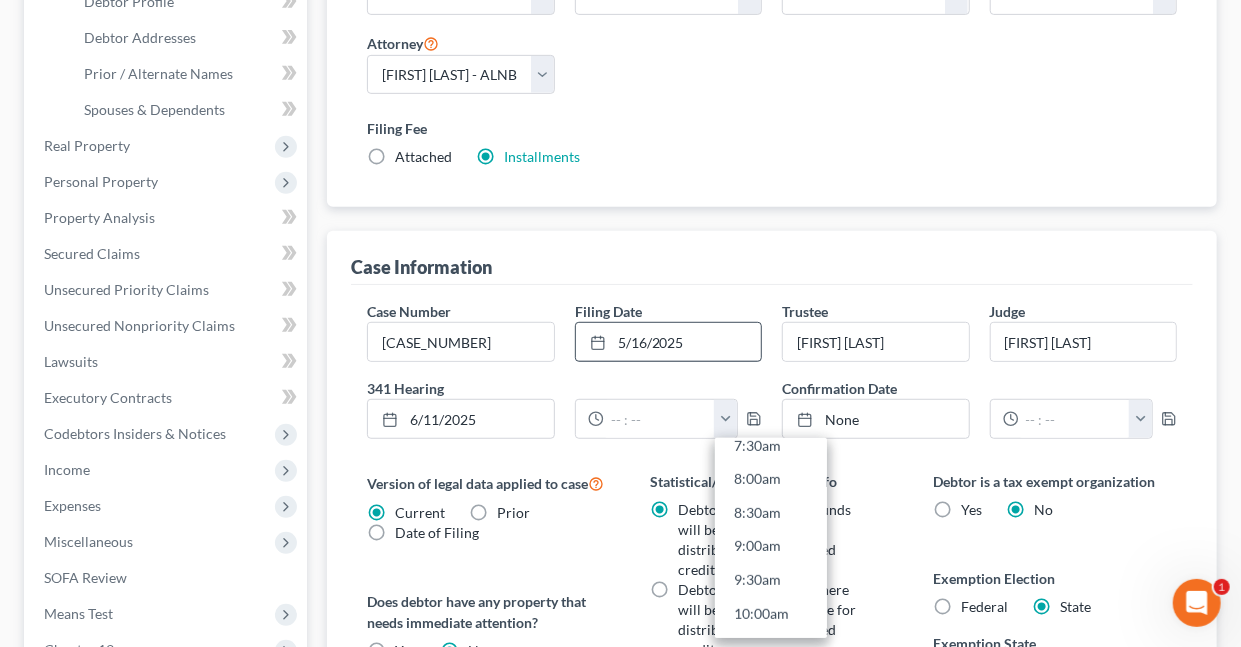 type on "9:30am" 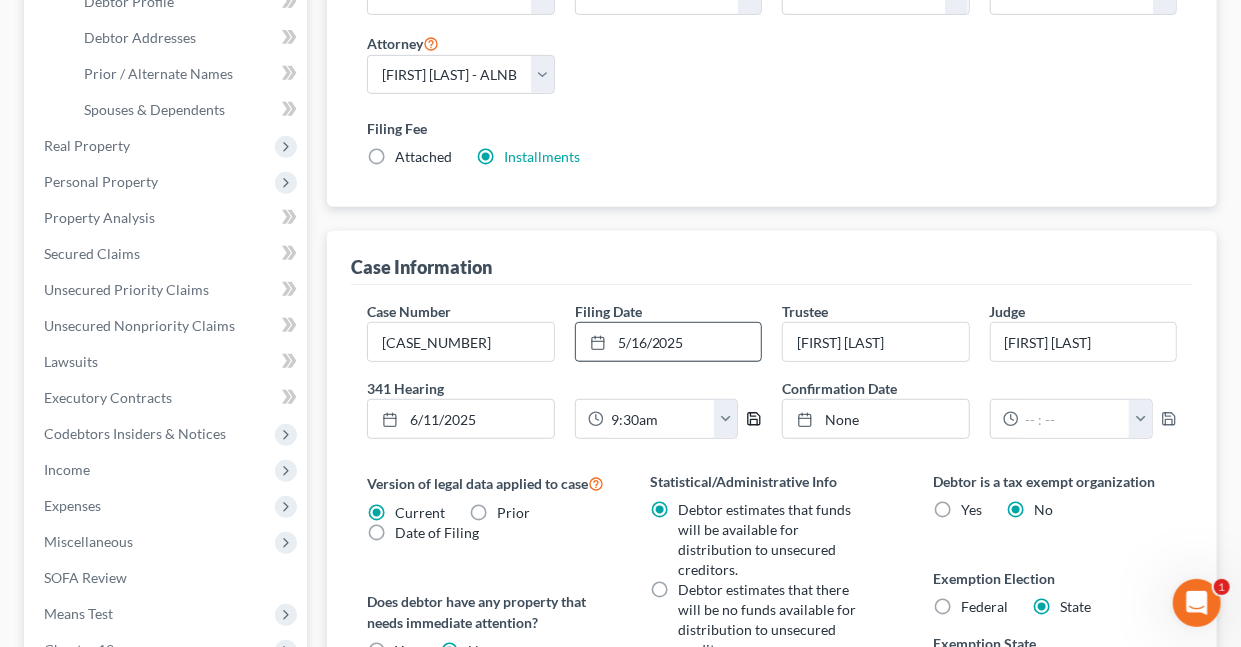 click 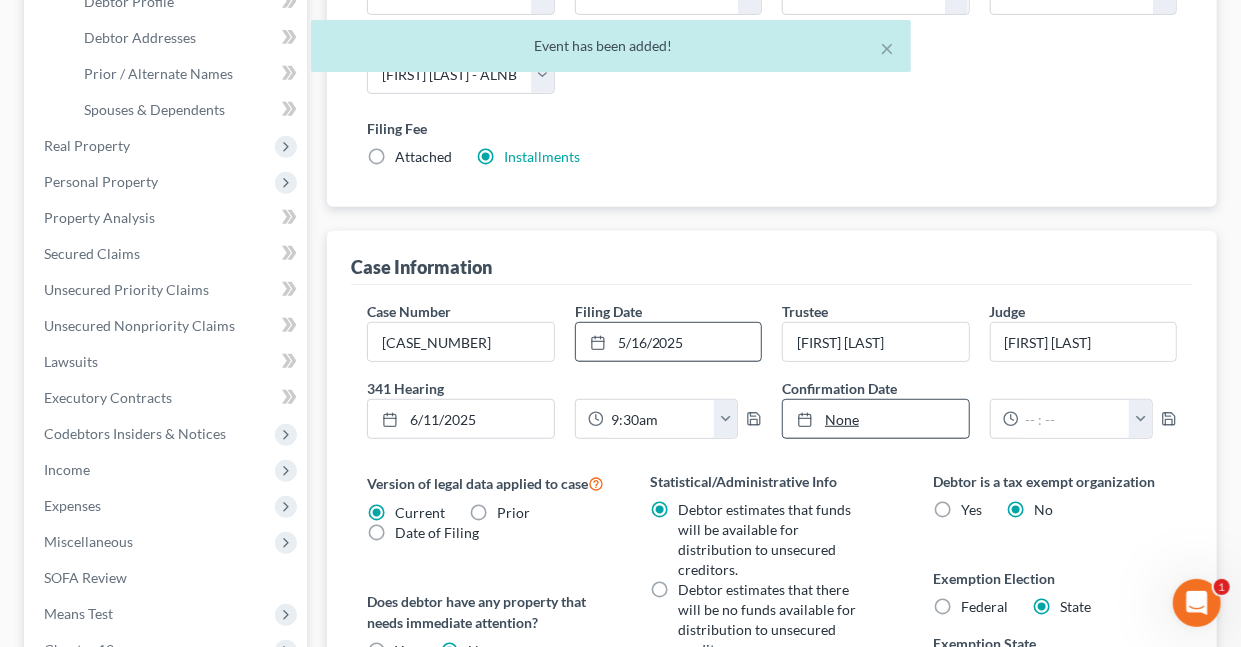 type on "8/6/2025" 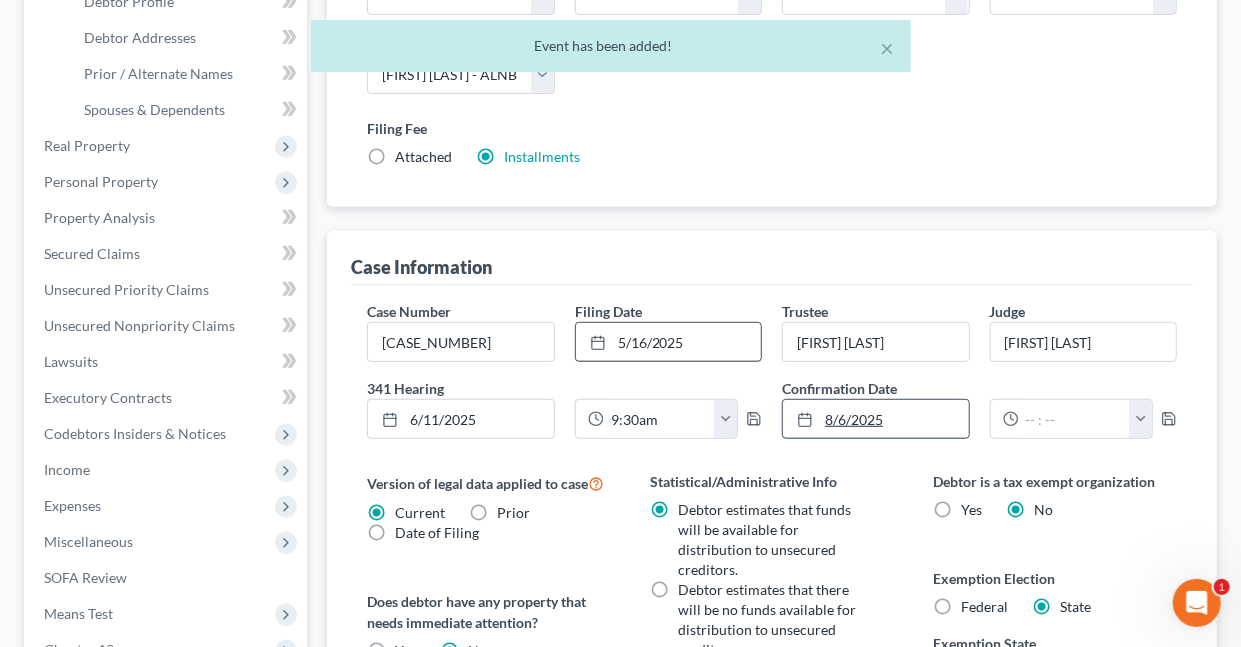 click on "8/6/2025" at bounding box center [875, 419] 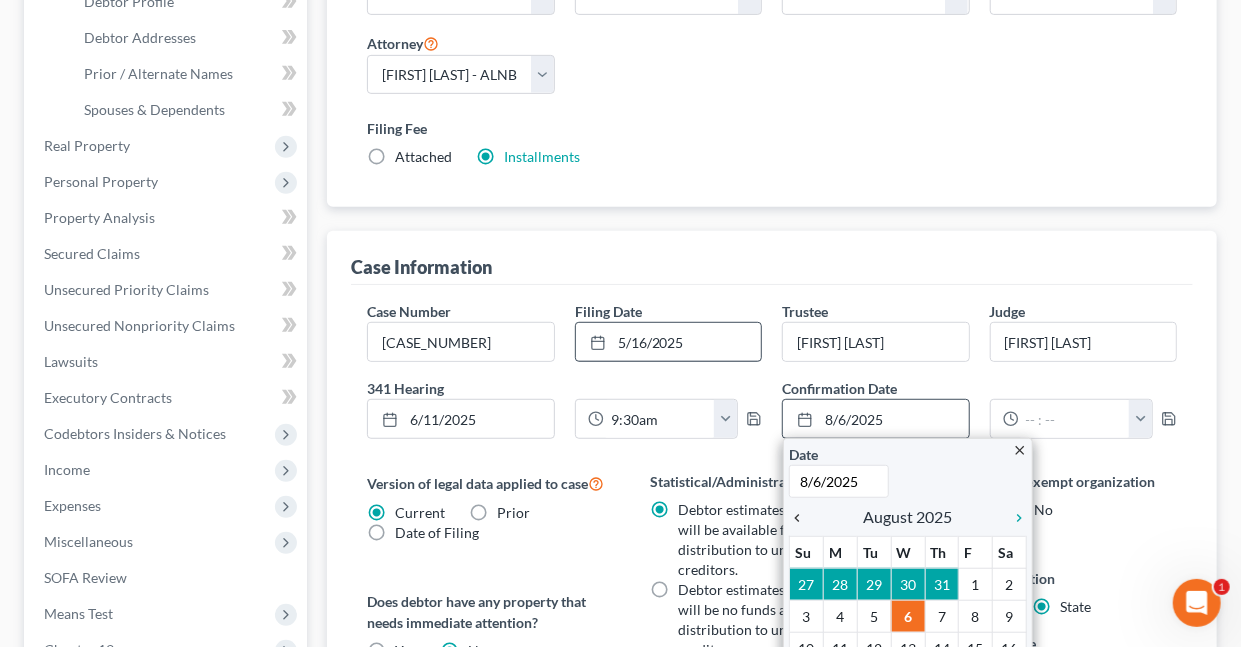click on "chevron_left" at bounding box center (802, 518) 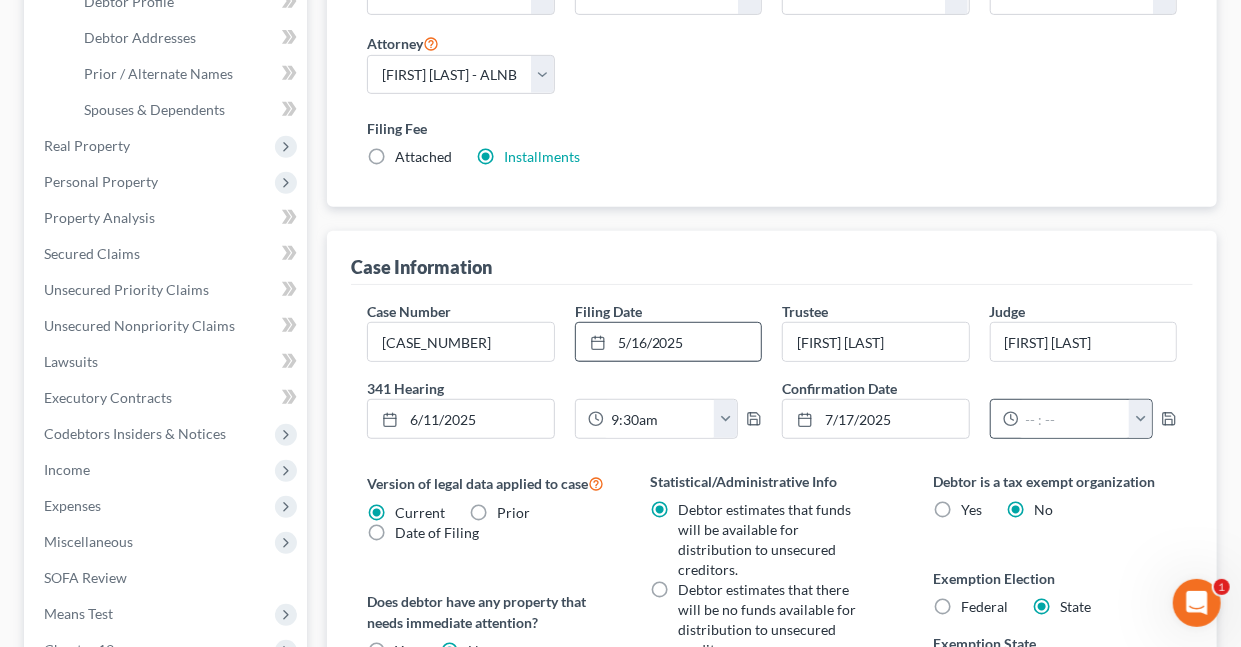 click at bounding box center (1140, 419) 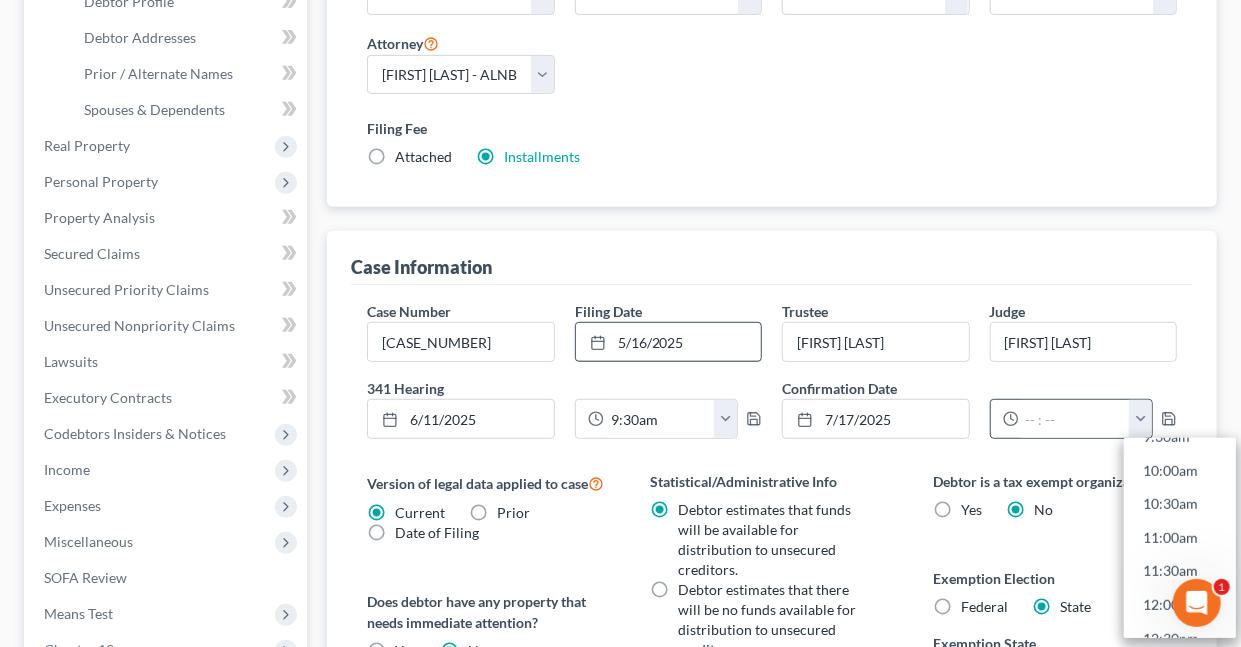 scroll, scrollTop: 672, scrollLeft: 0, axis: vertical 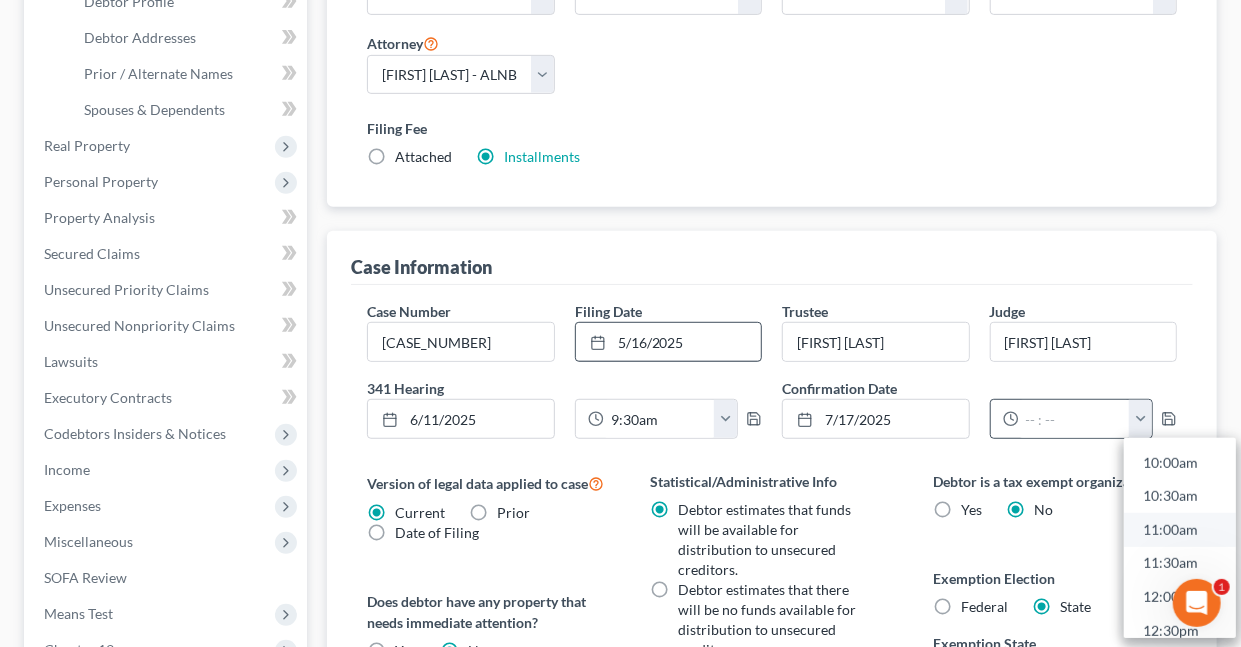 click on "11:00am" at bounding box center [1180, 530] 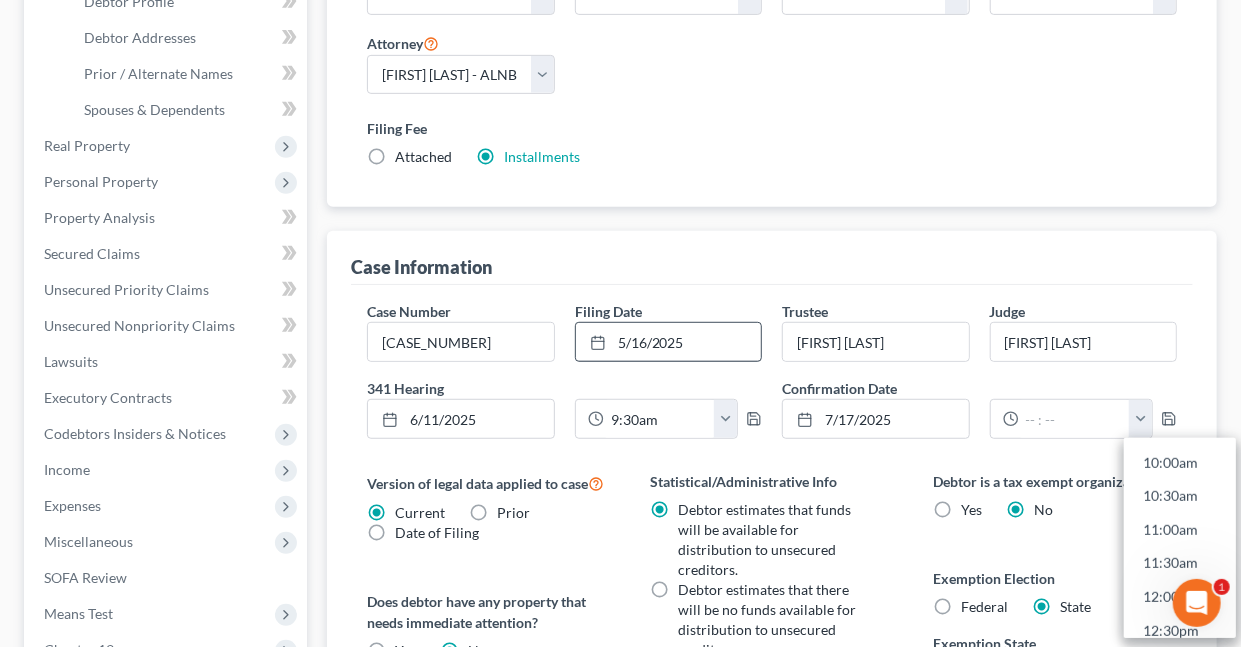type on "11:00am" 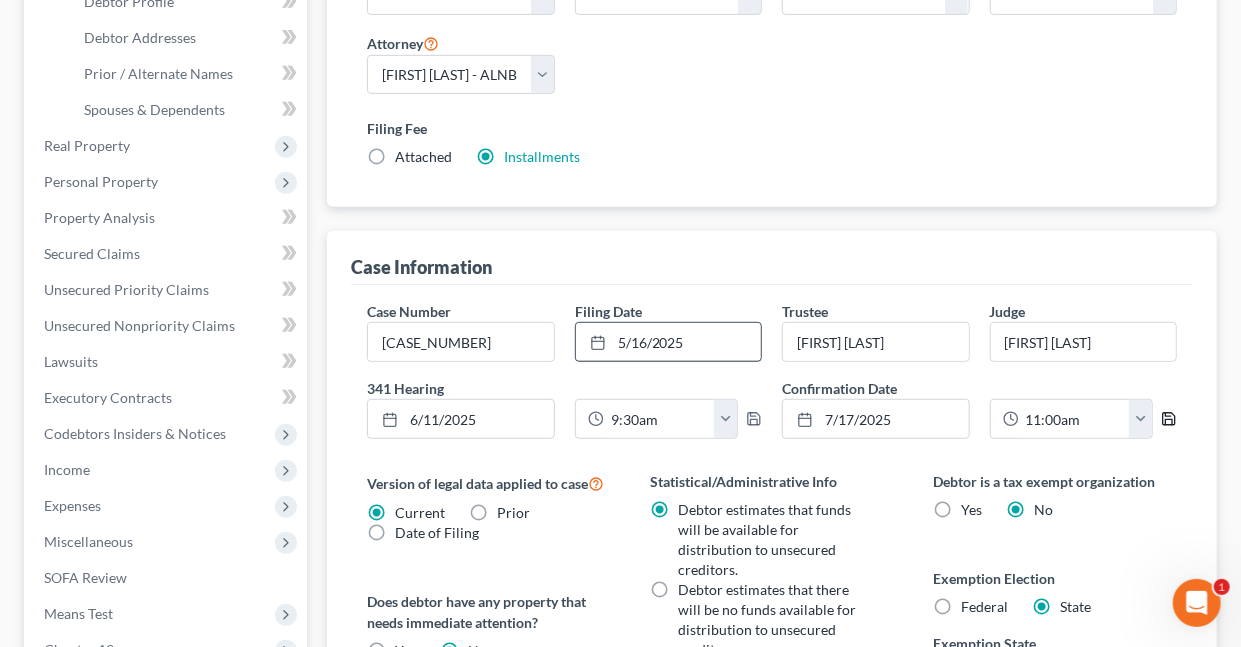 click 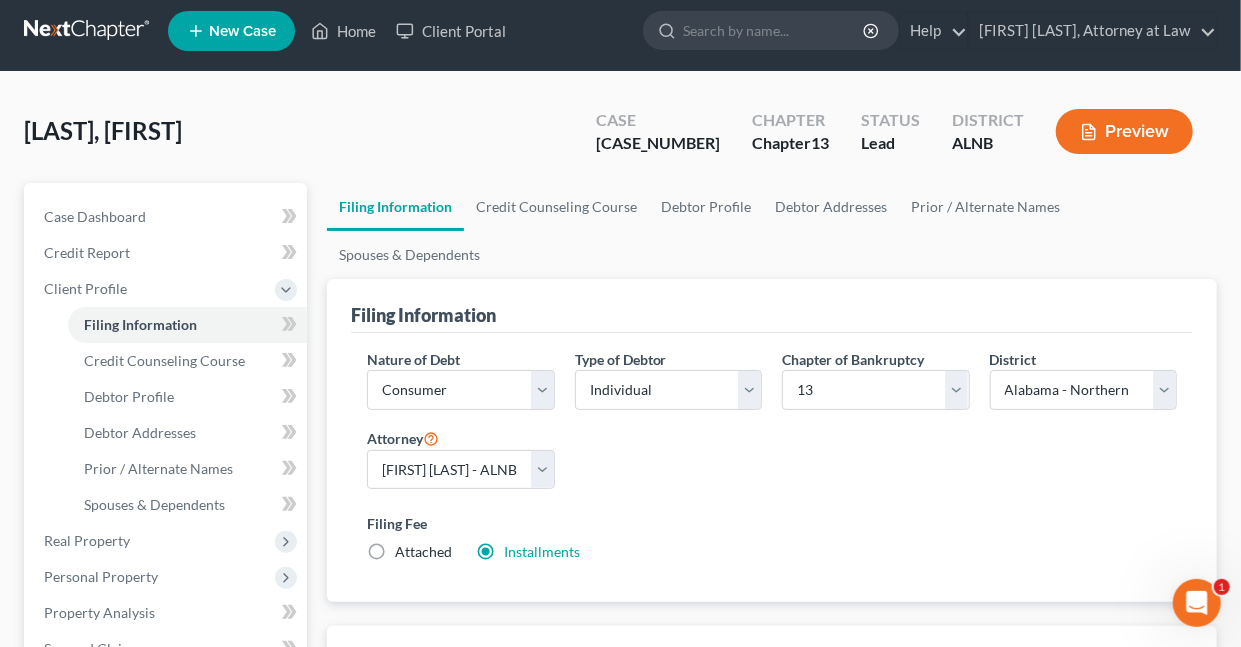 scroll, scrollTop: 0, scrollLeft: 0, axis: both 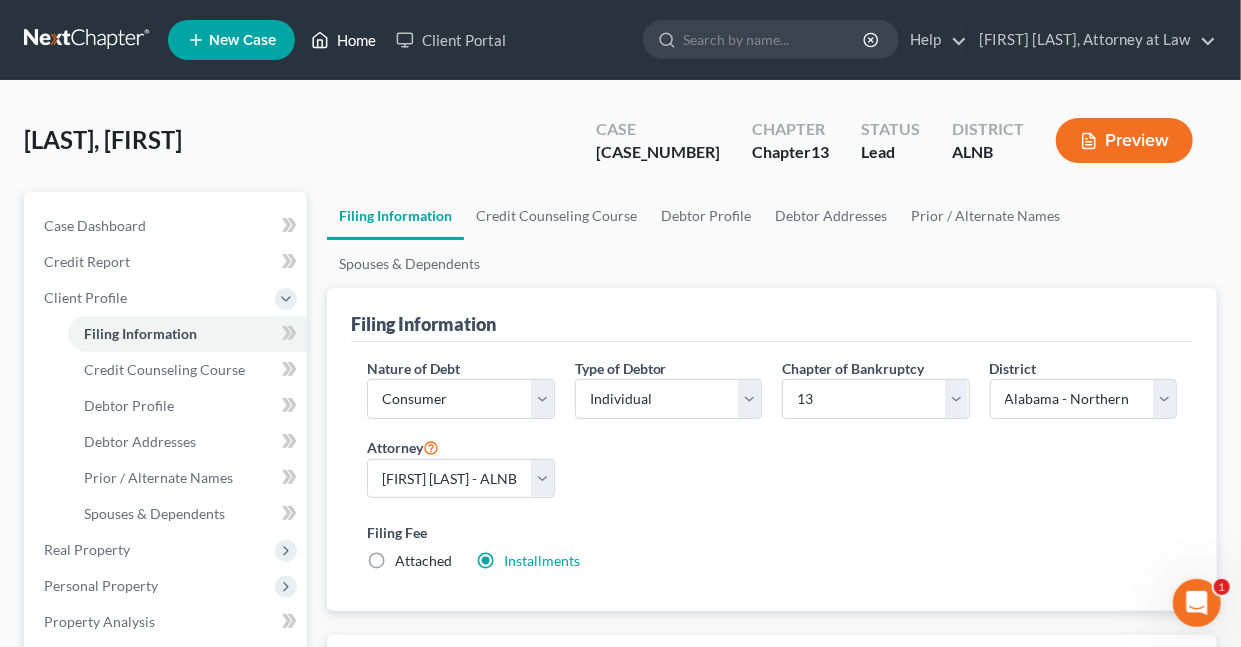click on "Home" at bounding box center [343, 40] 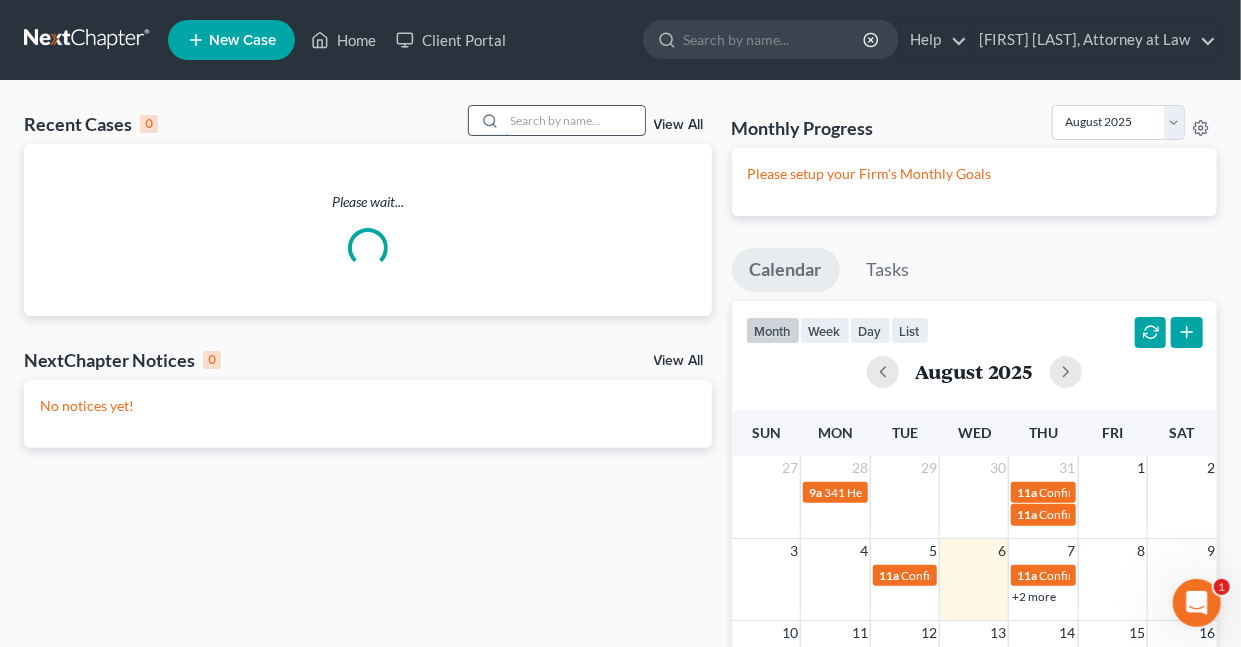 click at bounding box center (575, 120) 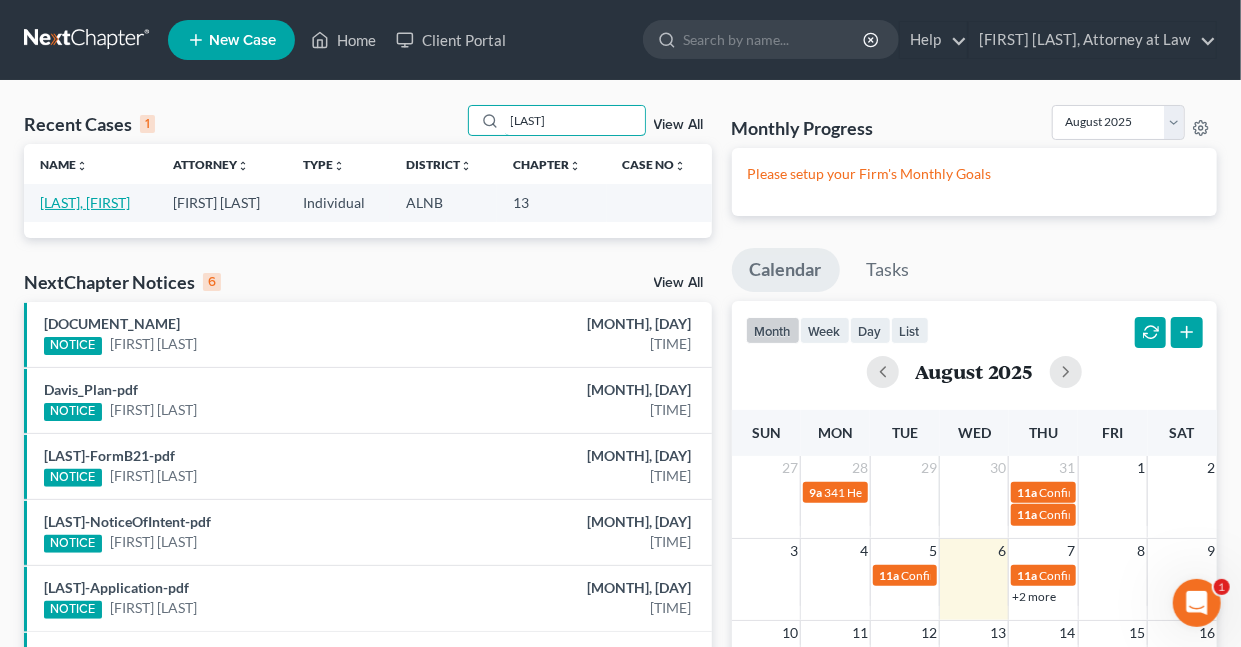 type on "[LAST]" 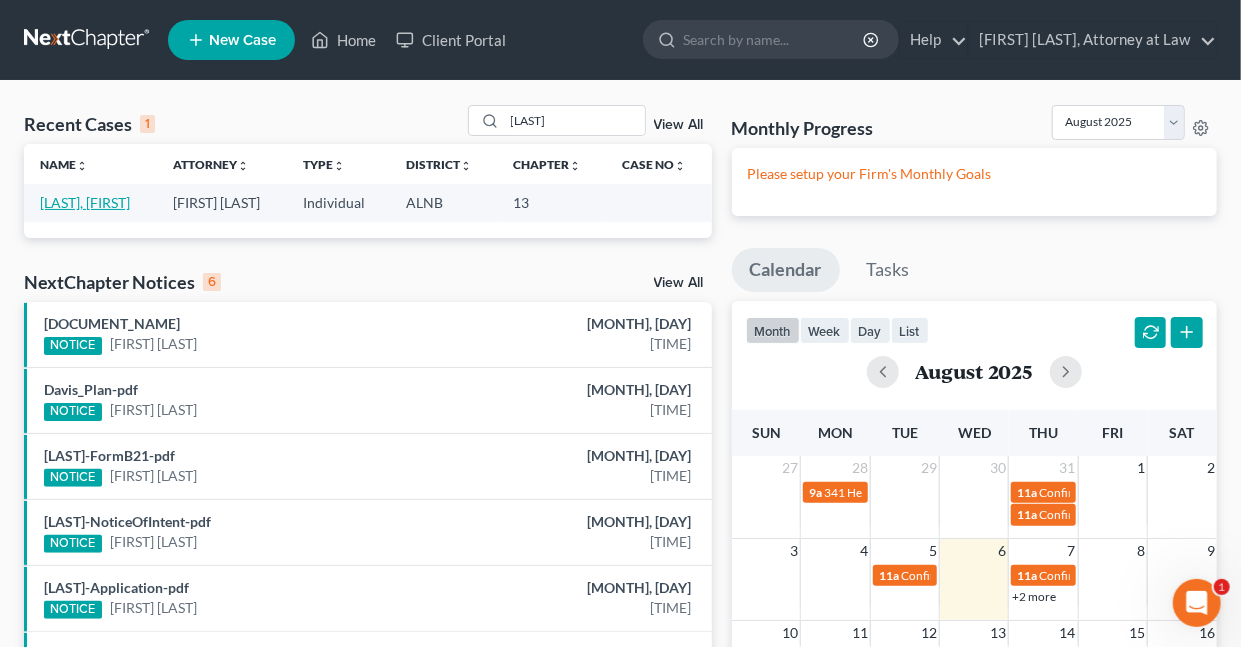 click on "[LAST], [FIRST]" at bounding box center (85, 202) 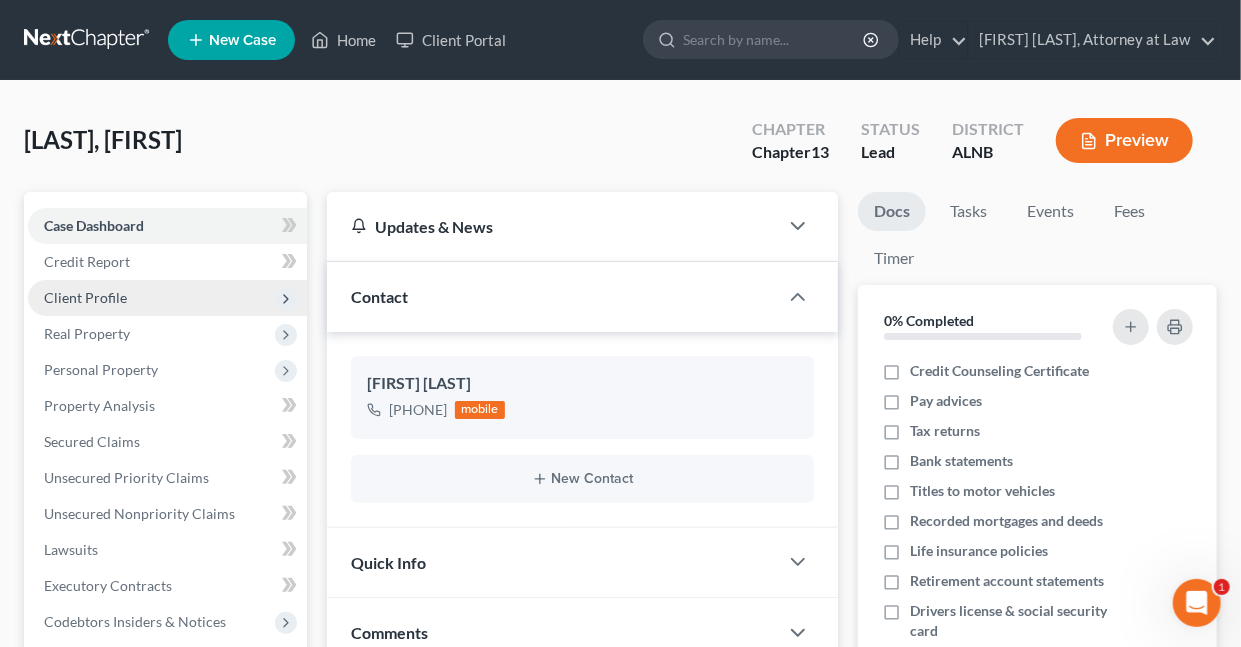 click on "Client Profile" at bounding box center [85, 297] 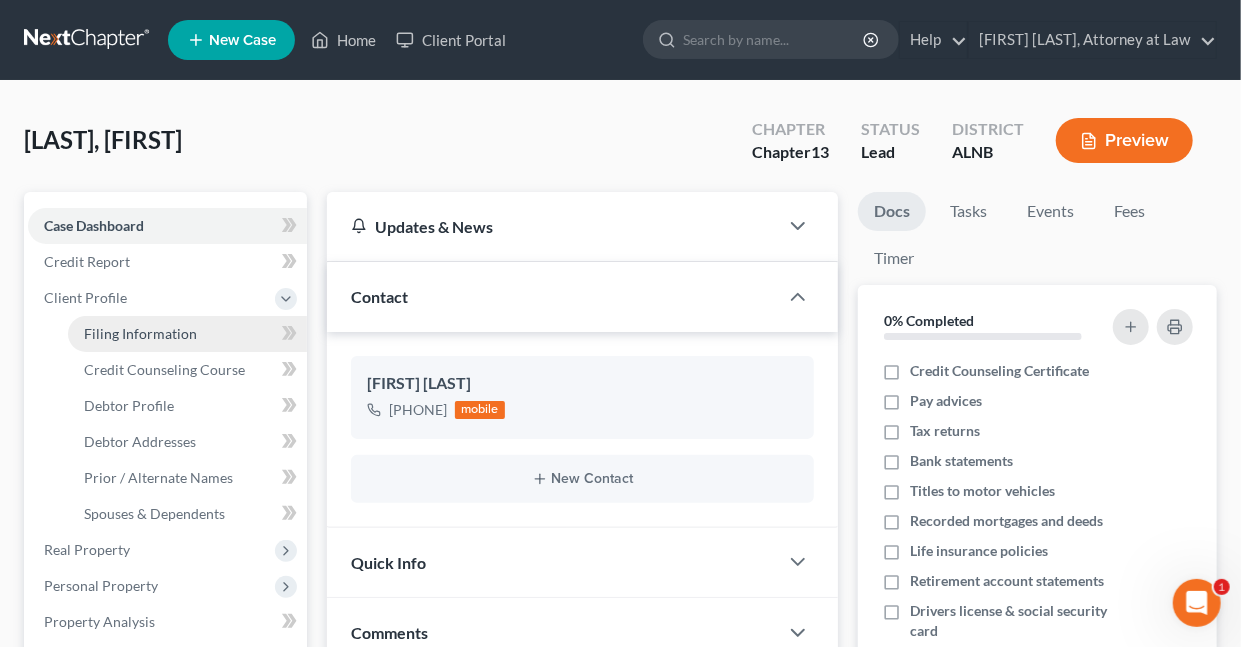 click on "Filing Information" at bounding box center [140, 333] 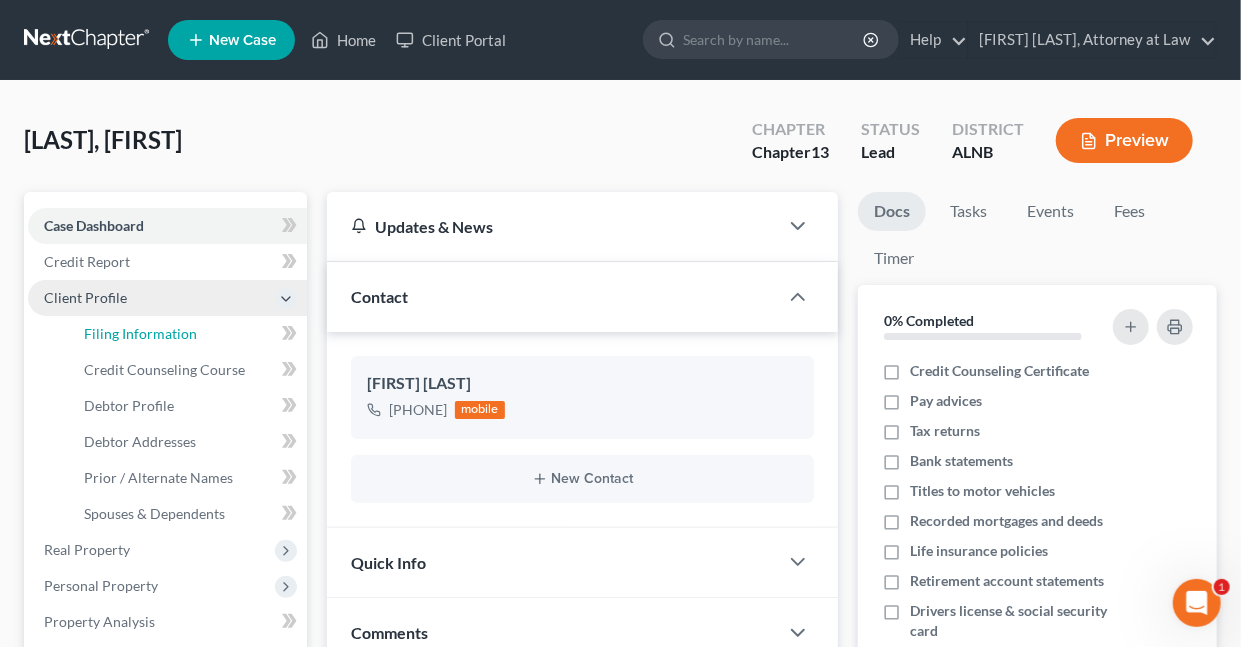 select on "1" 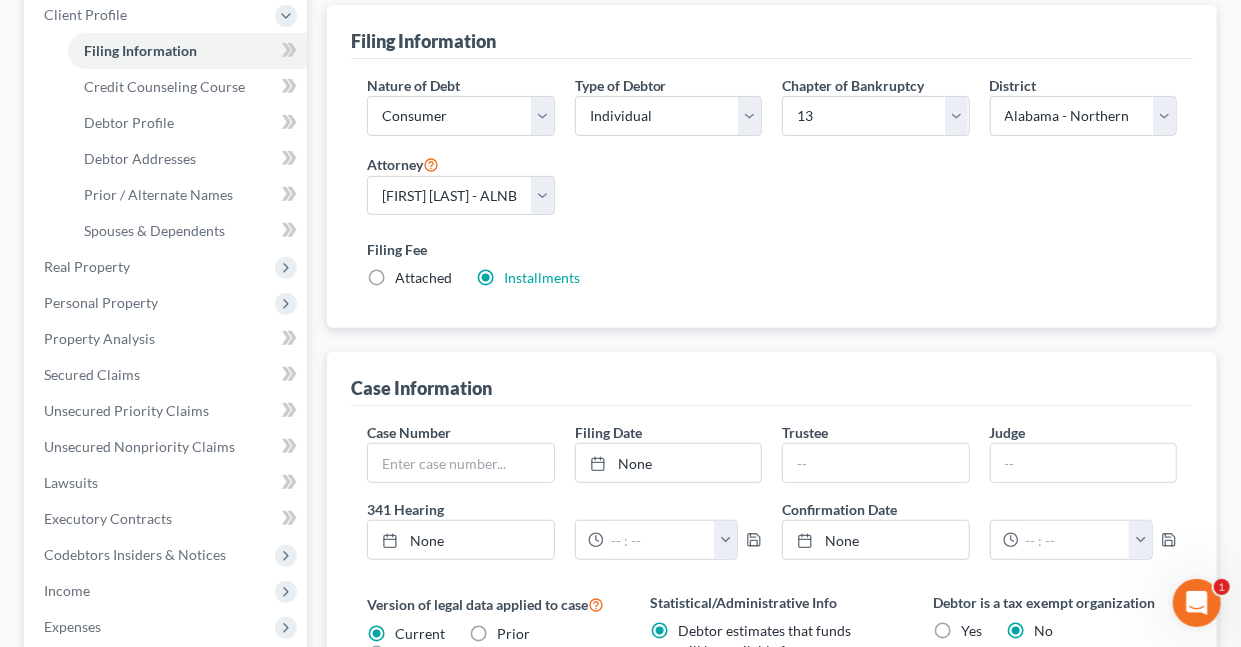 scroll, scrollTop: 342, scrollLeft: 0, axis: vertical 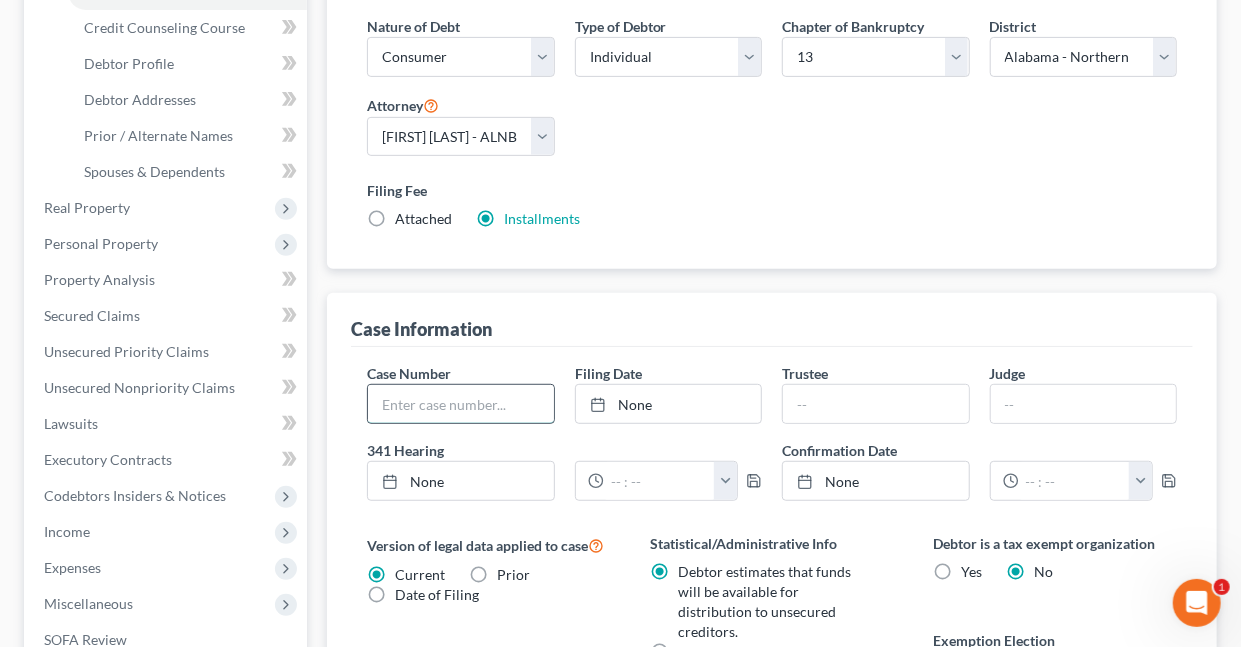click at bounding box center (460, 404) 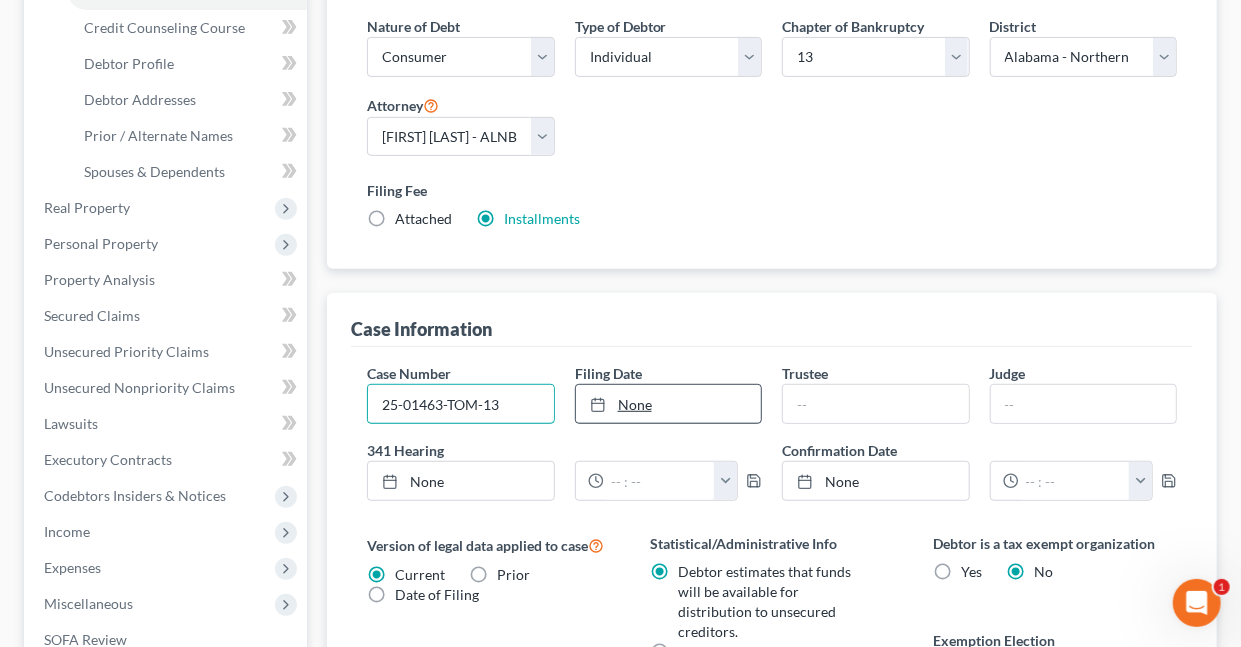 type on "25-01463-TOM-13" 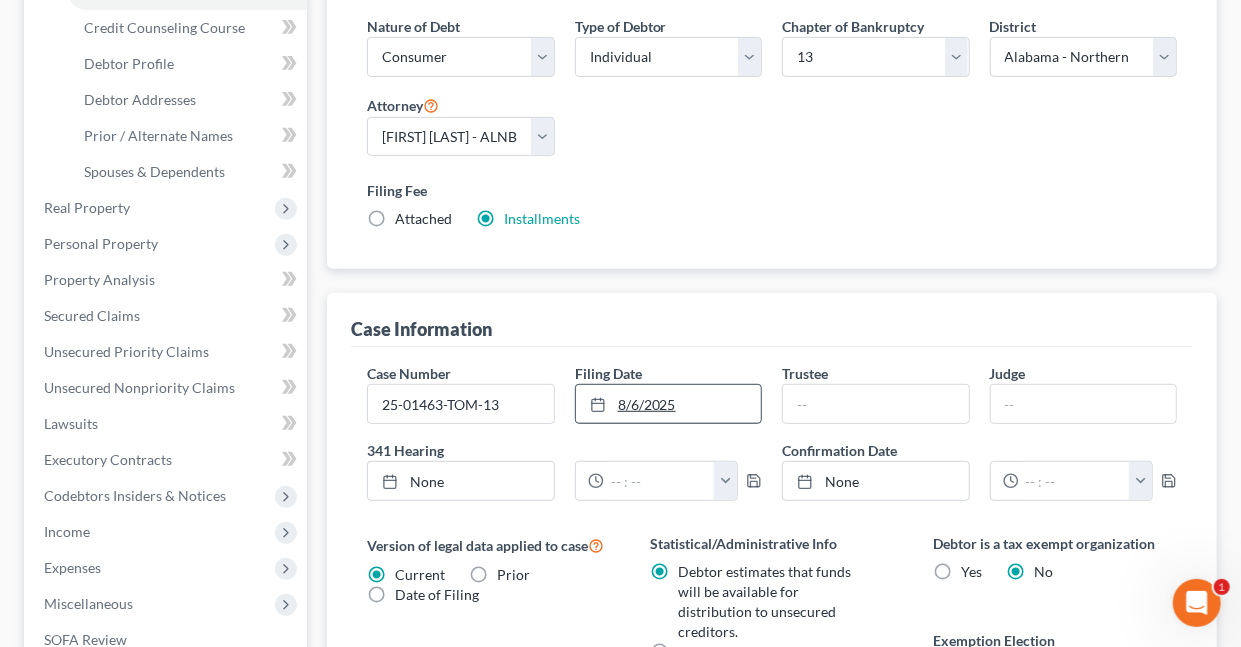 type 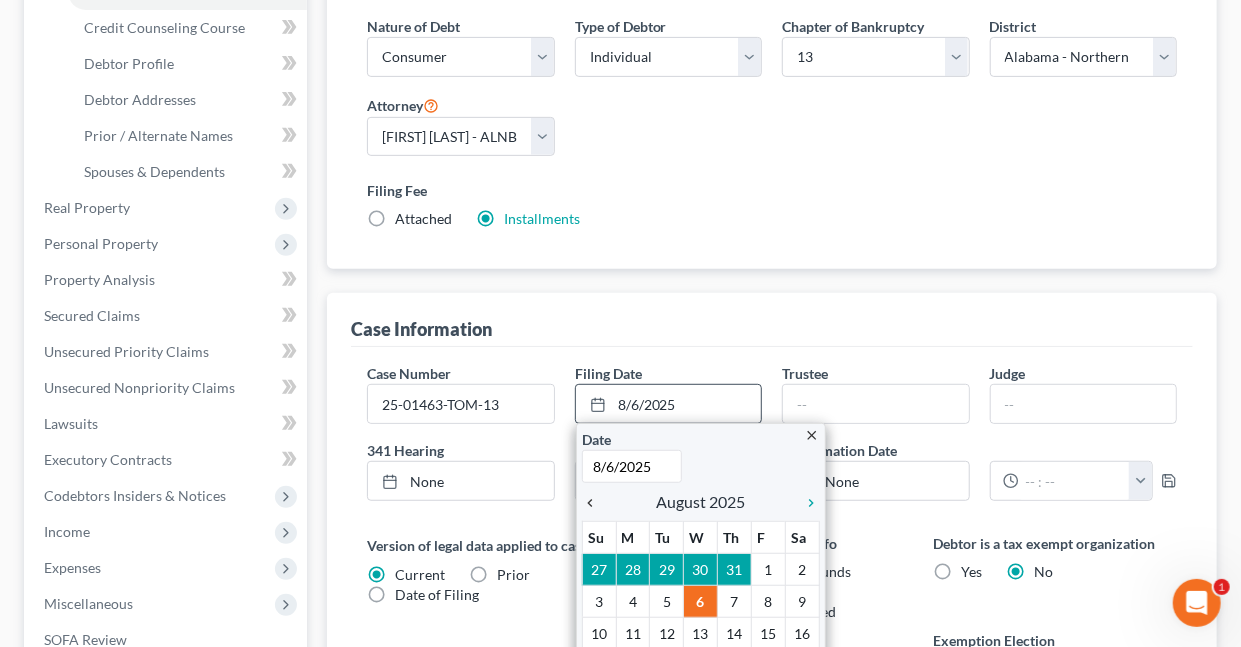 click on "chevron_left" at bounding box center (595, 503) 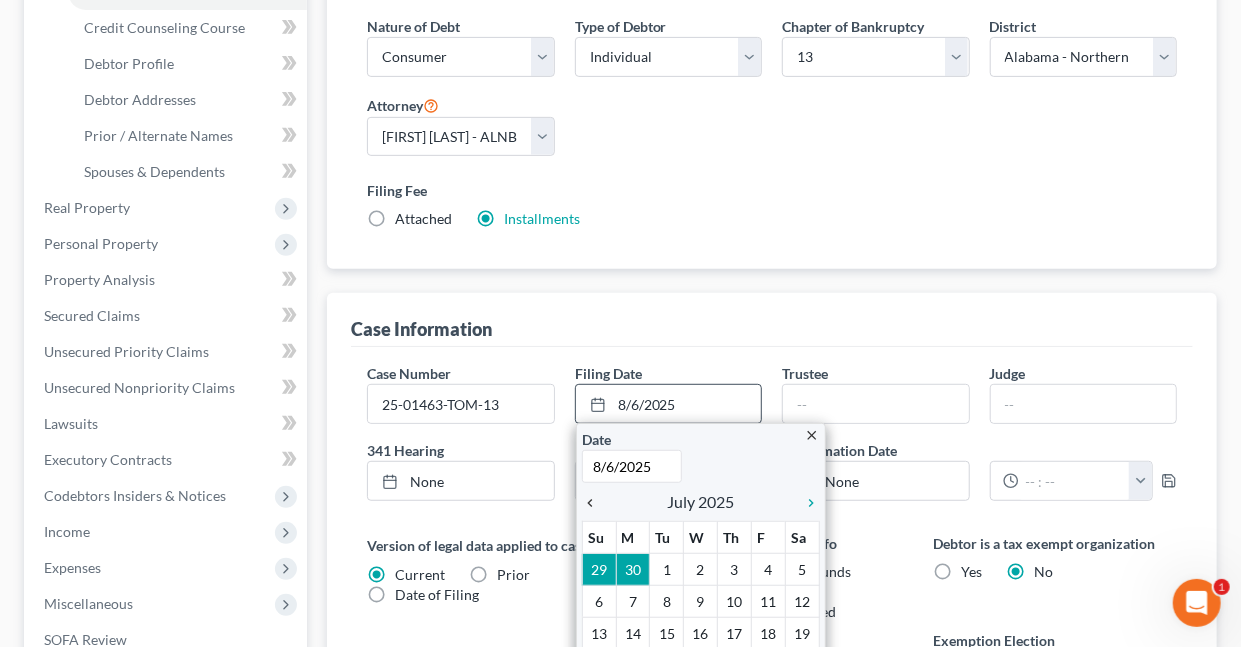 click on "chevron_left" at bounding box center (595, 503) 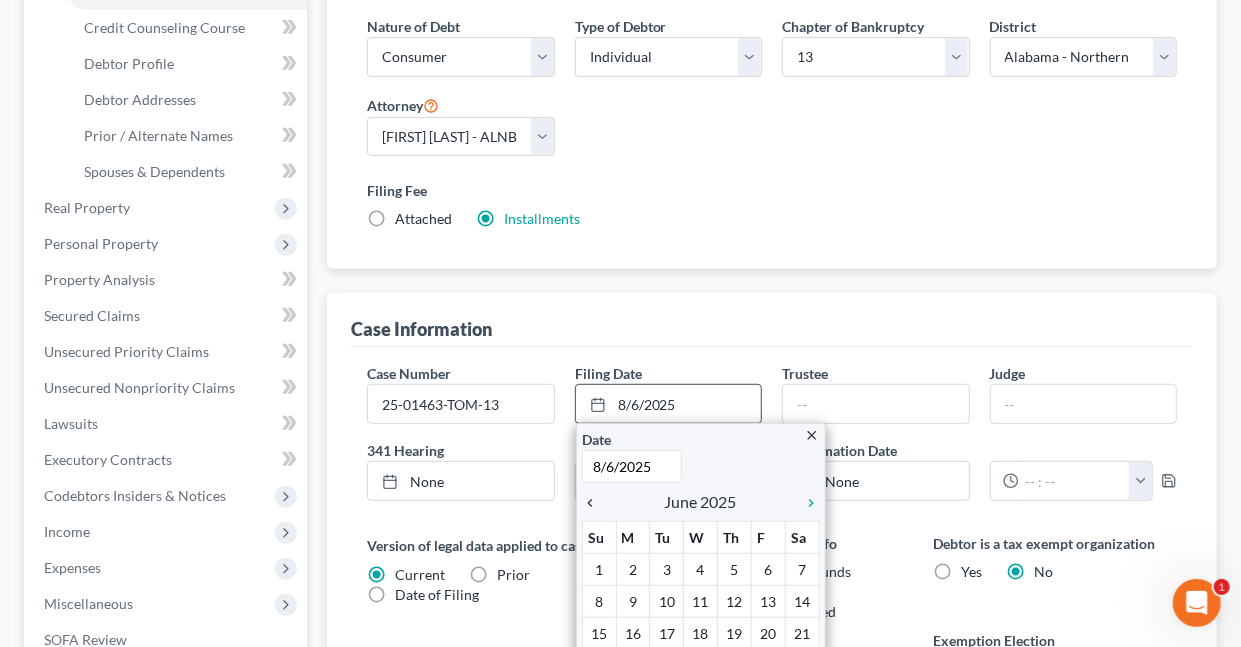 click on "chevron_left" at bounding box center (595, 503) 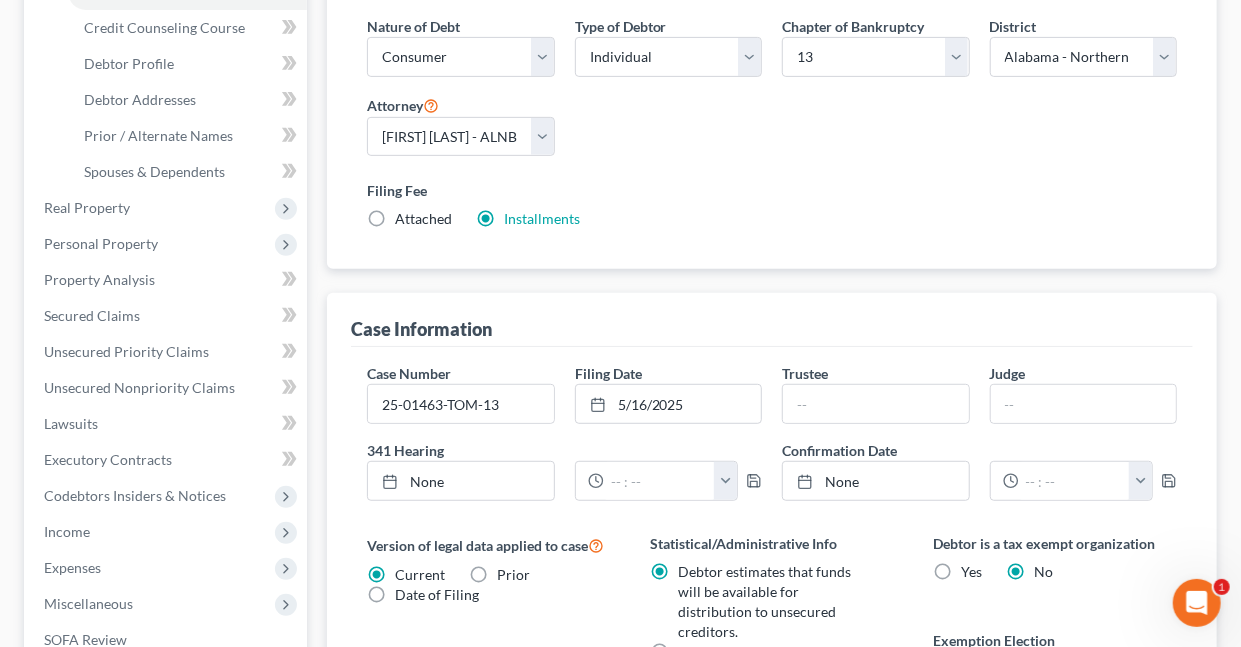 drag, startPoint x: 766, startPoint y: 618, endPoint x: 759, endPoint y: 583, distance: 35.69314 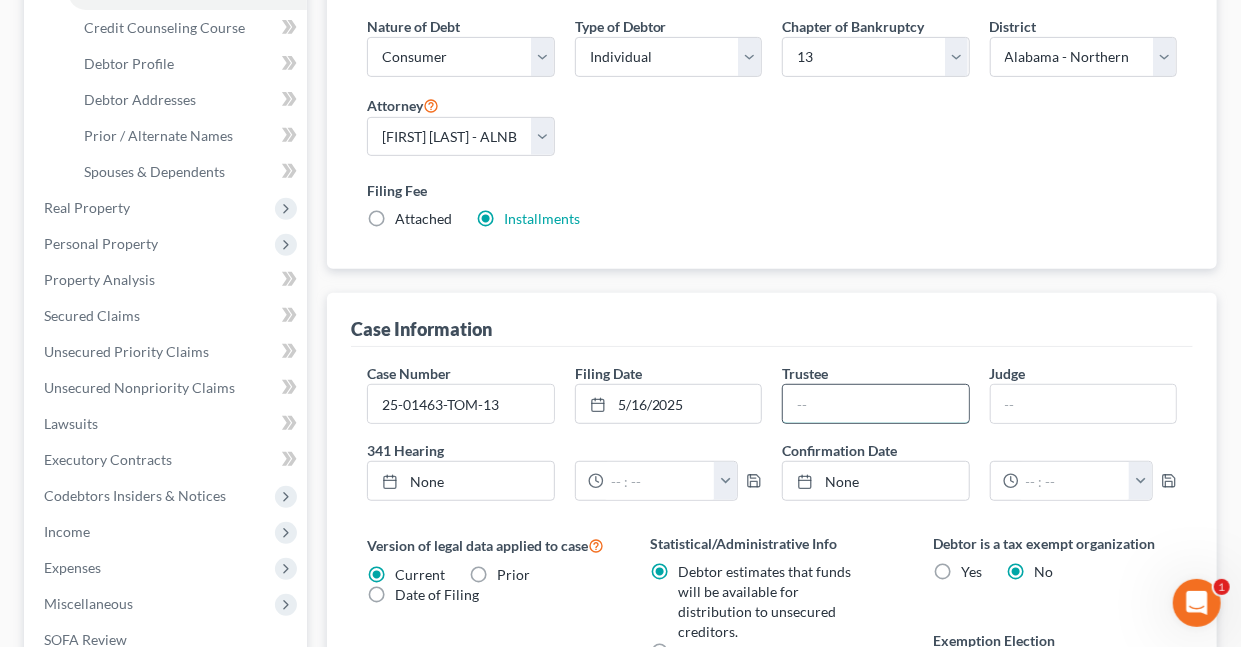 click at bounding box center [875, 404] 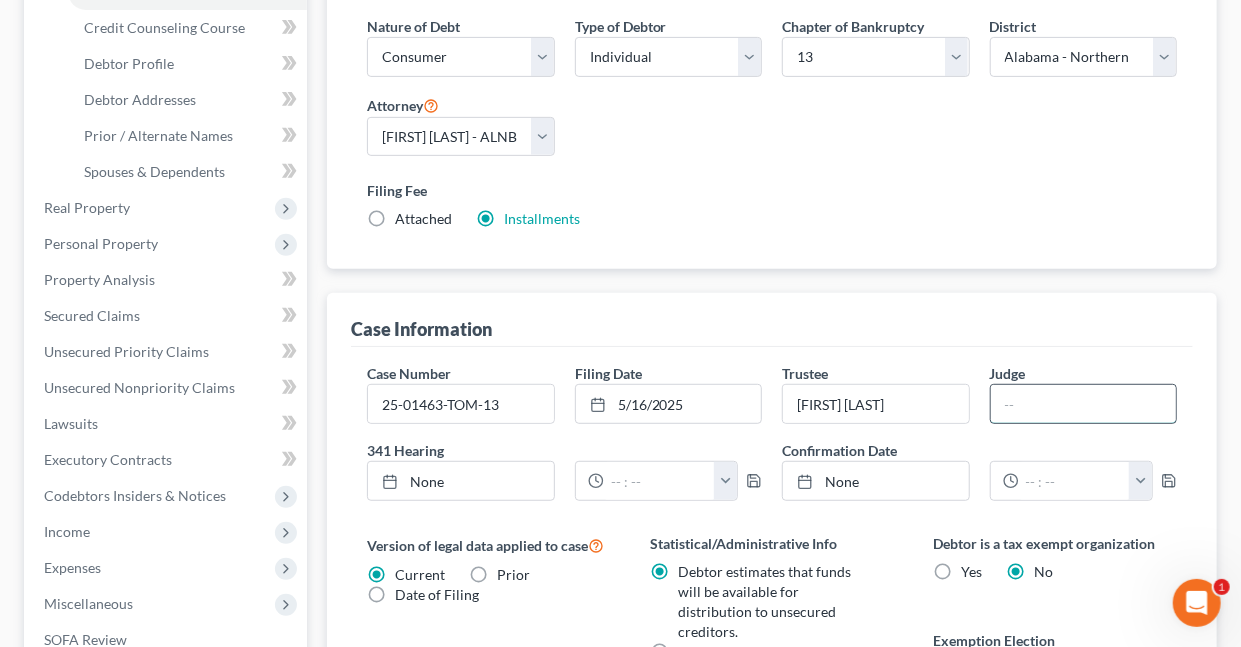 click at bounding box center [1083, 404] 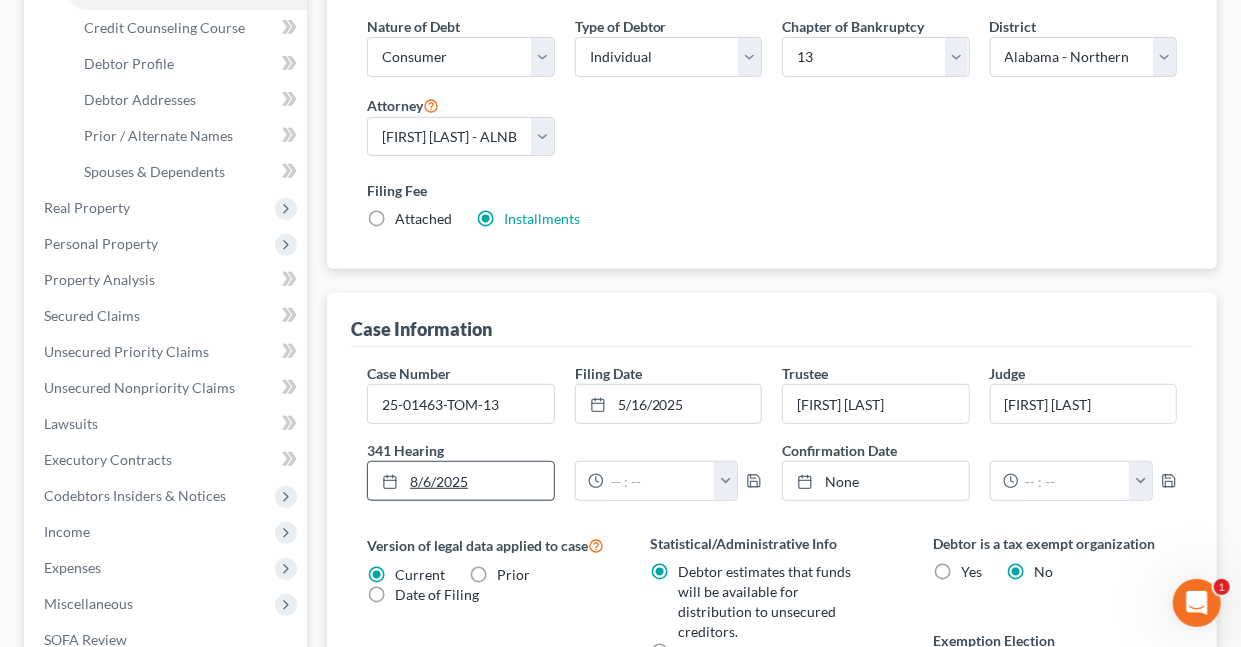click on "8/6/2025" at bounding box center [460, 481] 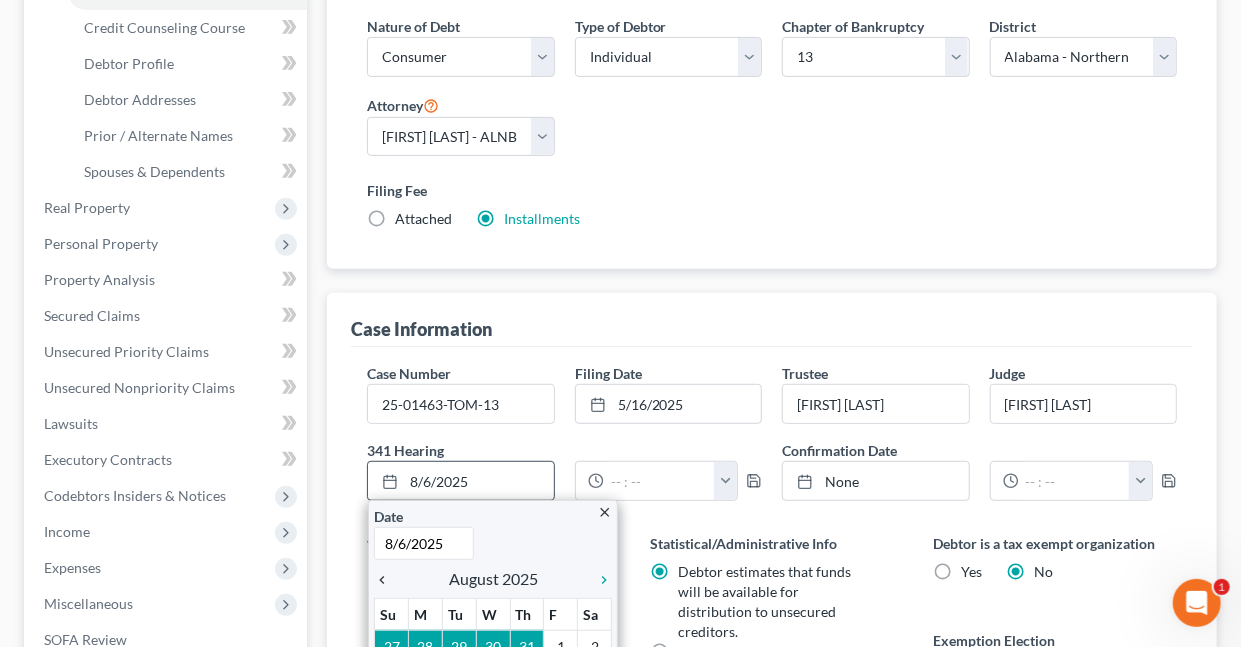 click on "chevron_left" at bounding box center (387, 580) 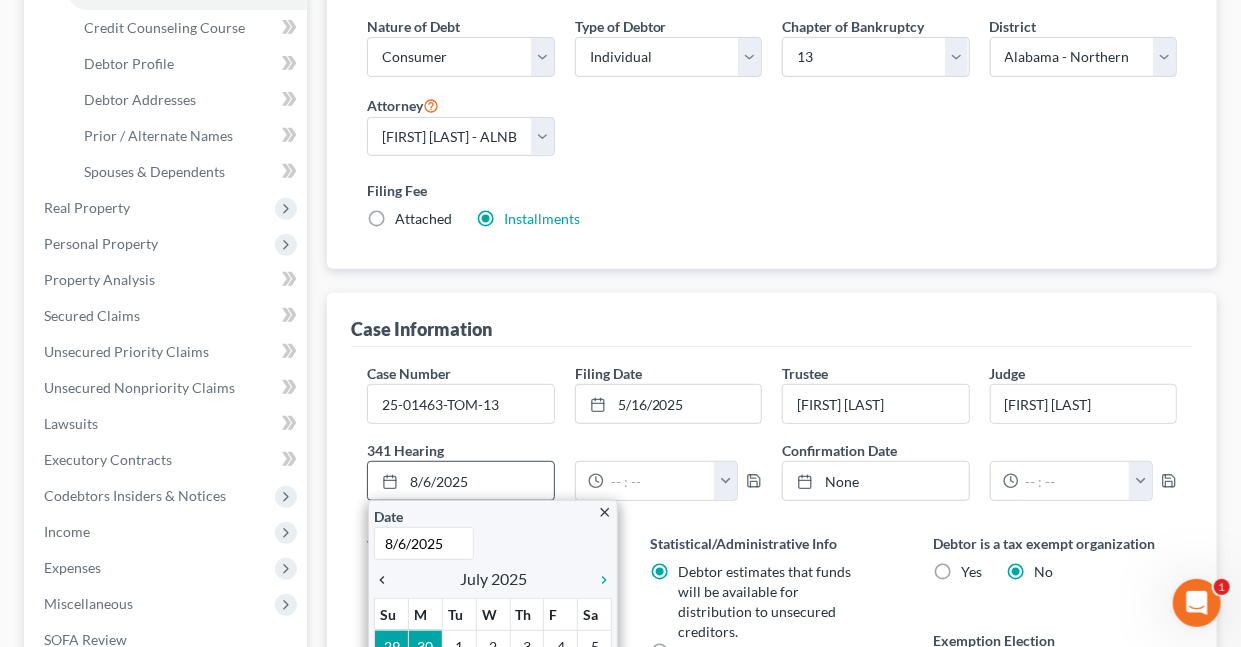 click on "chevron_left" at bounding box center (387, 580) 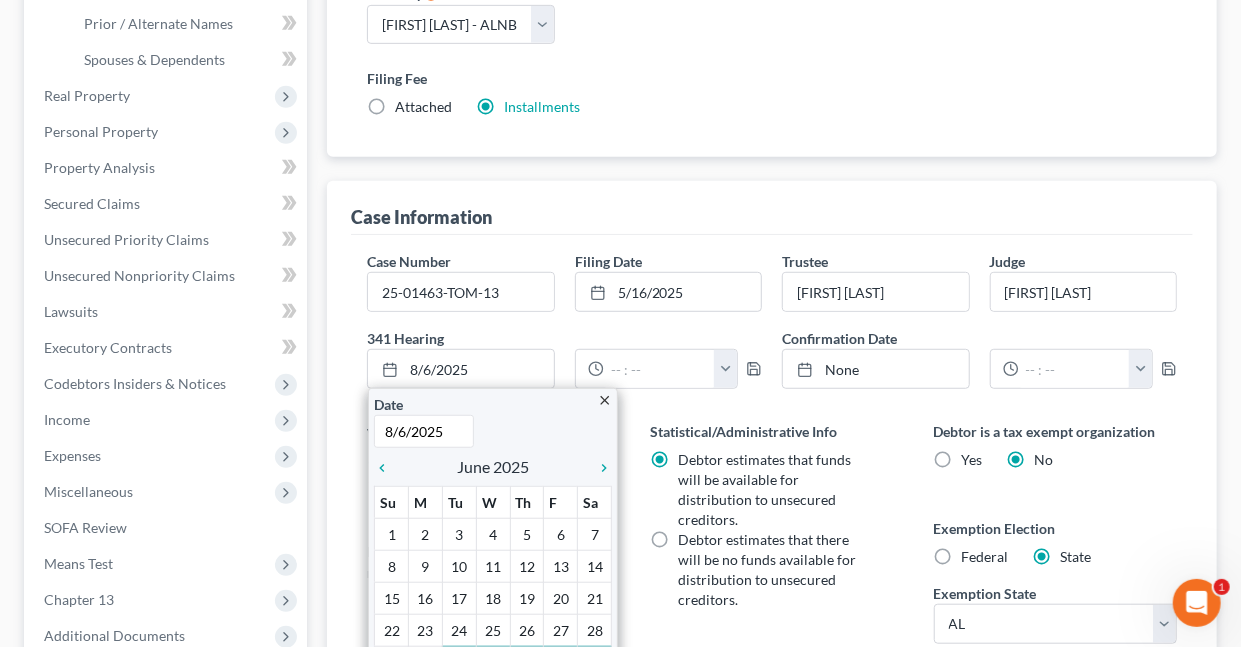 scroll, scrollTop: 466, scrollLeft: 0, axis: vertical 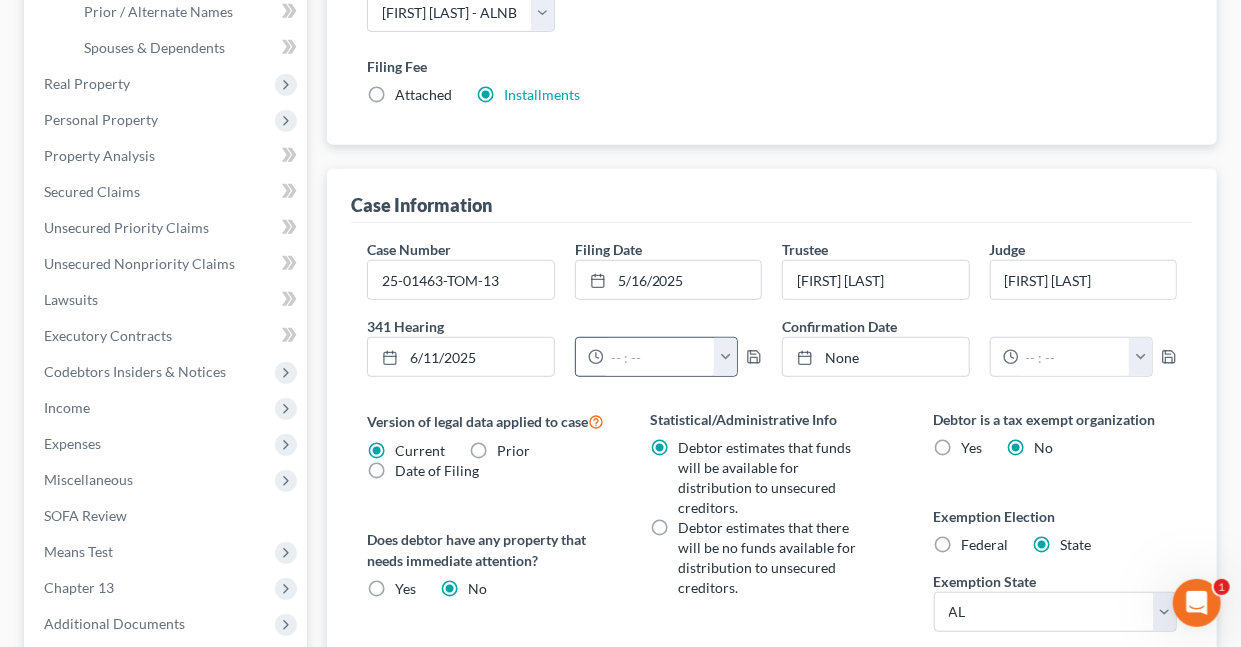 click at bounding box center [725, 357] 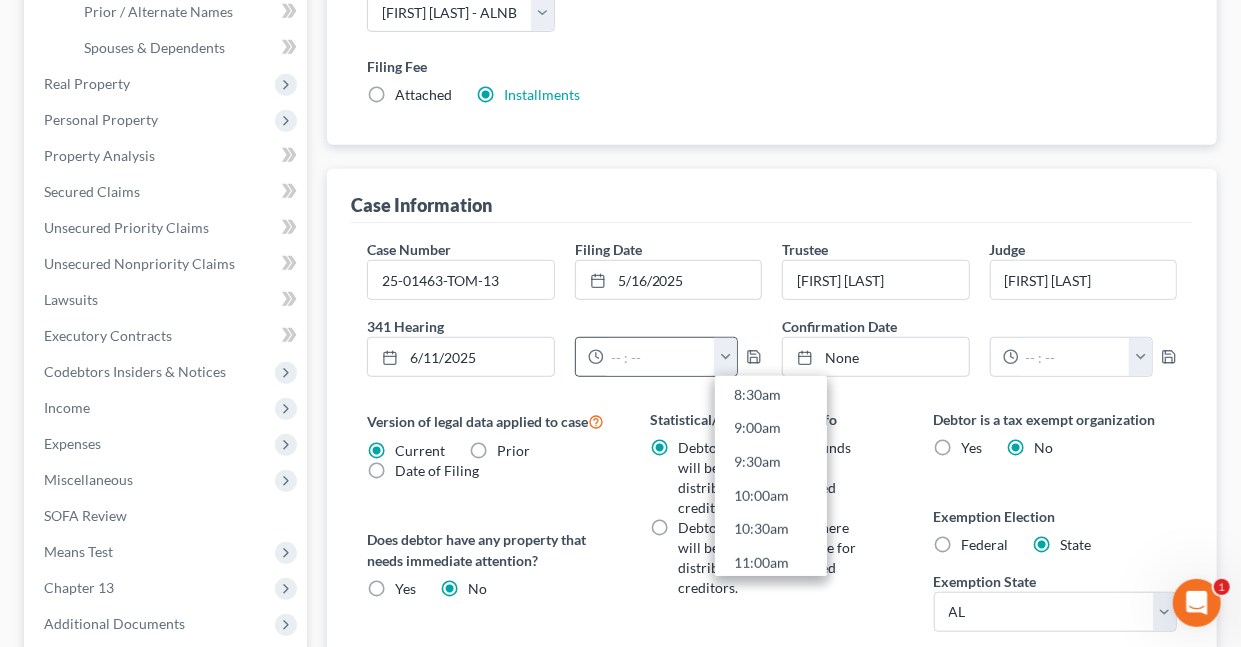 scroll, scrollTop: 600, scrollLeft: 0, axis: vertical 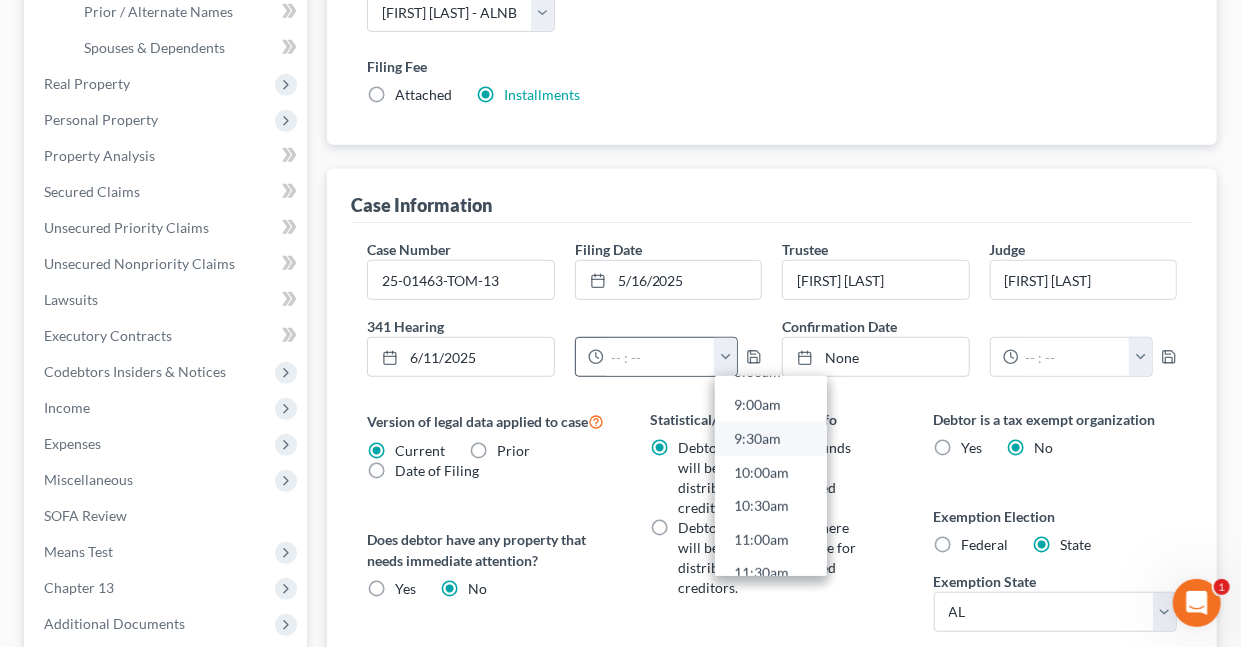 click on "9:30am" at bounding box center [771, 439] 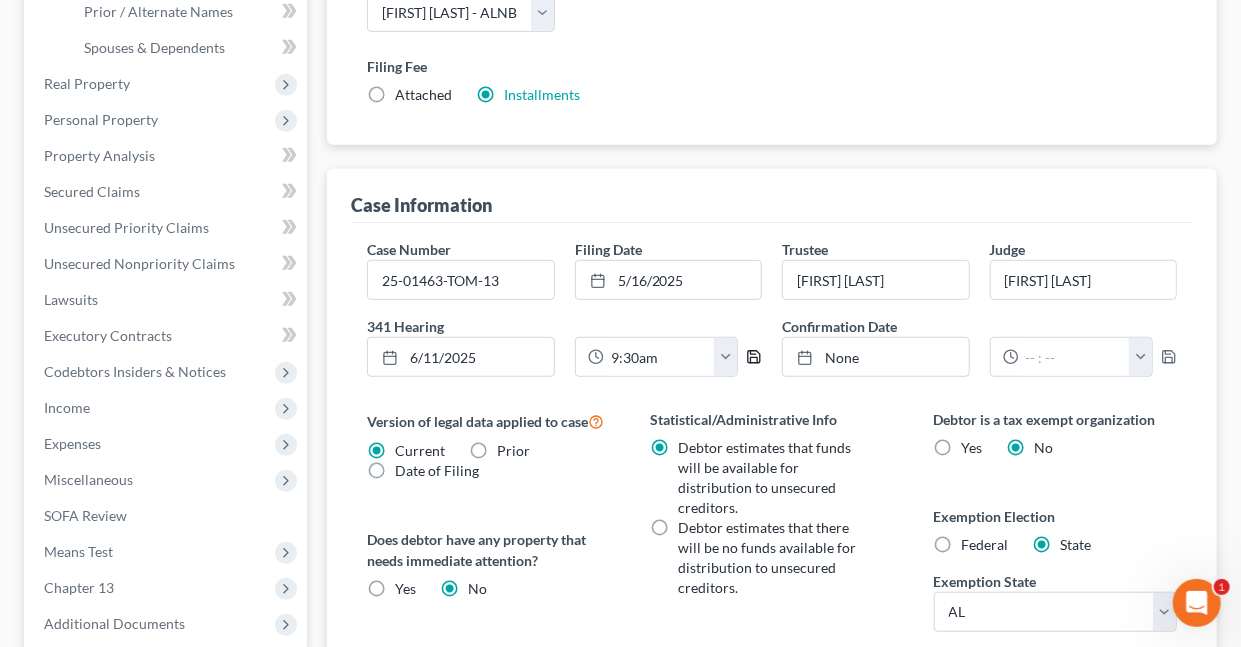 click 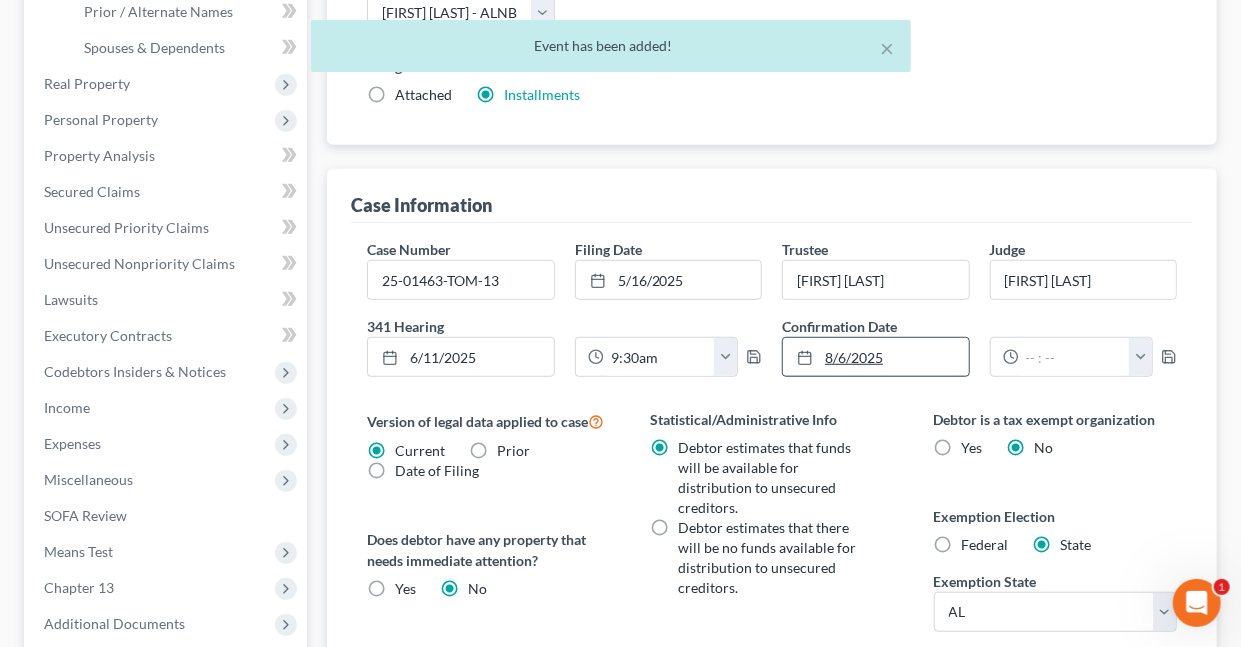 click on "8/6/2025" at bounding box center [875, 357] 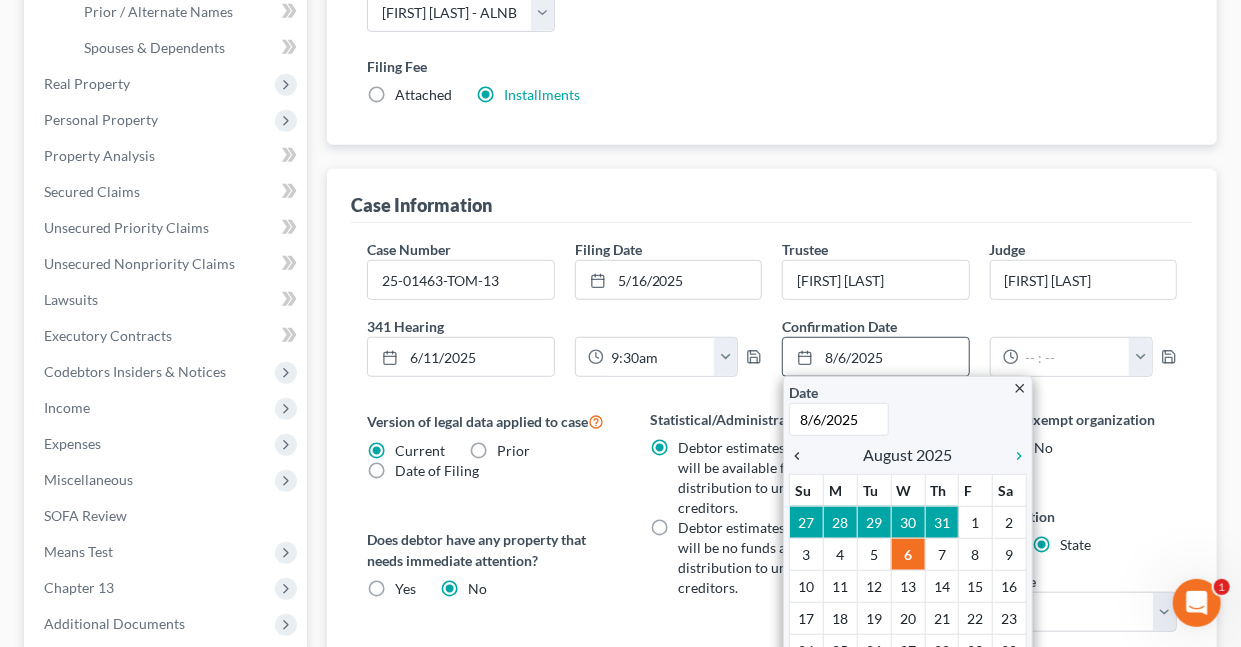 click on "chevron_left" at bounding box center [802, 456] 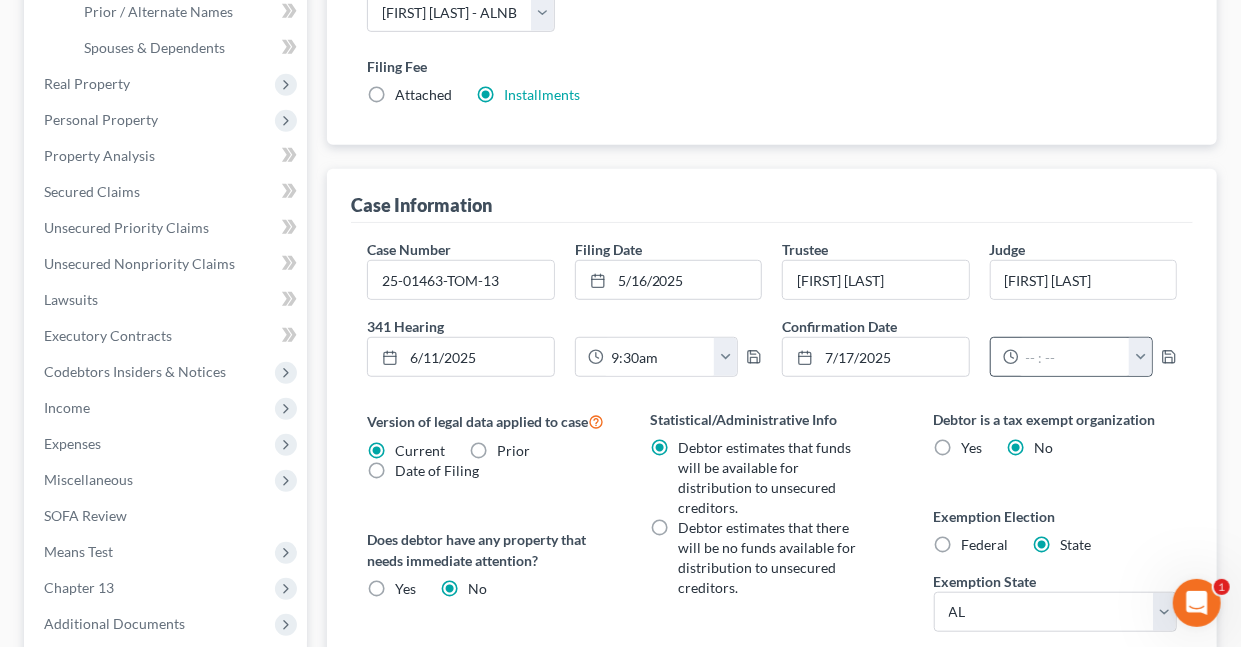 click at bounding box center [1140, 357] 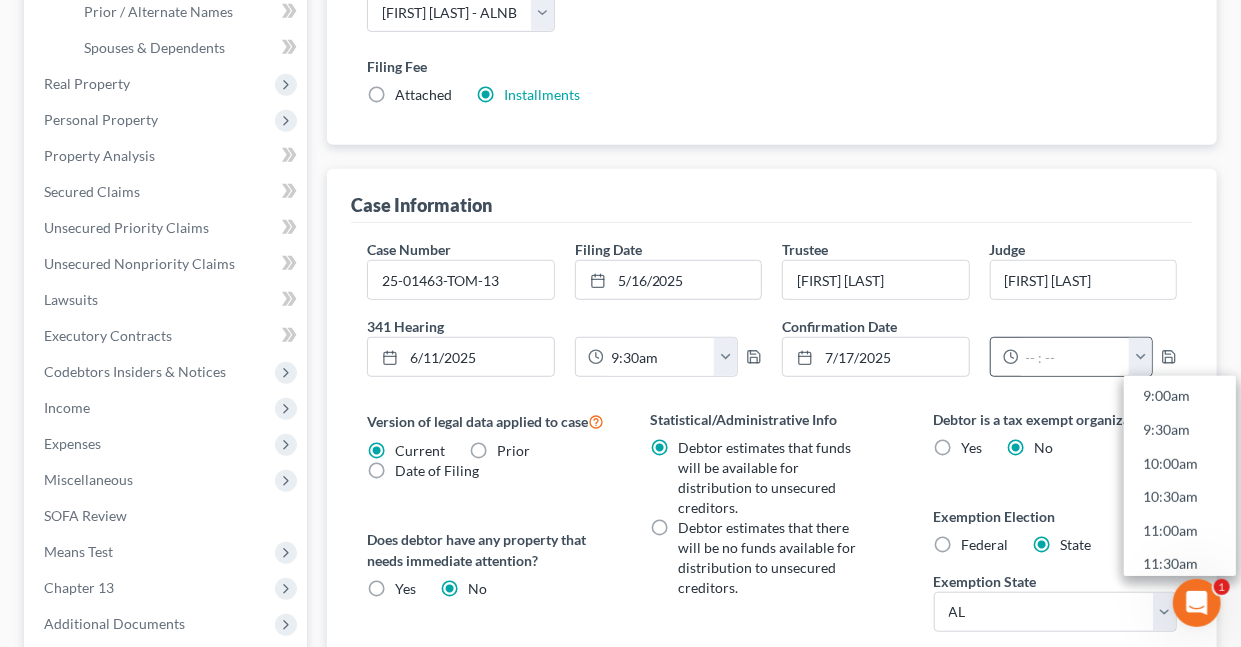 scroll, scrollTop: 617, scrollLeft: 0, axis: vertical 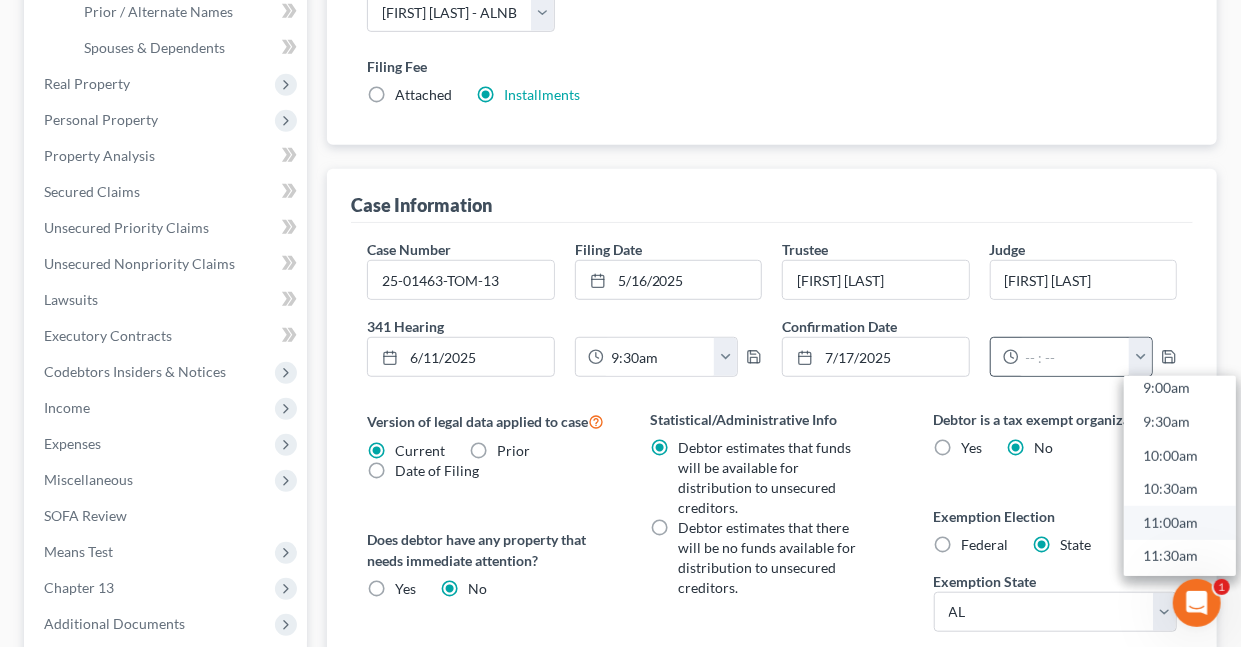 click on "11:00am" at bounding box center (1180, 523) 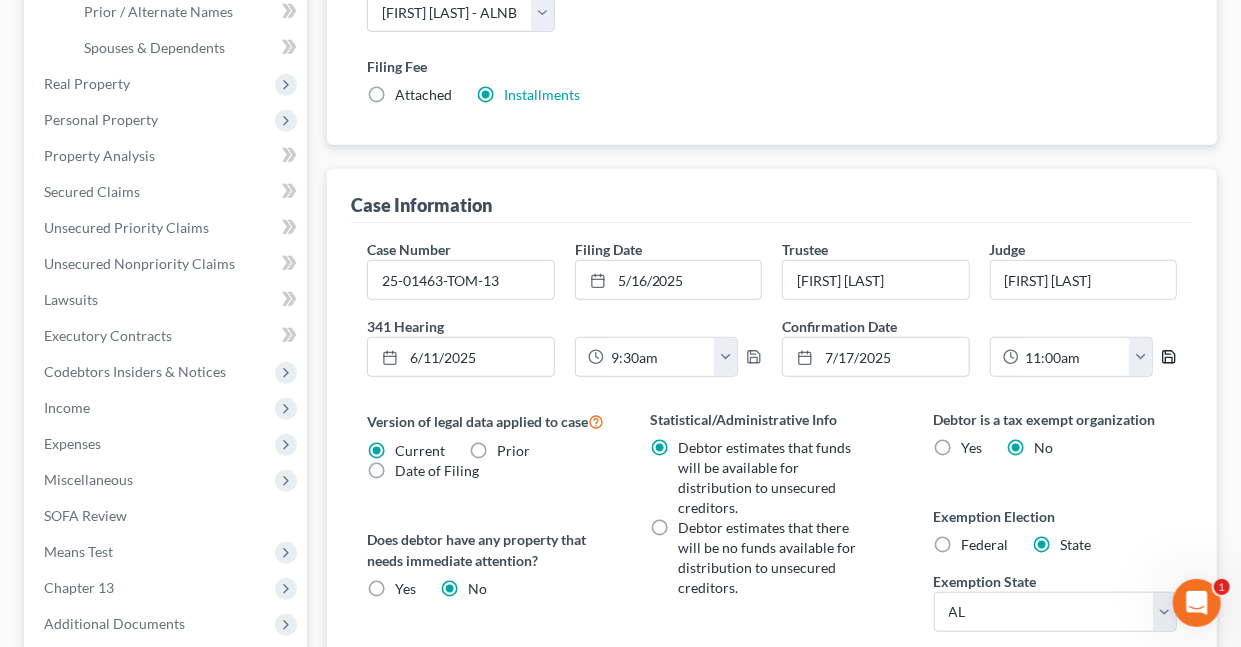 click 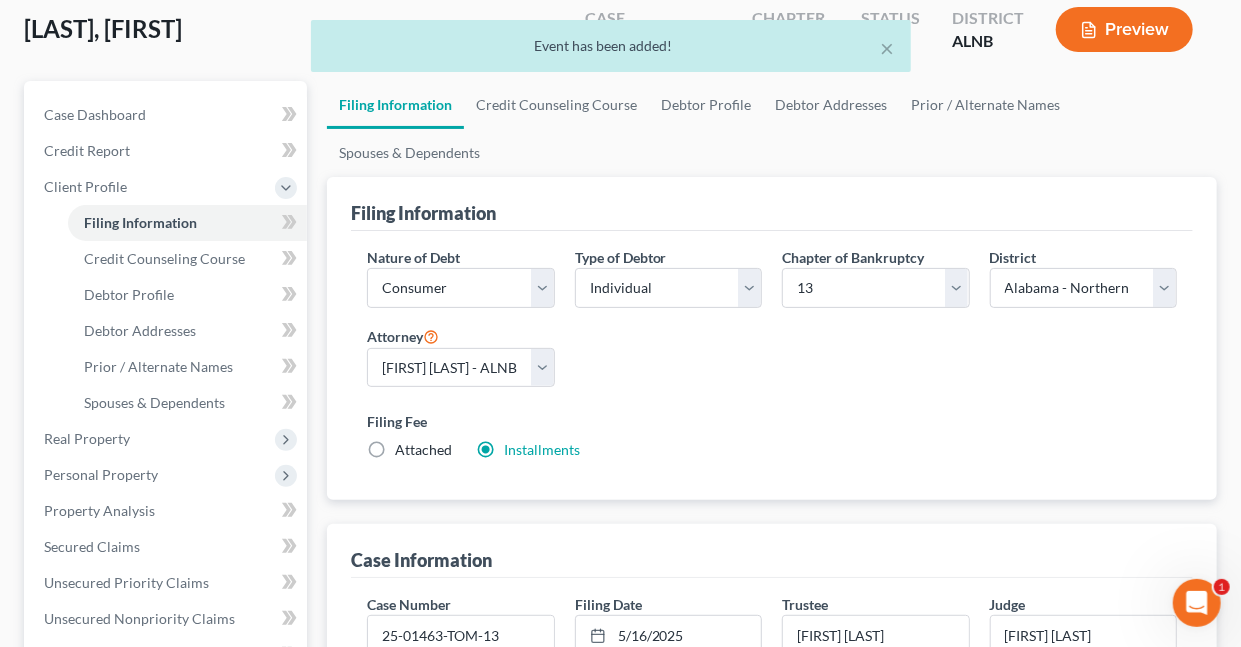 scroll, scrollTop: 0, scrollLeft: 0, axis: both 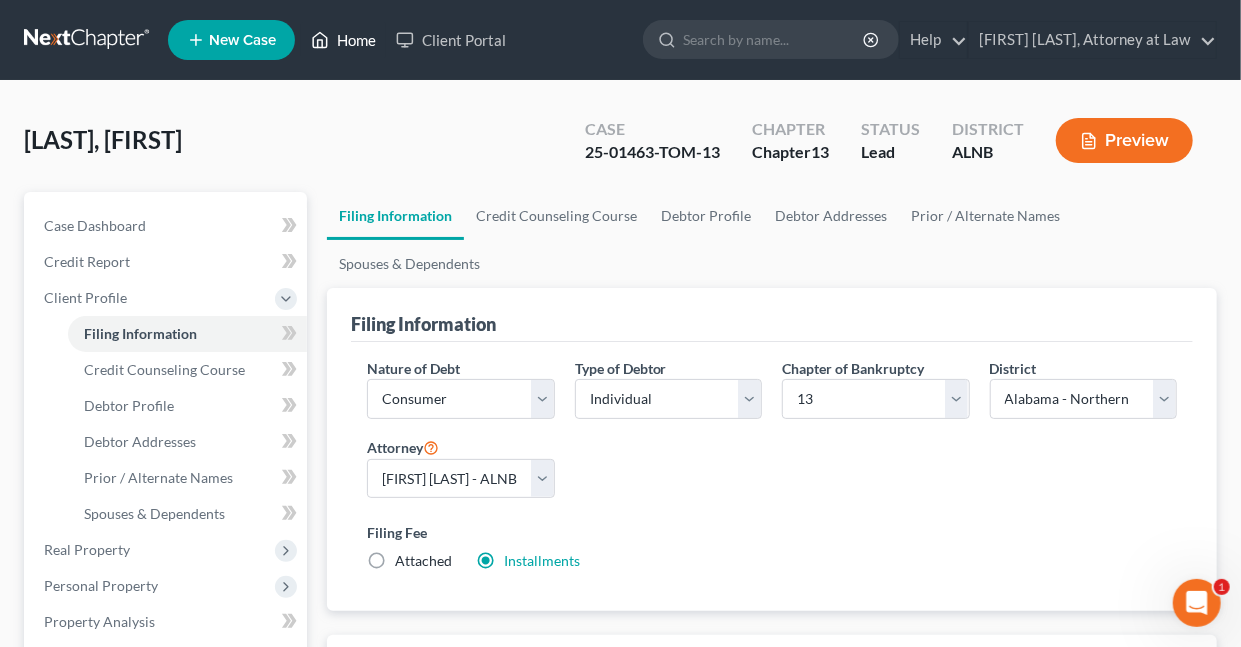 click on "Home" at bounding box center (343, 40) 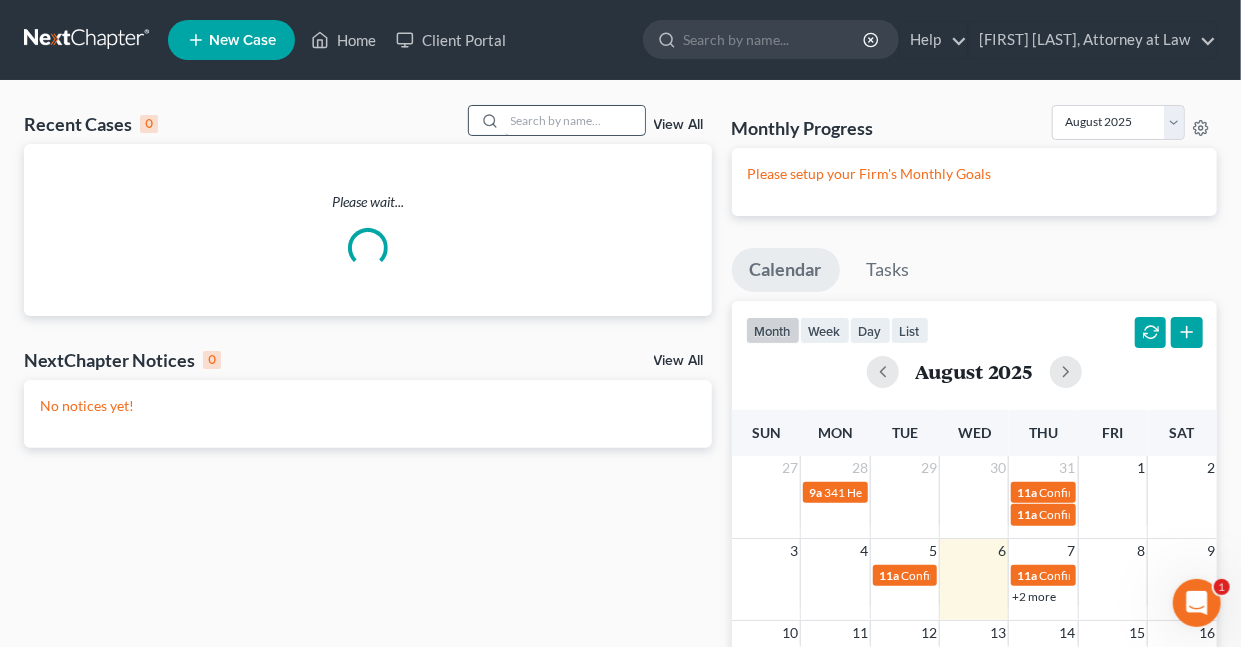 click at bounding box center (575, 120) 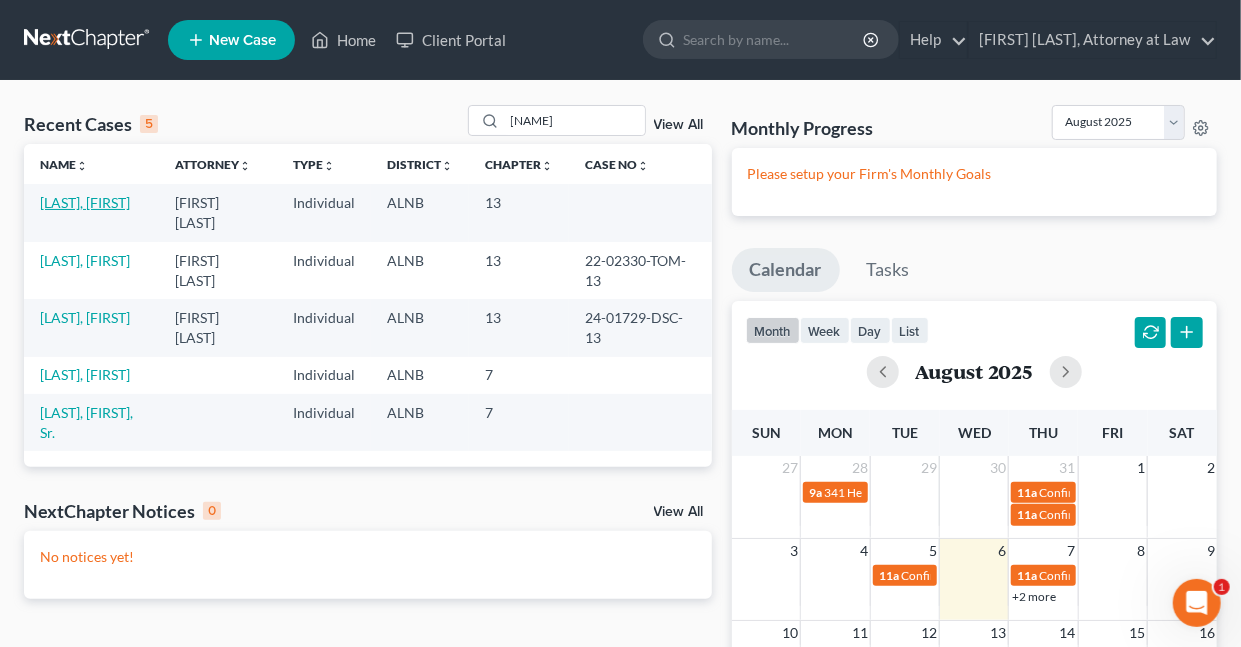 click on "[LAST], [FIRST]" at bounding box center (85, 202) 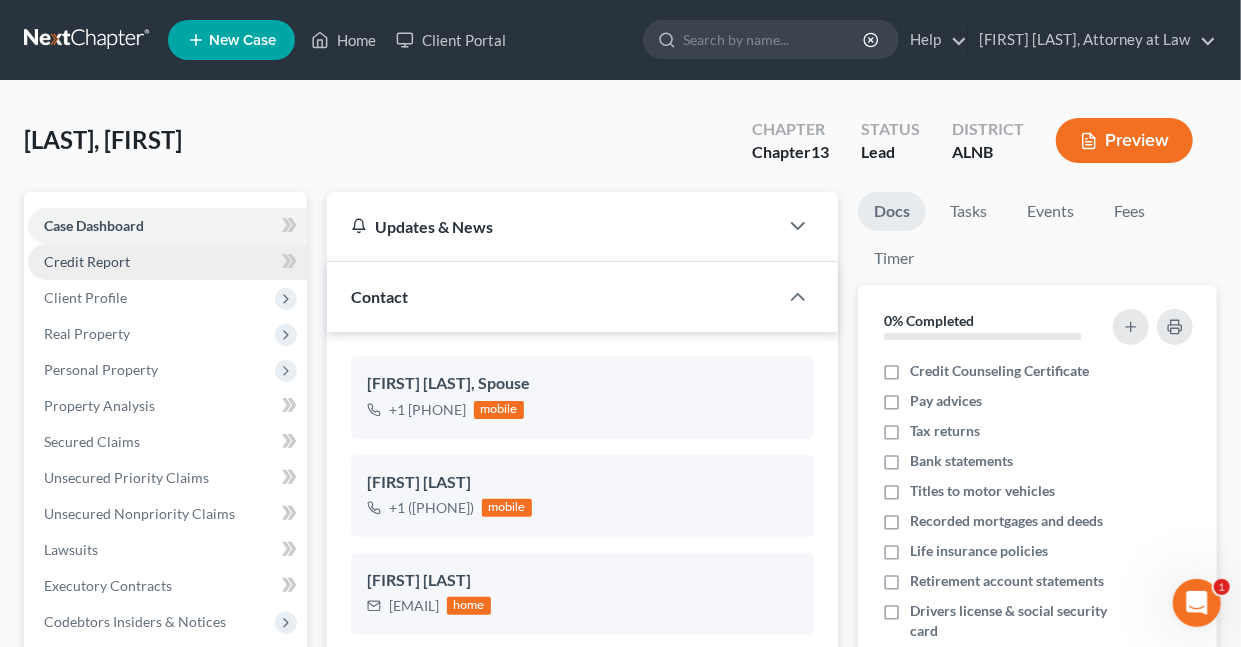 click on "Credit Report" at bounding box center (87, 261) 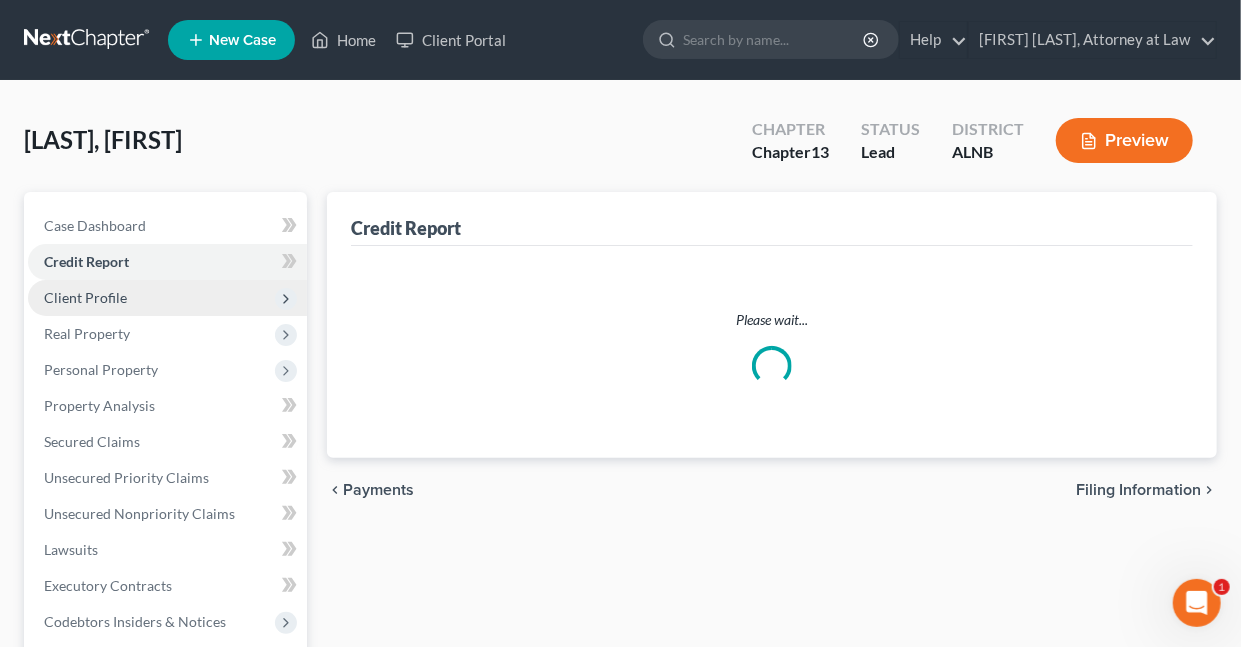 click on "Client Profile" at bounding box center (85, 297) 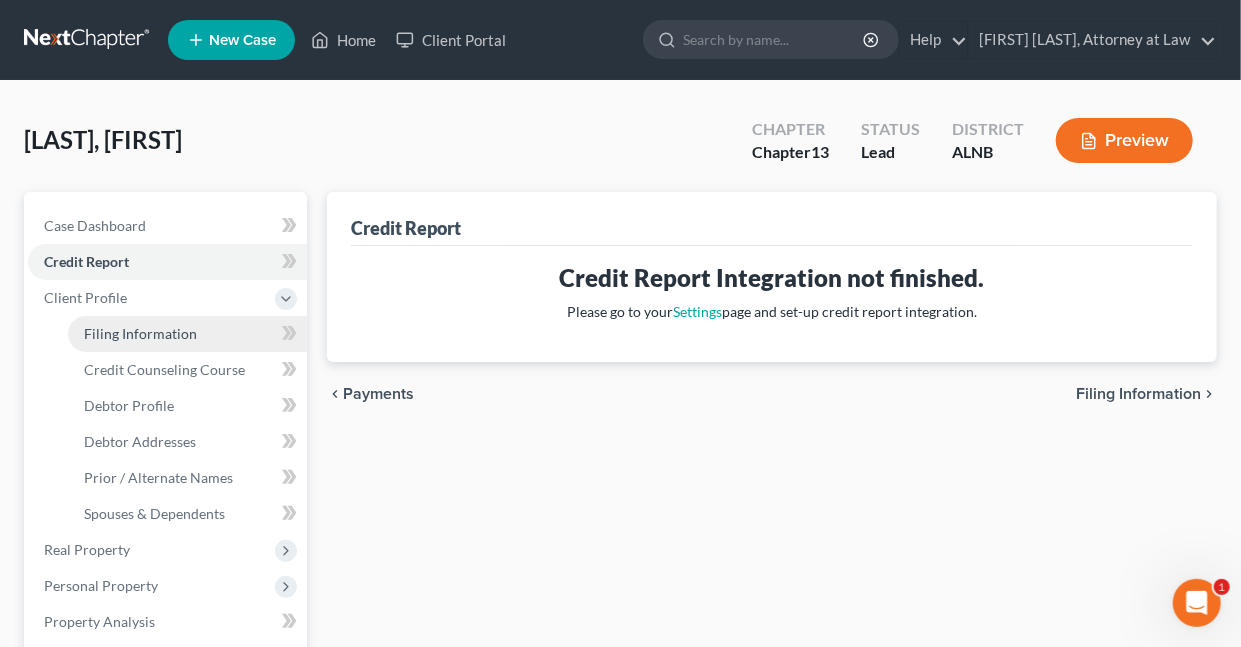 click on "Filing Information" at bounding box center [140, 333] 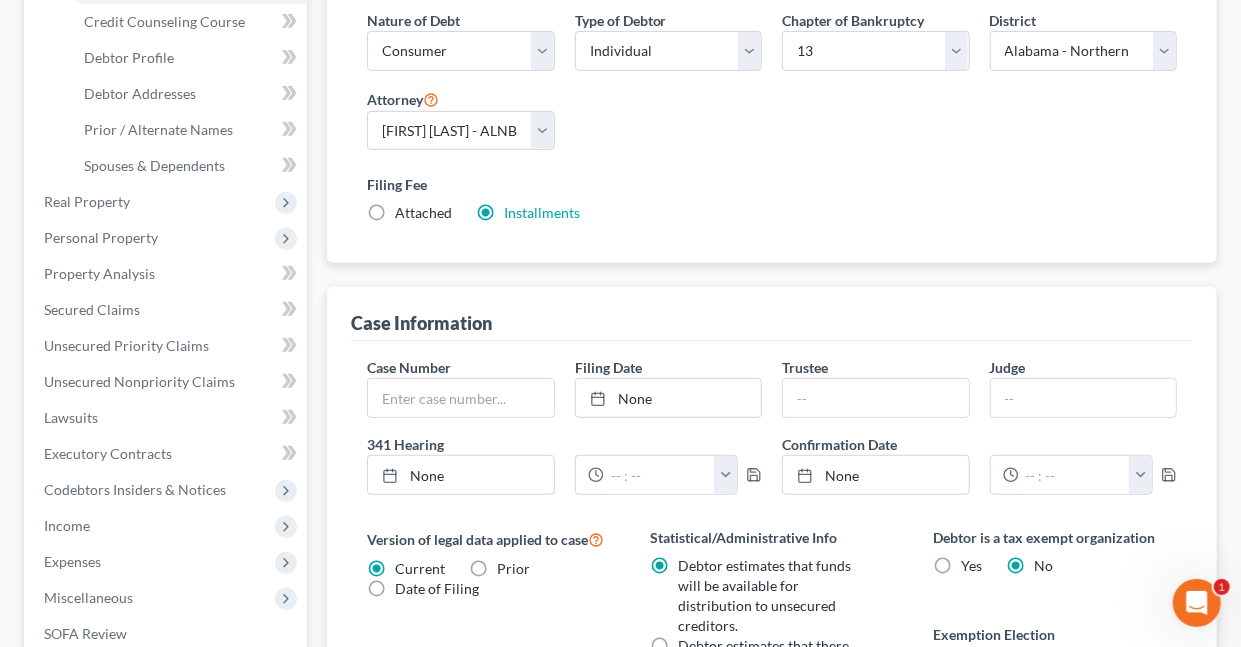 scroll, scrollTop: 357, scrollLeft: 0, axis: vertical 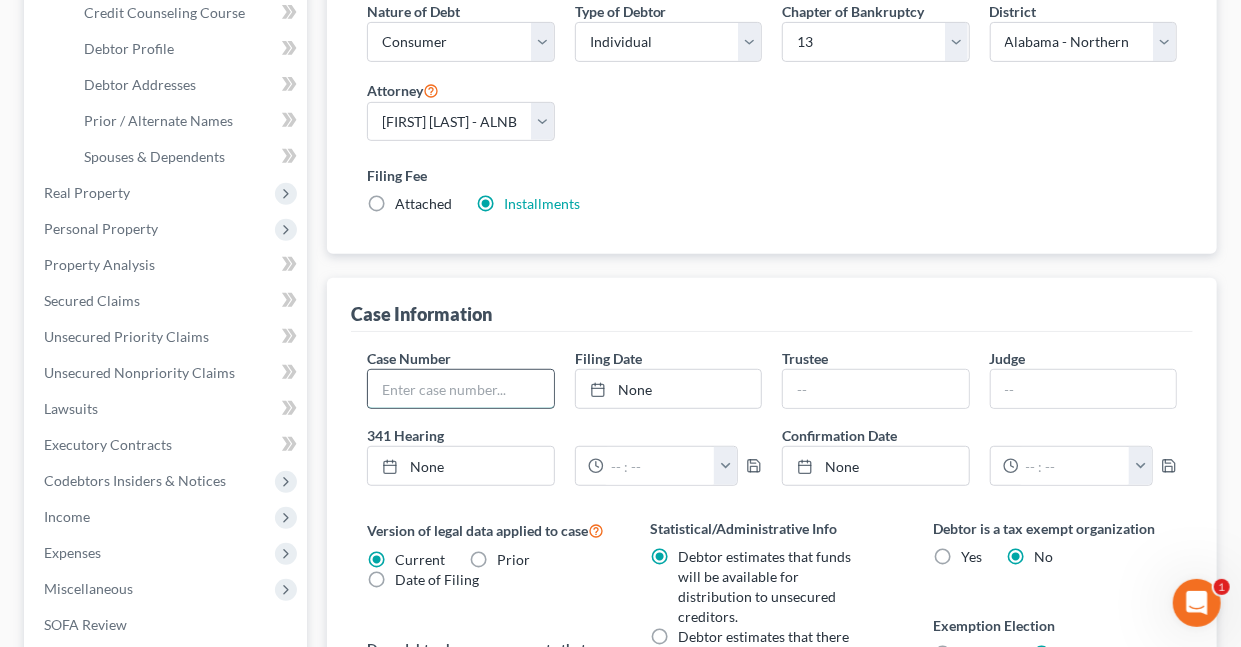 click at bounding box center (460, 389) 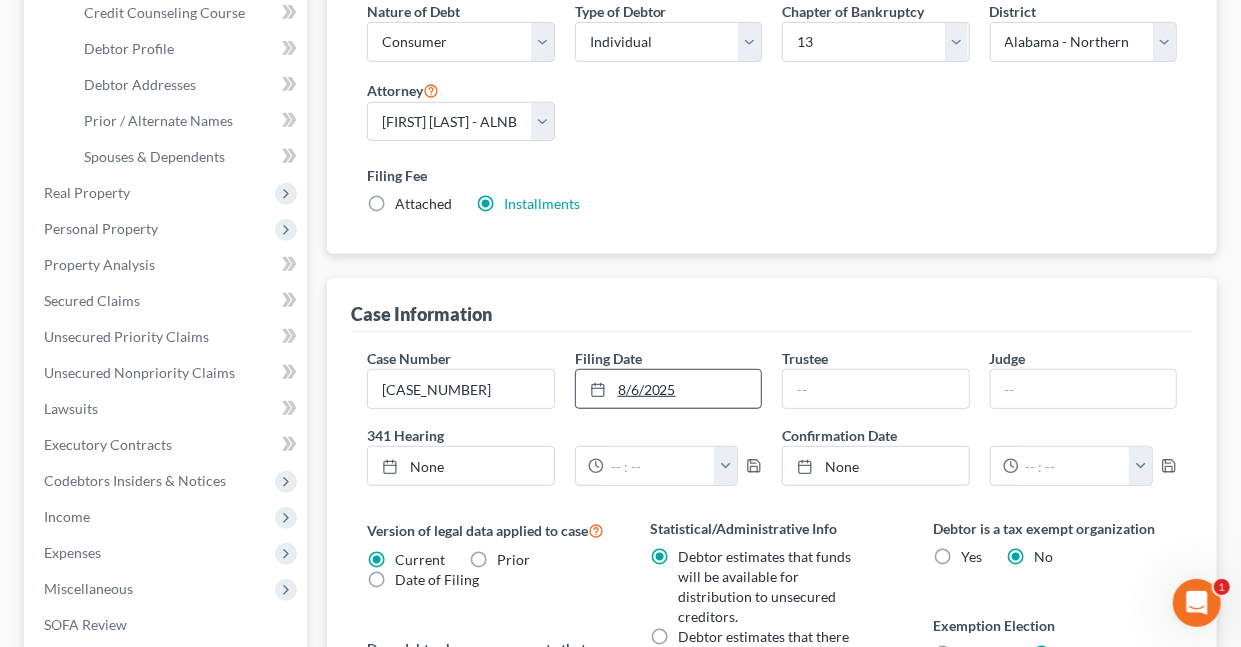 click on "8/6/2025" at bounding box center [668, 389] 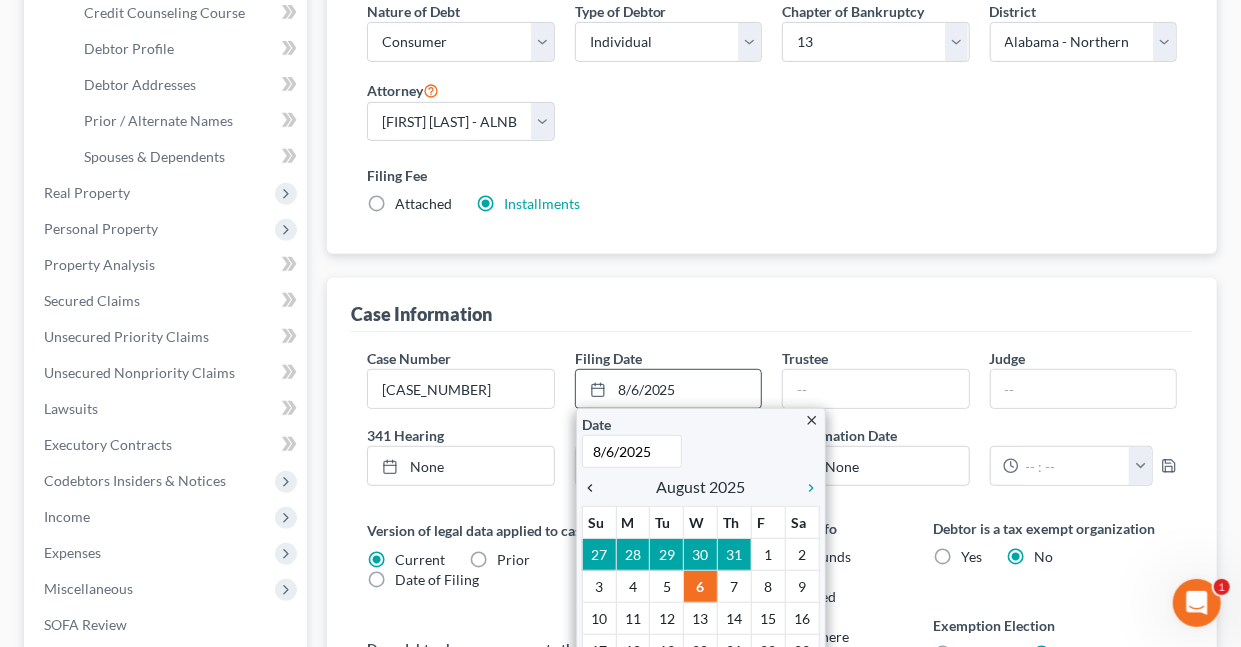 click on "chevron_left" at bounding box center (595, 488) 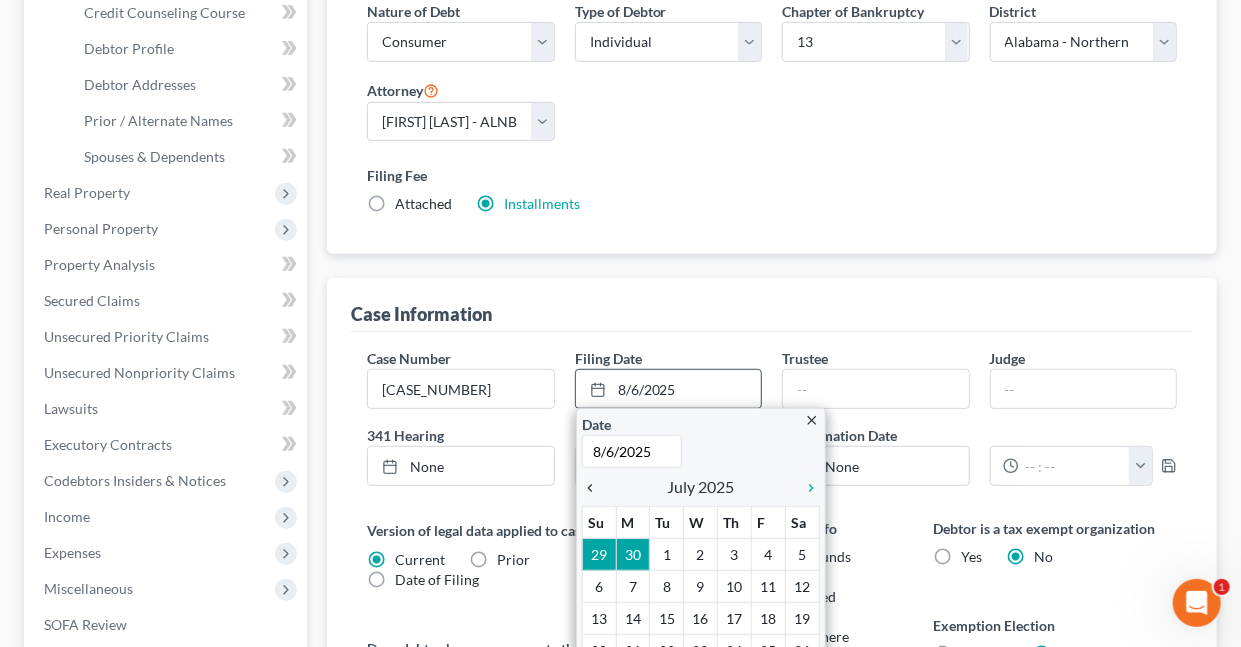 click on "chevron_left" at bounding box center [595, 488] 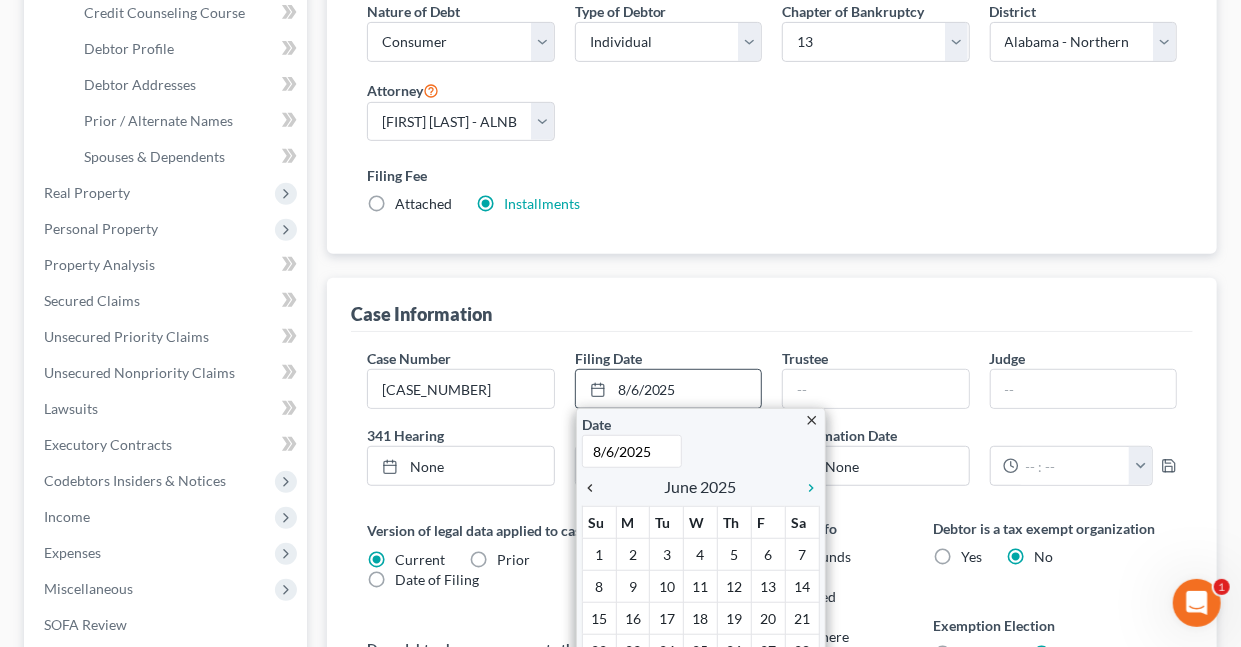 click on "chevron_left" at bounding box center (595, 488) 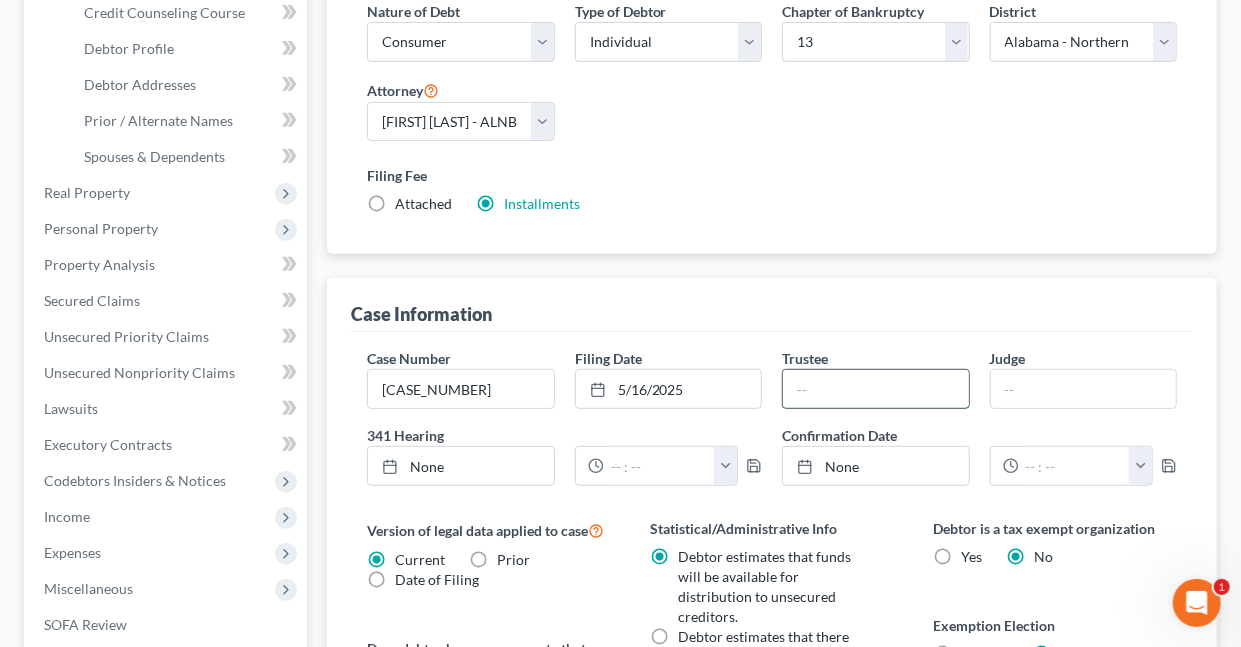 click at bounding box center [875, 389] 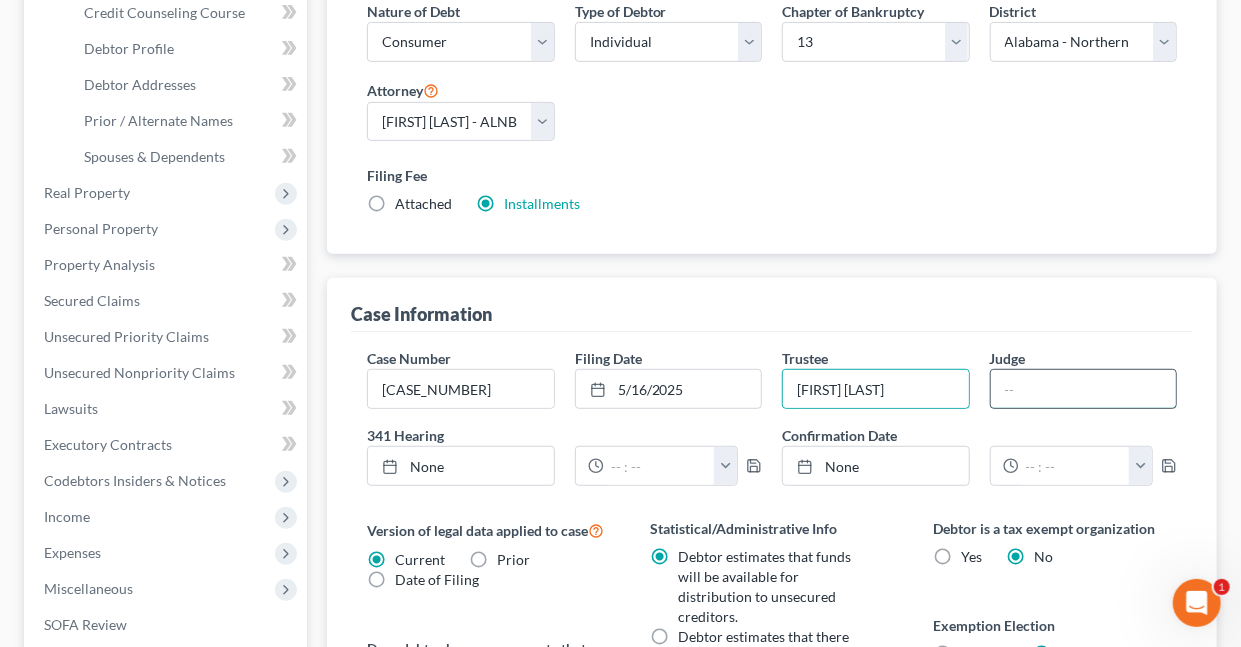 click at bounding box center (1083, 389) 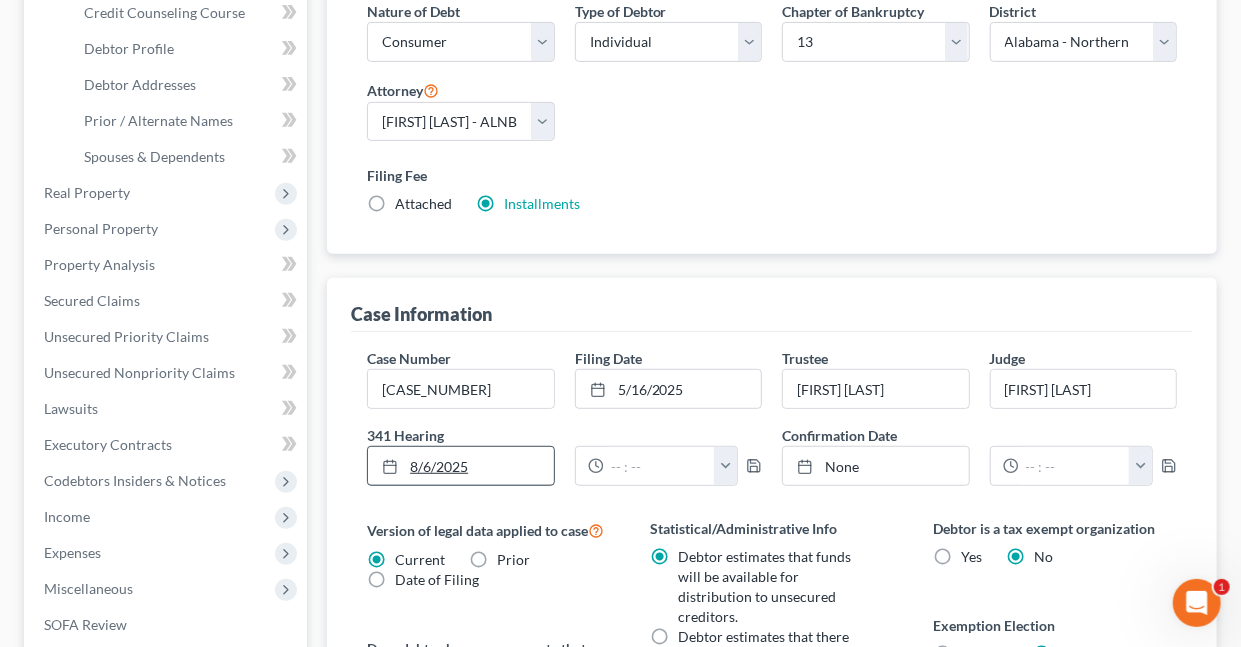 click on "8/6/2025" at bounding box center [460, 466] 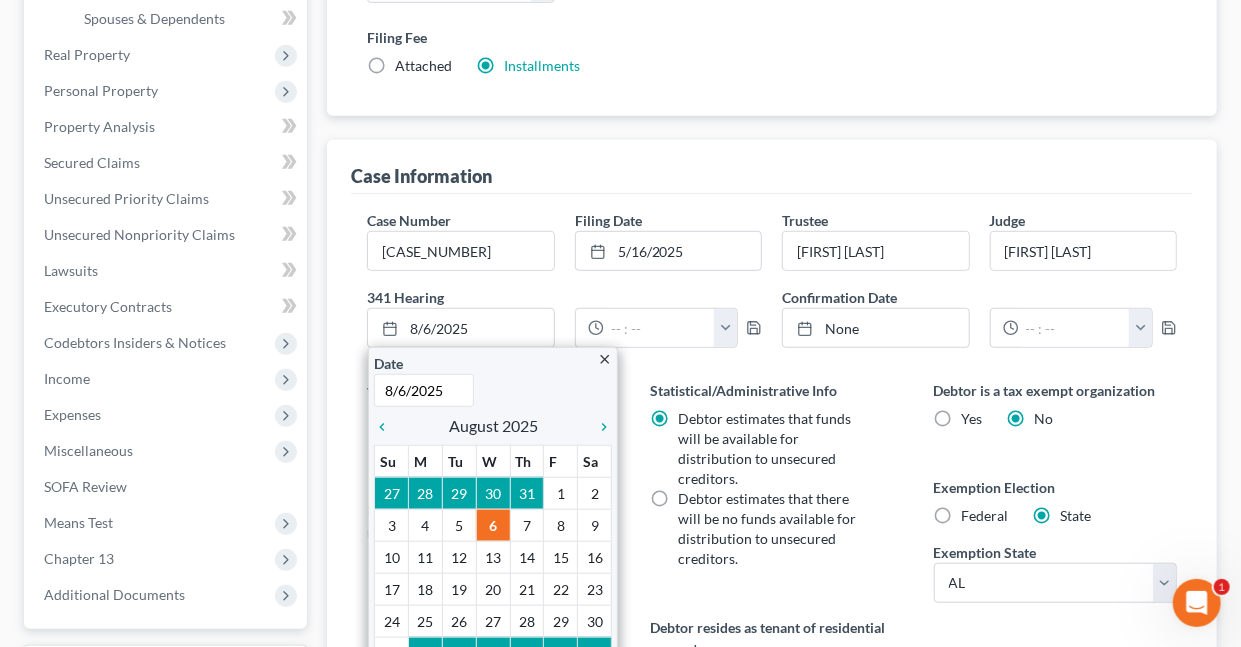 scroll, scrollTop: 518, scrollLeft: 0, axis: vertical 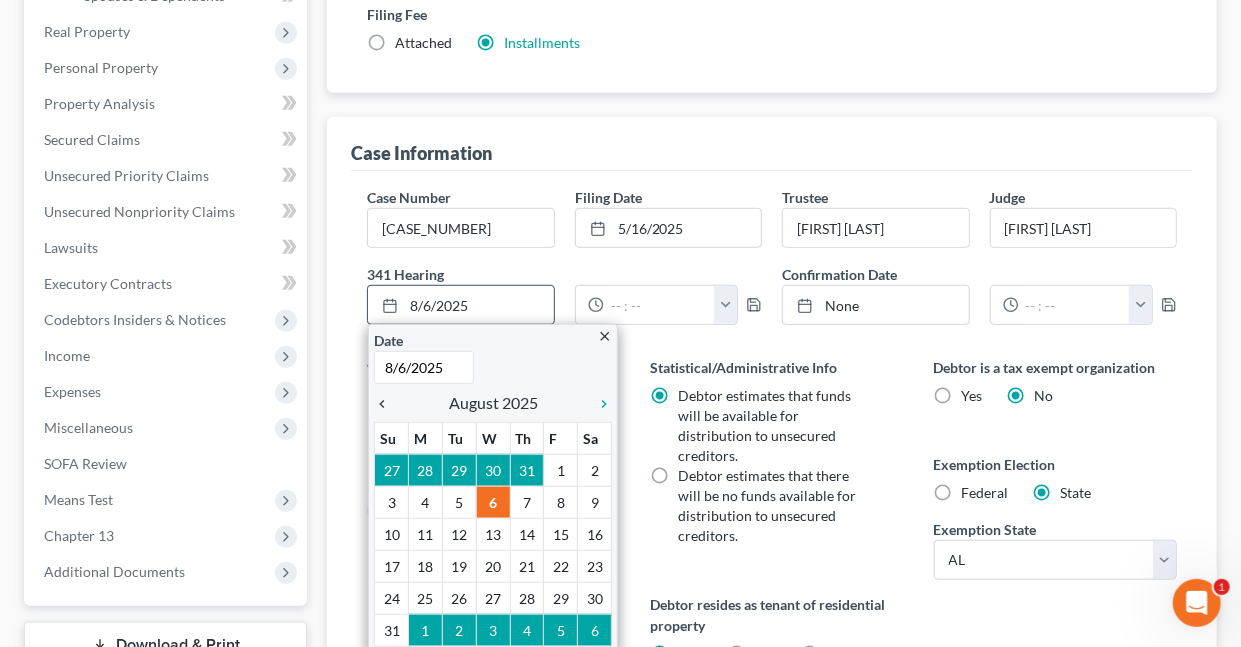 click on "chevron_left" at bounding box center (387, 404) 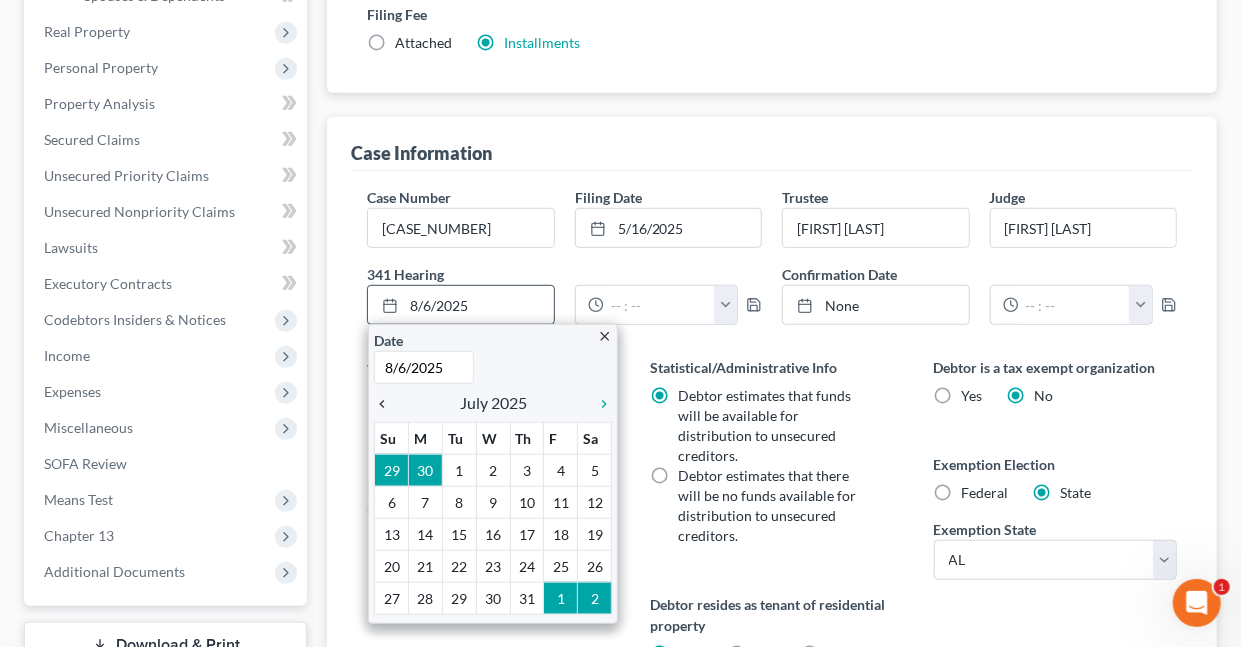 click on "chevron_left" at bounding box center [387, 404] 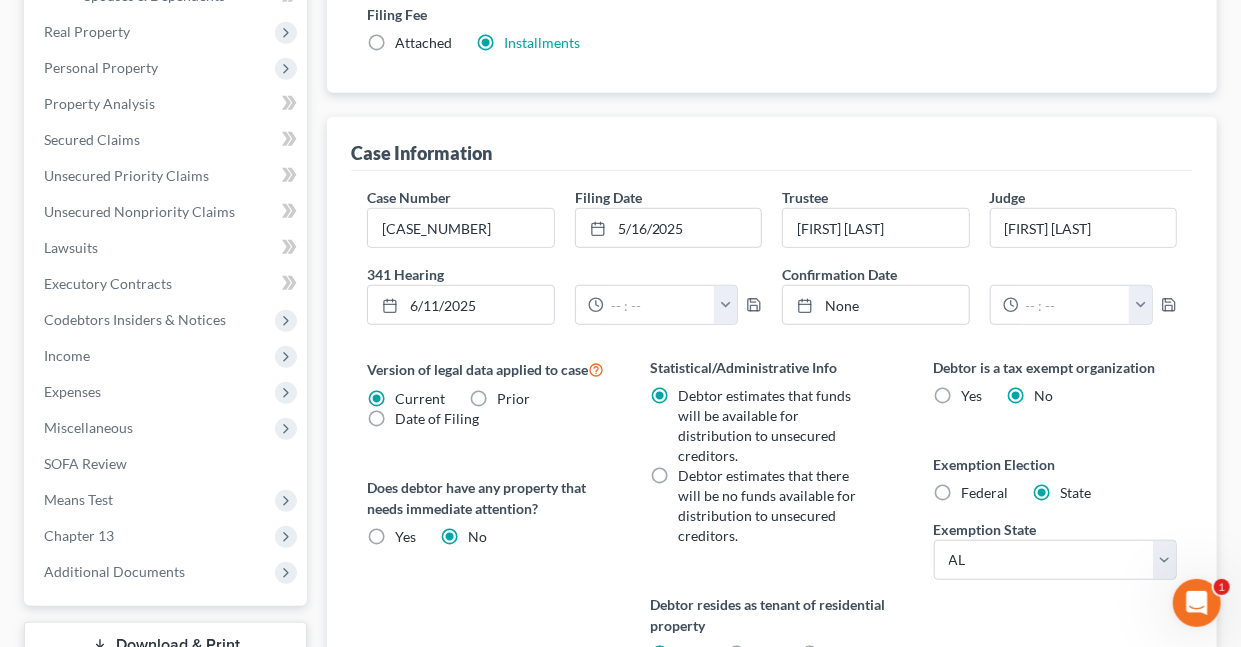 drag, startPoint x: 496, startPoint y: 496, endPoint x: 489, endPoint y: 458, distance: 38.63936 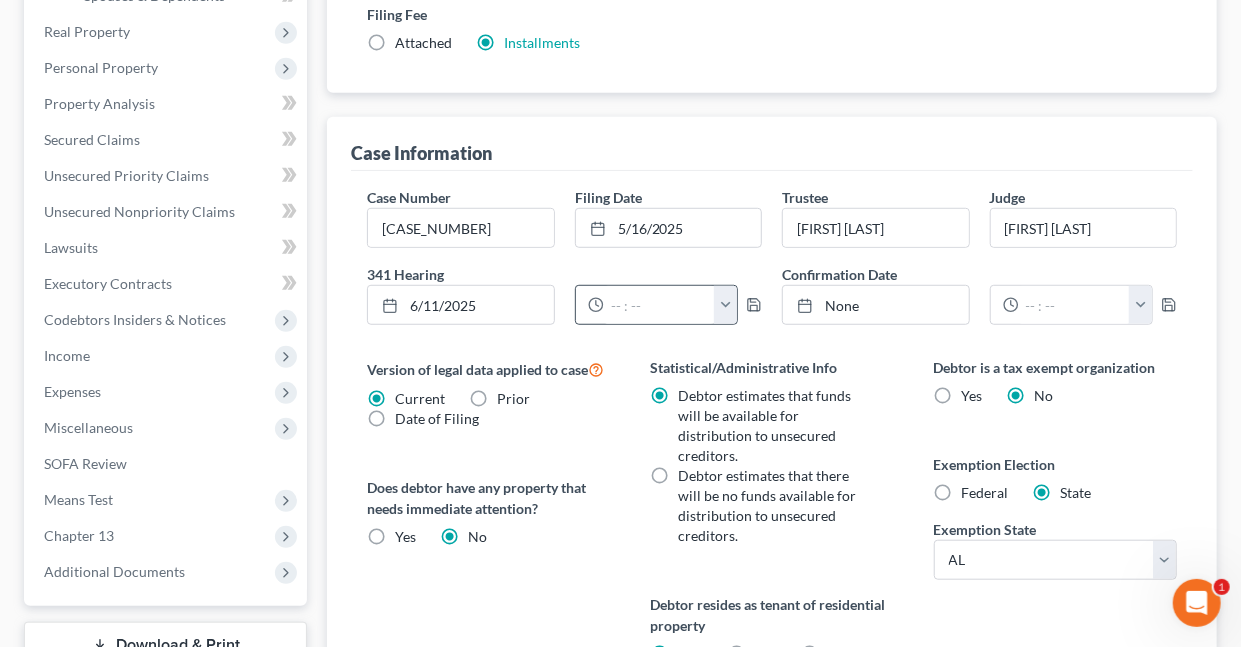 click at bounding box center [725, 305] 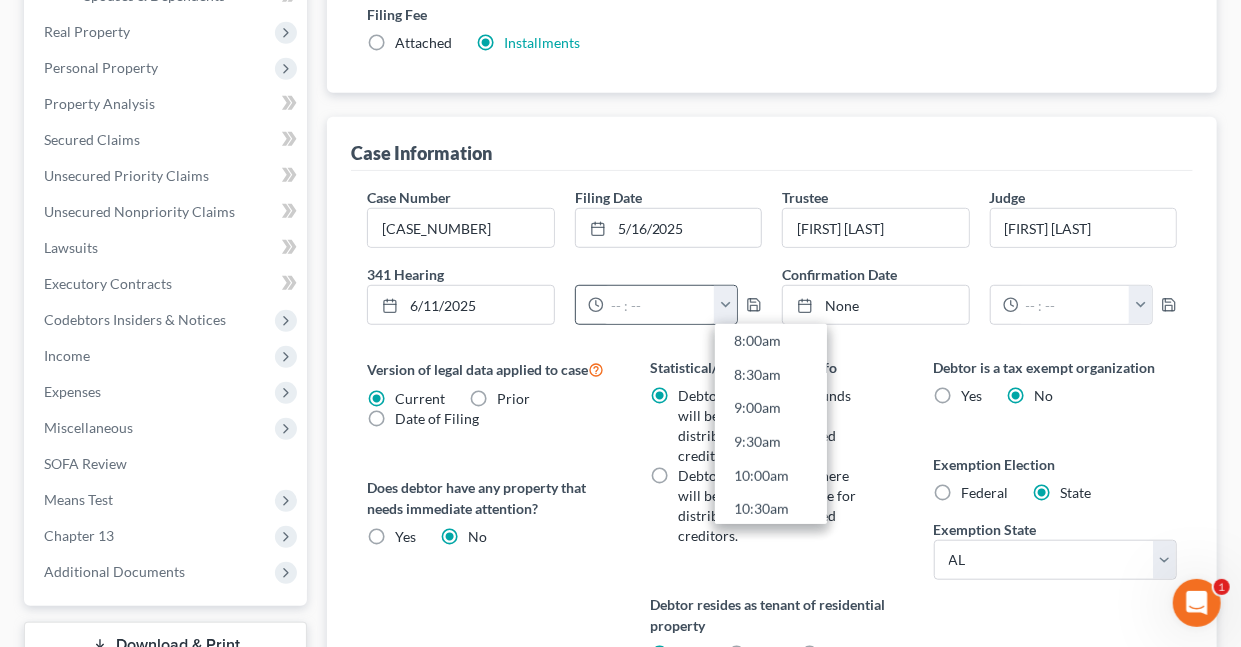 scroll, scrollTop: 553, scrollLeft: 0, axis: vertical 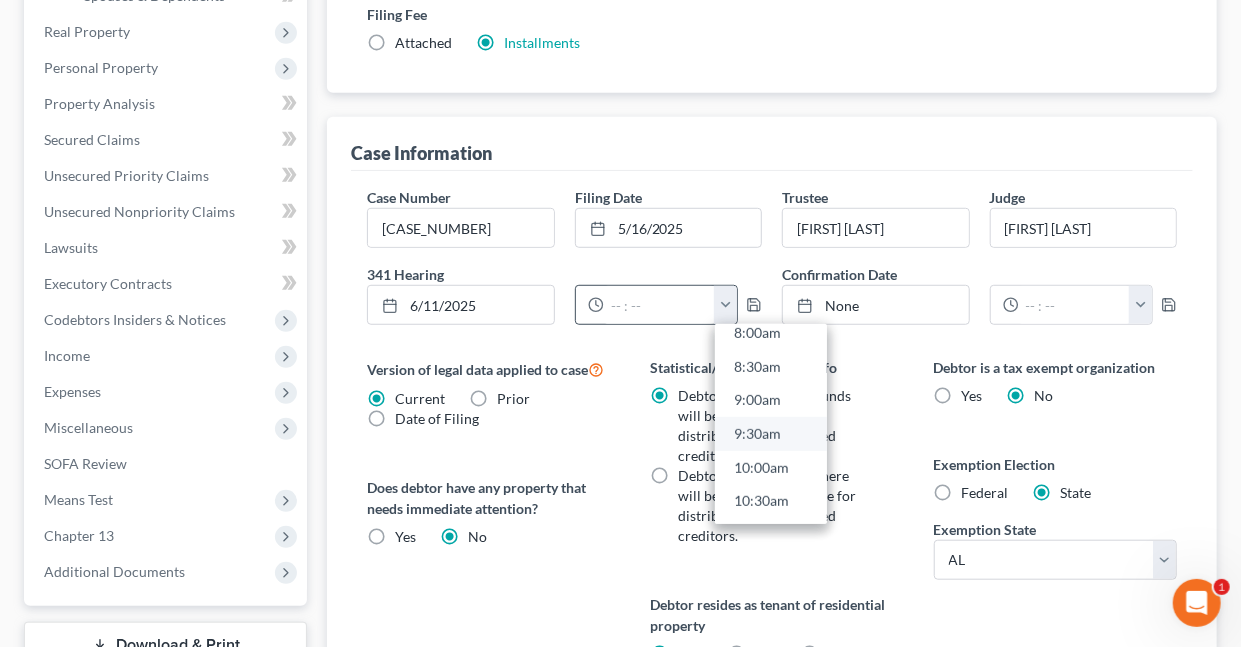 click on "9:30am" at bounding box center (771, 434) 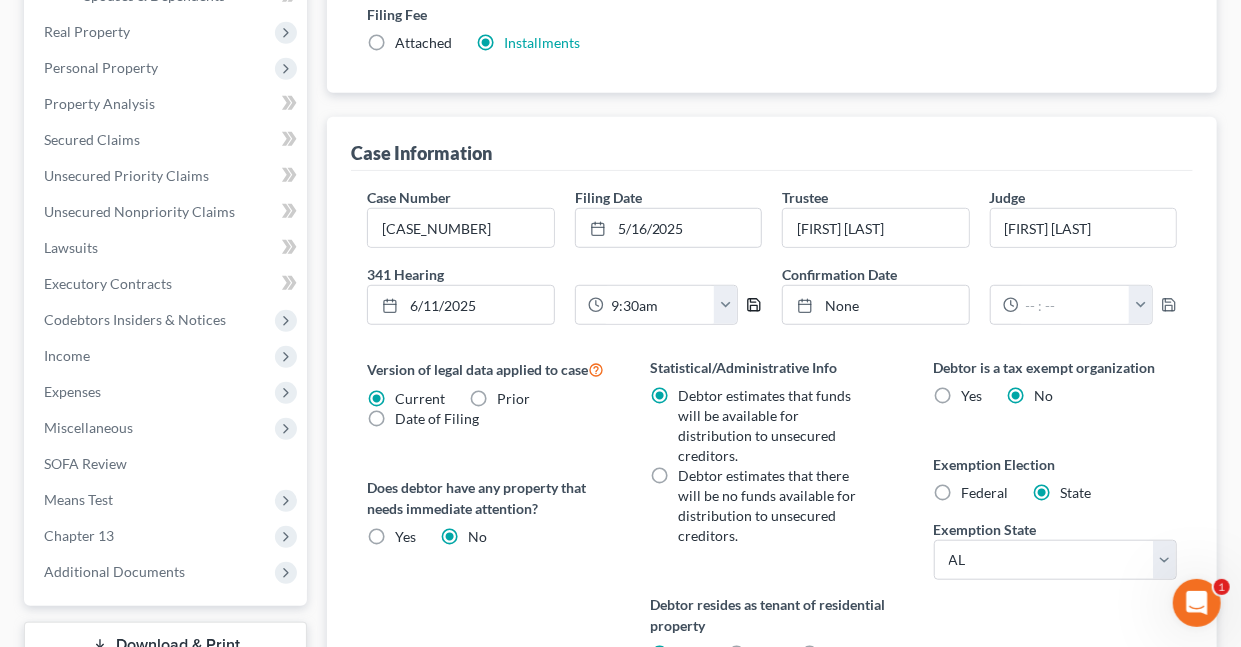 click 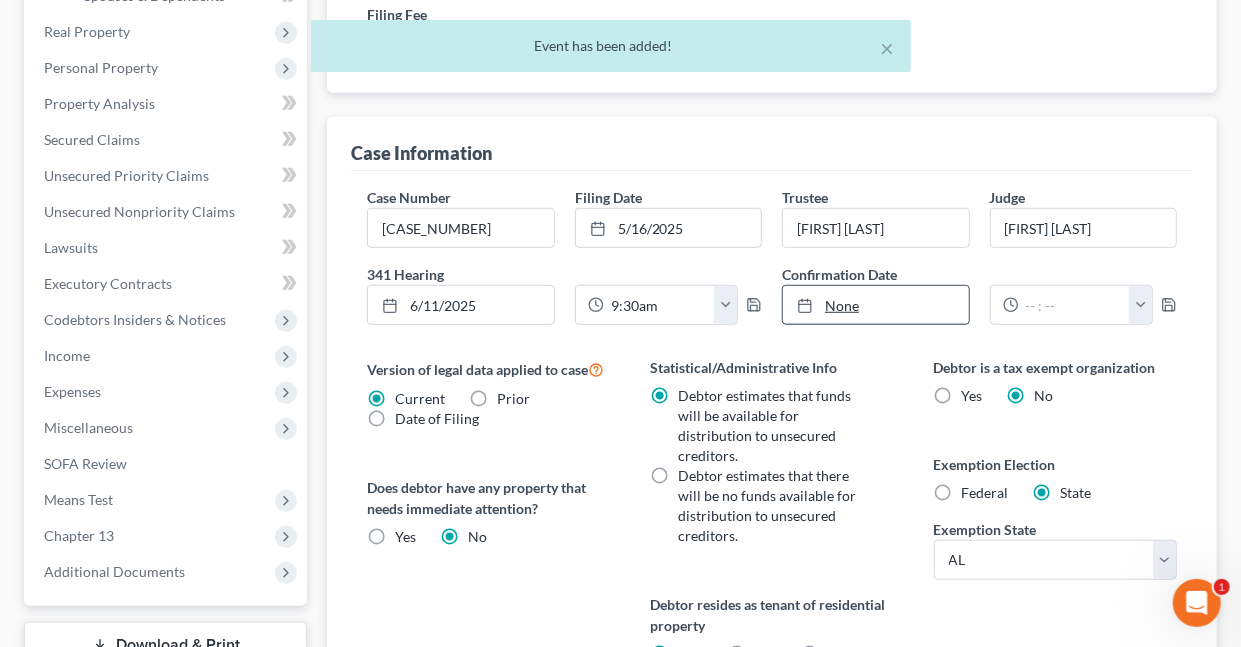 click on "None" at bounding box center [875, 305] 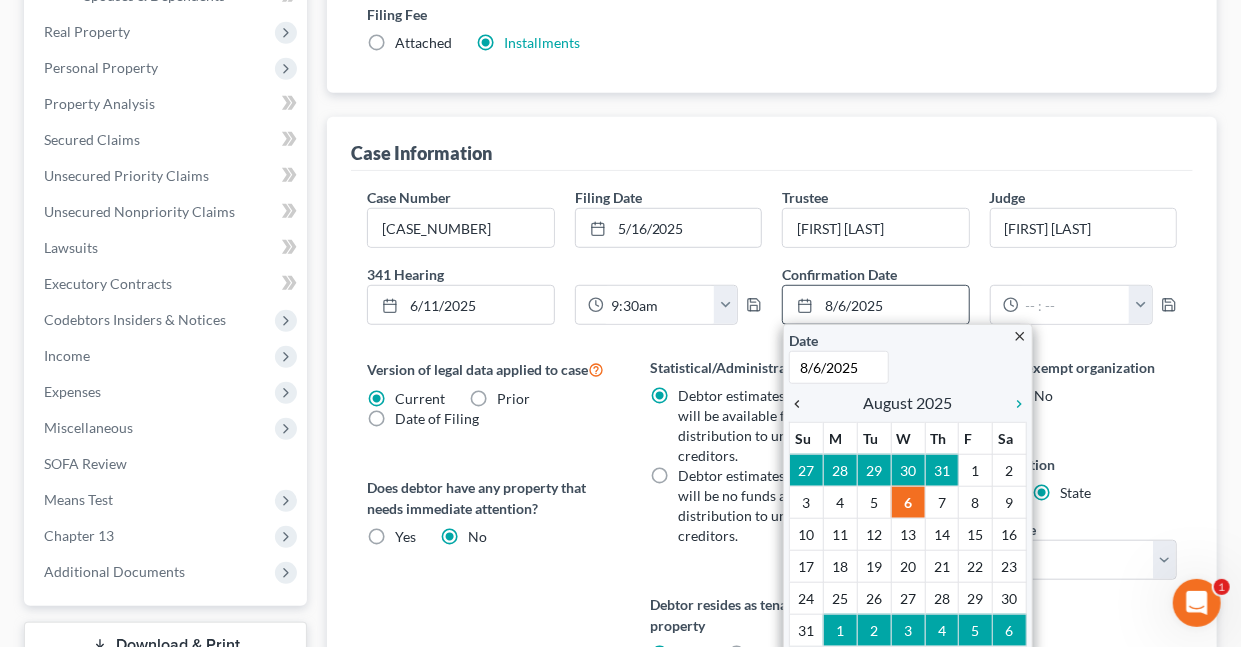 click on "chevron_left" at bounding box center [802, 404] 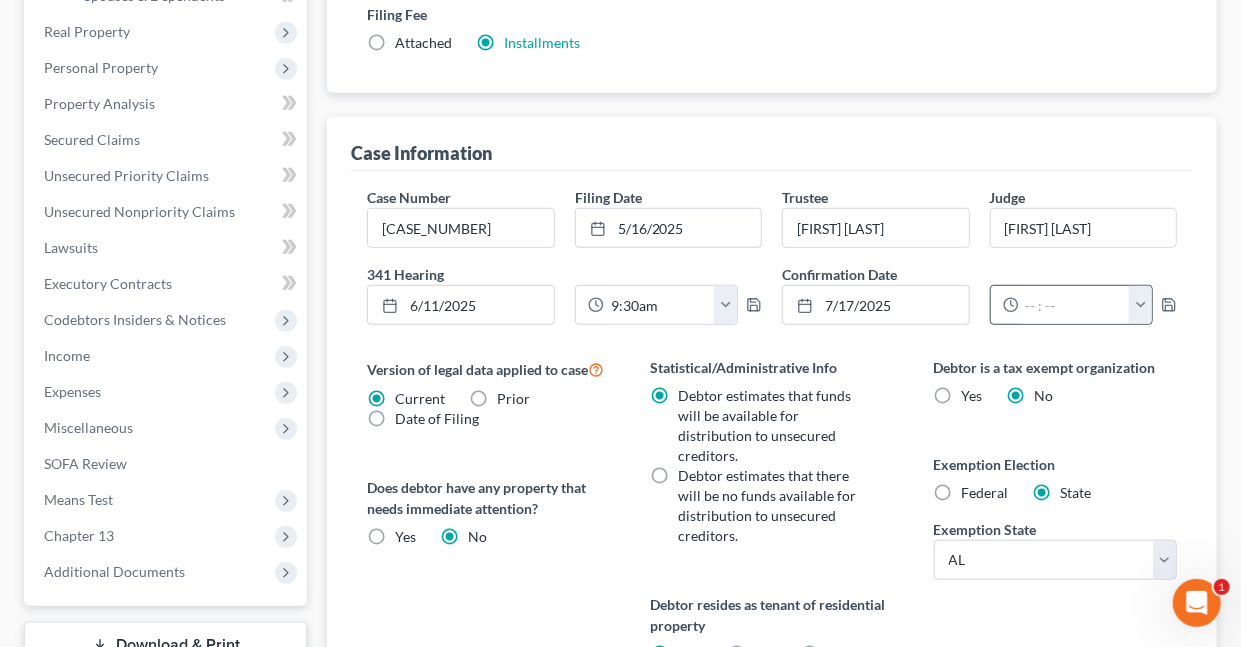 click at bounding box center [1140, 305] 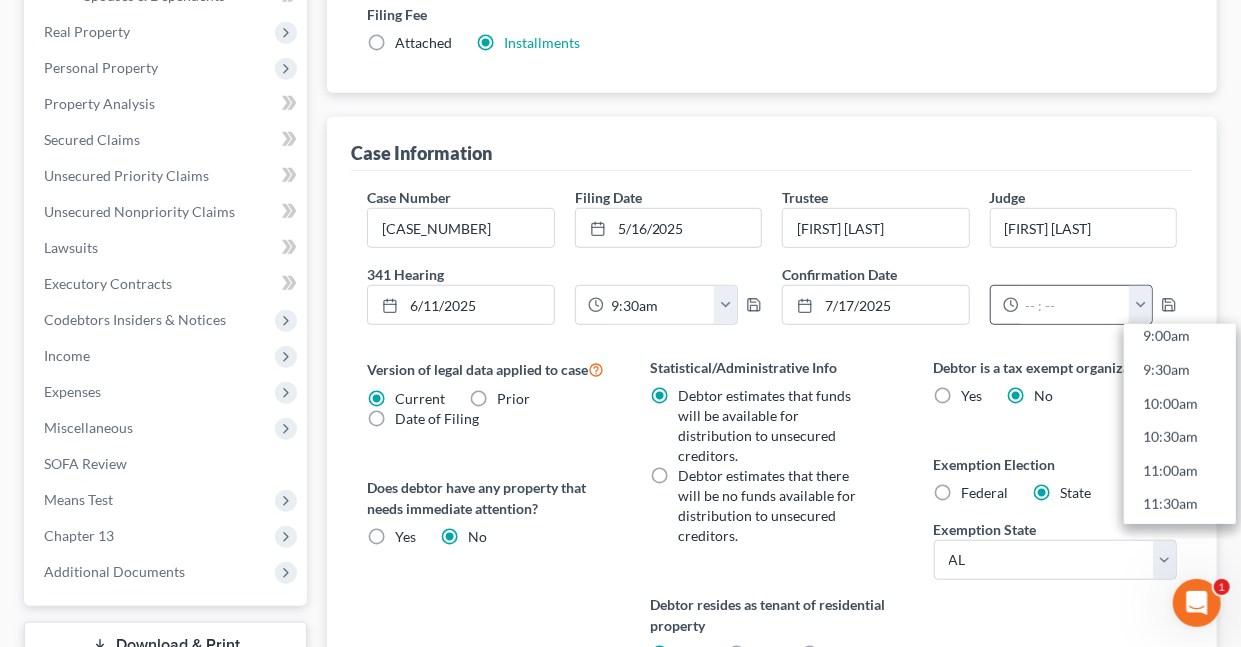 scroll, scrollTop: 648, scrollLeft: 0, axis: vertical 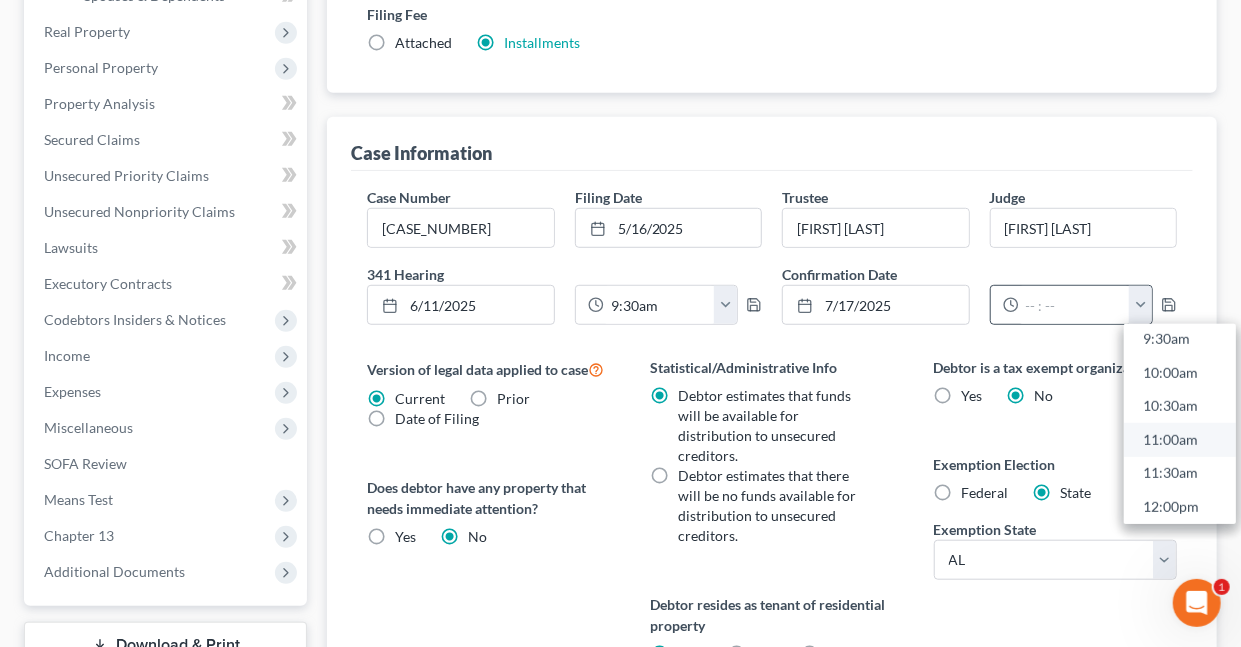click on "11:00am" at bounding box center [1180, 440] 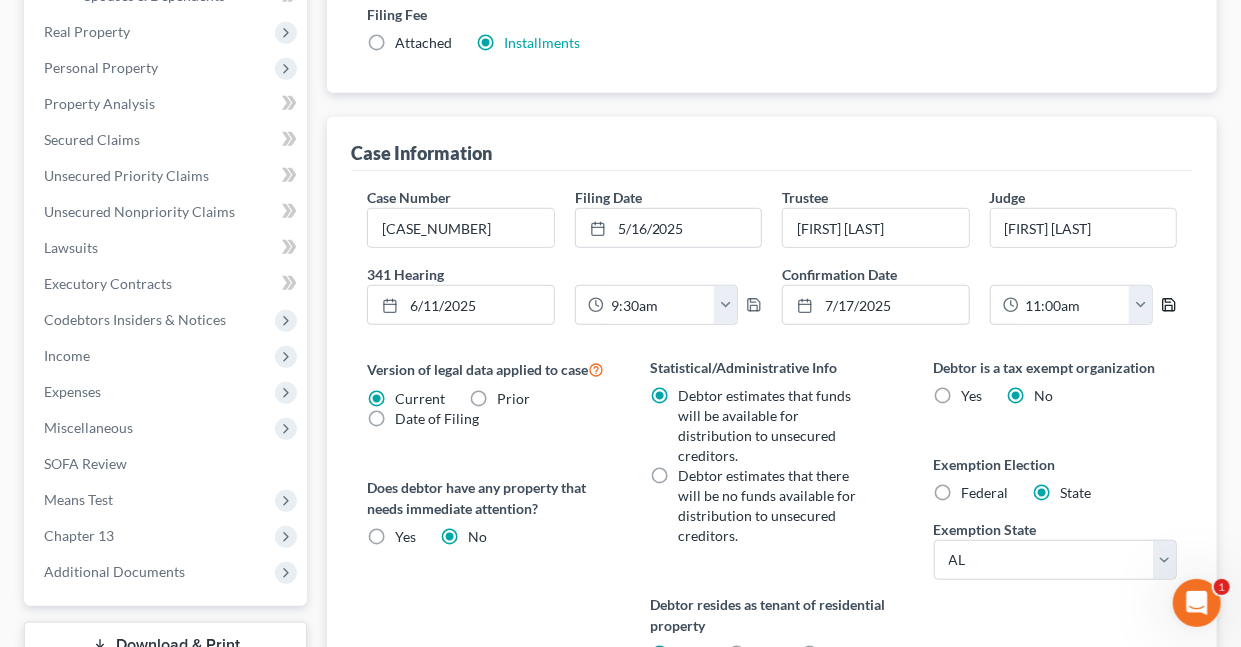 click 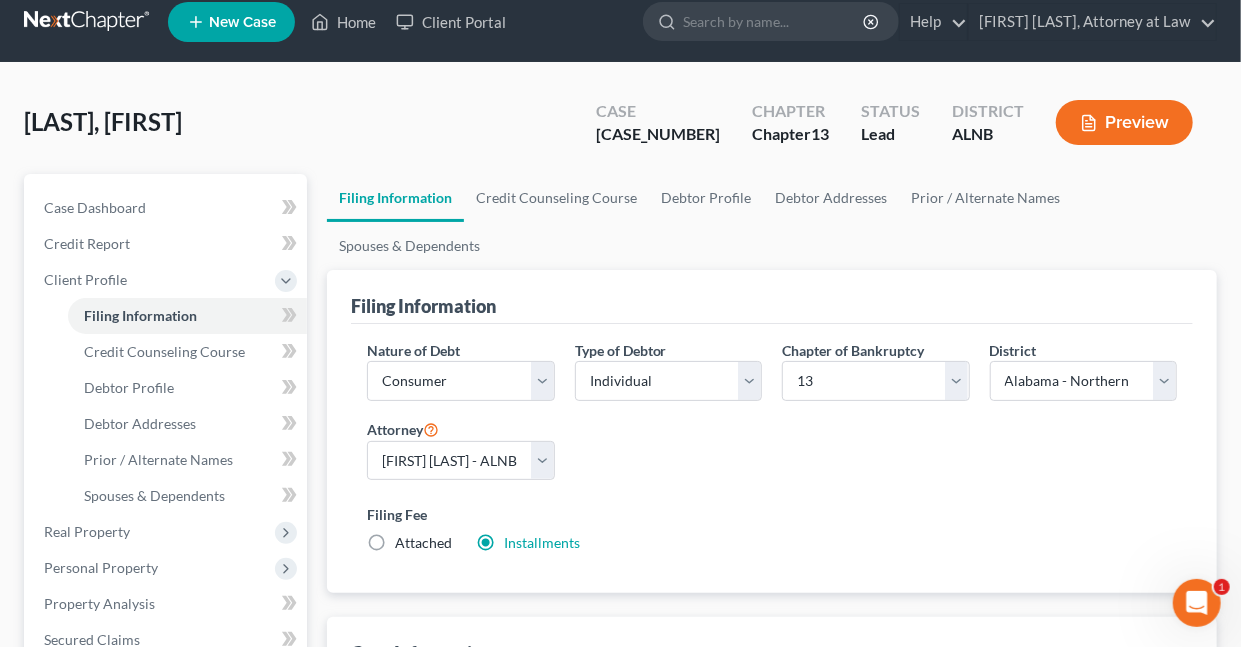 scroll, scrollTop: 0, scrollLeft: 0, axis: both 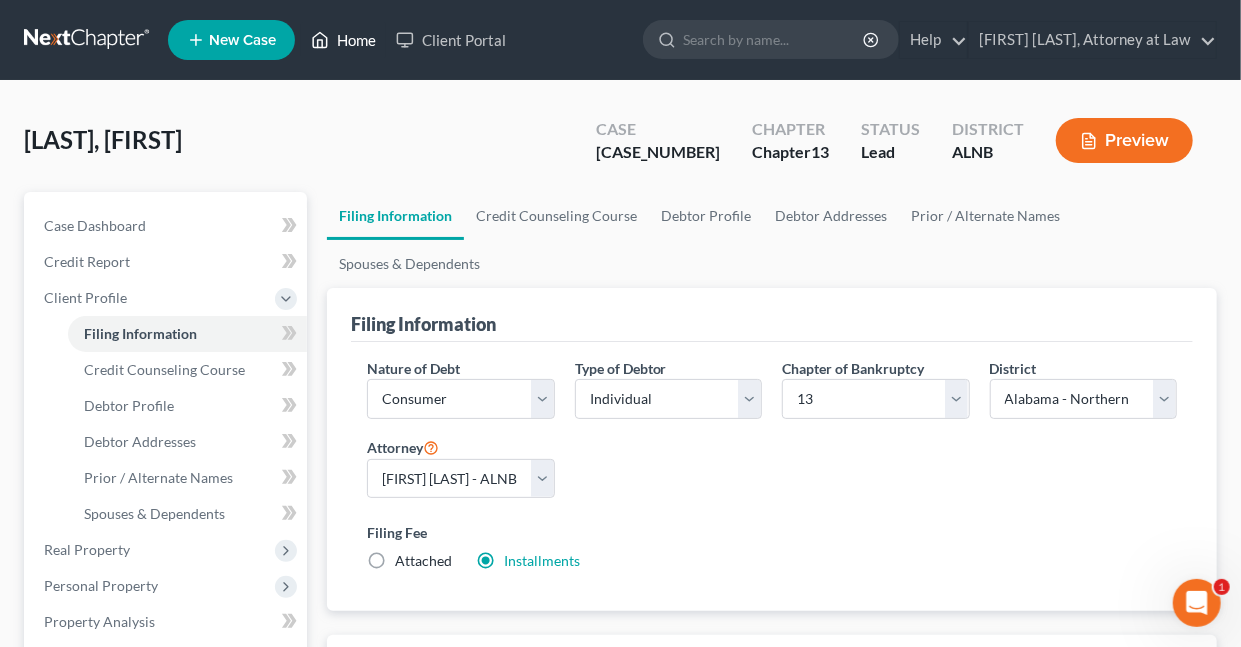 click on "Home" at bounding box center [343, 40] 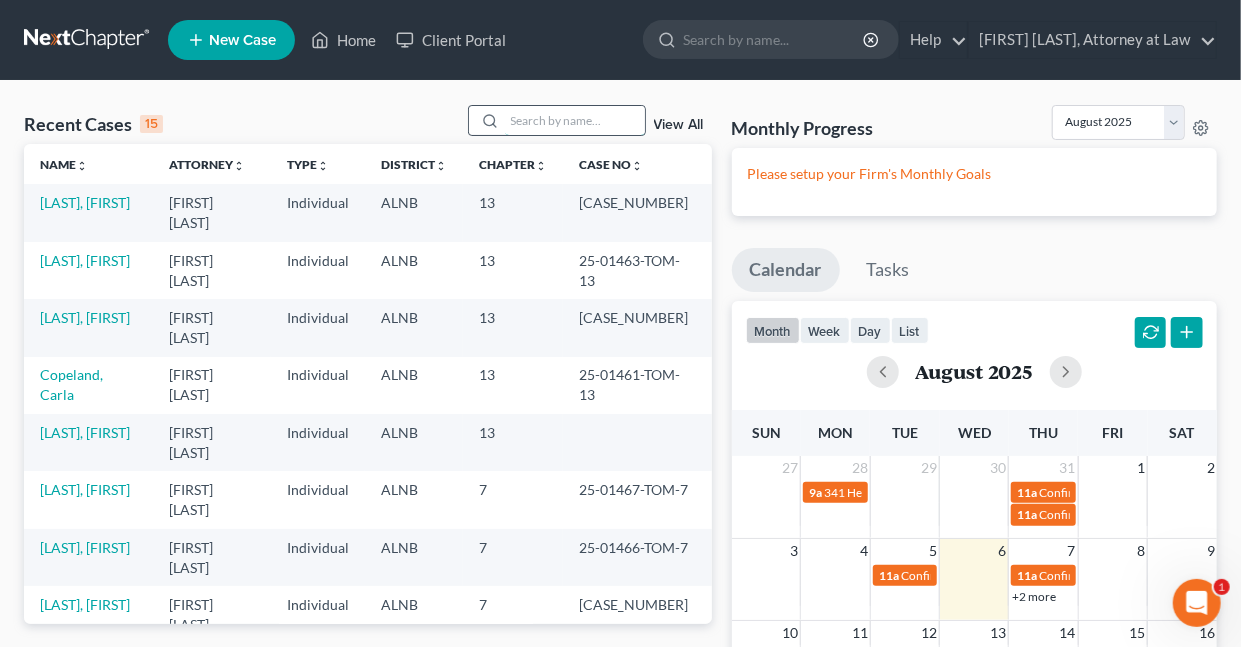 click at bounding box center [575, 120] 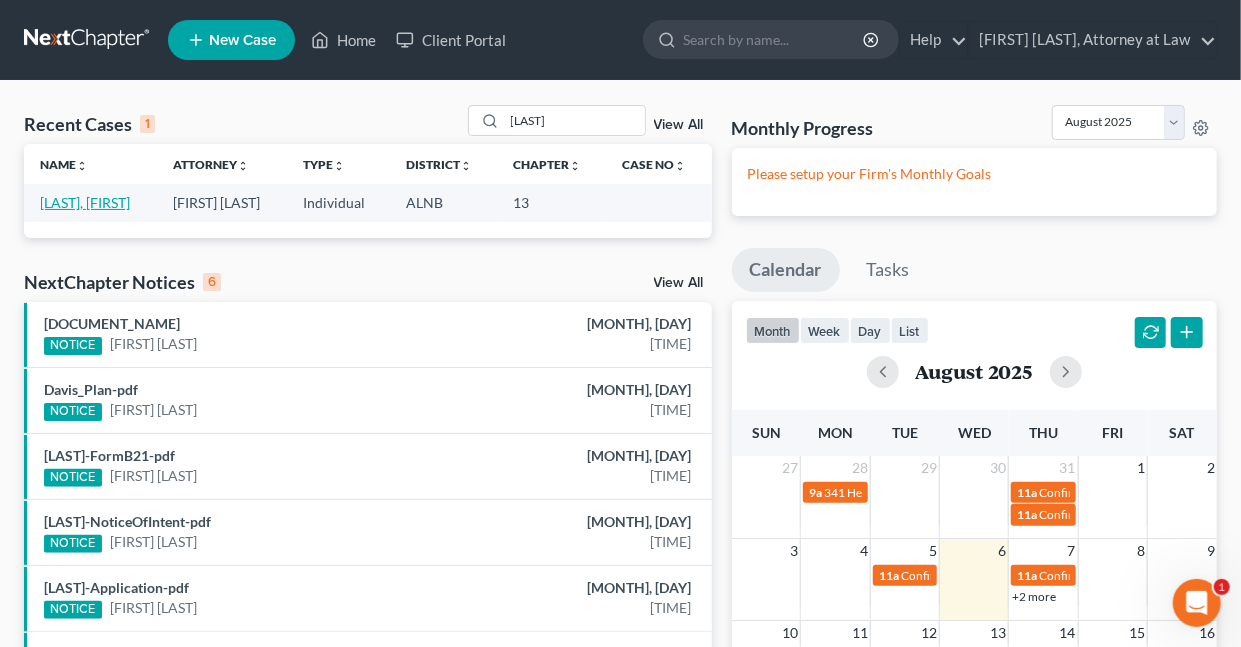 click on "[LAST], [FIRST]" at bounding box center (85, 202) 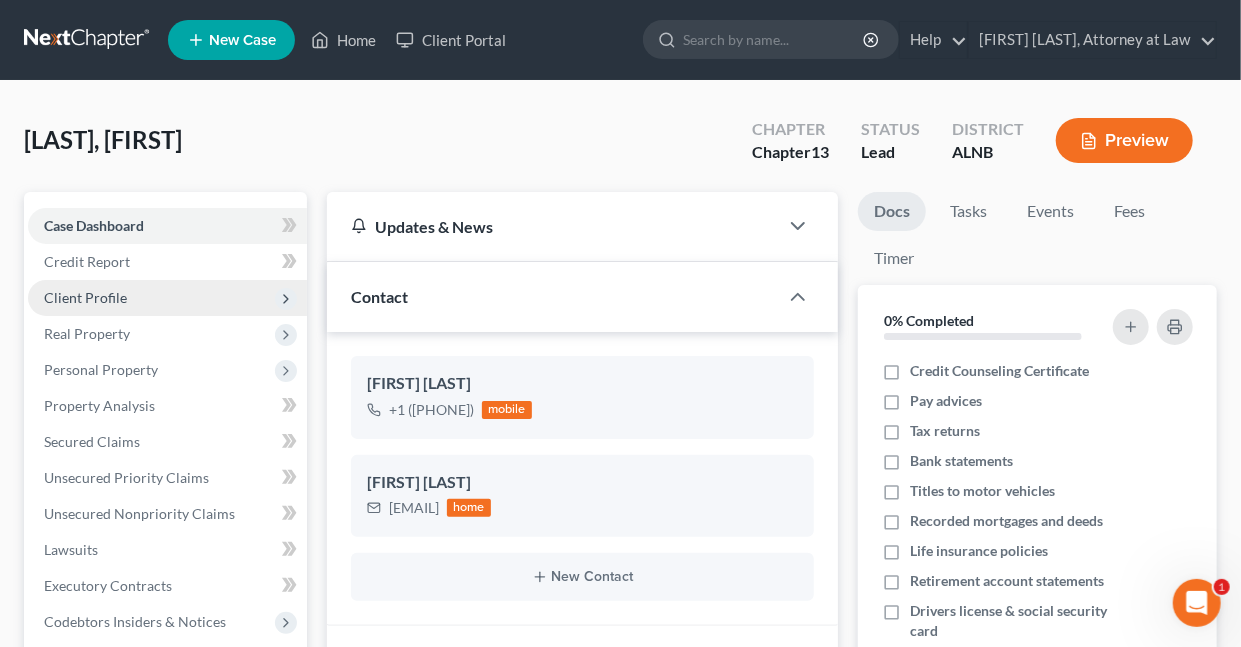click on "Client Profile" at bounding box center [85, 297] 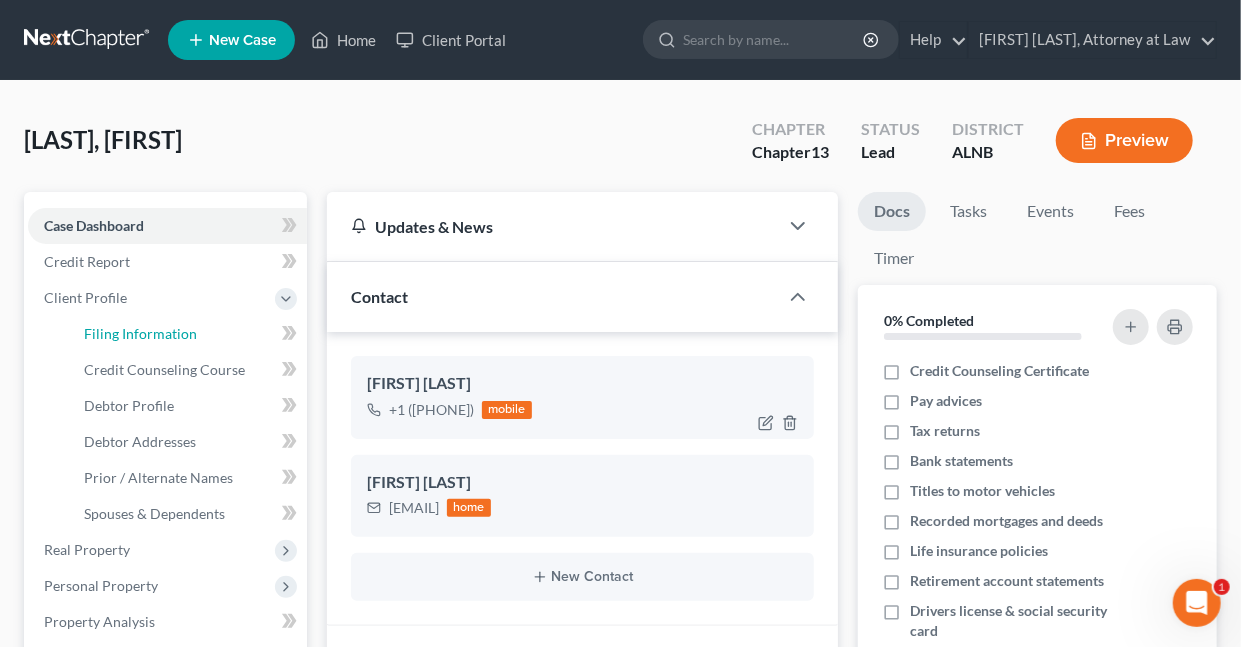 drag, startPoint x: 105, startPoint y: 332, endPoint x: 540, endPoint y: 432, distance: 446.34628 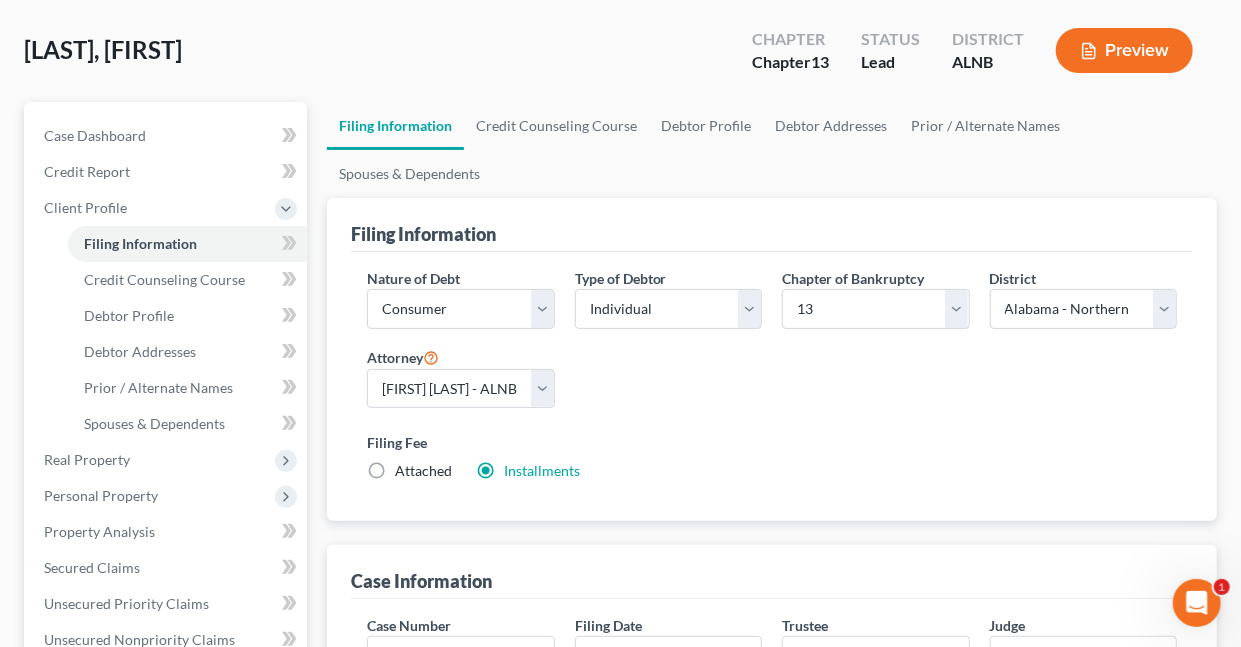 scroll, scrollTop: 242, scrollLeft: 0, axis: vertical 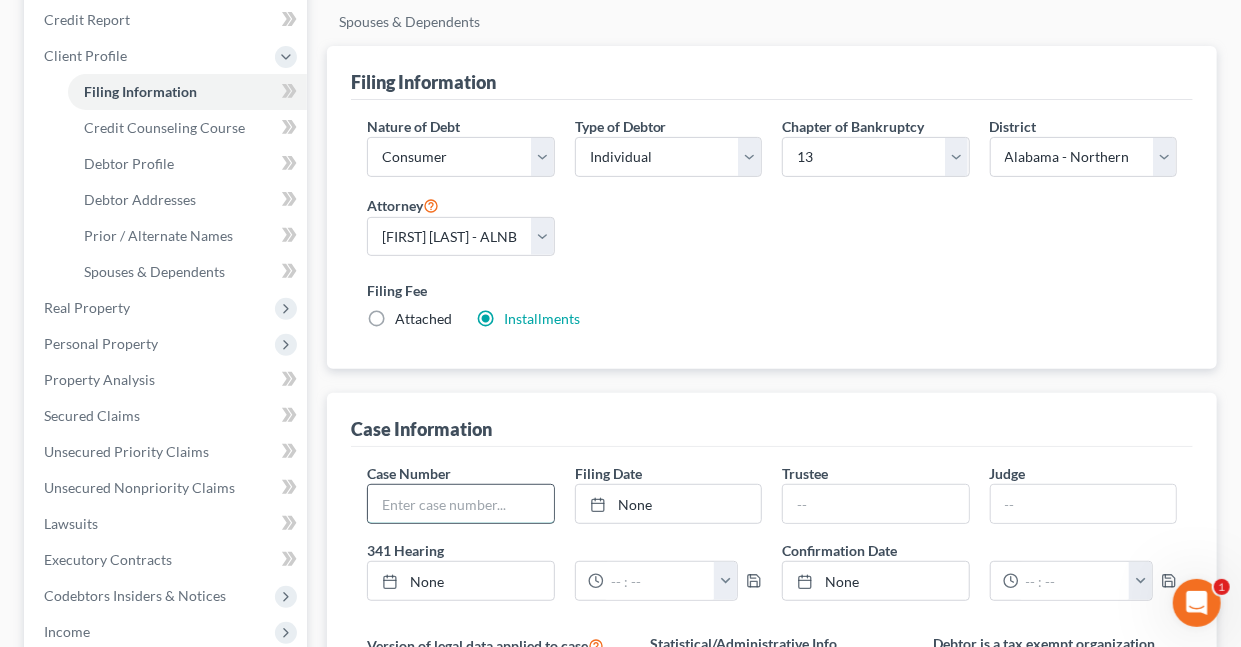 click at bounding box center (460, 504) 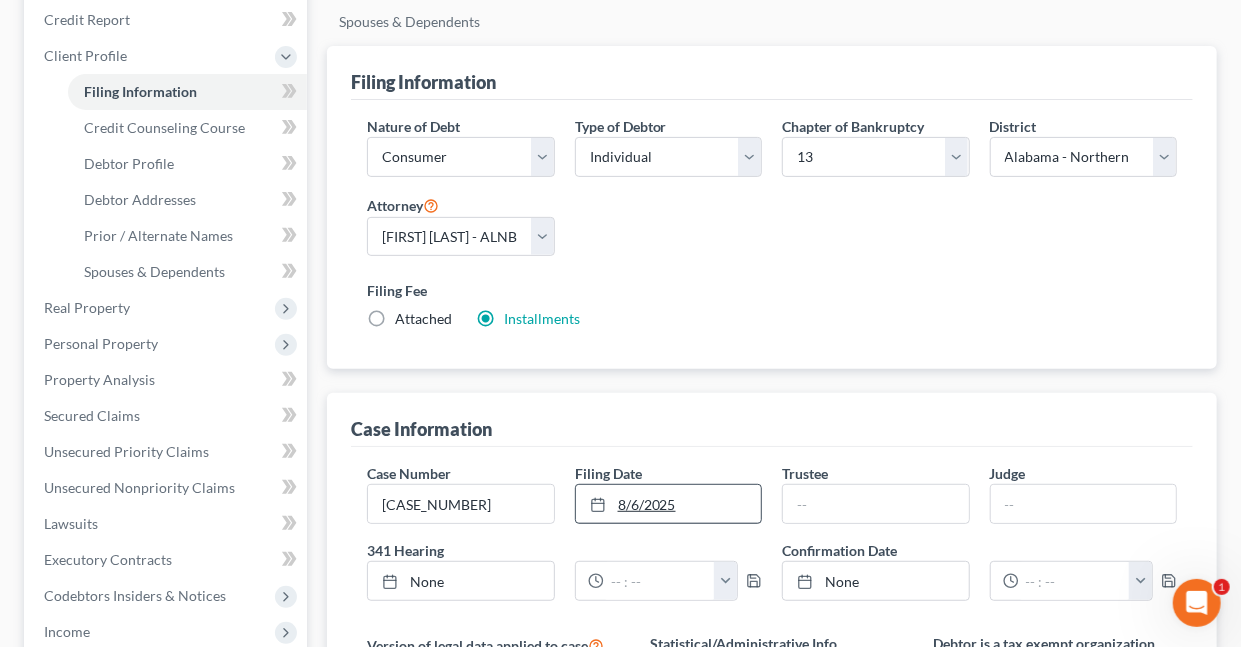 click on "8/6/2025" at bounding box center (668, 504) 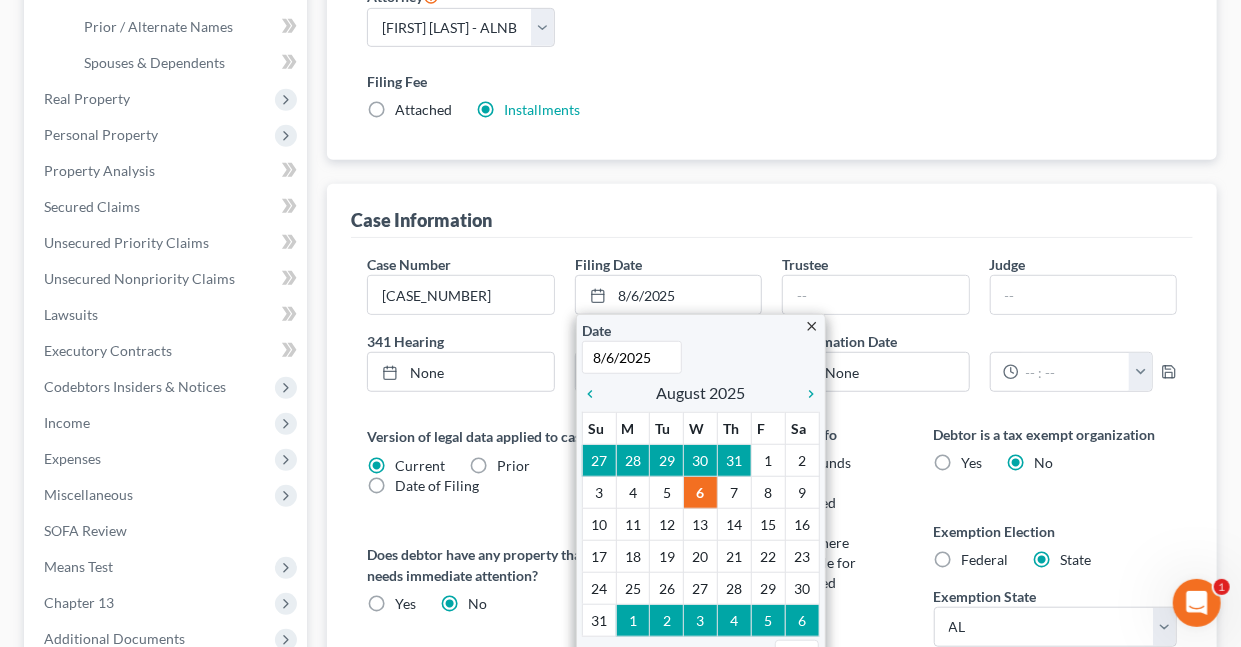 scroll, scrollTop: 477, scrollLeft: 0, axis: vertical 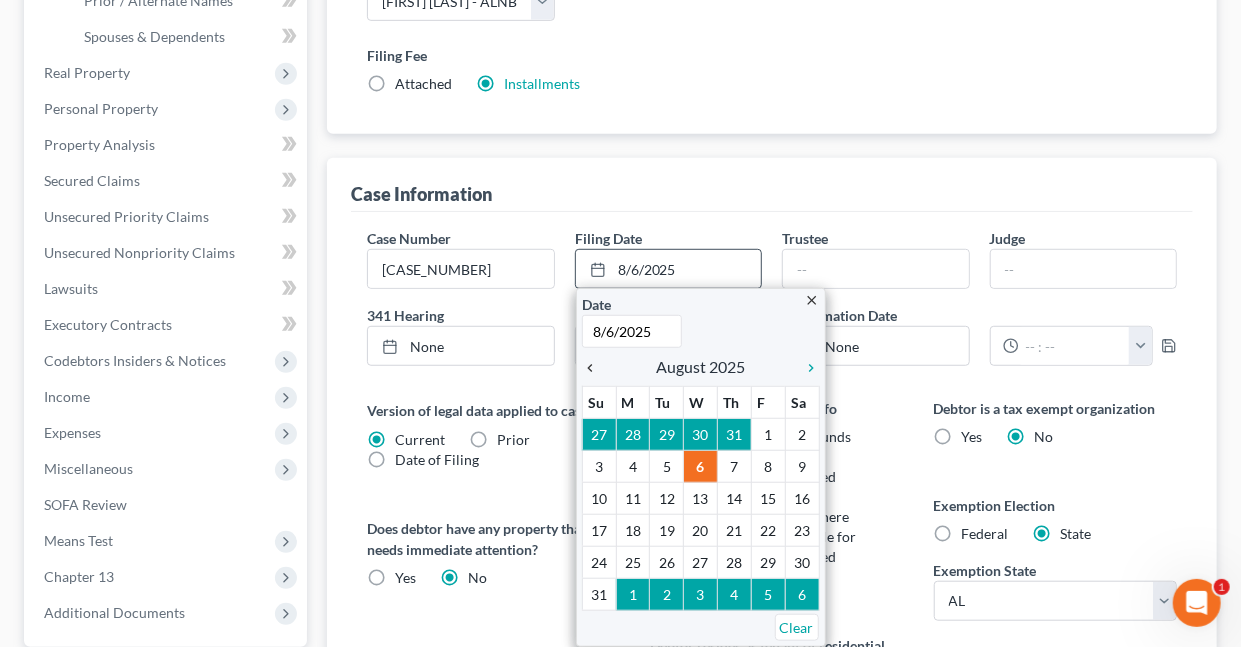 click on "chevron_left" at bounding box center (595, 368) 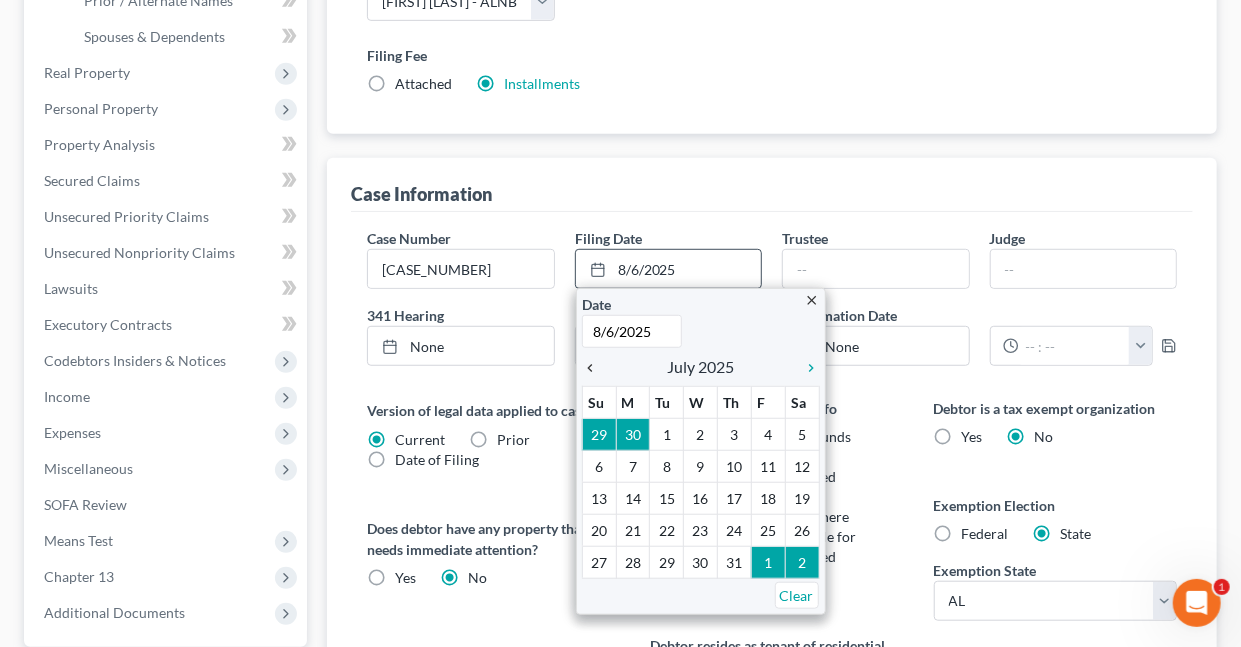 click on "chevron_left" at bounding box center (595, 368) 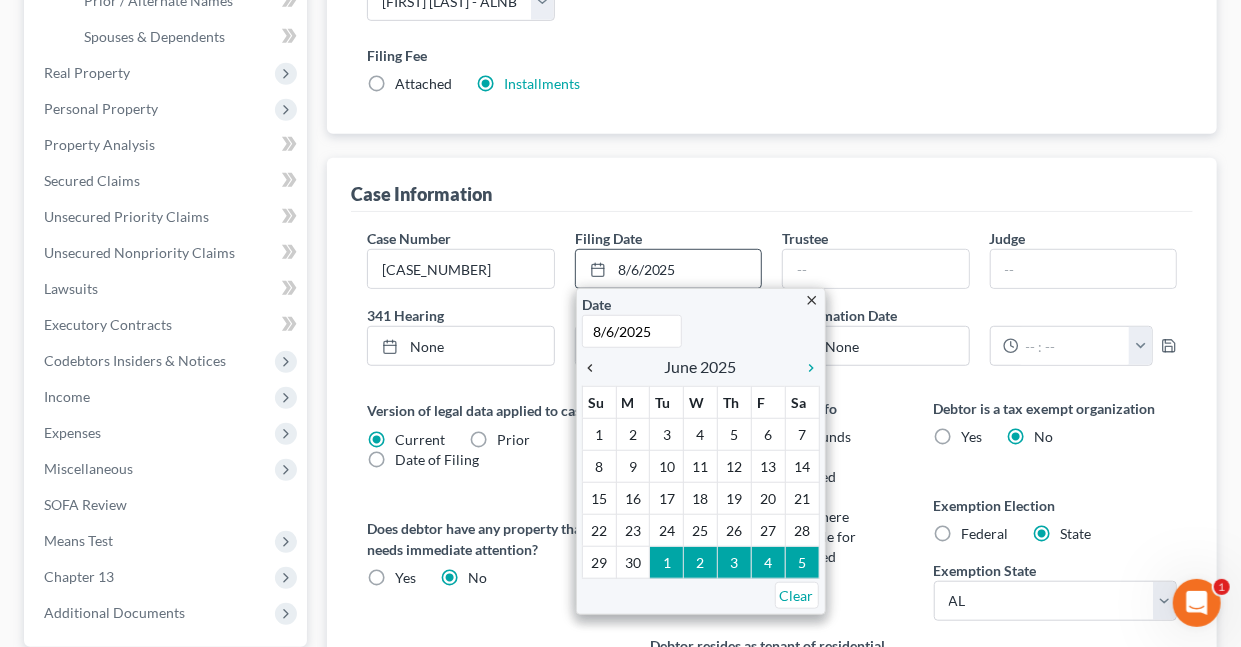 click on "chevron_left" at bounding box center [595, 368] 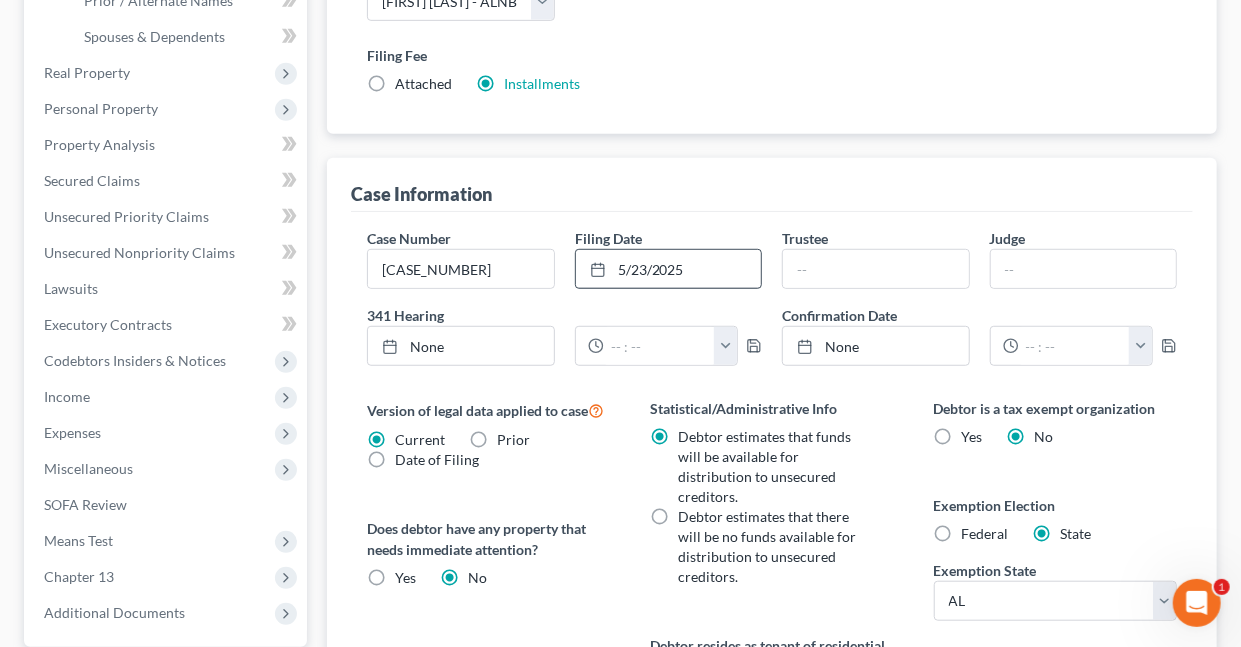 drag, startPoint x: 770, startPoint y: 529, endPoint x: 661, endPoint y: 437, distance: 142.6359 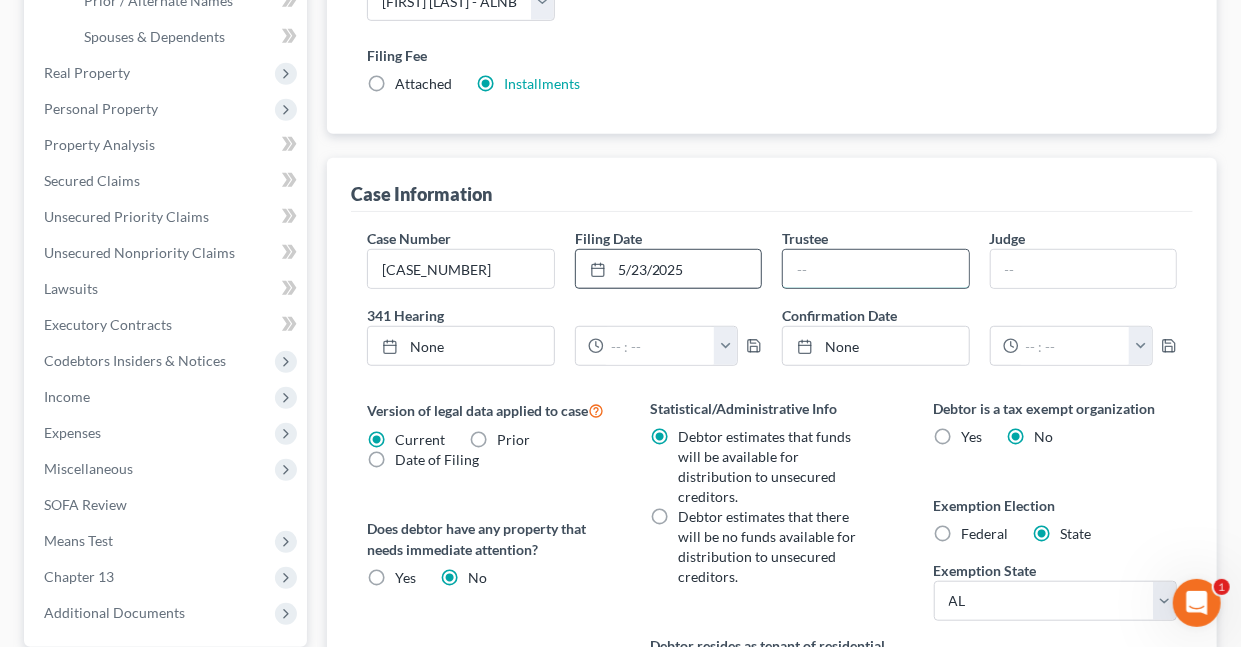 click at bounding box center (875, 269) 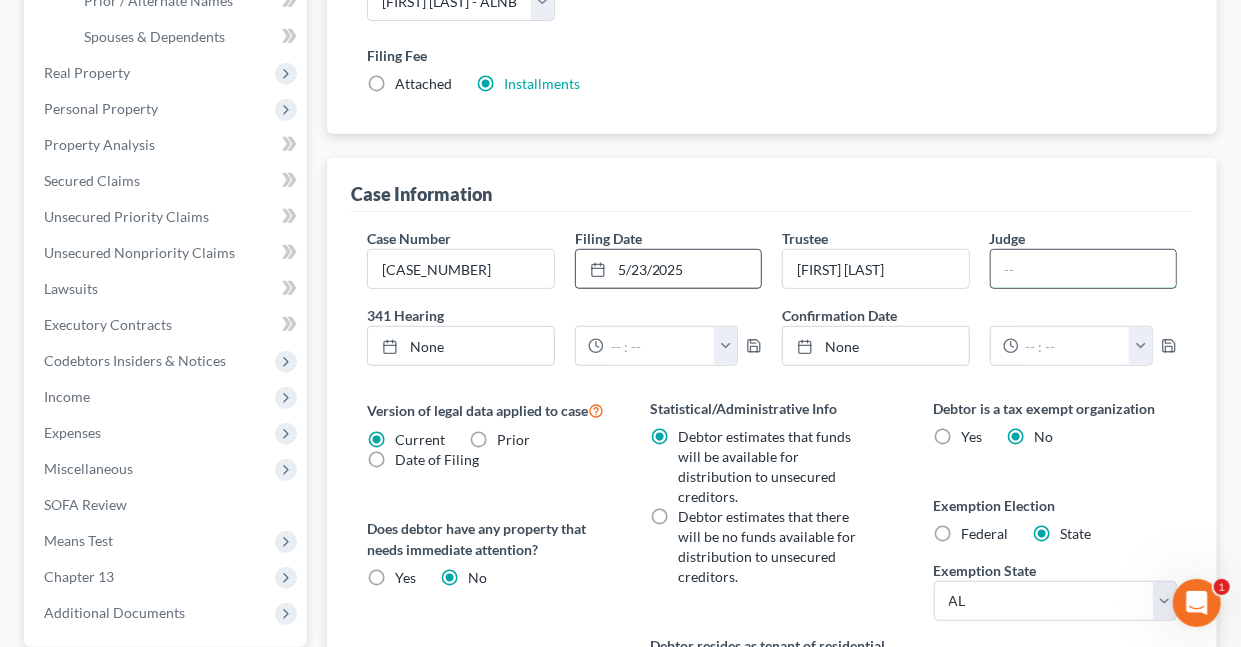 click at bounding box center (1083, 269) 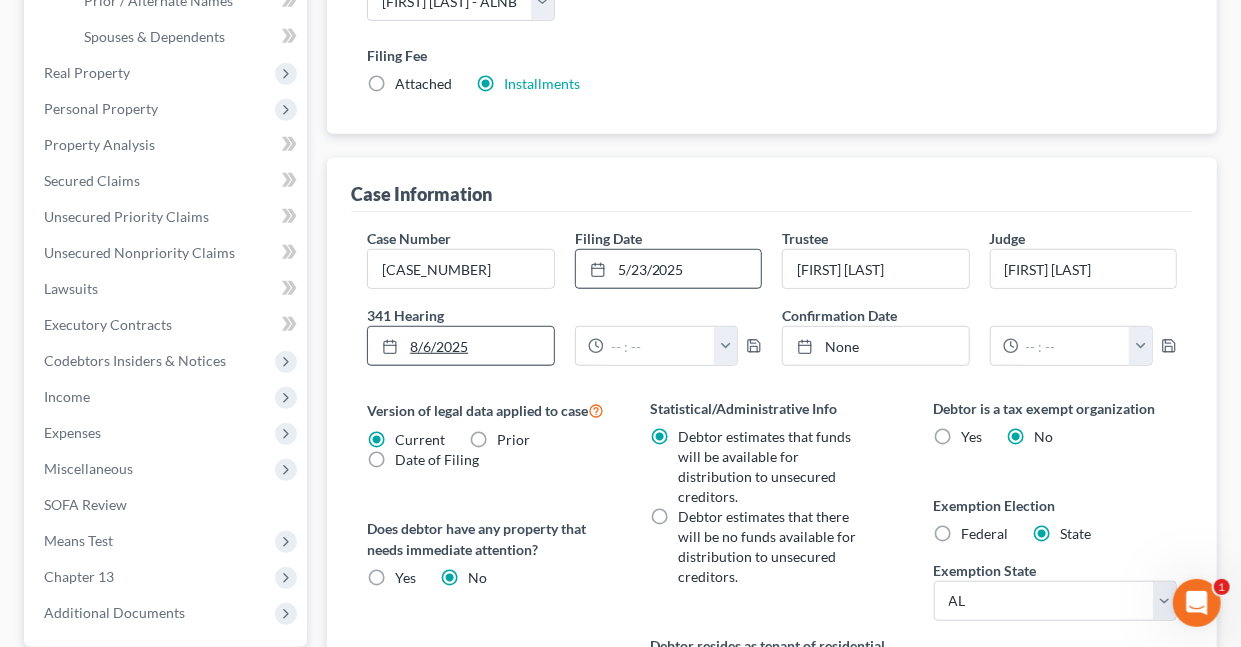 click on "8/6/2025" at bounding box center (460, 346) 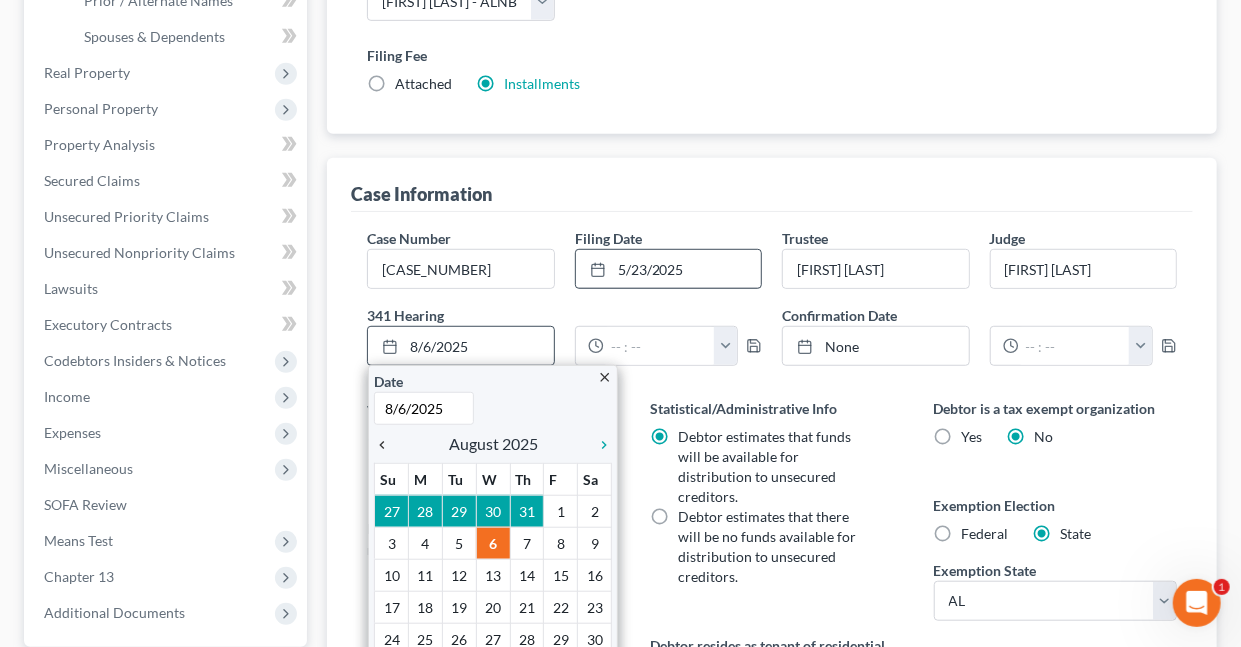 click on "chevron_left" at bounding box center [387, 445] 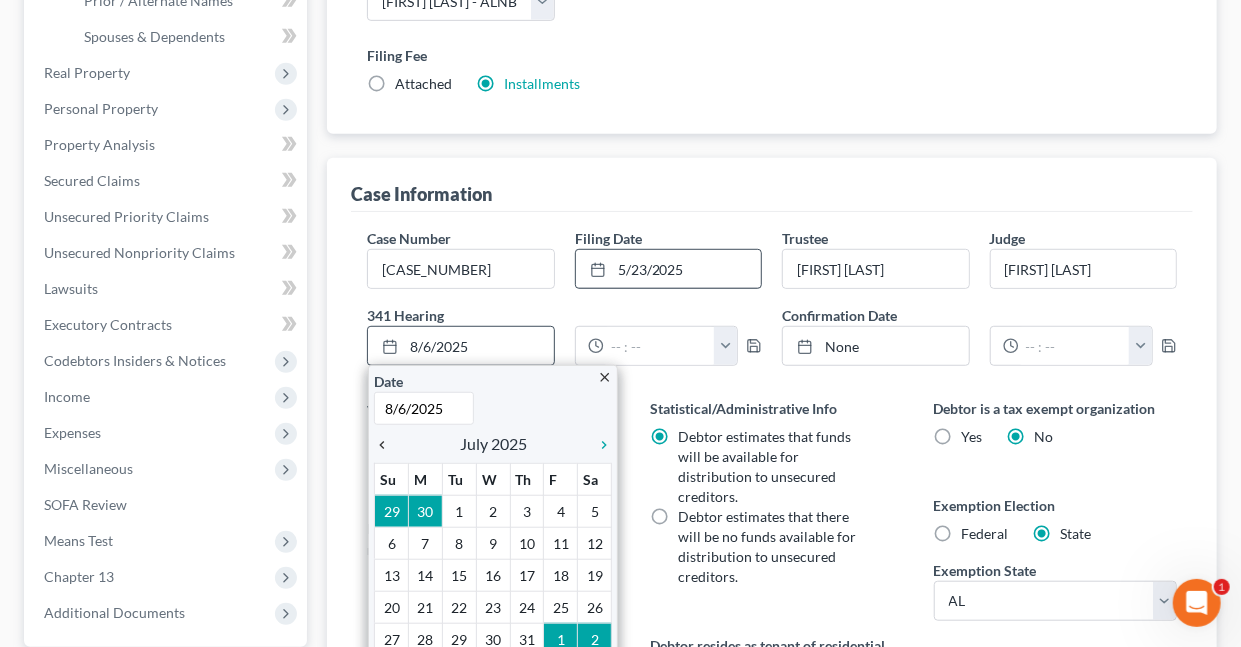 click on "chevron_left" at bounding box center [387, 445] 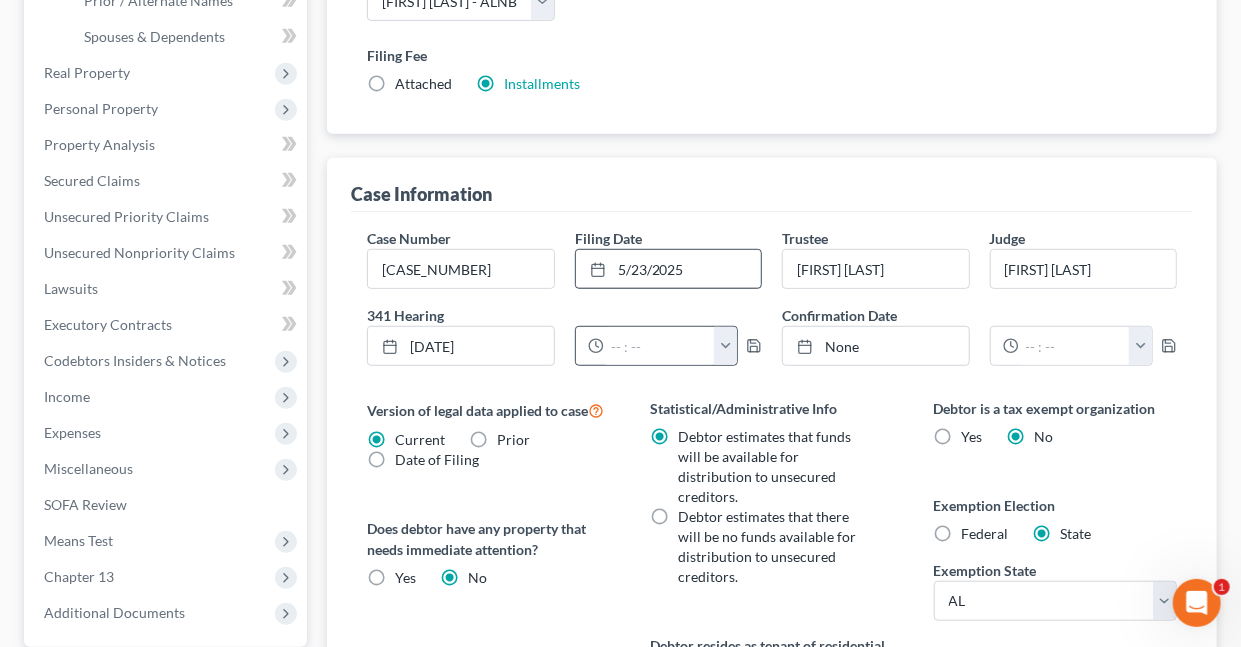 click at bounding box center [725, 346] 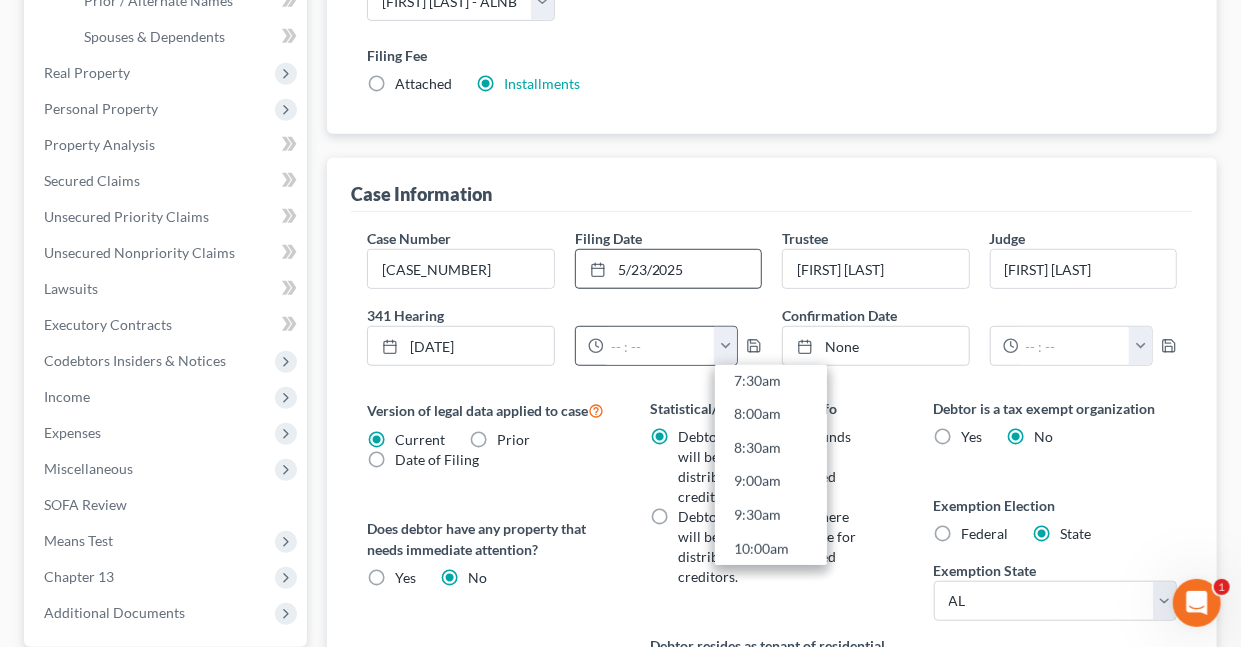 scroll, scrollTop: 521, scrollLeft: 0, axis: vertical 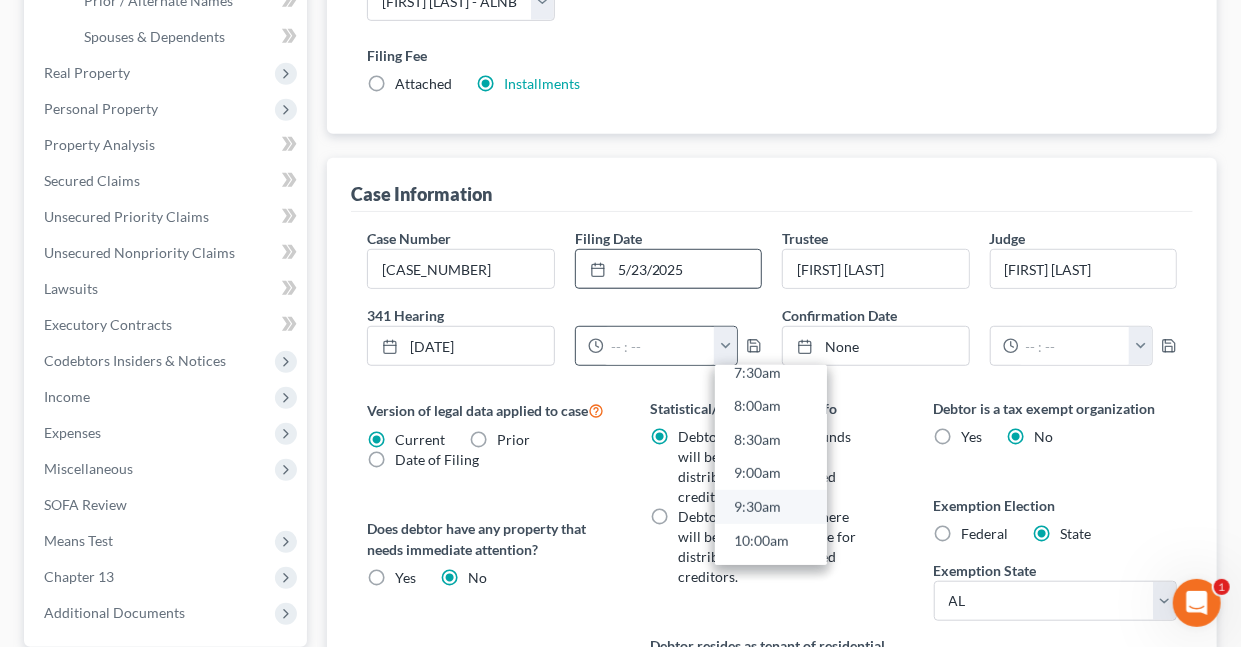 click on "9:30am" at bounding box center [771, 507] 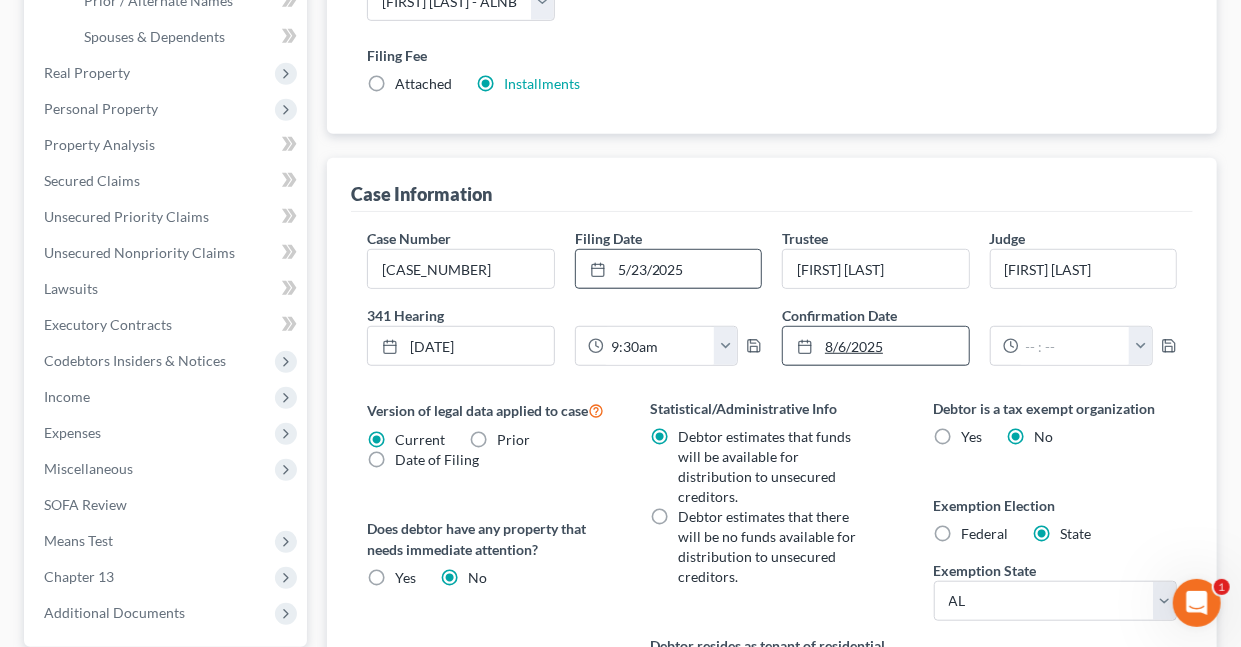 click on "8/6/2025" at bounding box center [875, 346] 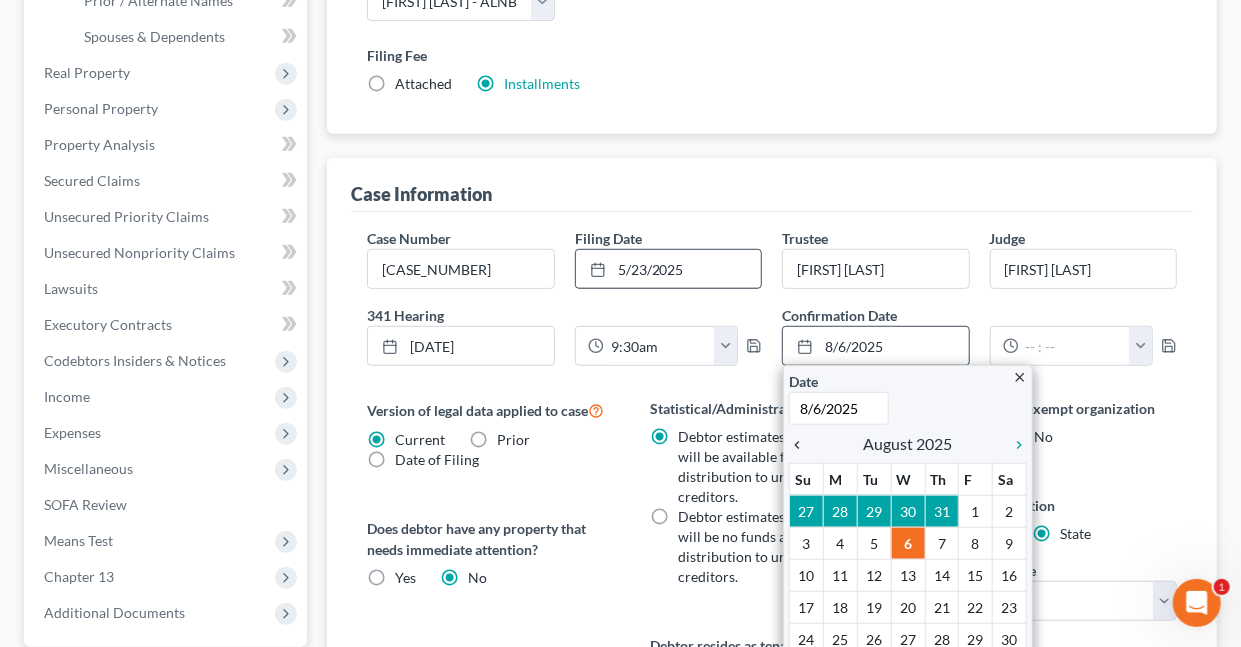 click on "chevron_left" at bounding box center (802, 445) 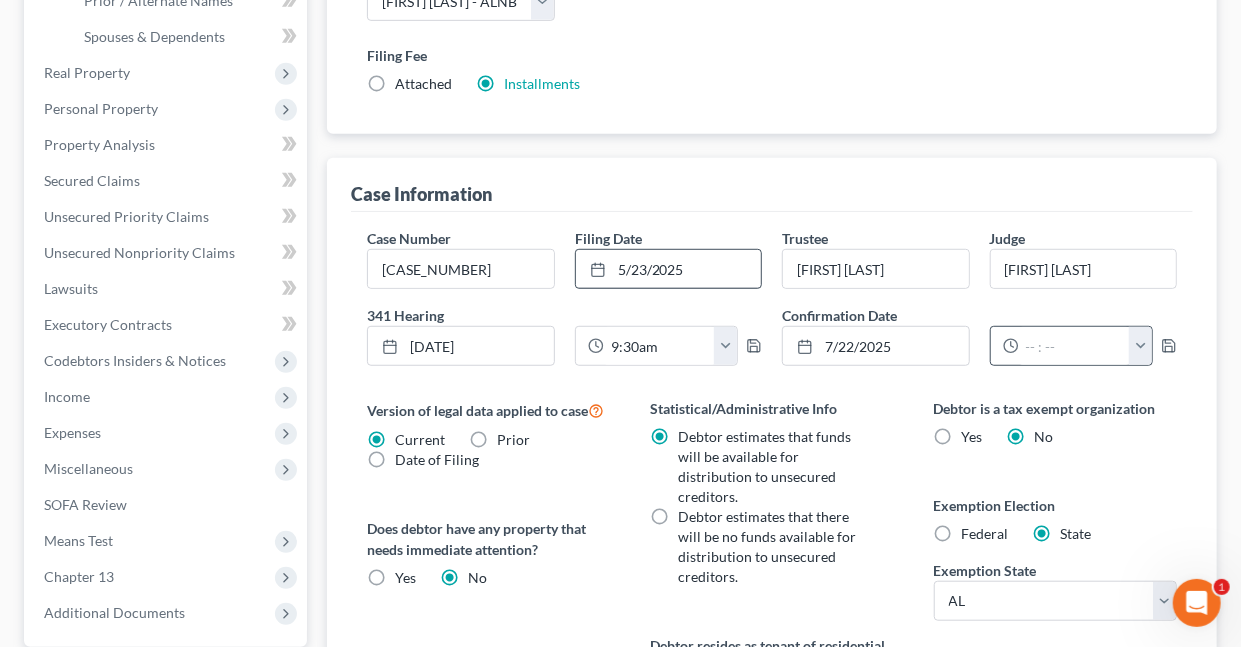 click at bounding box center (1140, 346) 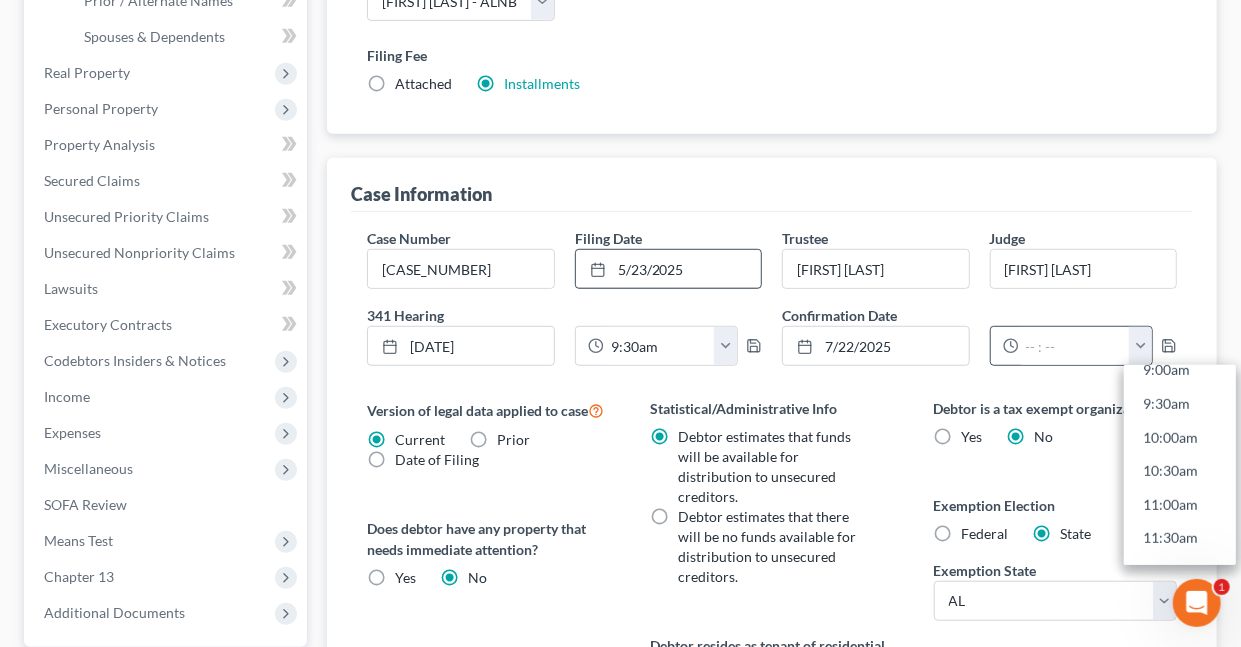 scroll, scrollTop: 681, scrollLeft: 0, axis: vertical 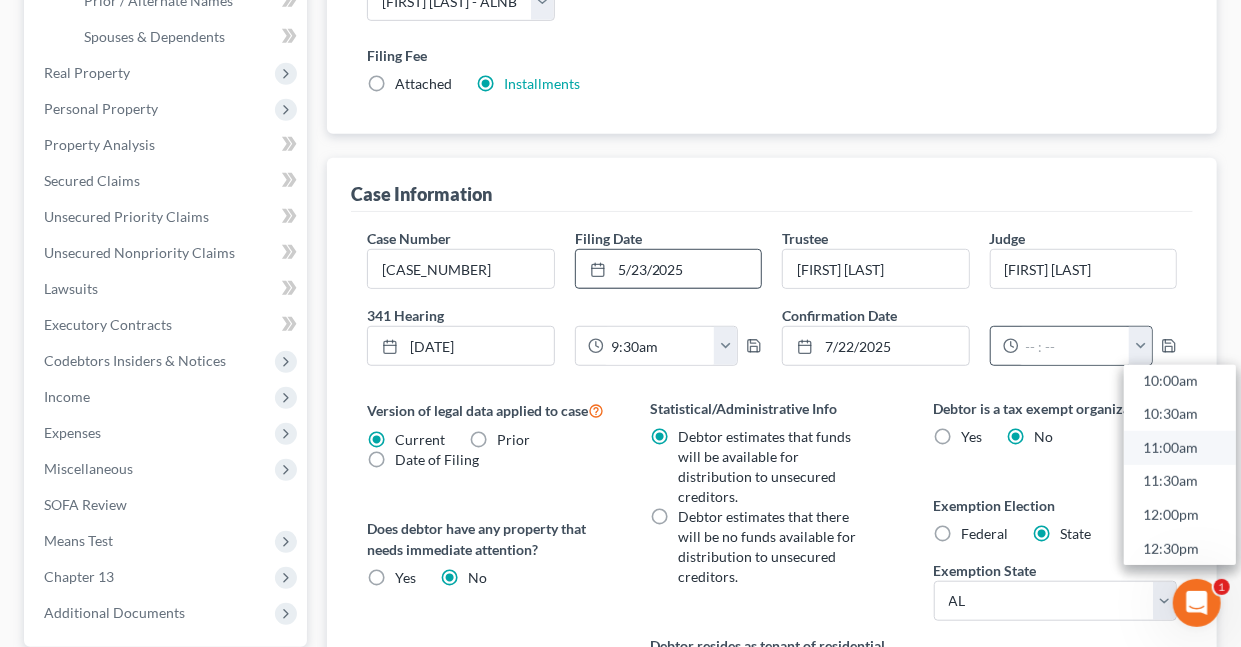 click on "11:00am" at bounding box center (1180, 448) 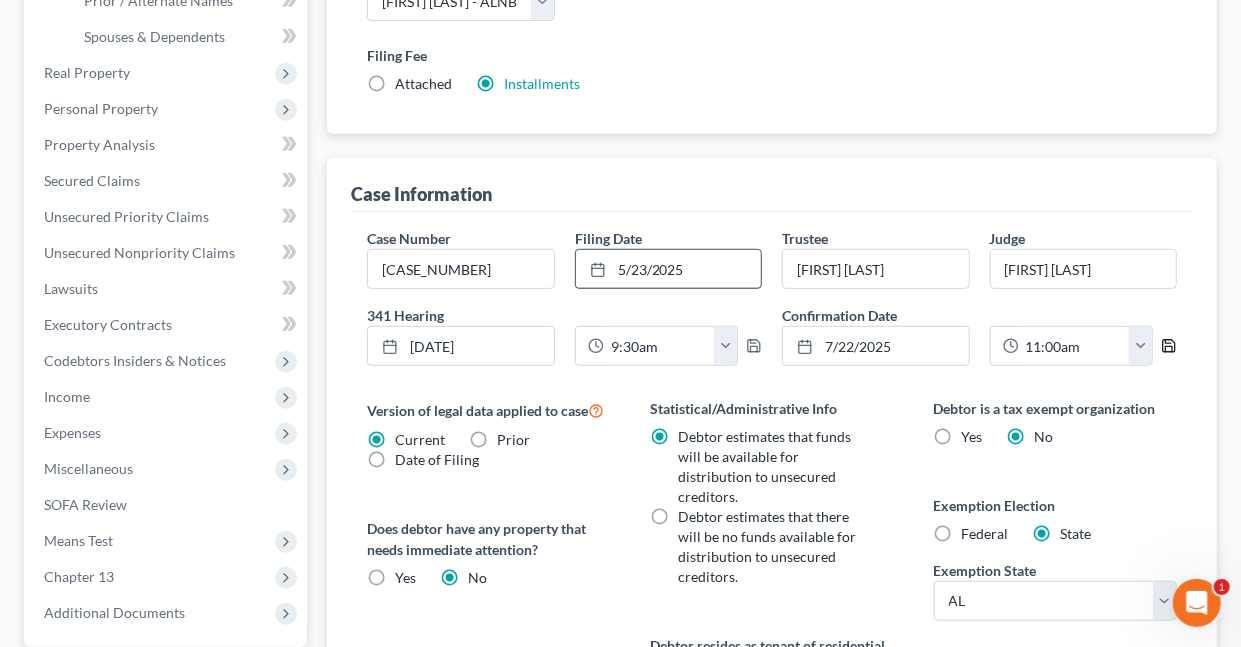 click 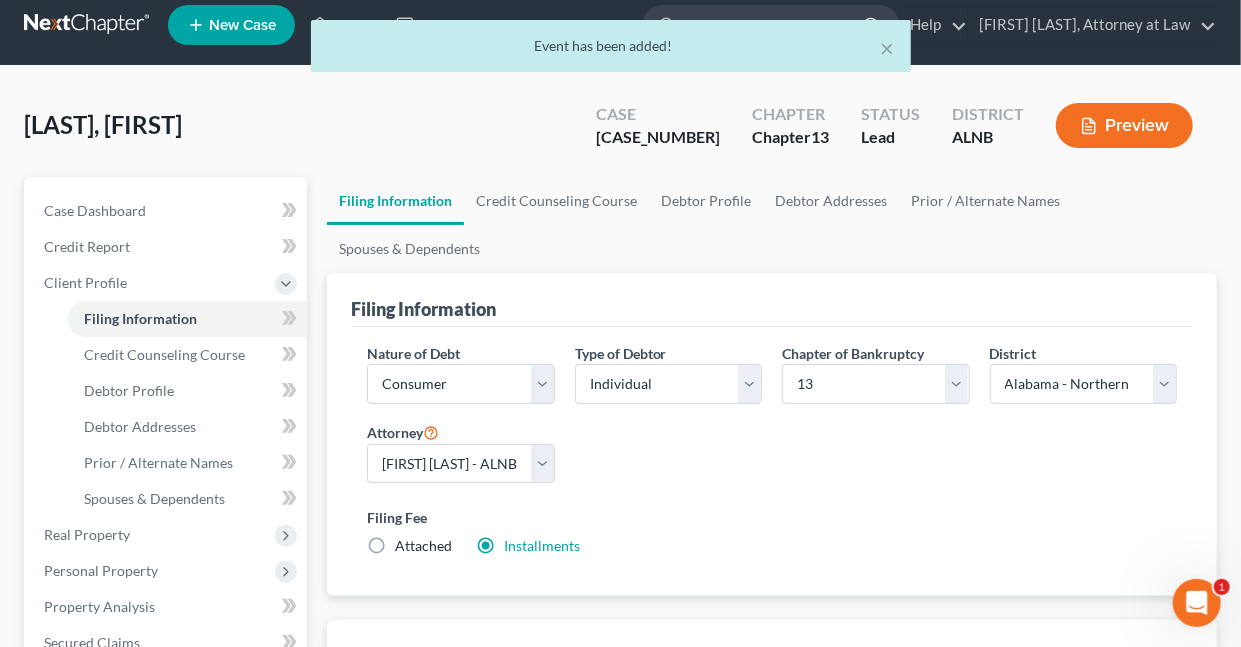 scroll, scrollTop: 0, scrollLeft: 0, axis: both 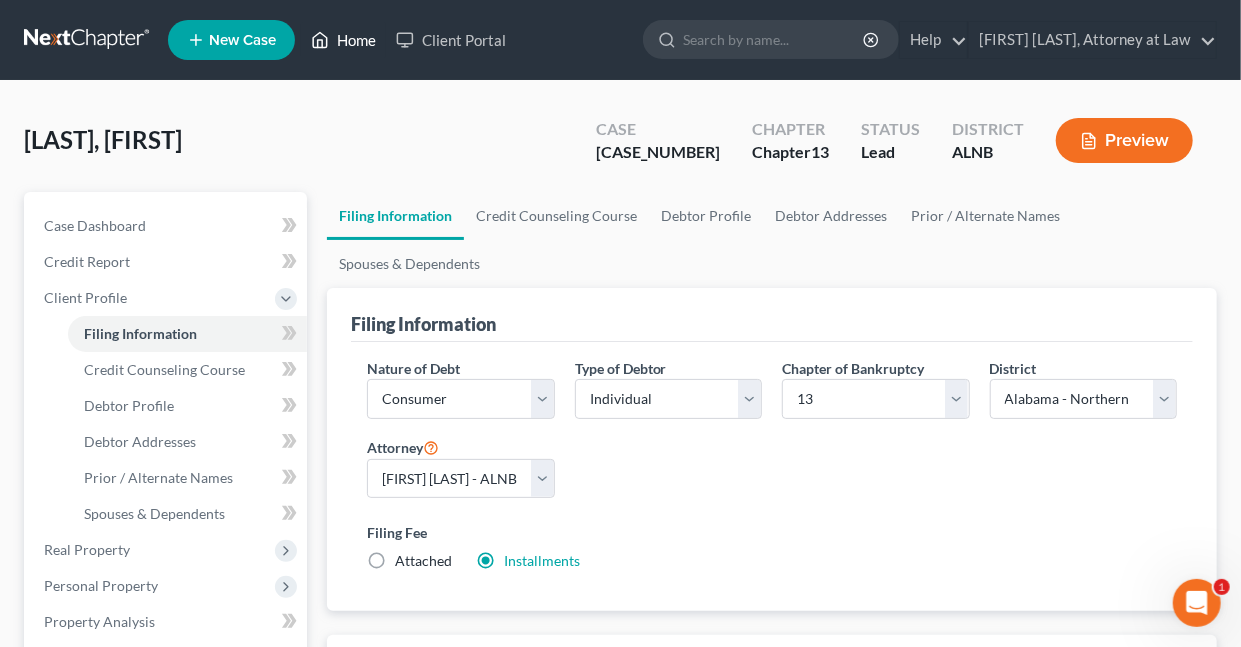 click on "Home" at bounding box center (343, 40) 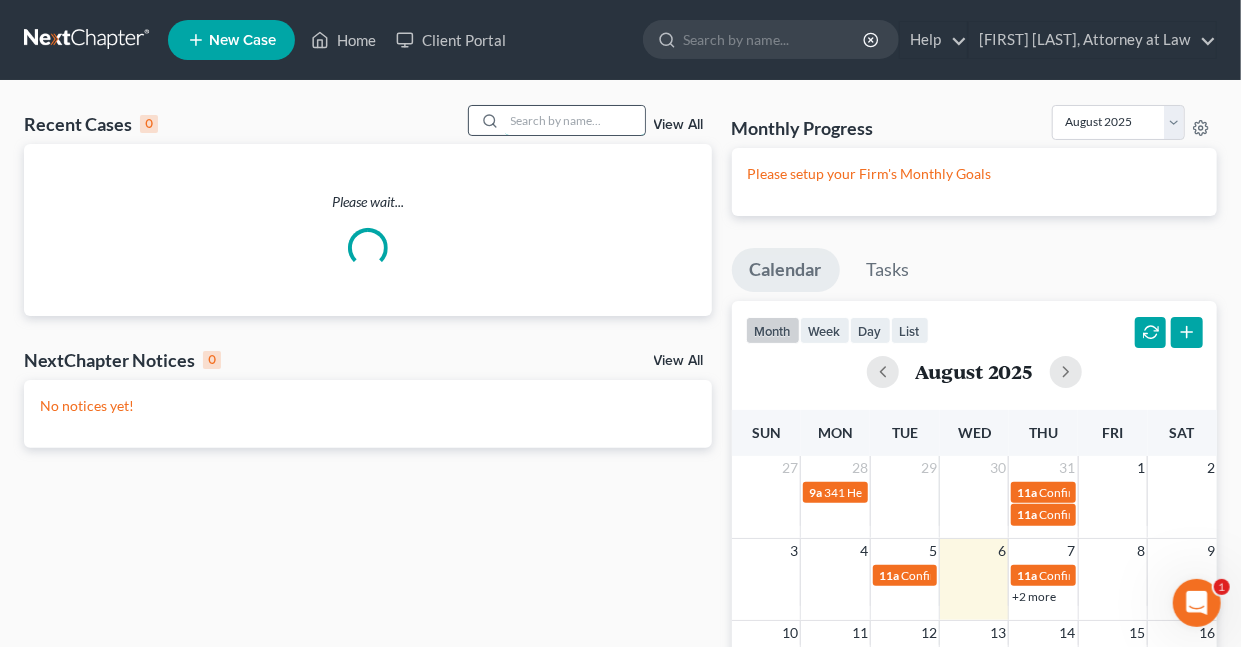 click at bounding box center (575, 120) 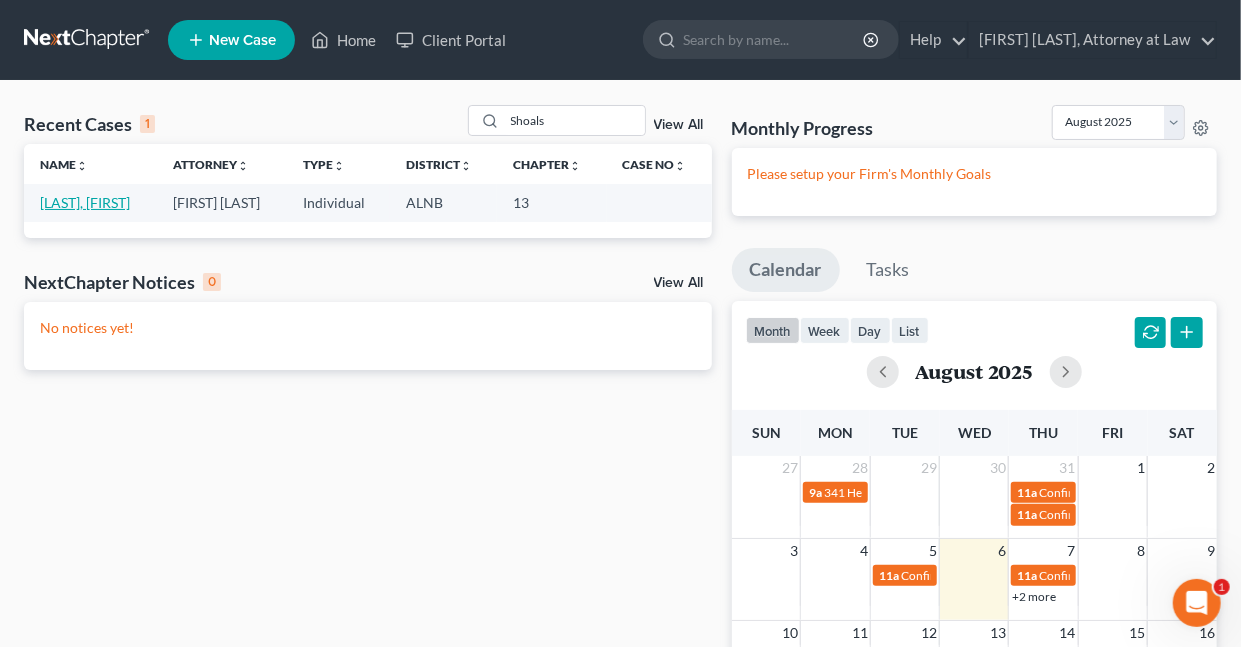 click on "[LAST], [FIRST]" at bounding box center (85, 202) 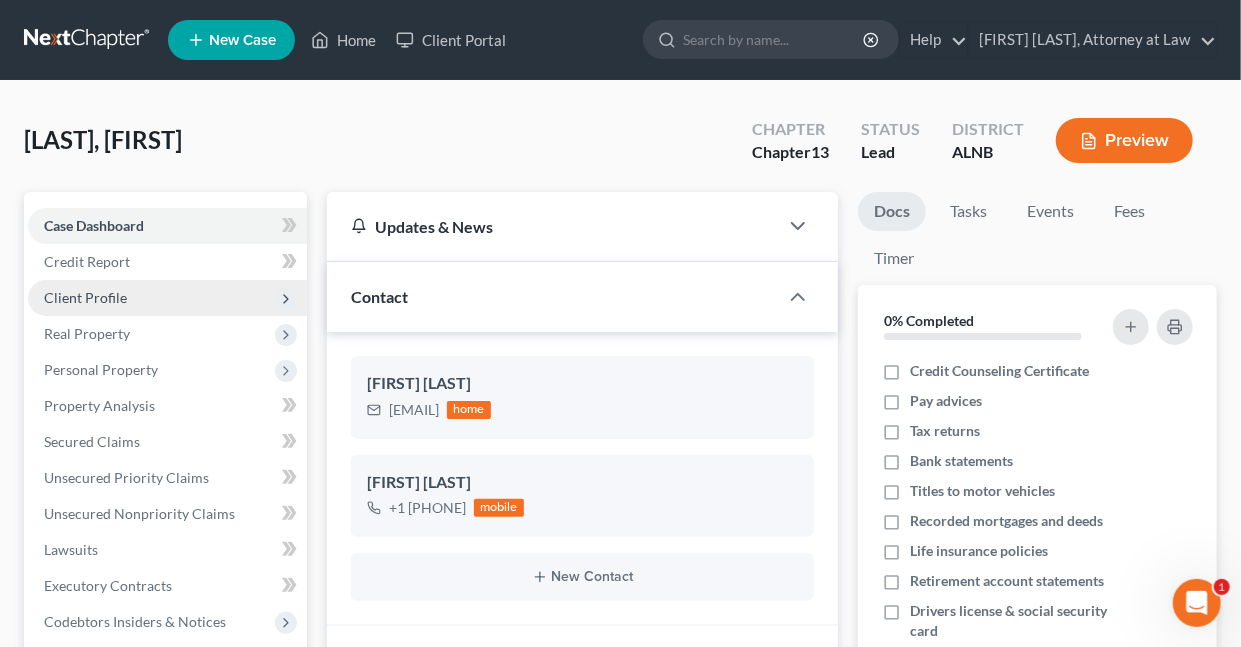 click on "Client Profile" at bounding box center [85, 297] 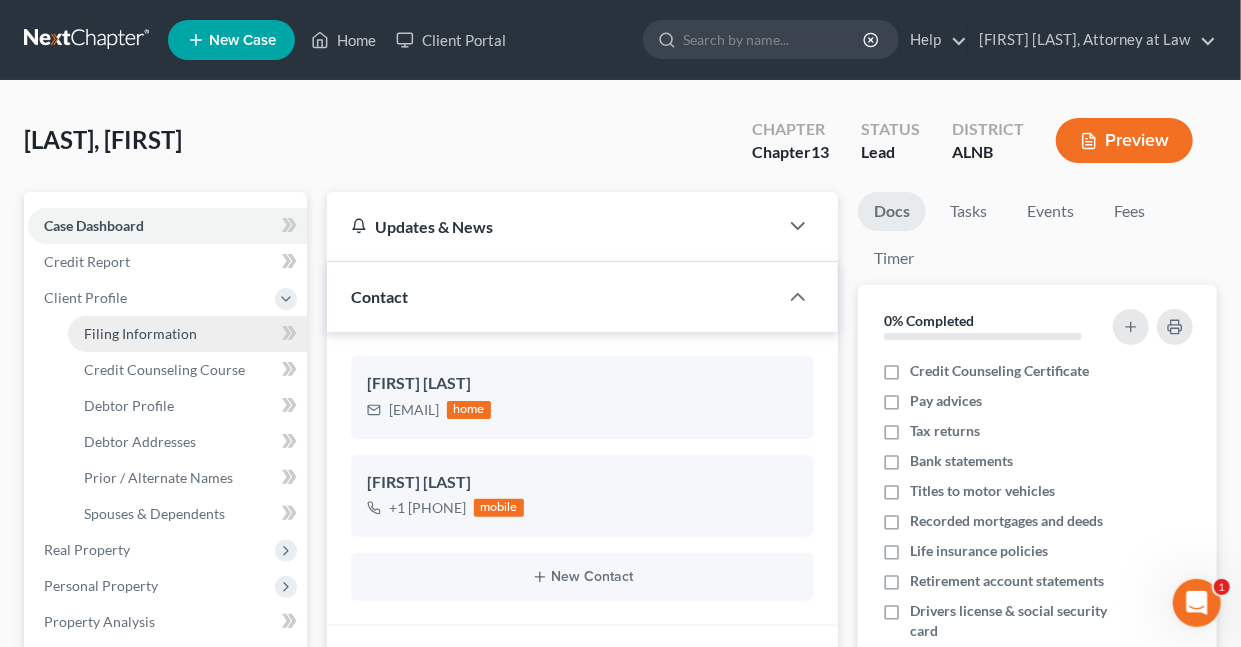 drag, startPoint x: 157, startPoint y: 335, endPoint x: 172, endPoint y: 314, distance: 25.806976 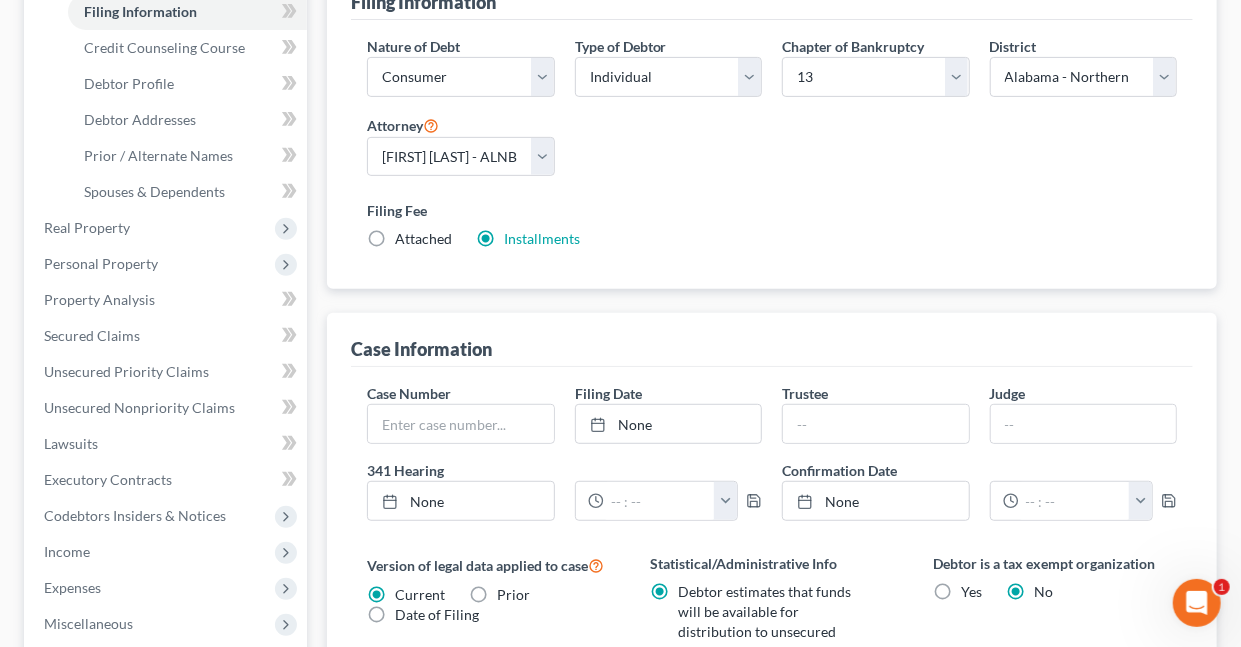 scroll, scrollTop: 324, scrollLeft: 0, axis: vertical 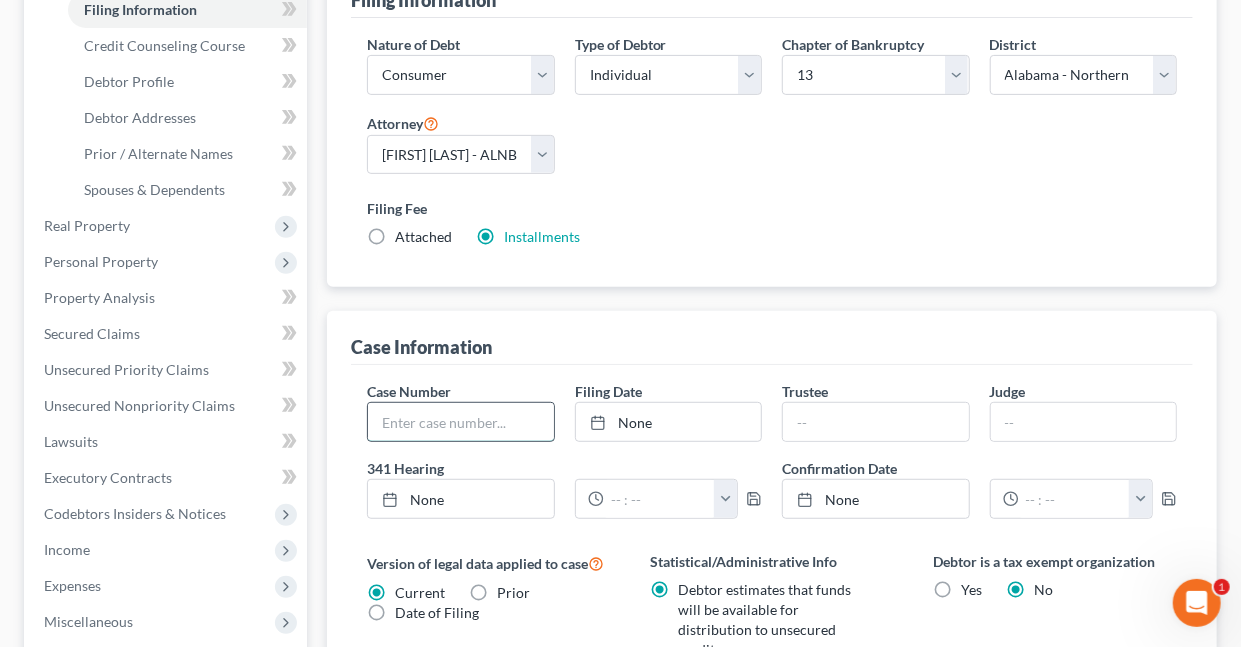 click at bounding box center [460, 422] 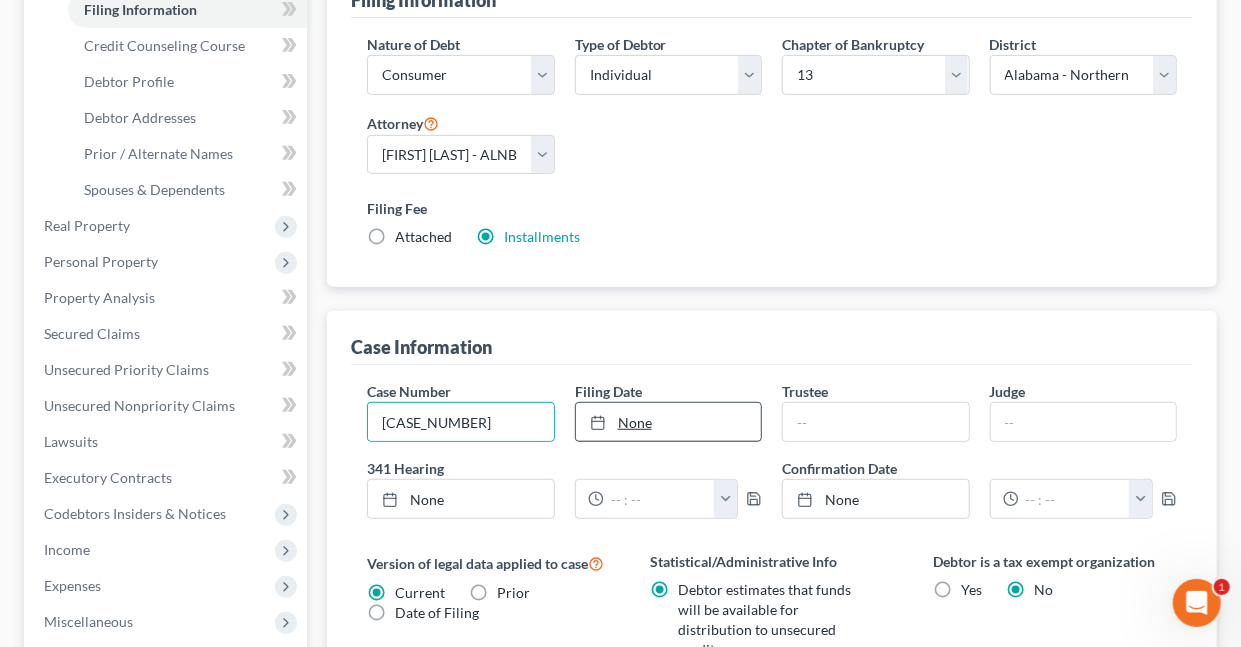 click on "None" at bounding box center [668, 422] 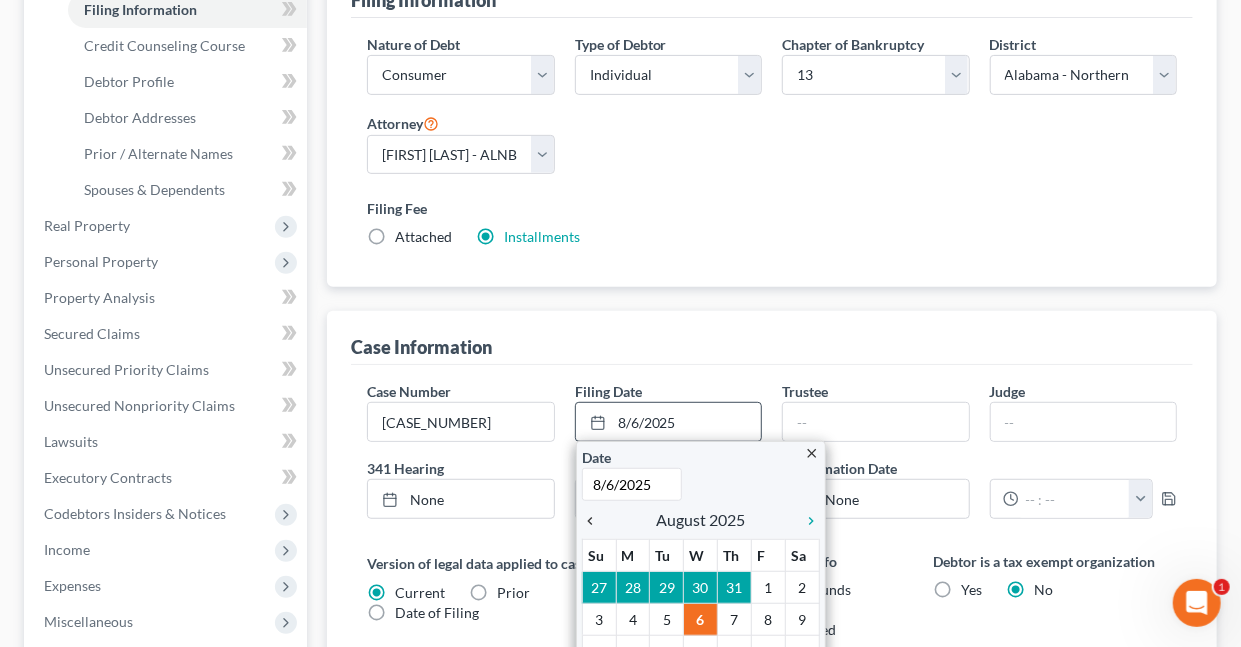click on "chevron_left" at bounding box center [595, 521] 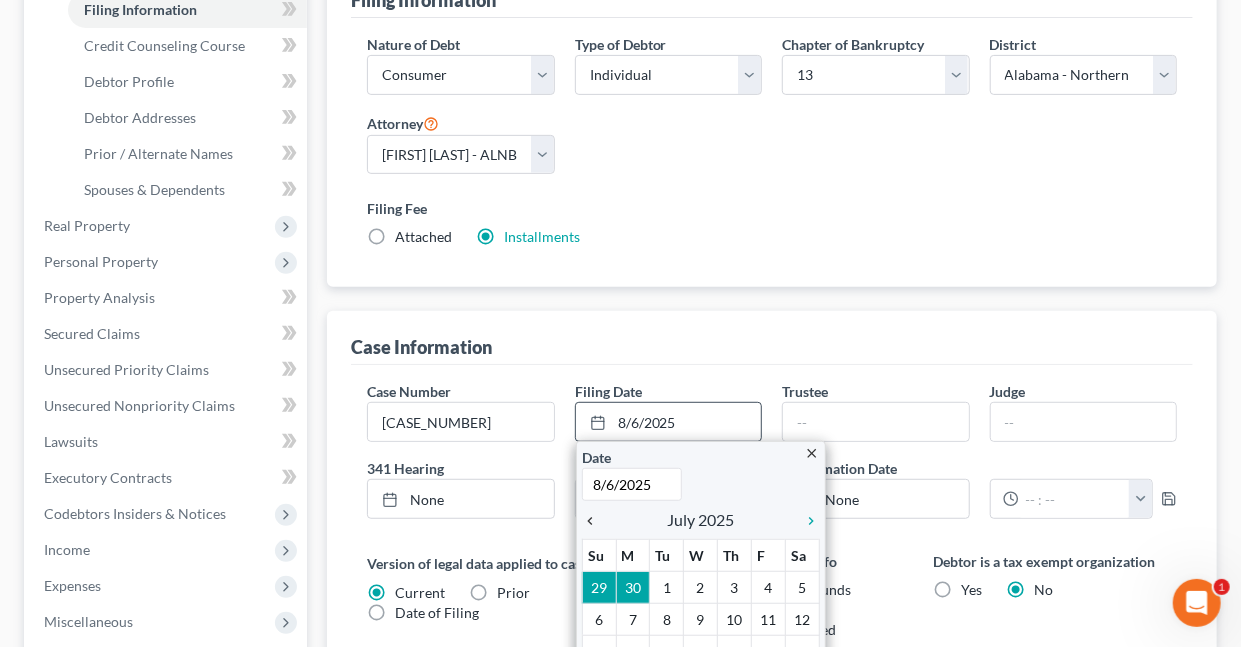 click on "chevron_left" at bounding box center (595, 521) 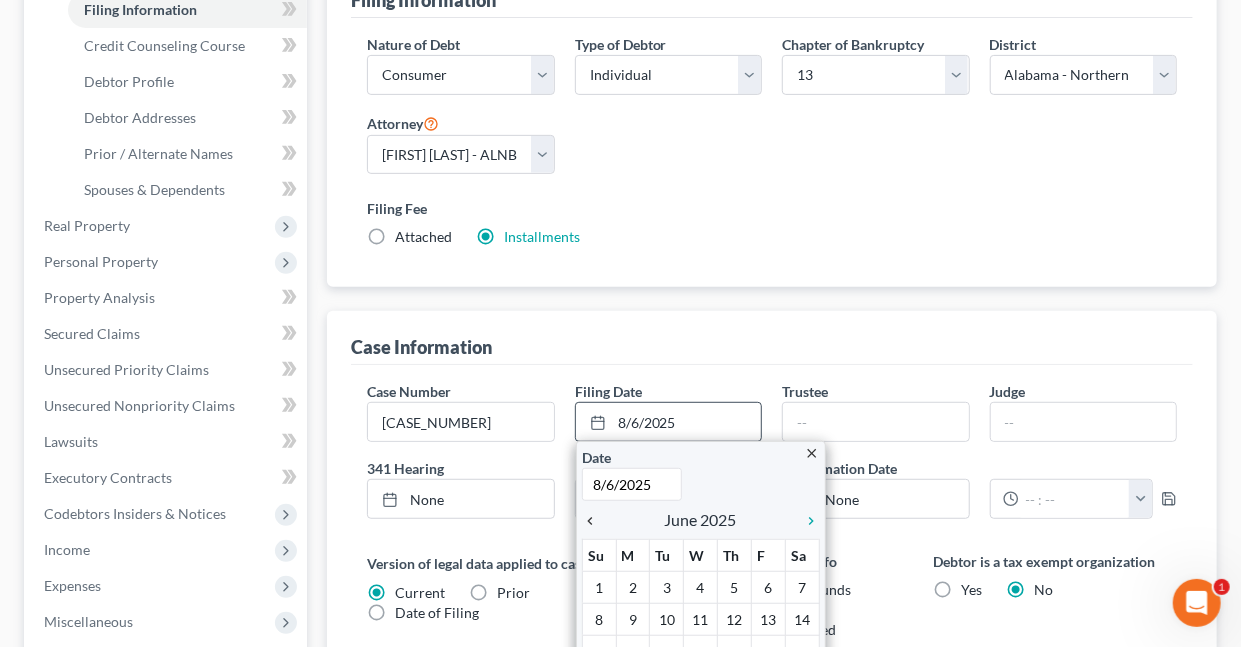 click on "chevron_left" at bounding box center (595, 521) 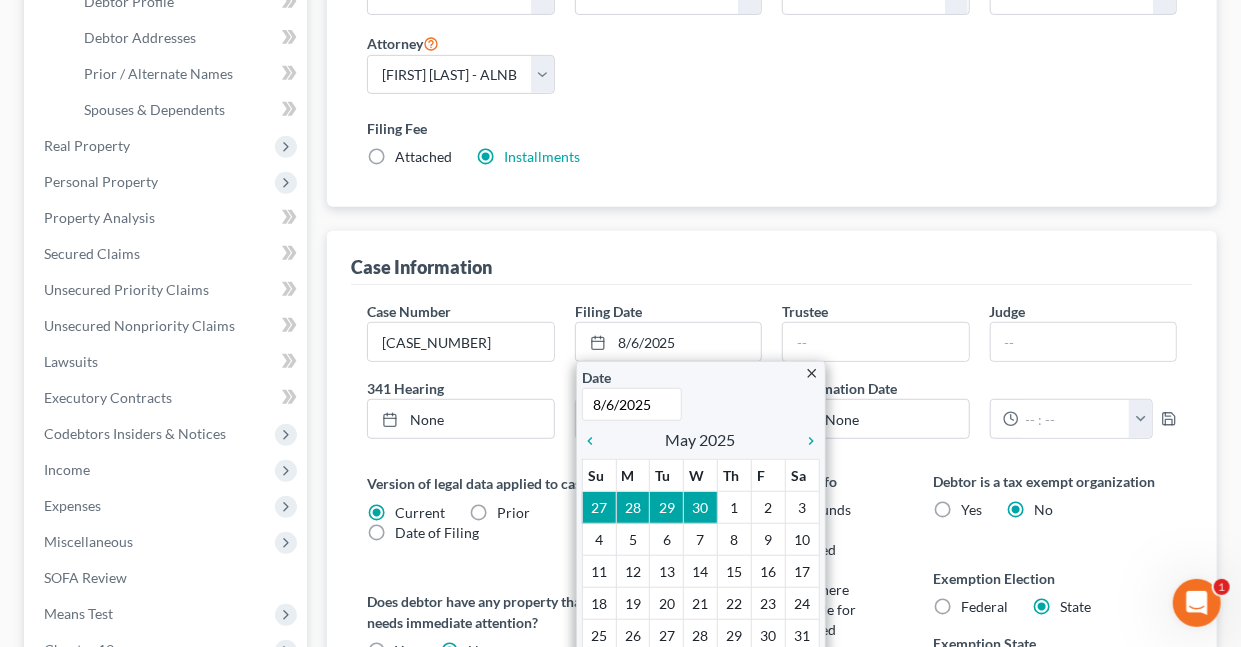 scroll, scrollTop: 514, scrollLeft: 0, axis: vertical 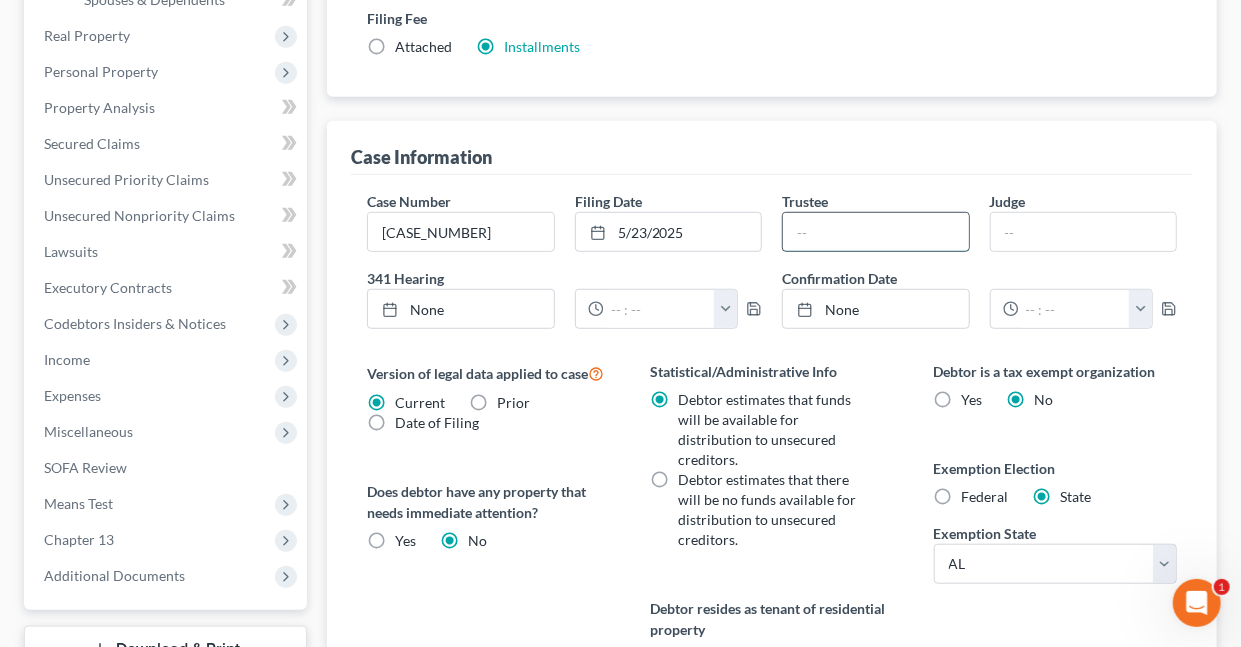 click at bounding box center (875, 232) 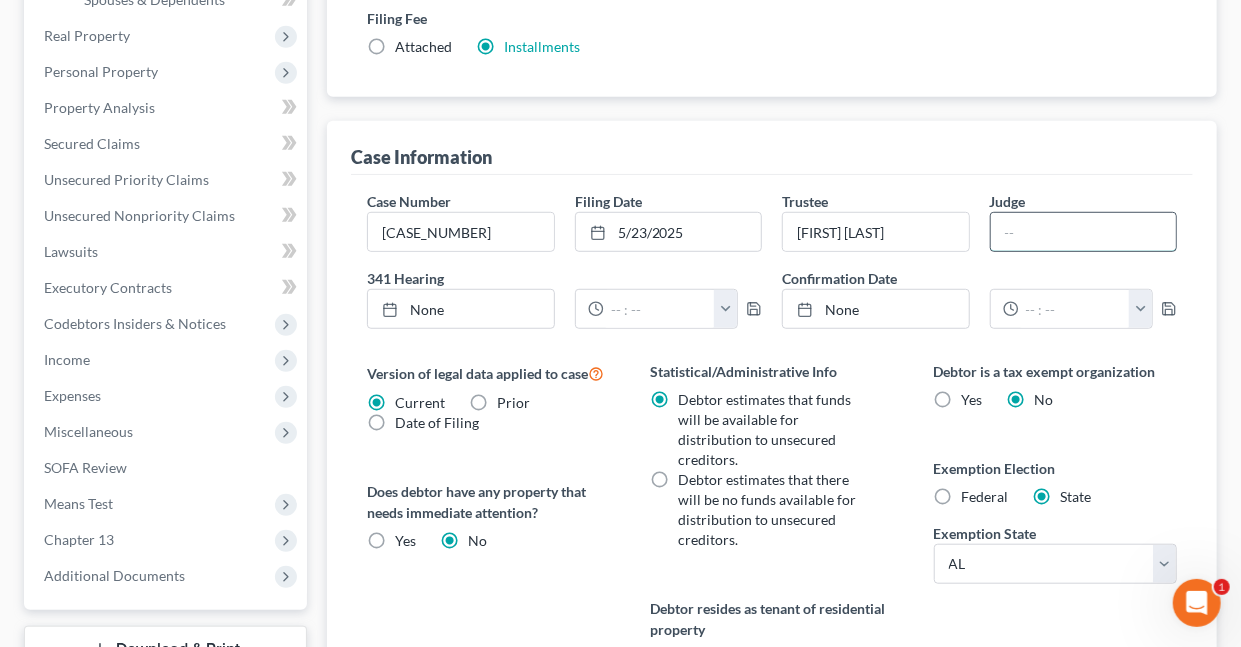 click at bounding box center (1083, 232) 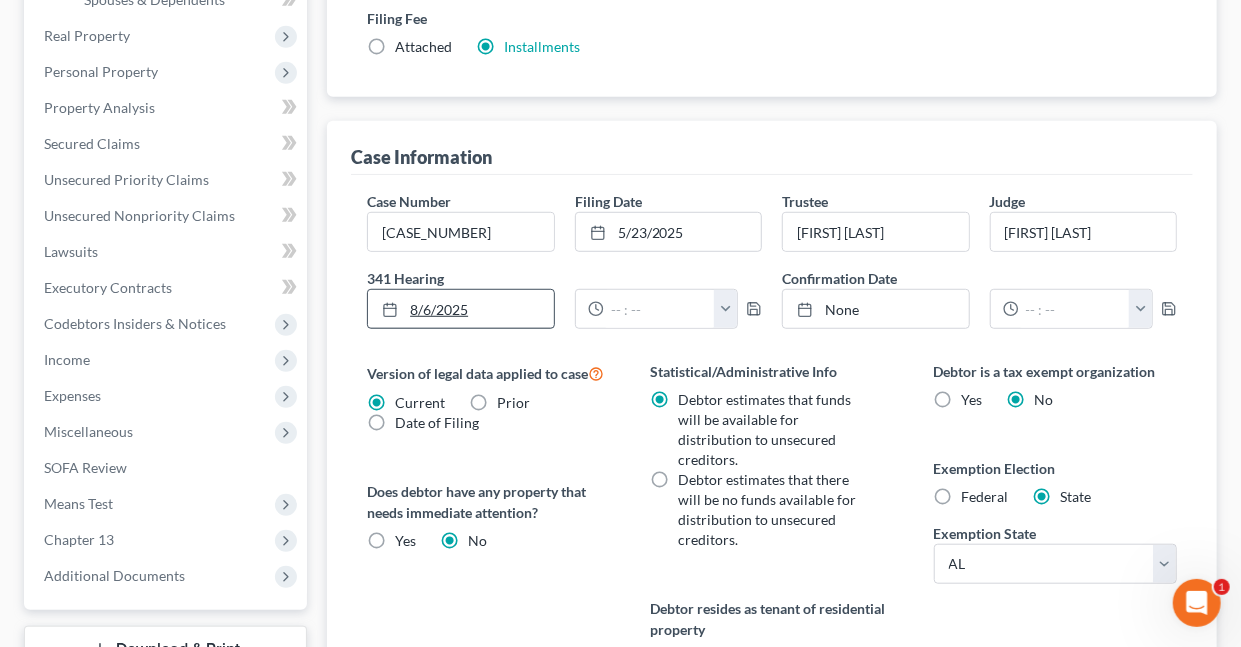 click on "8/6/2025" at bounding box center (460, 309) 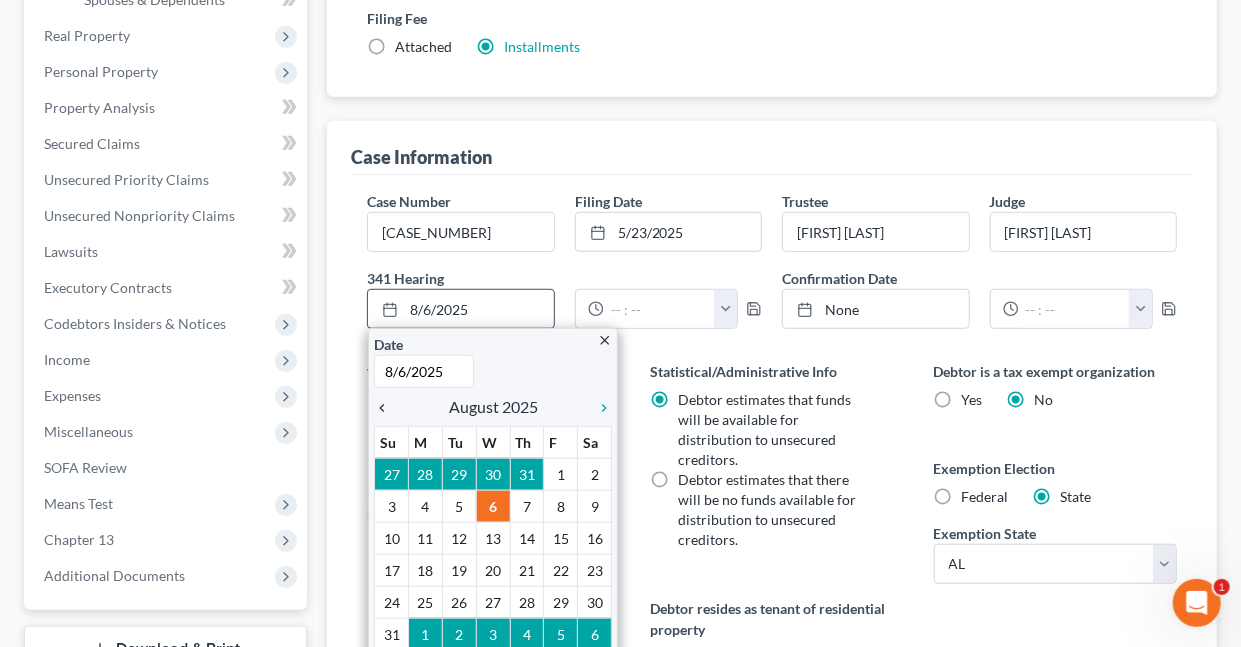 click on "chevron_left" at bounding box center [387, 408] 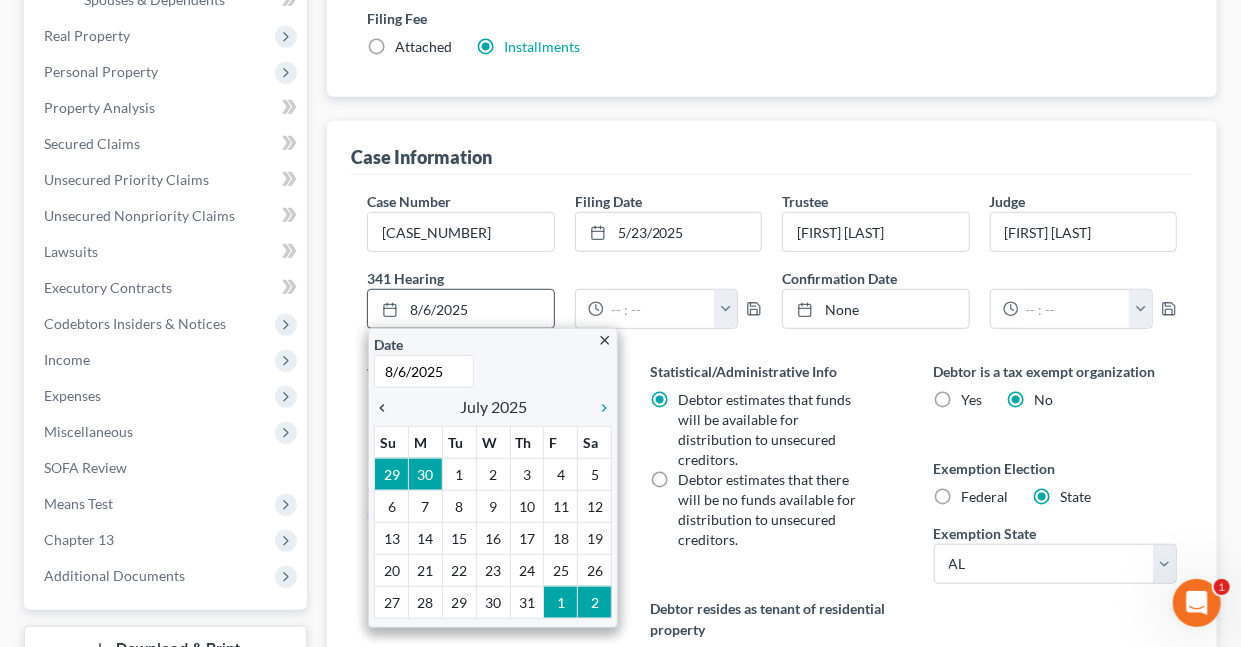 click on "chevron_left" at bounding box center (387, 408) 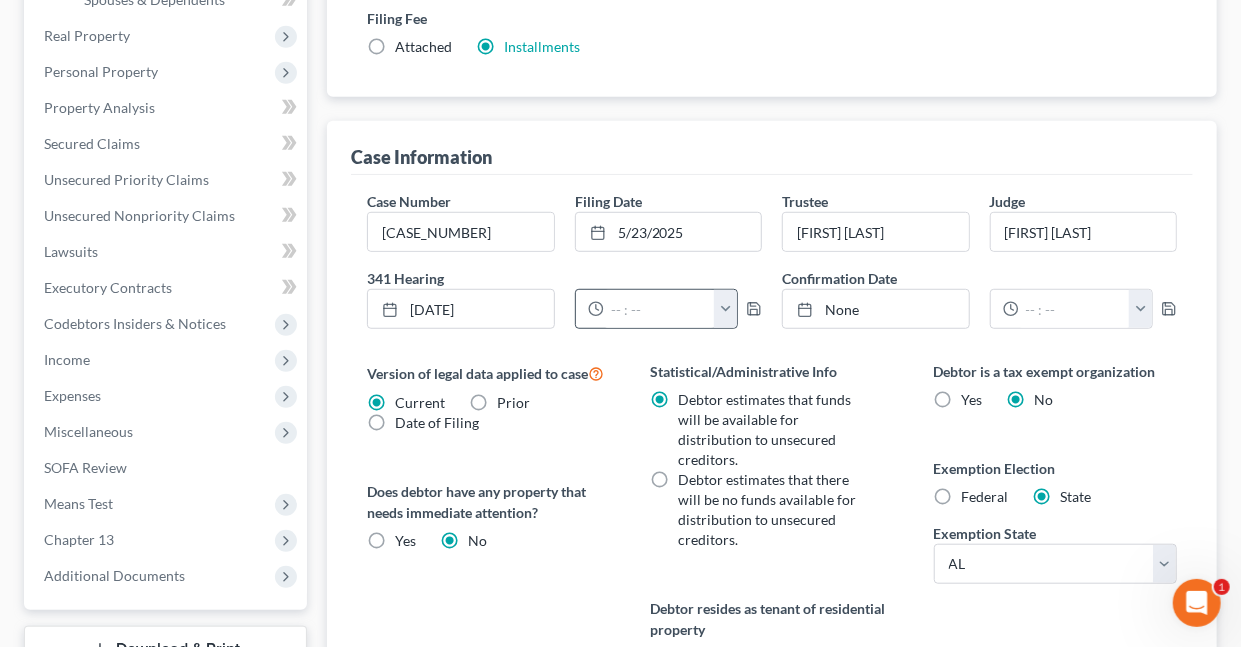 click at bounding box center [725, 309] 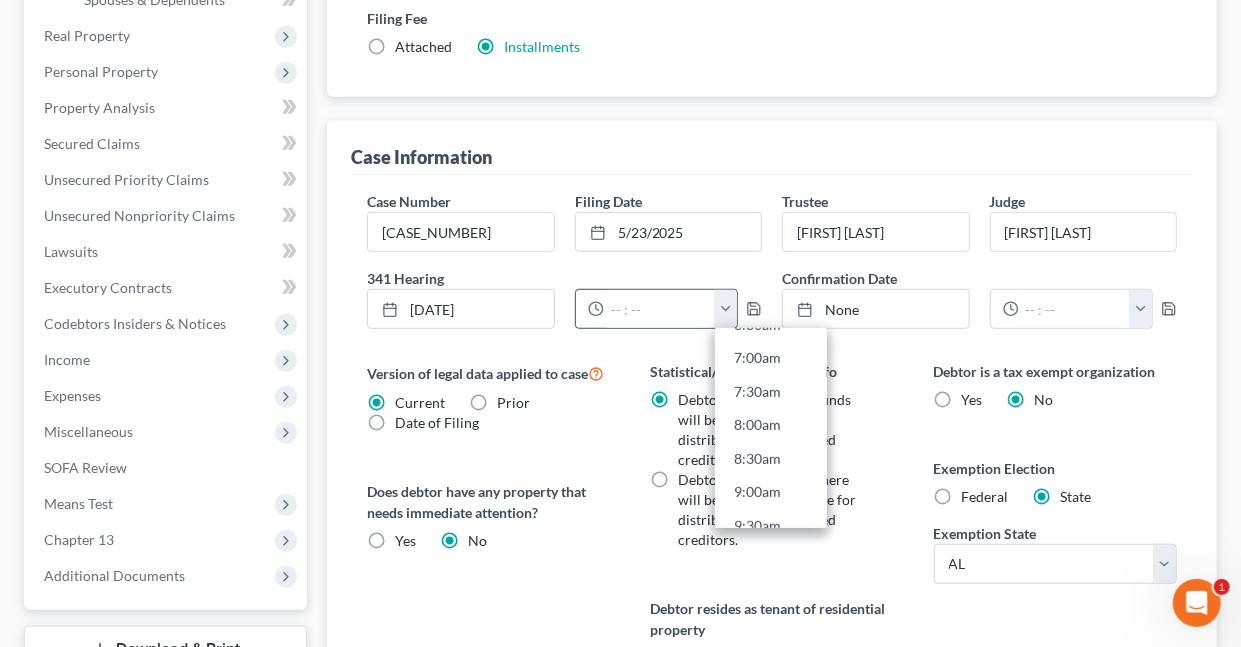 scroll, scrollTop: 553, scrollLeft: 0, axis: vertical 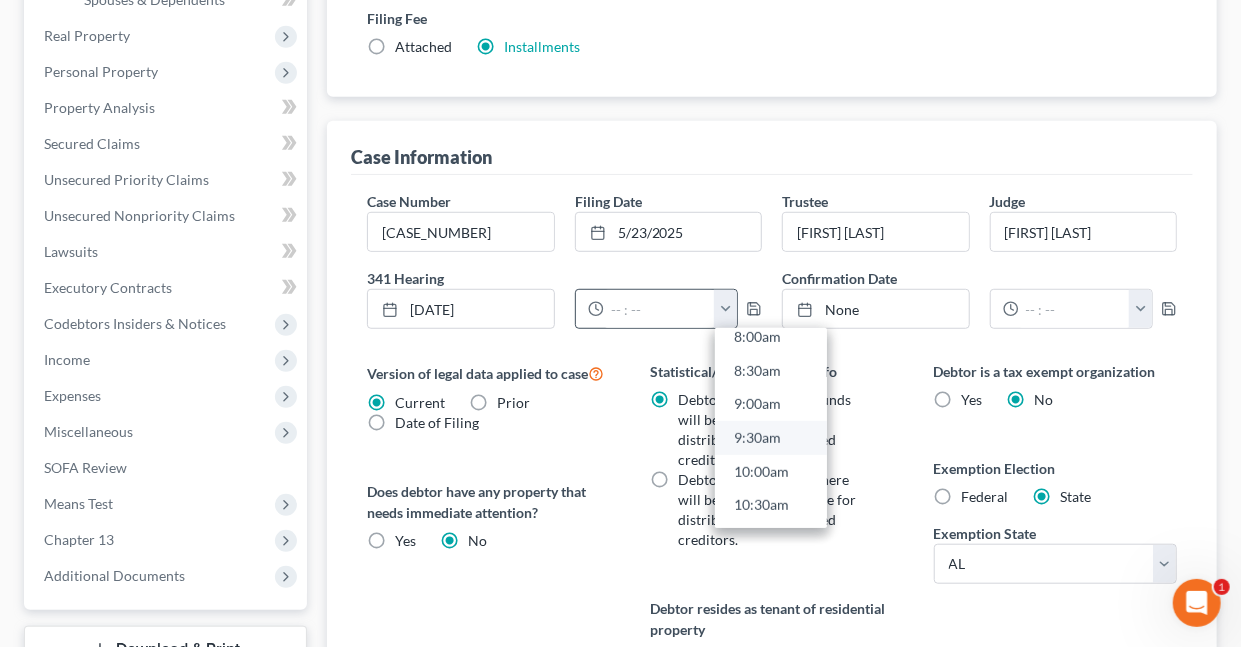 click on "9:30am" at bounding box center (771, 438) 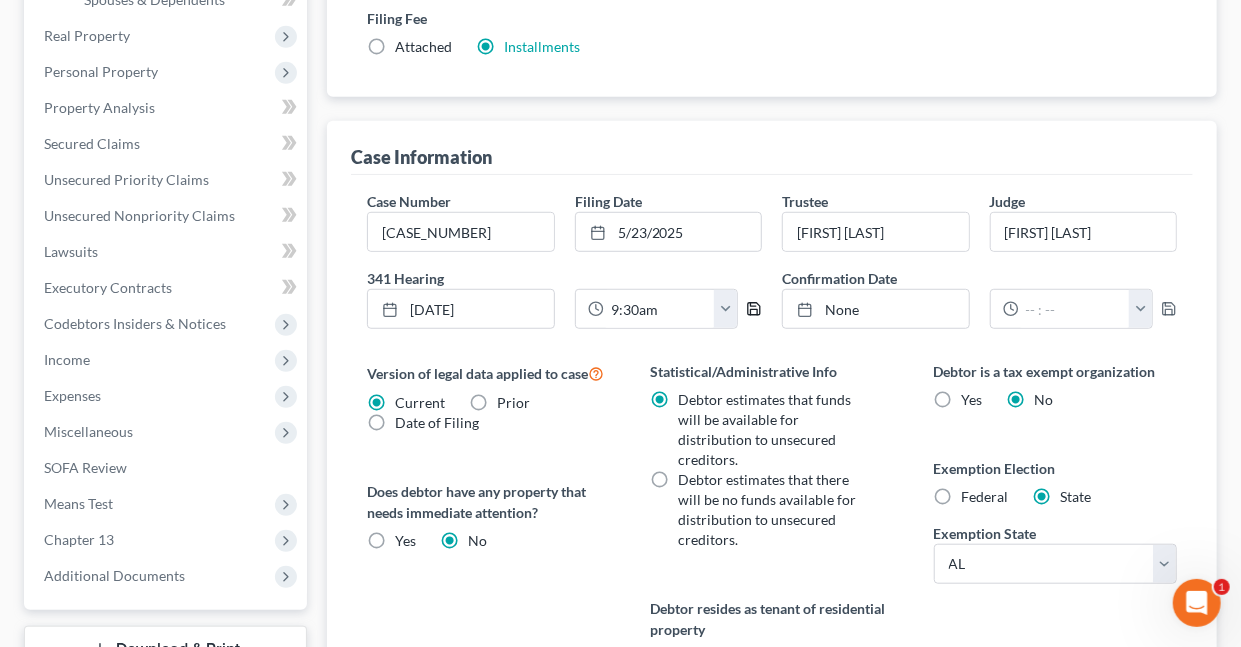 click 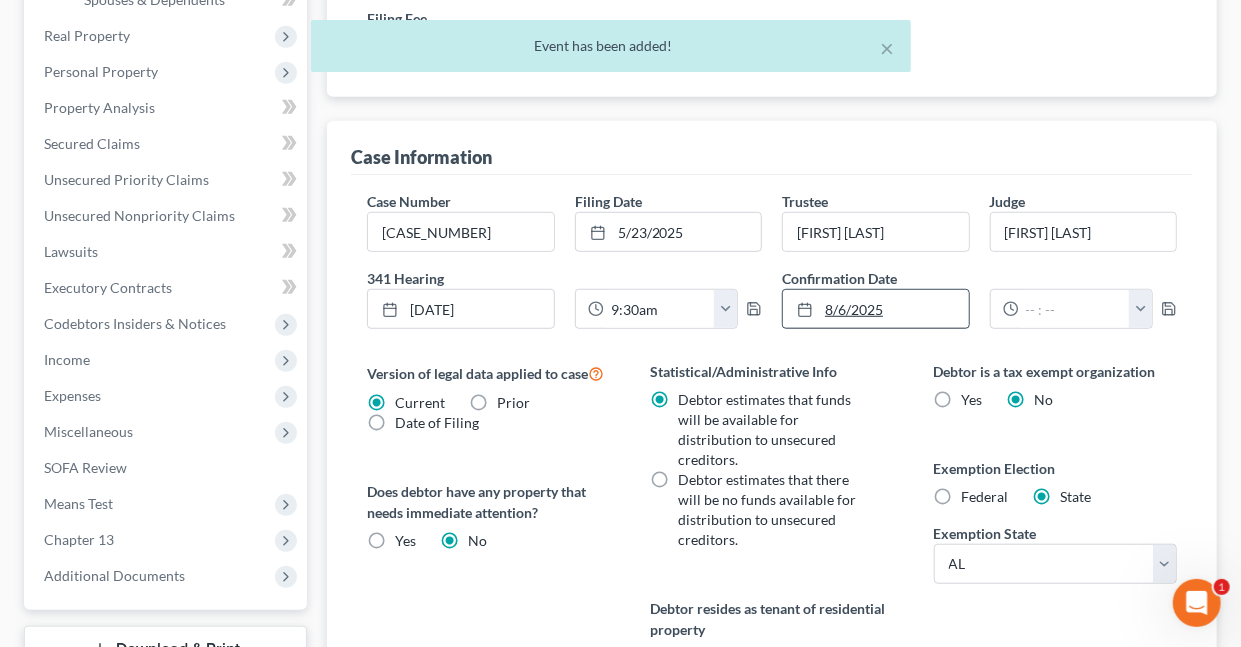 click on "8/6/2025" at bounding box center [875, 309] 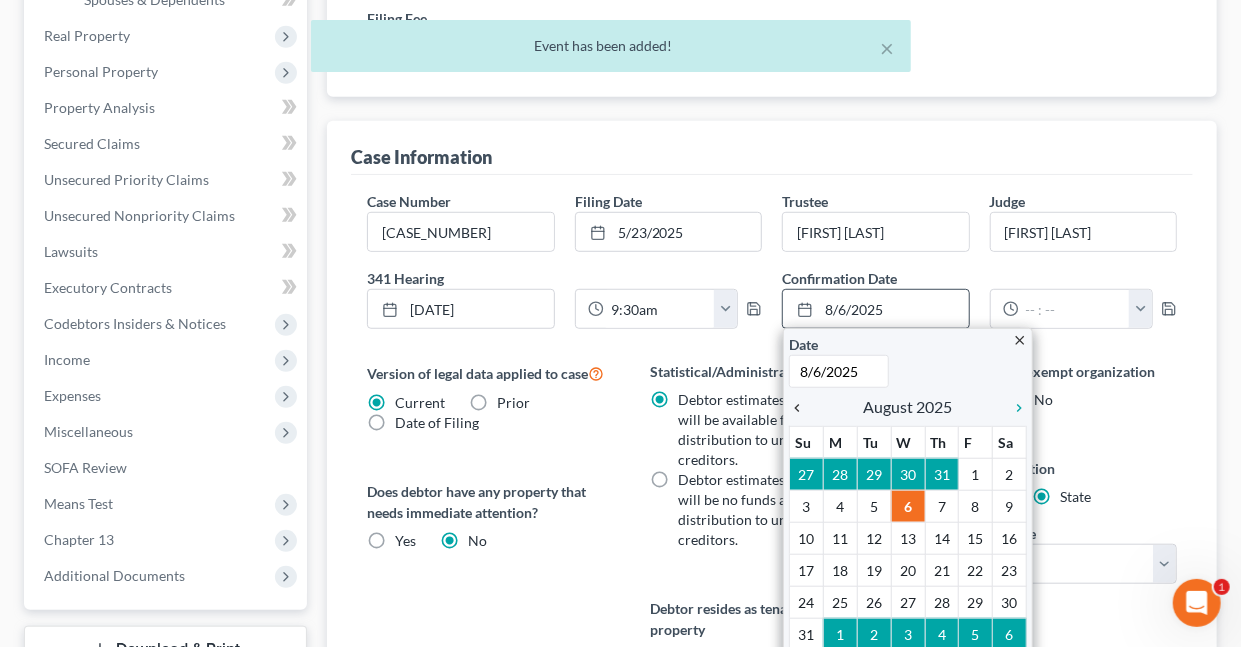 click on "chevron_left" at bounding box center [802, 408] 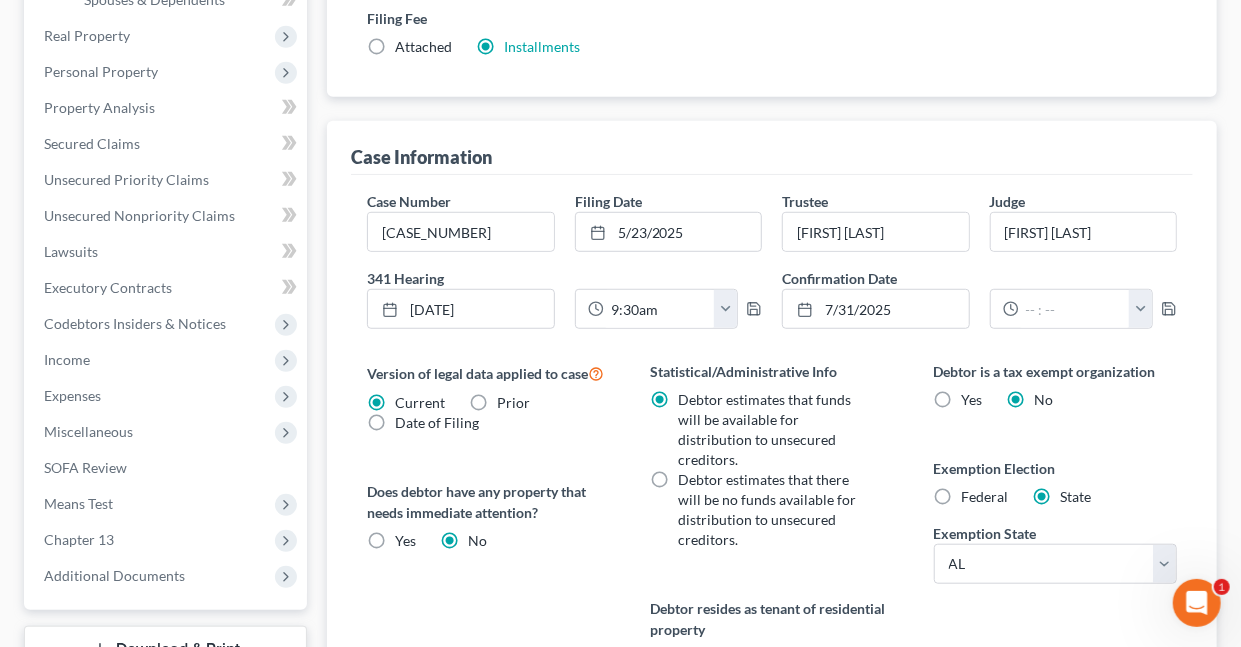 drag, startPoint x: 945, startPoint y: 600, endPoint x: 919, endPoint y: 488, distance: 114.97826 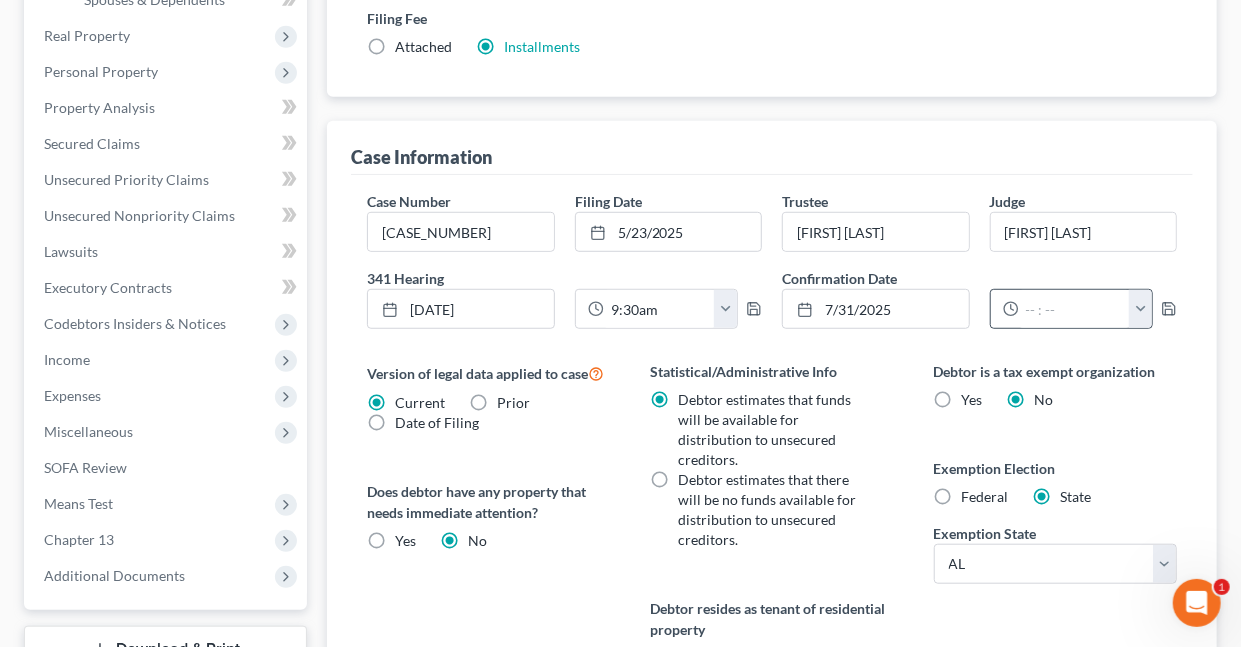 click at bounding box center (1140, 309) 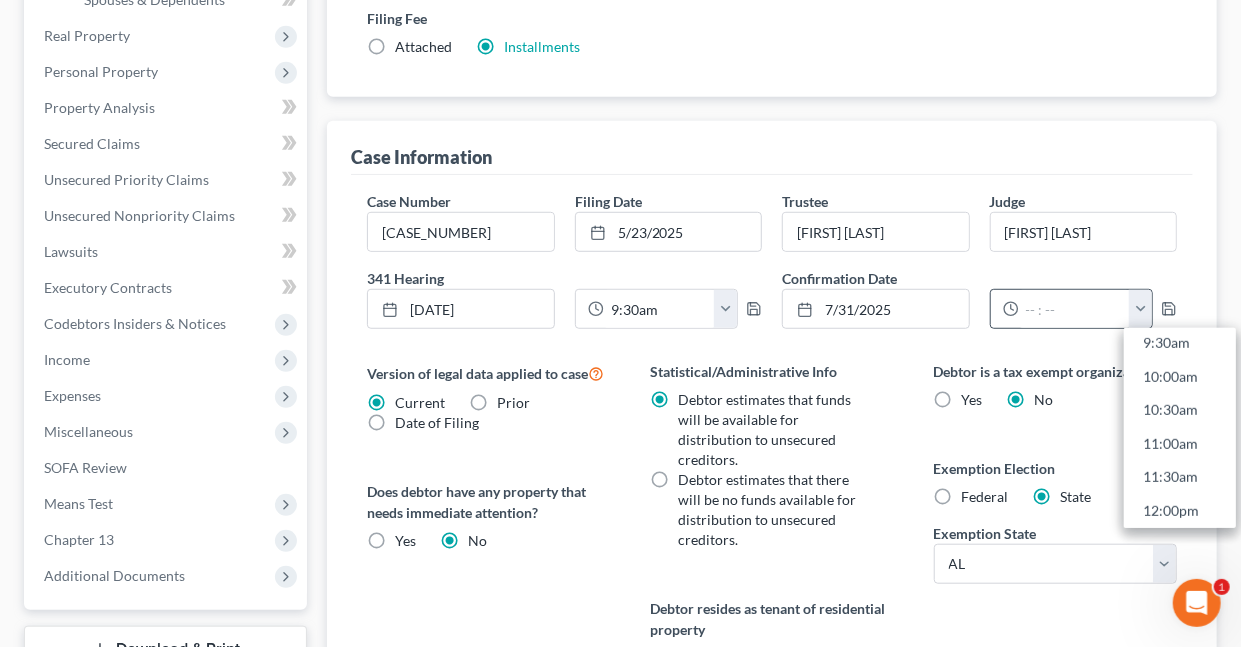 scroll, scrollTop: 664, scrollLeft: 0, axis: vertical 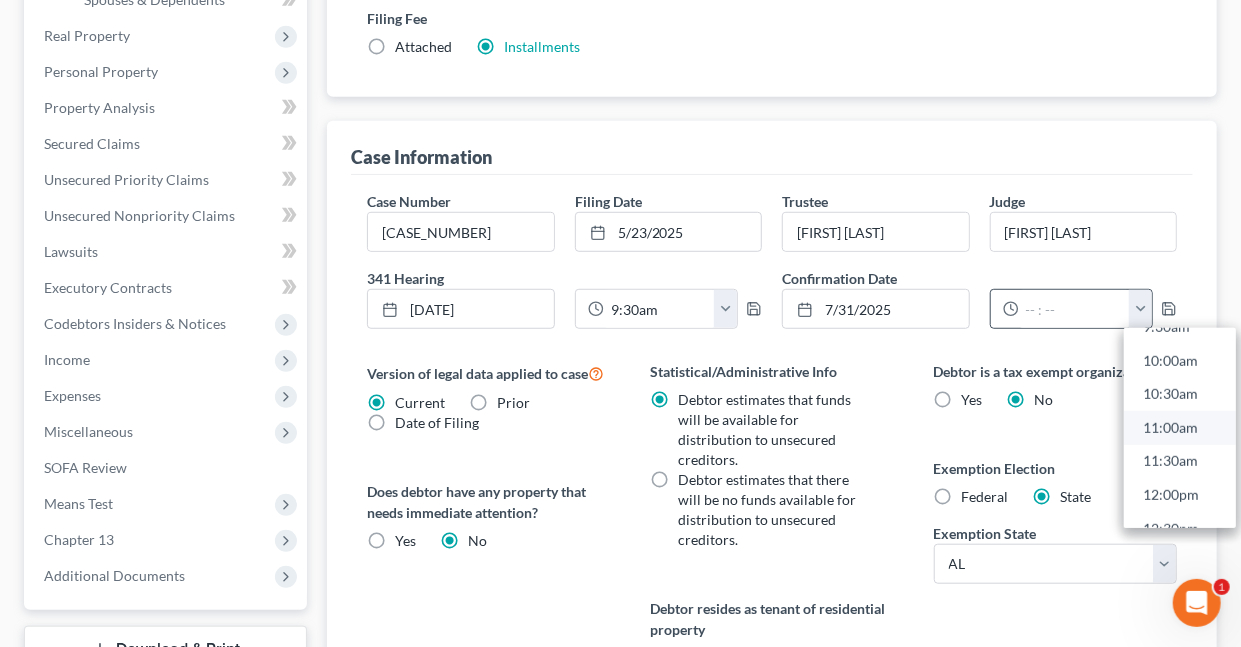 click on "11:00am" at bounding box center [1180, 428] 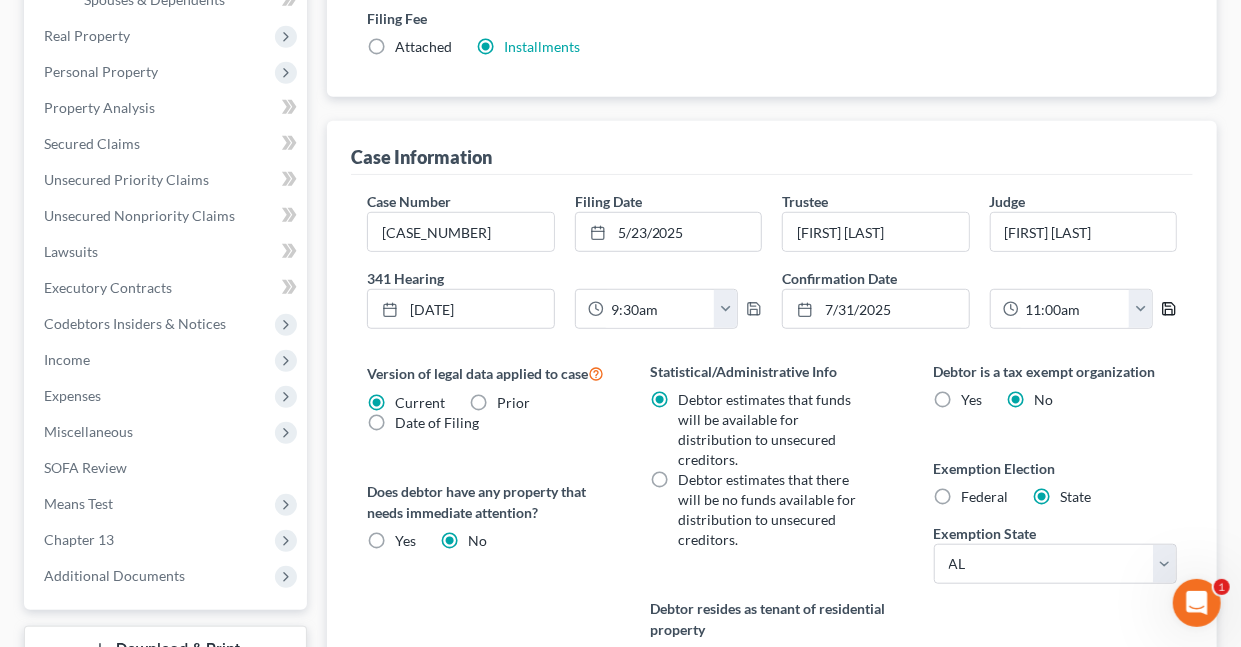 click 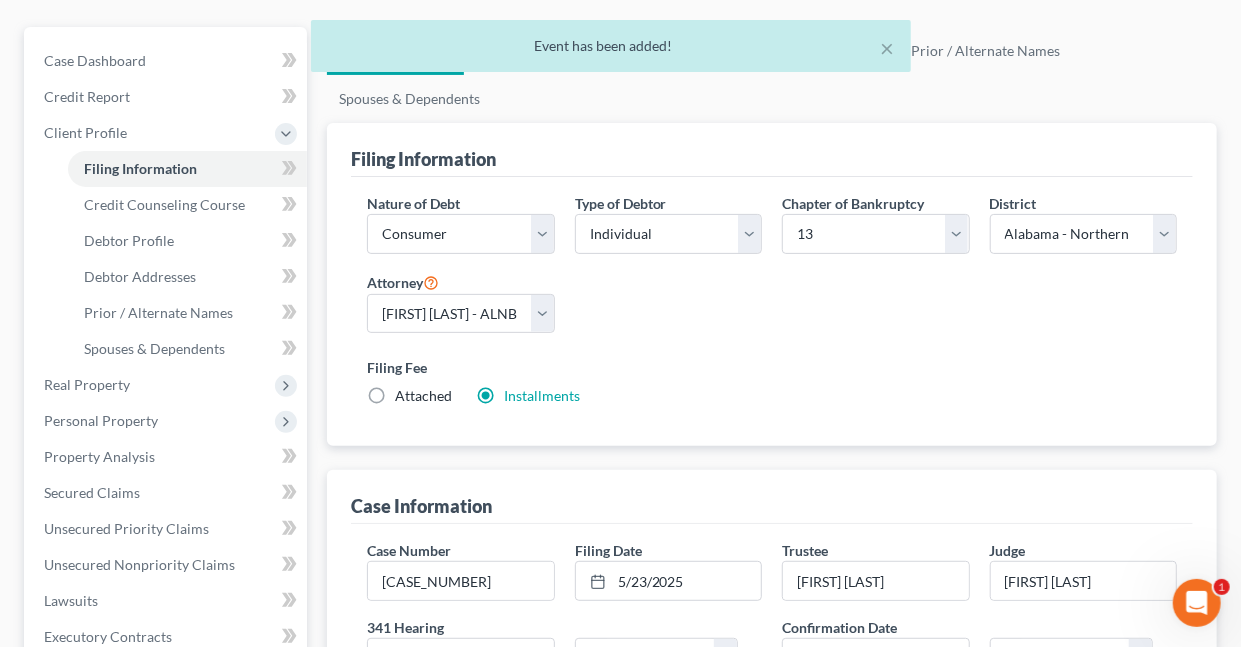 scroll, scrollTop: 0, scrollLeft: 0, axis: both 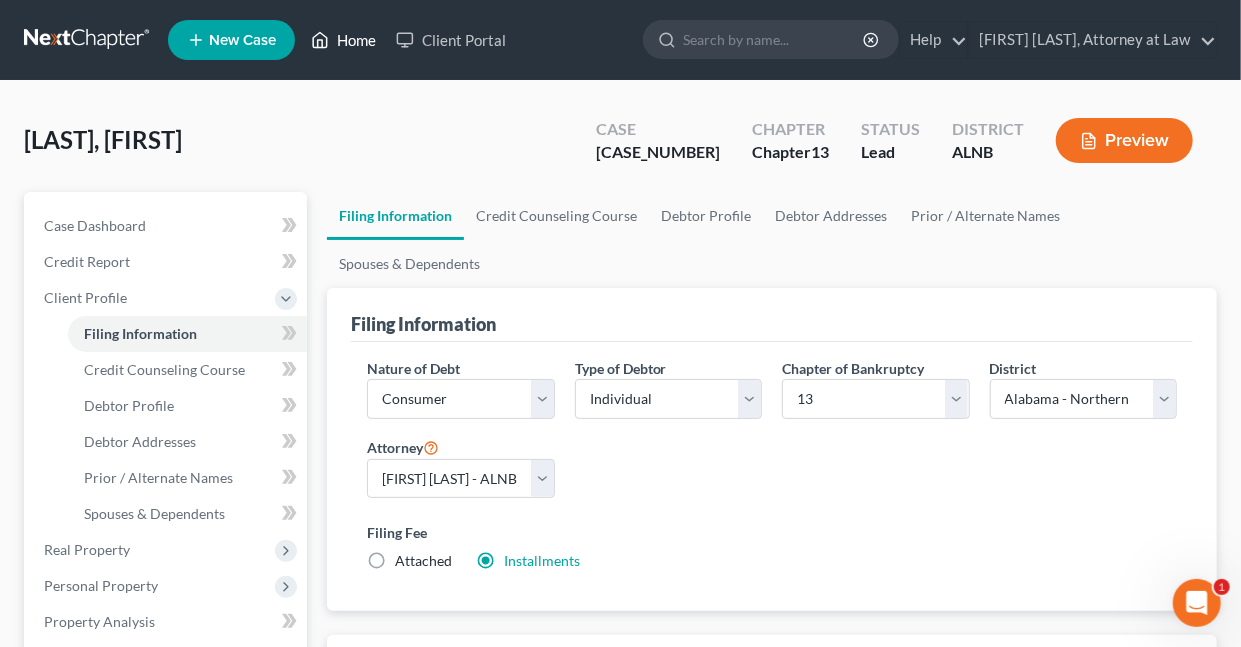 click on "Home" at bounding box center [343, 40] 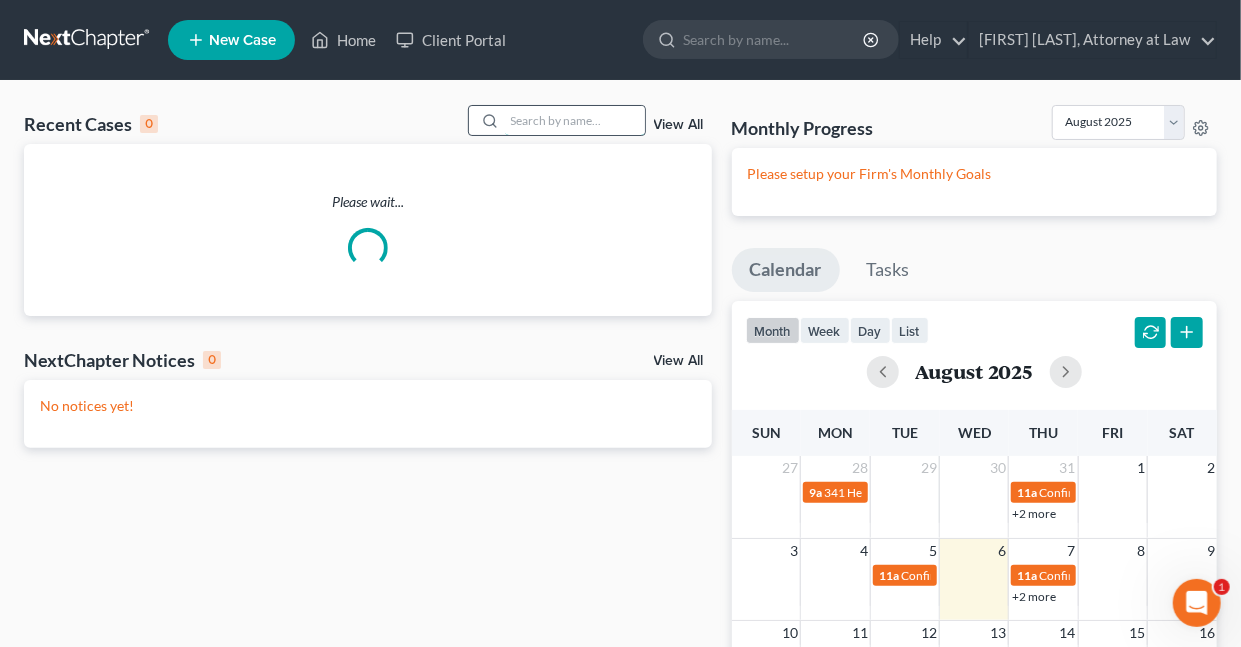click at bounding box center (575, 120) 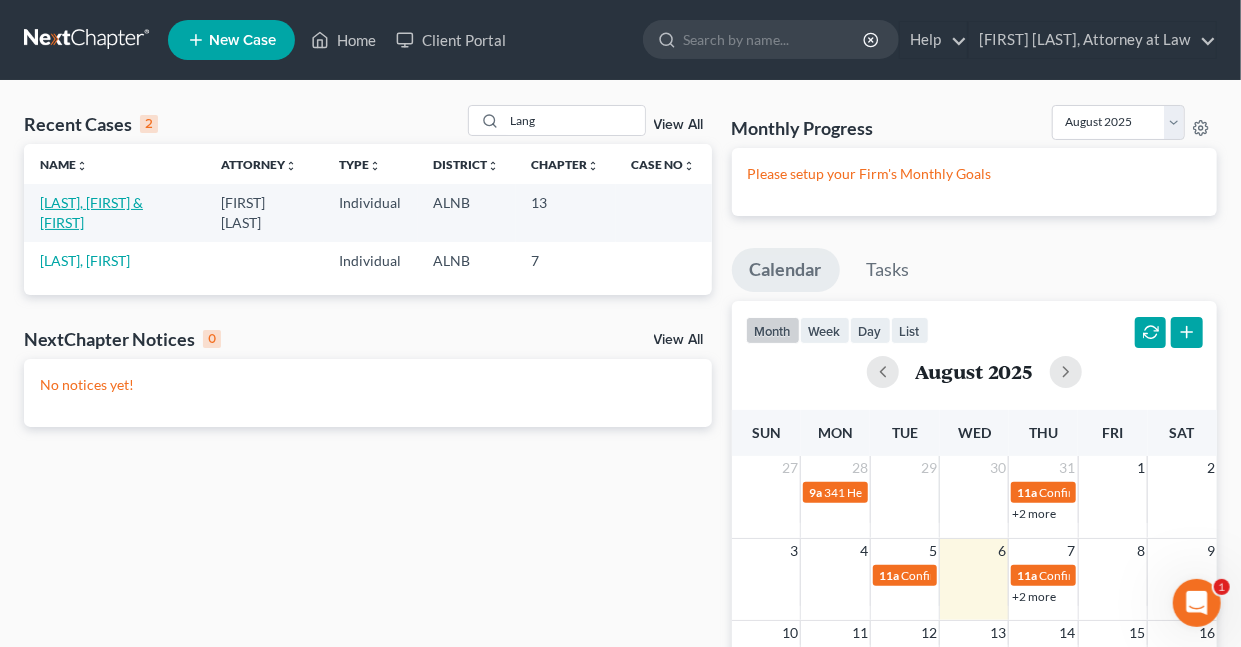 click on "[LAST], [FIRST] & [FIRST]" at bounding box center [91, 212] 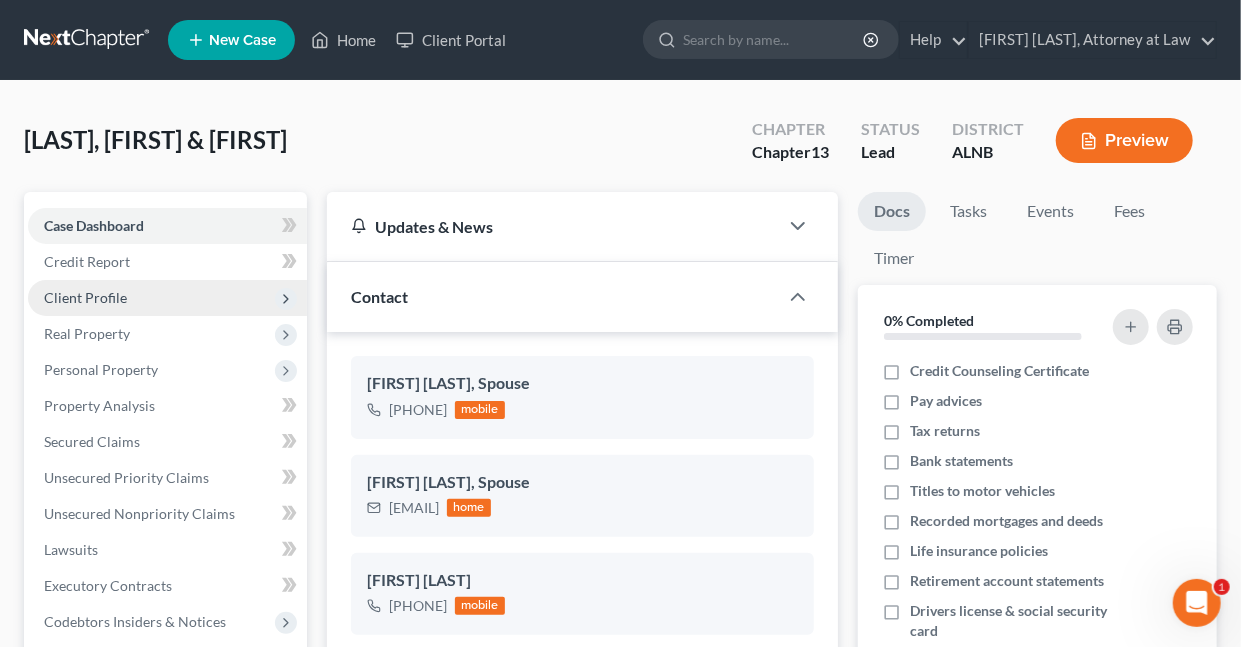 click on "Client Profile" at bounding box center [85, 297] 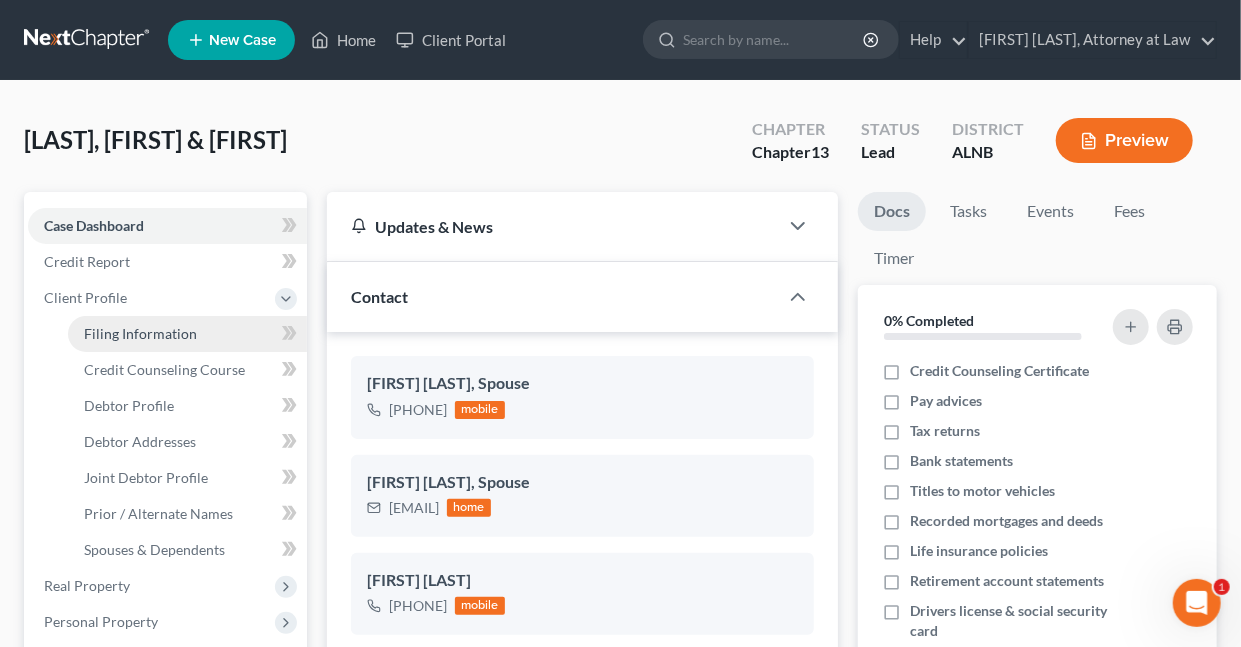 click on "Filing Information" at bounding box center [140, 333] 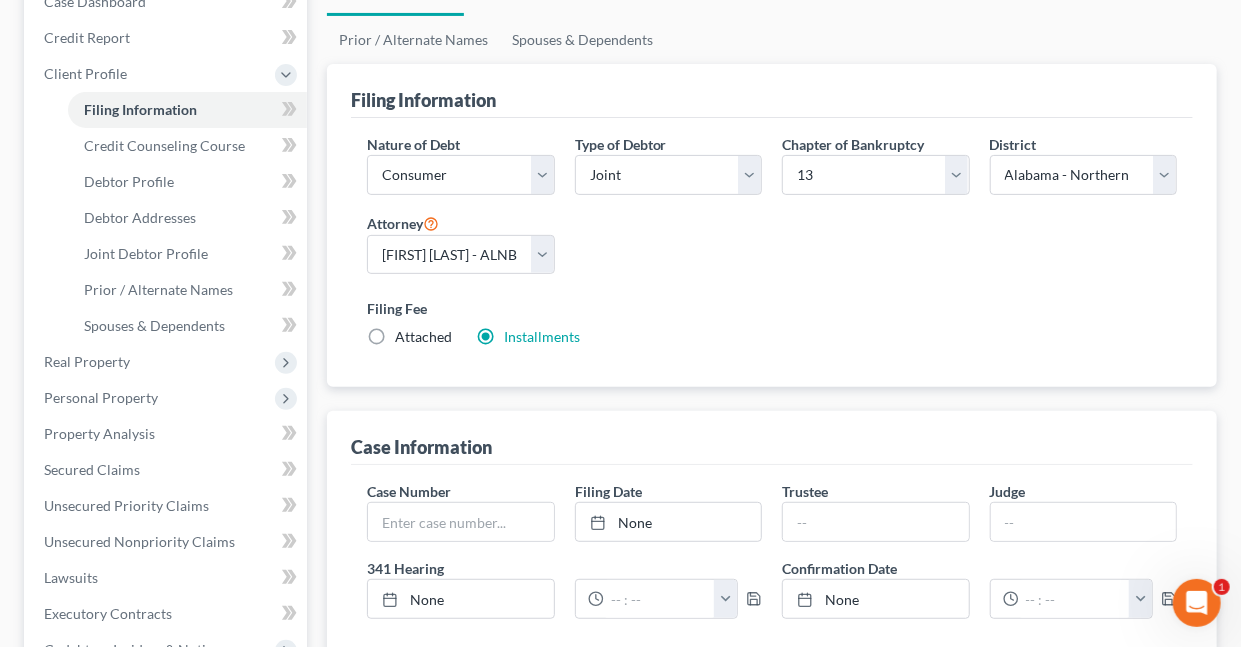 scroll, scrollTop: 311, scrollLeft: 0, axis: vertical 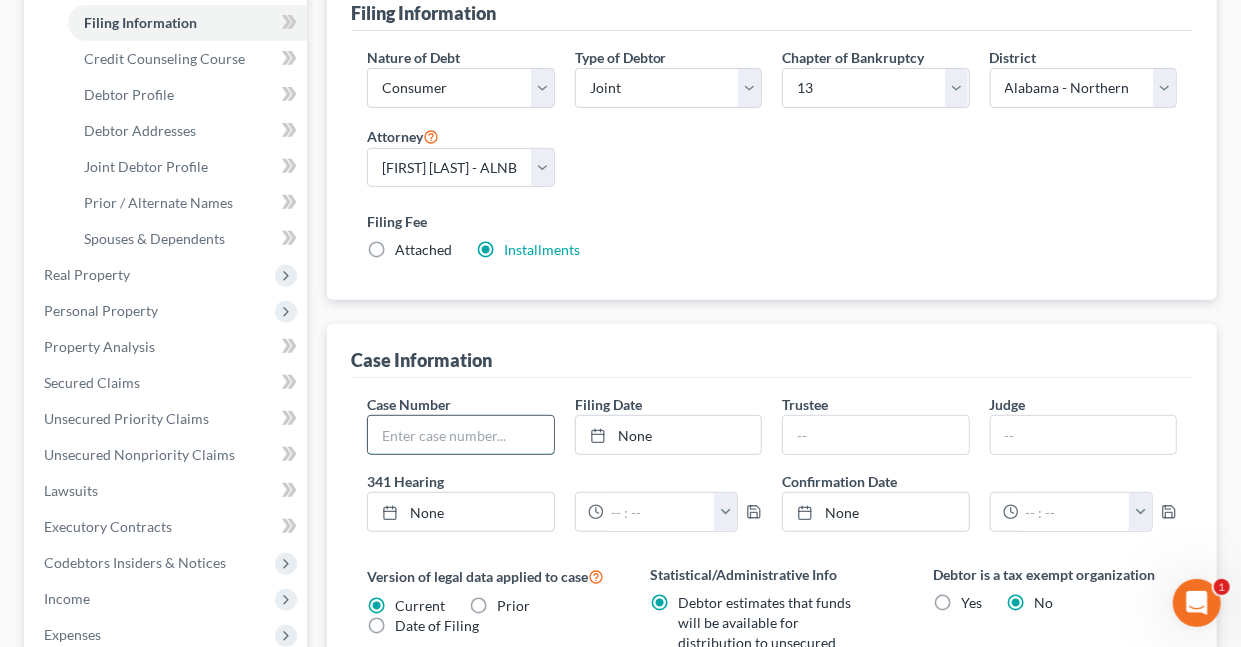 click at bounding box center (460, 435) 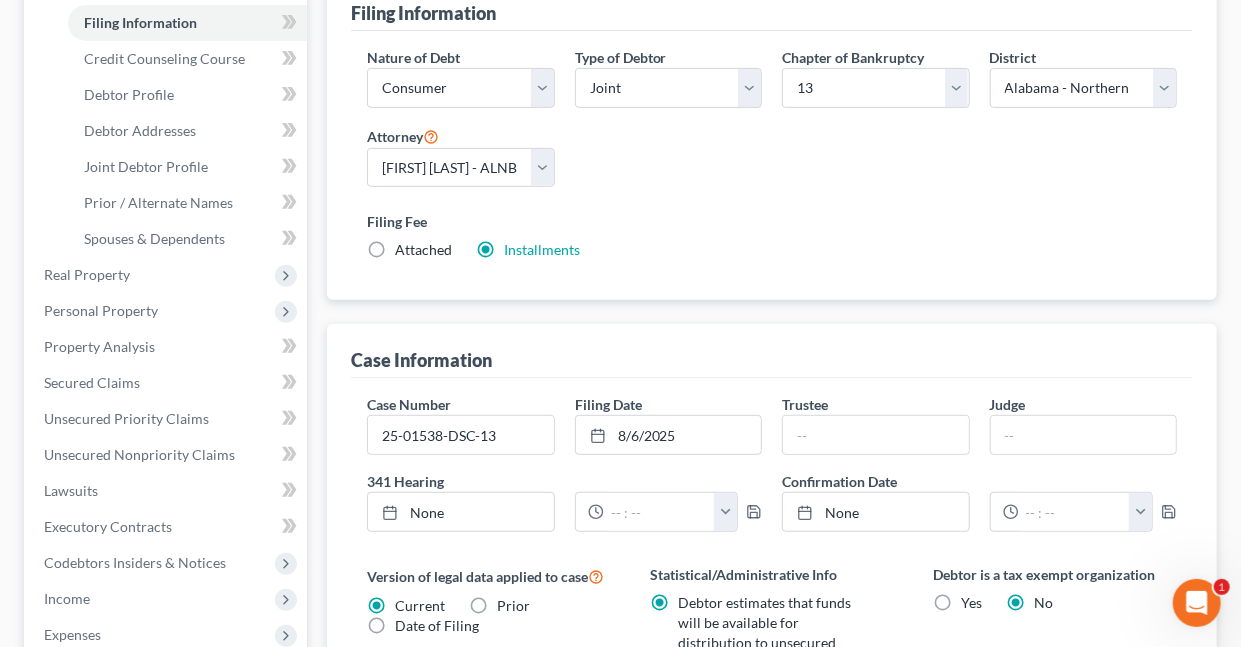 drag, startPoint x: 623, startPoint y: 431, endPoint x: 468, endPoint y: 632, distance: 253.82277 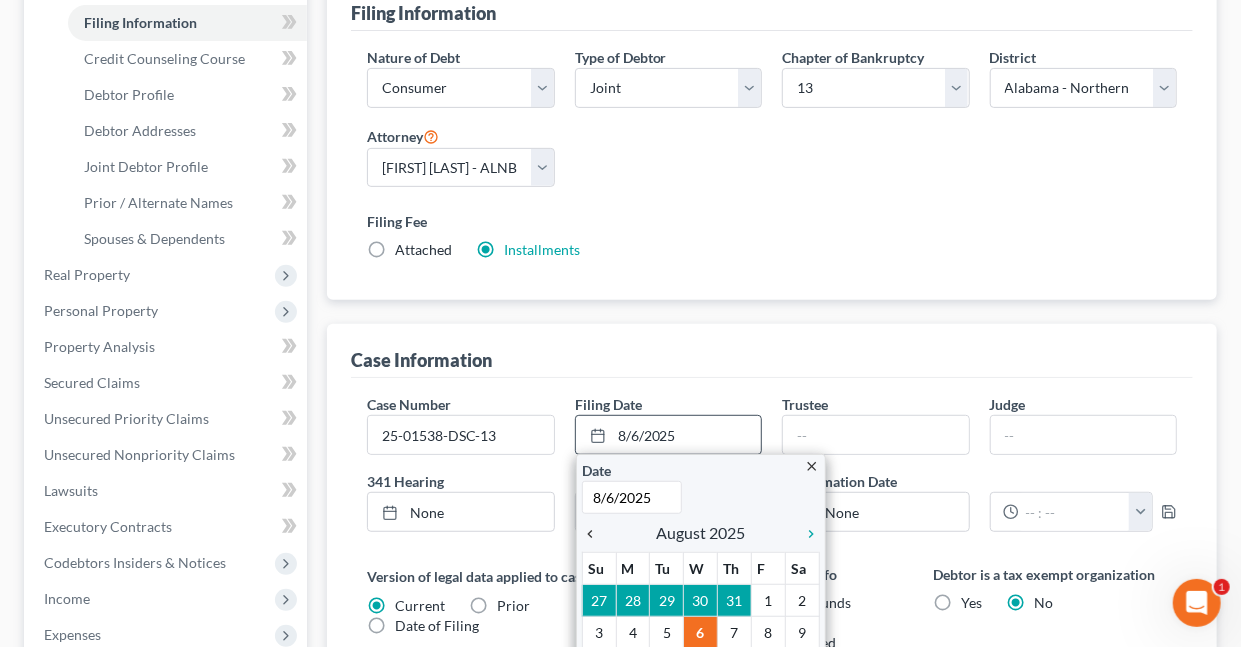 click on "chevron_left" at bounding box center (595, 534) 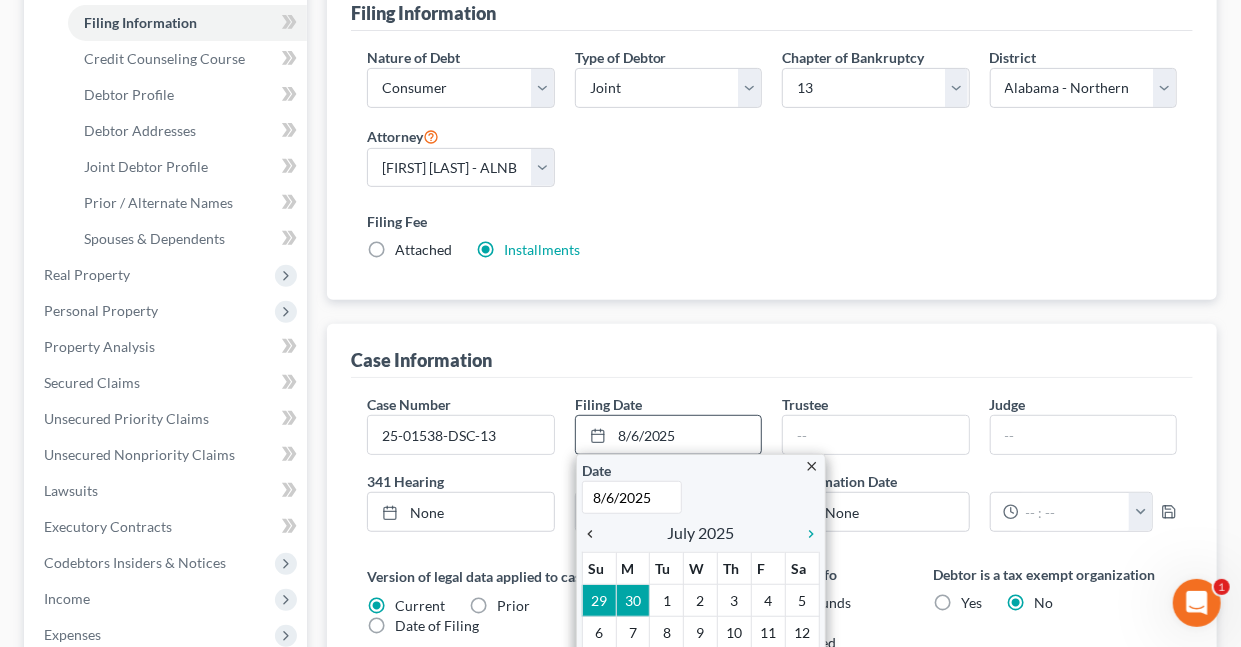 click on "chevron_left" at bounding box center [595, 534] 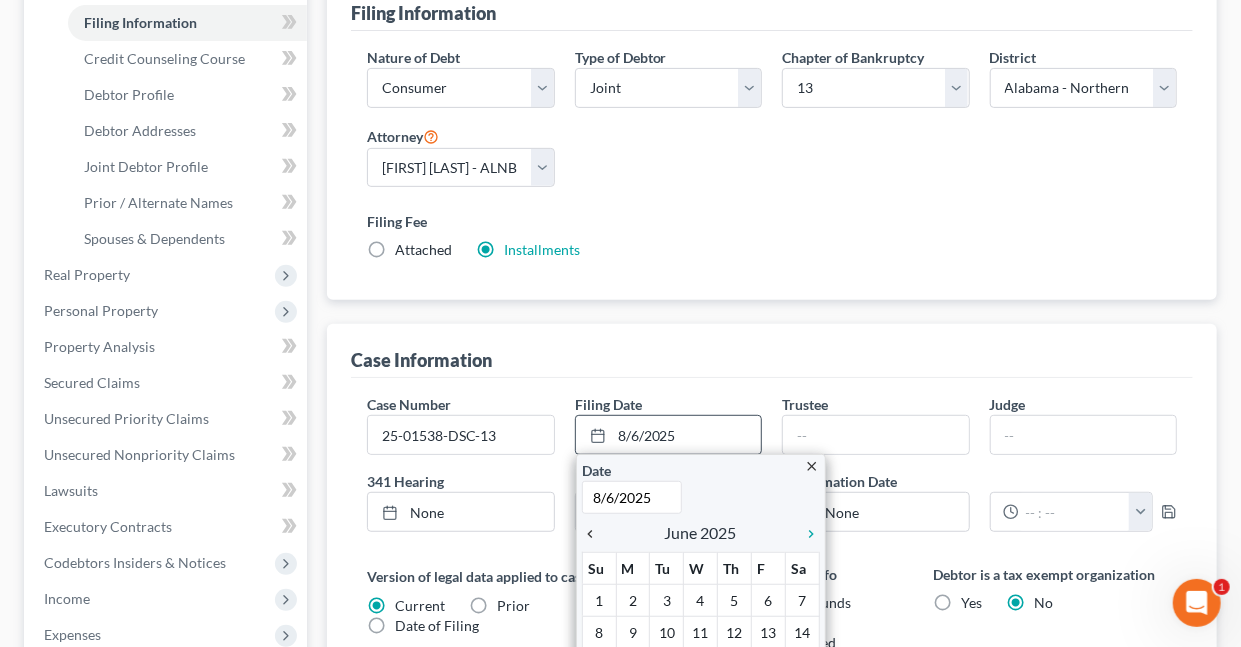 click on "chevron_left" at bounding box center [595, 534] 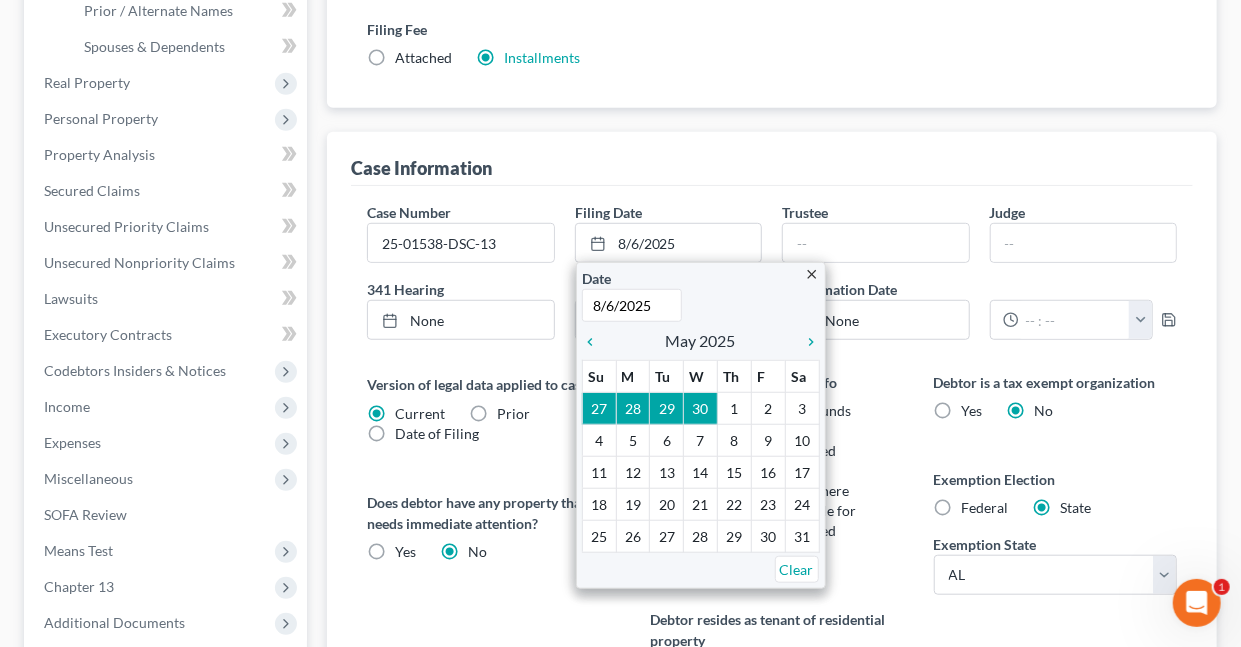 scroll, scrollTop: 514, scrollLeft: 0, axis: vertical 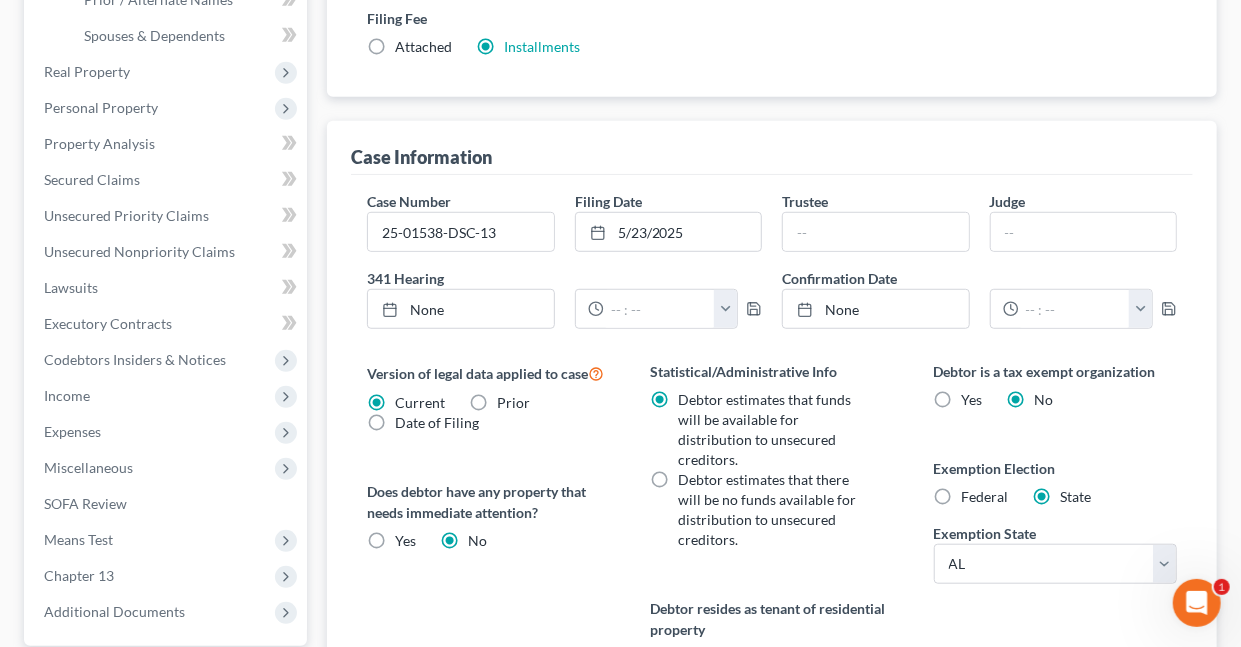 drag, startPoint x: 768, startPoint y: 489, endPoint x: 759, endPoint y: 468, distance: 22.847319 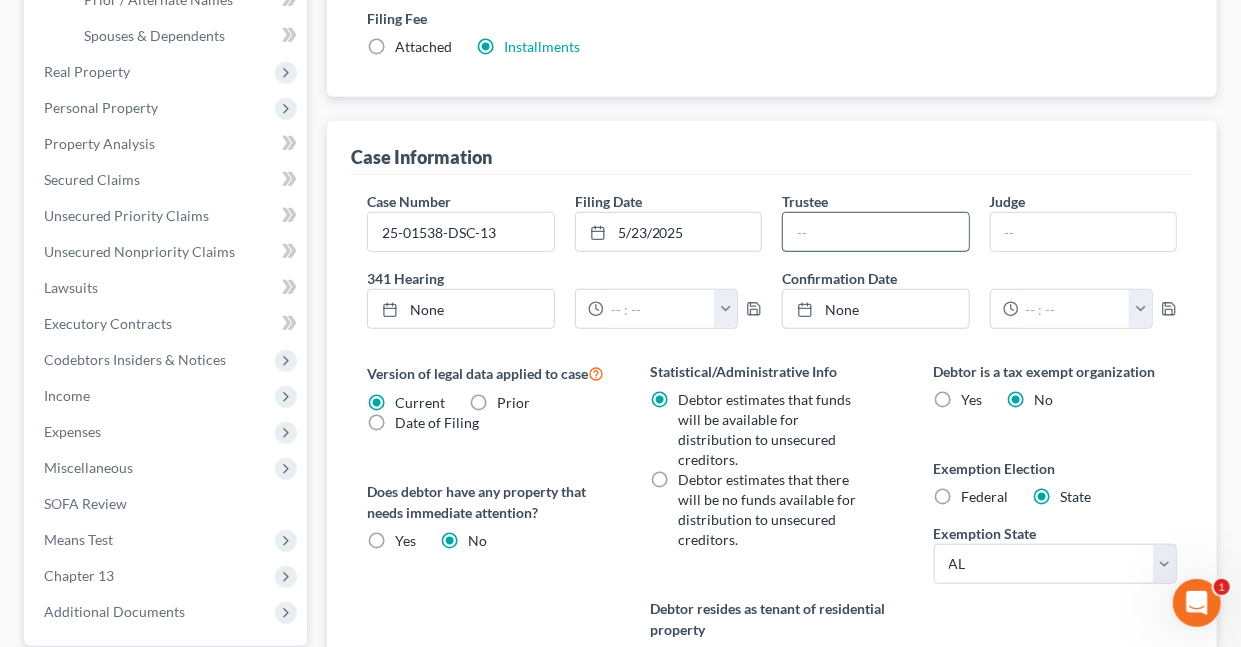 click at bounding box center [875, 232] 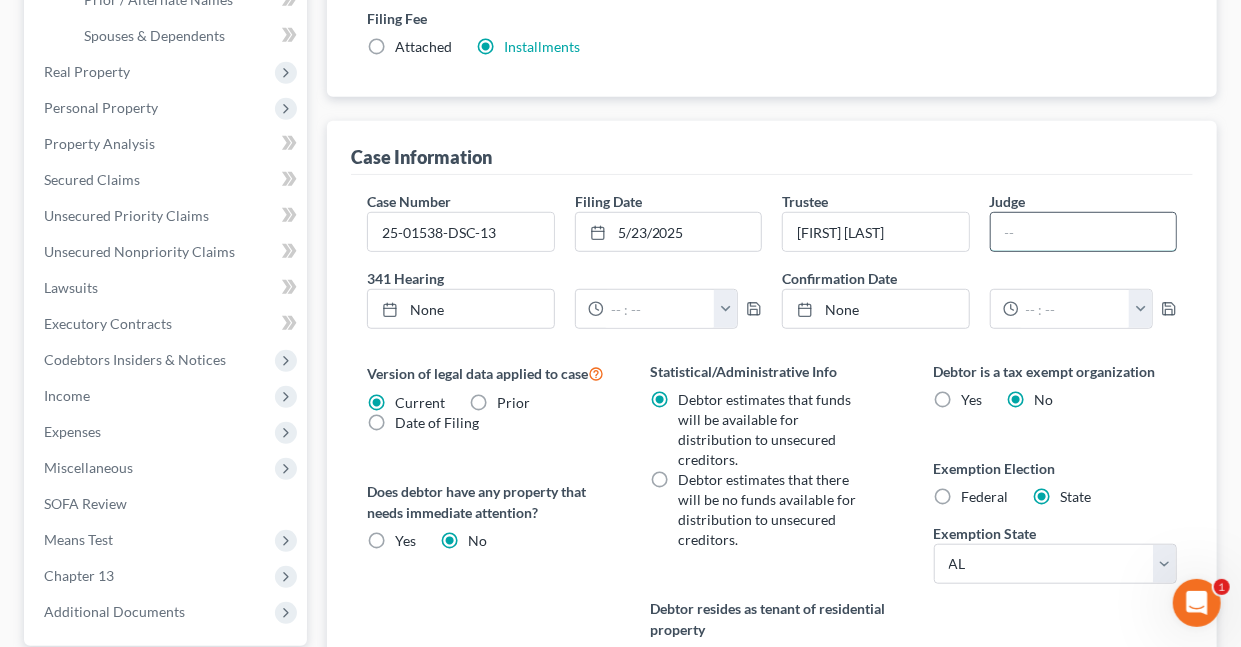 drag, startPoint x: 1026, startPoint y: 227, endPoint x: 1029, endPoint y: 237, distance: 10.440307 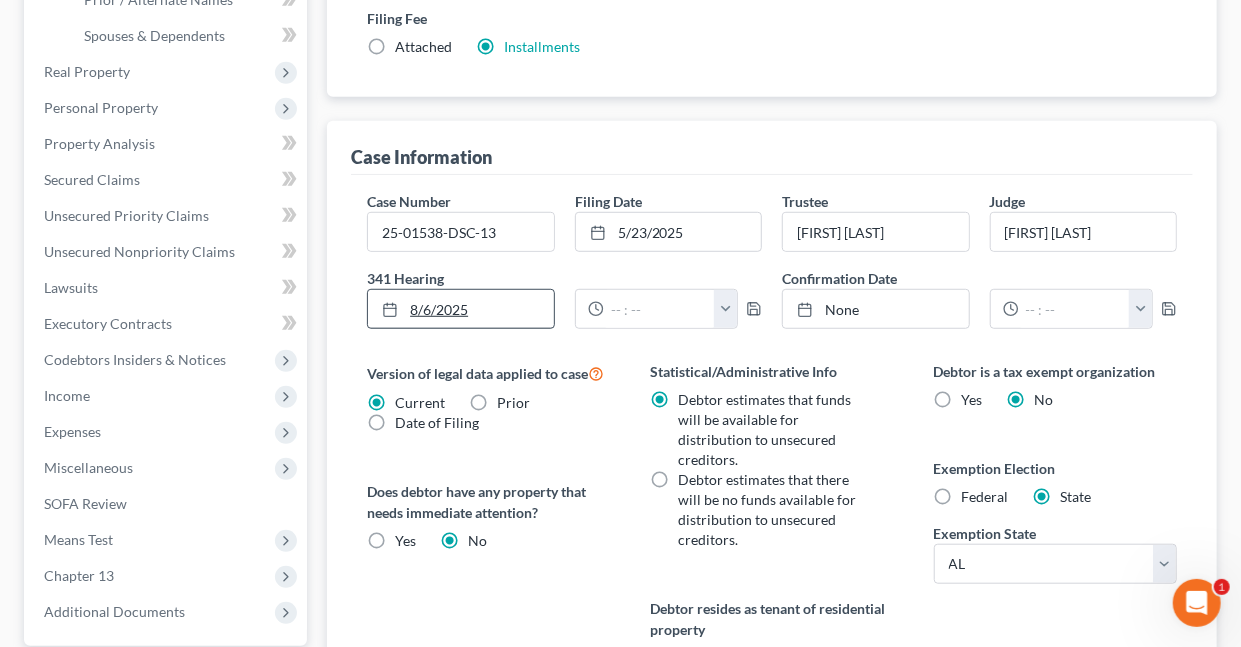 click on "8/6/2025" at bounding box center [460, 309] 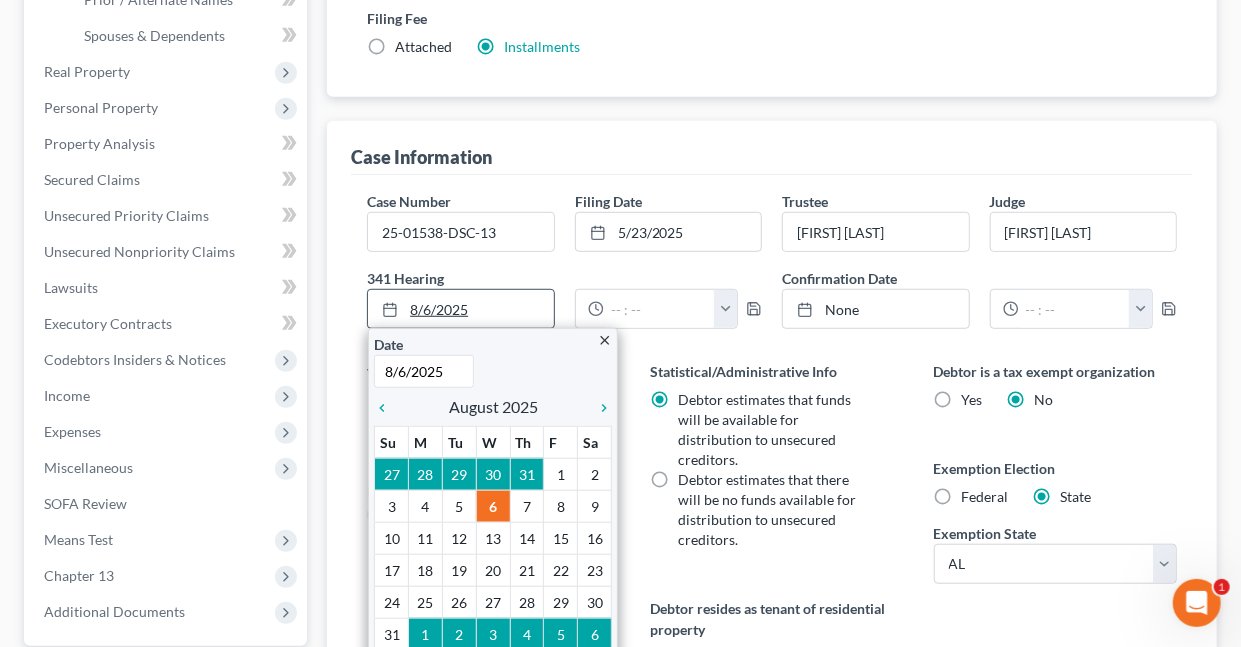 scroll, scrollTop: 464, scrollLeft: 0, axis: vertical 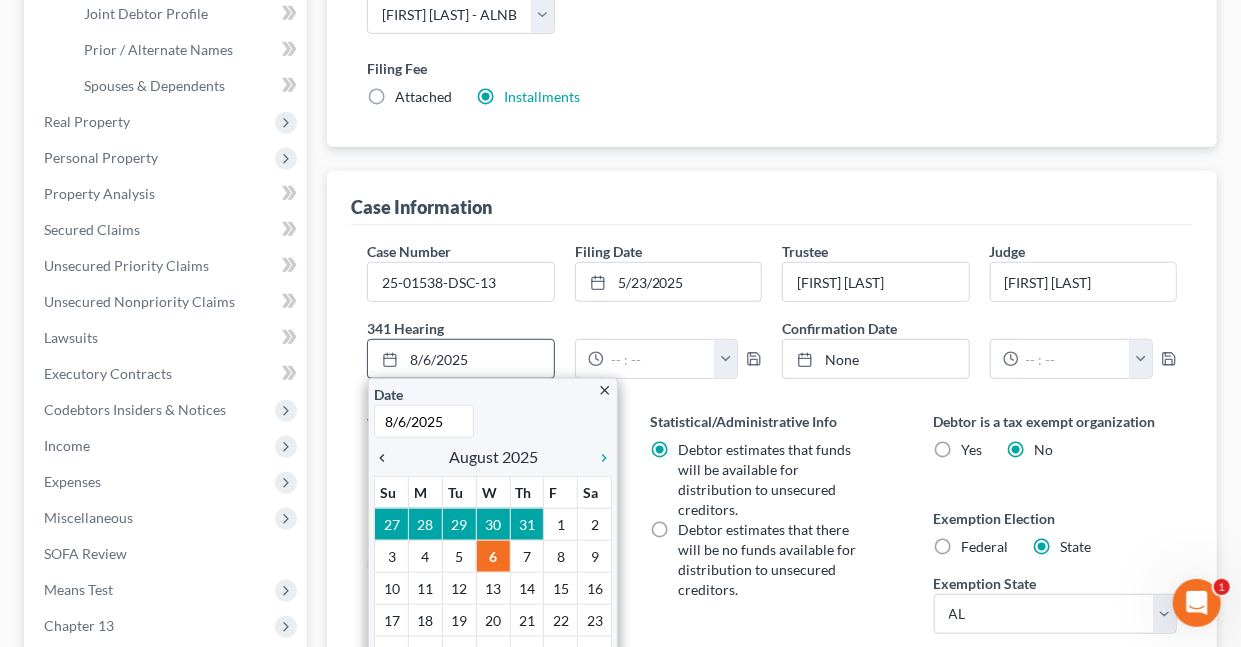 click on "chevron_left" at bounding box center (387, 458) 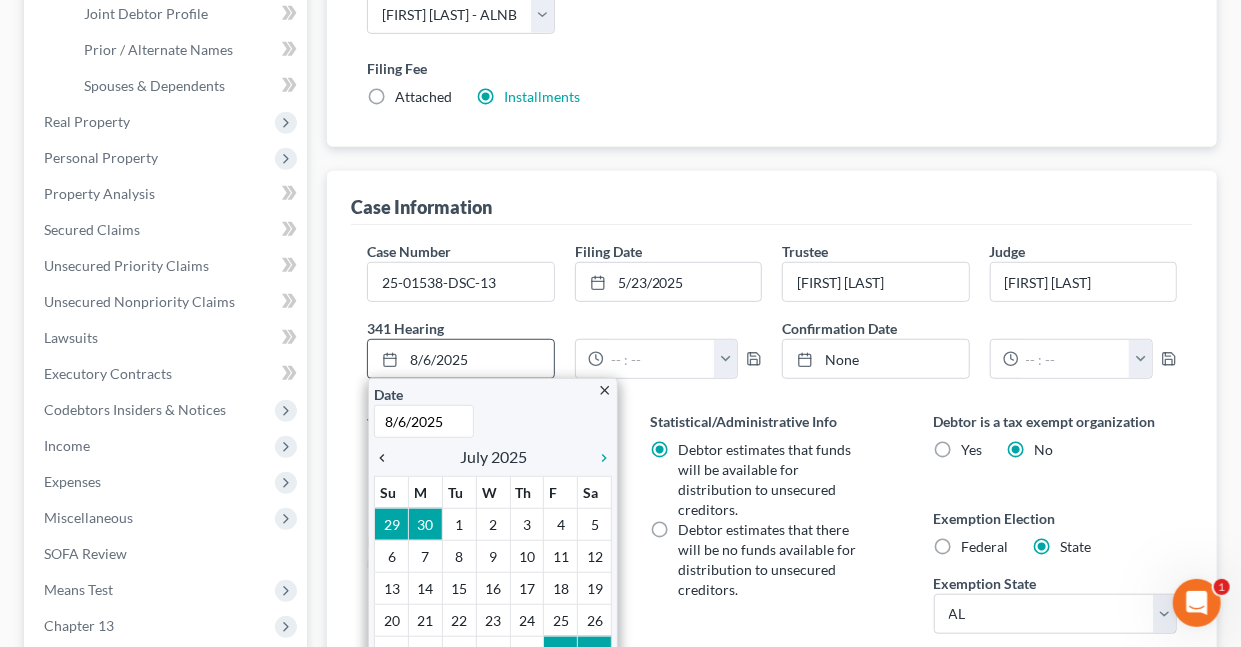 click on "chevron_left" at bounding box center (387, 458) 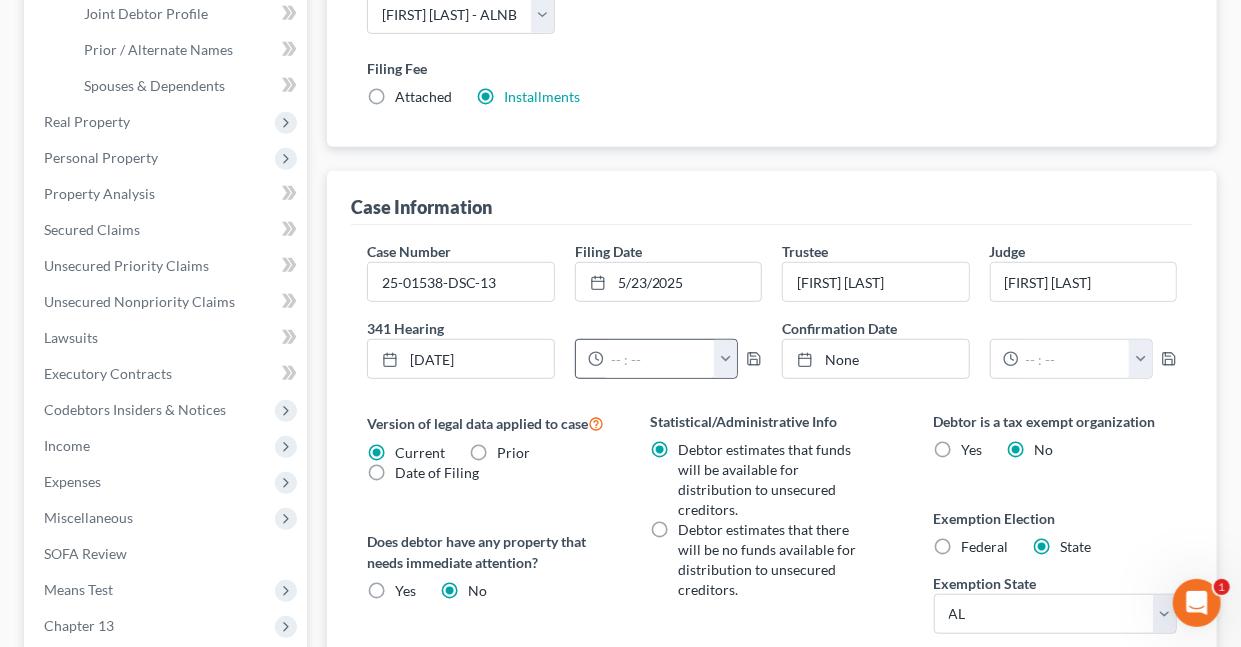 click at bounding box center [725, 359] 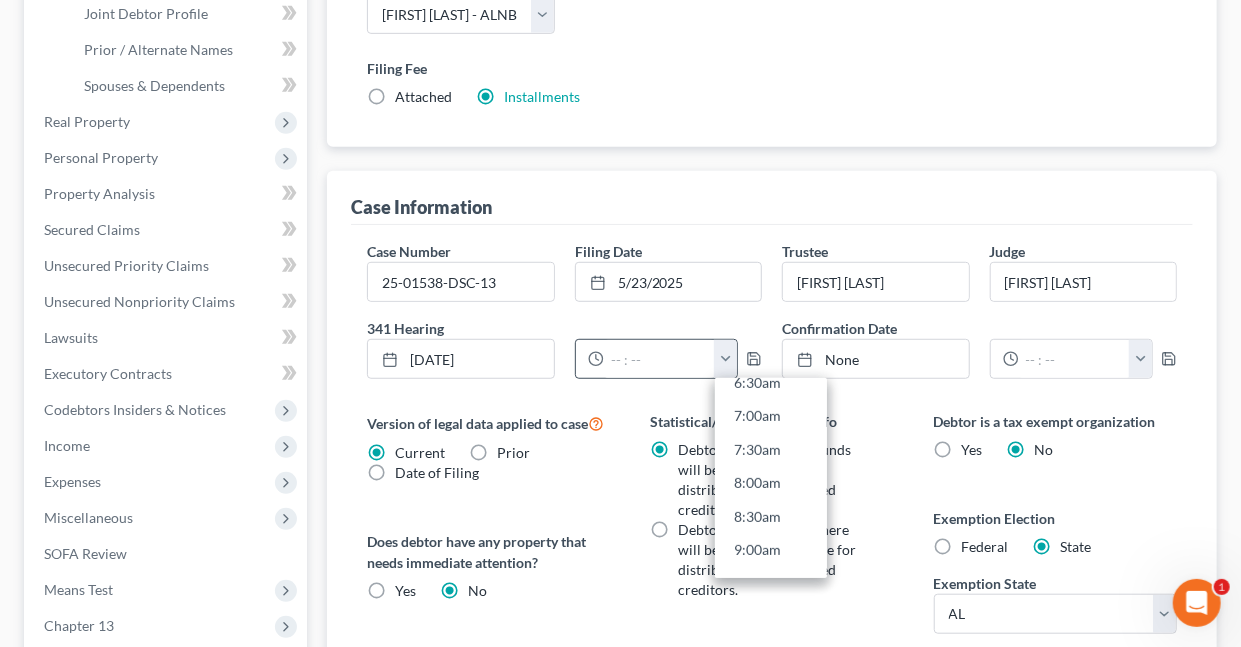 scroll, scrollTop: 496, scrollLeft: 0, axis: vertical 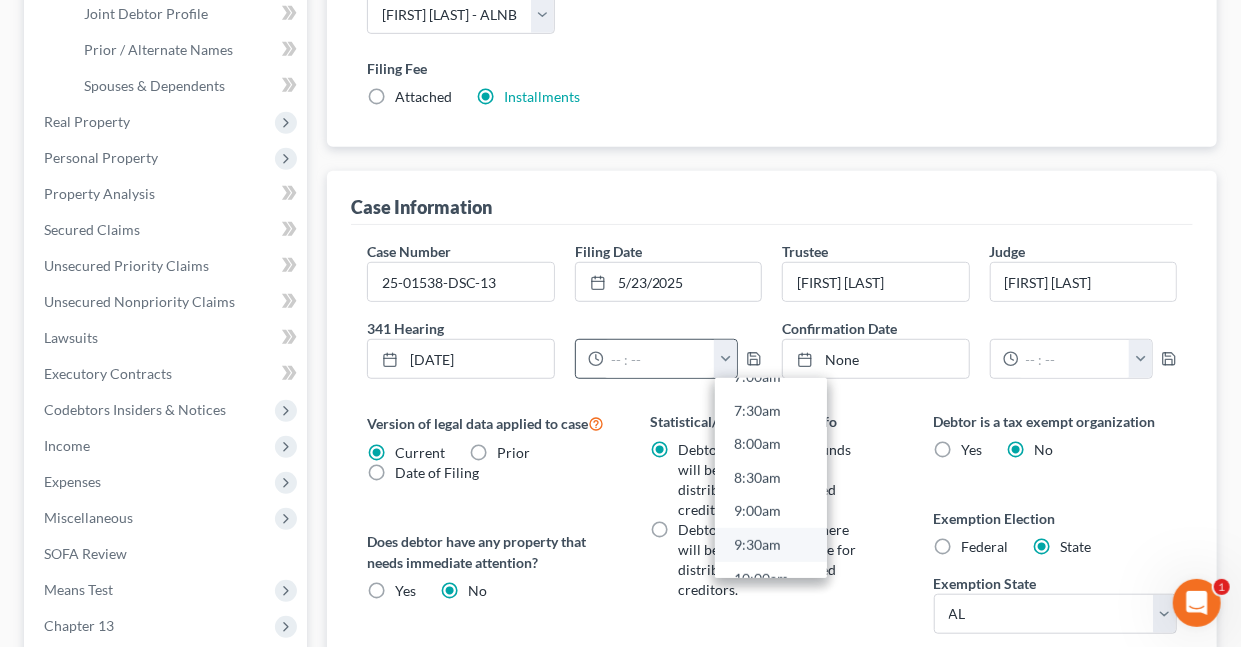 click on "9:30am" at bounding box center [771, 545] 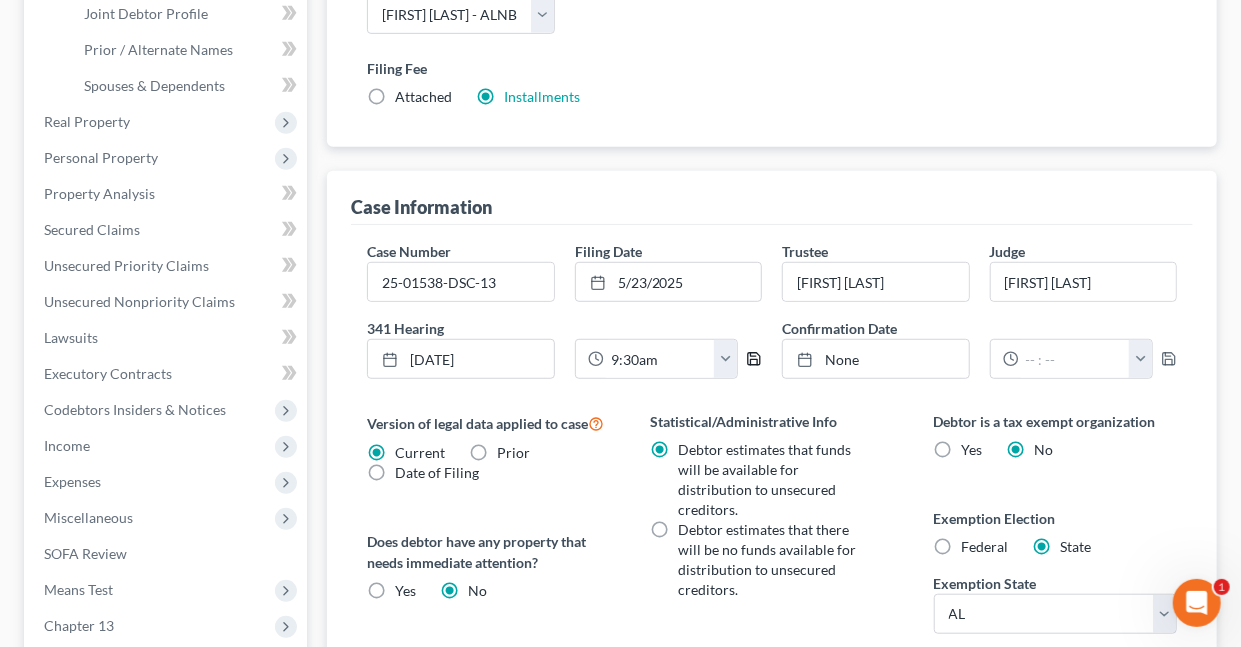 click 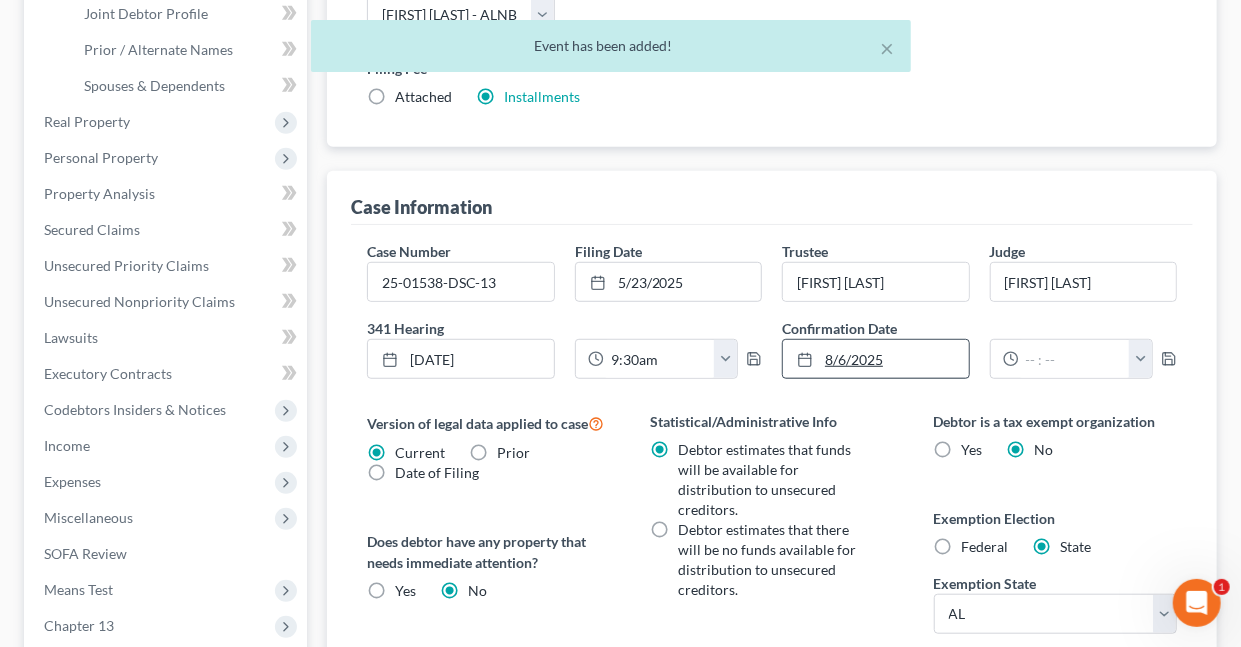 click on "8/6/2025" at bounding box center (875, 359) 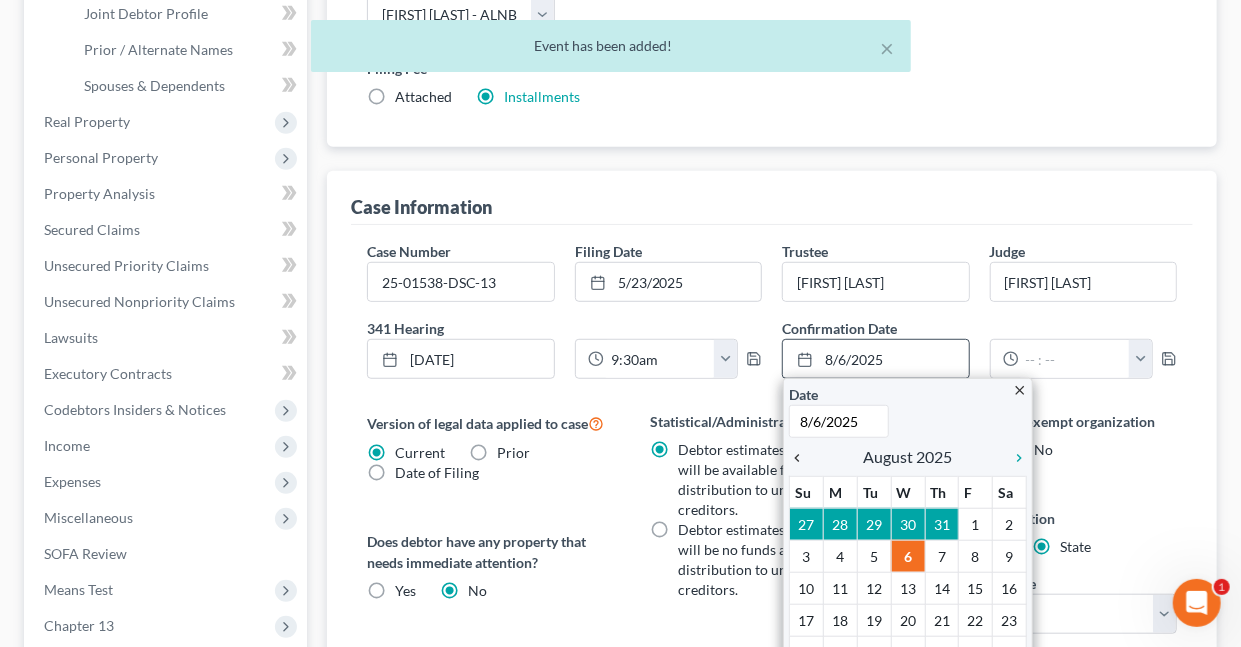 click on "chevron_left" at bounding box center [802, 458] 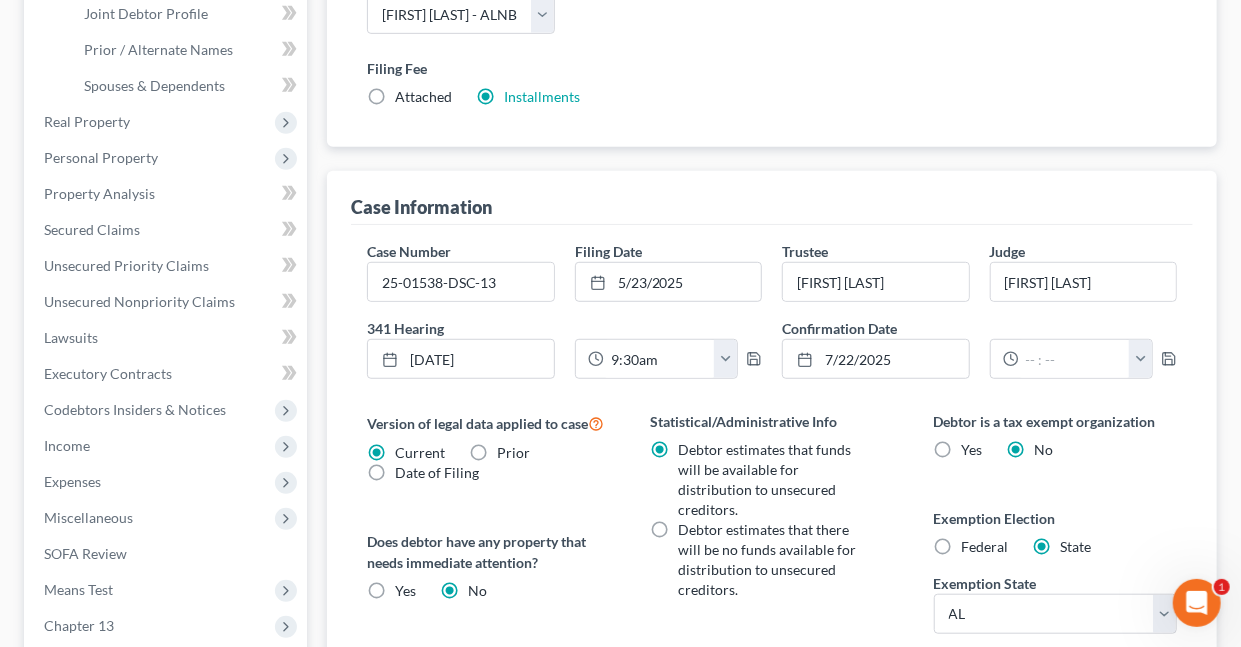 drag, startPoint x: 885, startPoint y: 606, endPoint x: 842, endPoint y: 559, distance: 63.702435 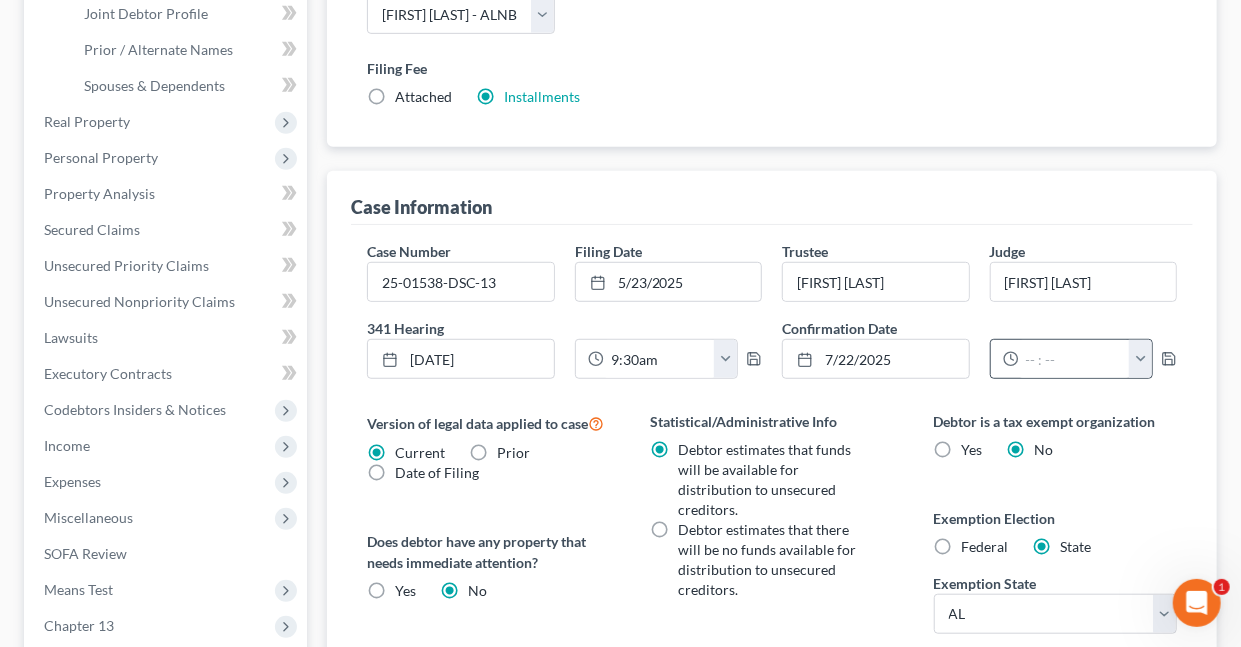 click at bounding box center [1140, 359] 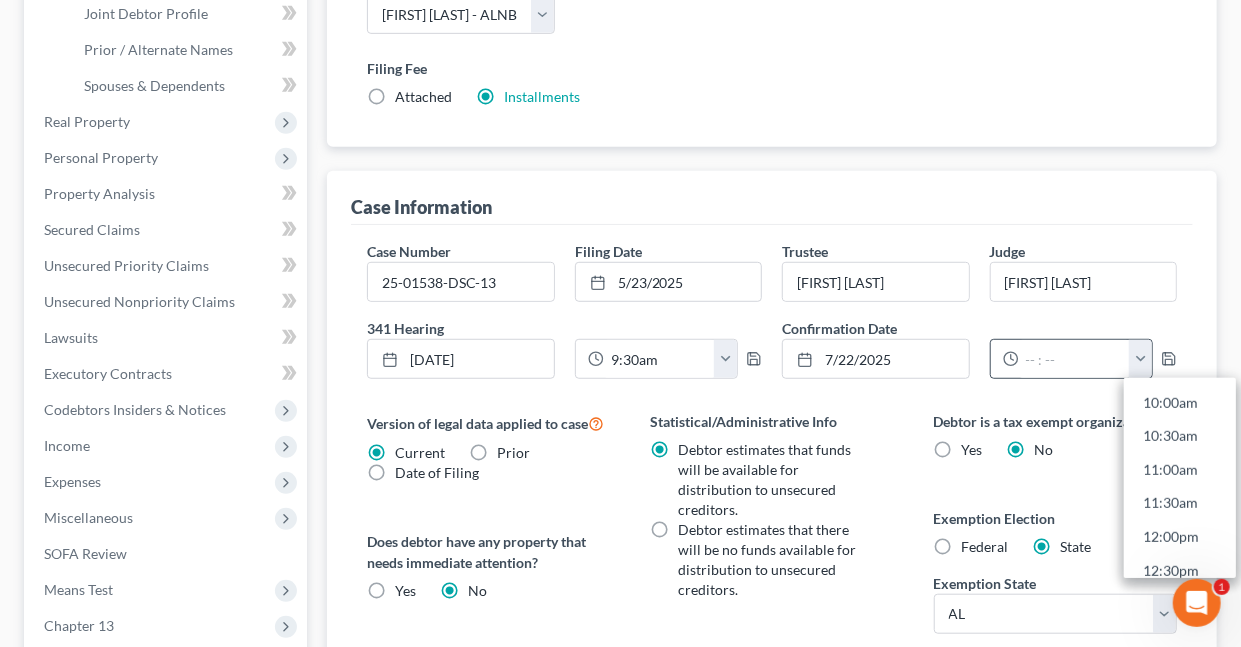 scroll, scrollTop: 696, scrollLeft: 0, axis: vertical 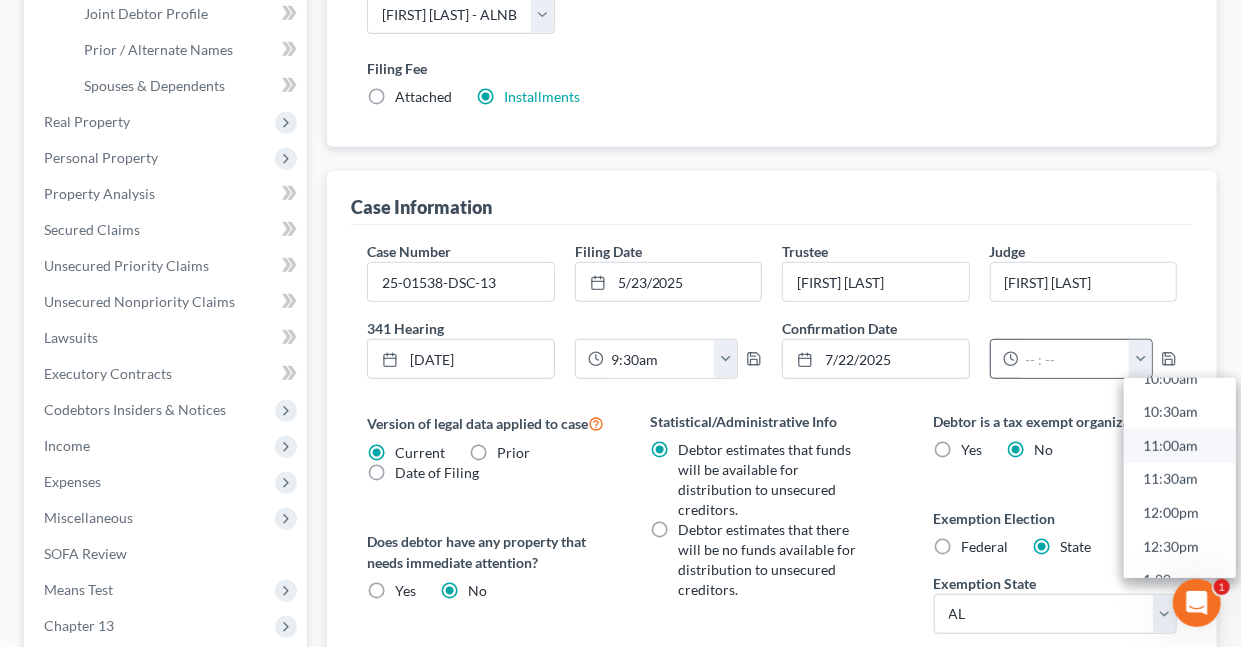 click on "11:00am" at bounding box center [1180, 446] 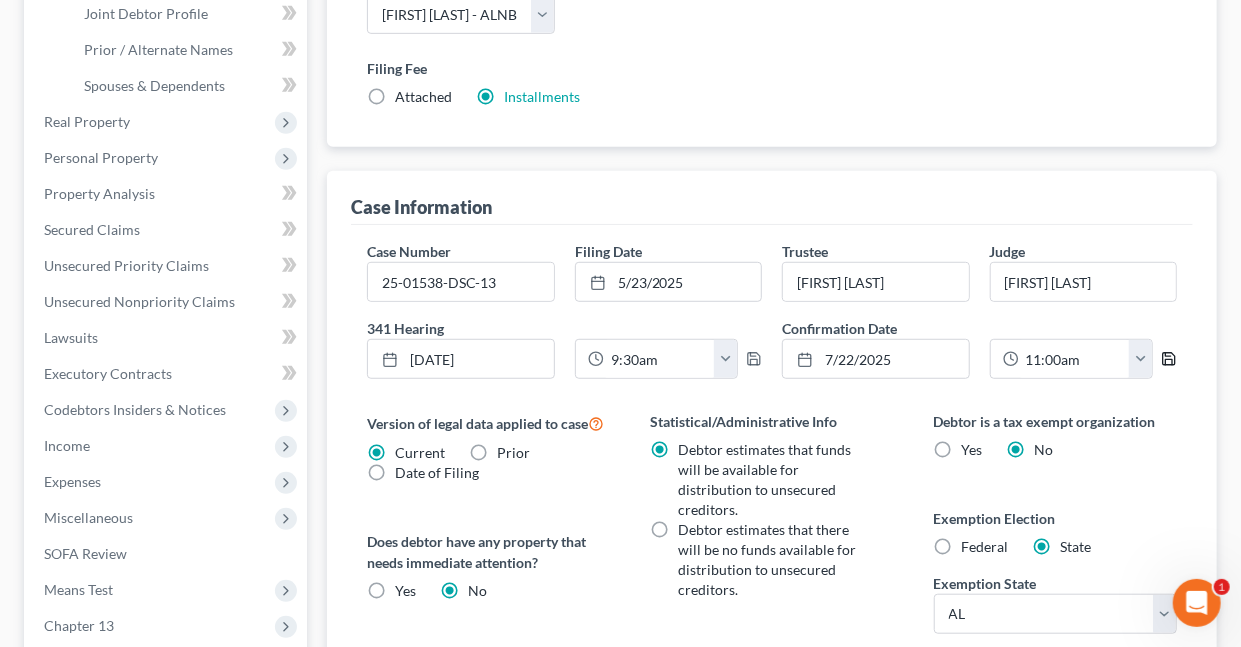 click 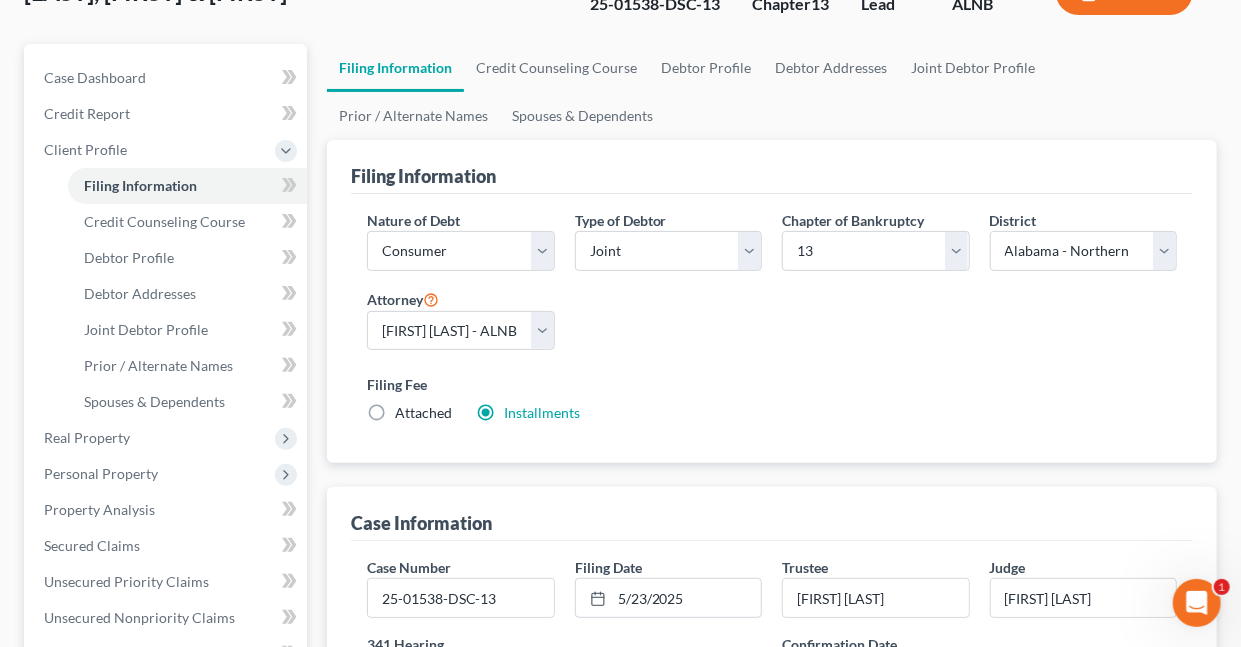scroll, scrollTop: 0, scrollLeft: 0, axis: both 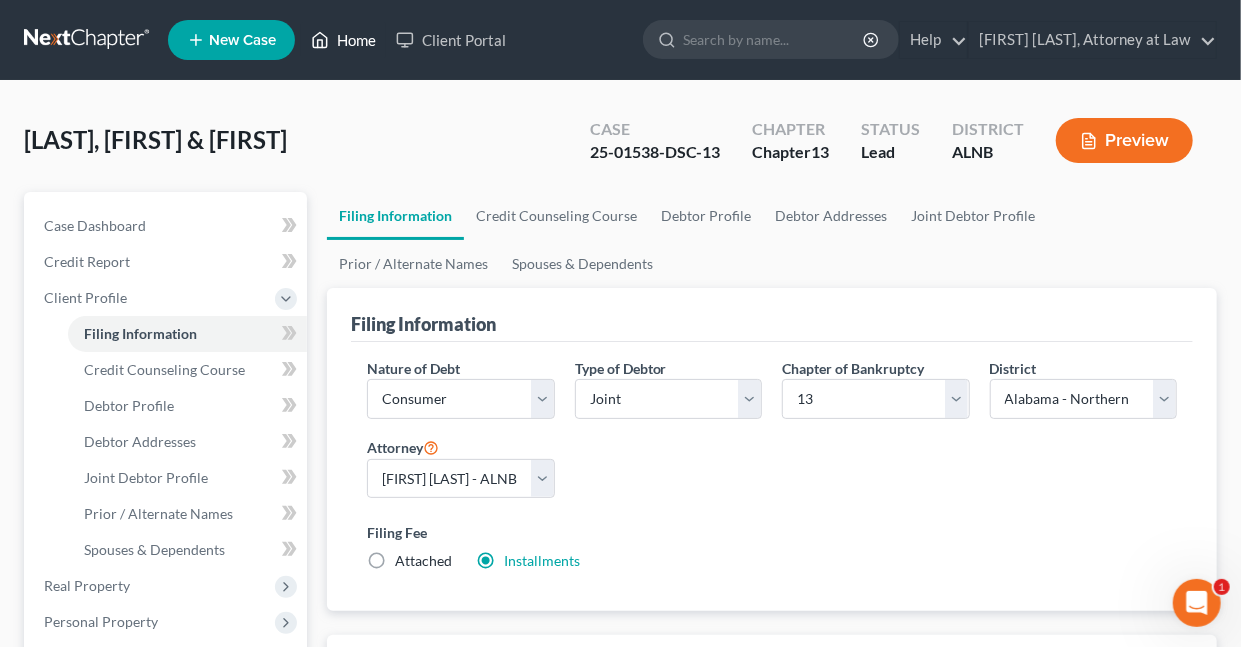 click on "Home" at bounding box center [343, 40] 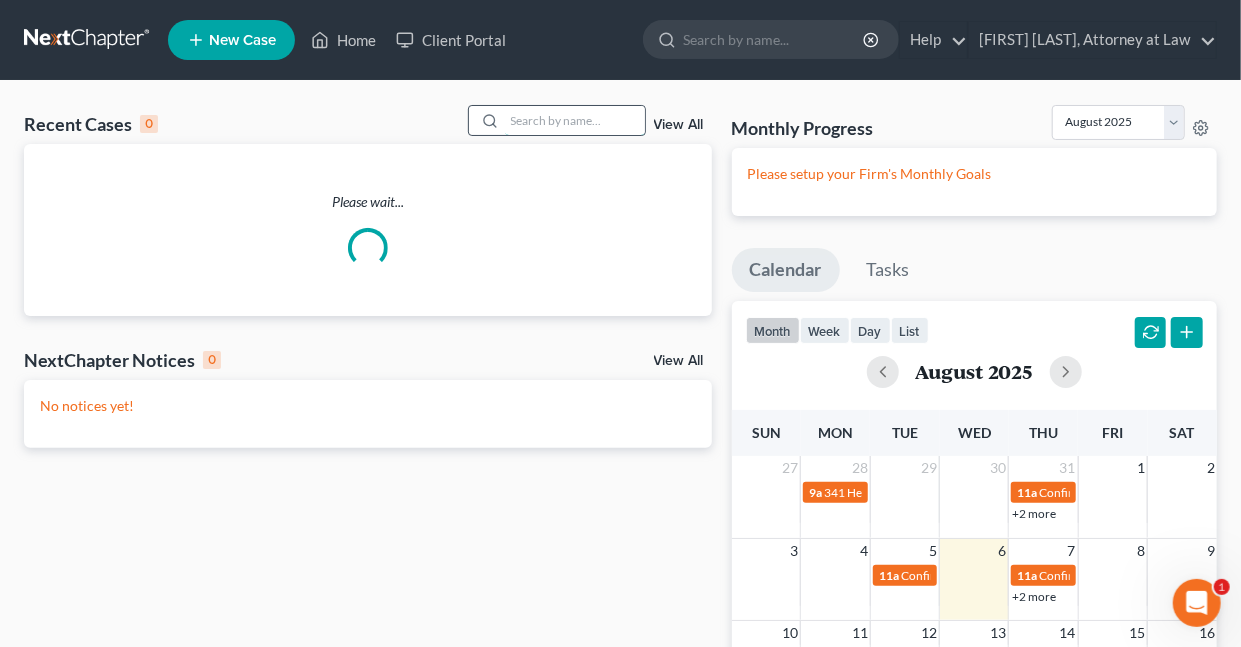 click at bounding box center (575, 120) 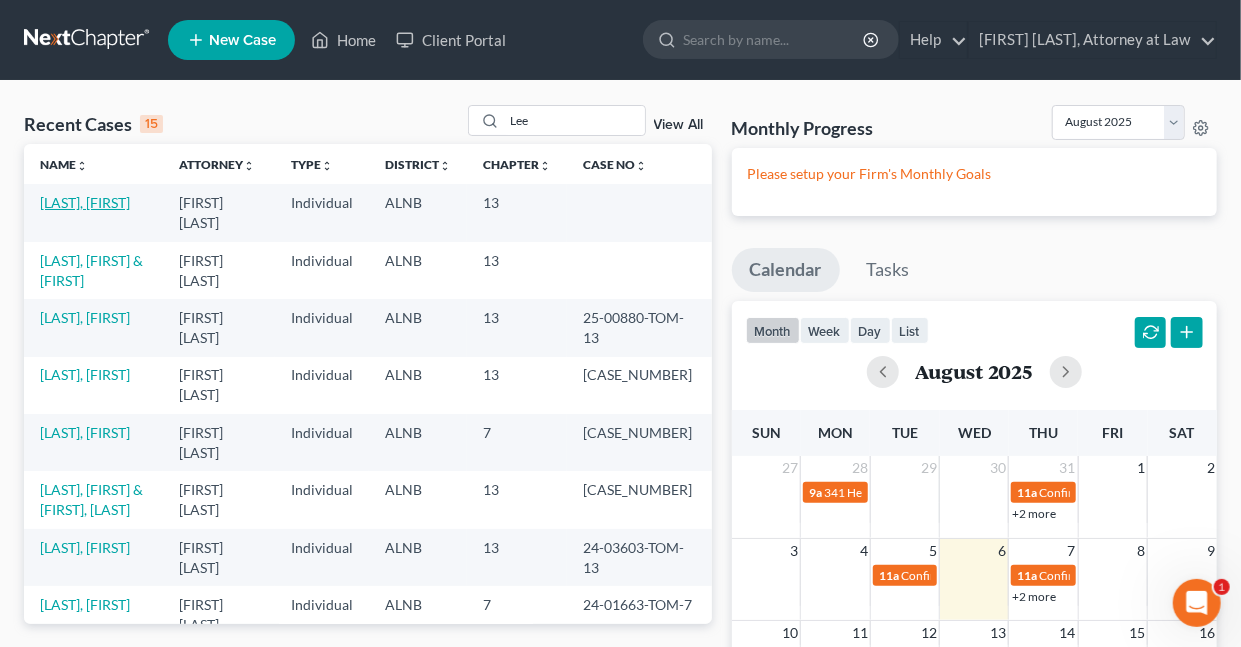 click on "[LAST], [FIRST]" at bounding box center [85, 202] 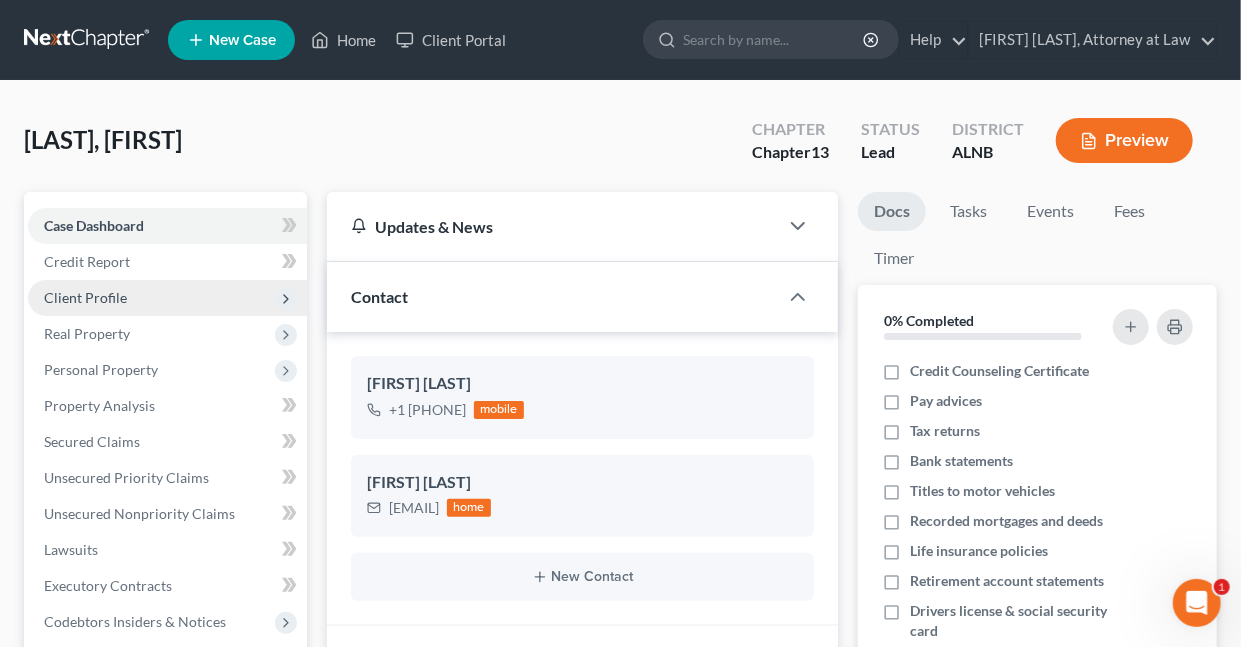click on "Client Profile" at bounding box center [85, 297] 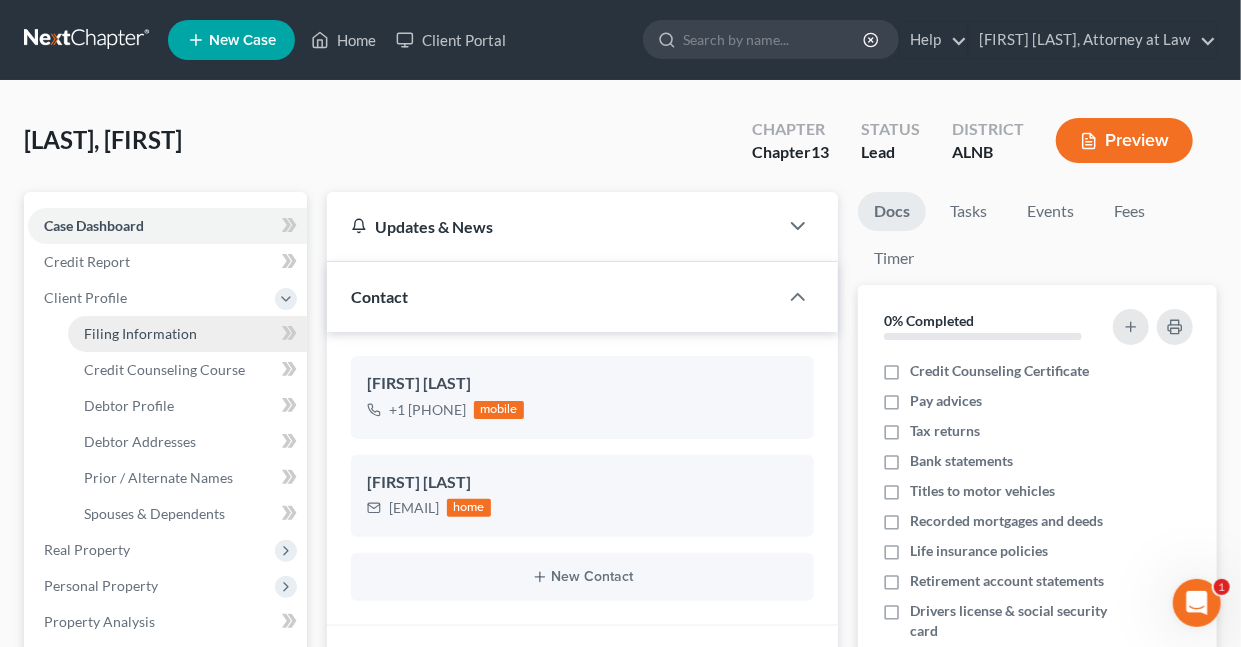 click on "Filing Information" at bounding box center (140, 333) 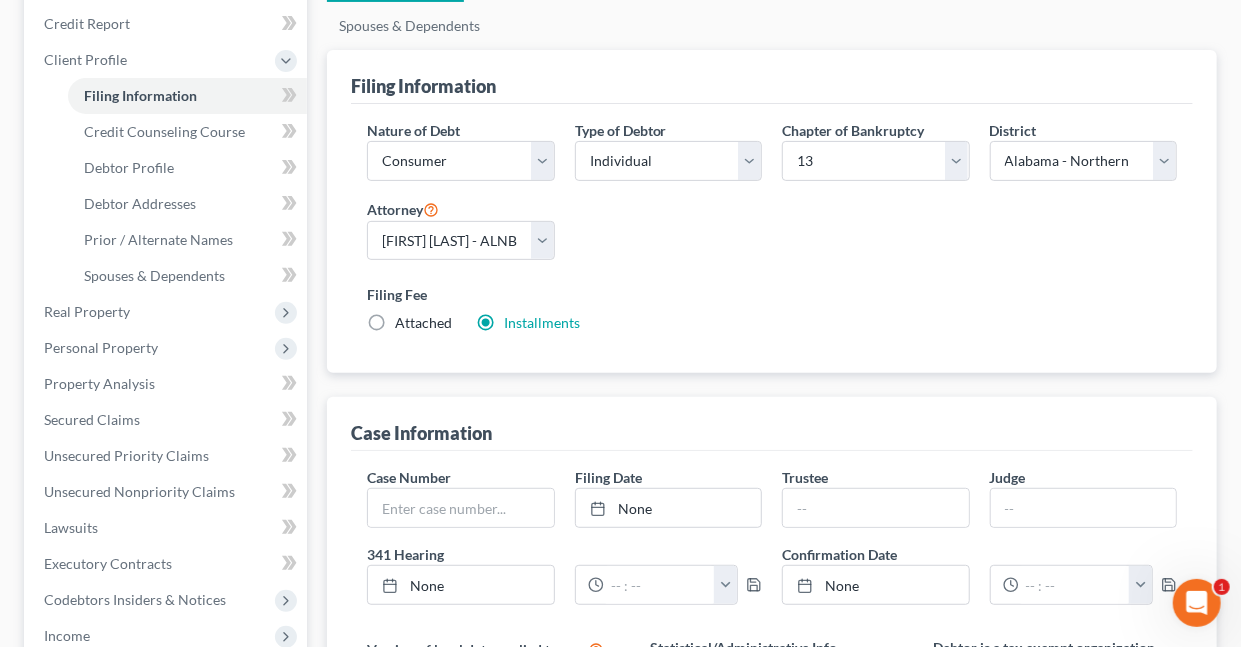 scroll, scrollTop: 311, scrollLeft: 0, axis: vertical 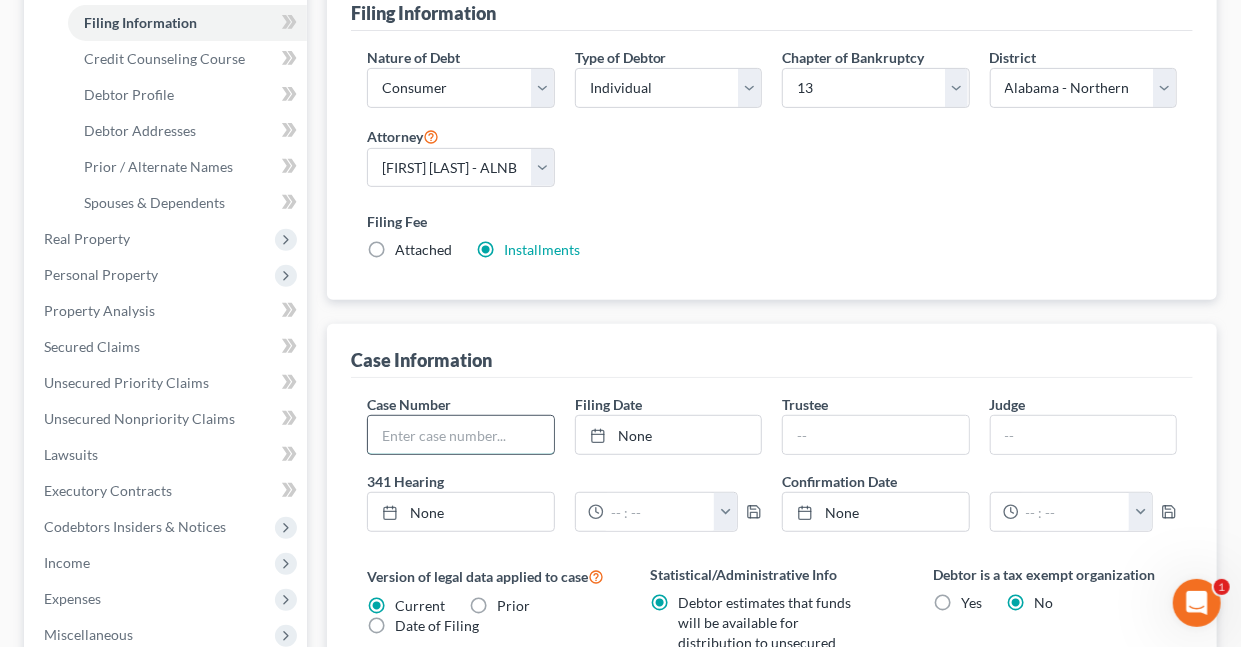click at bounding box center (460, 435) 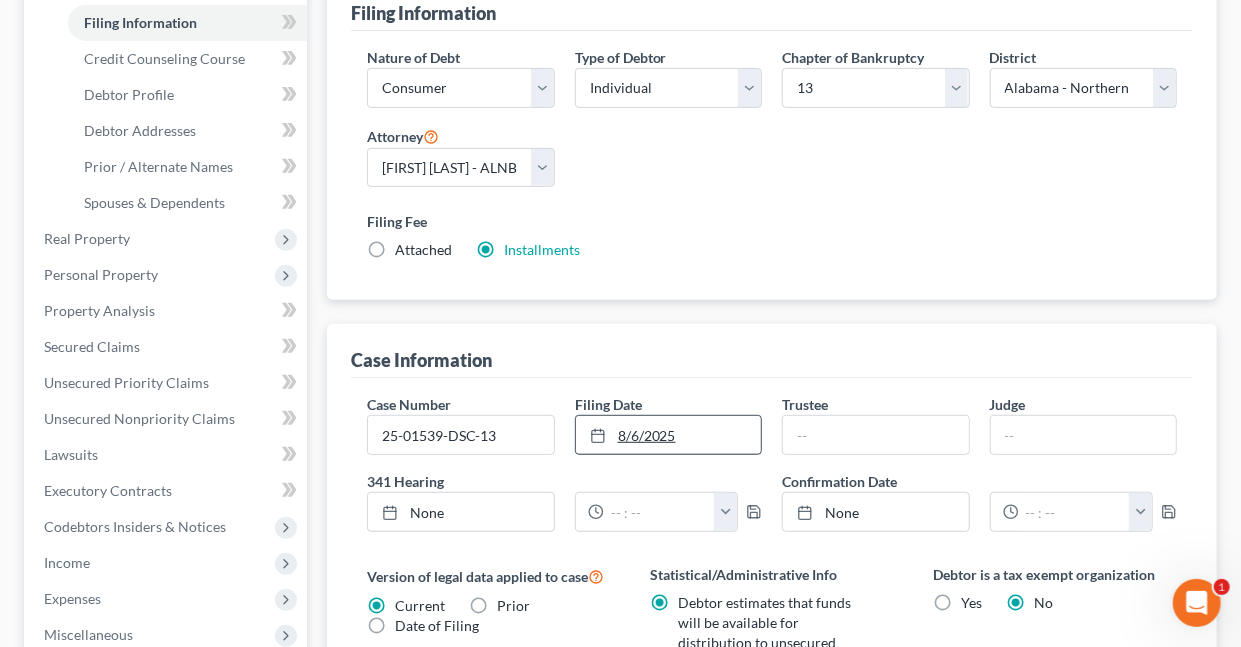 click on "8/6/2025" at bounding box center [668, 435] 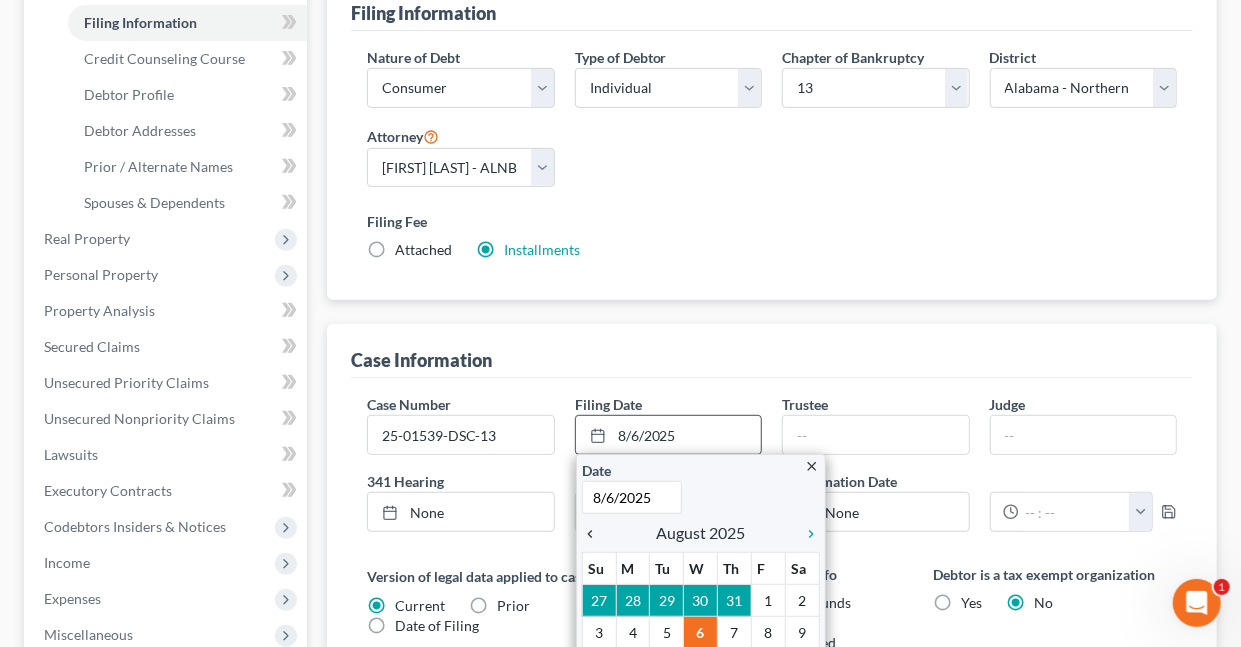 click on "chevron_left" at bounding box center [595, 534] 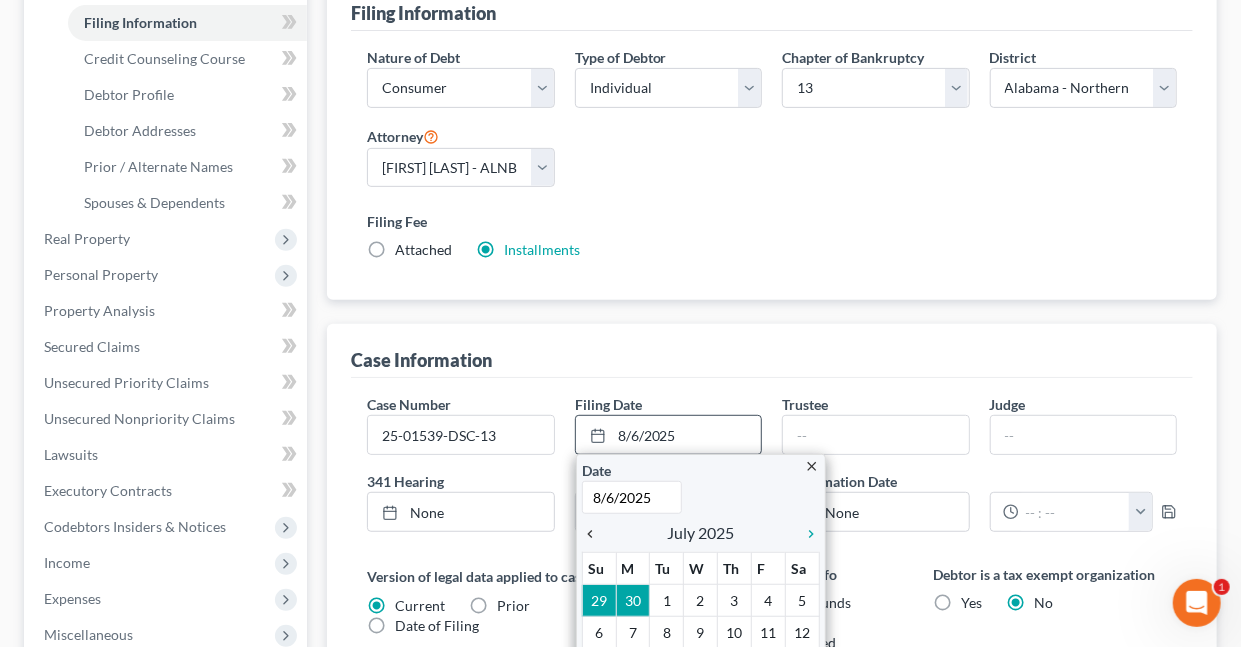 click on "chevron_left" at bounding box center (595, 534) 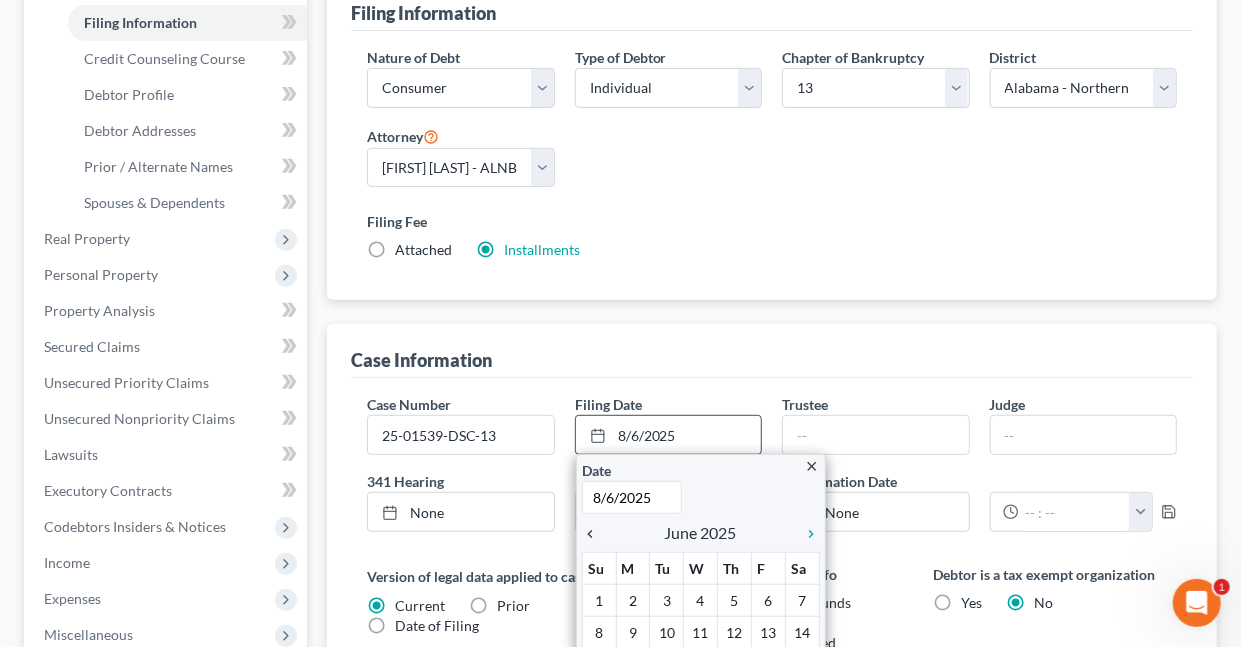 click on "chevron_left" at bounding box center (595, 534) 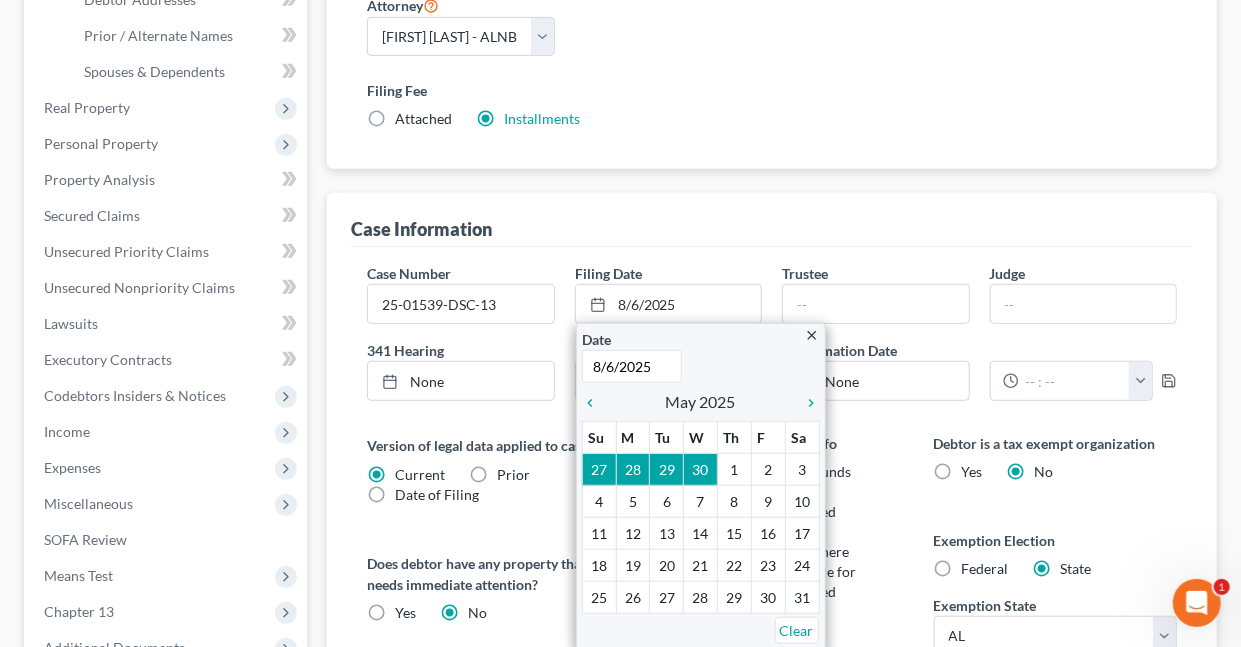 scroll, scrollTop: 469, scrollLeft: 0, axis: vertical 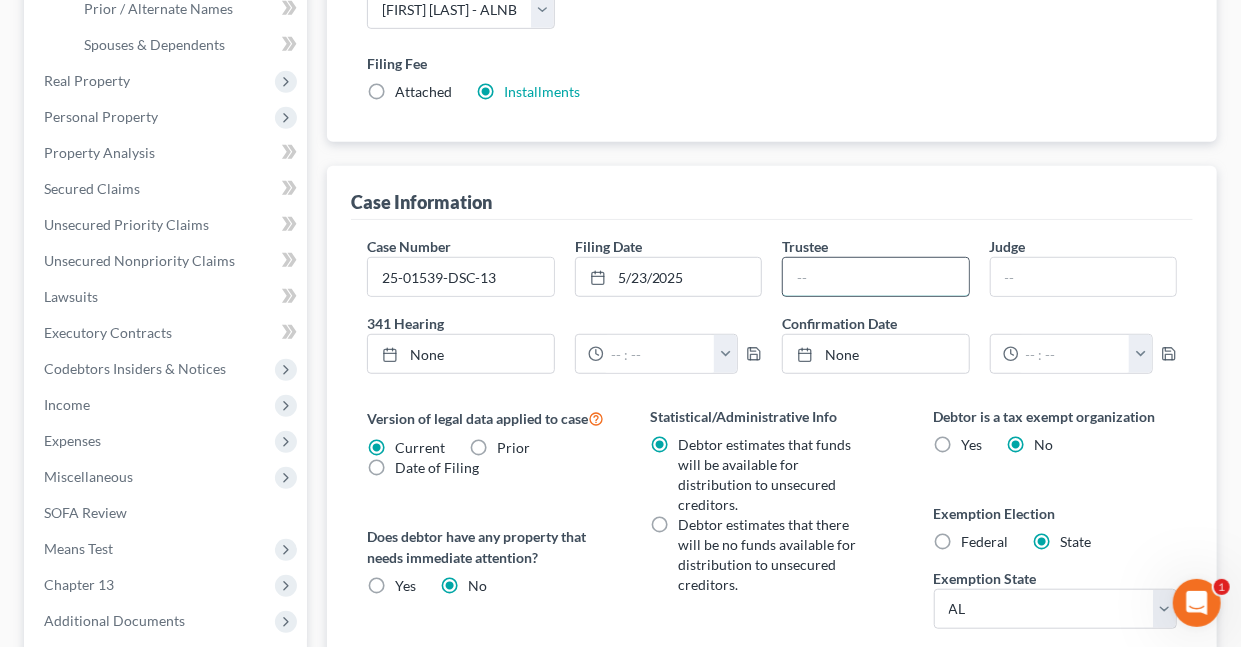 click at bounding box center [875, 277] 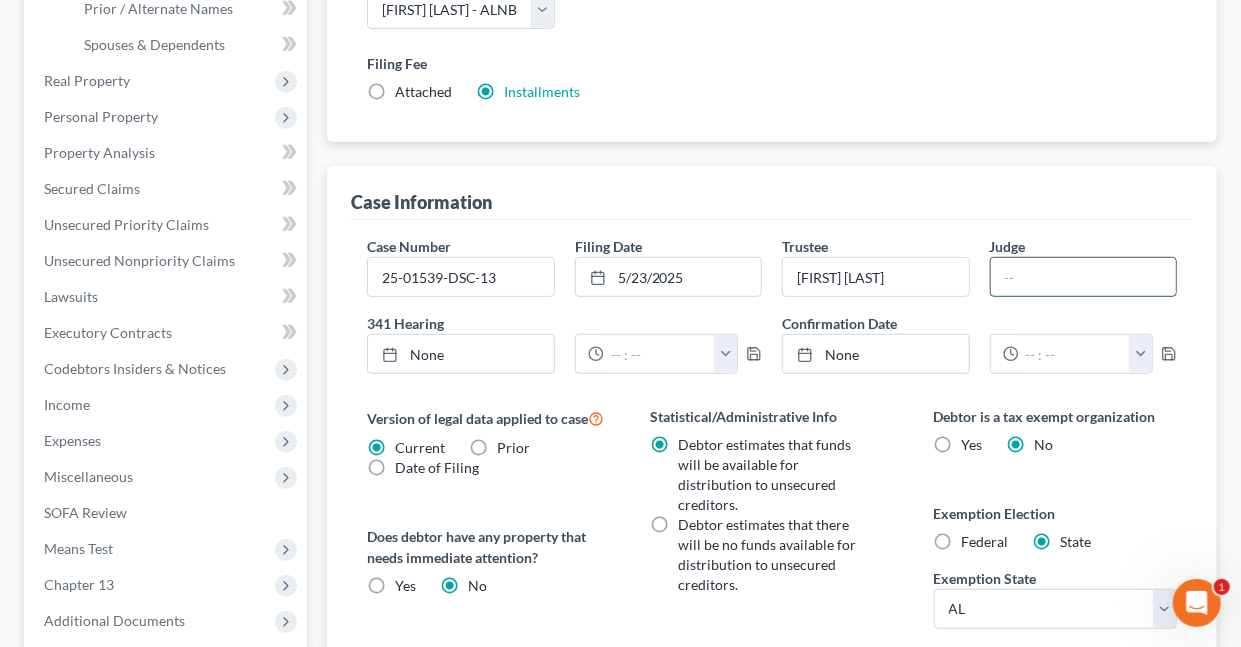 click at bounding box center (1083, 277) 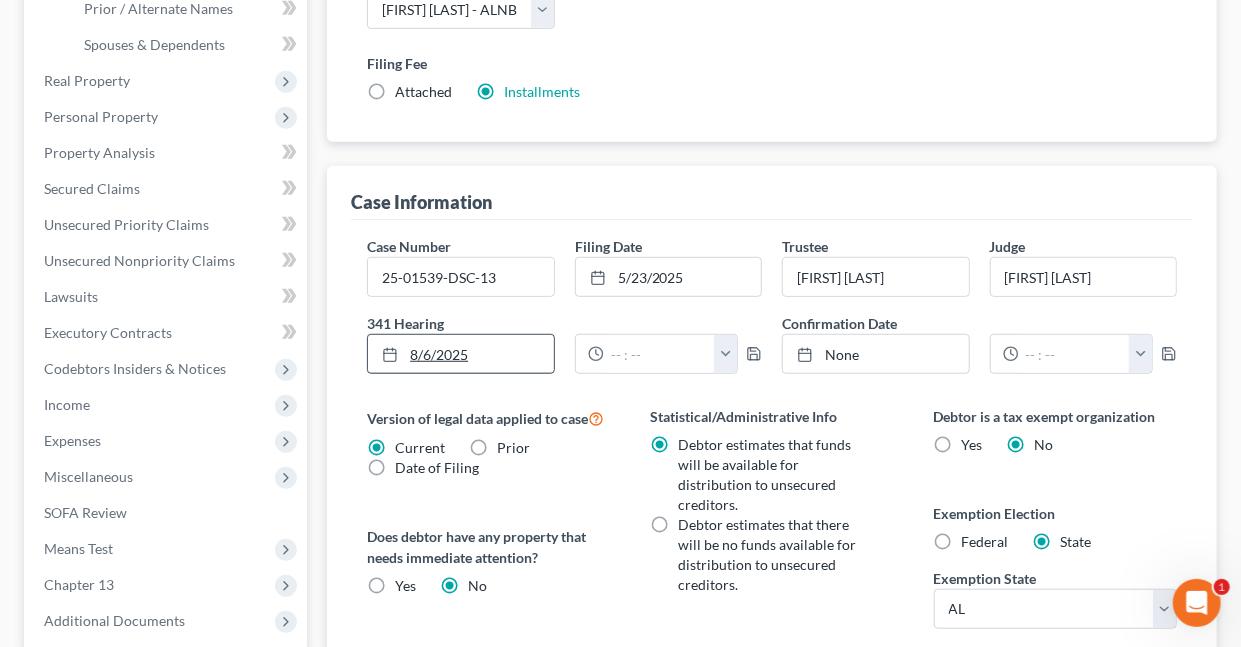 click on "8/6/2025" at bounding box center (460, 354) 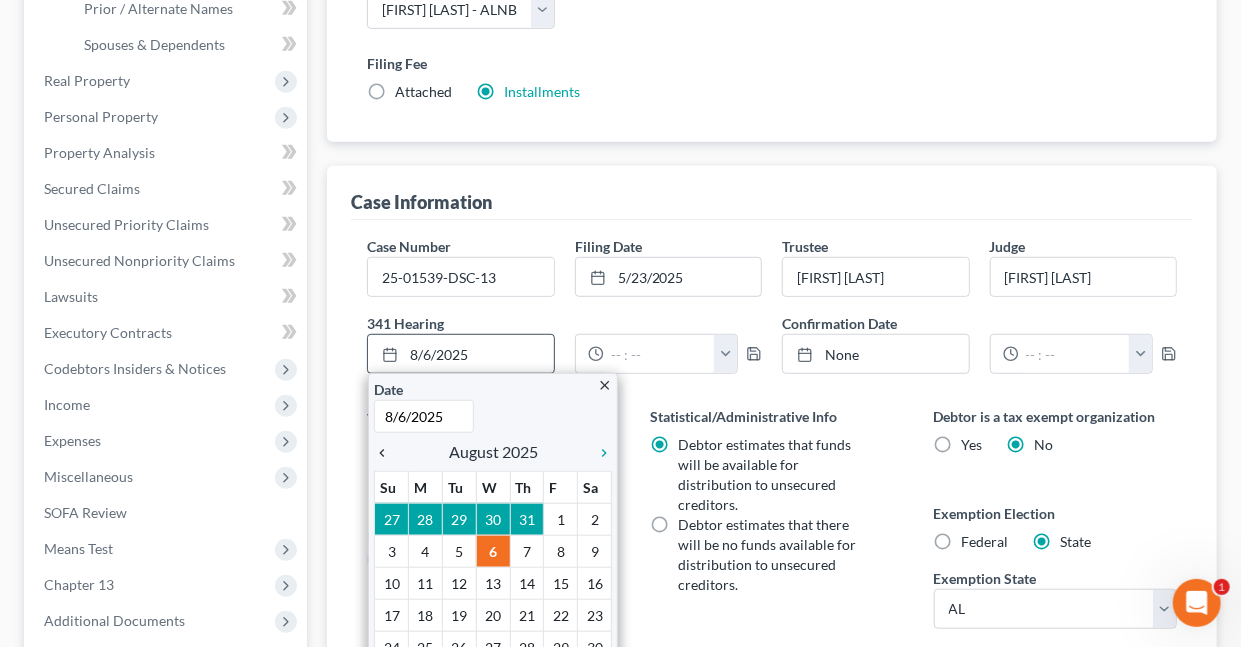 click on "chevron_left" at bounding box center [387, 453] 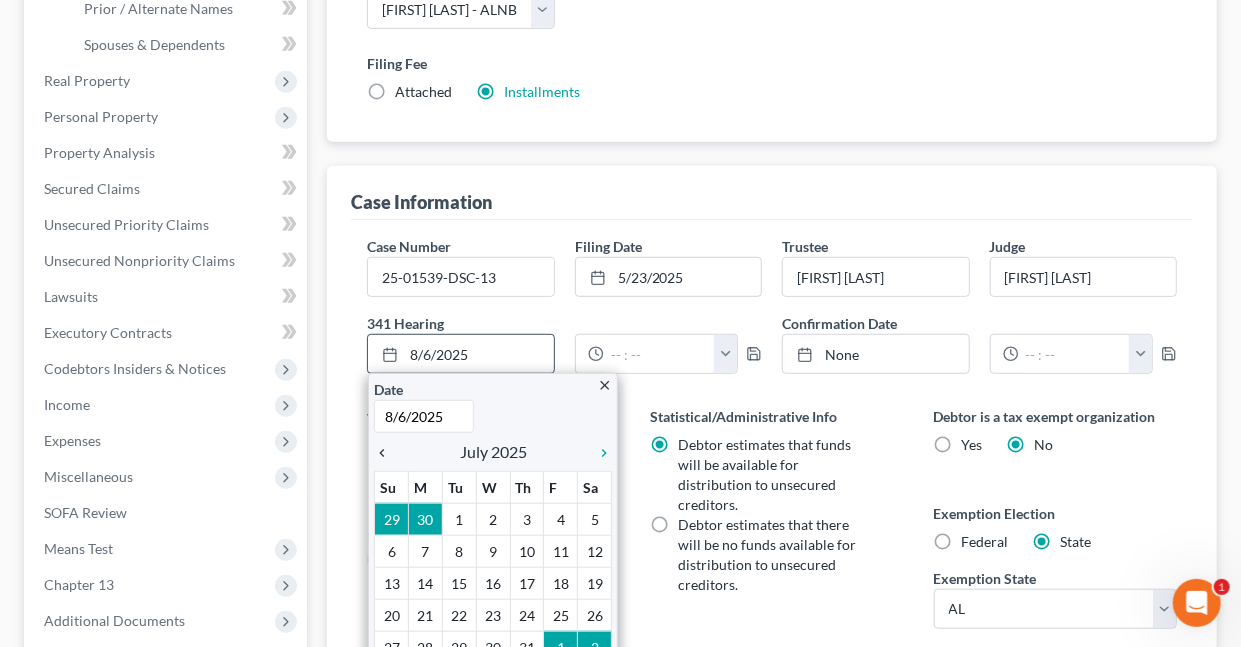click on "chevron_left" at bounding box center [387, 453] 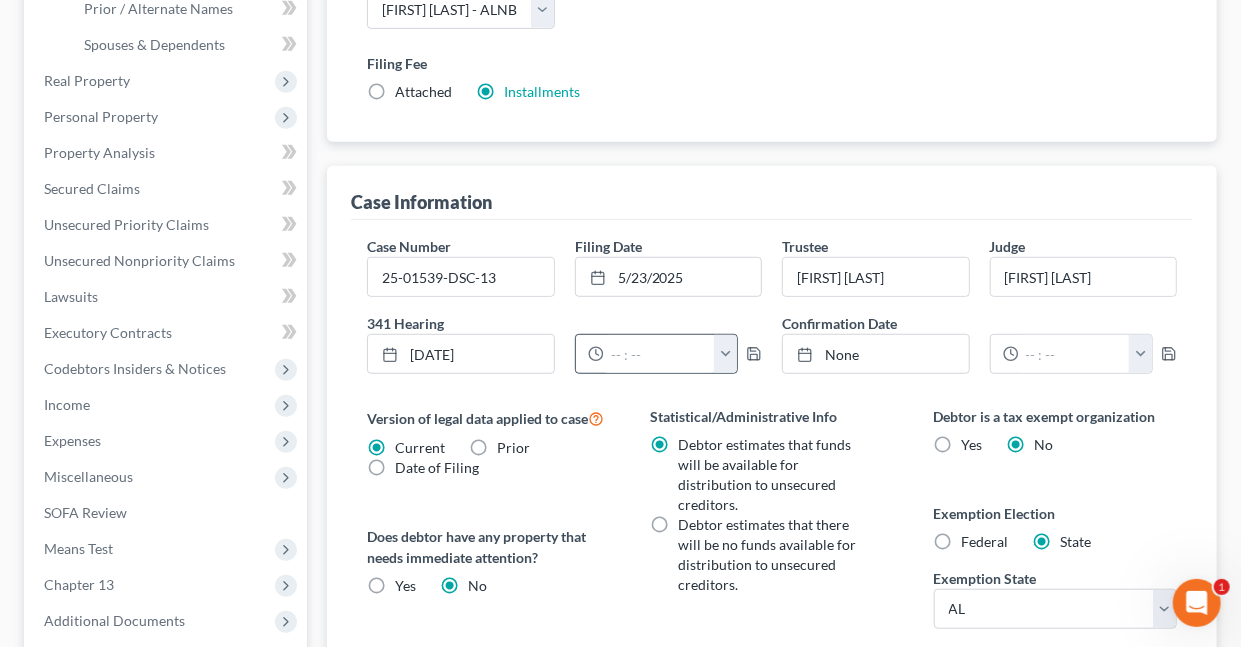 click at bounding box center (725, 354) 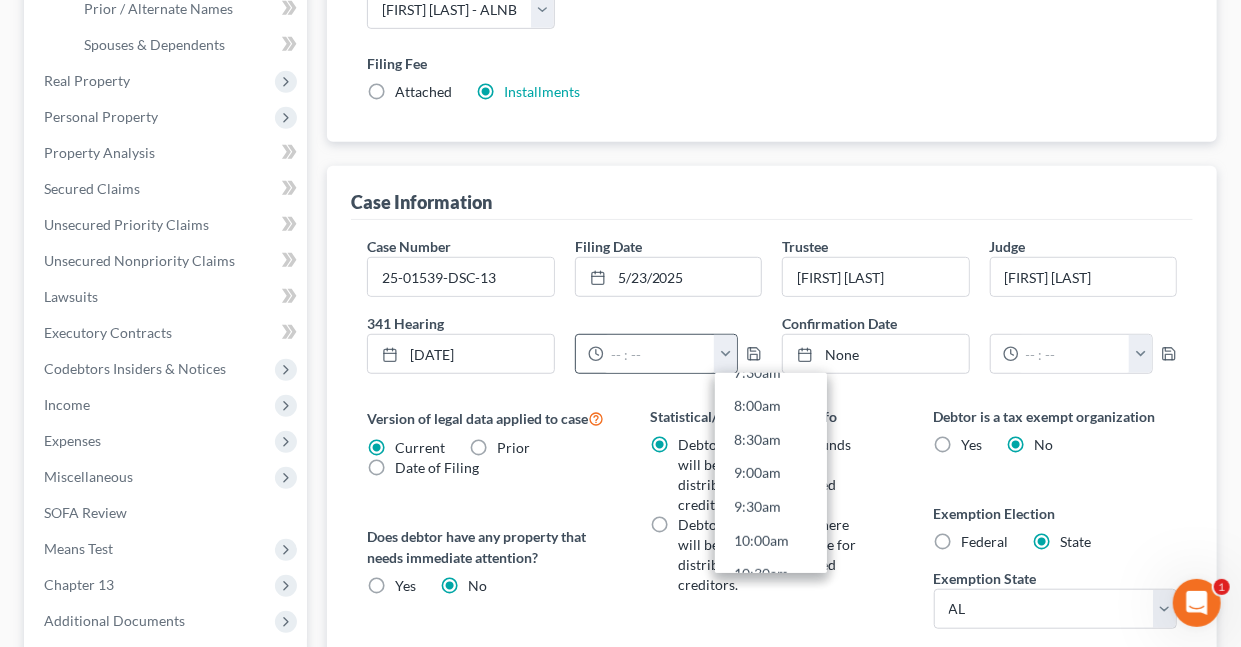 scroll, scrollTop: 537, scrollLeft: 0, axis: vertical 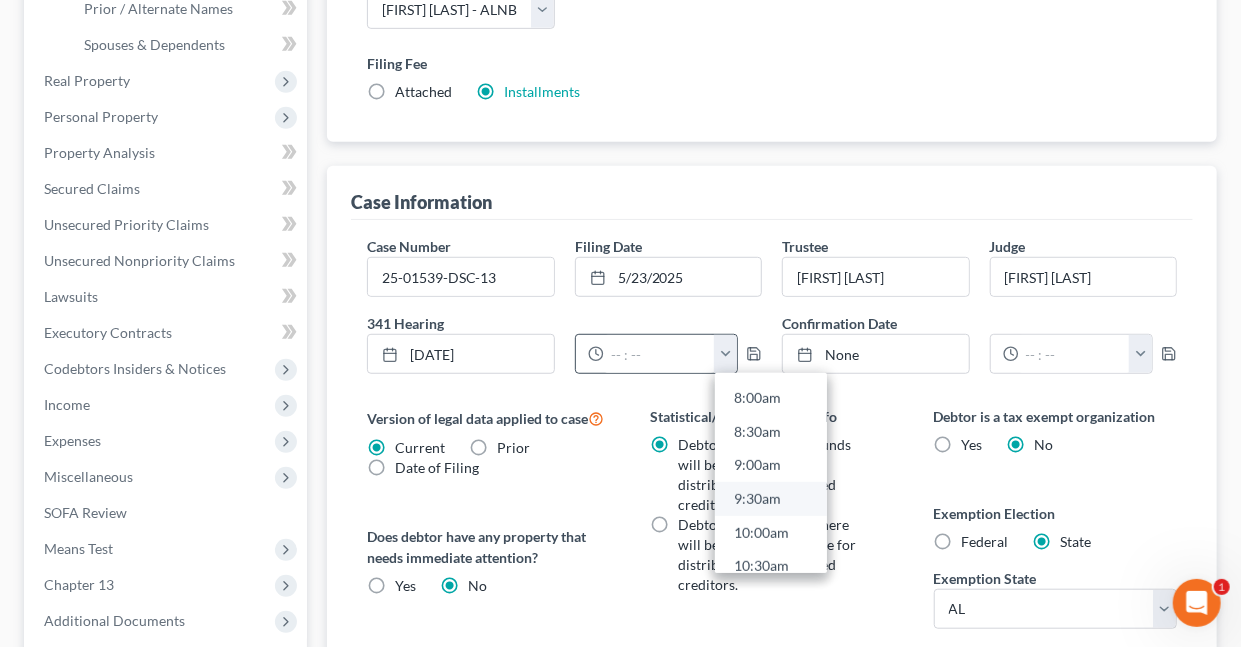 click on "9:30am" at bounding box center (771, 499) 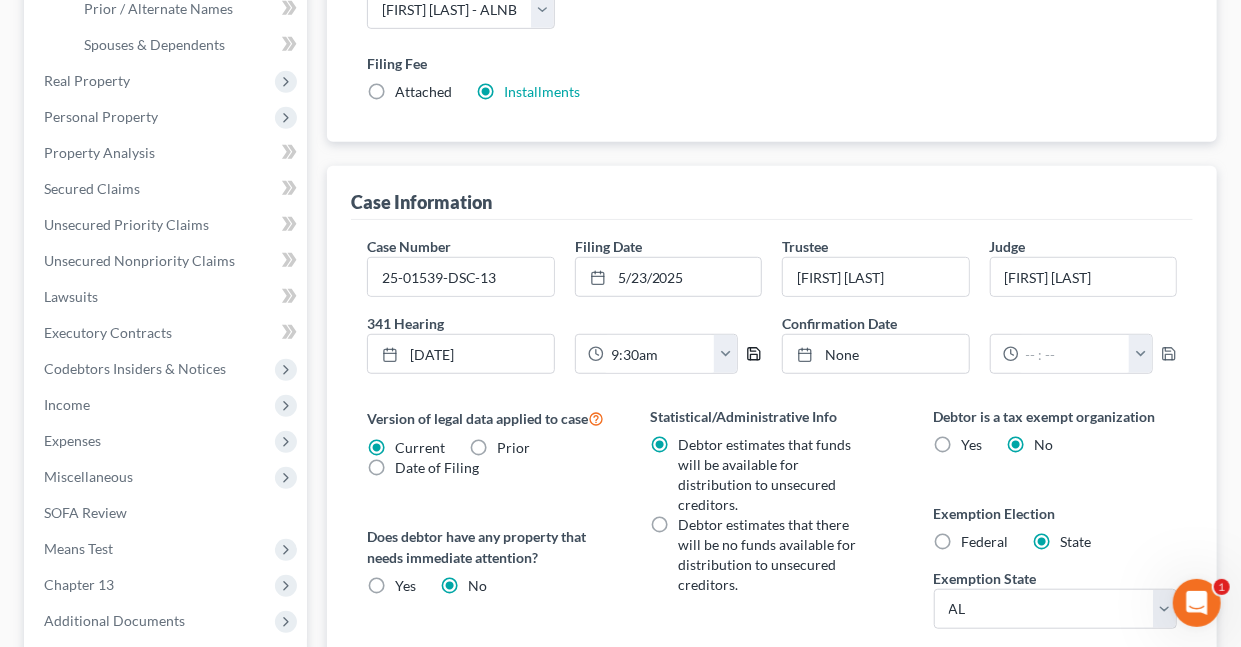 click 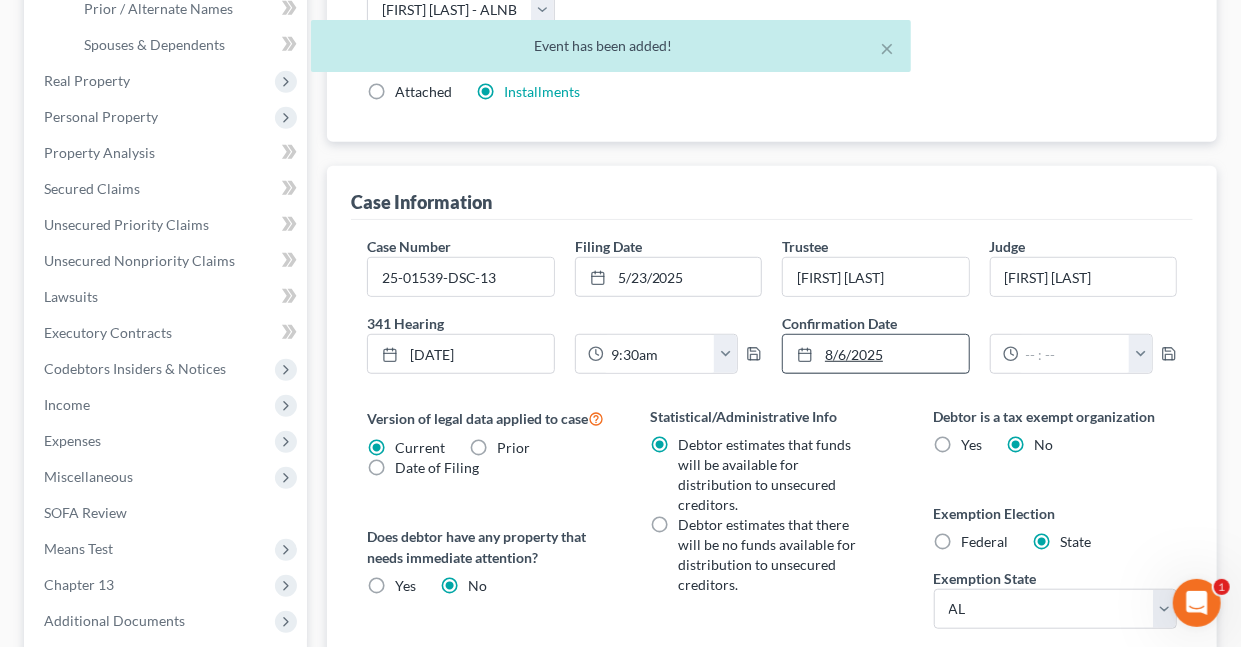 click on "8/6/2025" at bounding box center [875, 354] 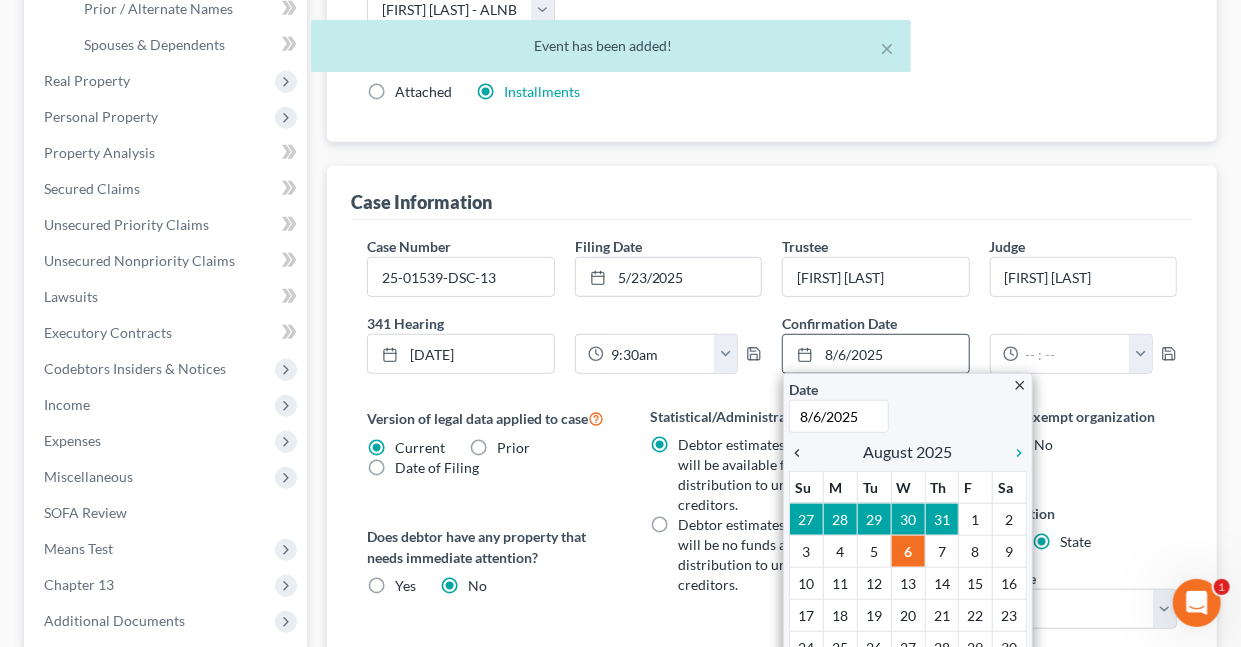 click on "chevron_left" at bounding box center (802, 453) 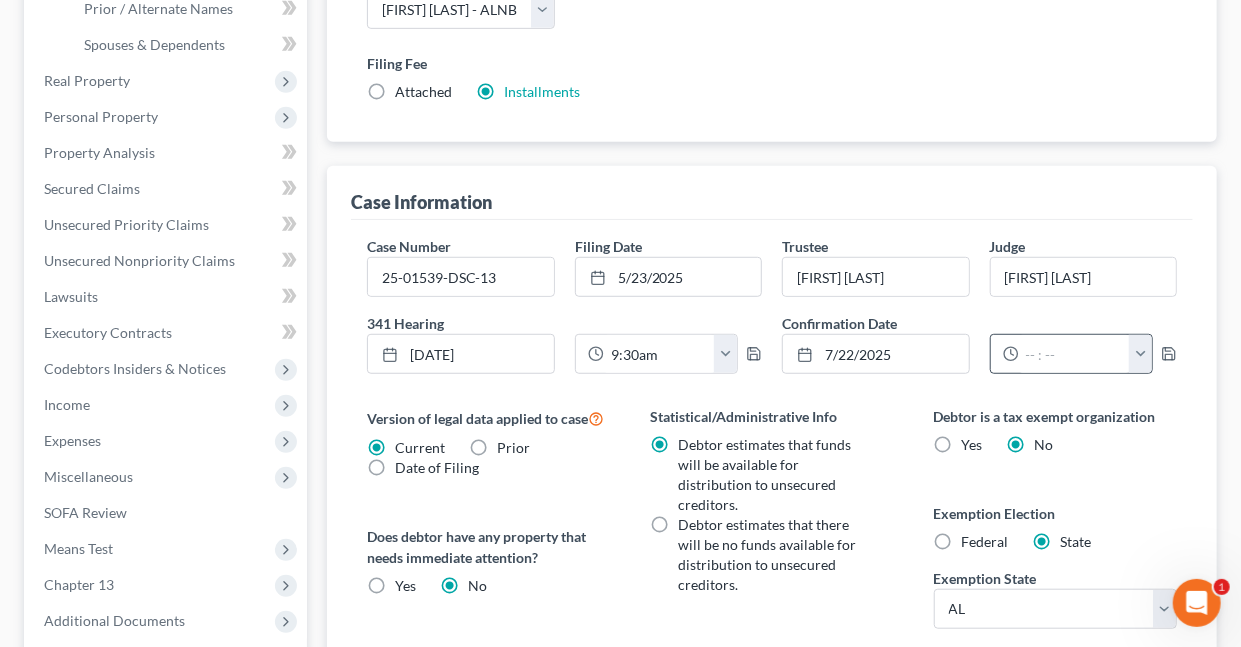 click at bounding box center [1140, 354] 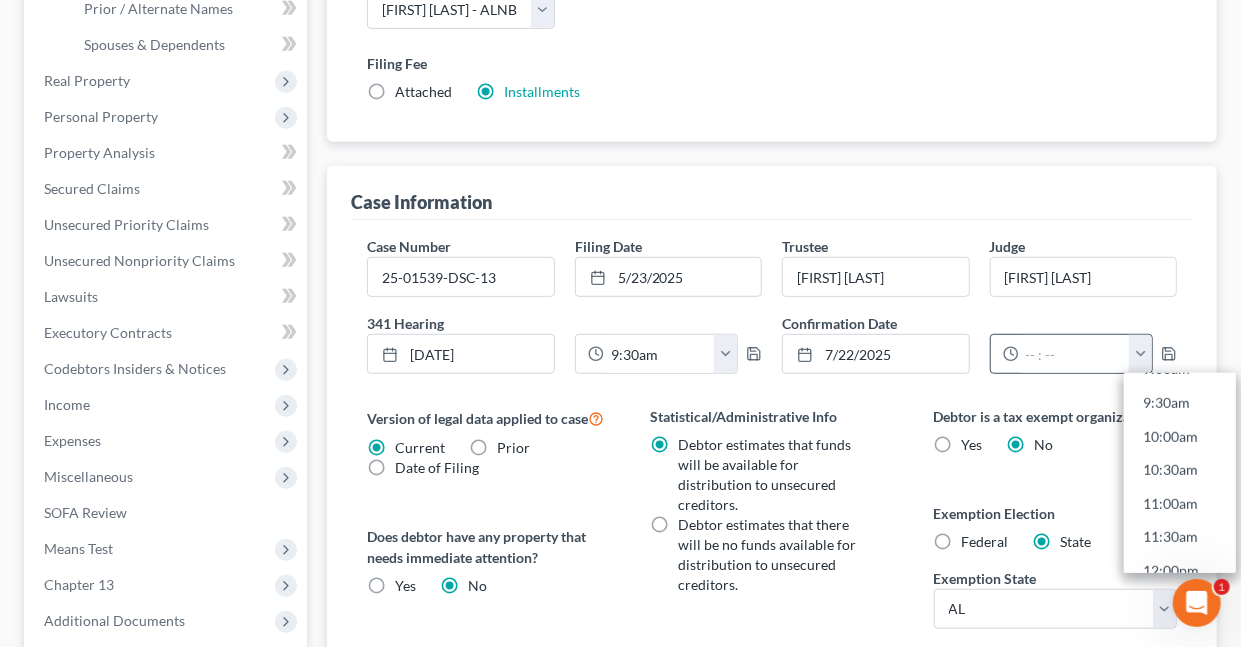 scroll, scrollTop: 641, scrollLeft: 0, axis: vertical 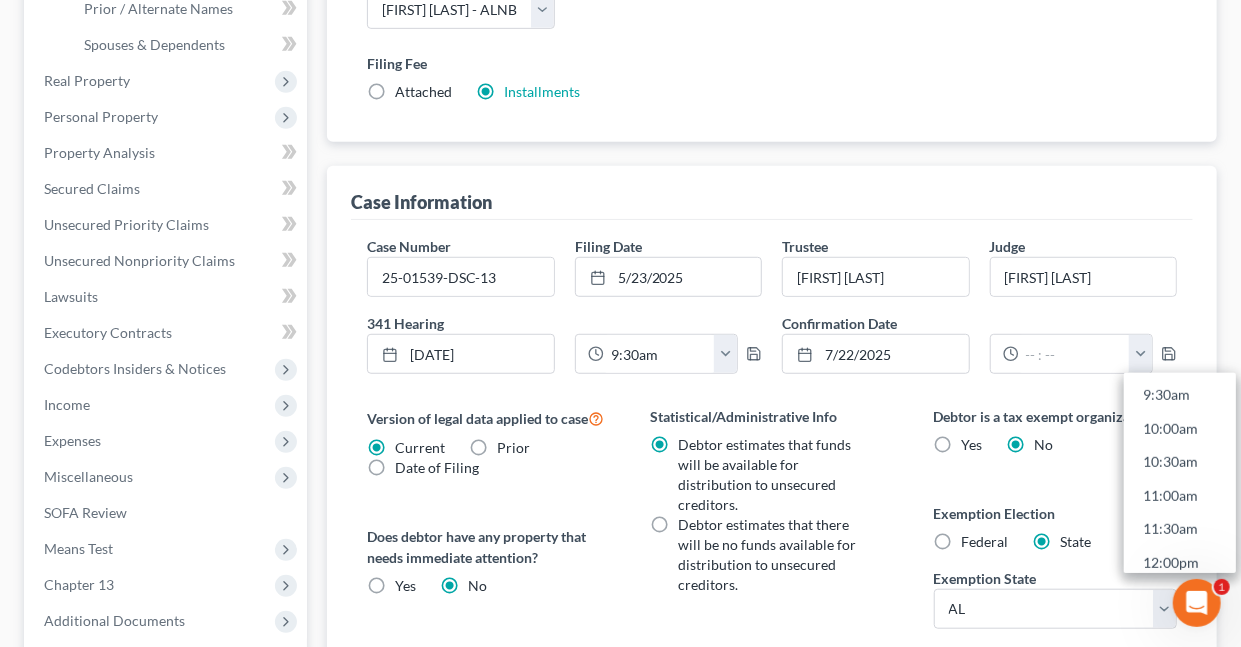 drag, startPoint x: 1188, startPoint y: 491, endPoint x: 1155, endPoint y: 408, distance: 89.31965 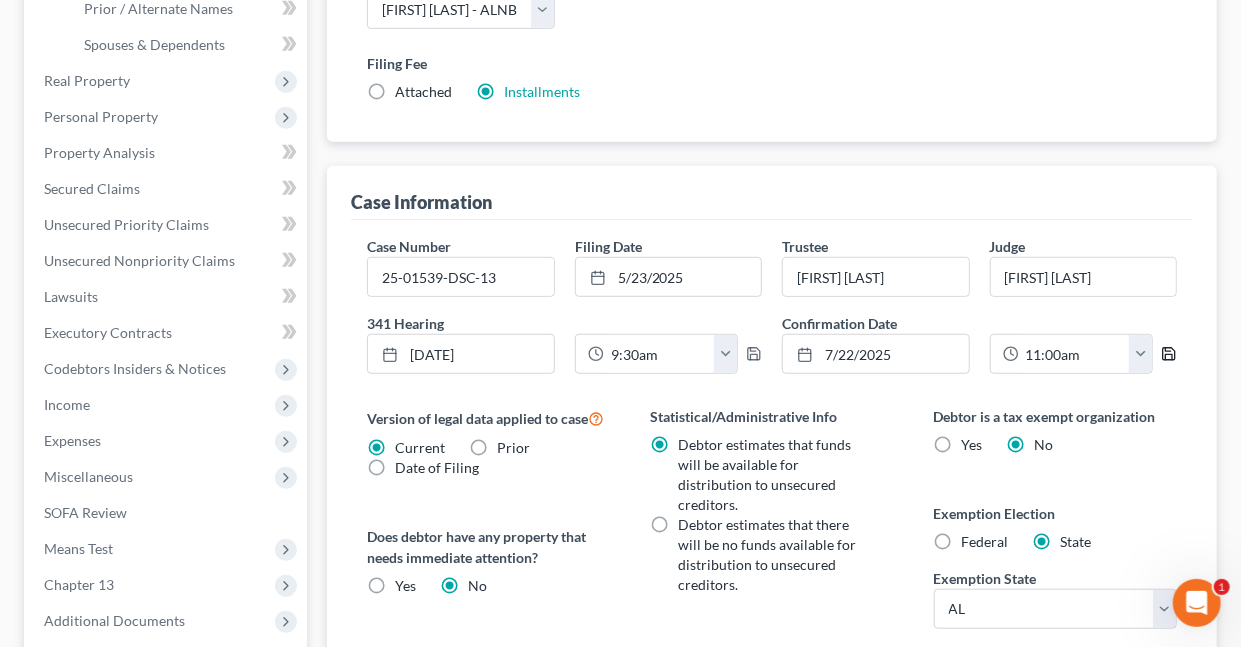 click 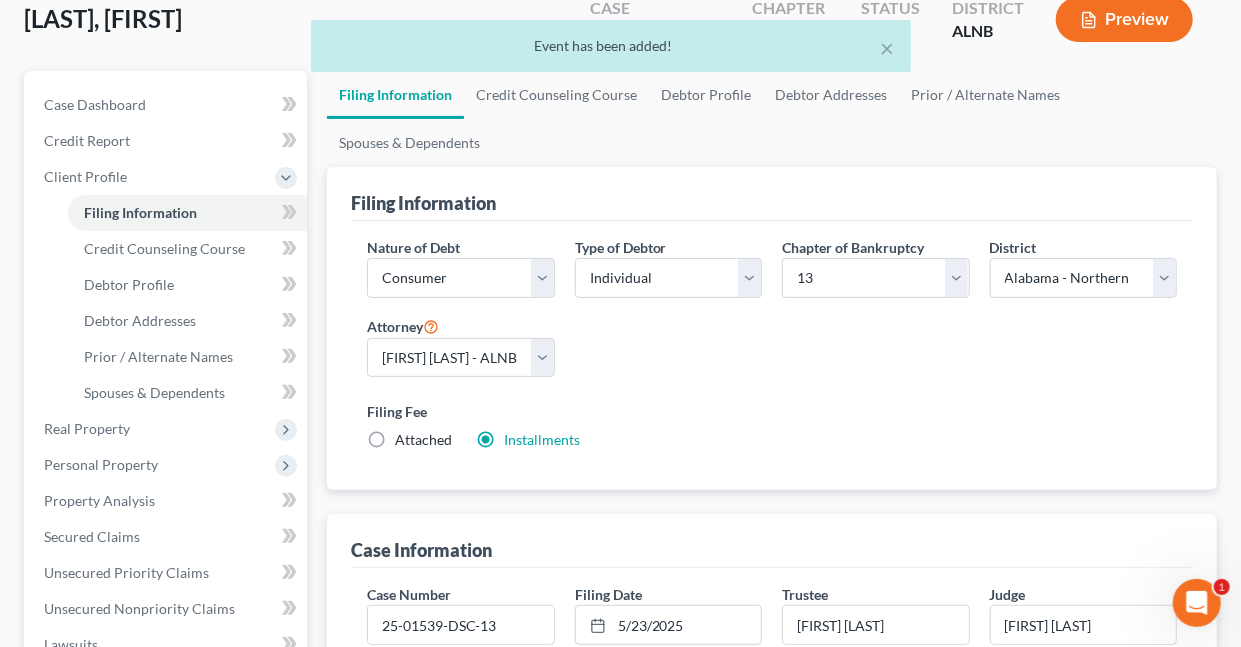 scroll, scrollTop: 0, scrollLeft: 0, axis: both 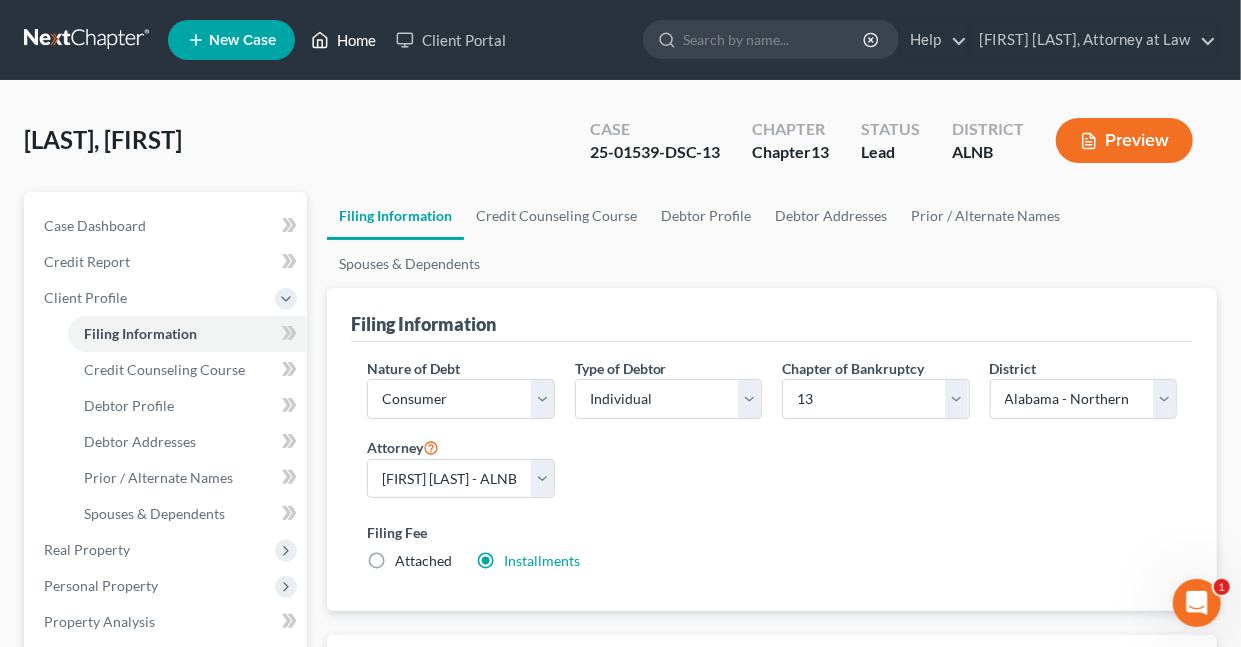 click on "Home" at bounding box center [343, 40] 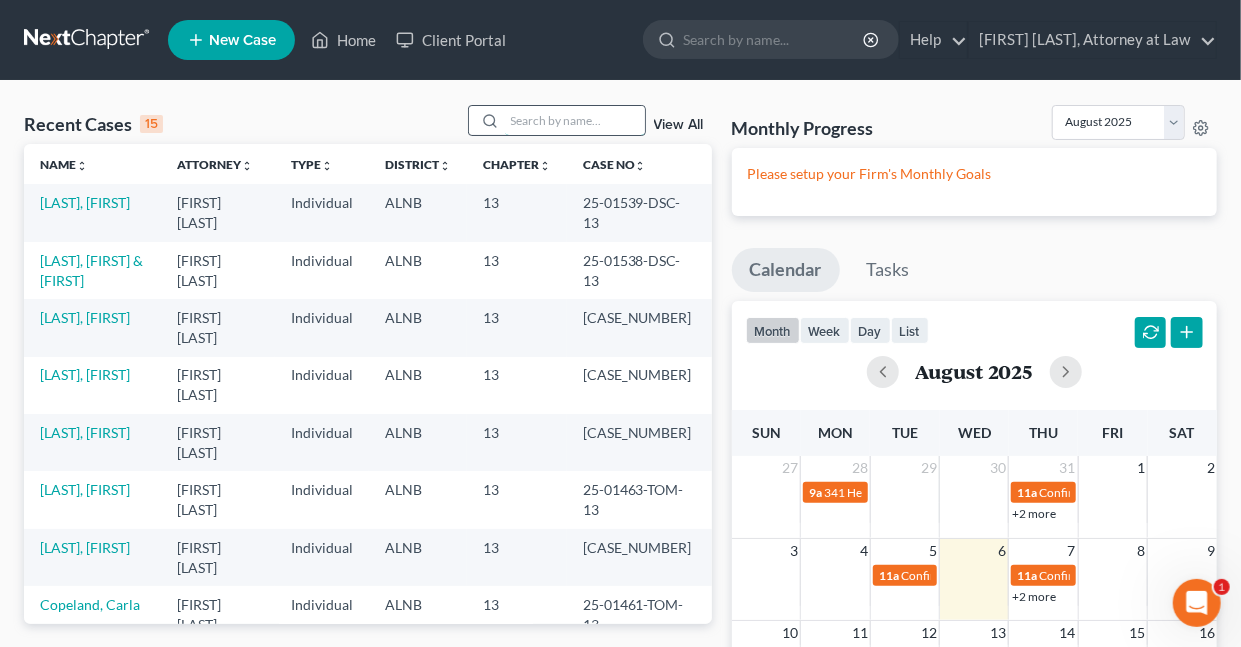 click at bounding box center (575, 120) 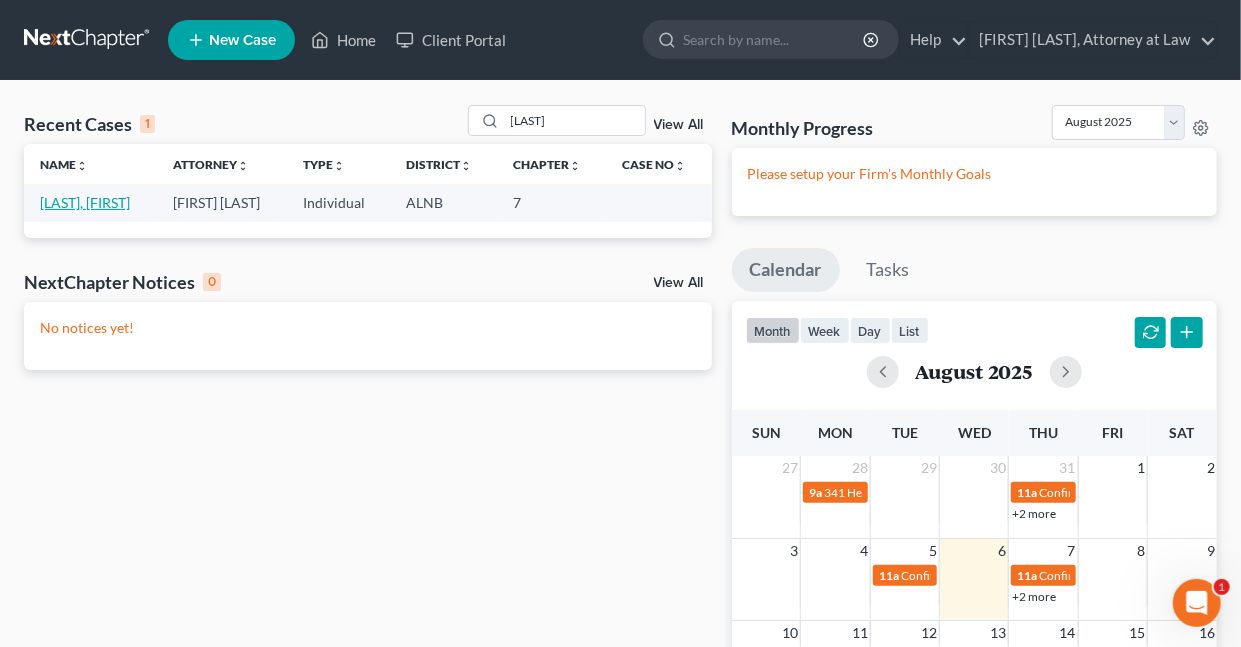 click on "[LAST], [FIRST]" at bounding box center (85, 202) 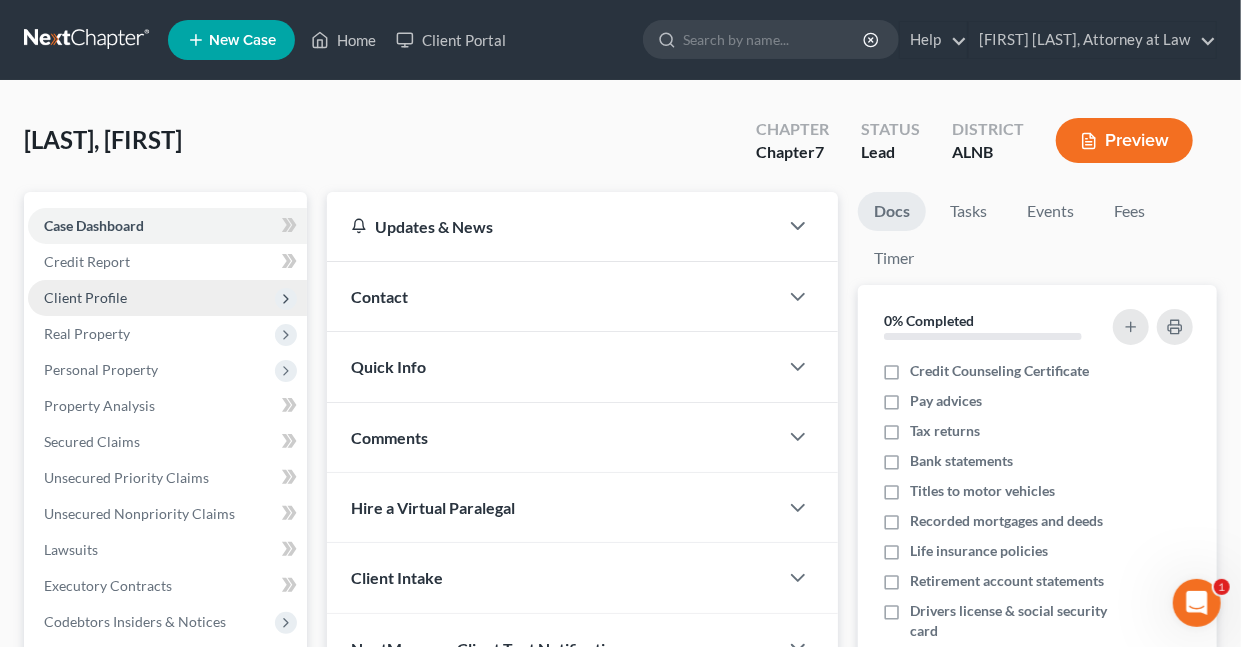 click on "Client Profile" at bounding box center (85, 297) 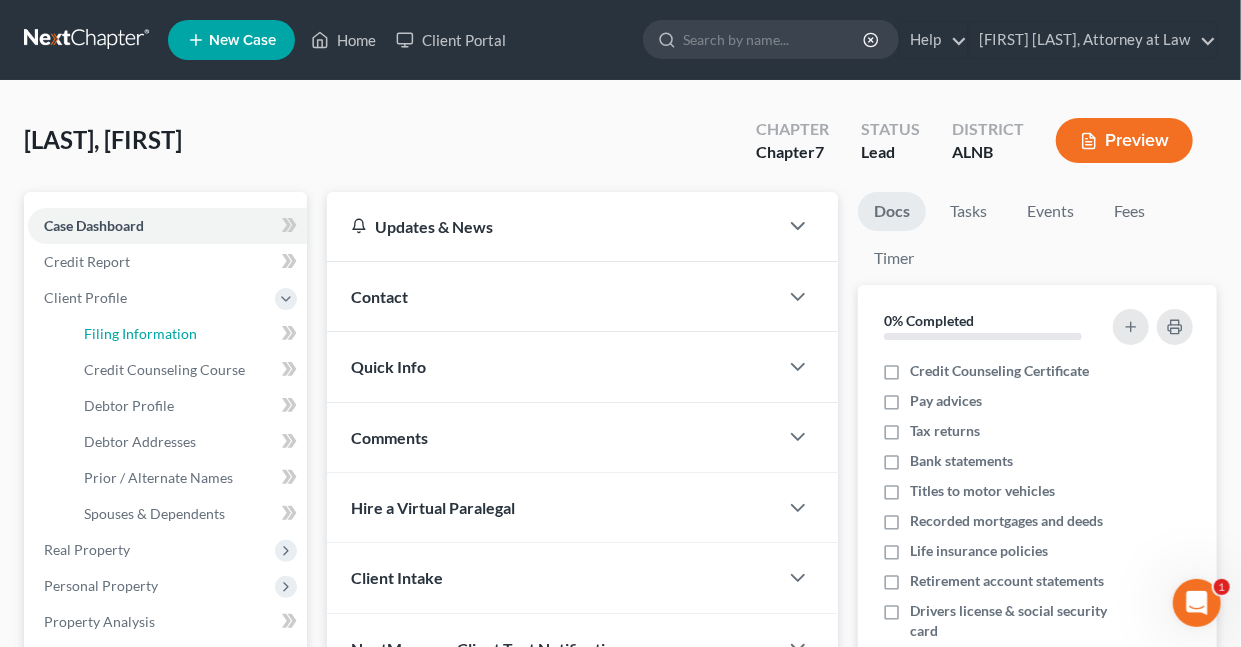 drag, startPoint x: 113, startPoint y: 327, endPoint x: 868, endPoint y: 138, distance: 778.2969 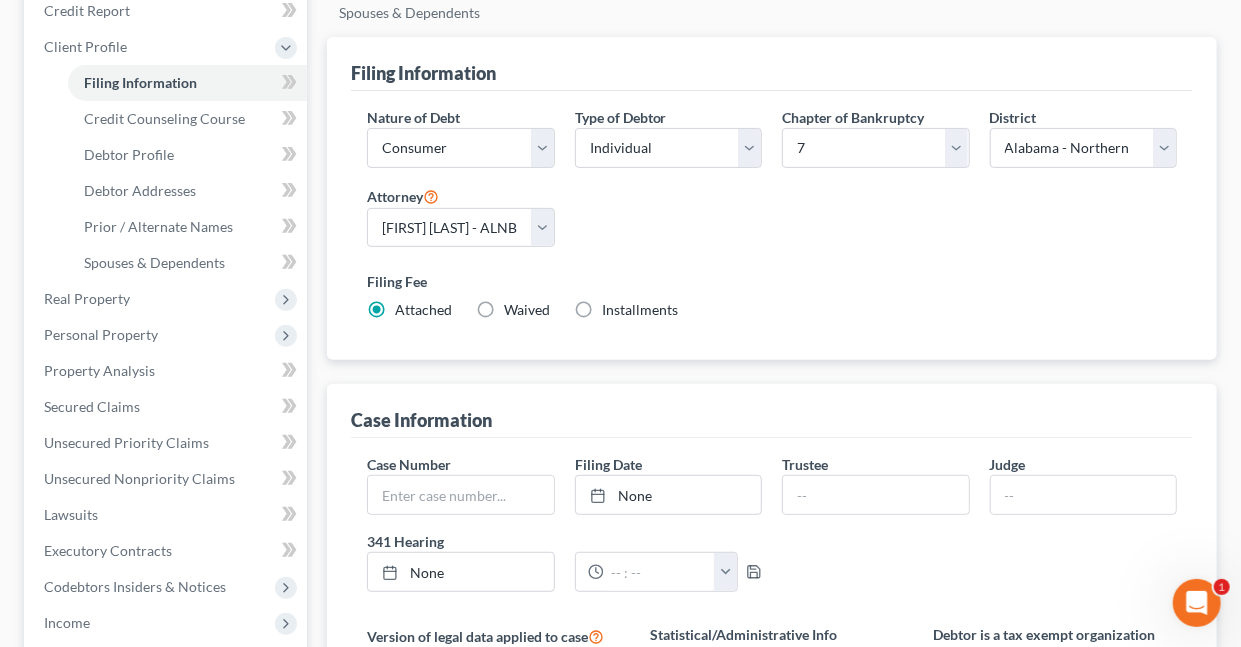 scroll, scrollTop: 296, scrollLeft: 0, axis: vertical 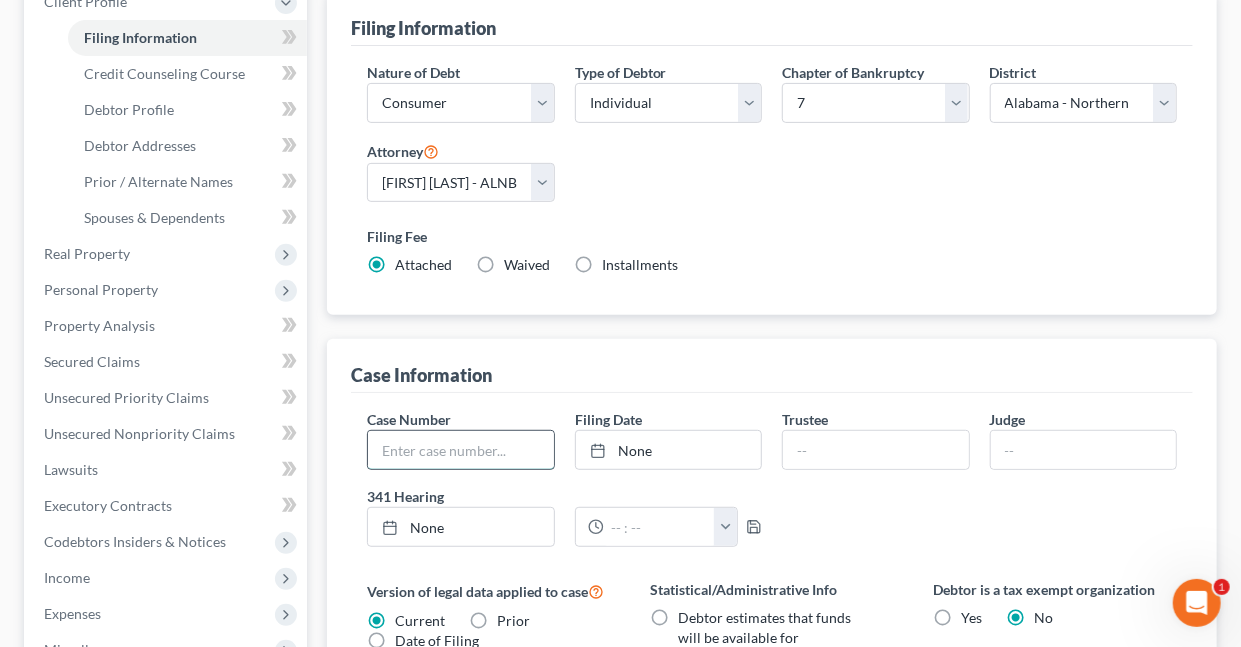 click at bounding box center (460, 450) 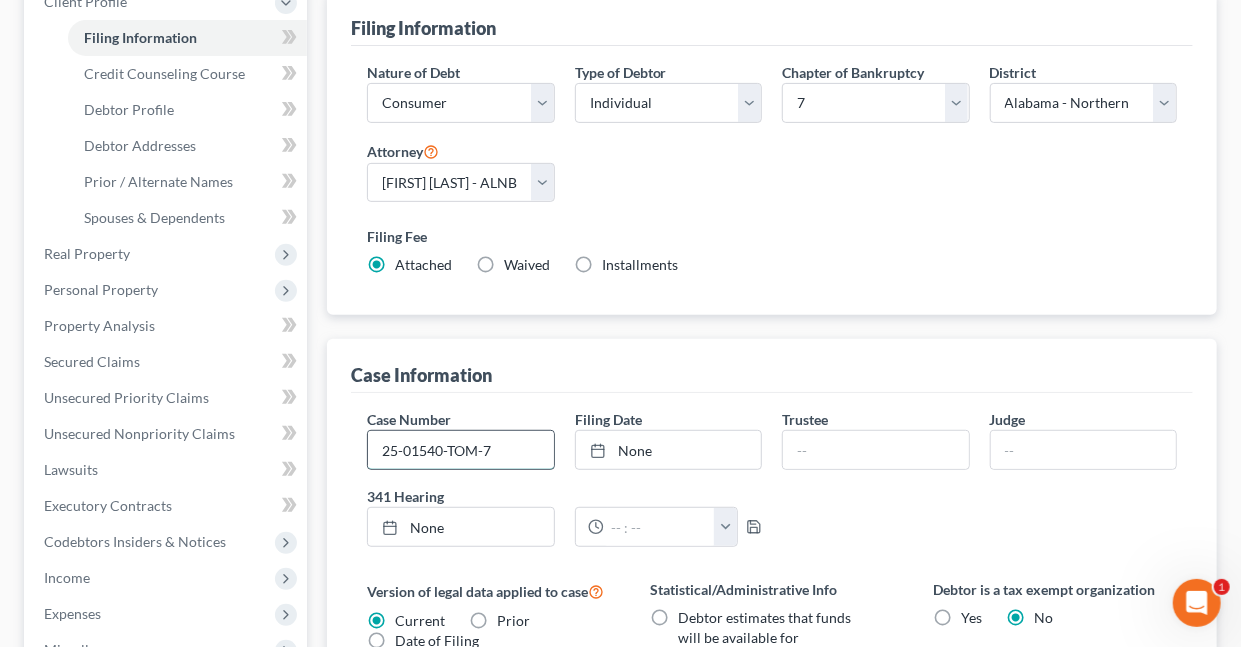 scroll, scrollTop: 272, scrollLeft: 0, axis: vertical 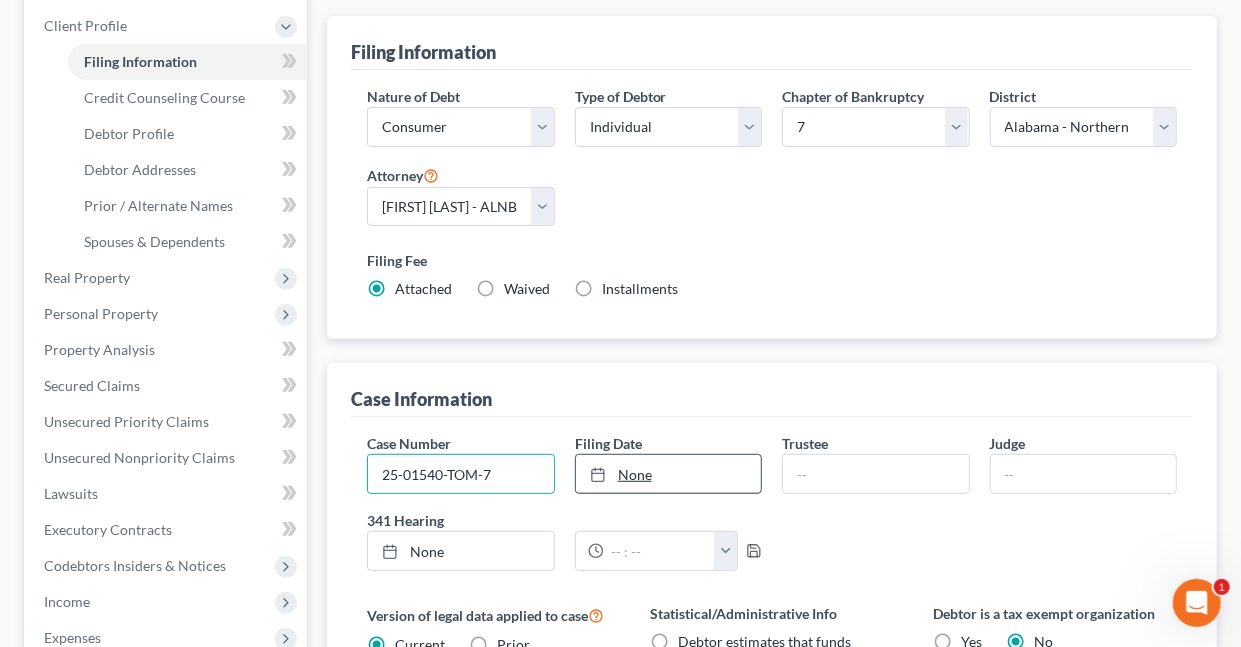 click on "None" at bounding box center (668, 474) 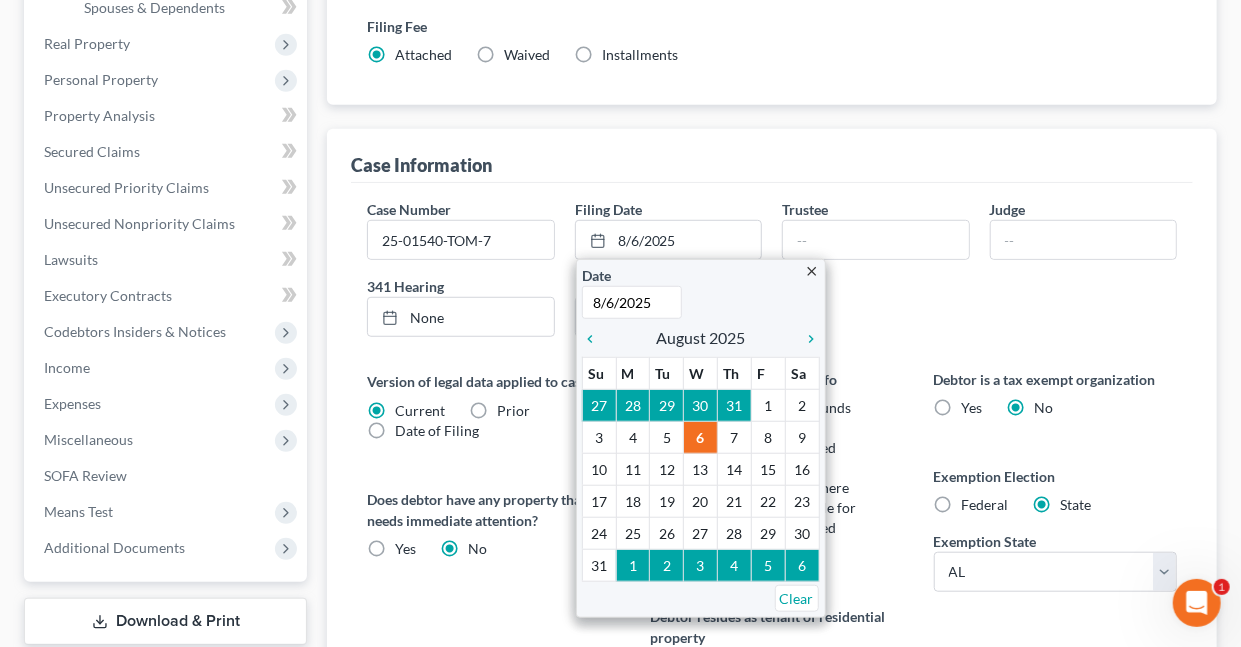 scroll, scrollTop: 596, scrollLeft: 0, axis: vertical 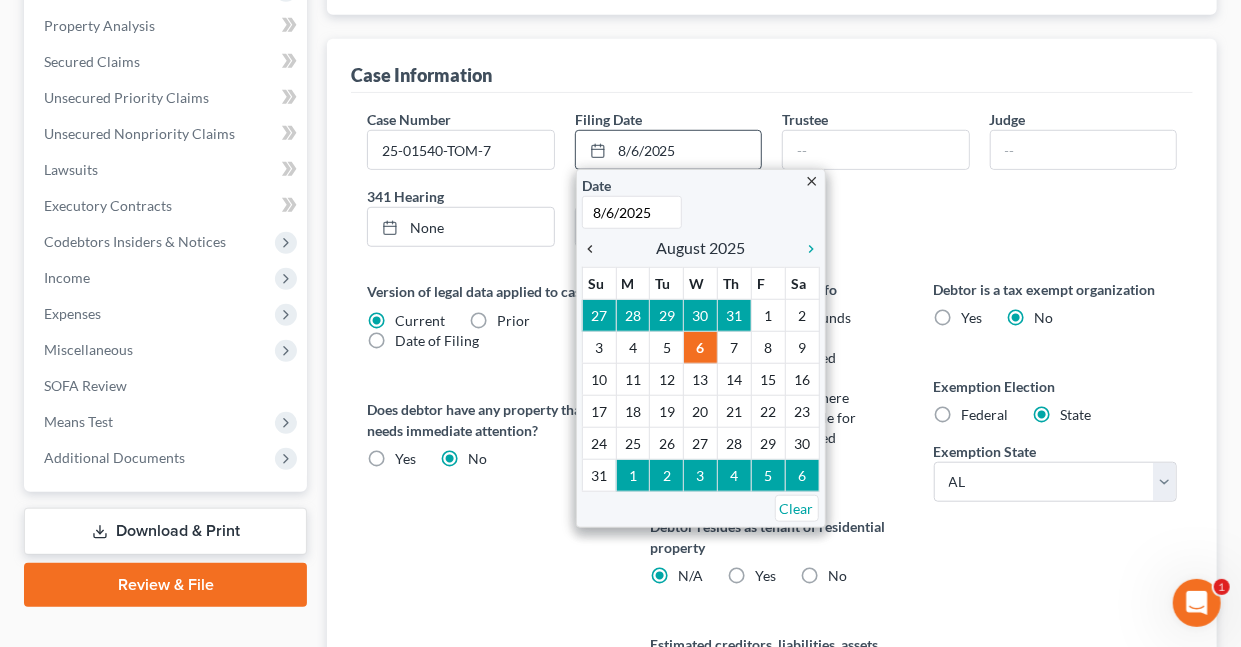 click on "chevron_left" at bounding box center [595, 249] 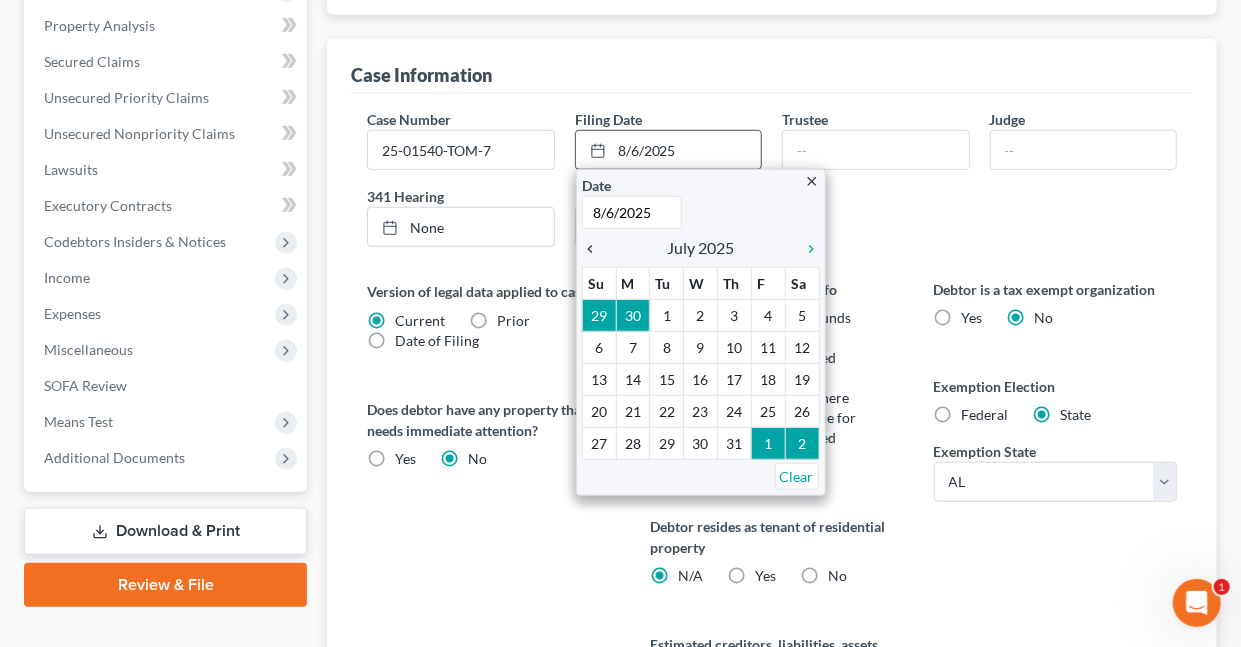click on "chevron_left" at bounding box center [595, 249] 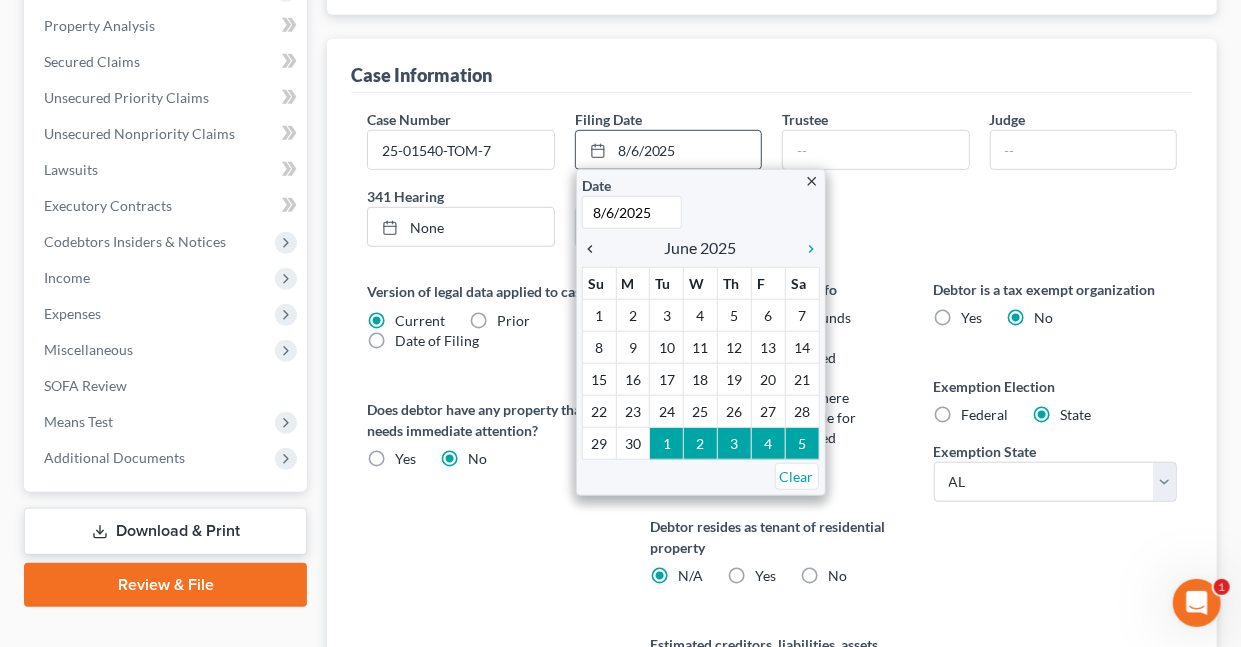 click on "chevron_left" at bounding box center (595, 249) 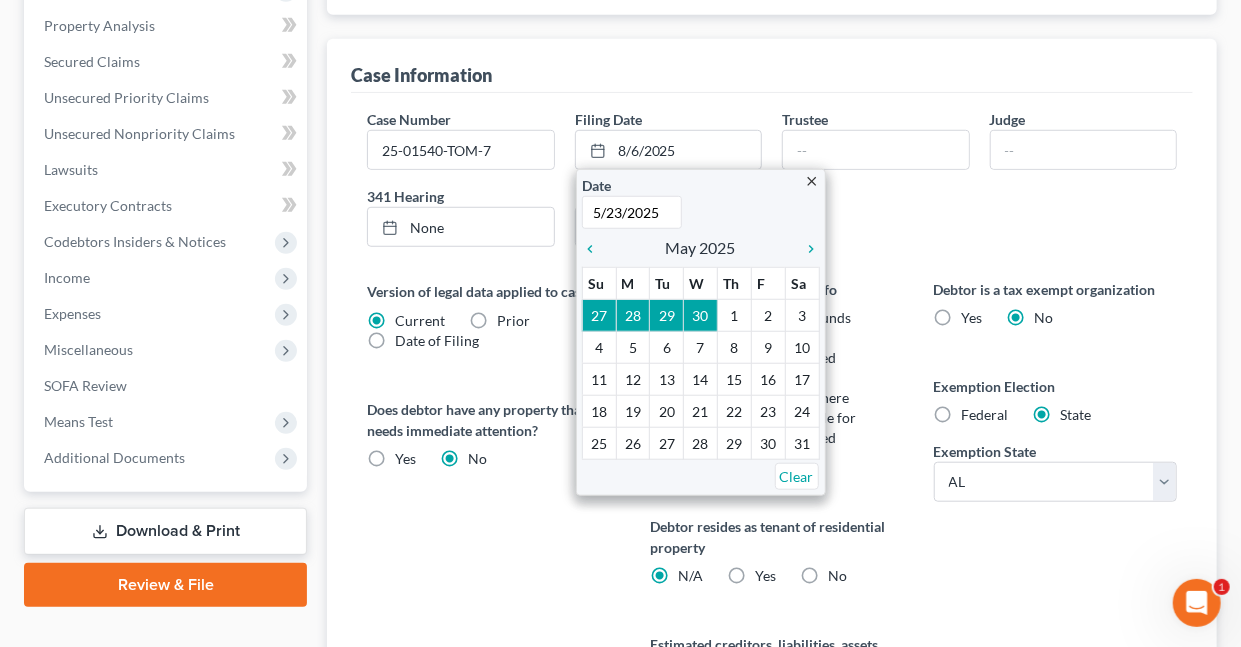 drag, startPoint x: 771, startPoint y: 405, endPoint x: 775, endPoint y: 393, distance: 12.649111 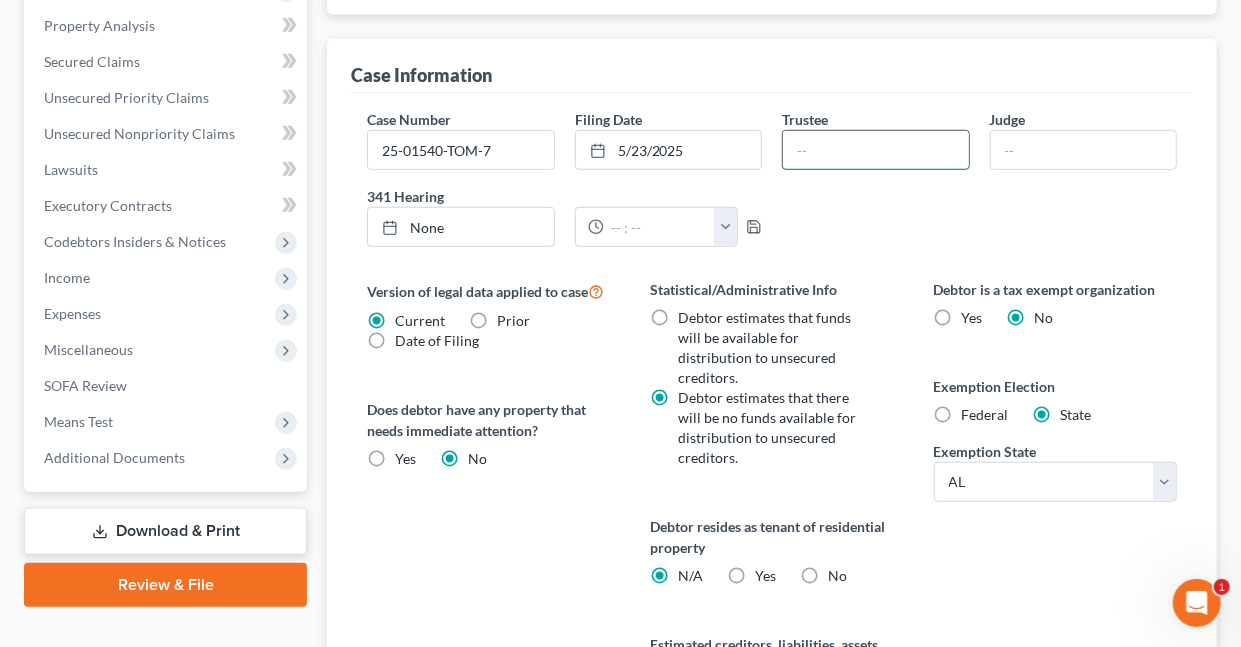 click at bounding box center [875, 150] 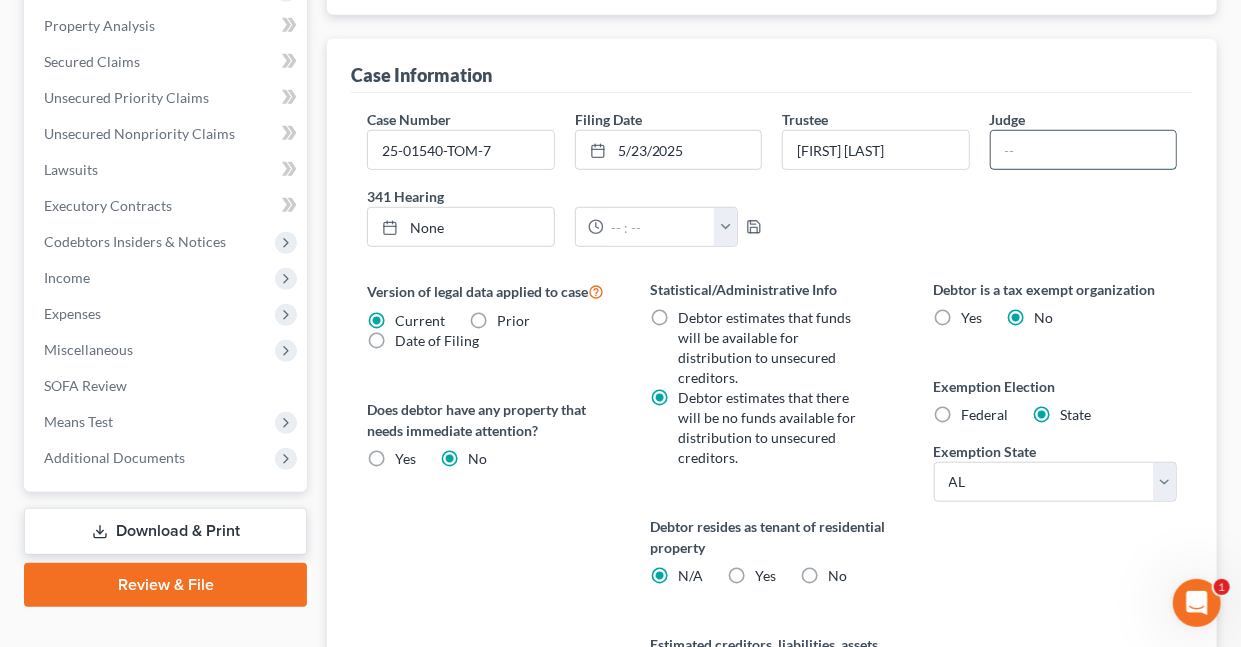click at bounding box center [1083, 150] 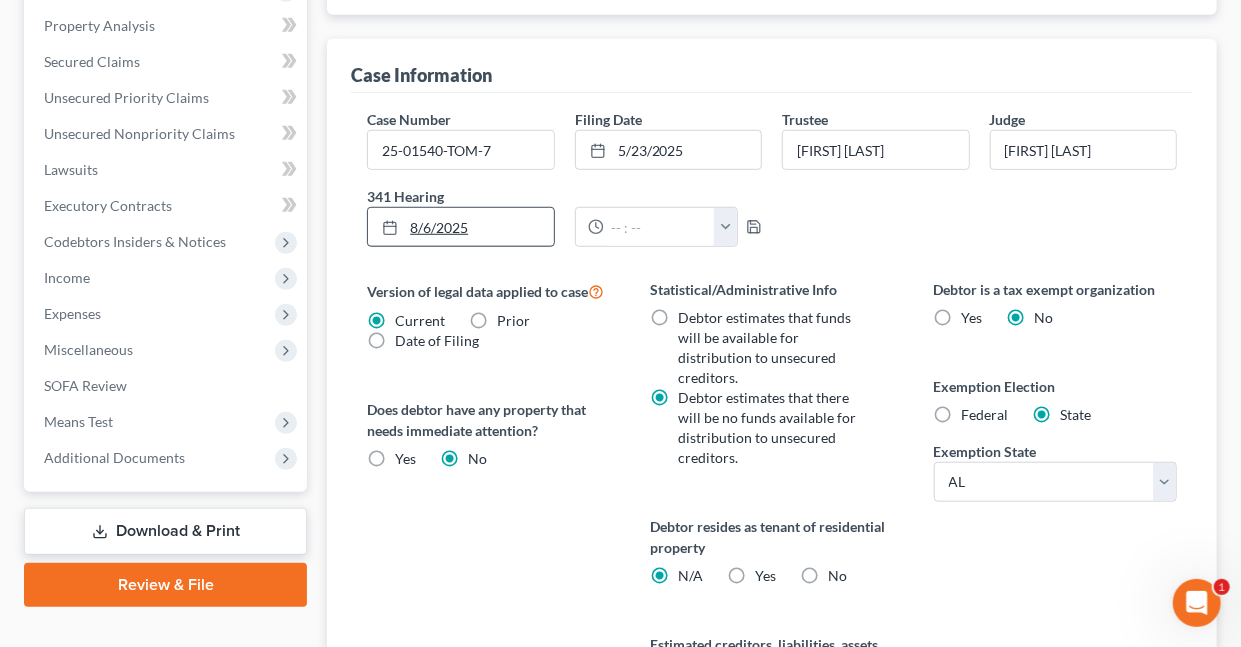 click on "8/6/2025" at bounding box center [460, 227] 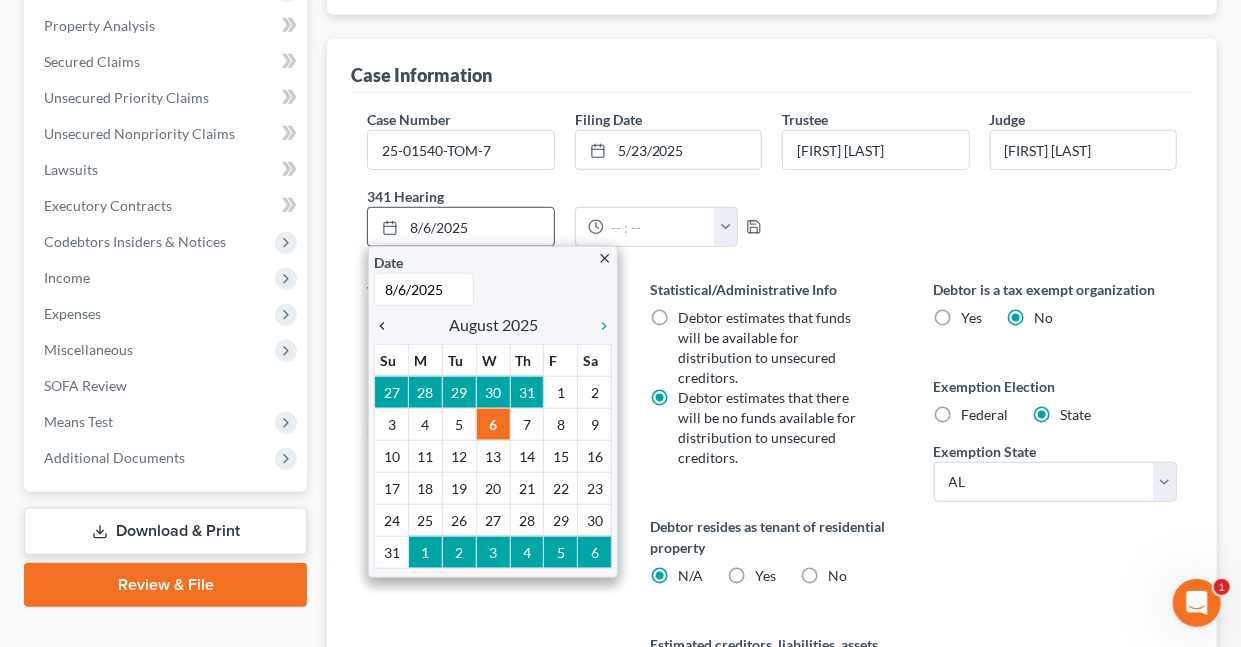 click on "chevron_left" at bounding box center [387, 326] 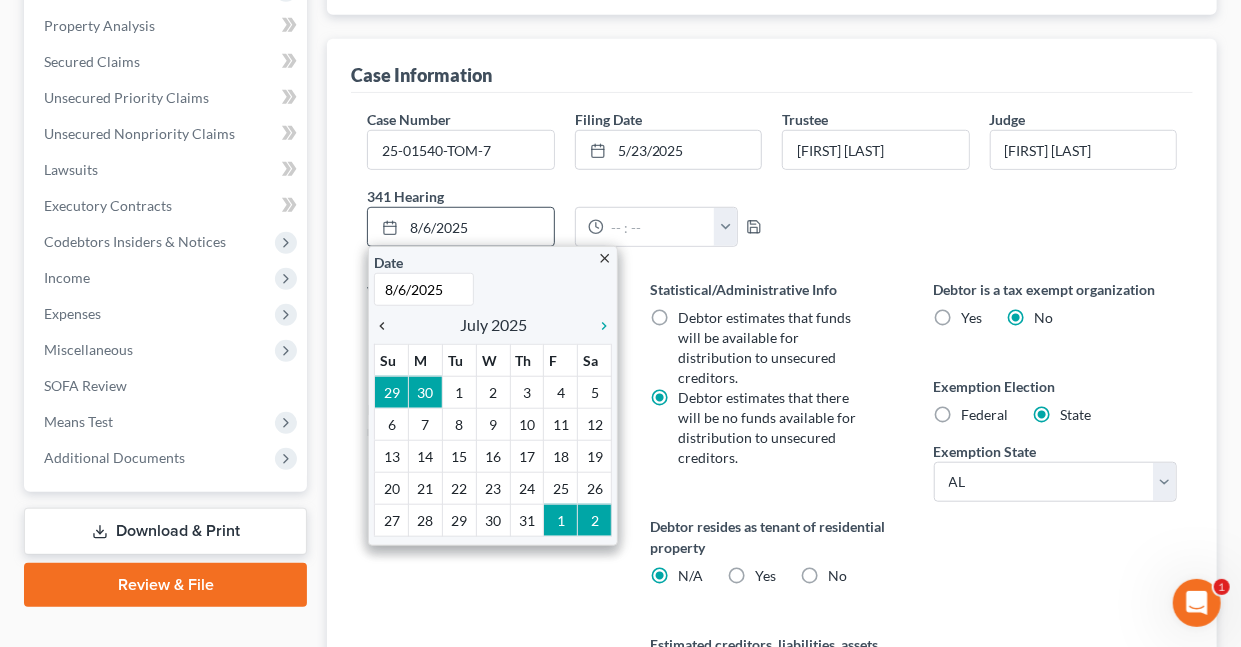 click on "chevron_left" at bounding box center (387, 326) 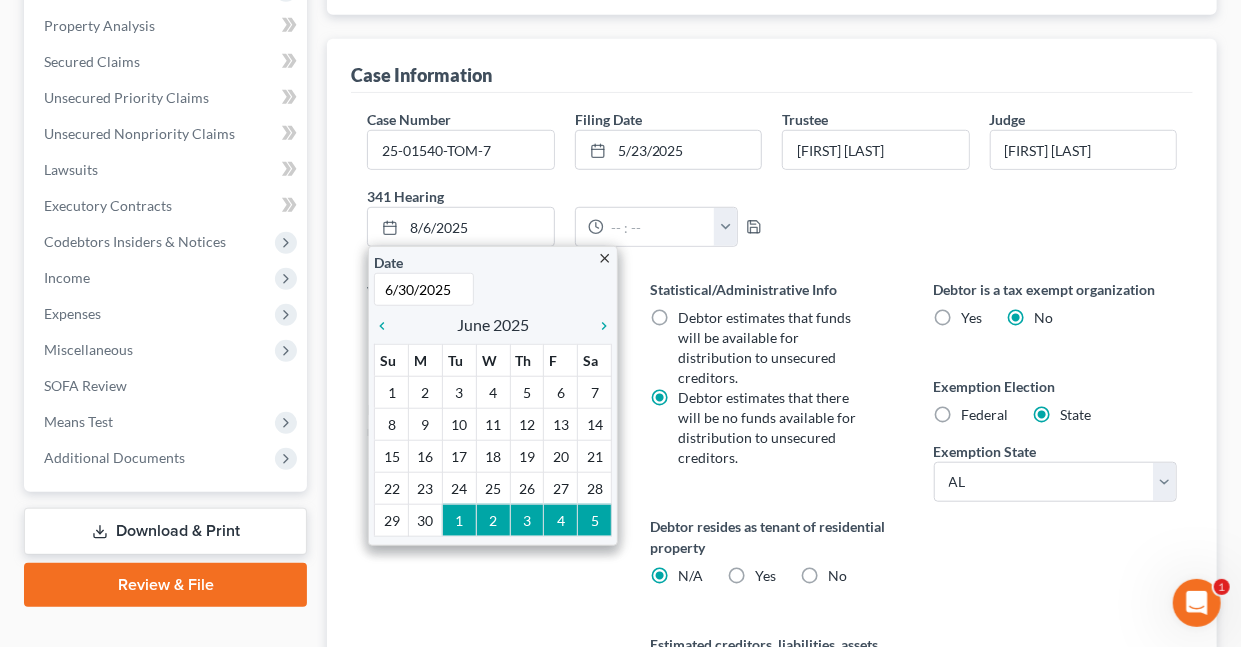 drag, startPoint x: 427, startPoint y: 514, endPoint x: 430, endPoint y: 479, distance: 35.128338 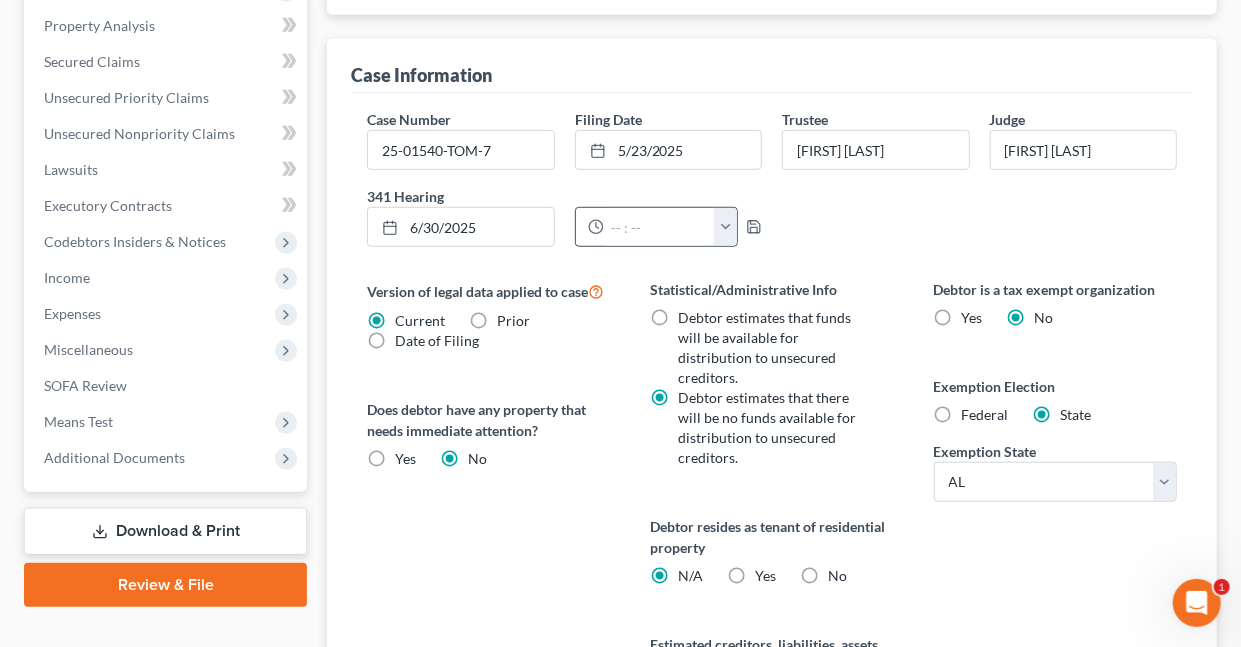 click at bounding box center (725, 227) 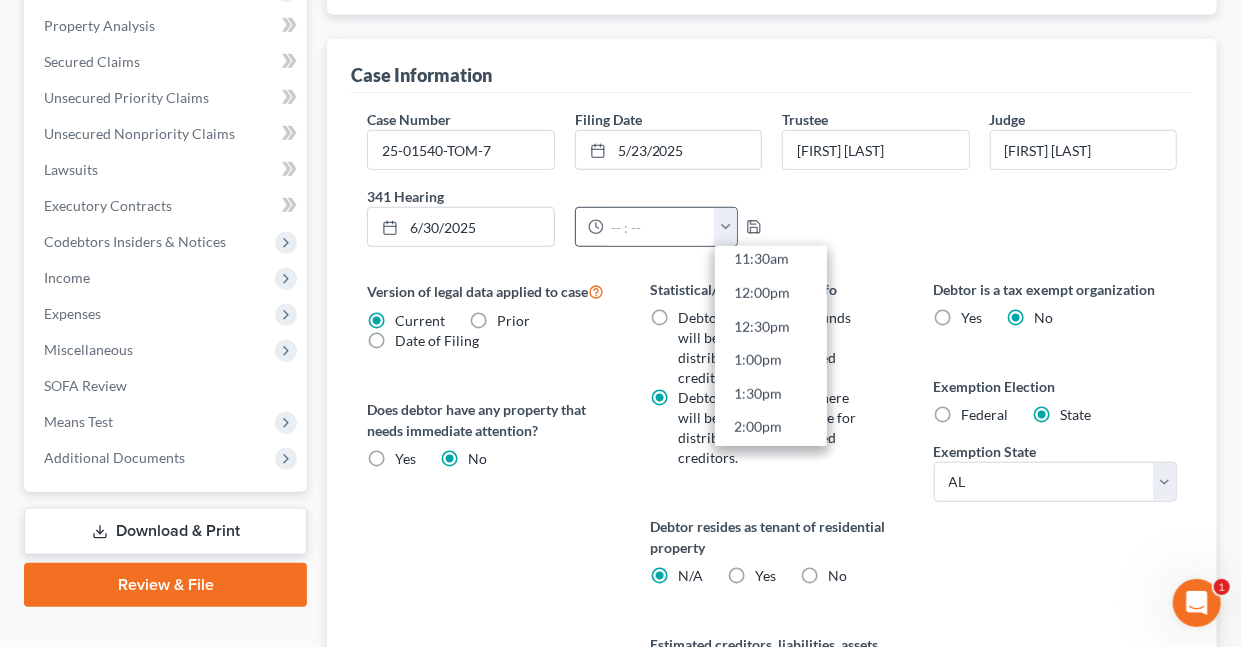 scroll, scrollTop: 872, scrollLeft: 0, axis: vertical 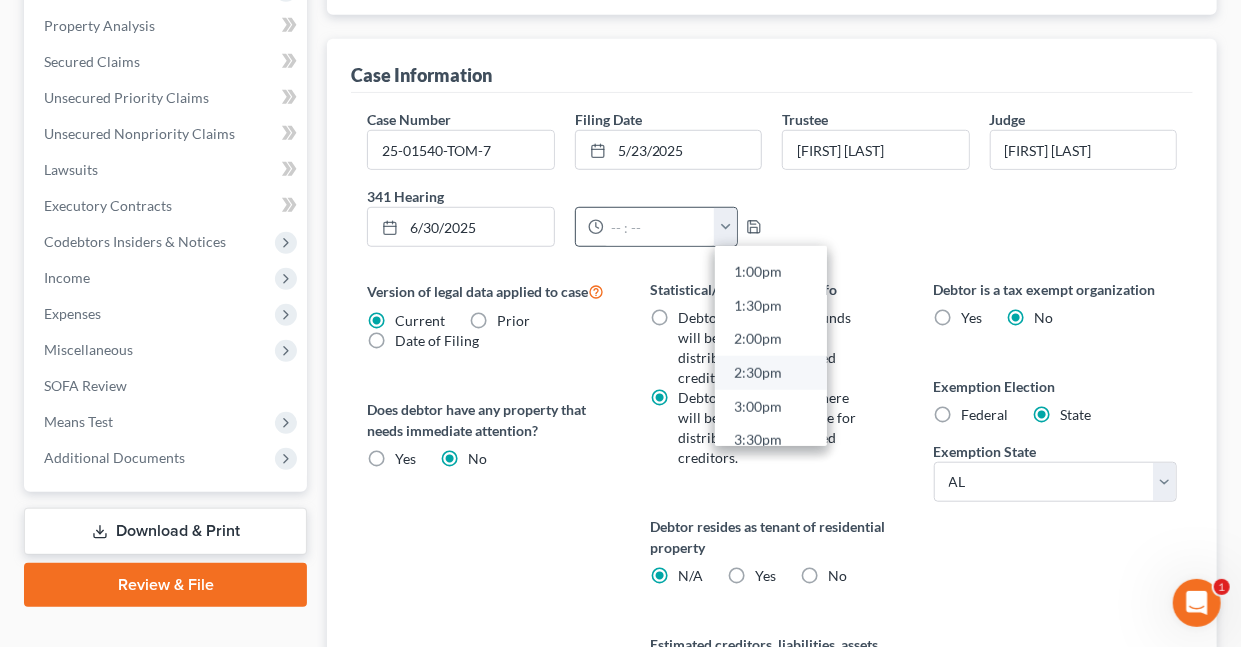 click on "2:30pm" at bounding box center (771, 373) 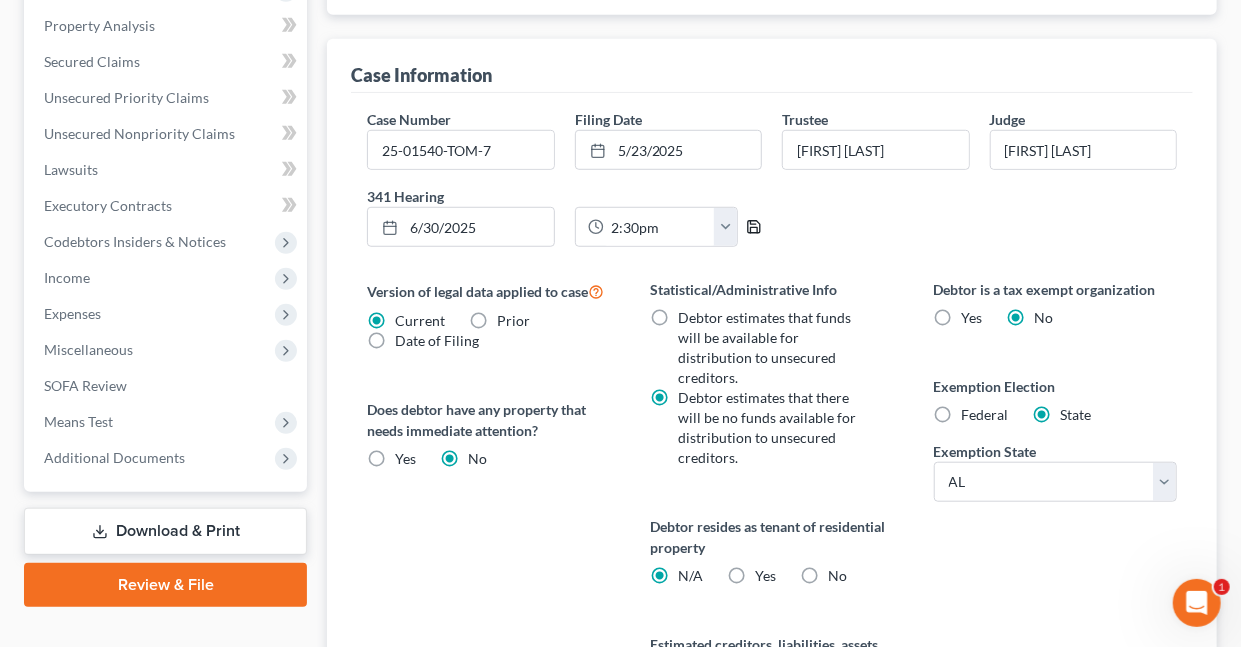 click 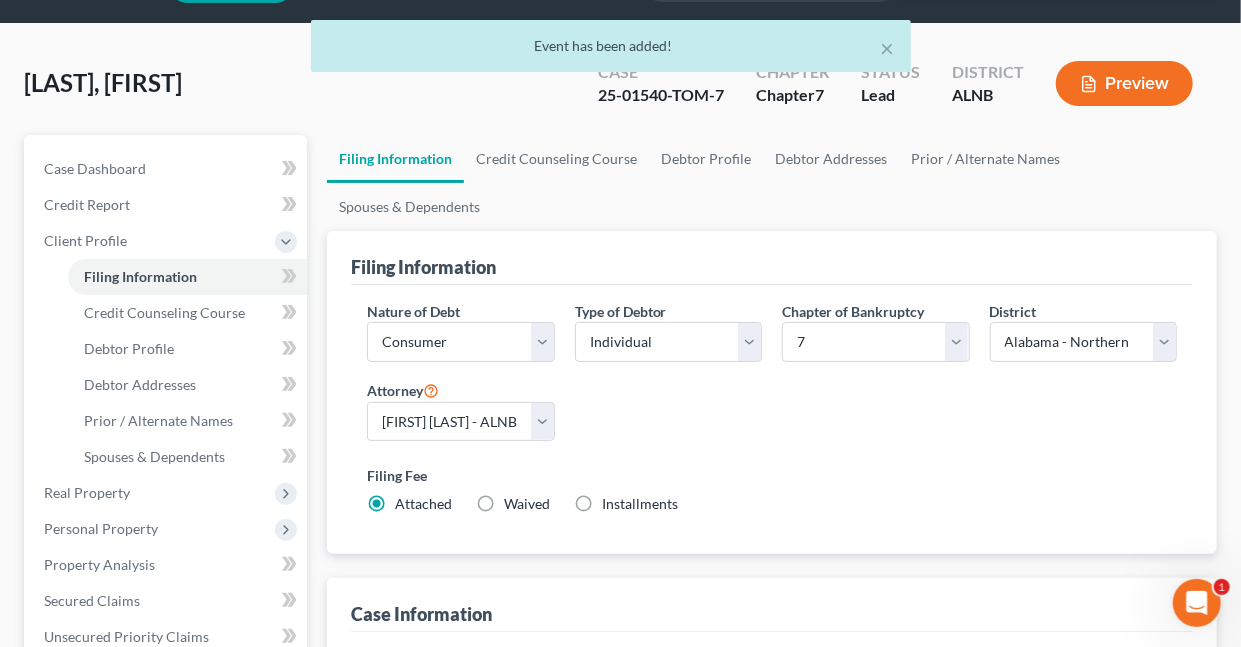 scroll, scrollTop: 0, scrollLeft: 0, axis: both 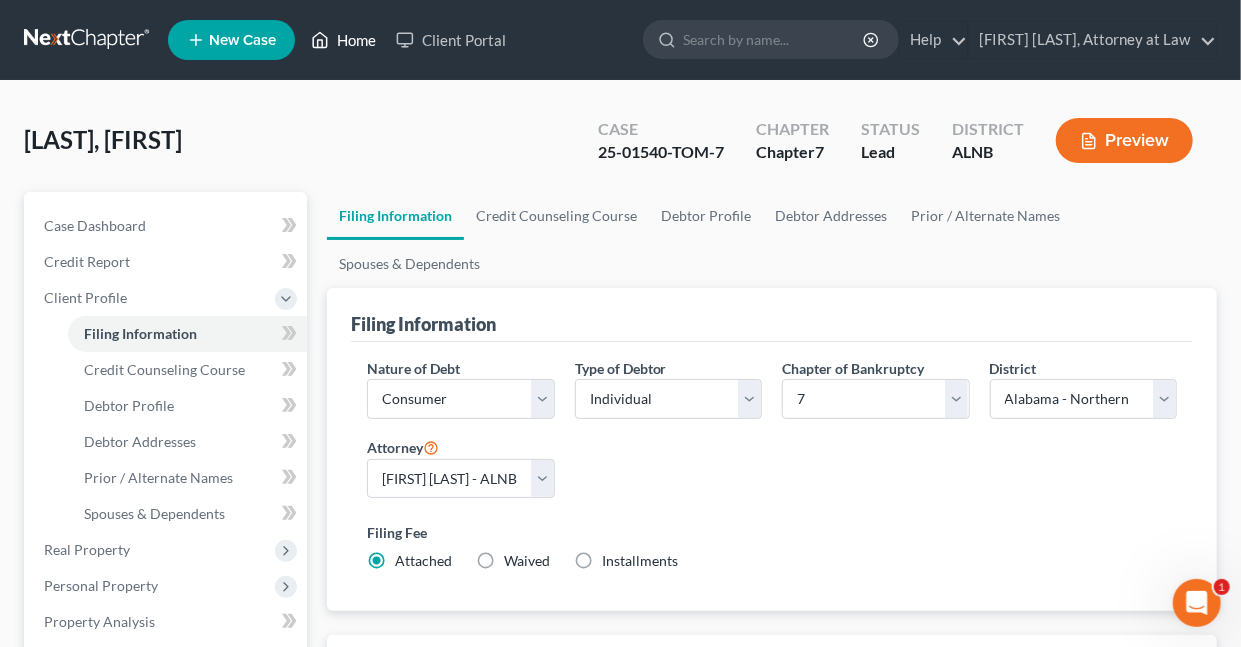 click on "Home" at bounding box center (343, 40) 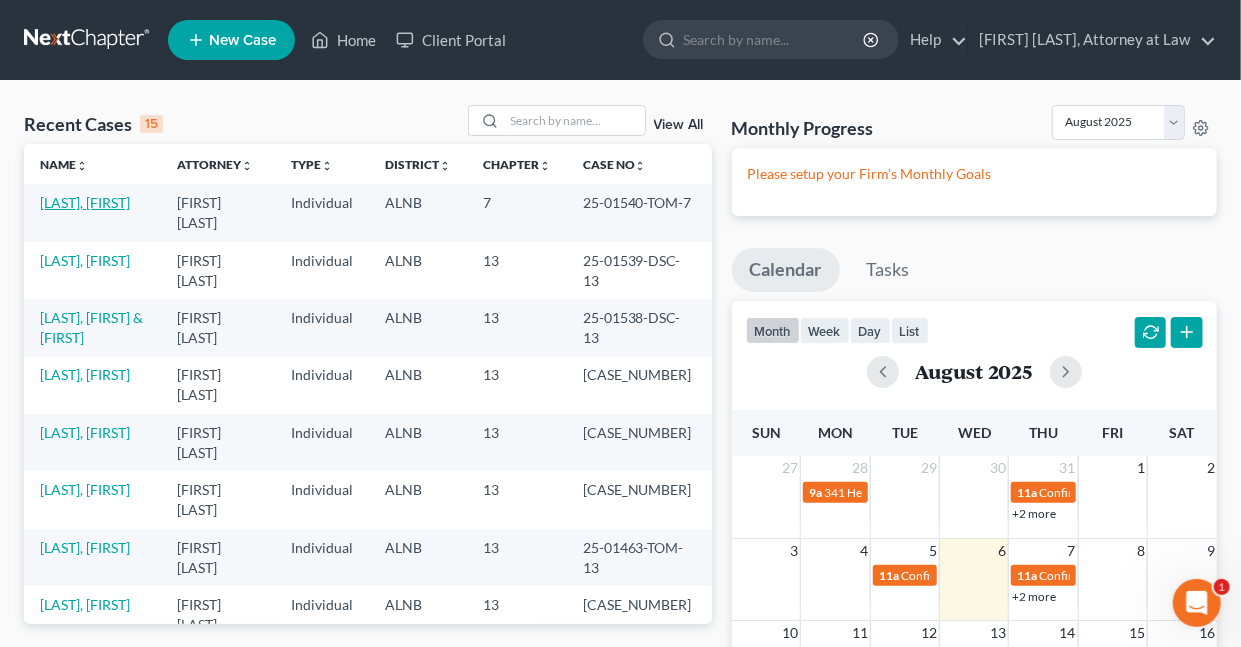 click on "[LAST], [FIRST]" at bounding box center [85, 202] 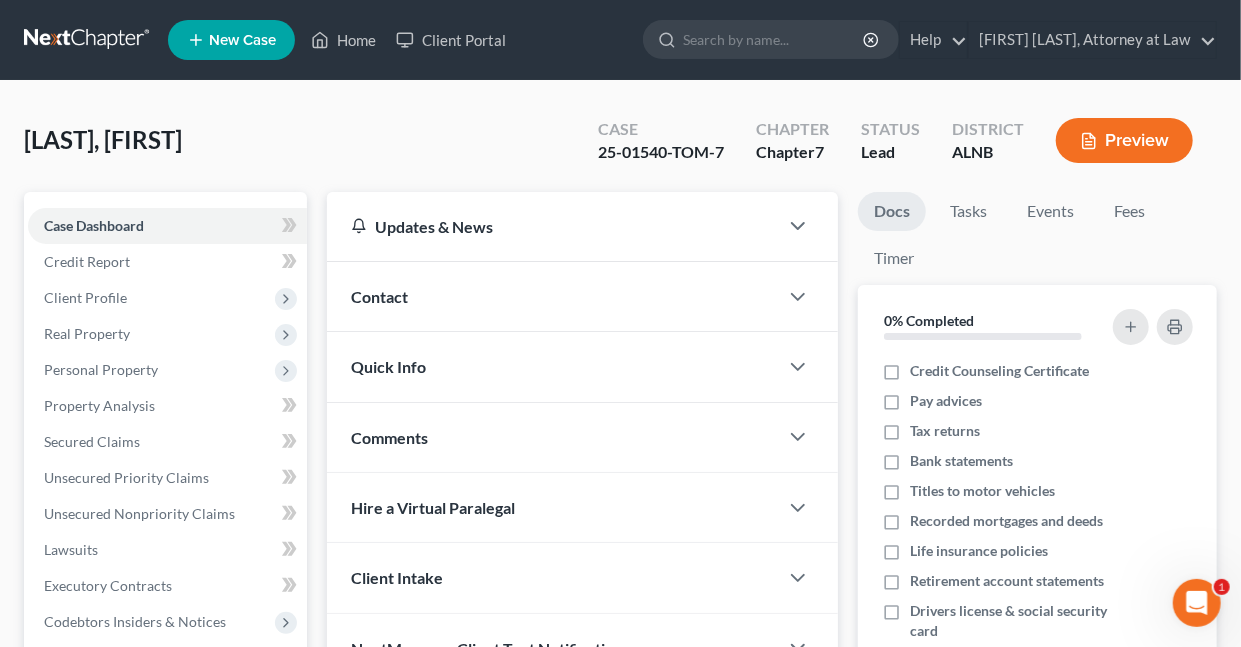 click on "Contact" at bounding box center [379, 296] 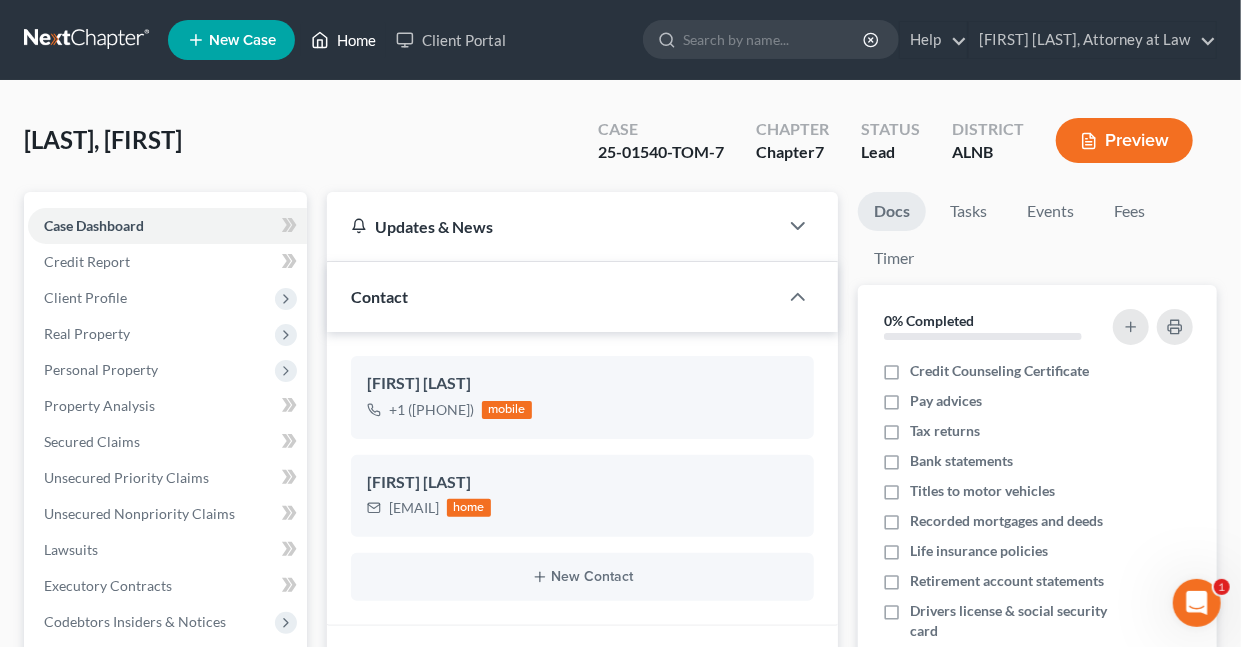 click on "Home" at bounding box center [343, 40] 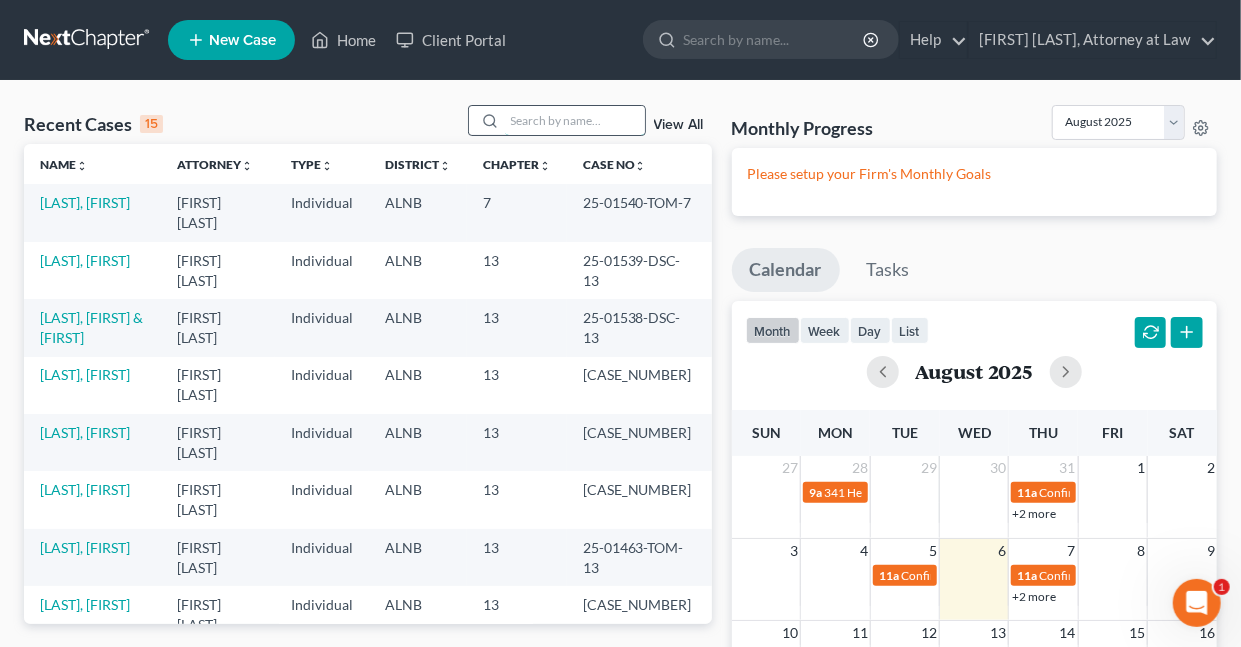 click at bounding box center (575, 120) 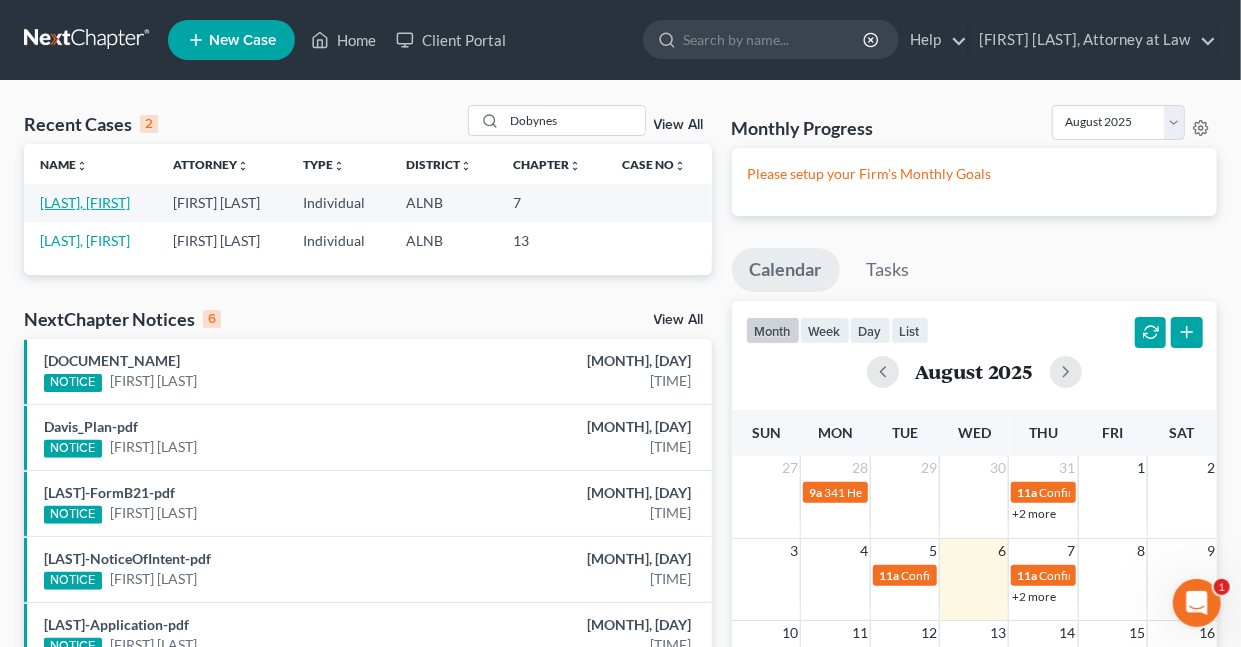 click on "[LAST], [FIRST]" at bounding box center (85, 202) 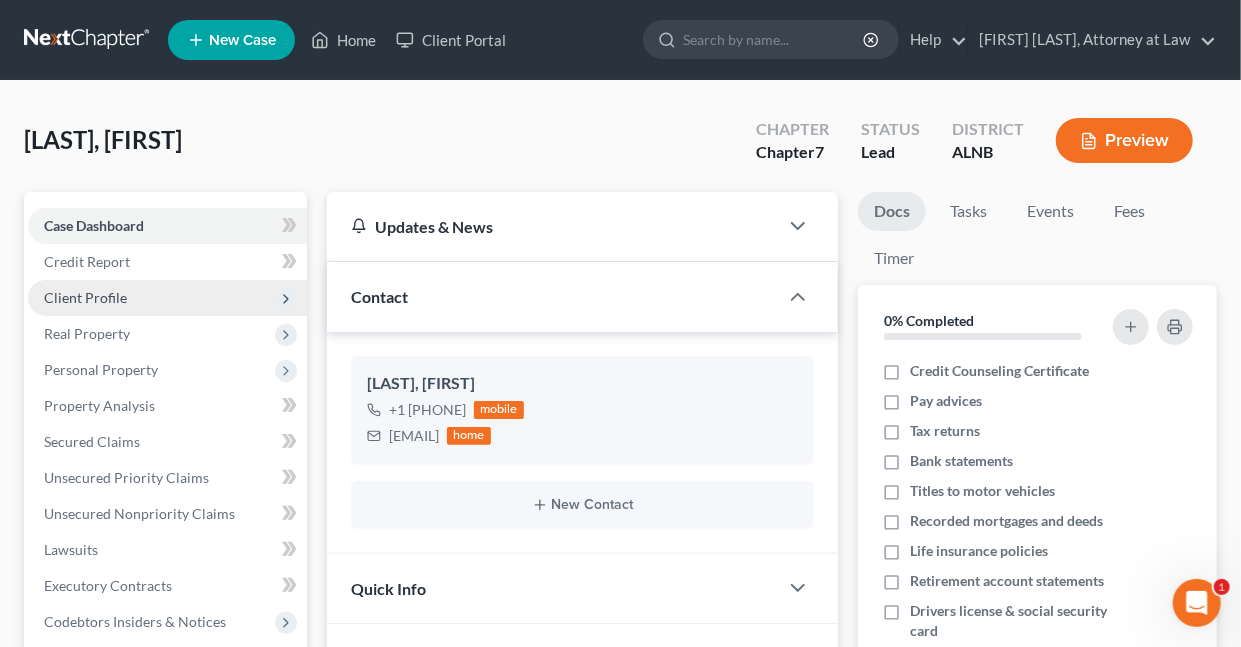 click on "Client Profile" at bounding box center (85, 297) 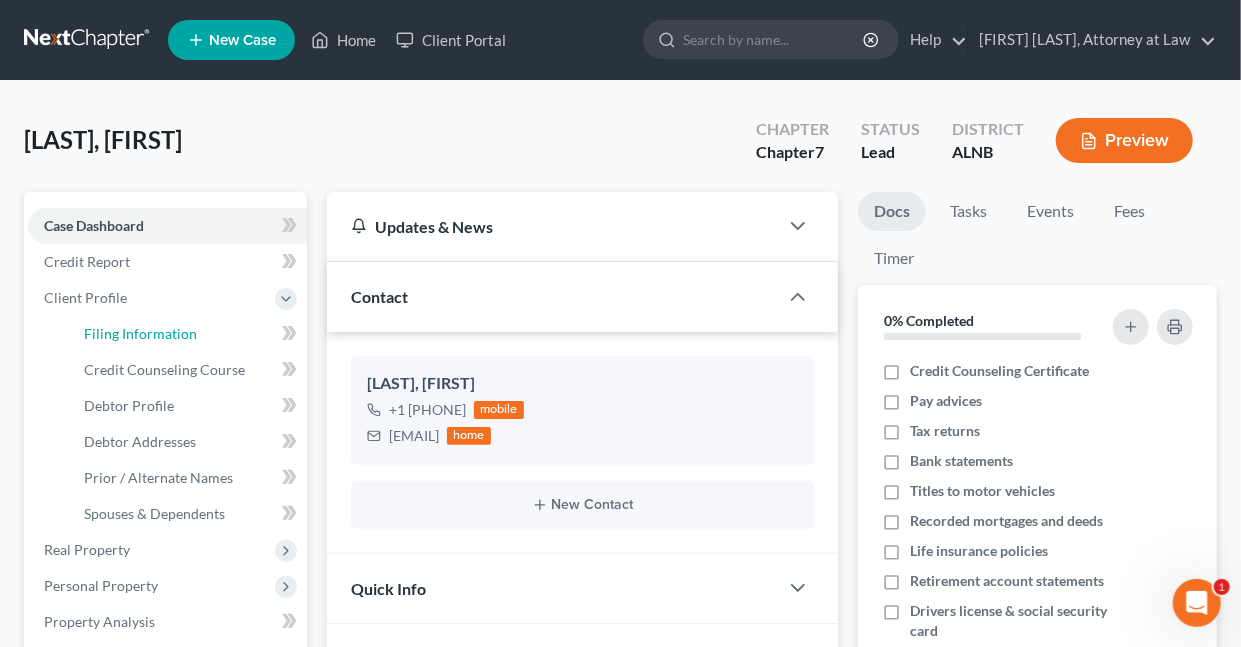 drag, startPoint x: 126, startPoint y: 337, endPoint x: 535, endPoint y: 129, distance: 458.85184 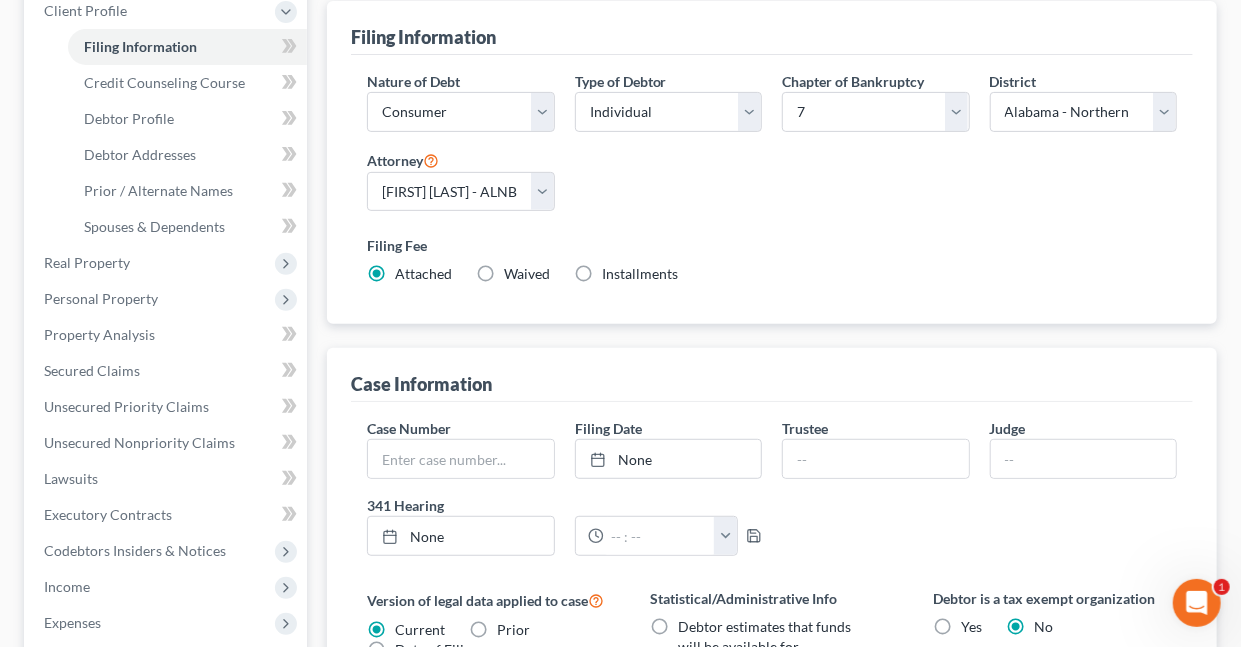 scroll, scrollTop: 330, scrollLeft: 0, axis: vertical 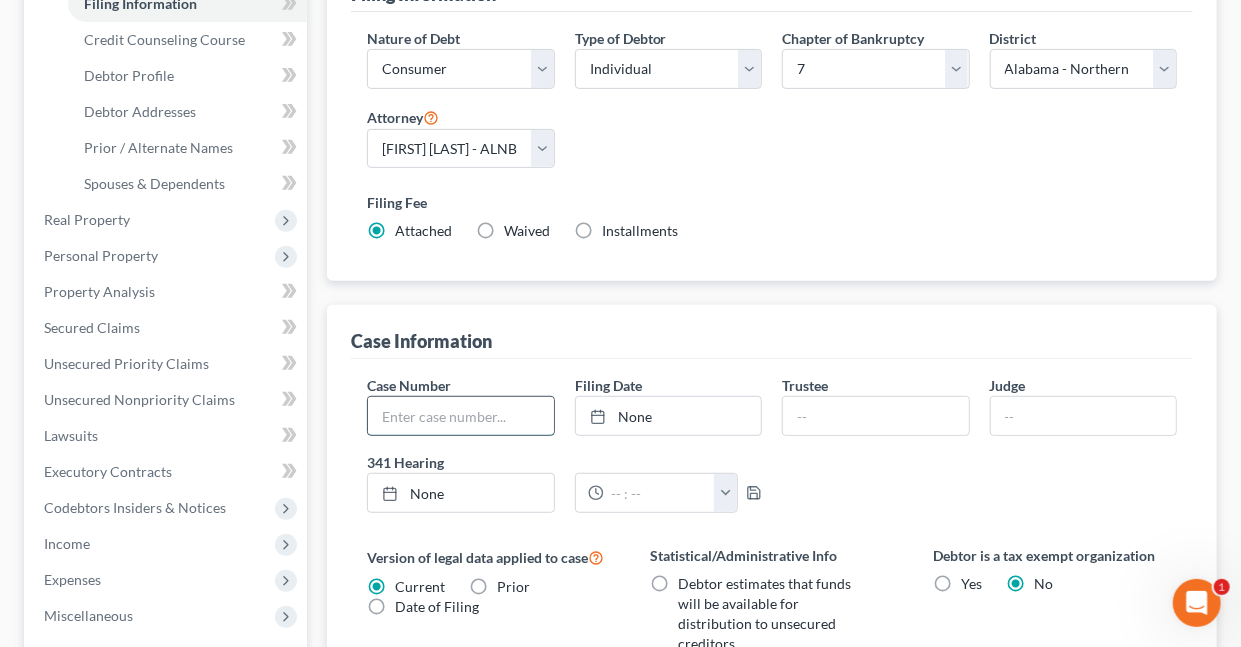 click at bounding box center [460, 416] 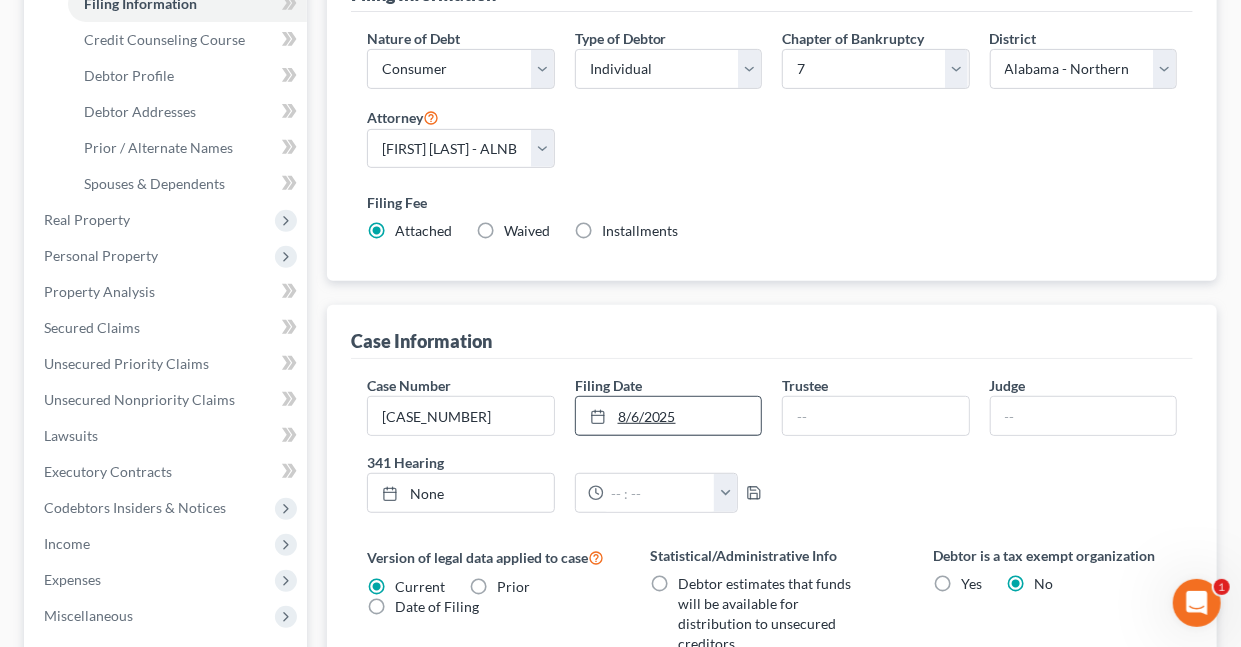 click on "8/6/2025" at bounding box center [668, 416] 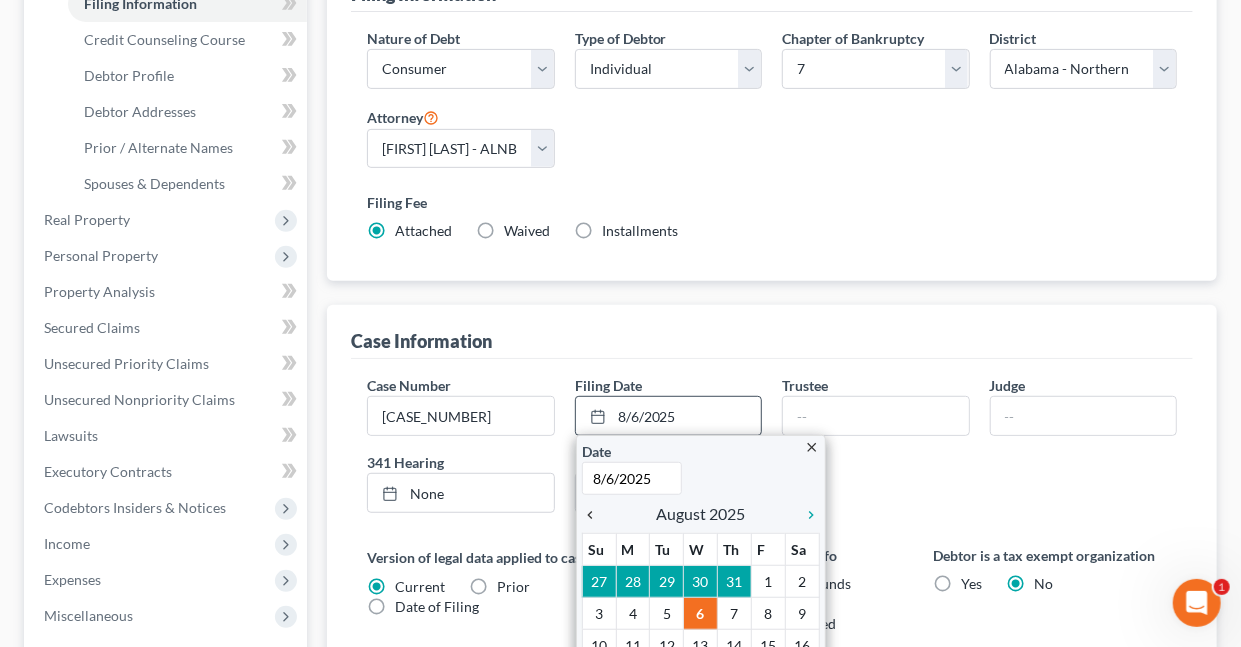 click on "chevron_left" at bounding box center (595, 515) 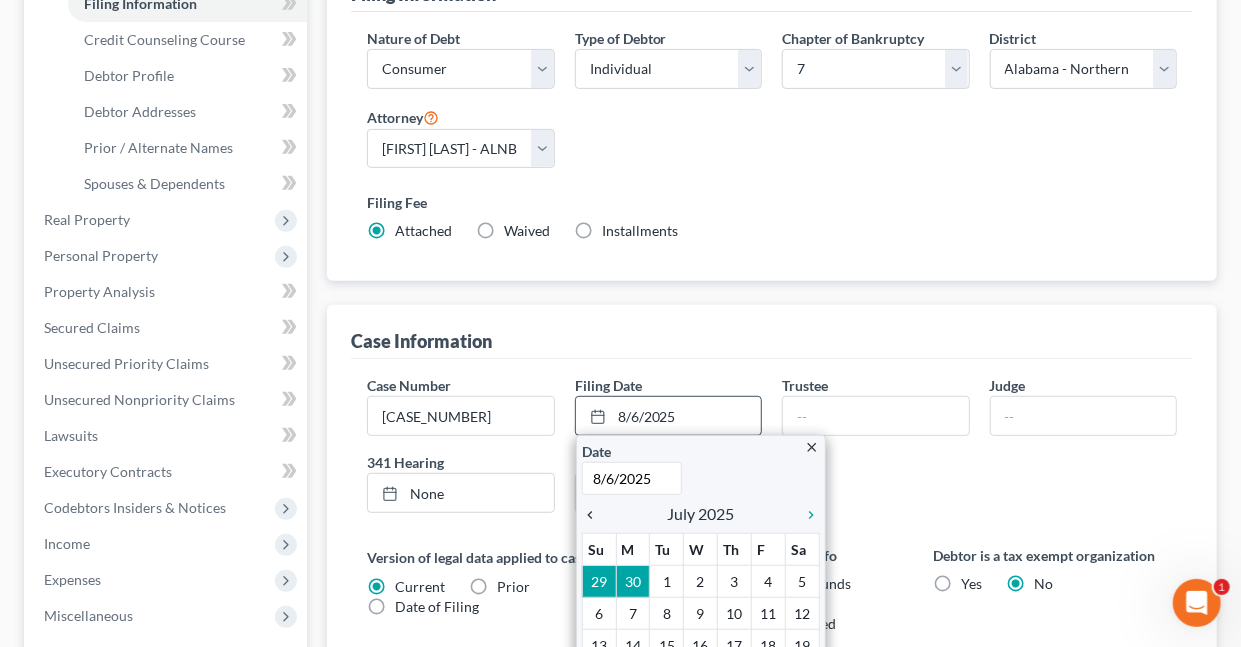 click on "chevron_left" at bounding box center [595, 515] 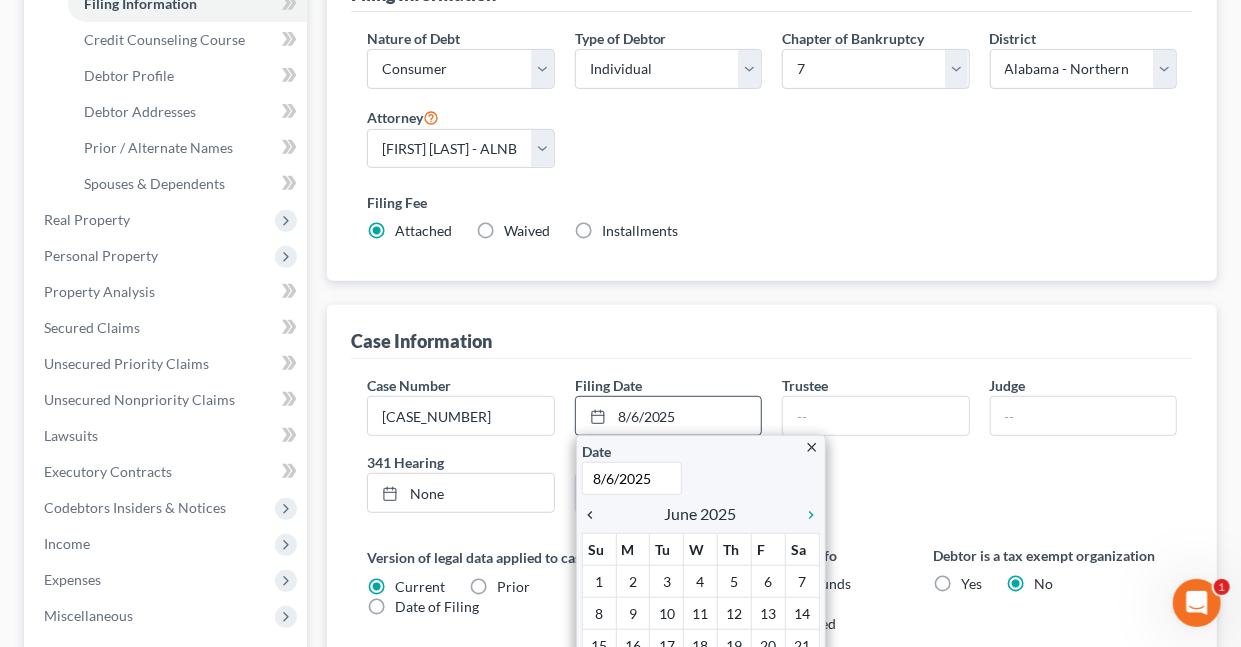 click on "chevron_left" at bounding box center [595, 515] 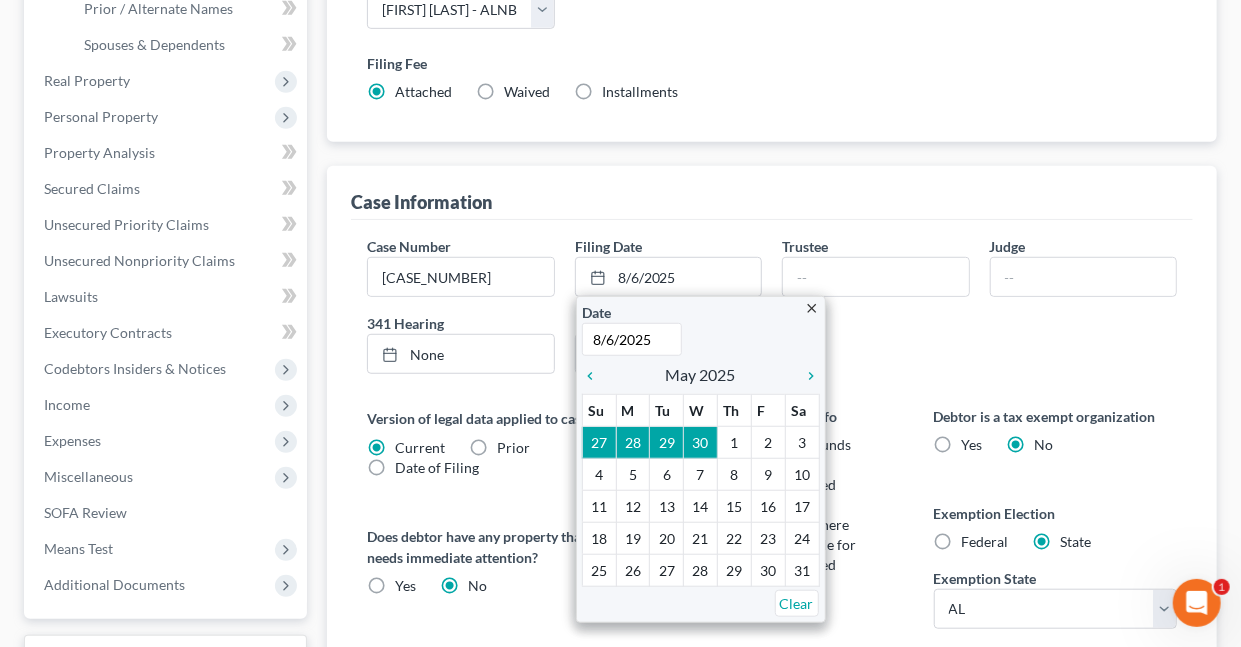 scroll, scrollTop: 473, scrollLeft: 0, axis: vertical 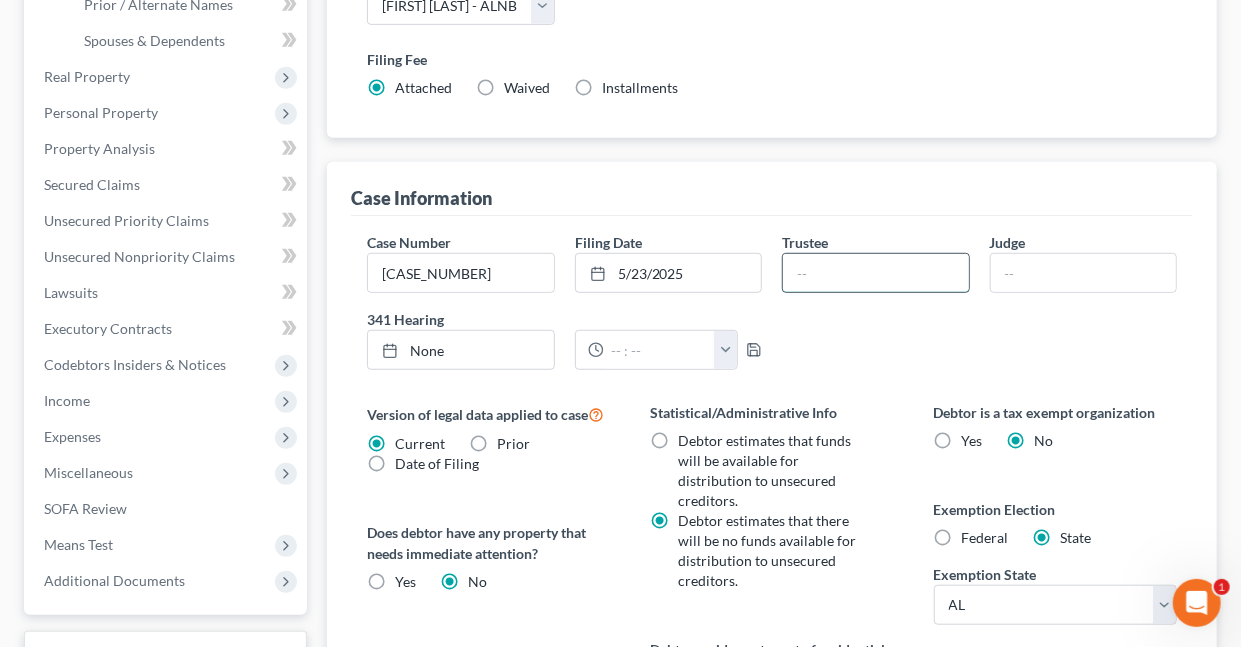 click at bounding box center [875, 273] 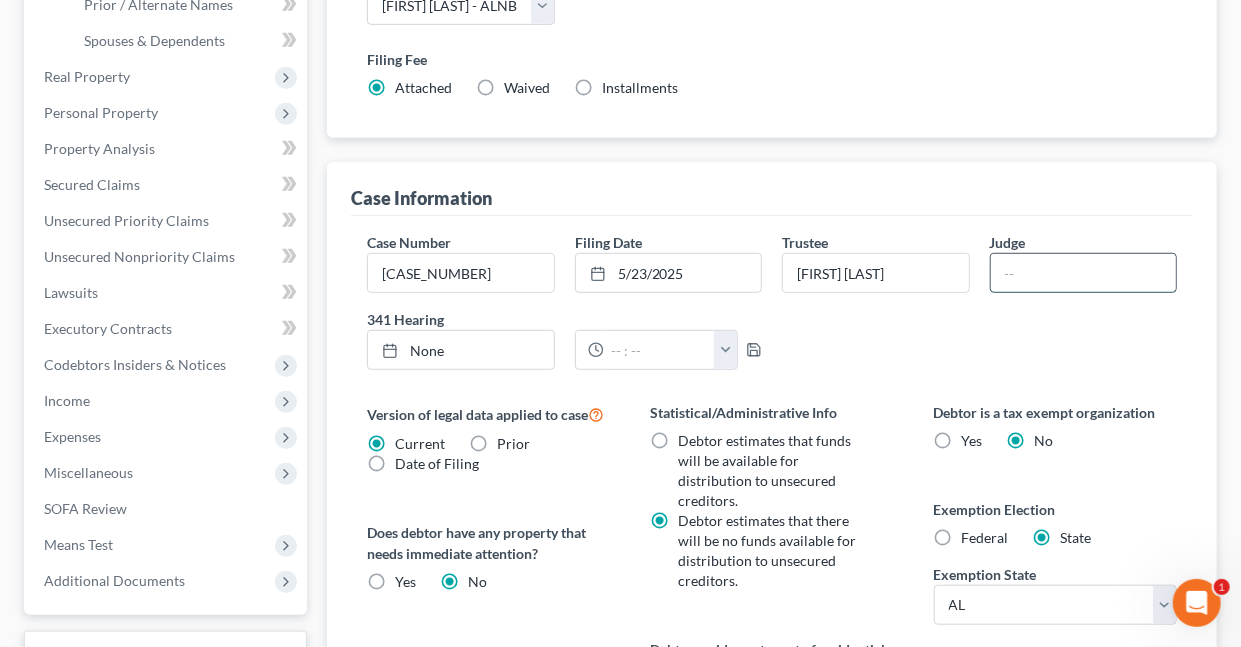 click at bounding box center (1083, 273) 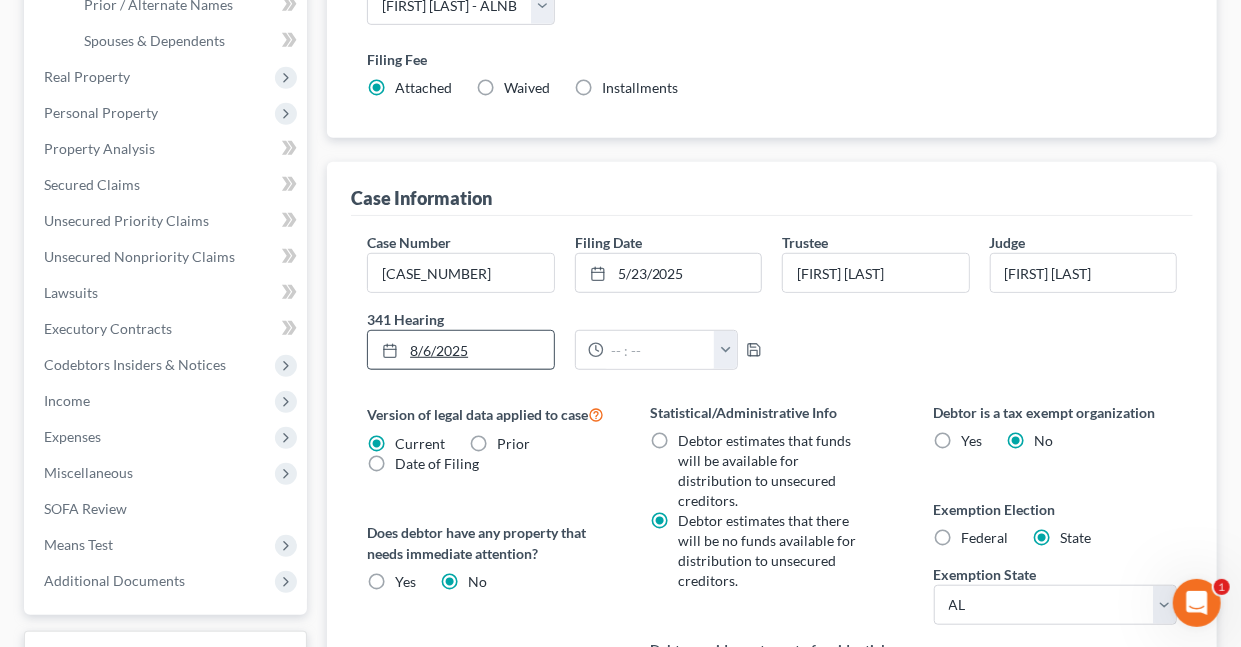 click on "8/6/2025" at bounding box center [460, 350] 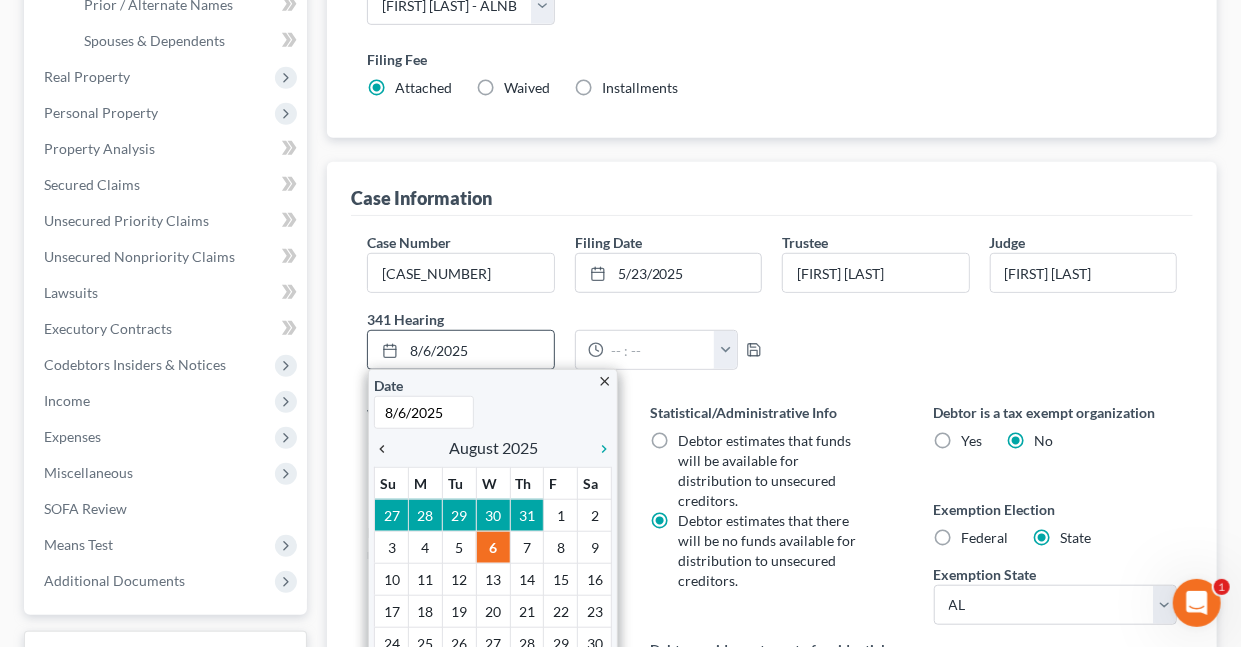 click on "chevron_left" at bounding box center [387, 449] 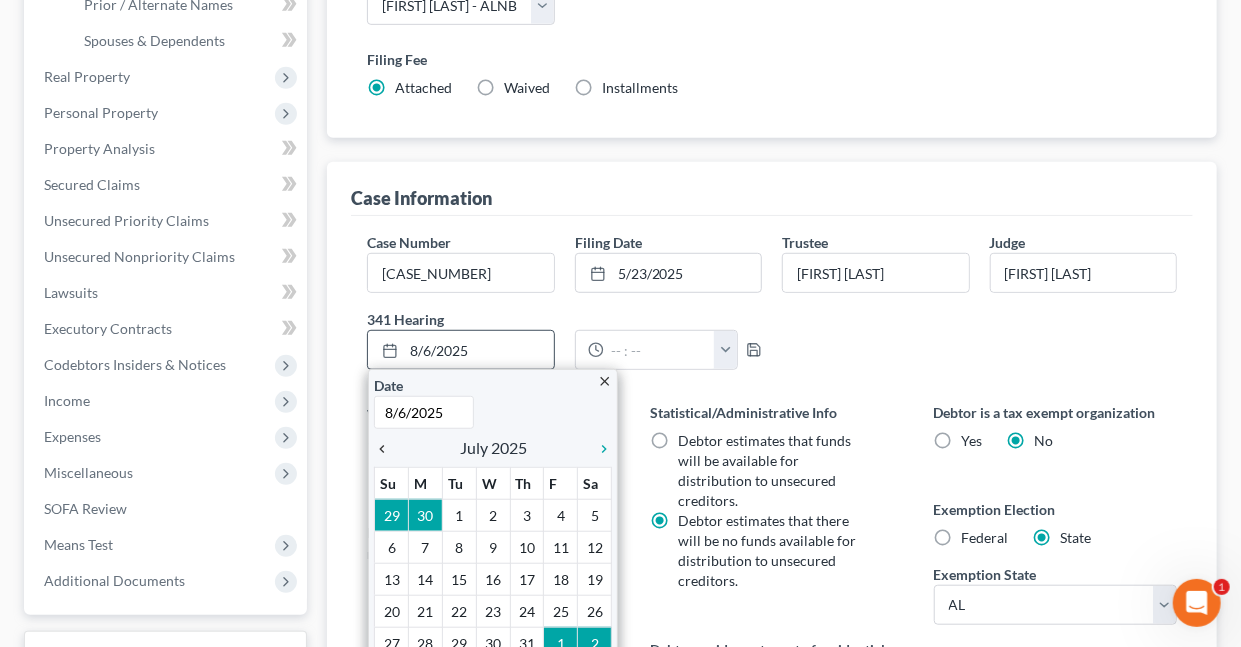 click on "chevron_left" at bounding box center [387, 449] 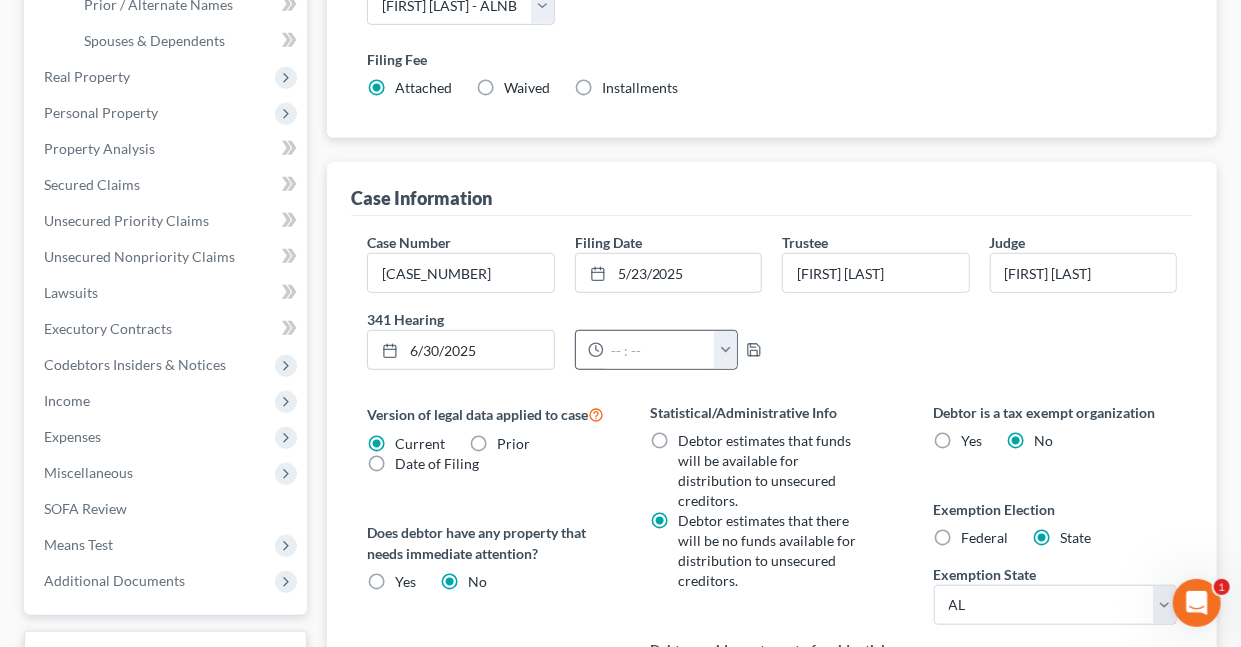 click at bounding box center [725, 350] 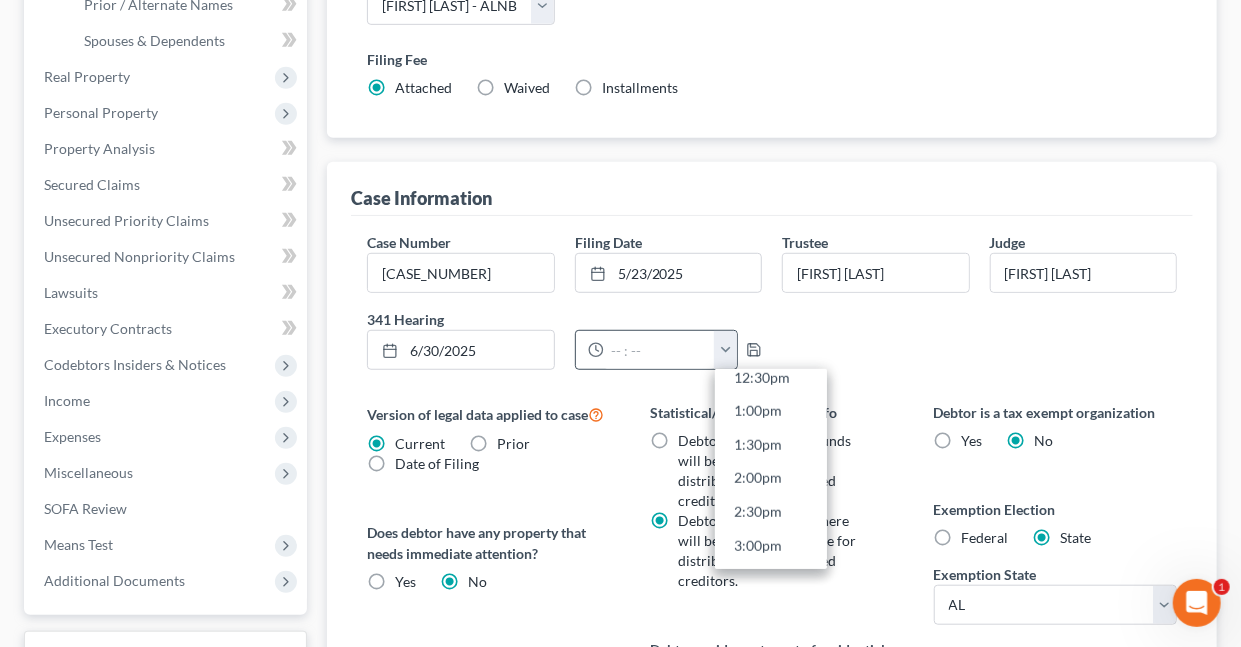 scroll, scrollTop: 904, scrollLeft: 0, axis: vertical 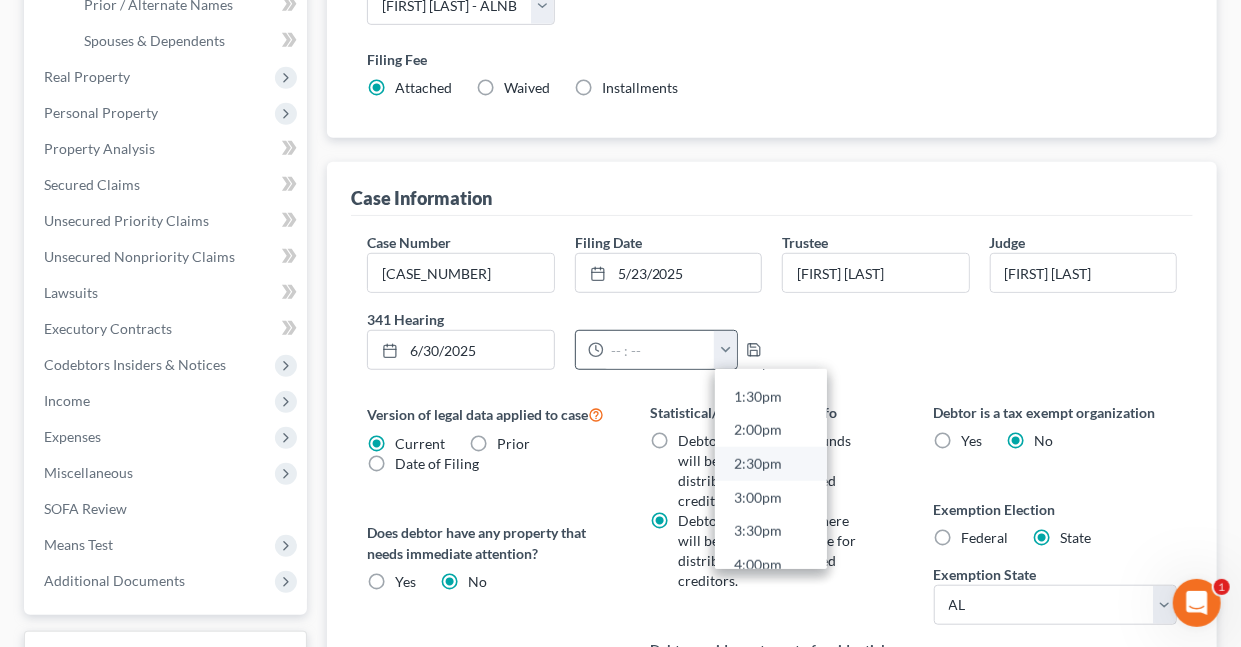 click on "2:30pm" at bounding box center [771, 464] 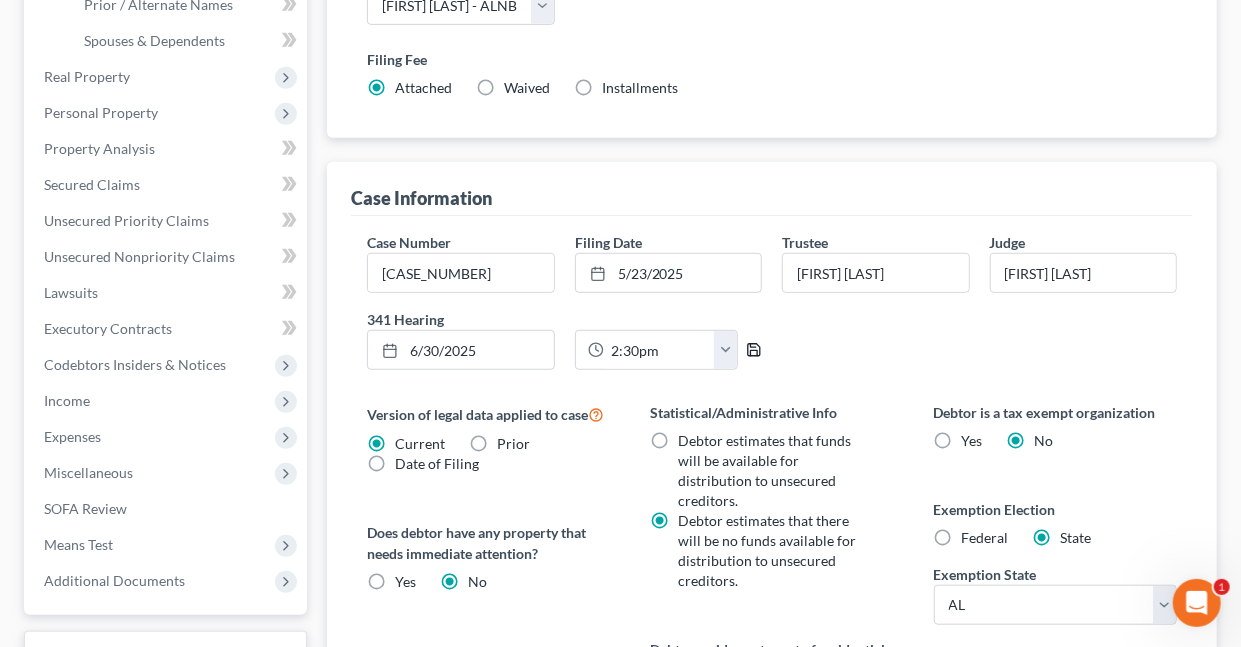 drag, startPoint x: 755, startPoint y: 344, endPoint x: 753, endPoint y: 368, distance: 24.083189 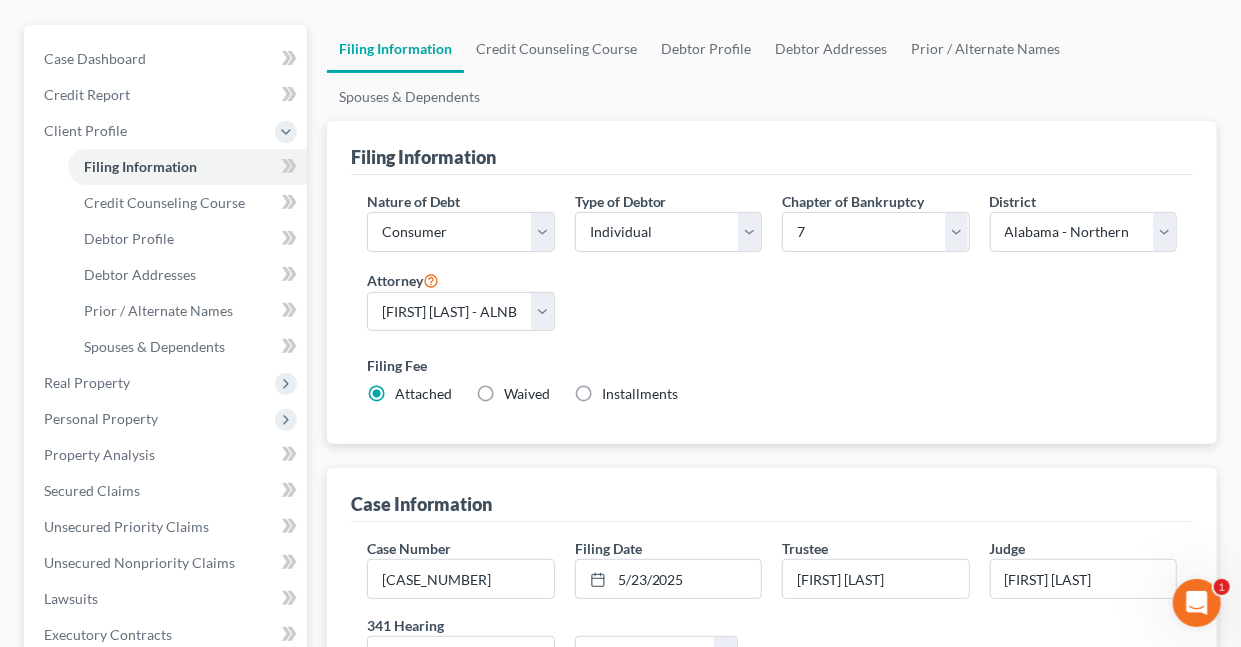 scroll, scrollTop: 0, scrollLeft: 0, axis: both 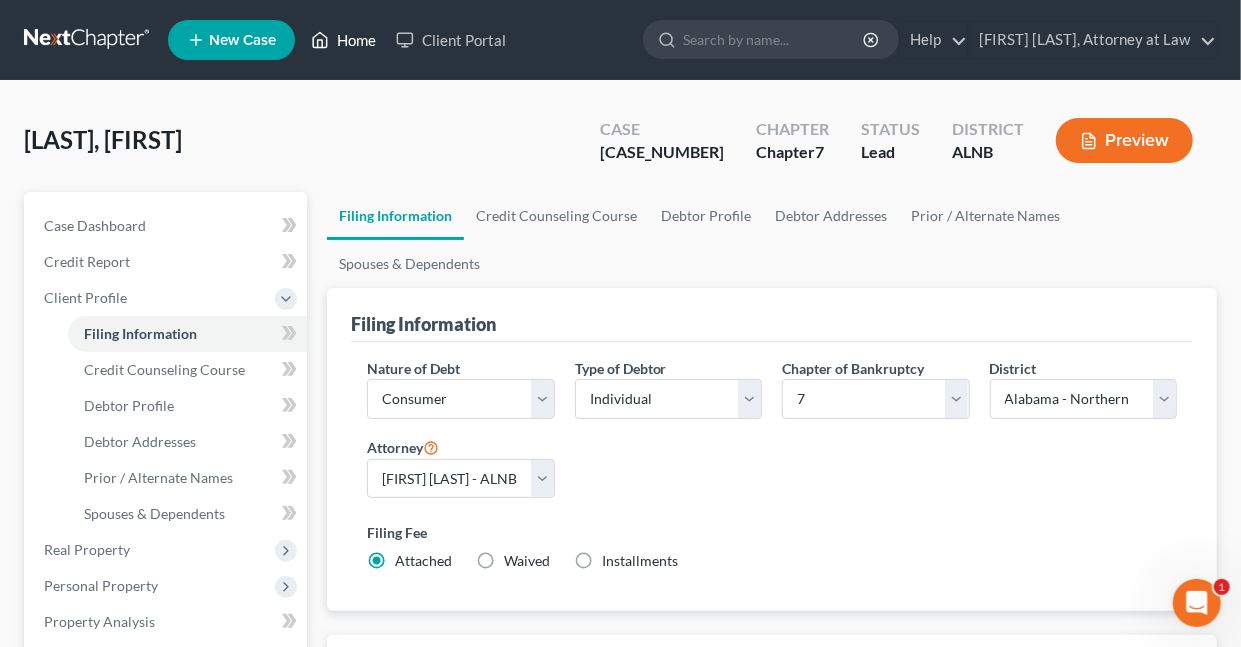 click on "Home" at bounding box center [343, 40] 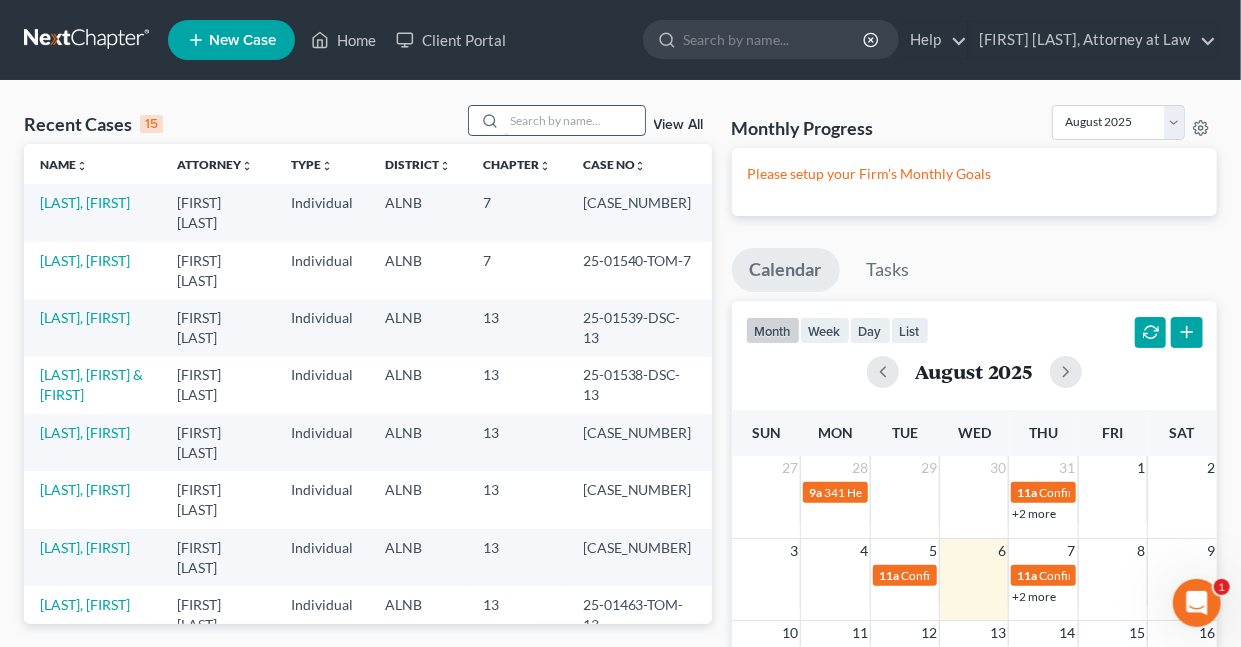 click at bounding box center (575, 120) 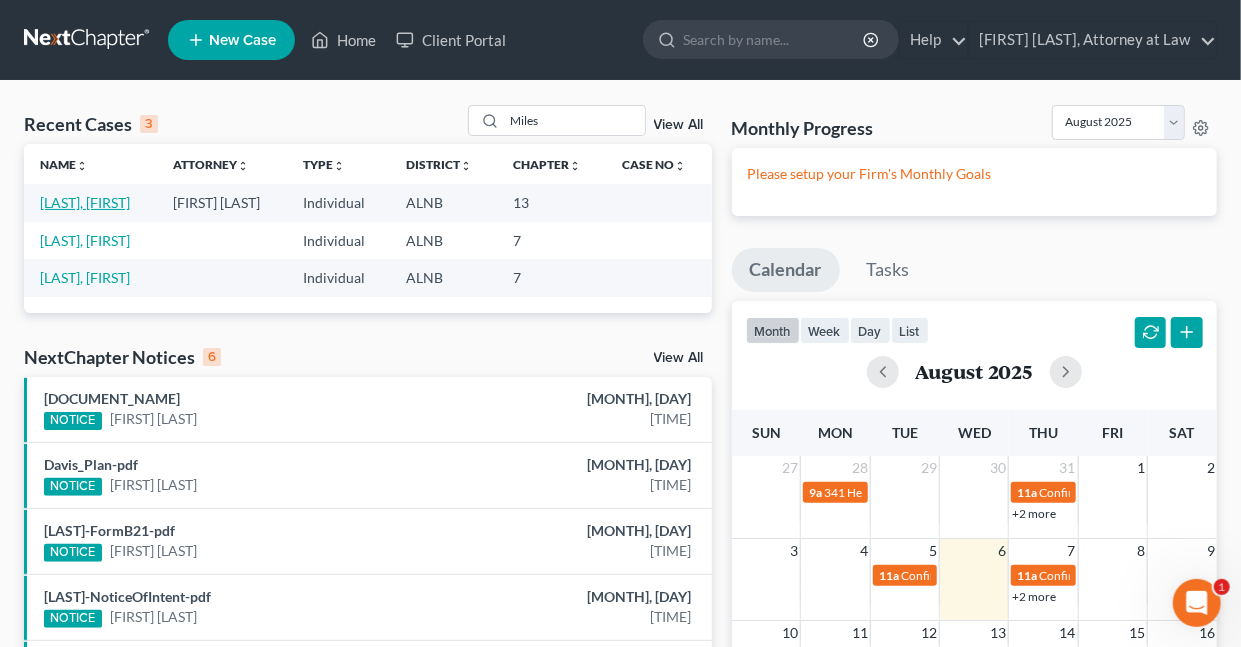 click on "[LAST], [FIRST]" at bounding box center (85, 202) 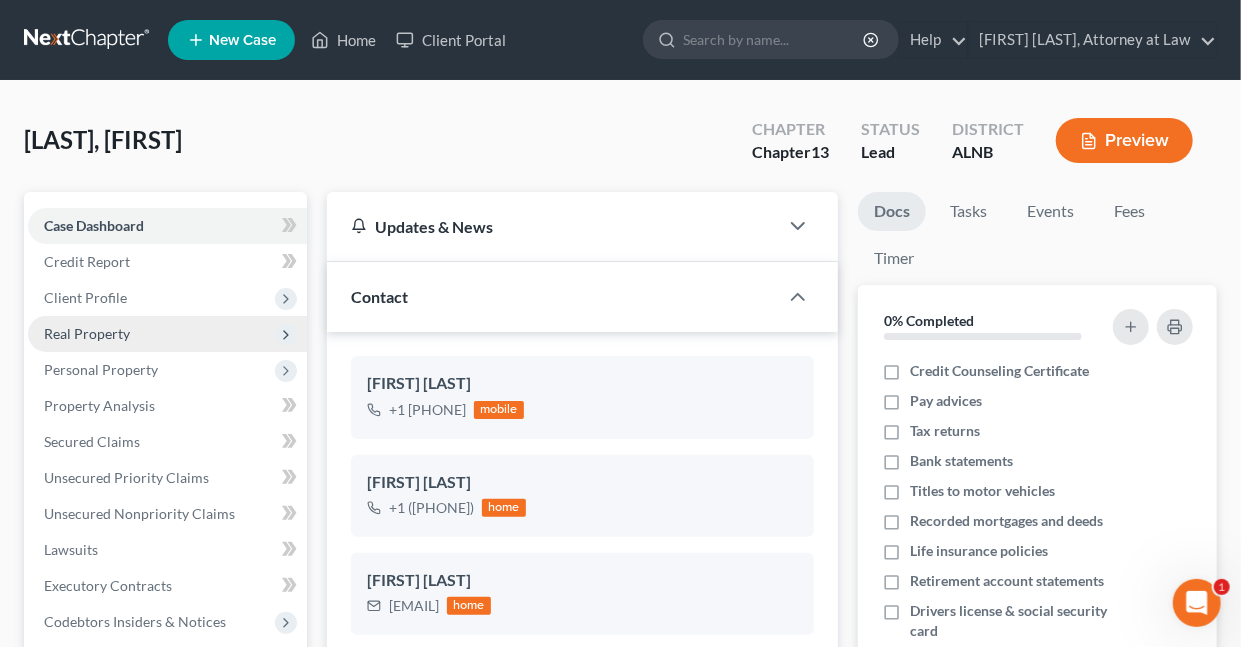 drag, startPoint x: 82, startPoint y: 298, endPoint x: 161, endPoint y: 315, distance: 80.80842 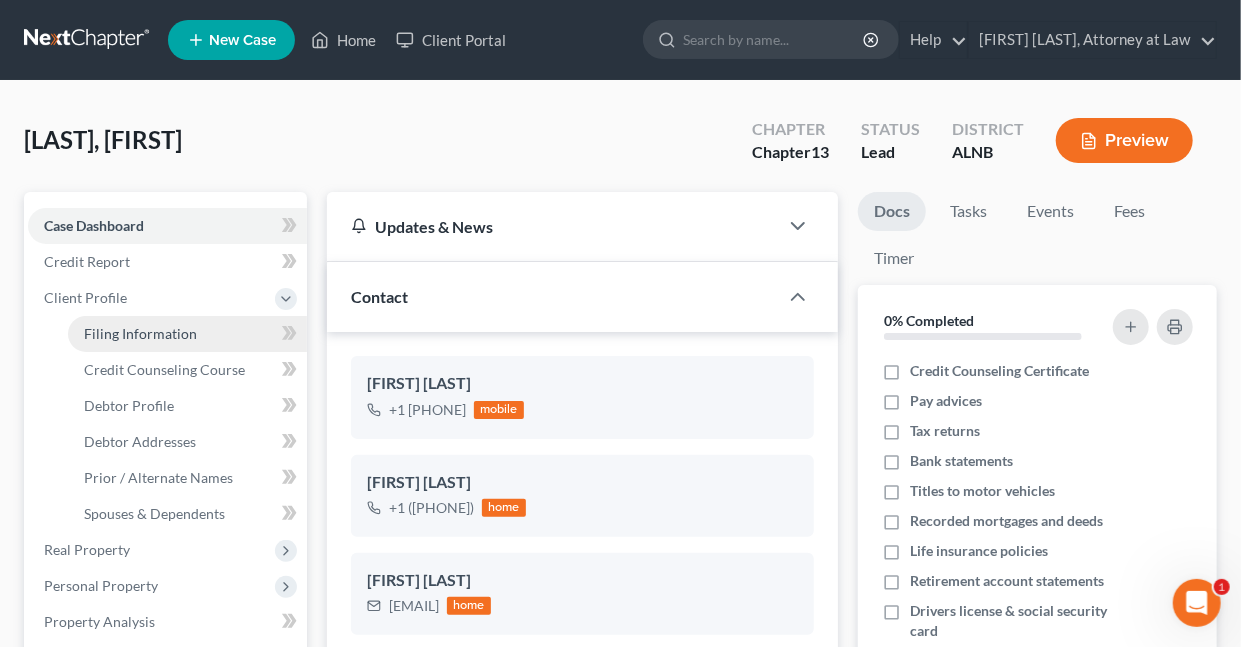 click on "Filing Information" at bounding box center (140, 333) 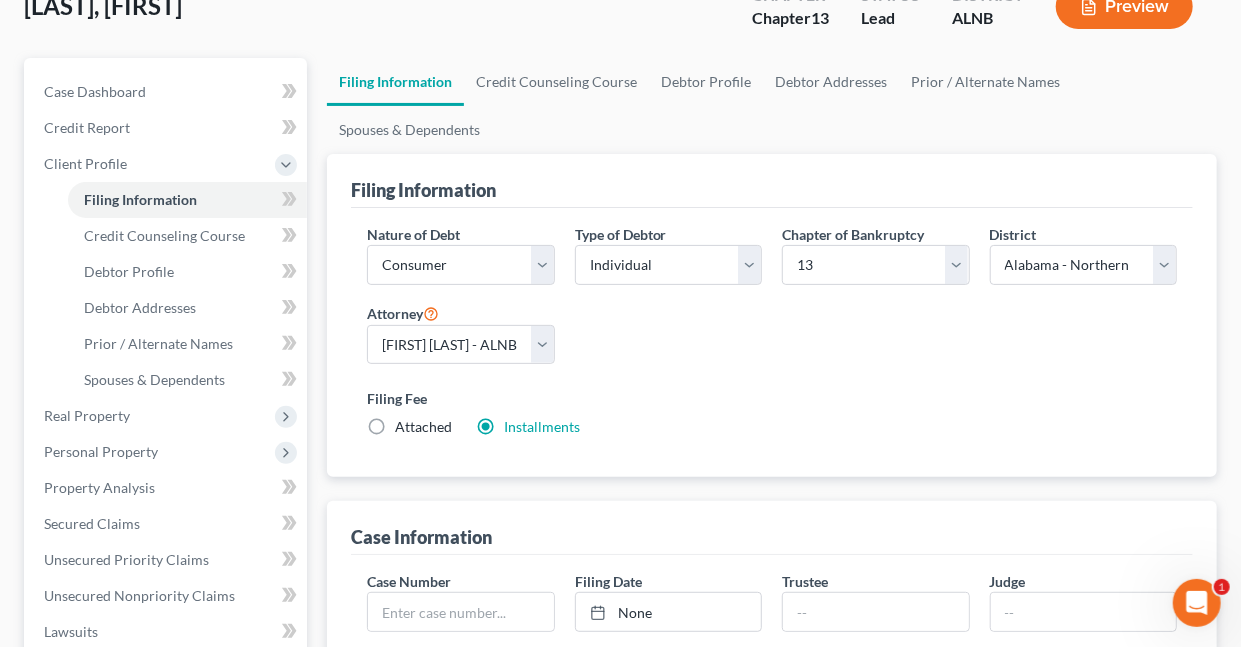 scroll, scrollTop: 287, scrollLeft: 0, axis: vertical 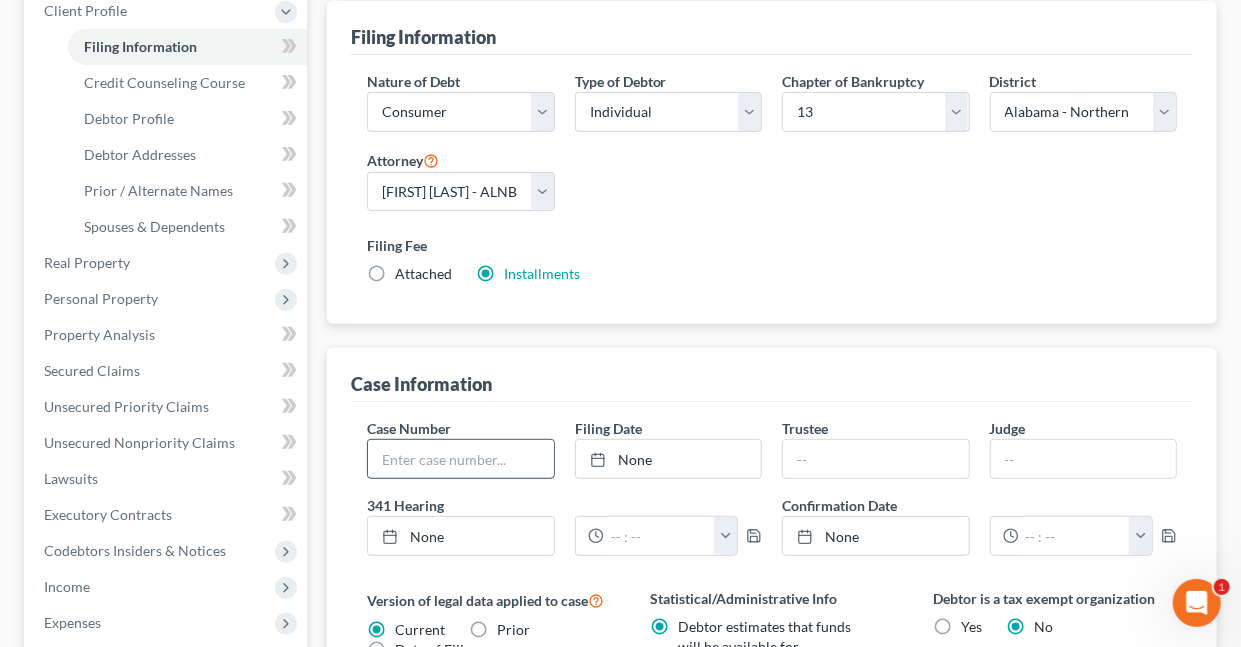 click at bounding box center (460, 459) 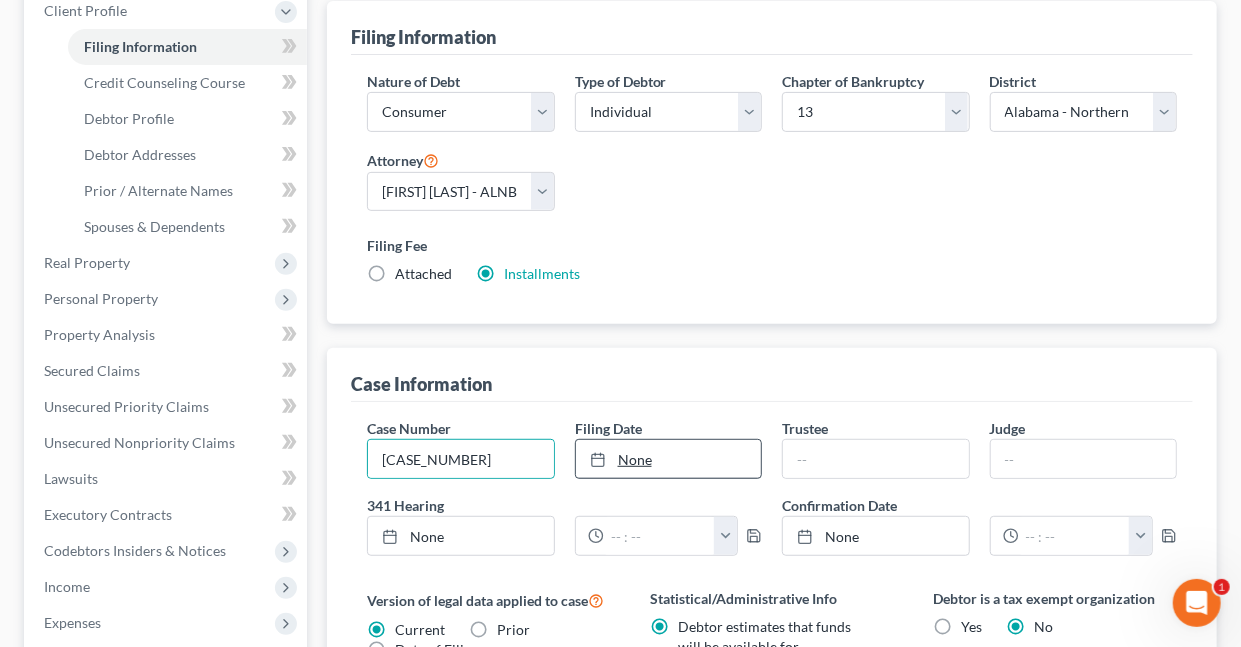 click on "None" at bounding box center [668, 459] 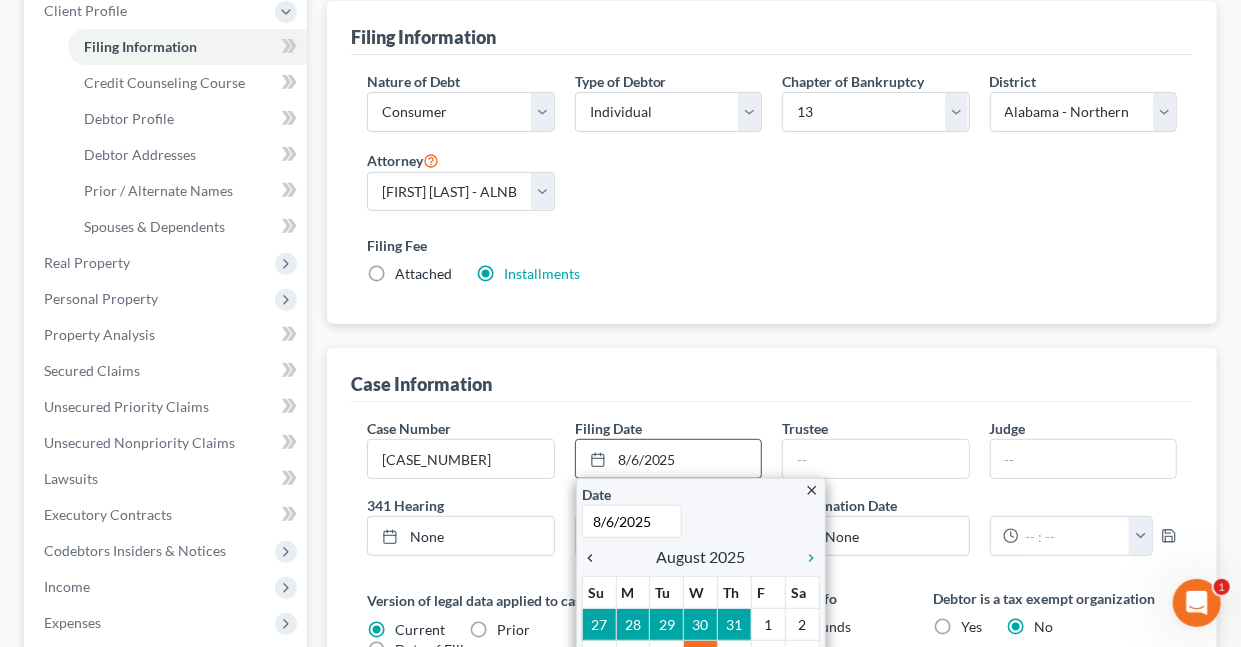 click on "chevron_left" at bounding box center [595, 558] 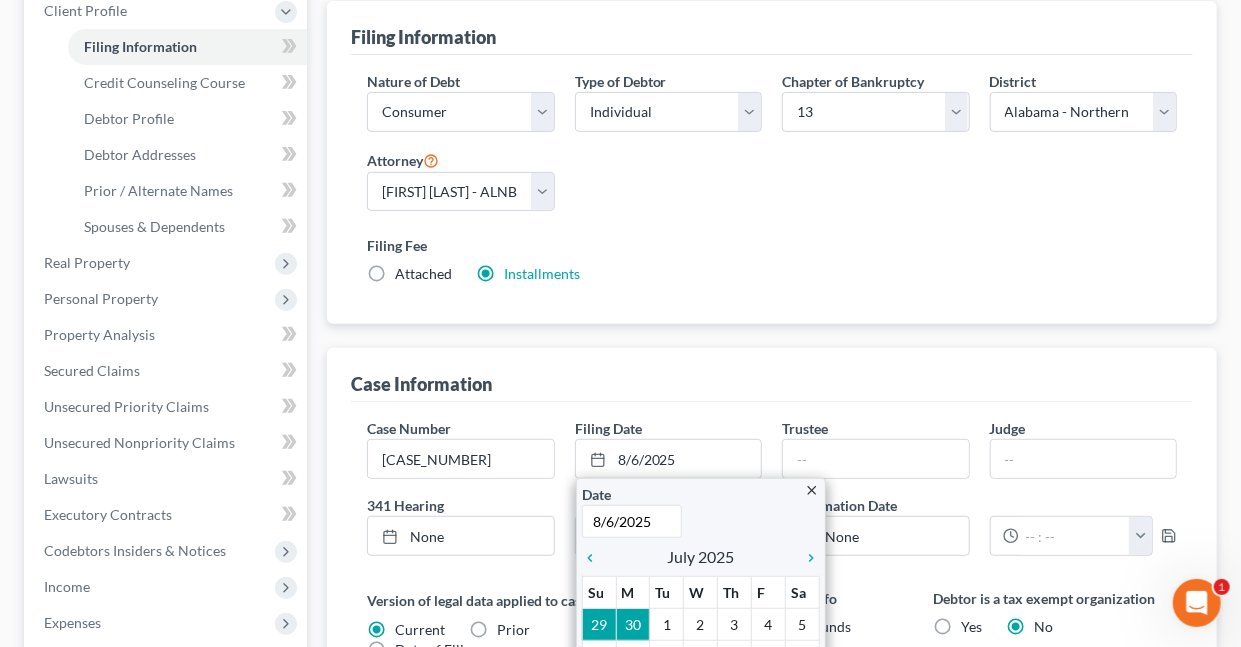 drag, startPoint x: 588, startPoint y: 555, endPoint x: 1150, endPoint y: 345, distance: 599.9533 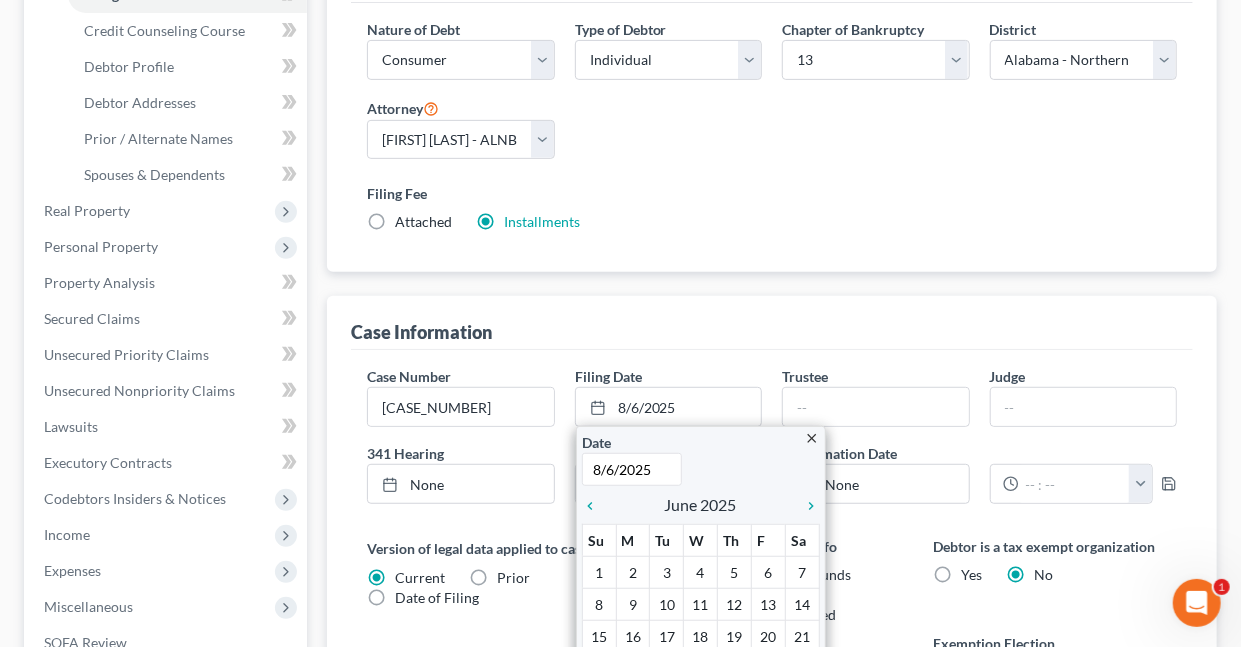 scroll, scrollTop: 430, scrollLeft: 0, axis: vertical 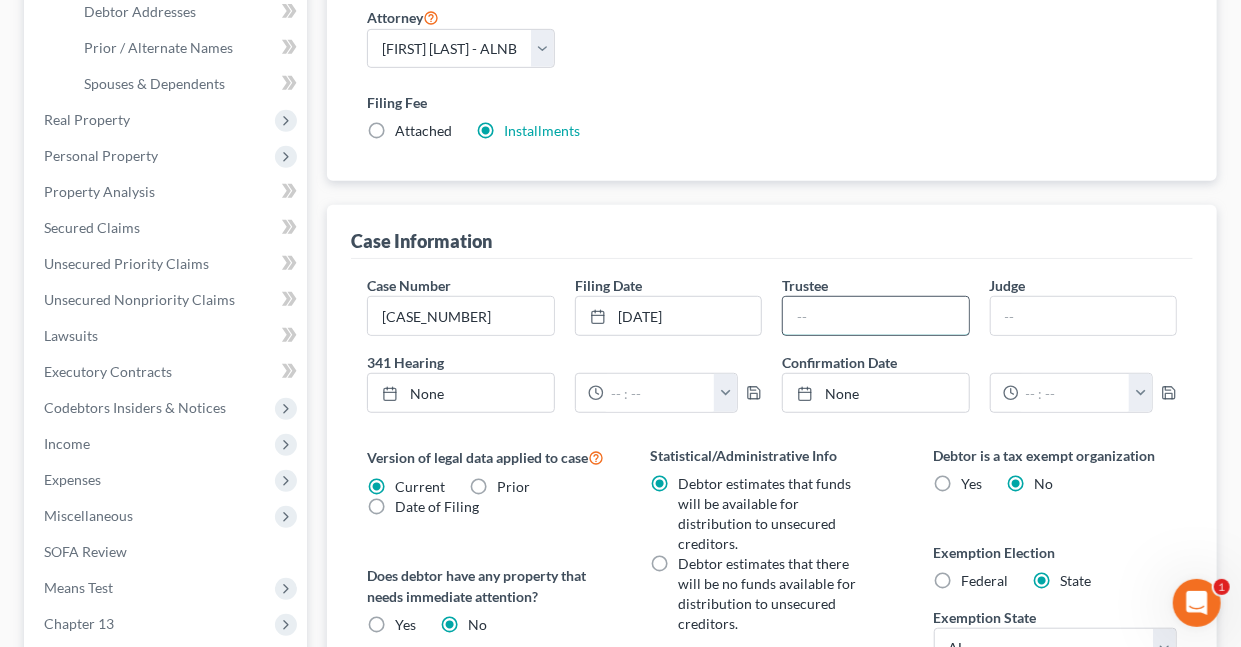 click at bounding box center (875, 316) 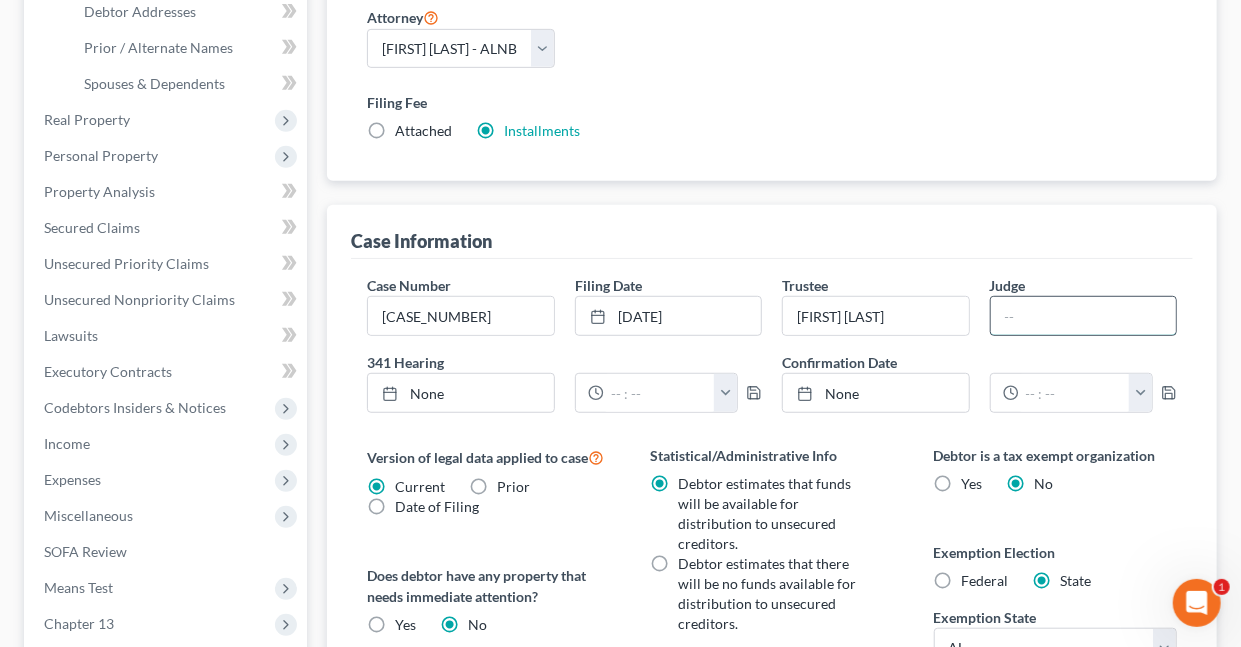 click at bounding box center [1083, 316] 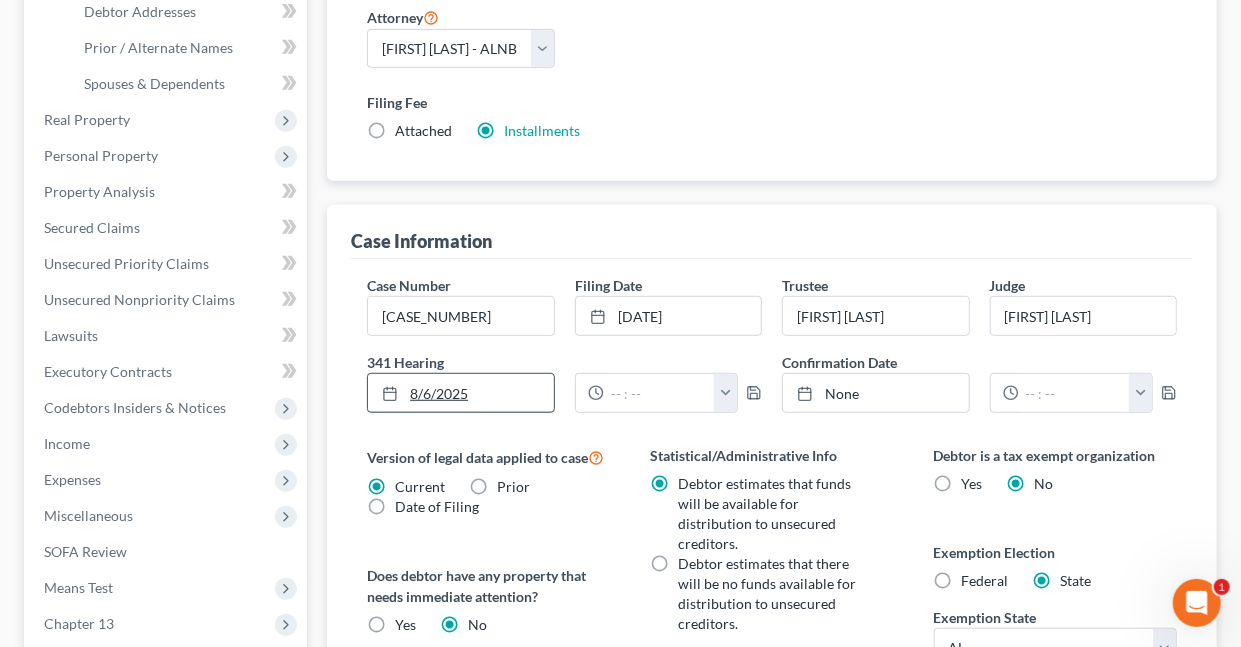 click on "8/6/2025" at bounding box center [460, 393] 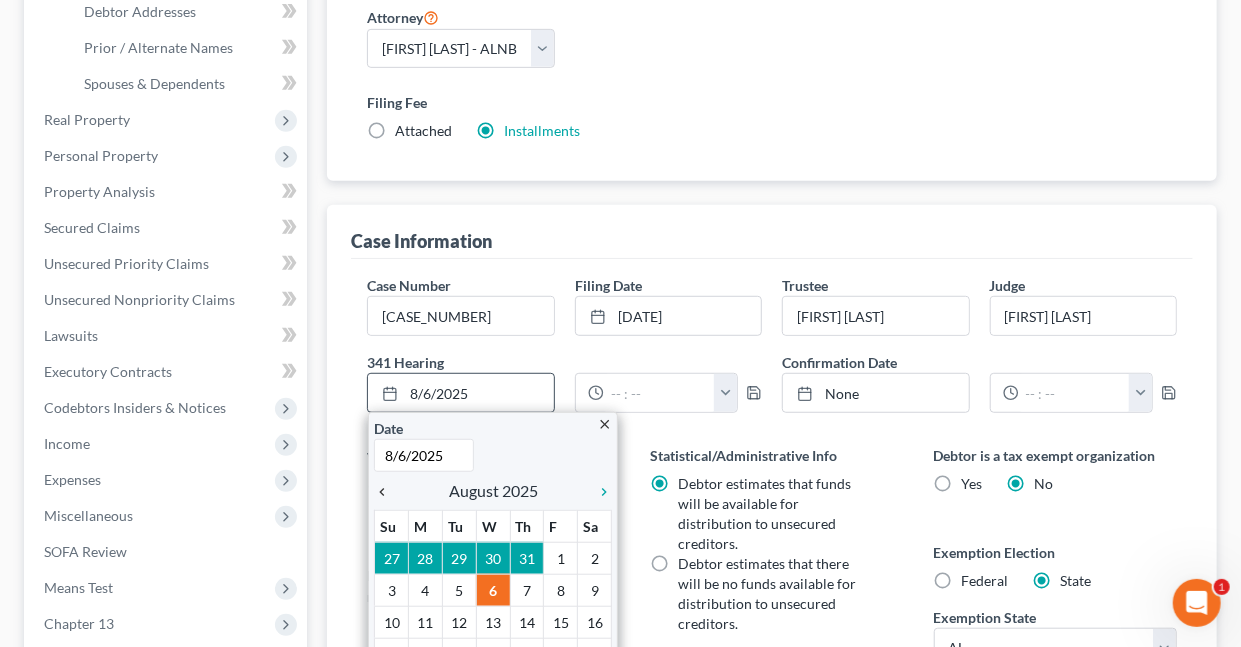 click on "chevron_left" at bounding box center (387, 492) 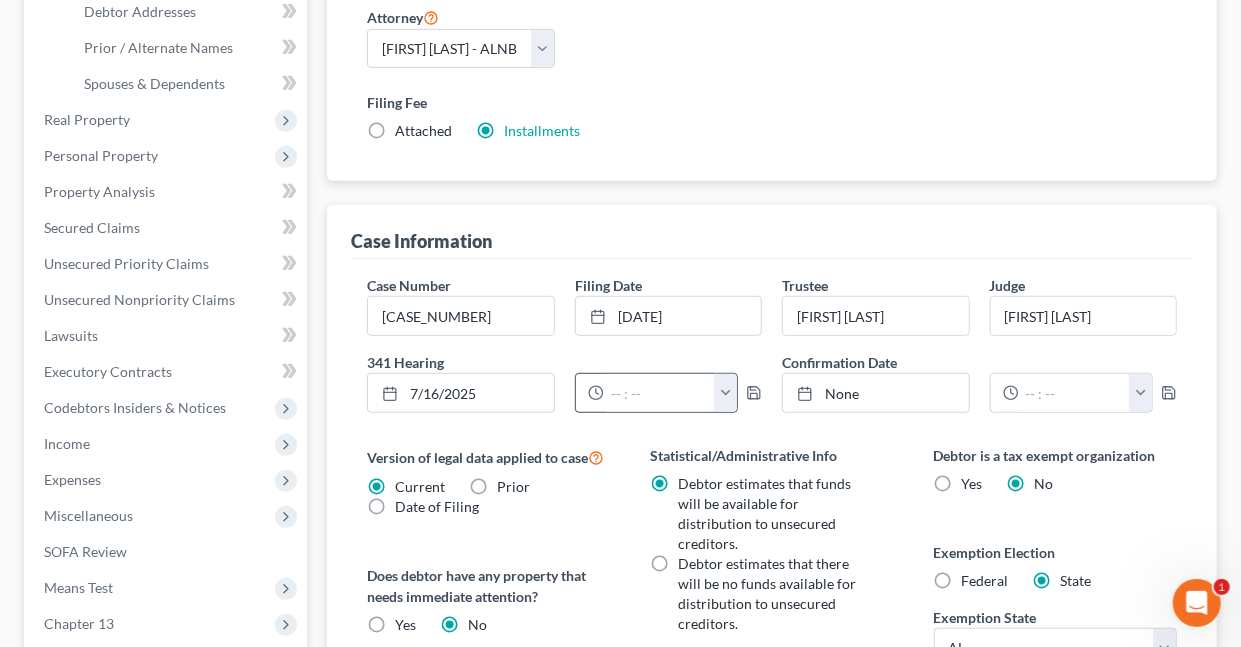 click at bounding box center (725, 393) 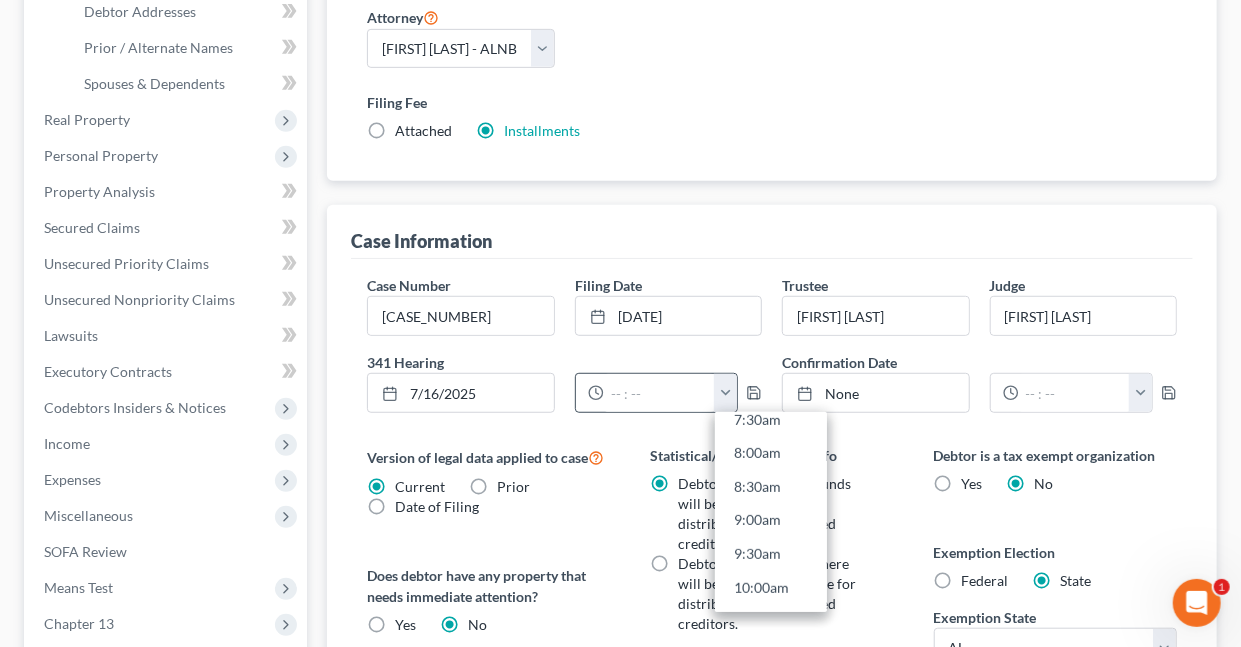 scroll, scrollTop: 529, scrollLeft: 0, axis: vertical 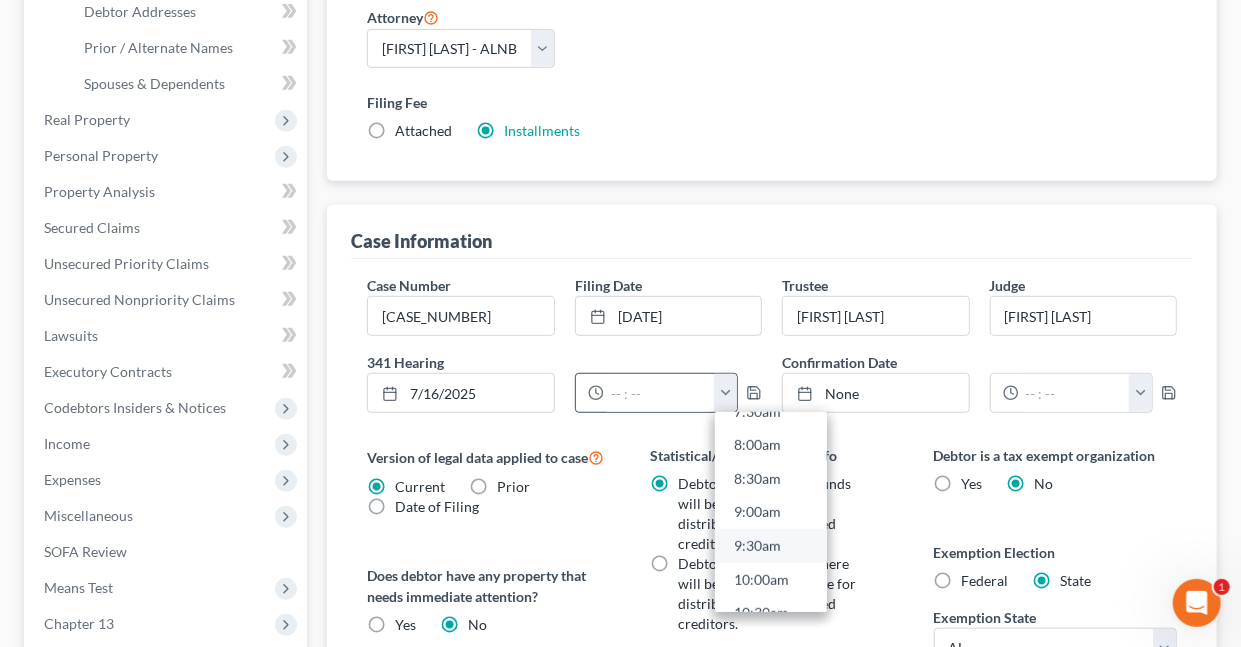 click on "9:30am" at bounding box center (771, 546) 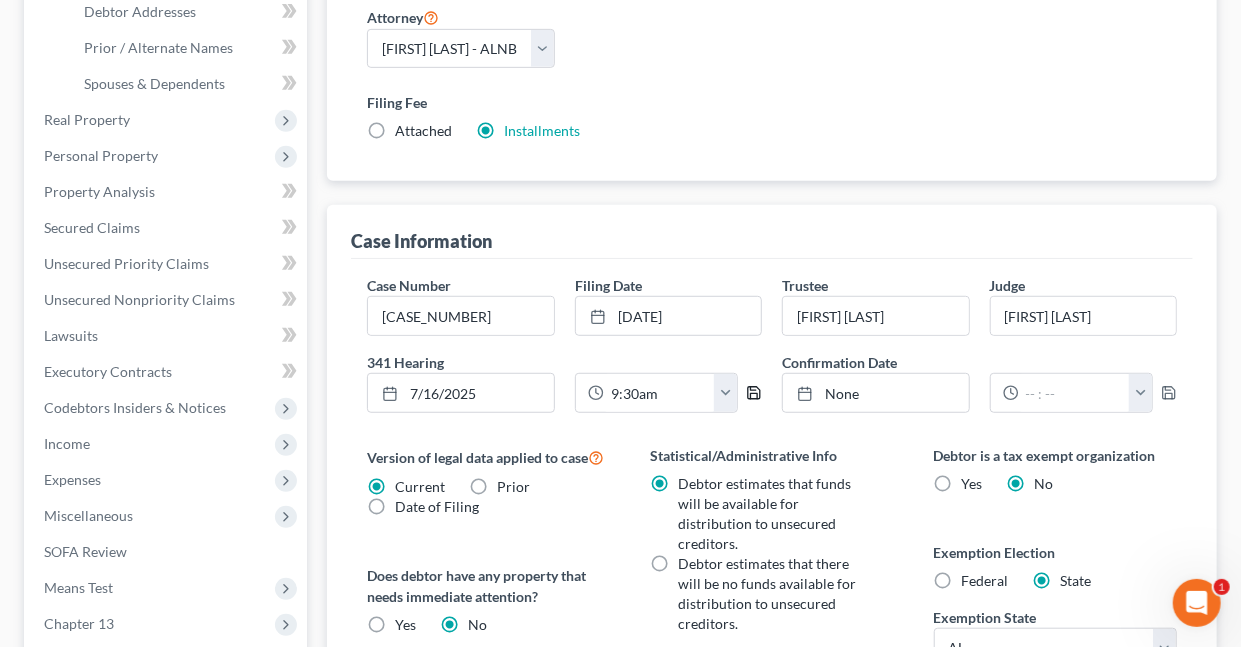 click 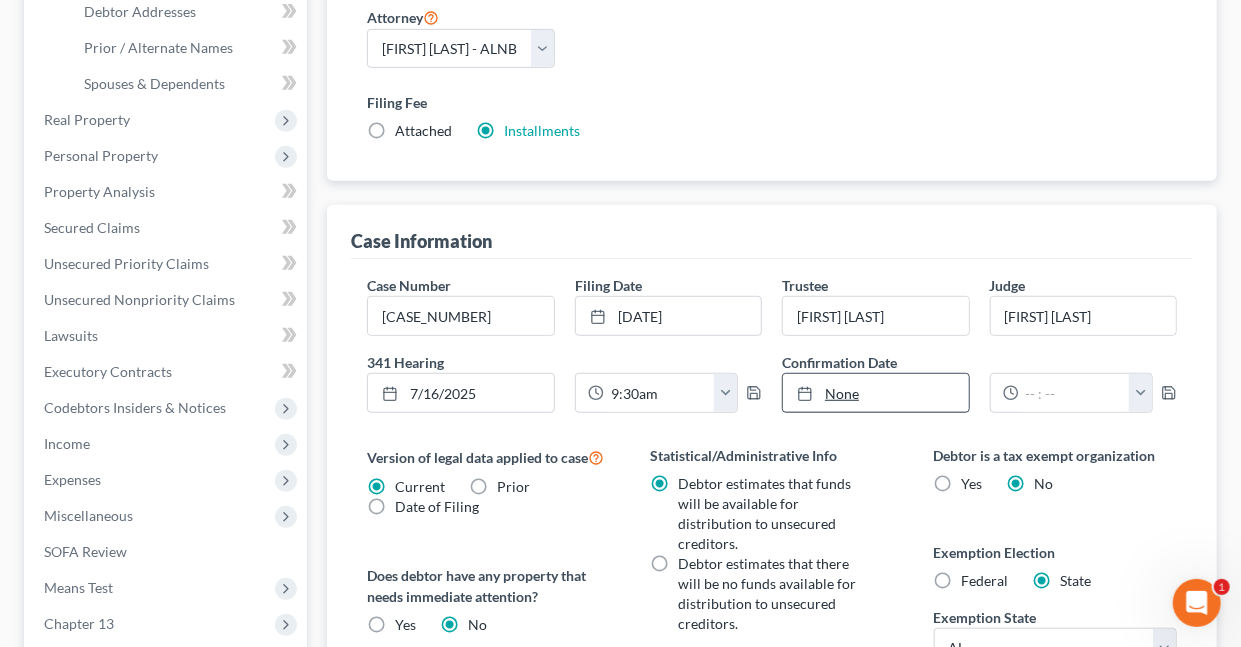 click on "None" at bounding box center (875, 393) 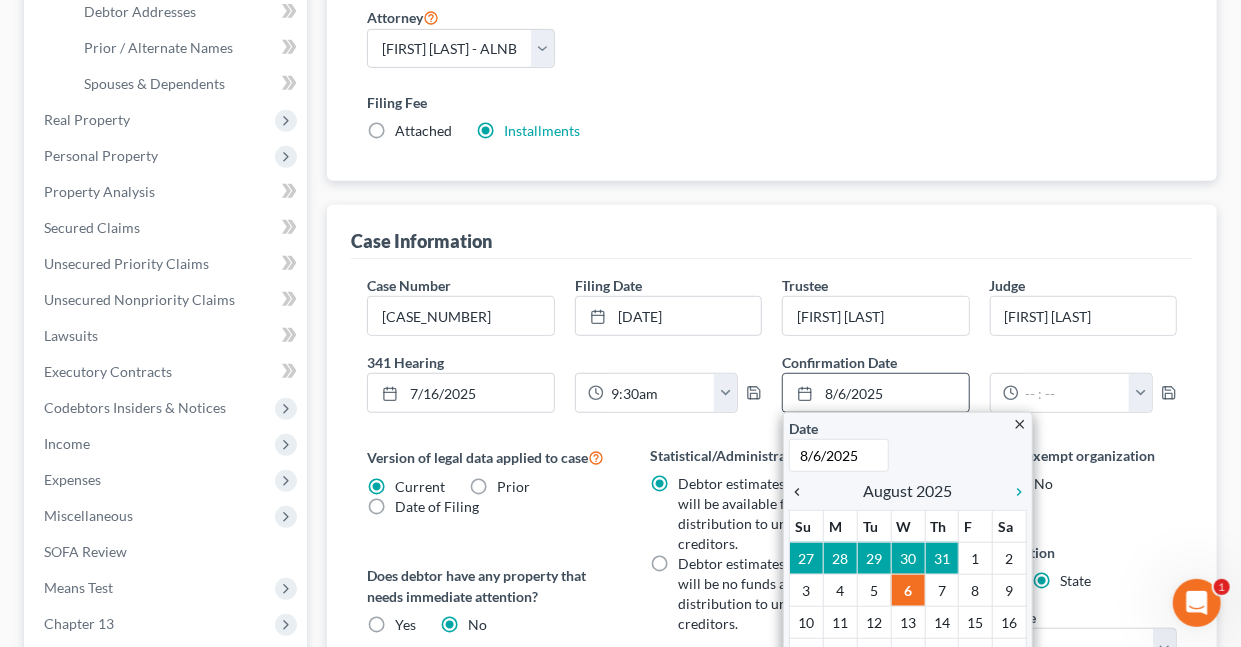 click on "chevron_left" at bounding box center (802, 492) 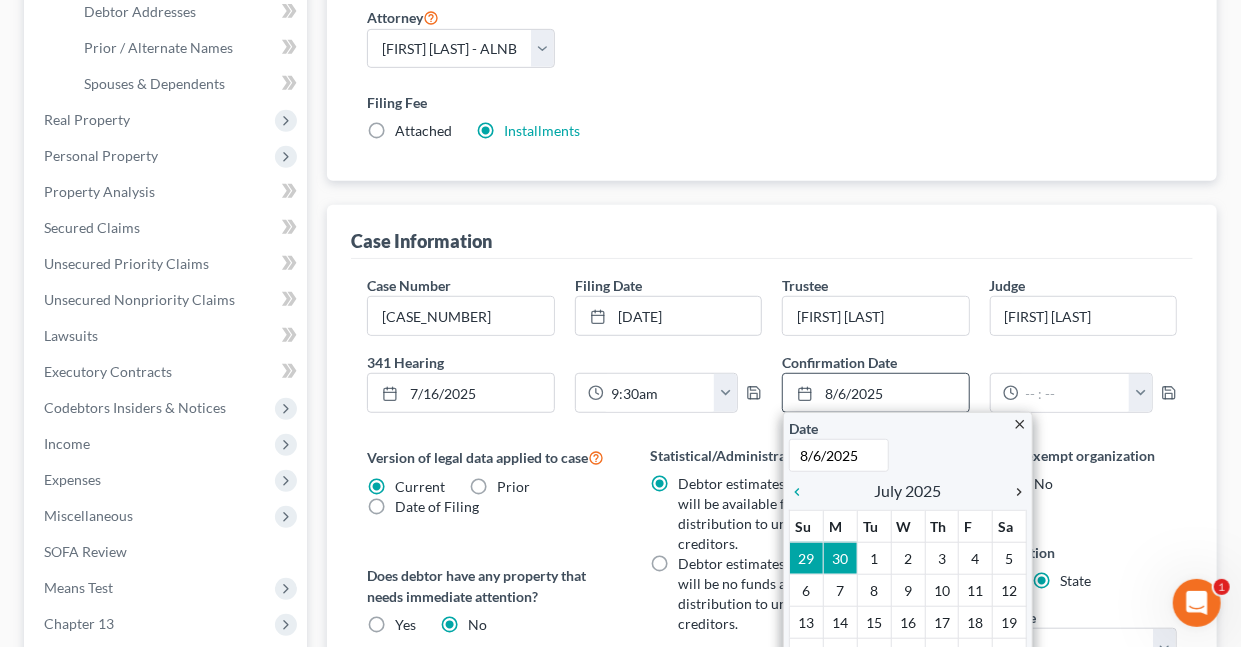 click on "chevron_right" at bounding box center [1014, 492] 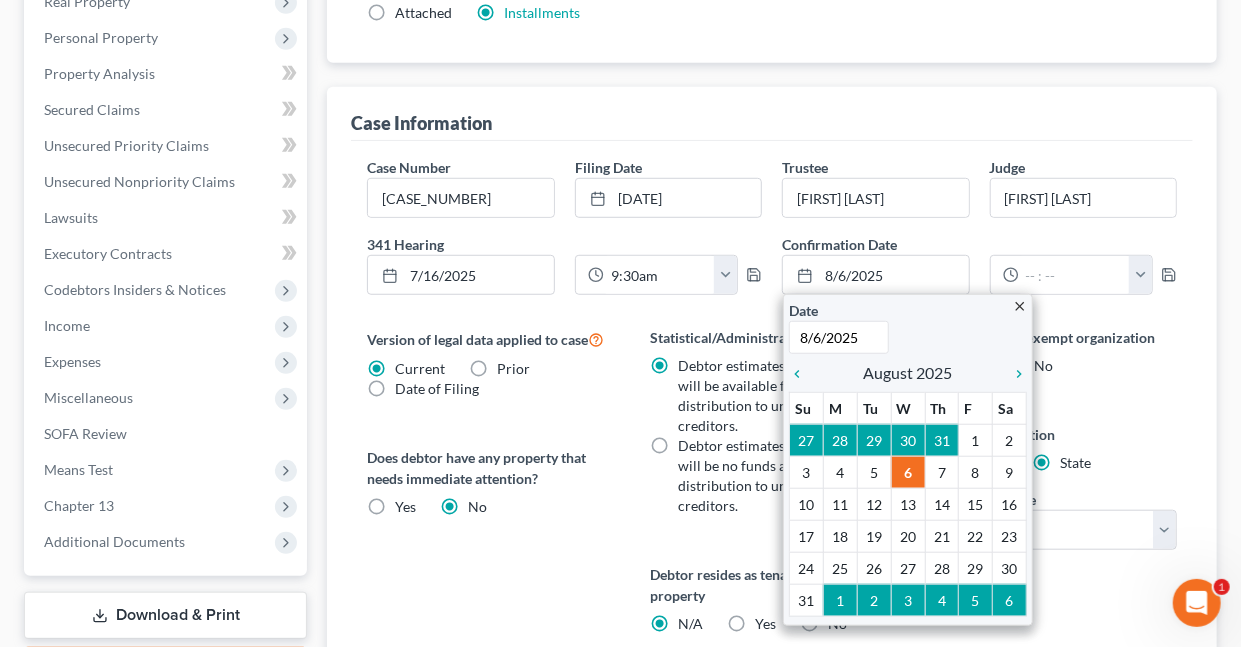 scroll, scrollTop: 572, scrollLeft: 0, axis: vertical 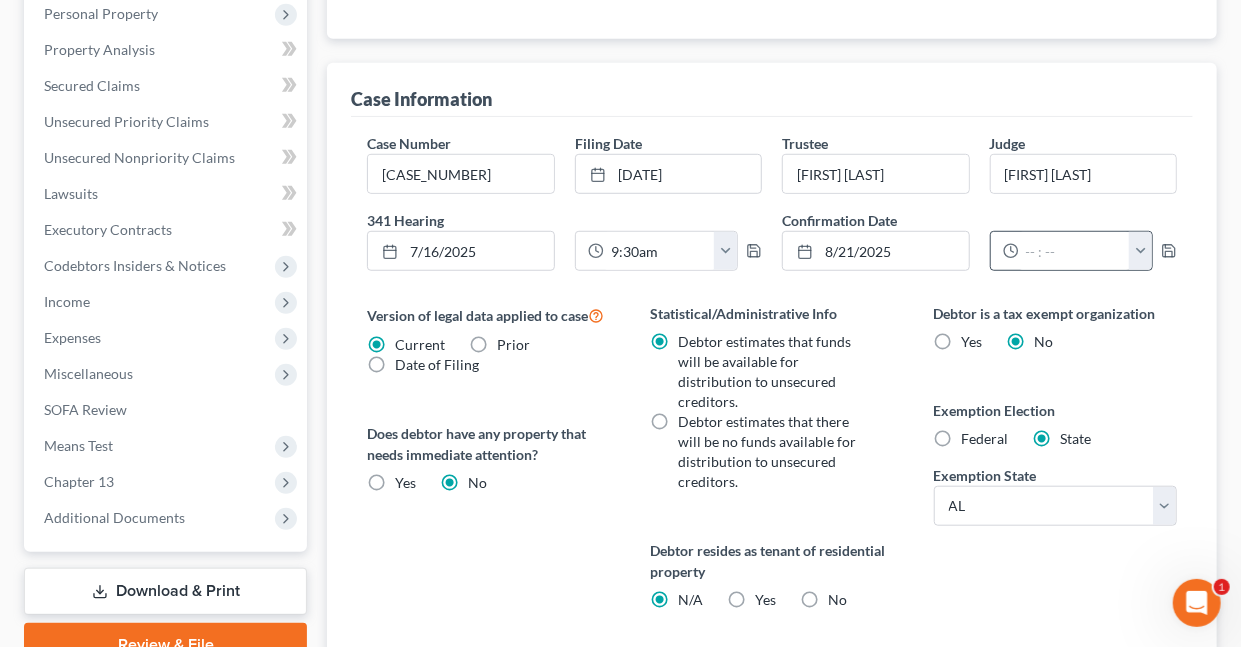 click at bounding box center [1140, 251] 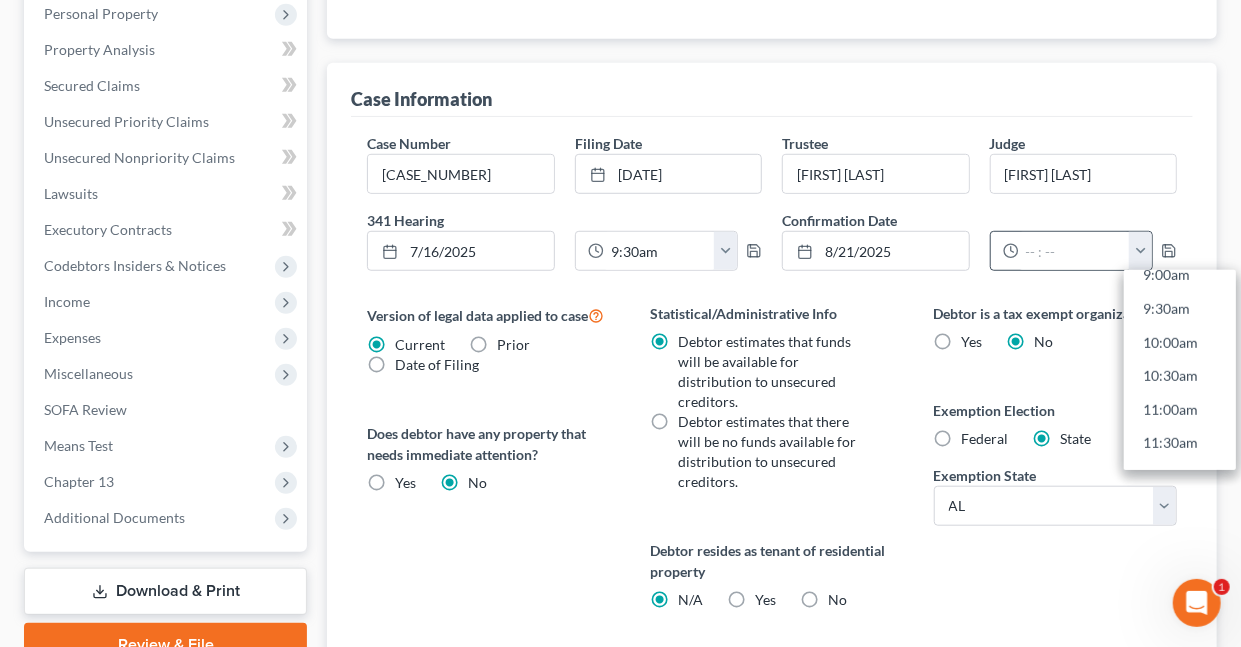 scroll, scrollTop: 664, scrollLeft: 0, axis: vertical 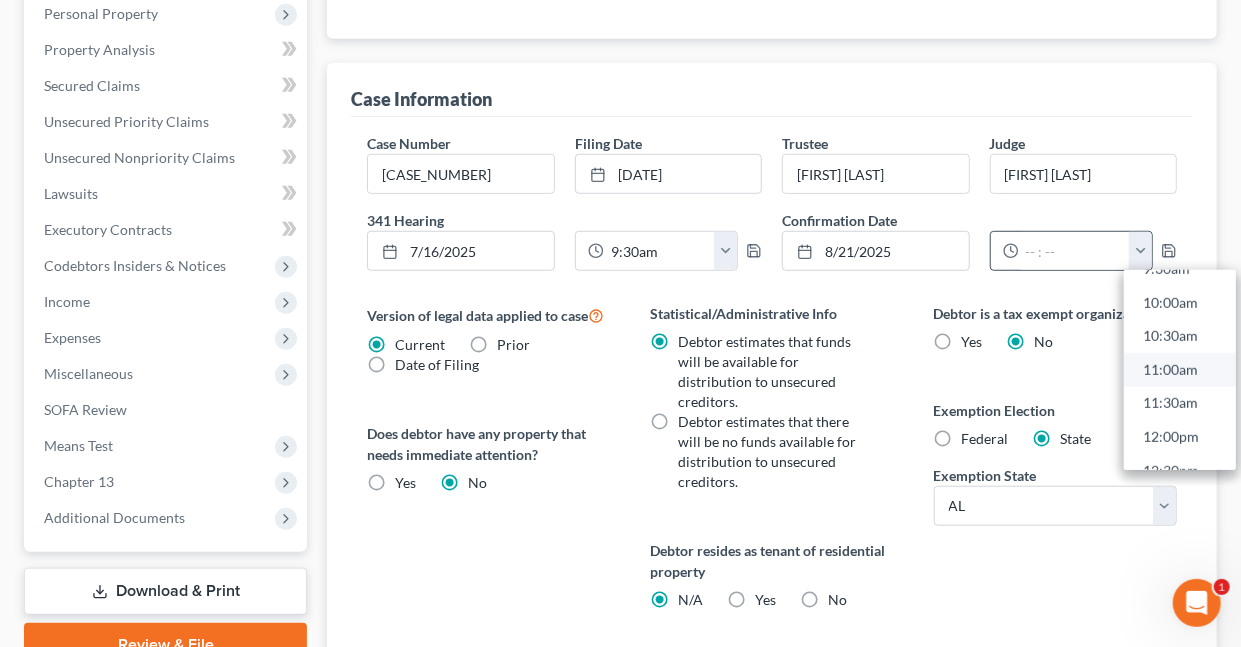 click on "11:00am" at bounding box center (1180, 370) 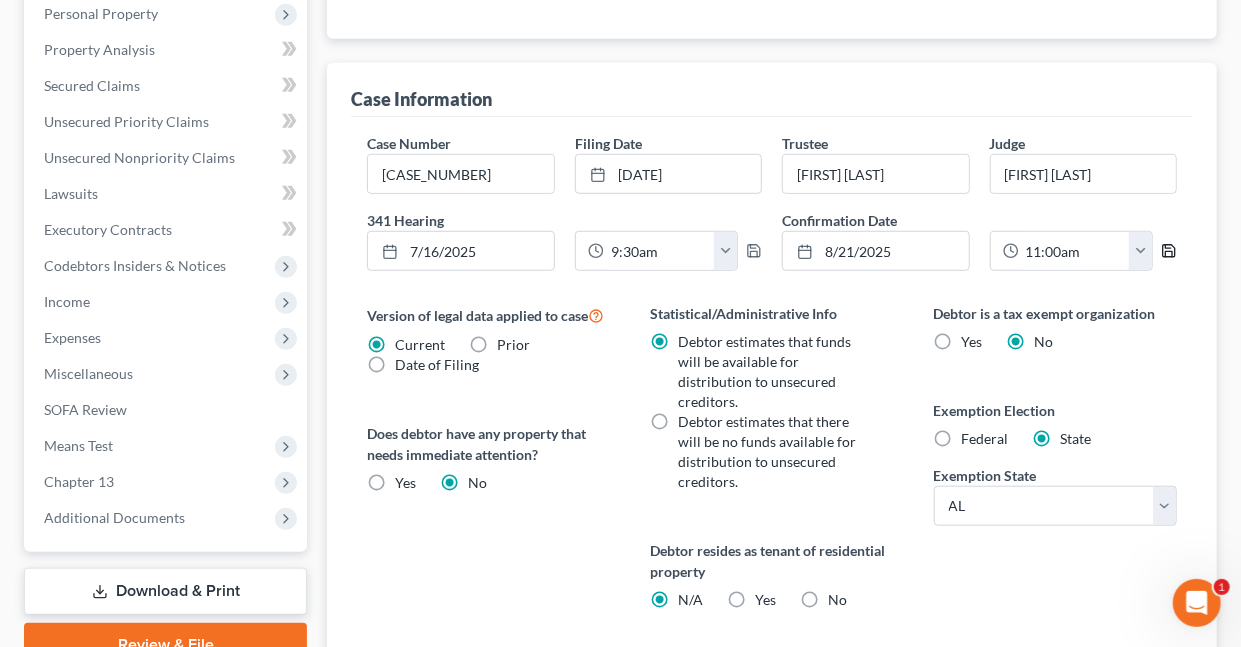 click 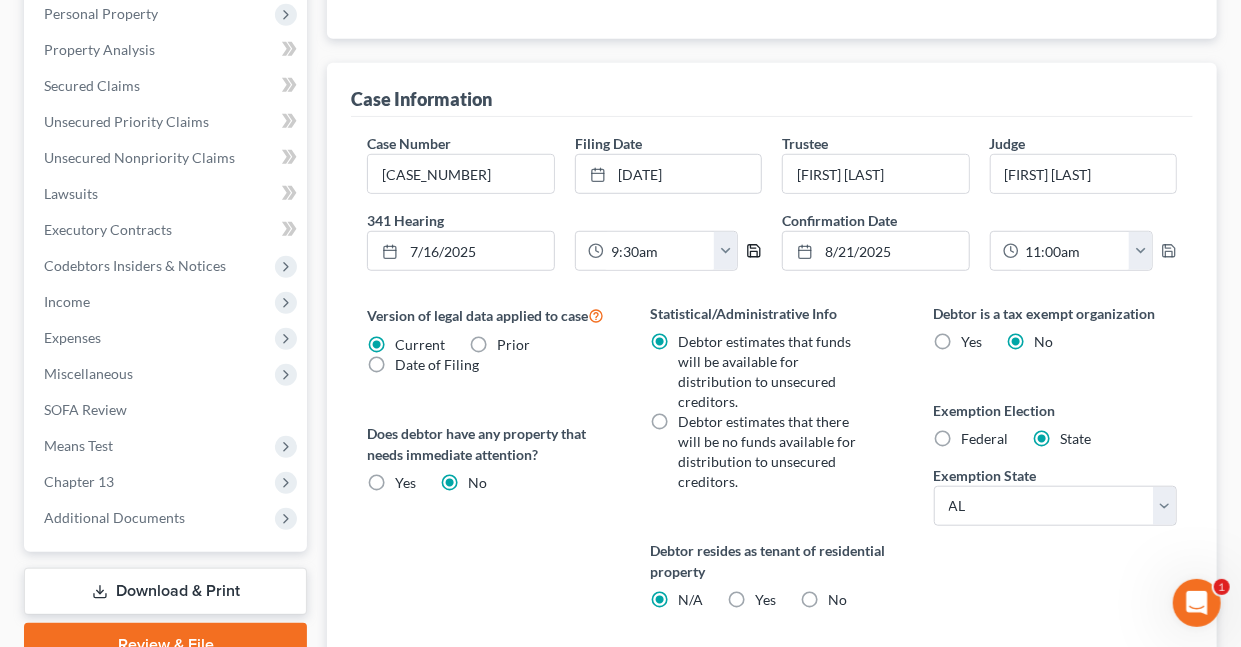 click 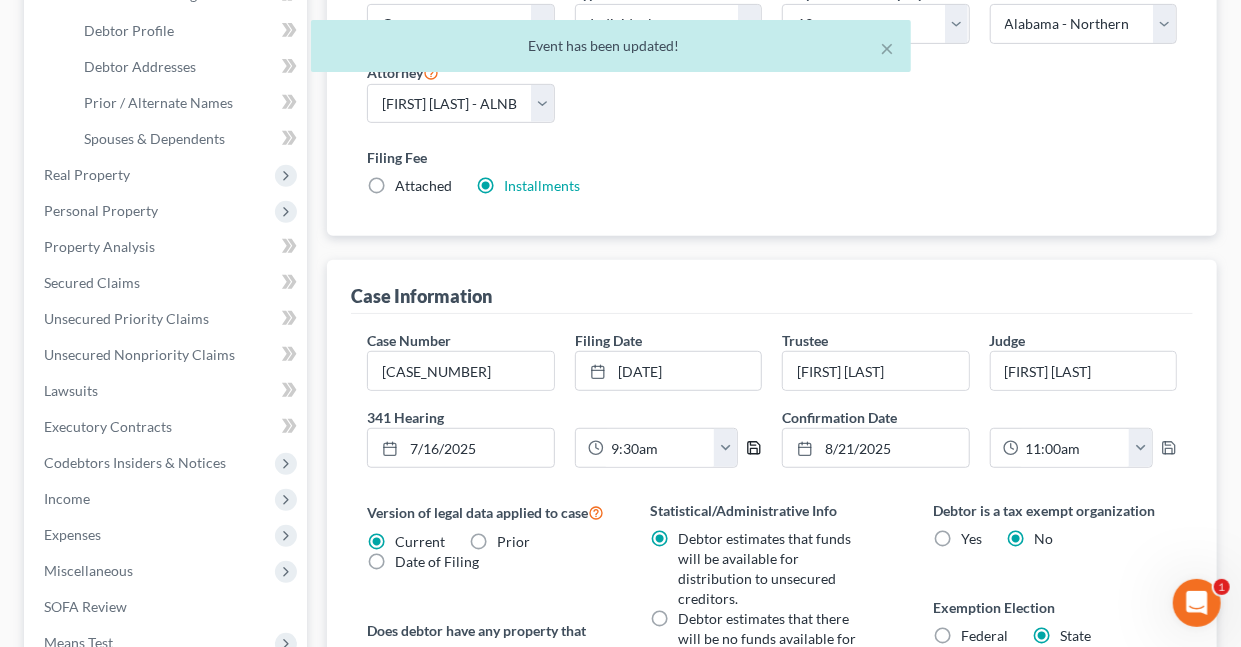 scroll, scrollTop: 0, scrollLeft: 0, axis: both 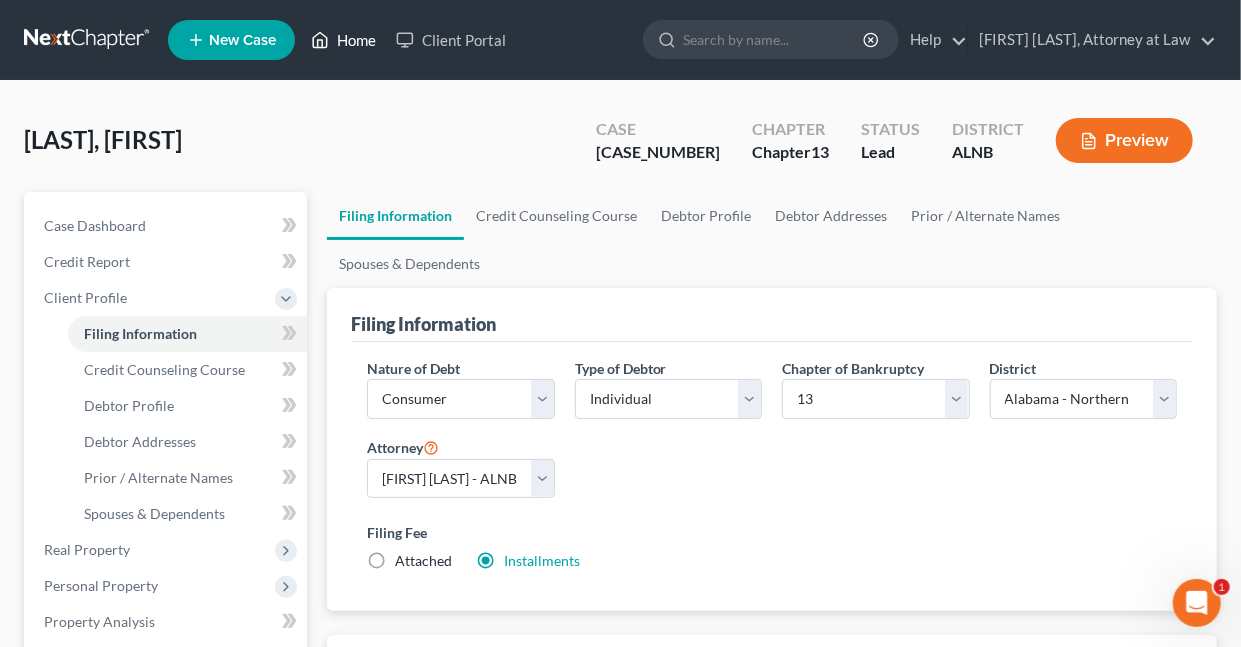 click on "Home" at bounding box center (343, 40) 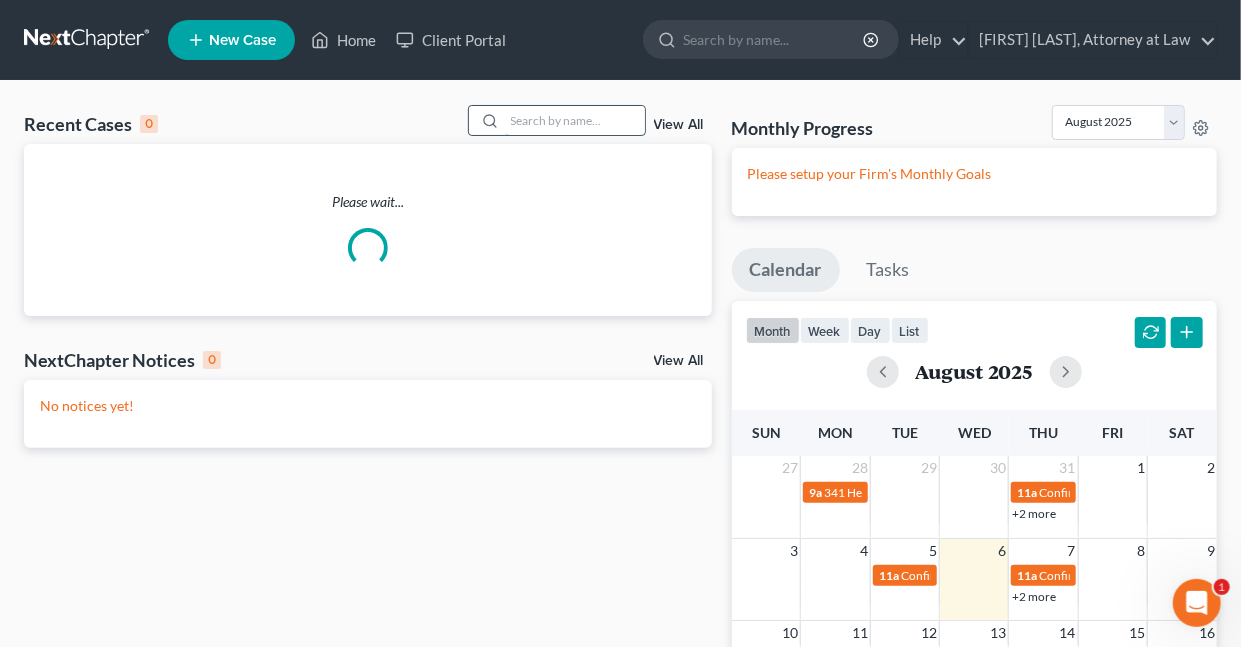 click at bounding box center [575, 120] 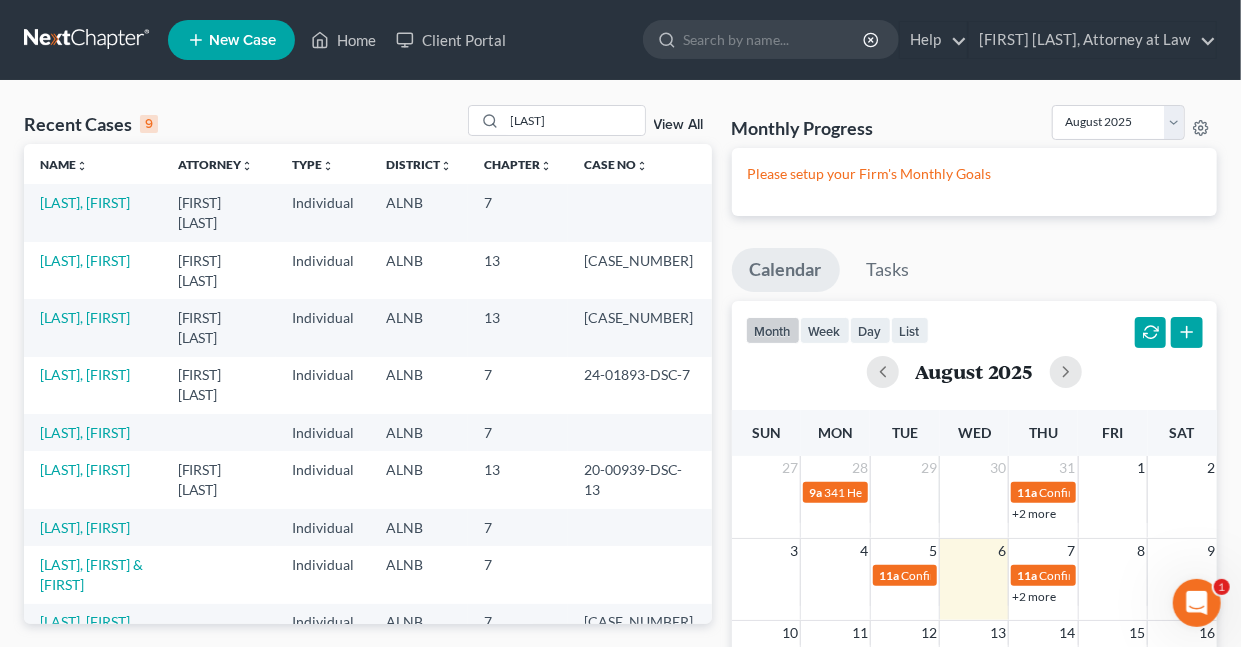 click on "[LAST], [FIRST]" at bounding box center (93, 212) 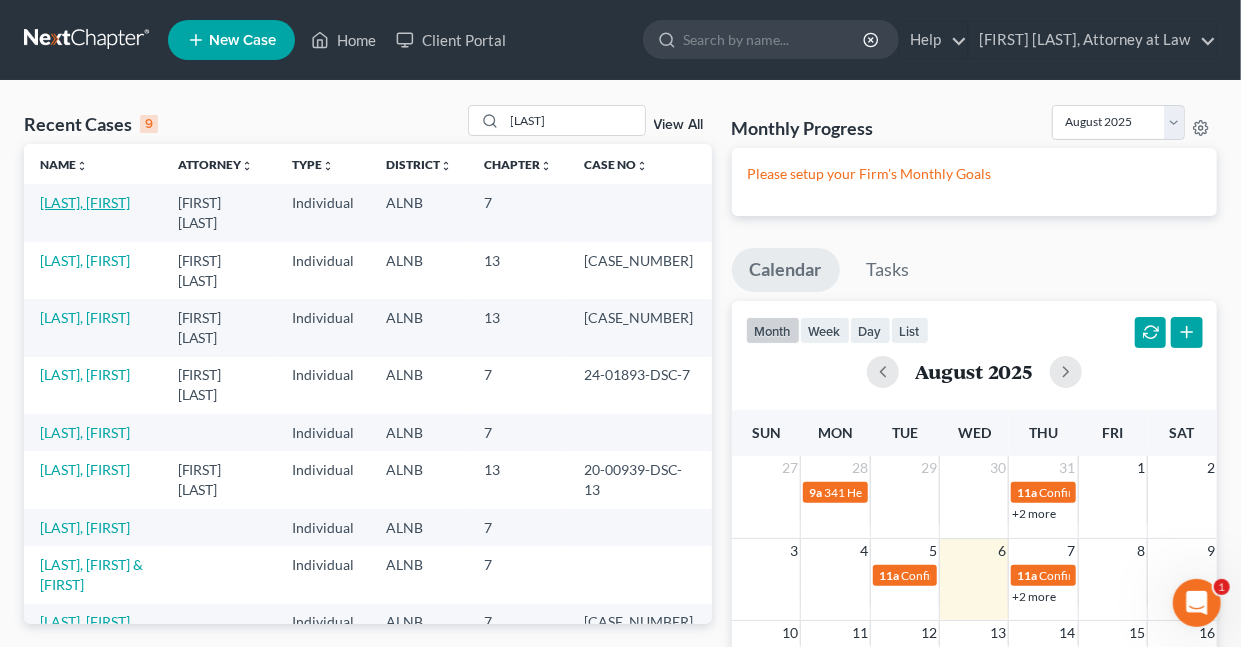 click on "[LAST], [FIRST]" at bounding box center (85, 202) 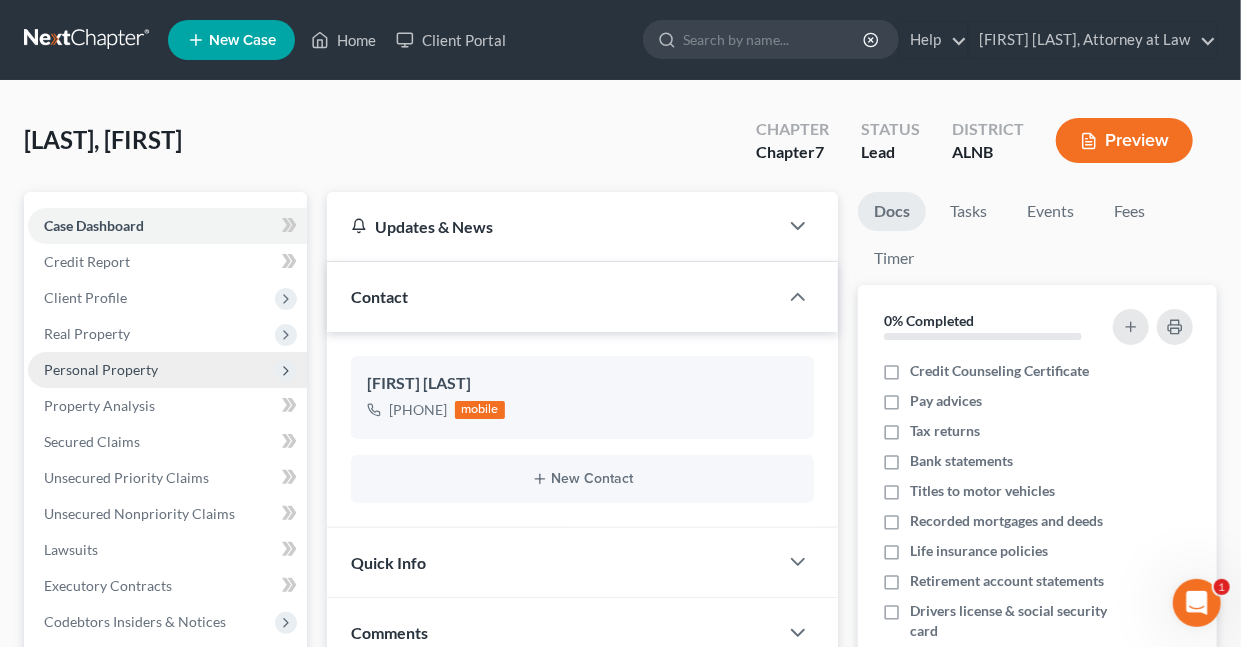 drag, startPoint x: 91, startPoint y: 302, endPoint x: 120, endPoint y: 373, distance: 76.6942 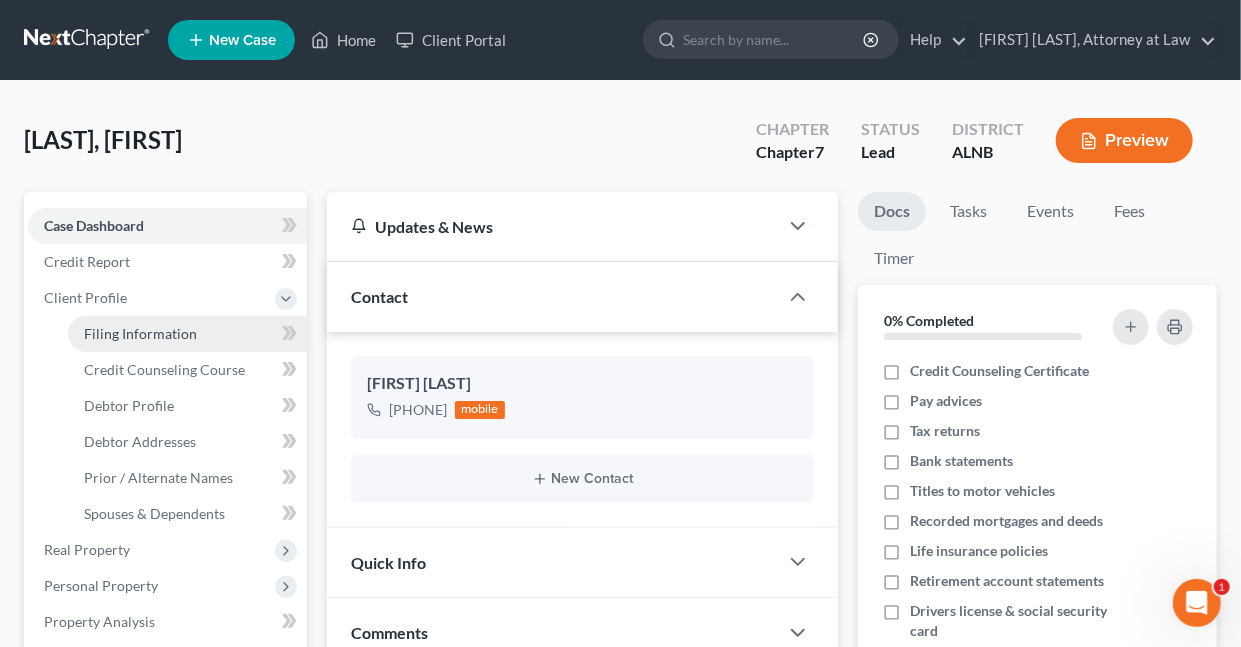 click on "Filing Information" at bounding box center (140, 333) 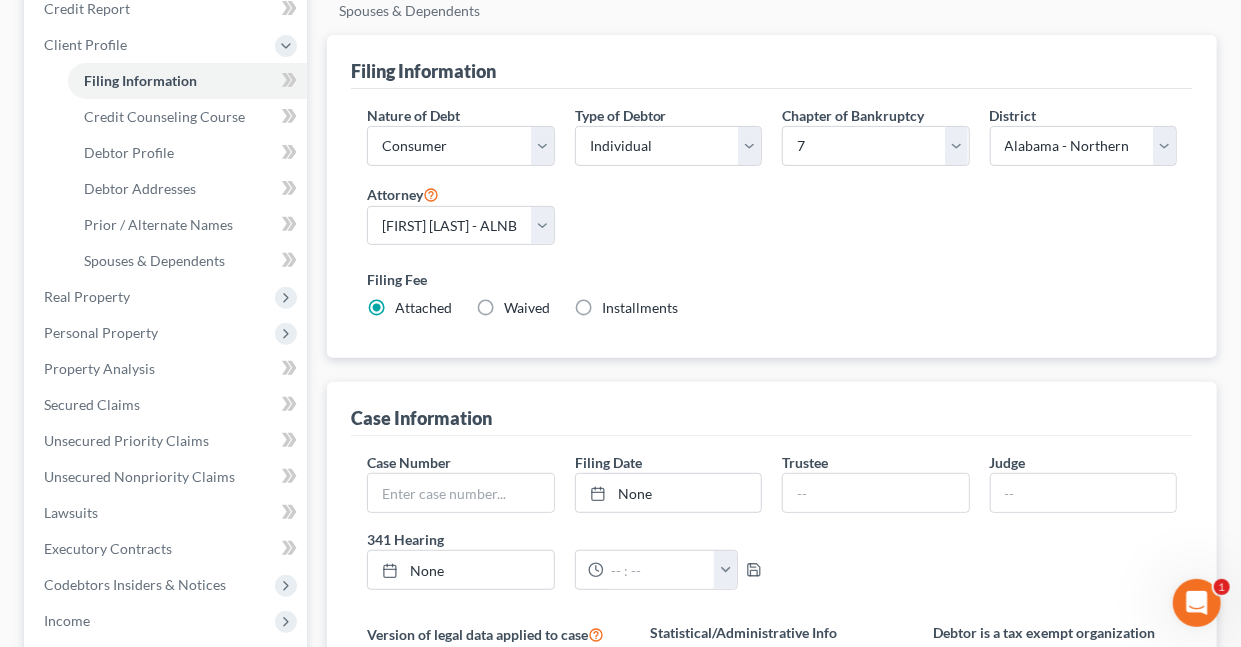 scroll, scrollTop: 311, scrollLeft: 0, axis: vertical 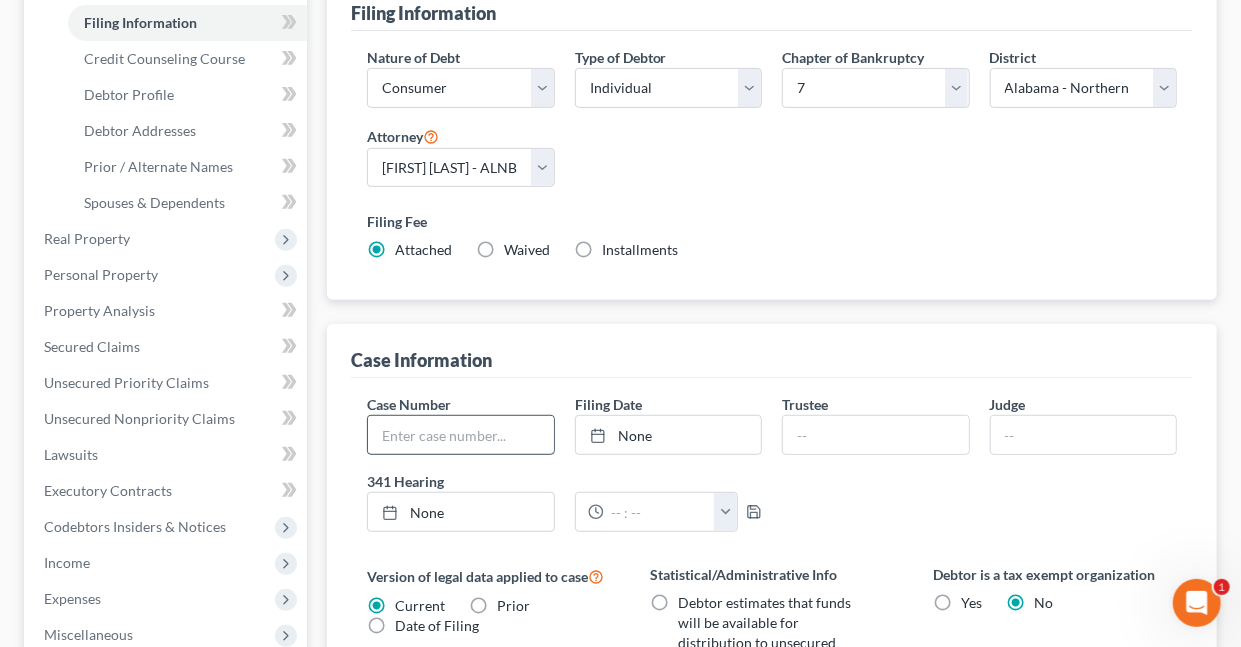 click at bounding box center (460, 435) 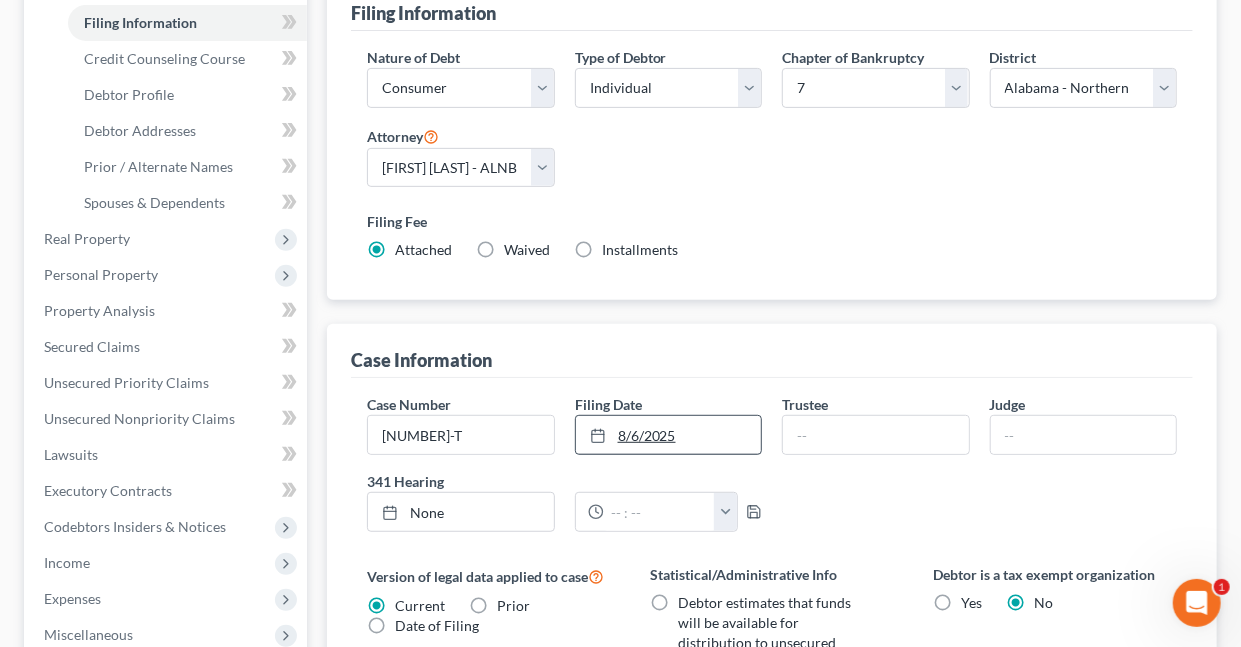 click on "8/6/2025" at bounding box center [668, 435] 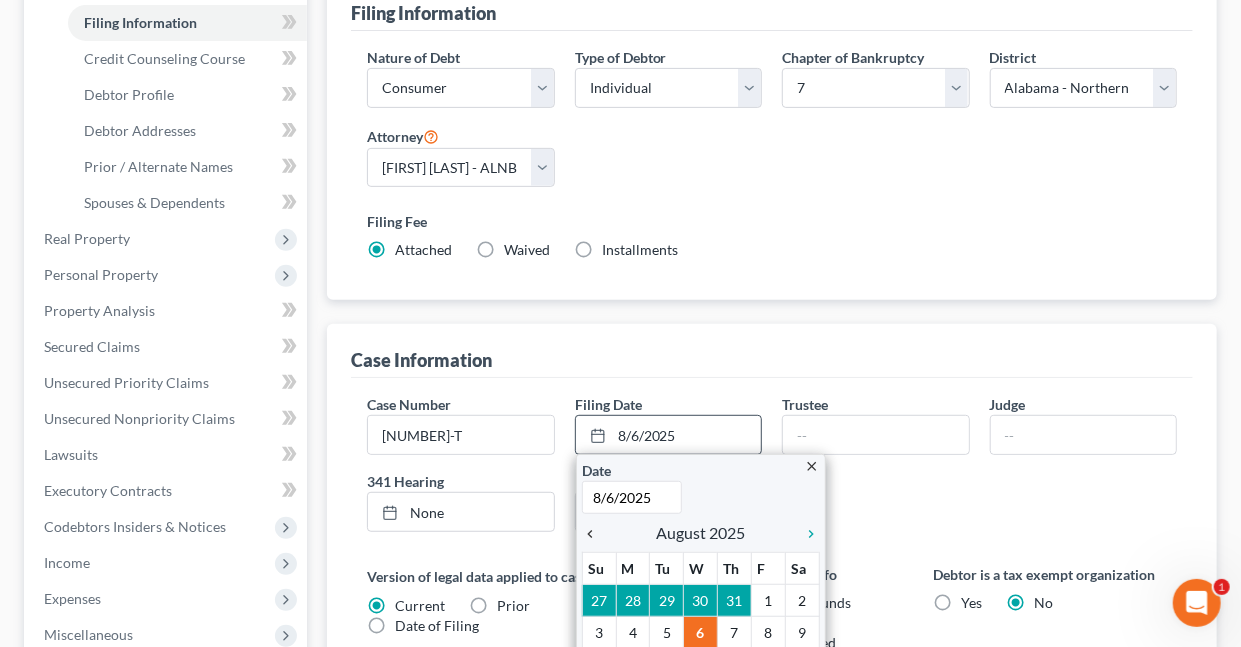 click on "chevron_left" at bounding box center (595, 534) 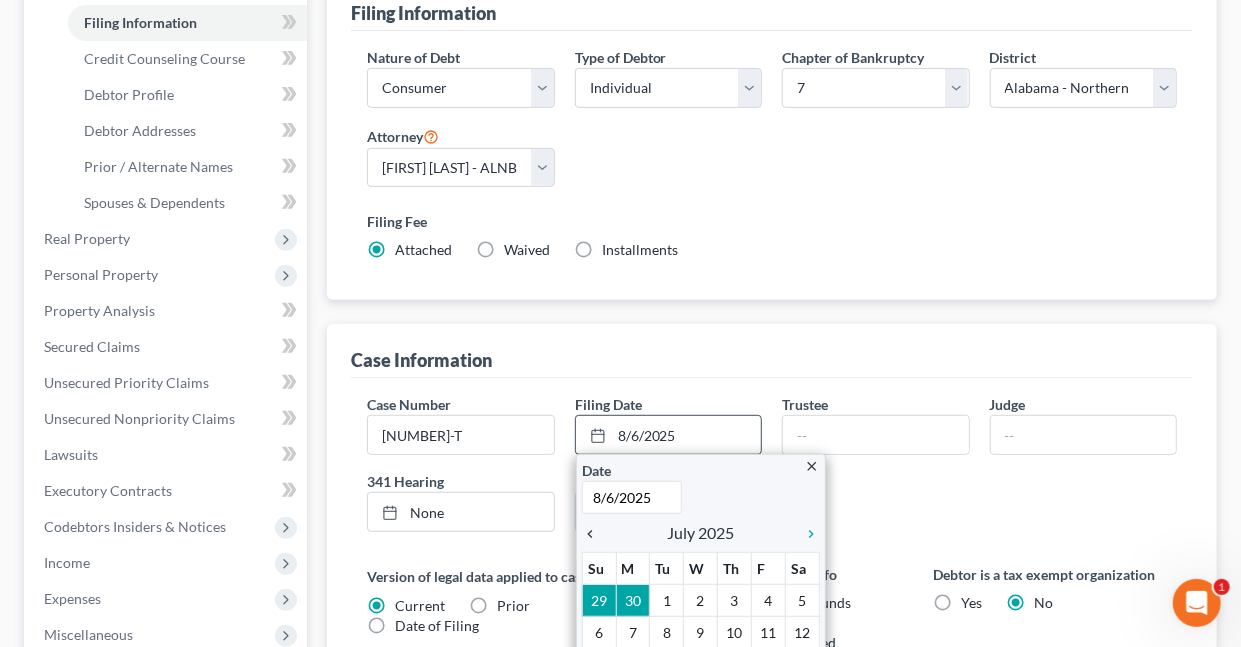 click on "chevron_left" at bounding box center [595, 534] 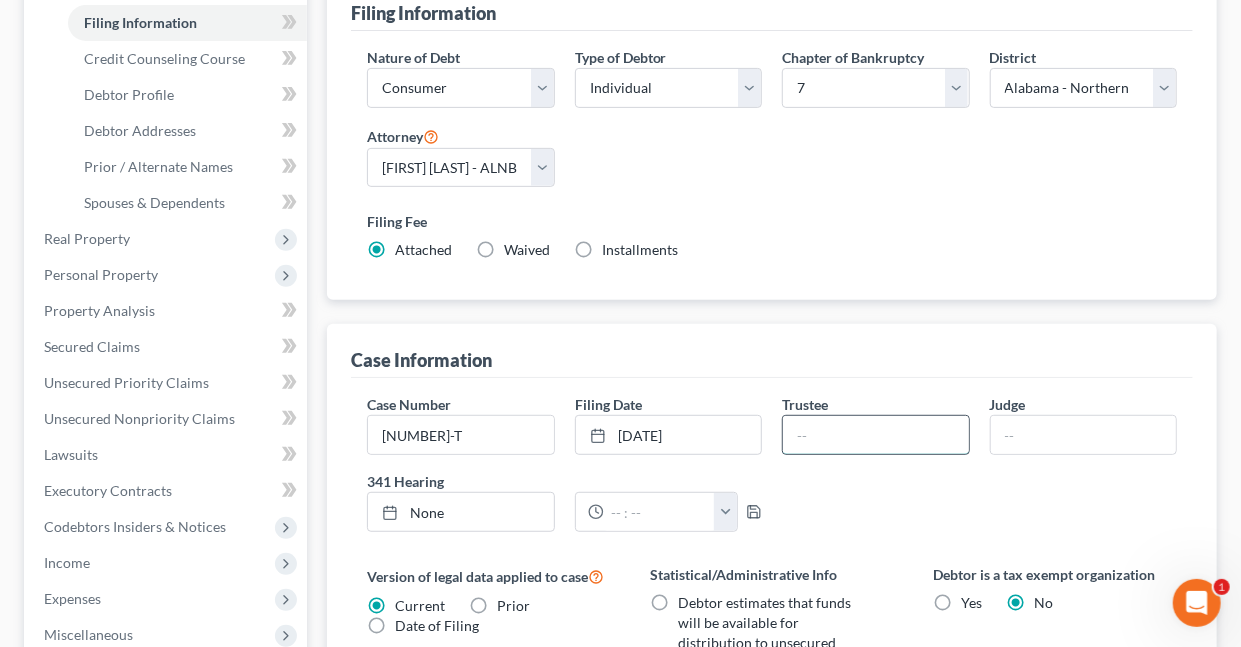 click at bounding box center [875, 435] 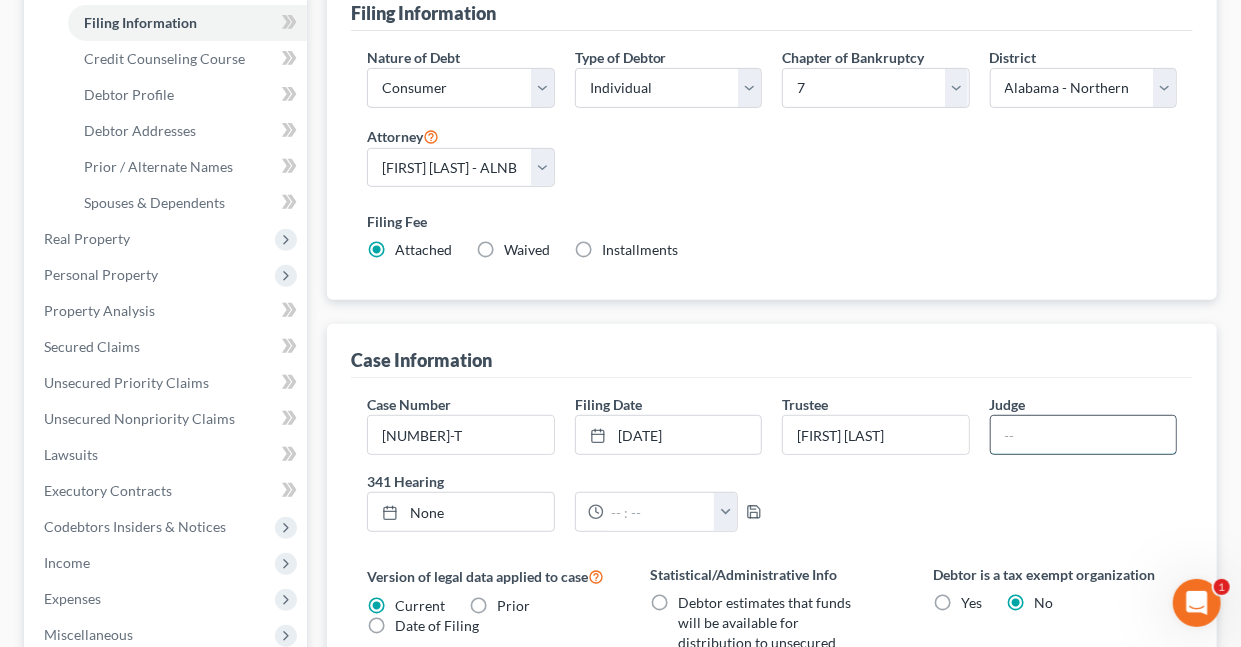drag, startPoint x: 1053, startPoint y: 427, endPoint x: 1048, endPoint y: 440, distance: 13.928389 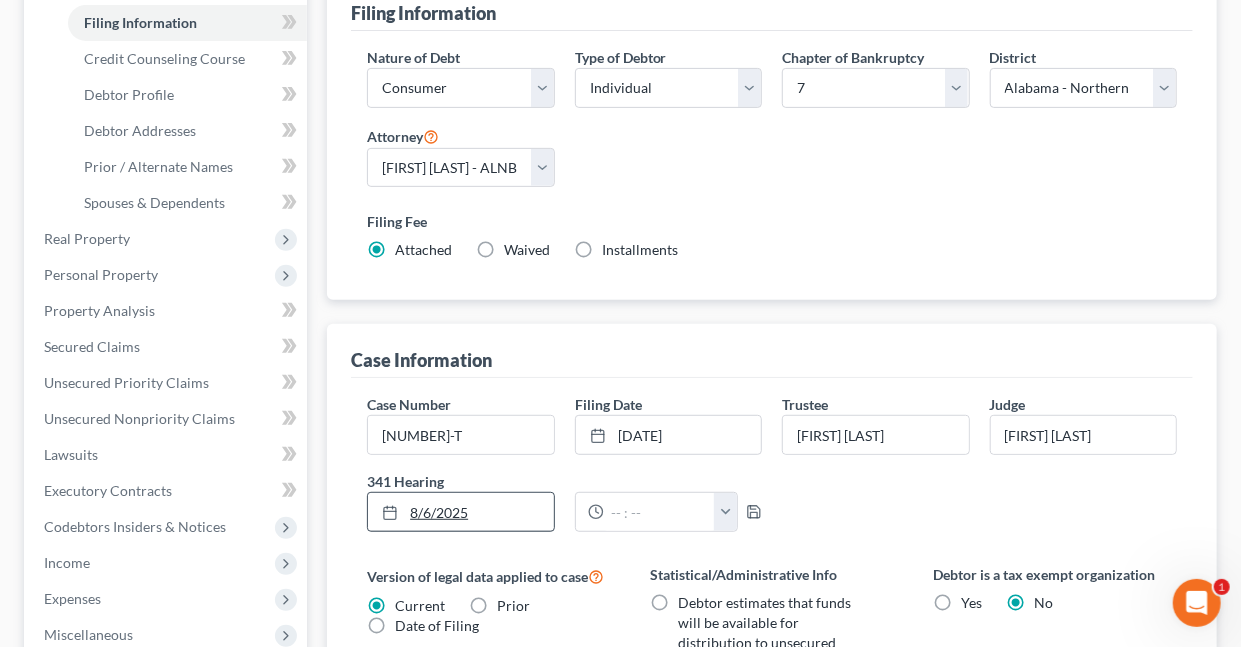 click on "8/6/2025" at bounding box center (460, 512) 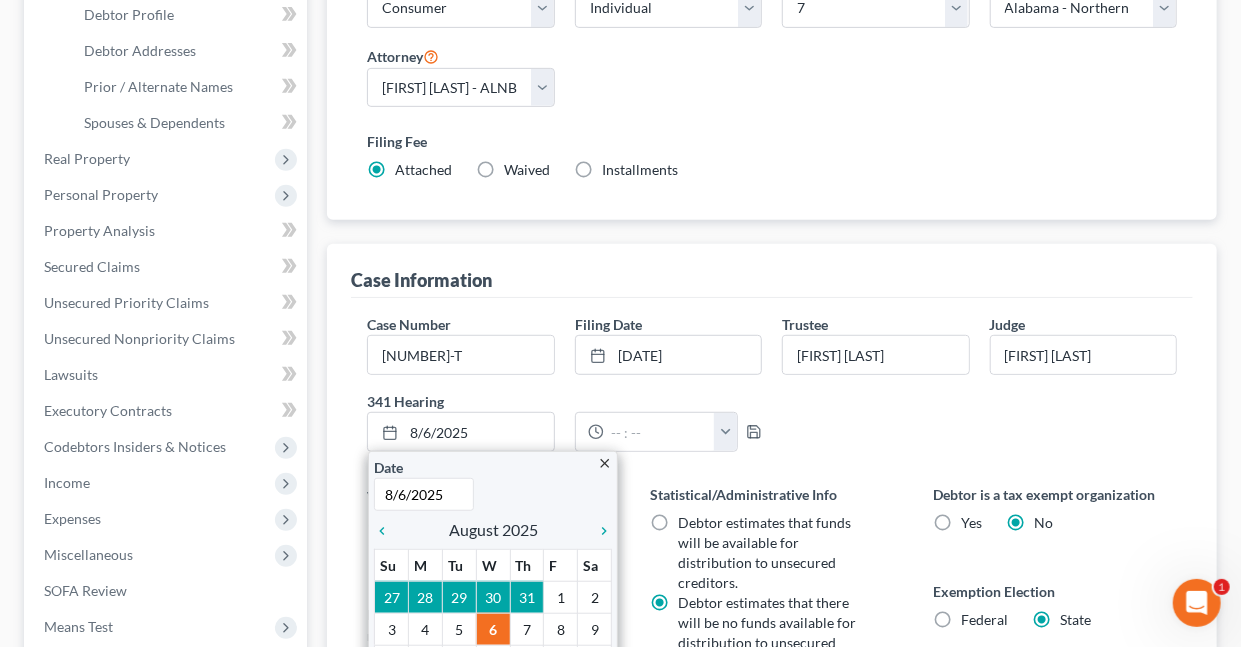 scroll, scrollTop: 412, scrollLeft: 0, axis: vertical 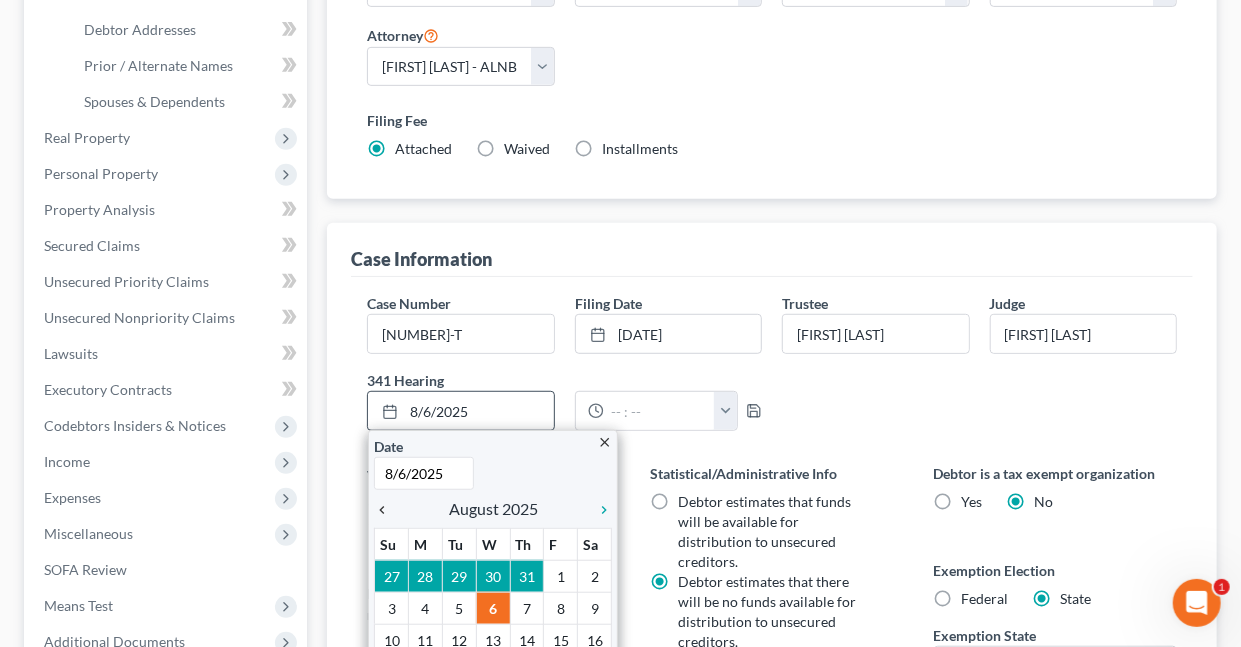 click on "chevron_left" at bounding box center [387, 510] 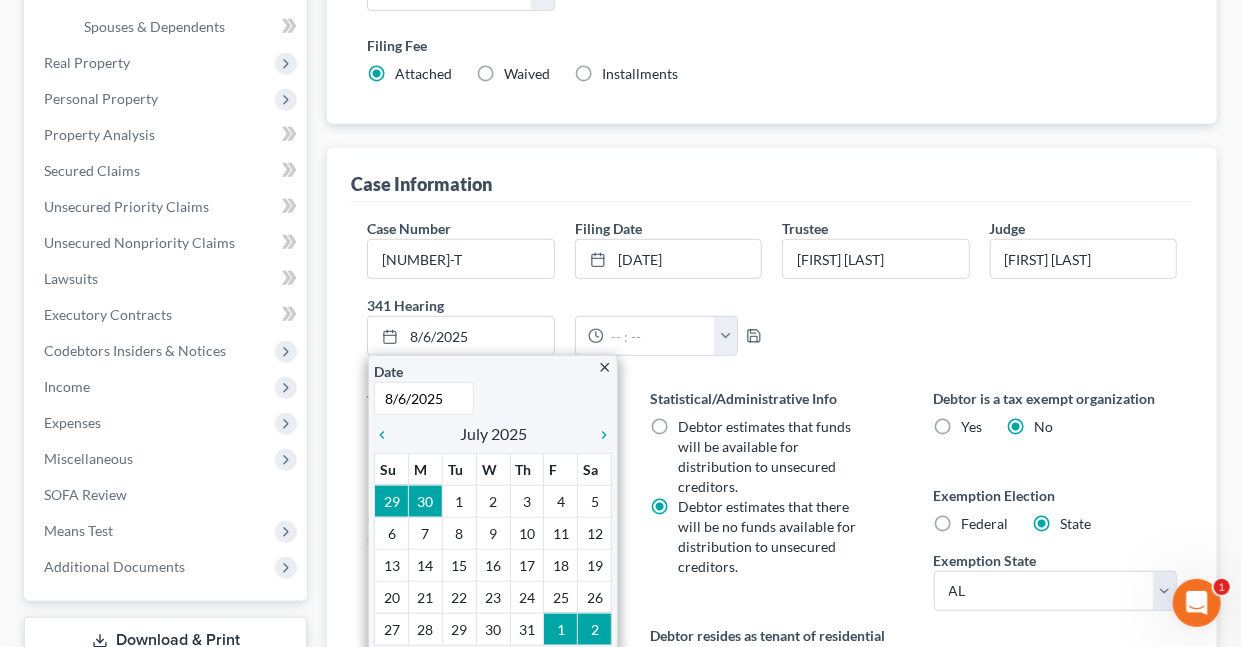 scroll, scrollTop: 524, scrollLeft: 0, axis: vertical 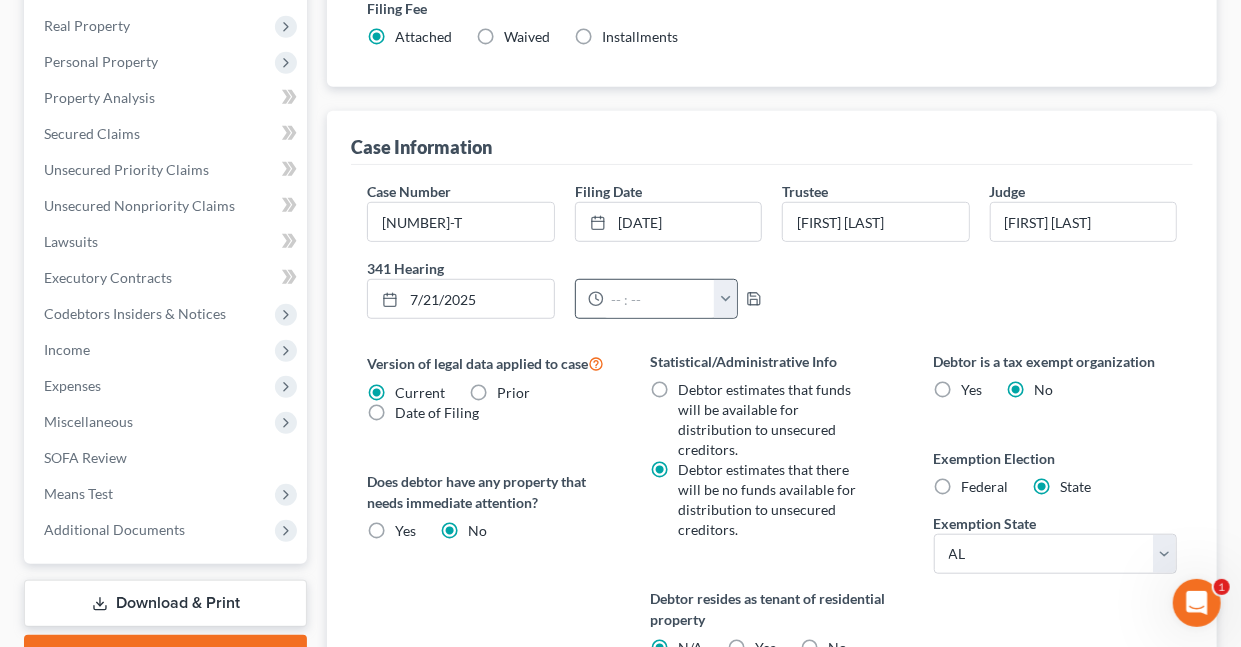 click at bounding box center (725, 299) 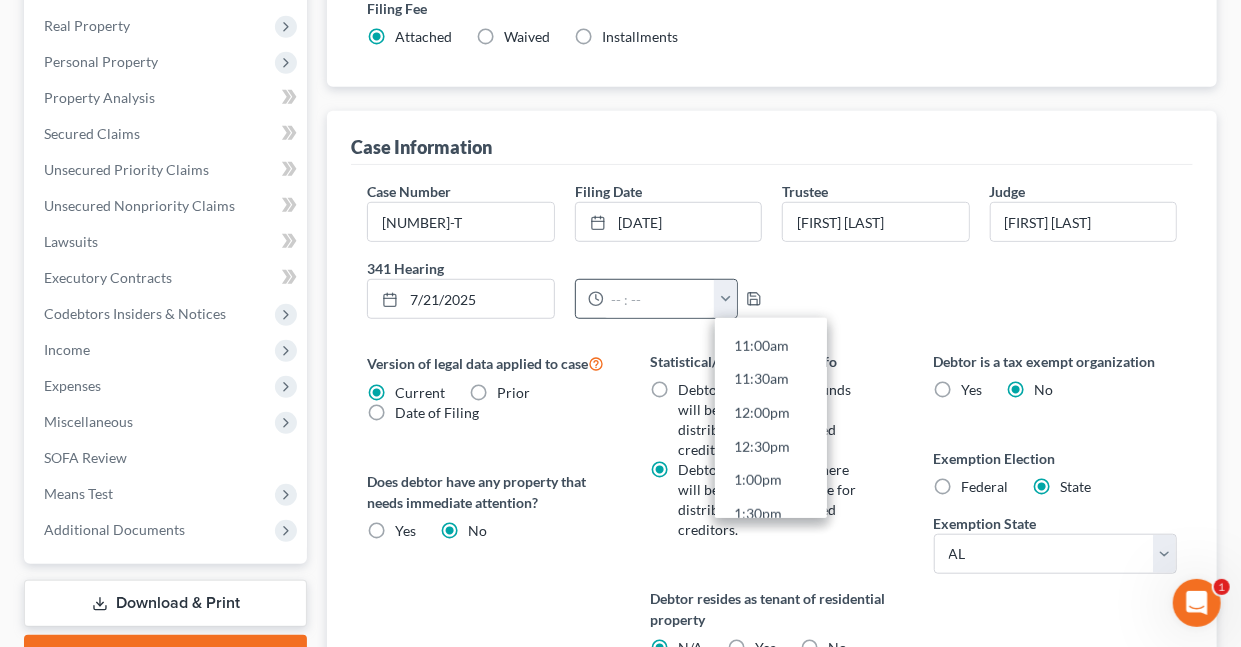 scroll, scrollTop: 776, scrollLeft: 0, axis: vertical 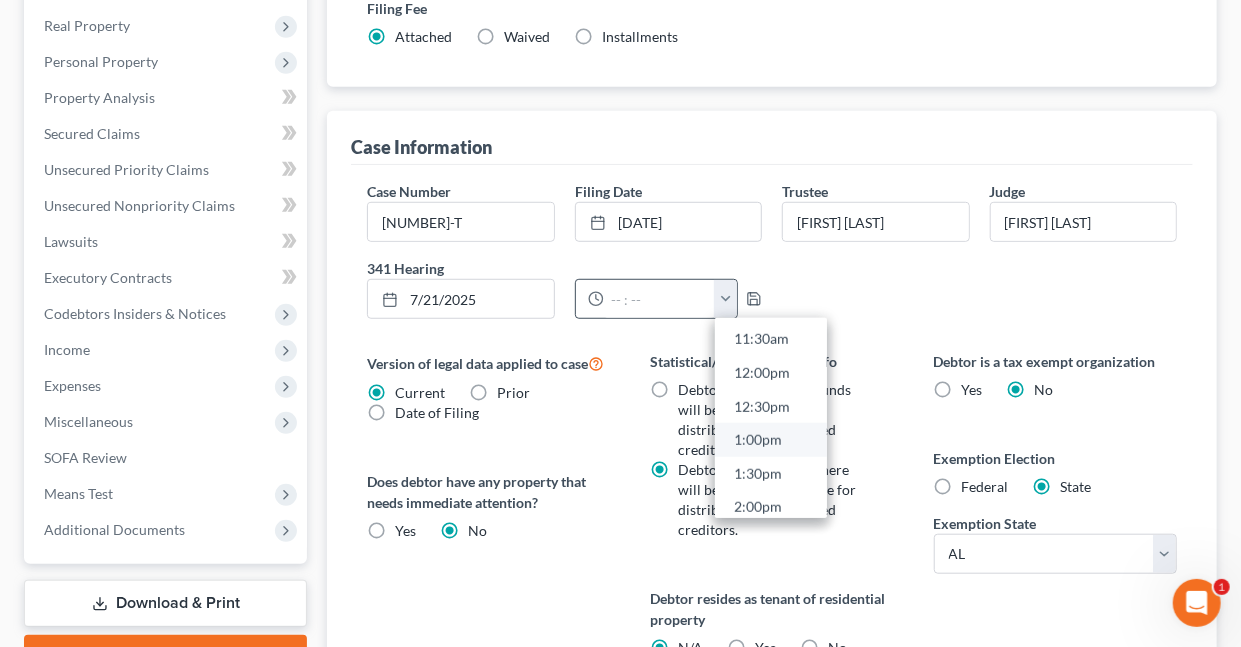 click on "1:00pm" at bounding box center [771, 441] 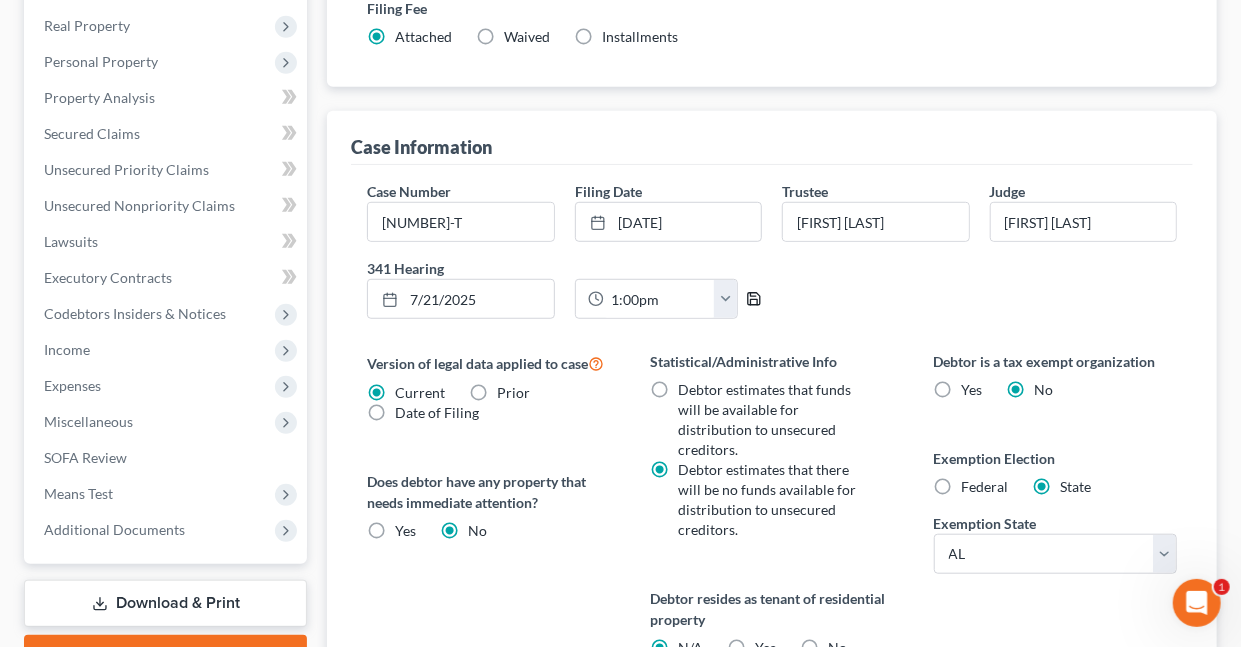 click 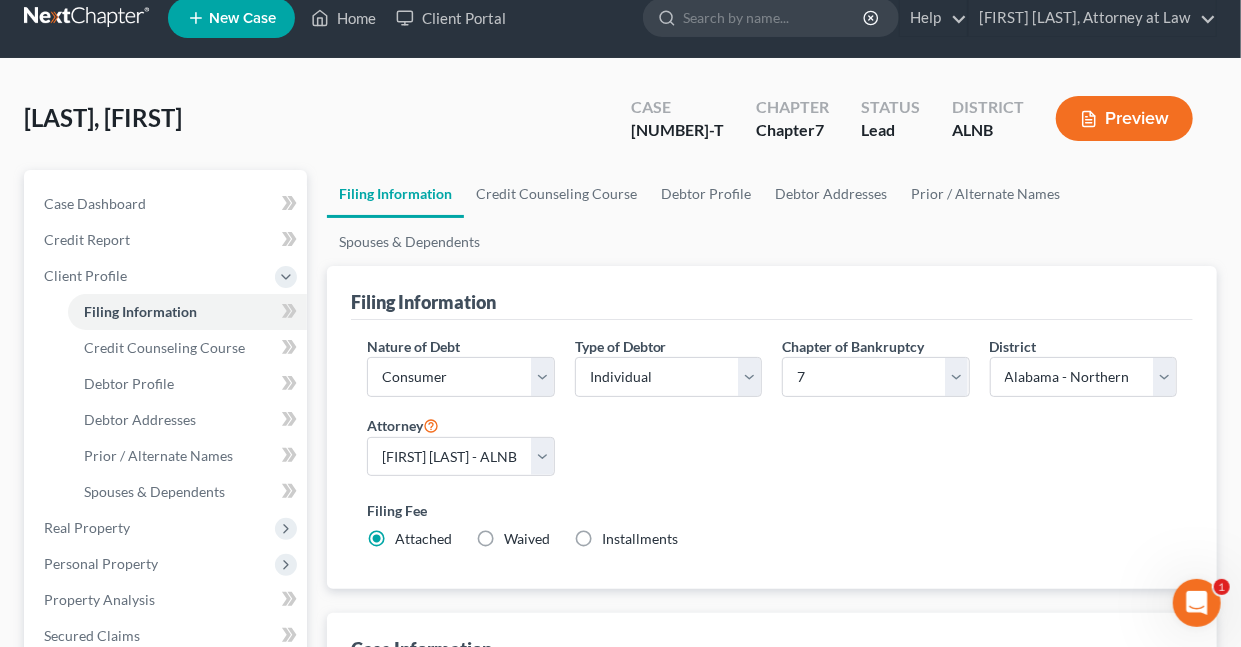 scroll, scrollTop: 0, scrollLeft: 0, axis: both 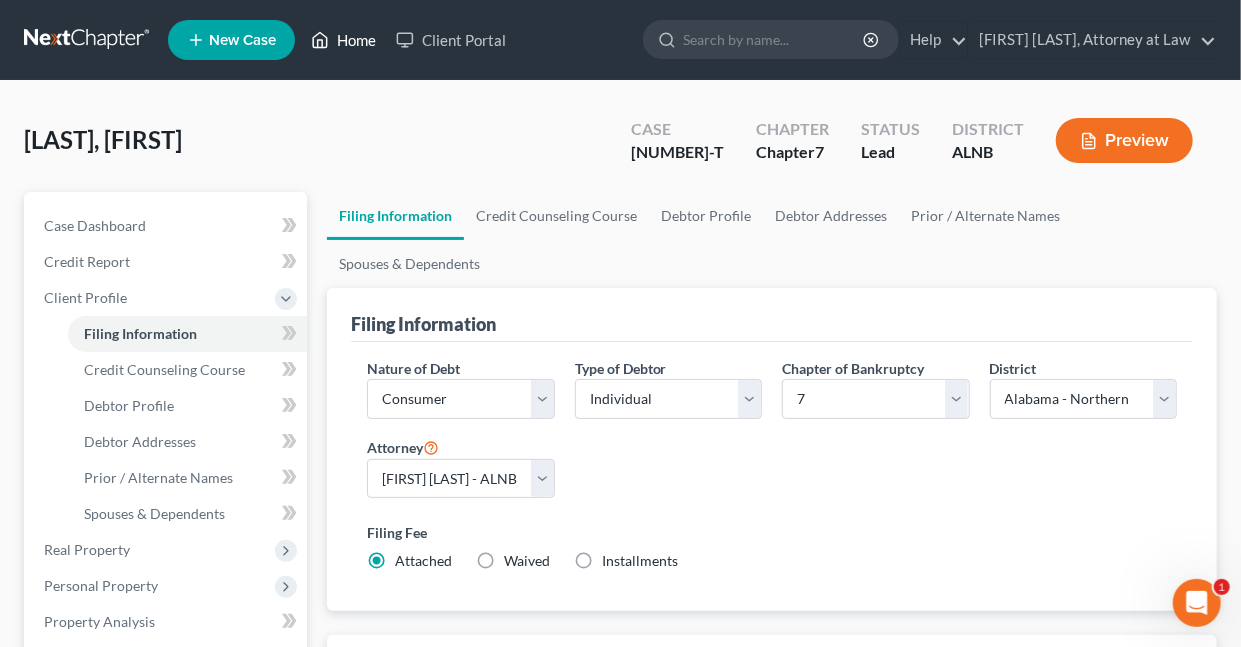 click on "Home" at bounding box center [343, 40] 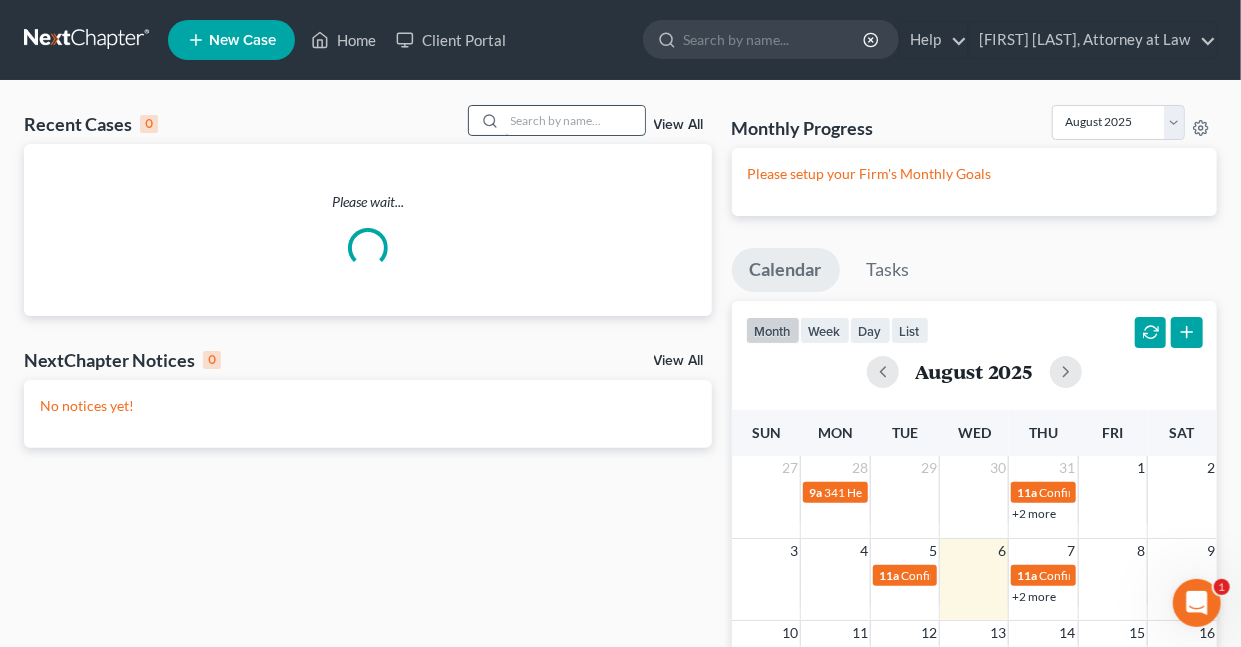 click at bounding box center [575, 120] 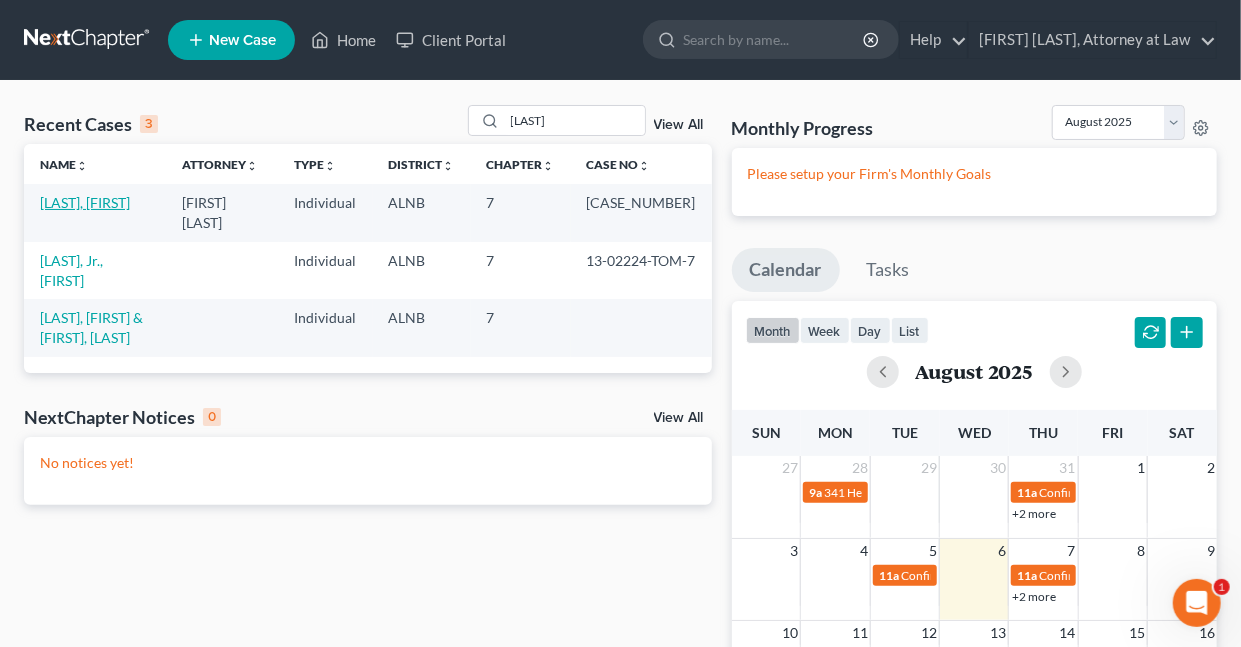 click on "[LAST], [FIRST]" at bounding box center [85, 202] 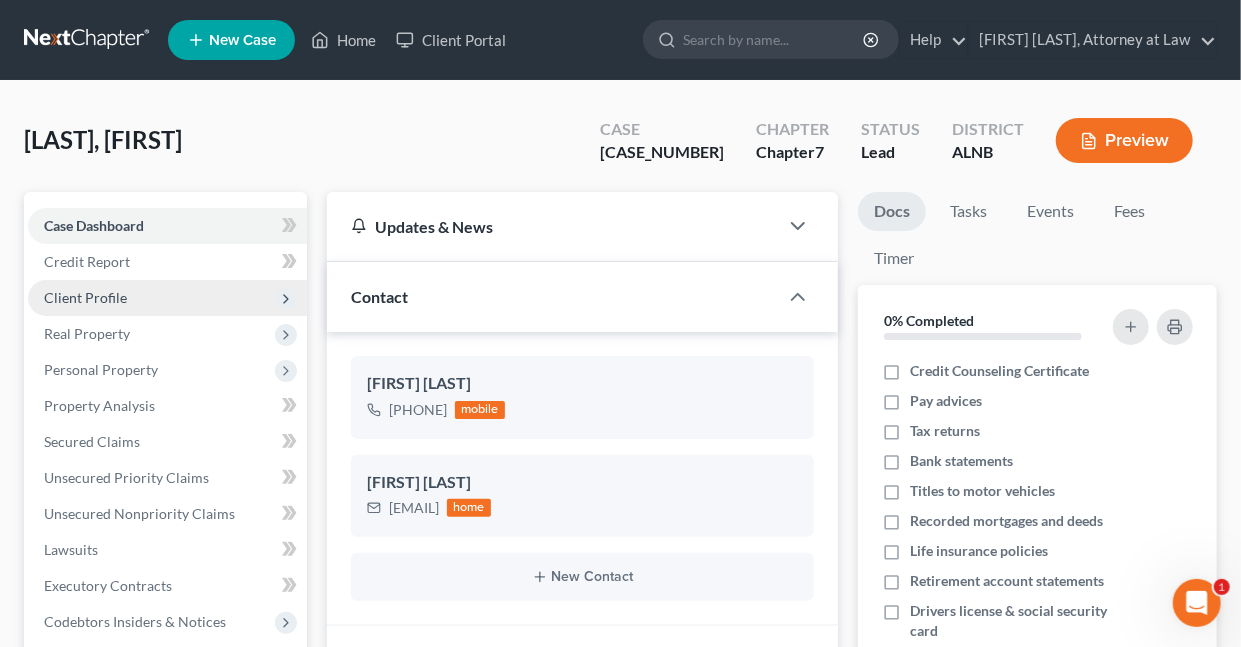click on "Client Profile" at bounding box center [85, 297] 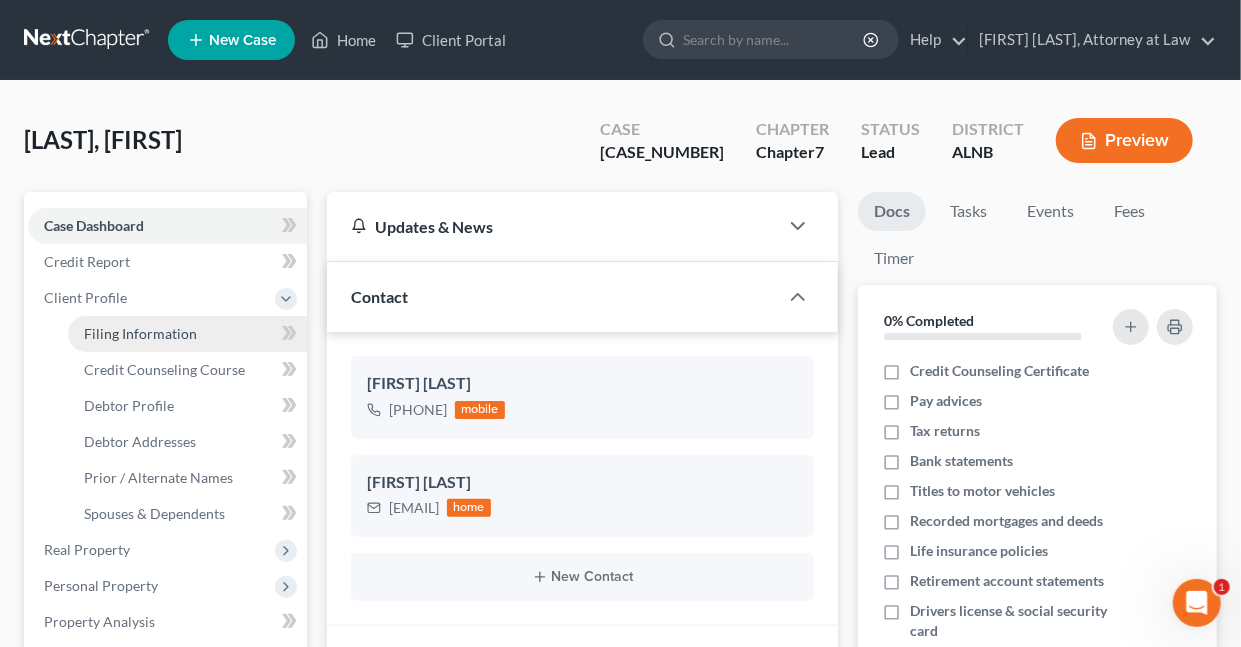 click on "Filing Information" at bounding box center (140, 333) 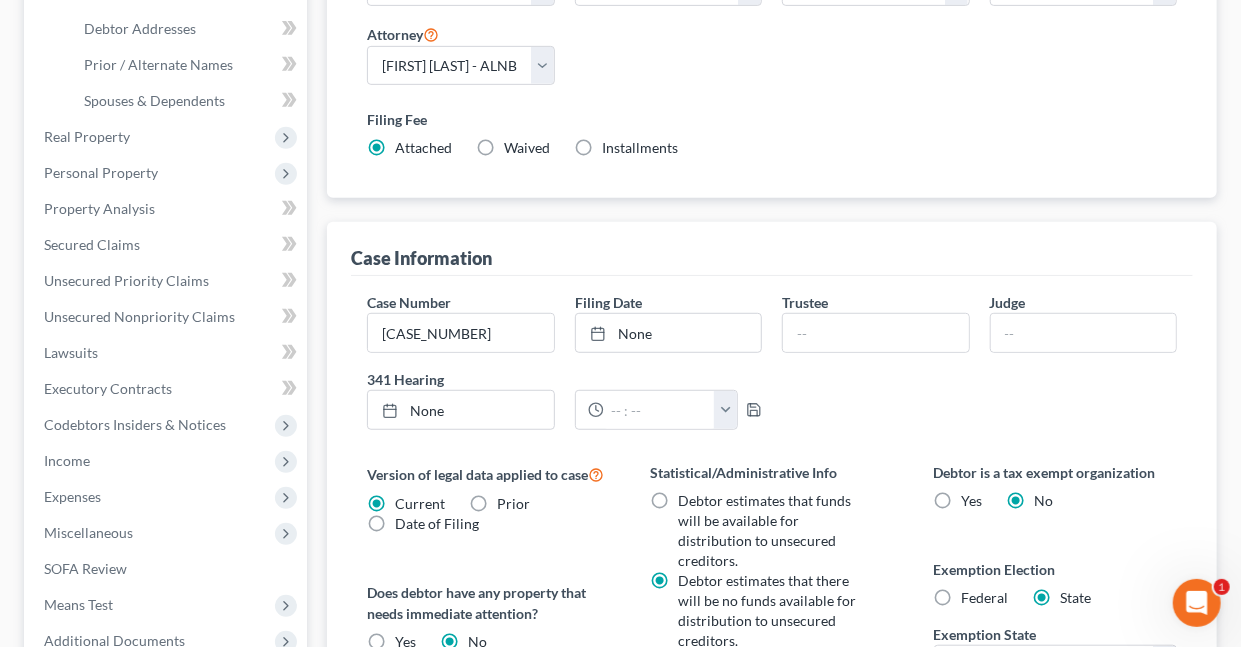scroll, scrollTop: 424, scrollLeft: 0, axis: vertical 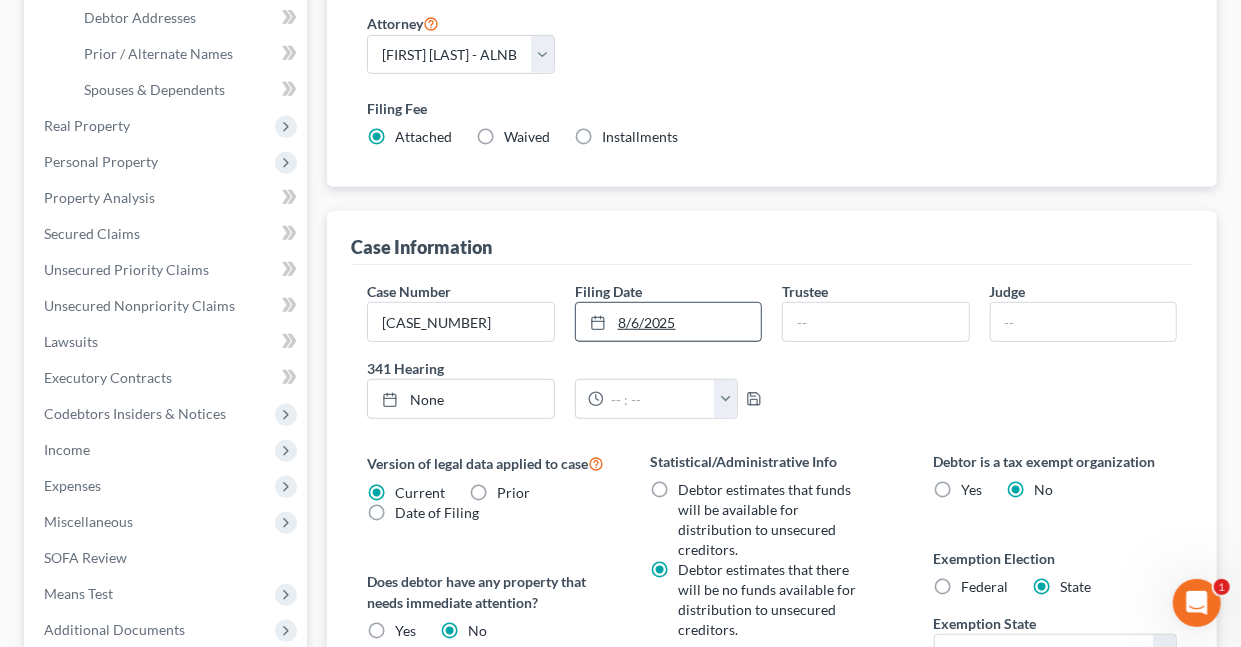 click on "8/6/2025" at bounding box center (668, 322) 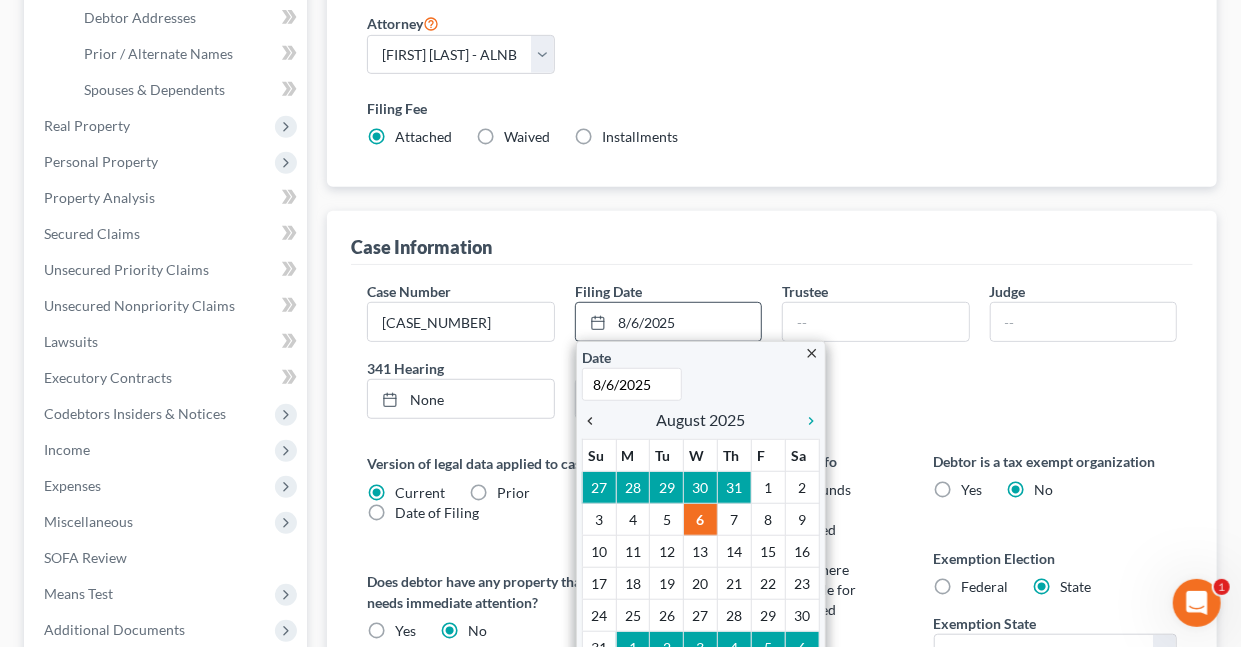 click on "chevron_left" at bounding box center (595, 421) 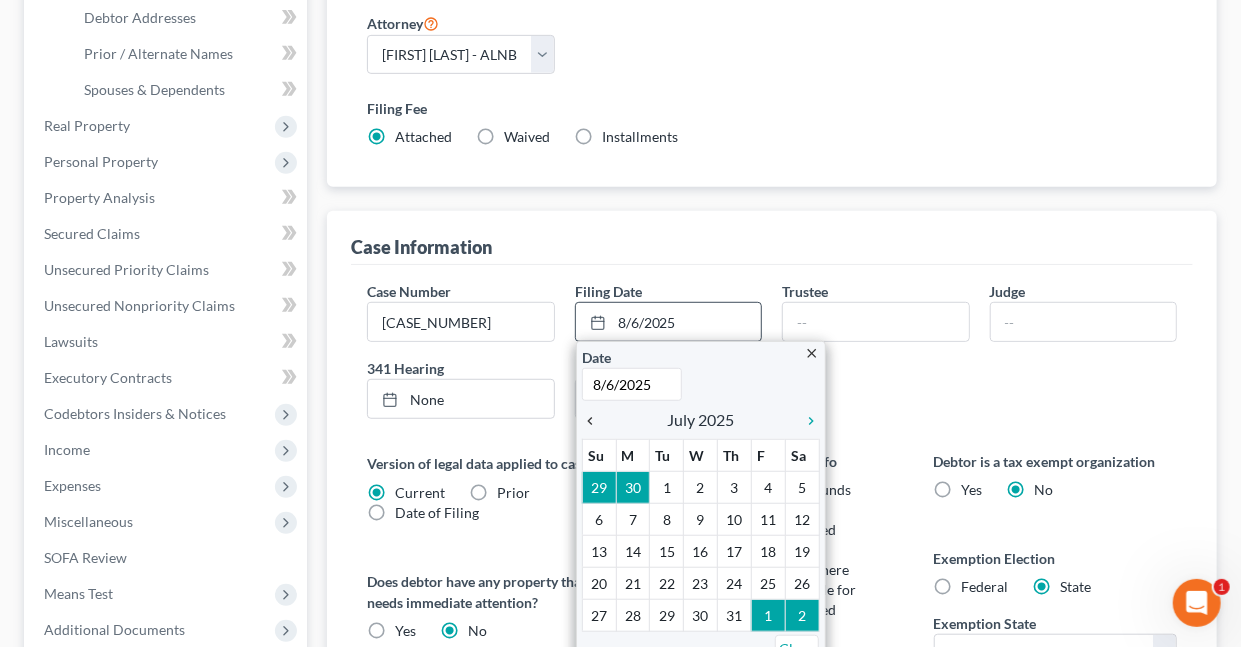 click on "chevron_left" at bounding box center [595, 421] 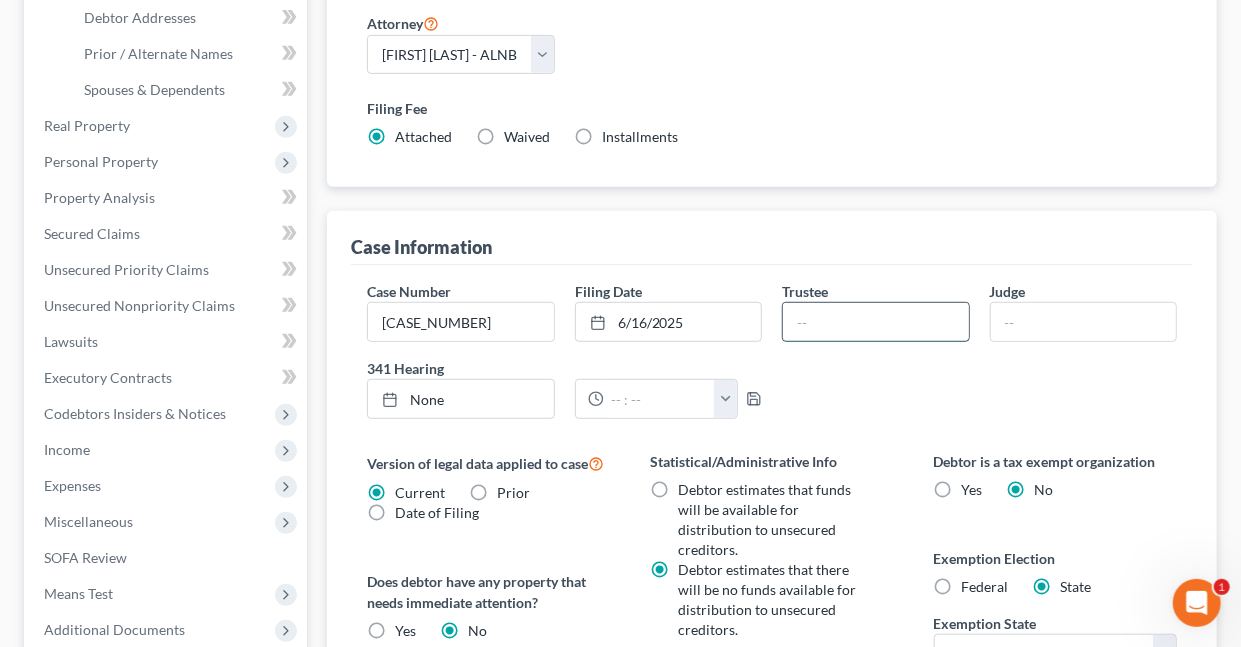 click at bounding box center [875, 322] 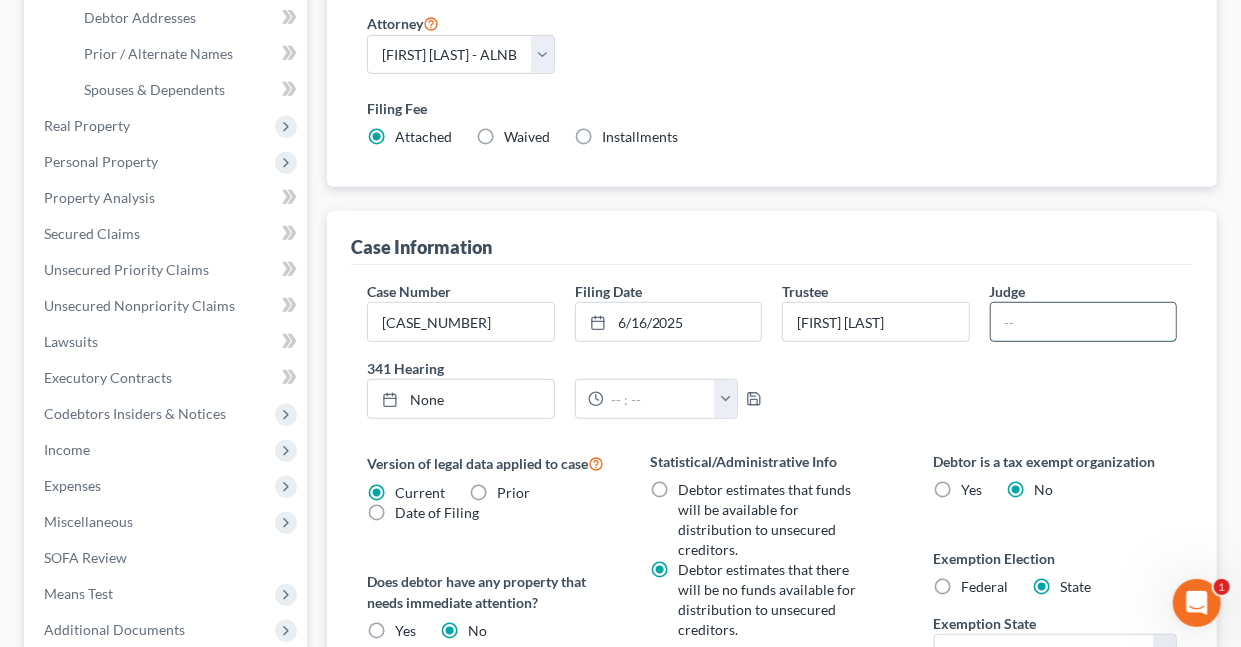 click at bounding box center (1083, 322) 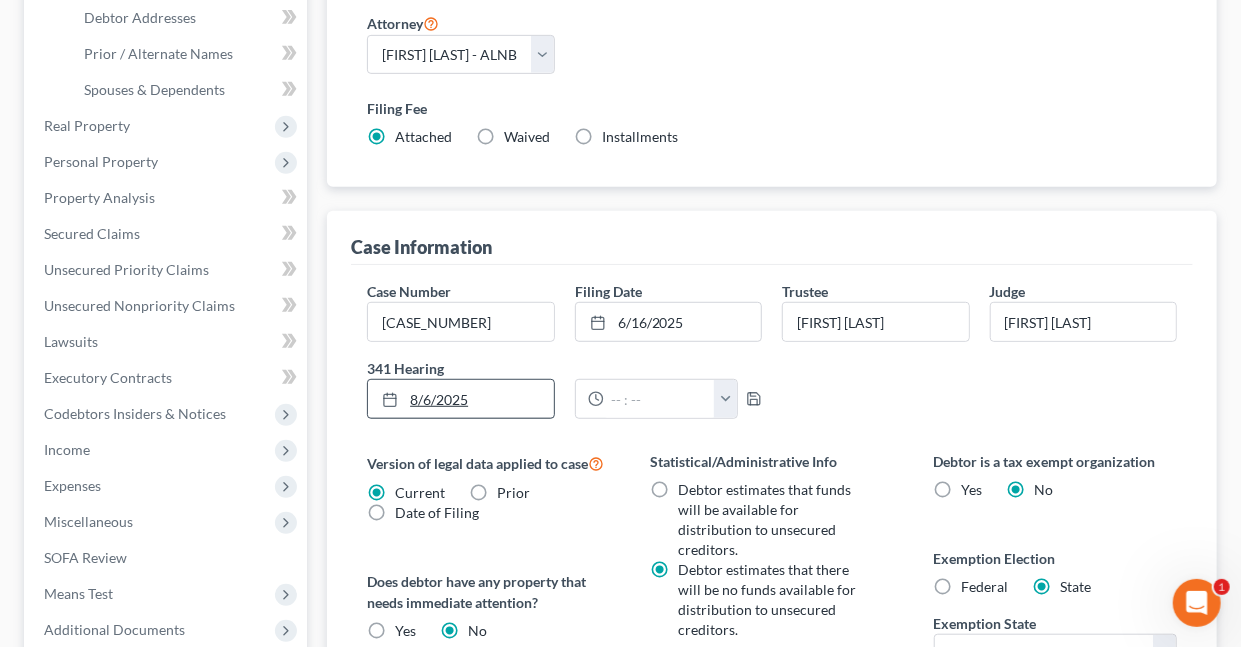 click on "8/6/2025" at bounding box center (460, 399) 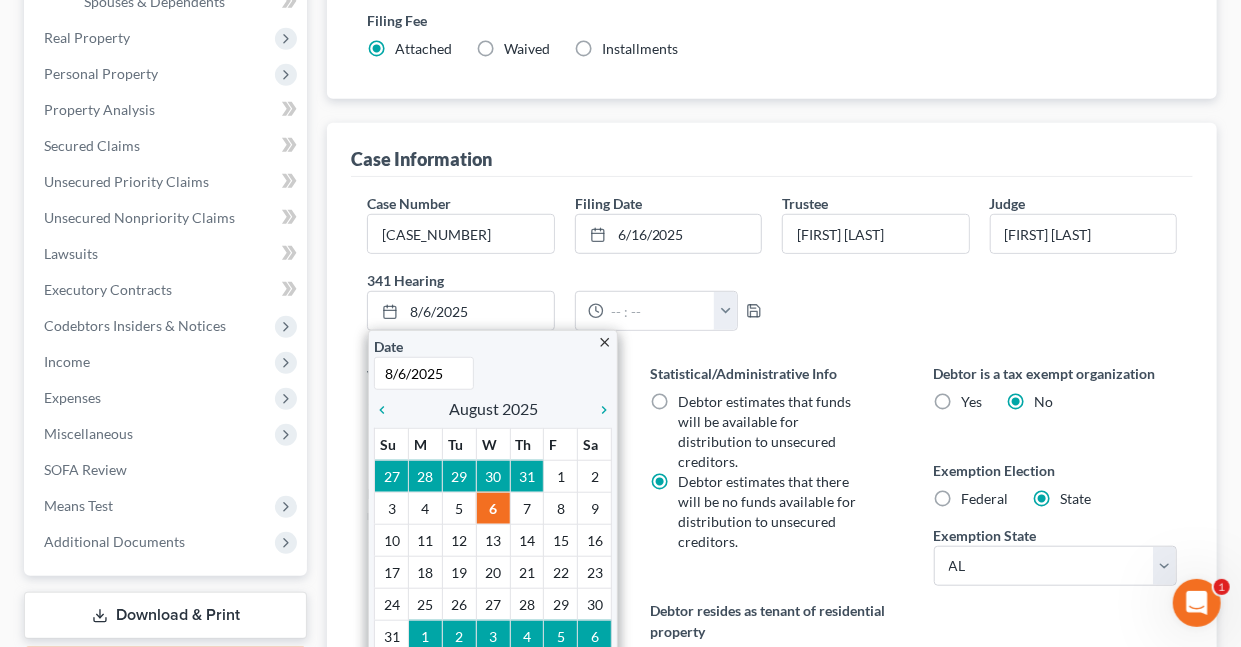 scroll, scrollTop: 516, scrollLeft: 0, axis: vertical 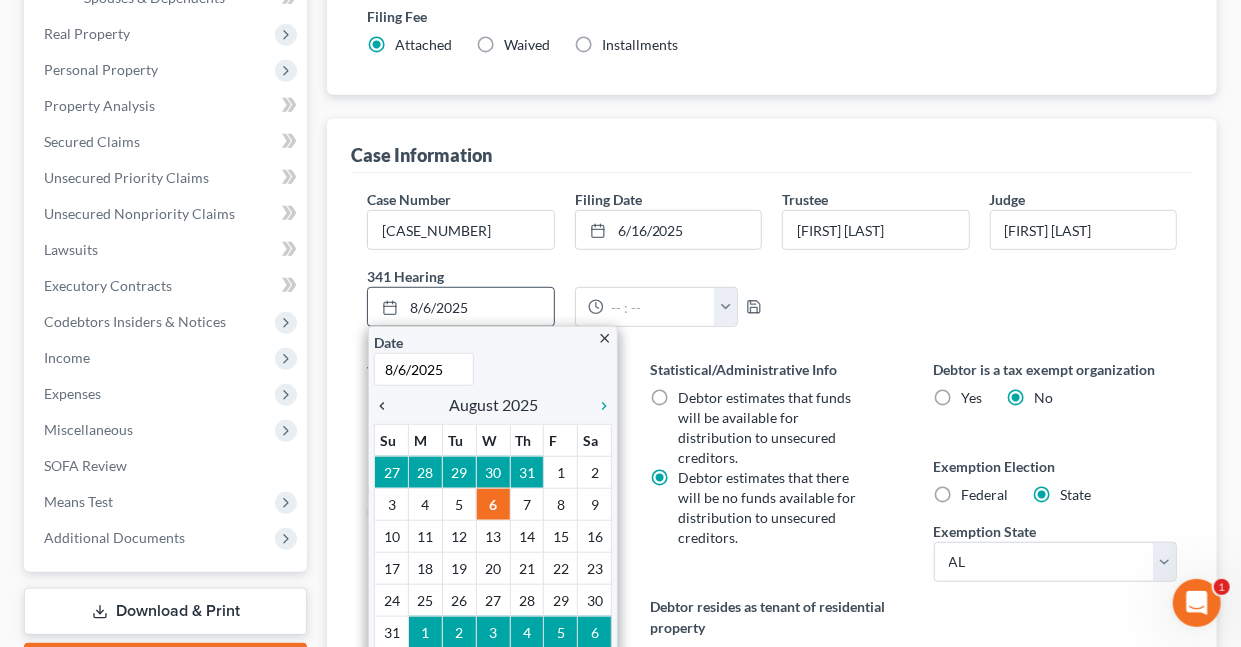 click on "chevron_left" at bounding box center [387, 406] 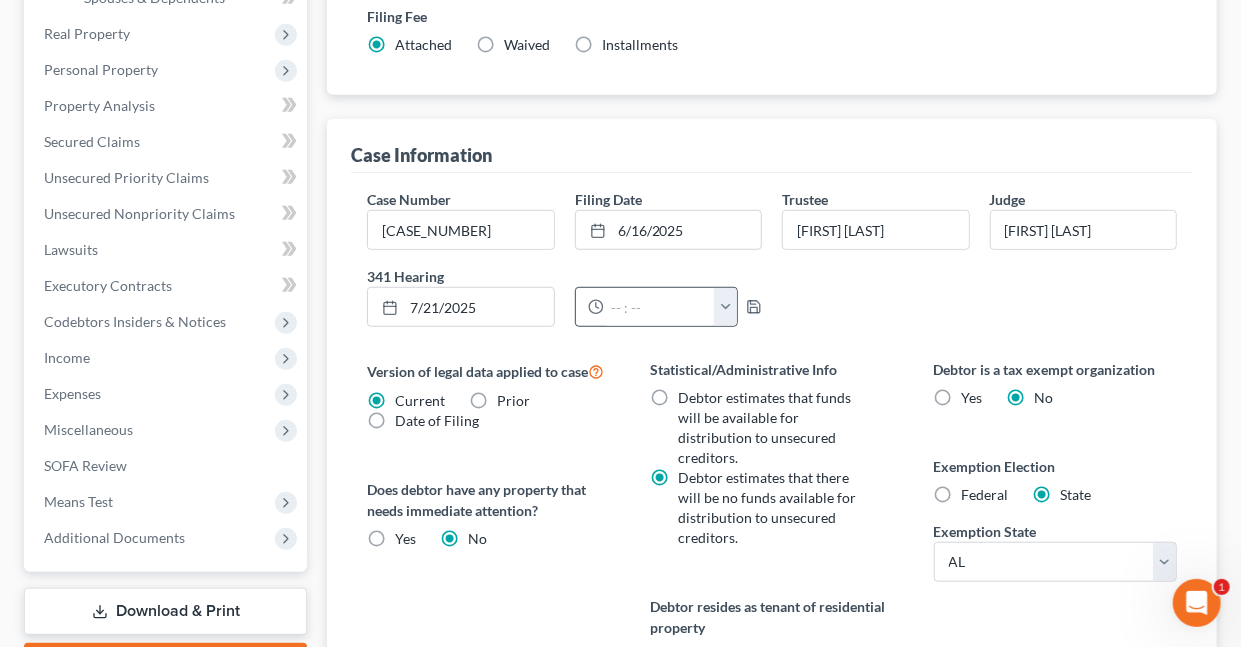 click at bounding box center (725, 307) 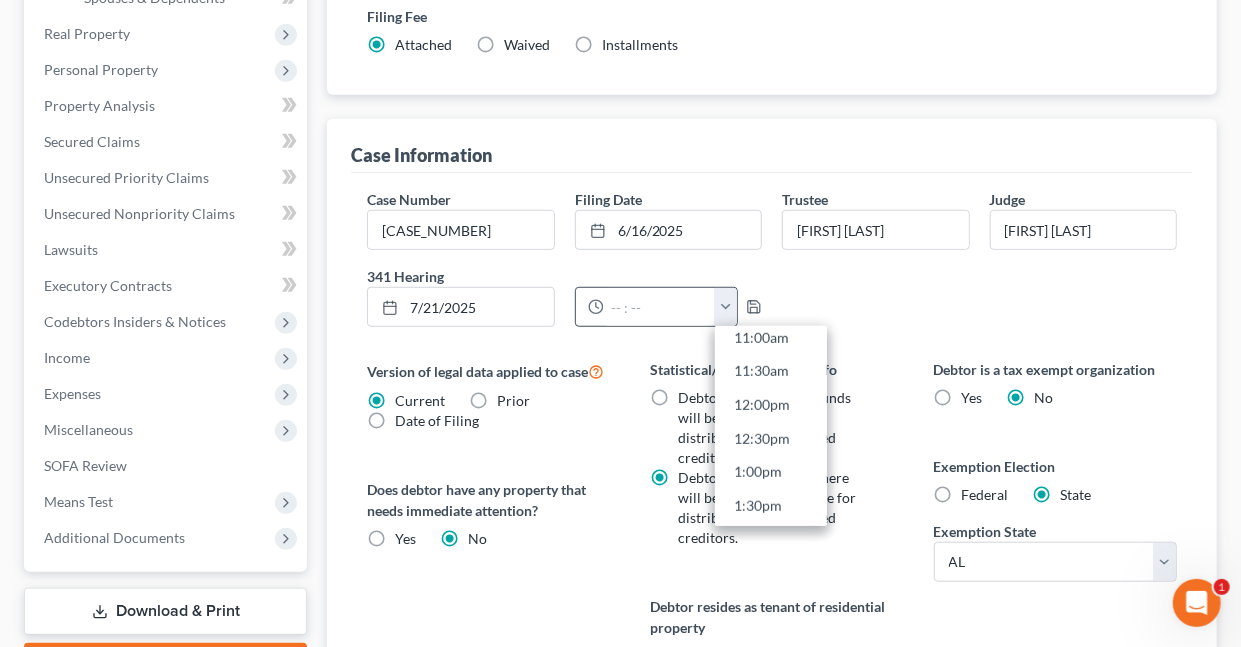 scroll, scrollTop: 784, scrollLeft: 0, axis: vertical 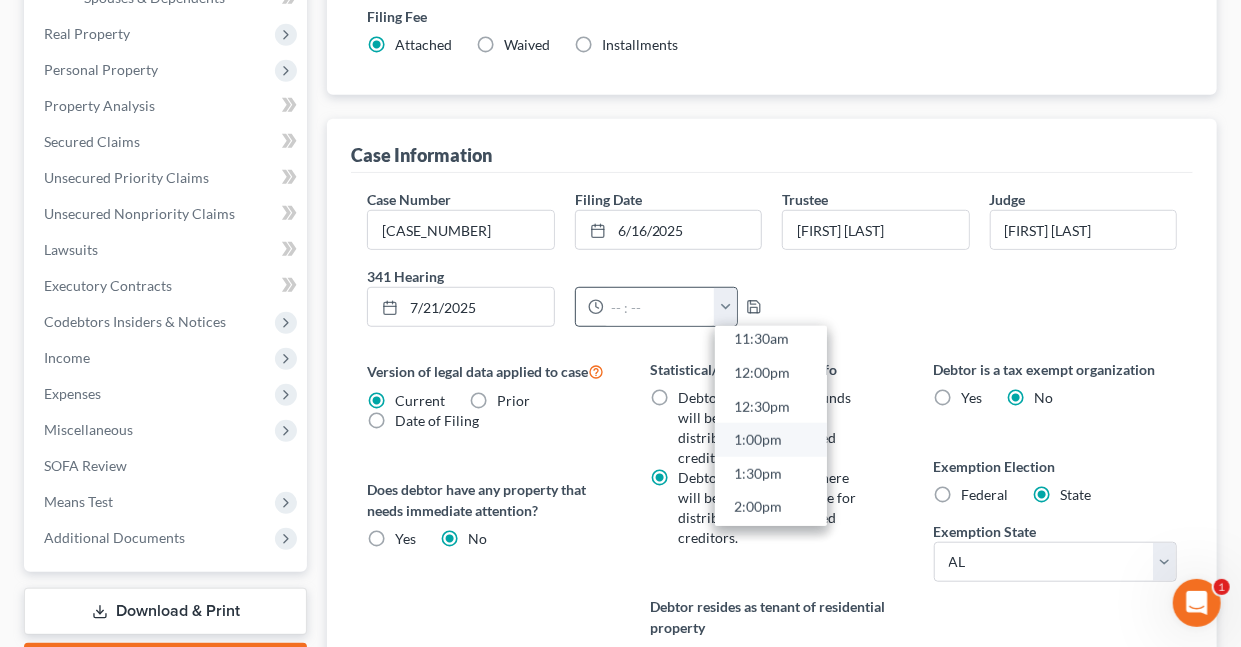 click on "1:00pm" at bounding box center (771, 441) 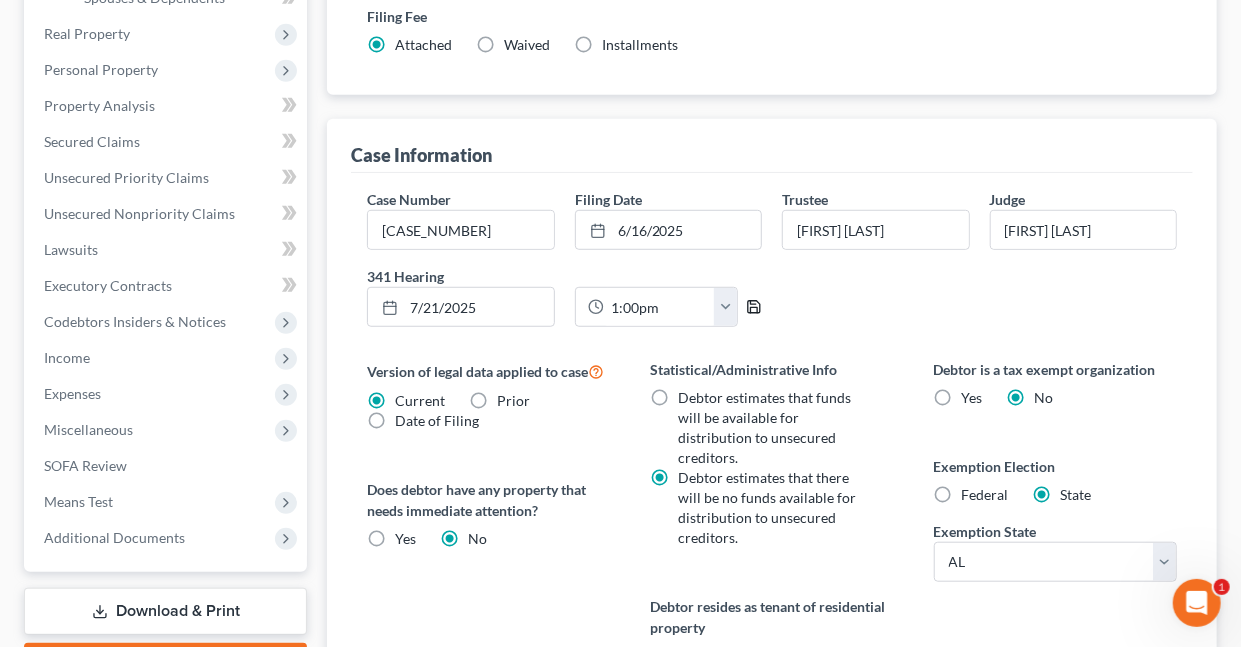 click 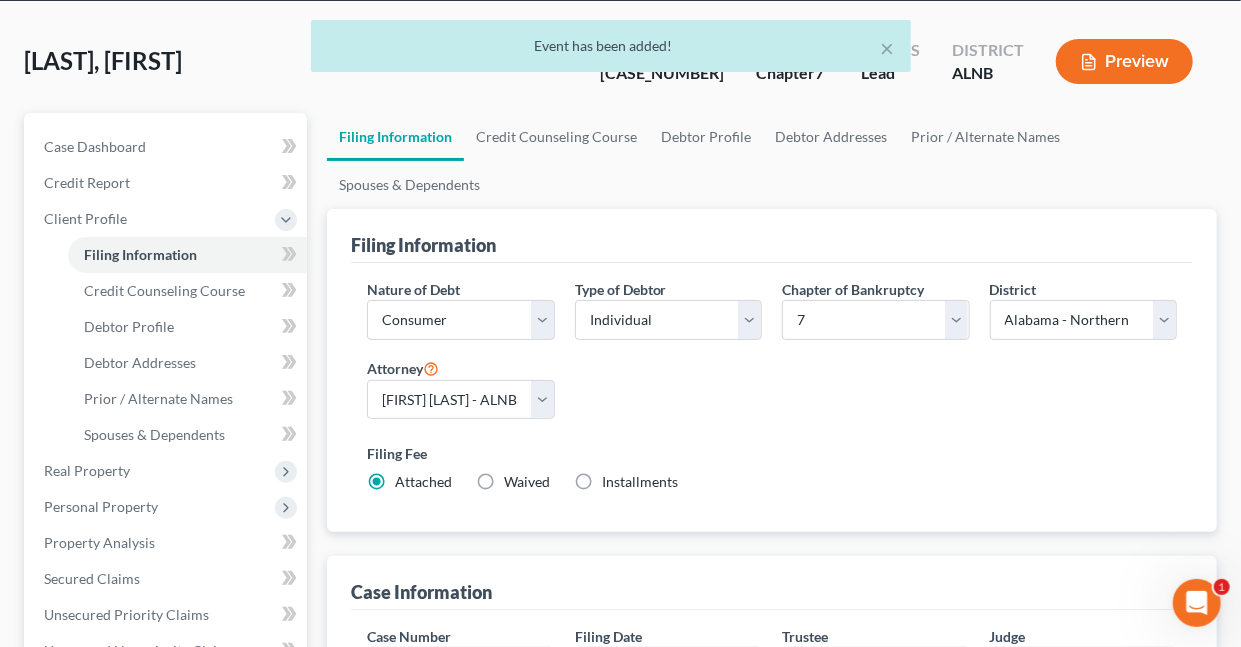 scroll, scrollTop: 0, scrollLeft: 0, axis: both 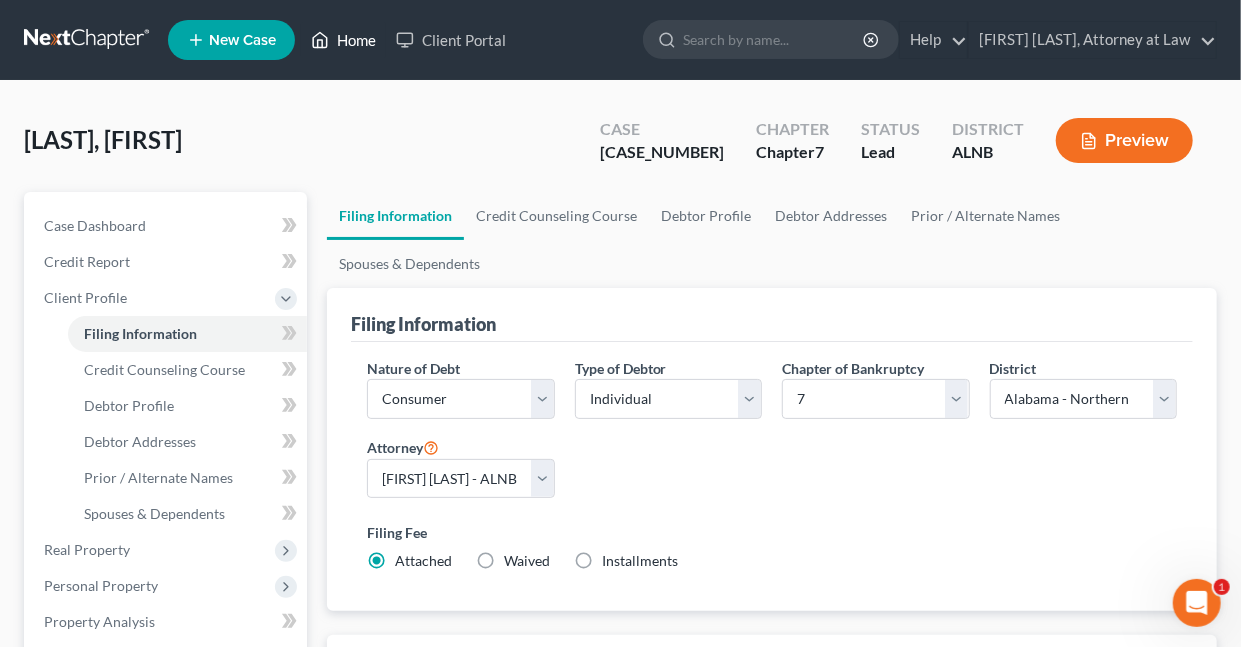 click on "Home" at bounding box center [343, 40] 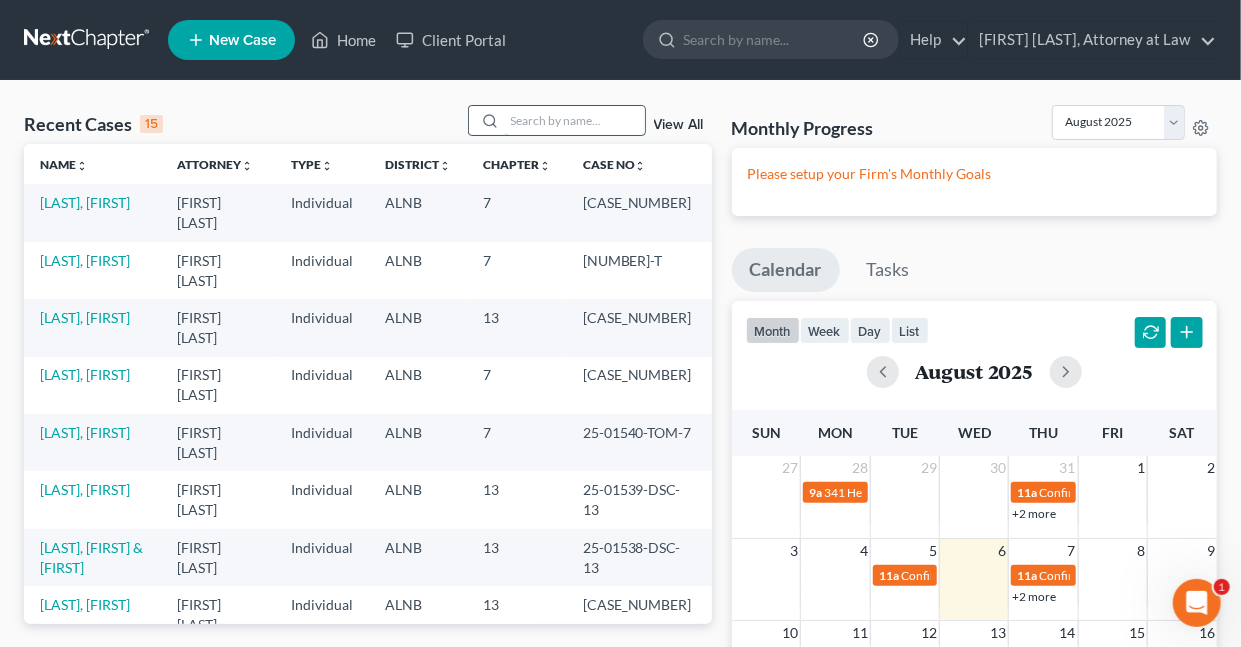click at bounding box center (575, 120) 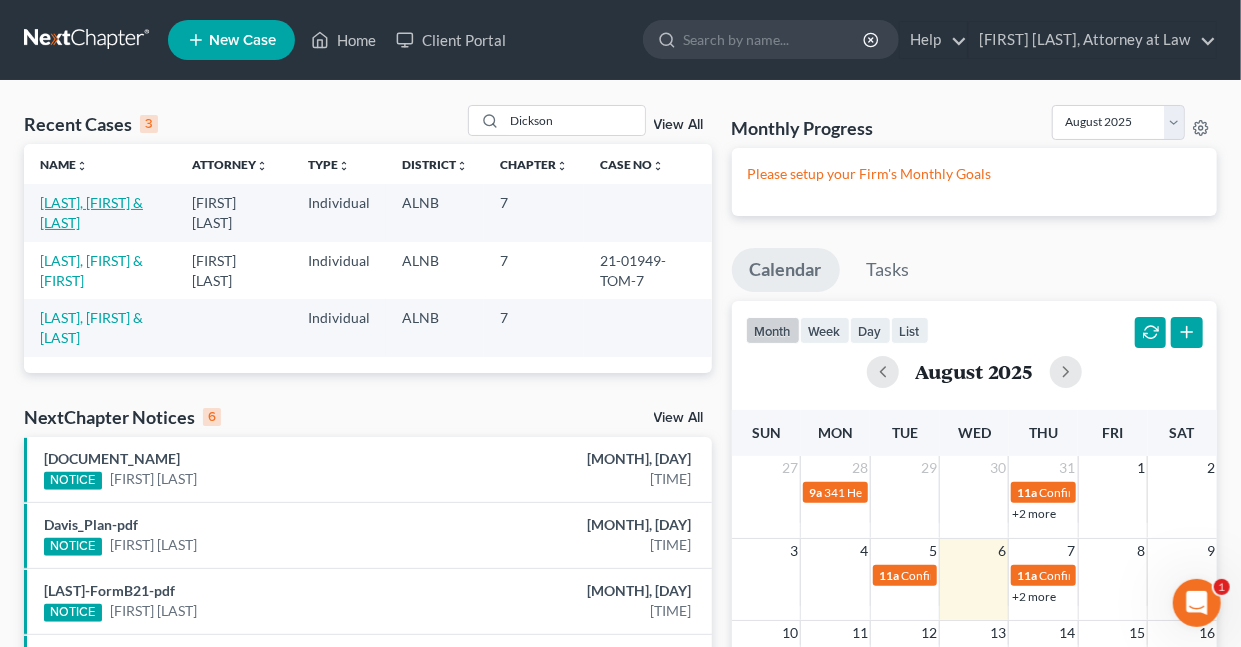 click on "[LAST], [FIRST] & [LAST]" at bounding box center (91, 212) 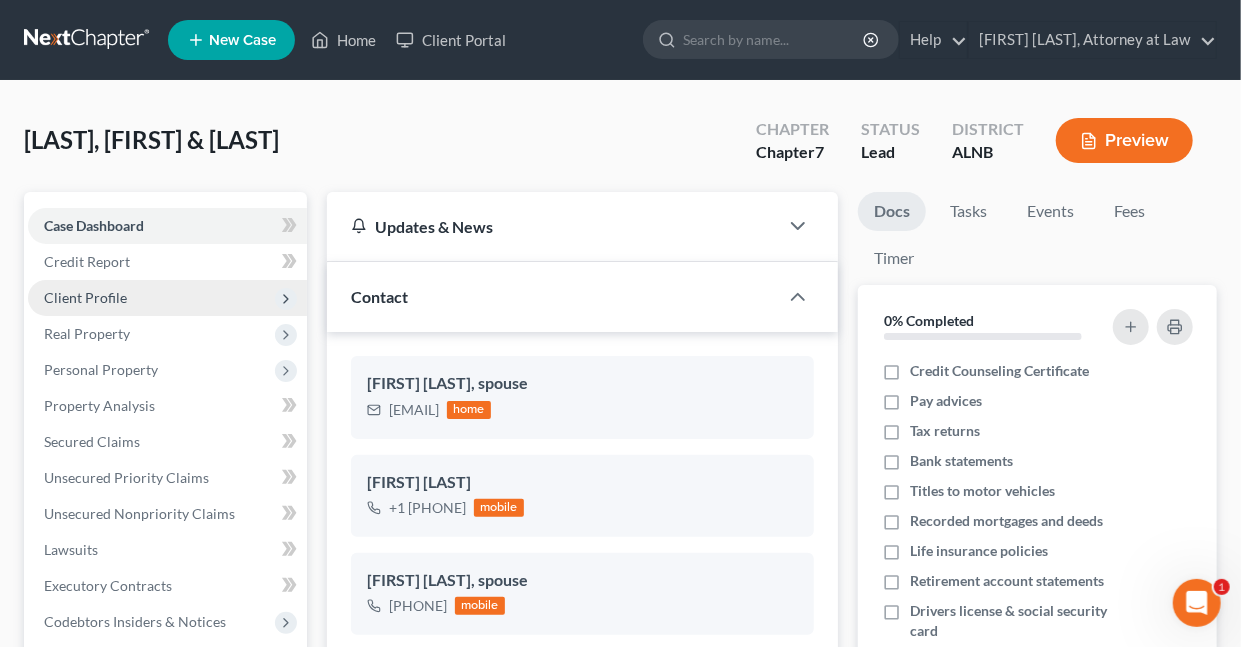 click on "Client Profile" at bounding box center [85, 297] 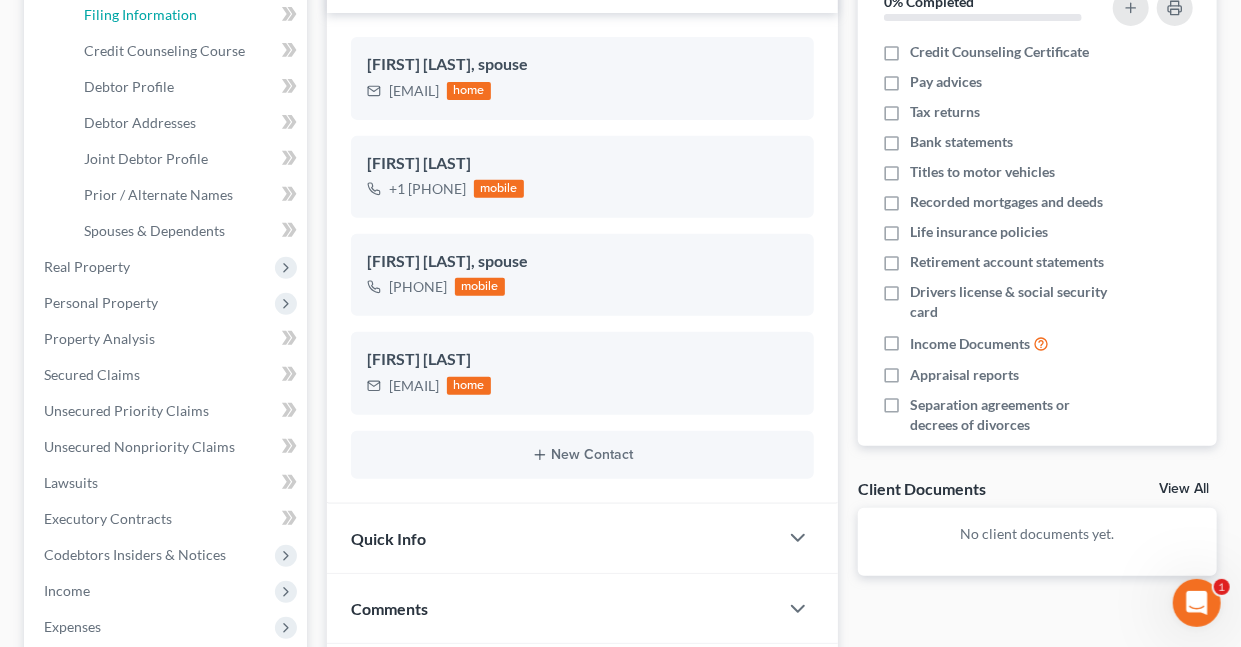 scroll, scrollTop: 272, scrollLeft: 0, axis: vertical 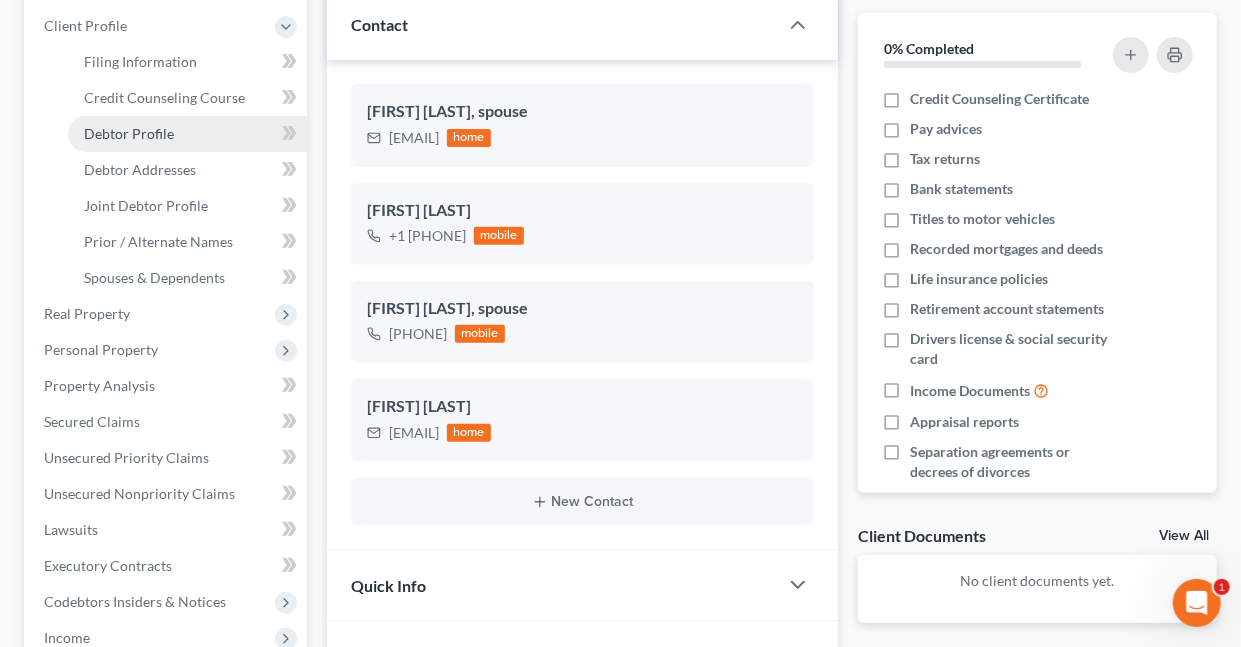 click on "Debtor Profile" at bounding box center [129, 133] 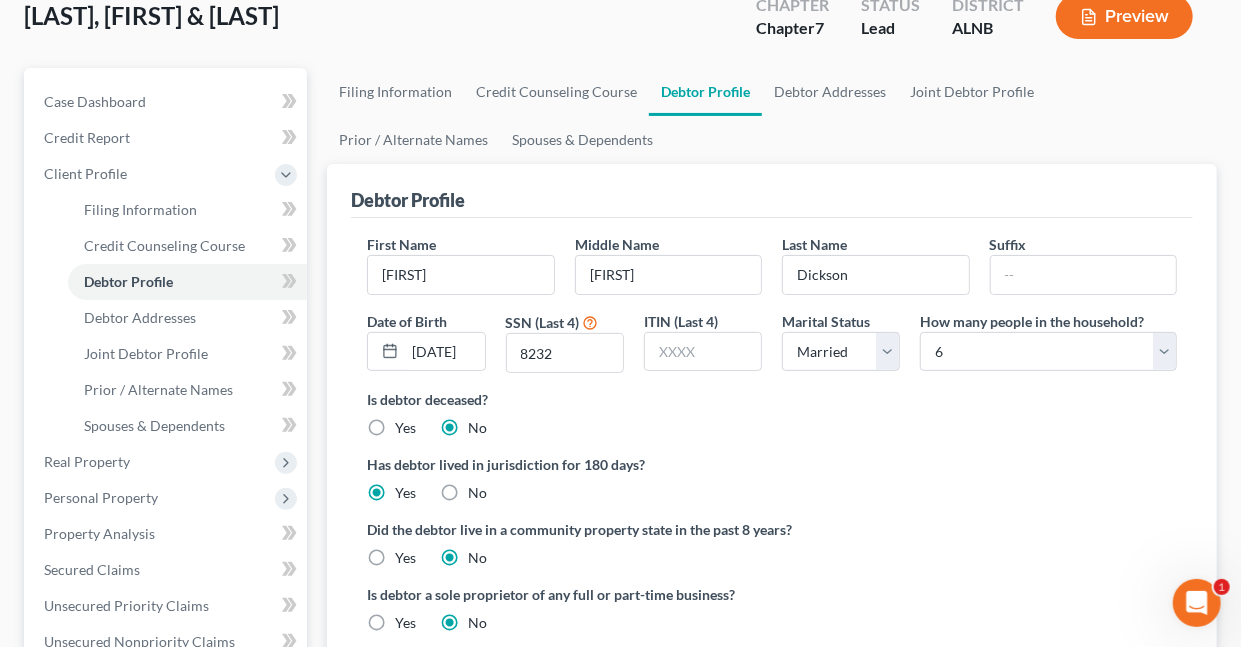 scroll, scrollTop: 118, scrollLeft: 0, axis: vertical 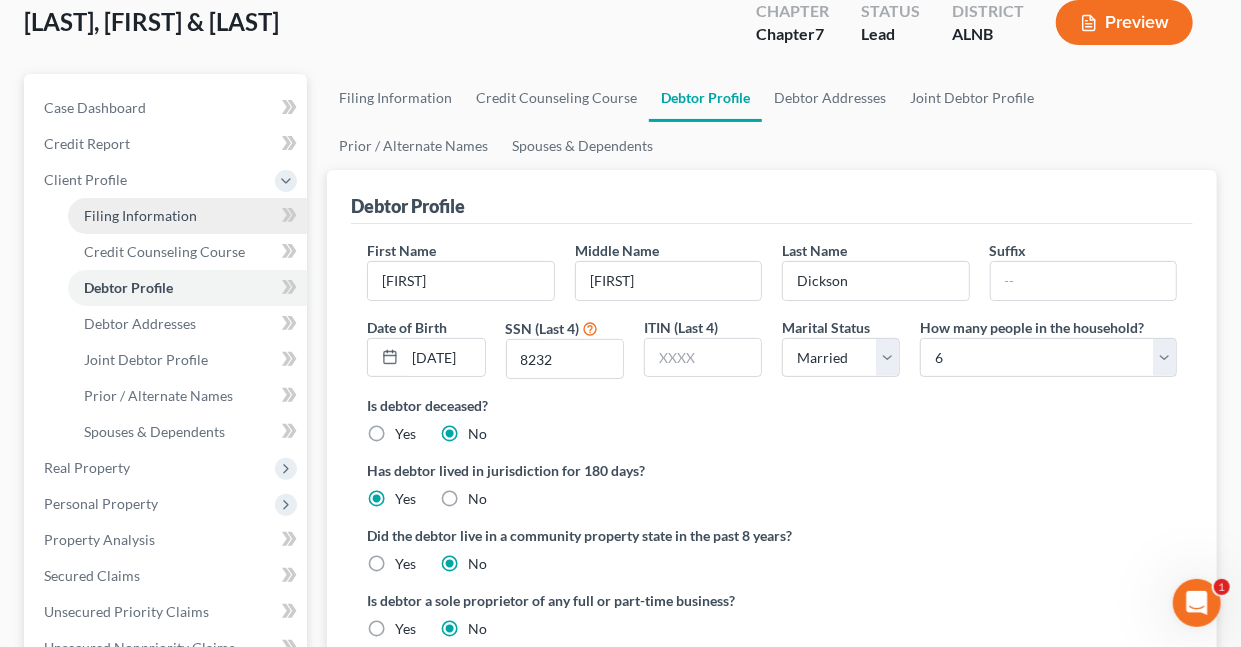 click on "Filing Information" at bounding box center (140, 215) 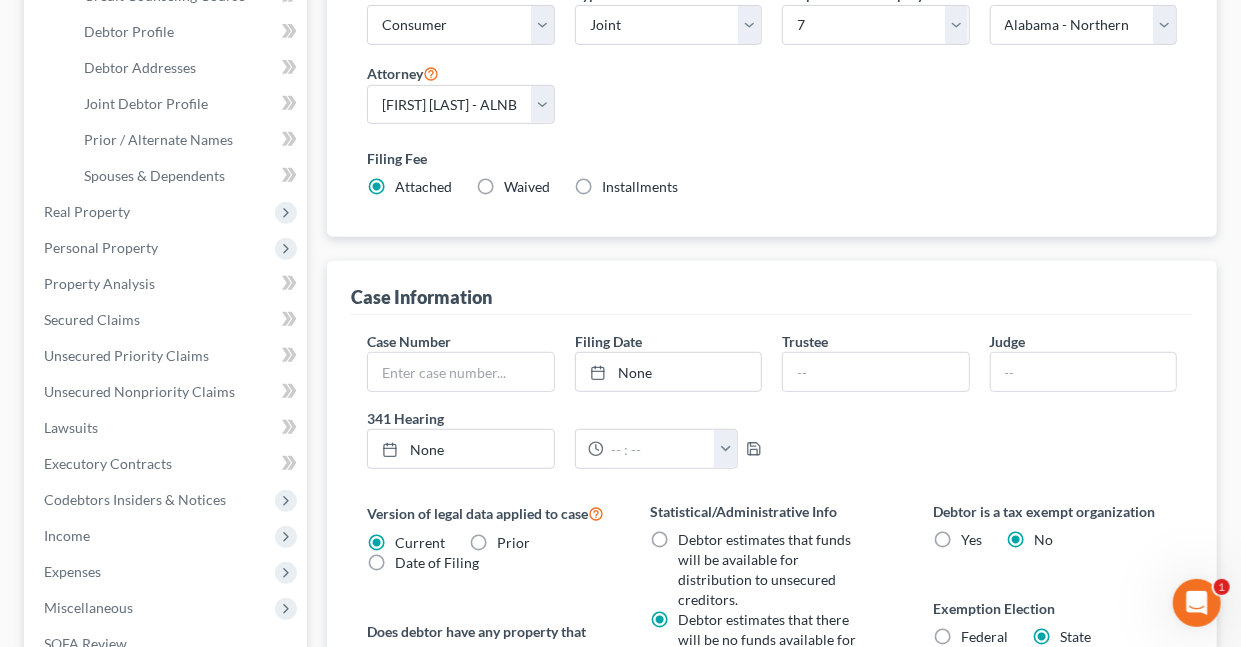 scroll, scrollTop: 381, scrollLeft: 0, axis: vertical 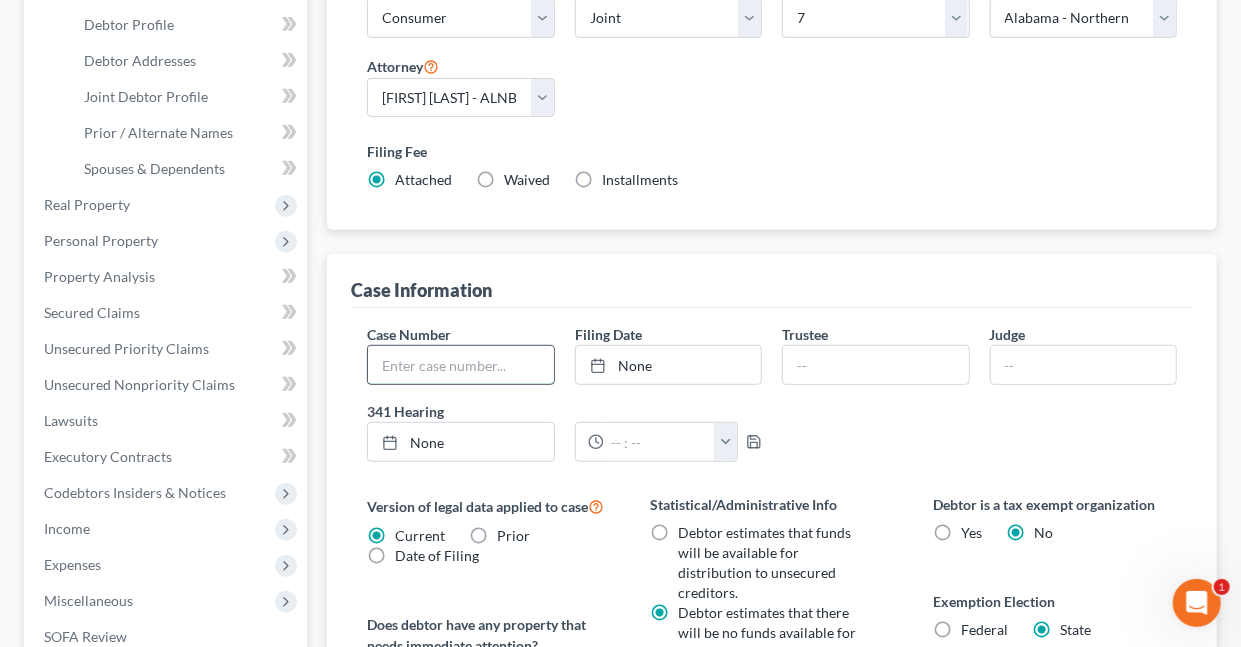 click at bounding box center [460, 365] 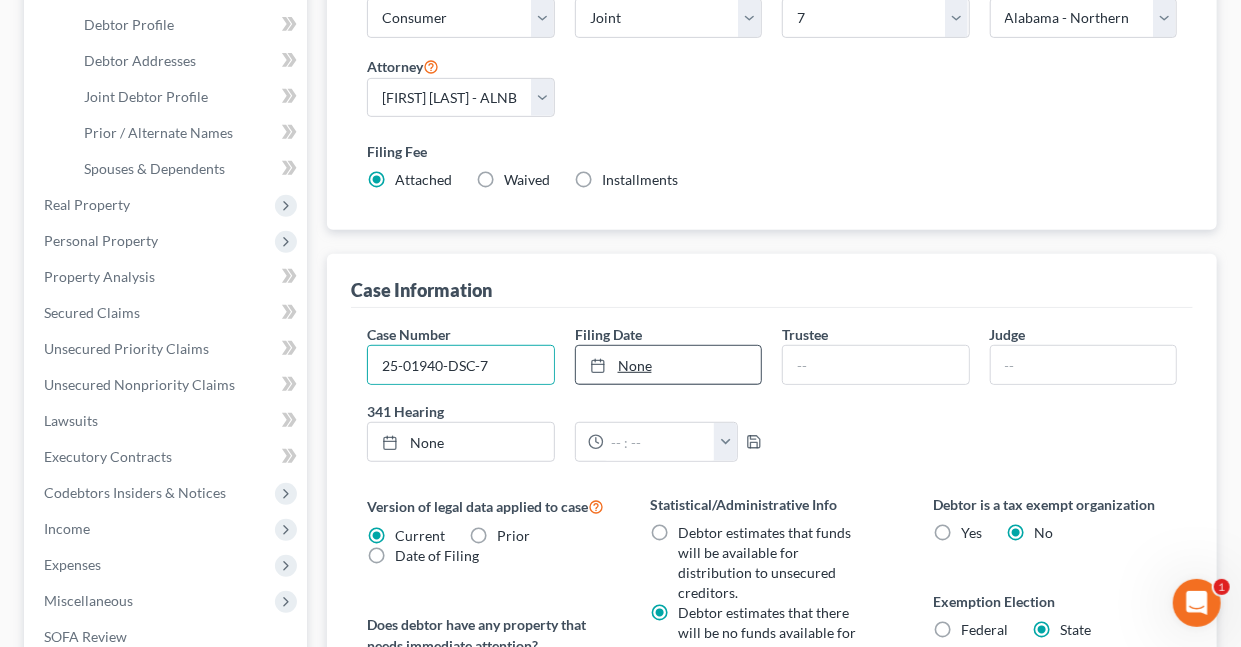 click at bounding box center [604, 365] 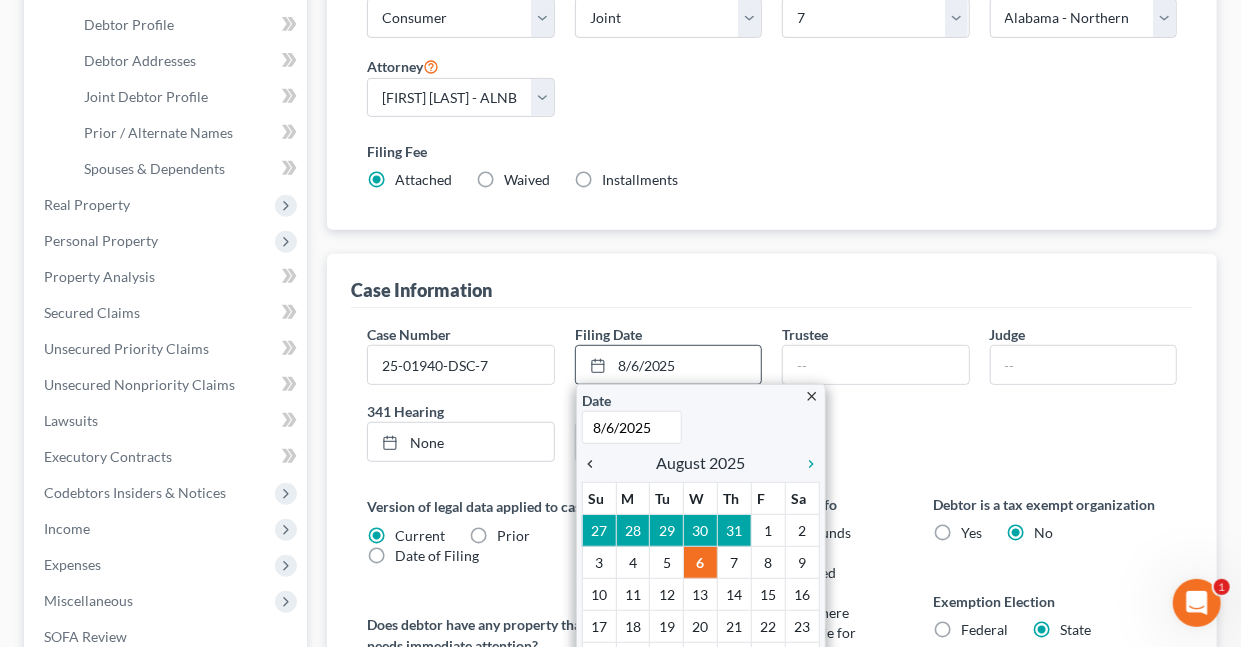click on "chevron_left" at bounding box center [595, 464] 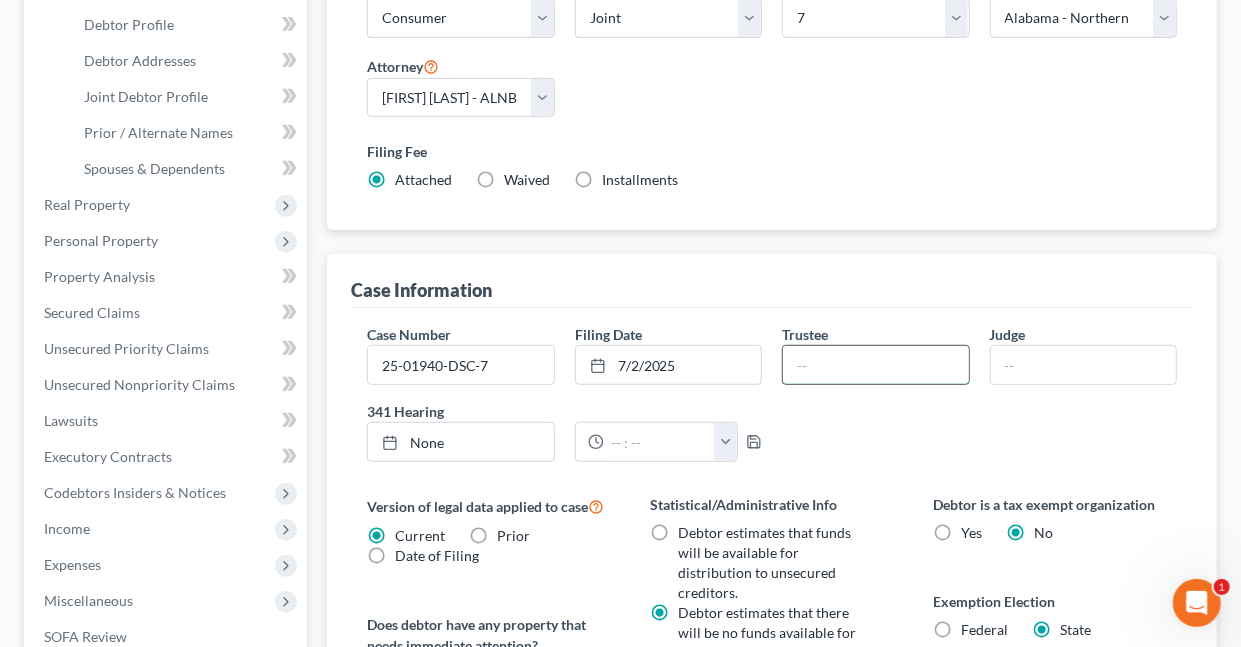 click at bounding box center [875, 365] 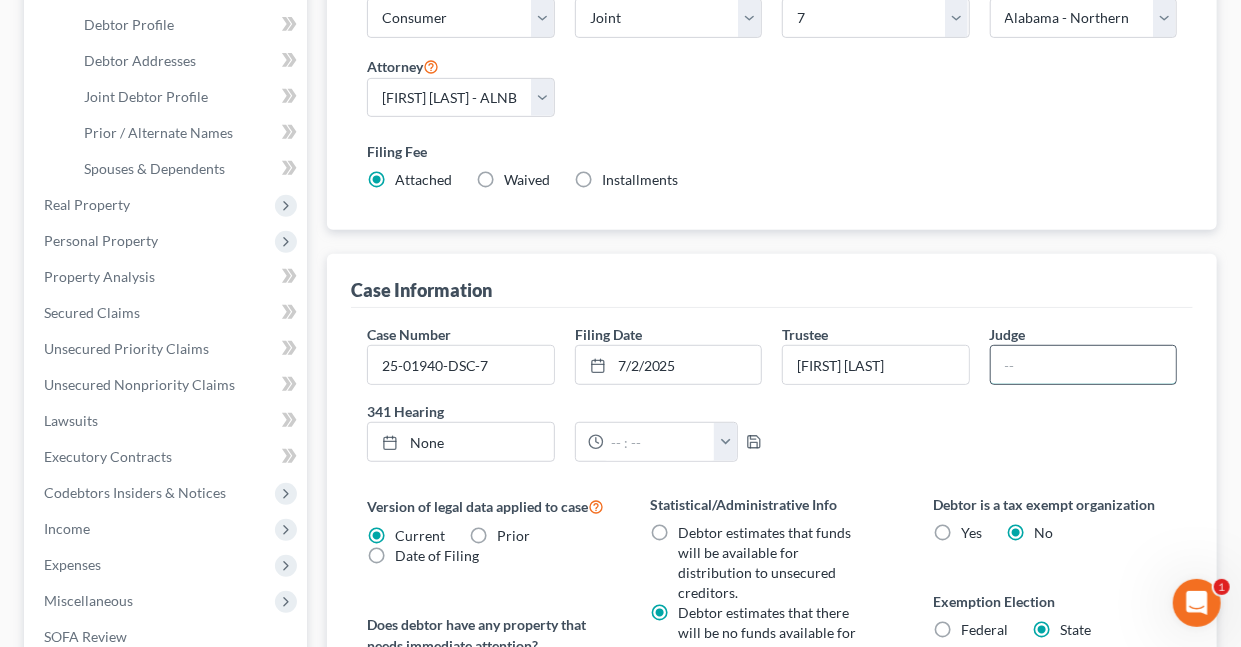 drag, startPoint x: 1067, startPoint y: 359, endPoint x: 1040, endPoint y: 366, distance: 27.89265 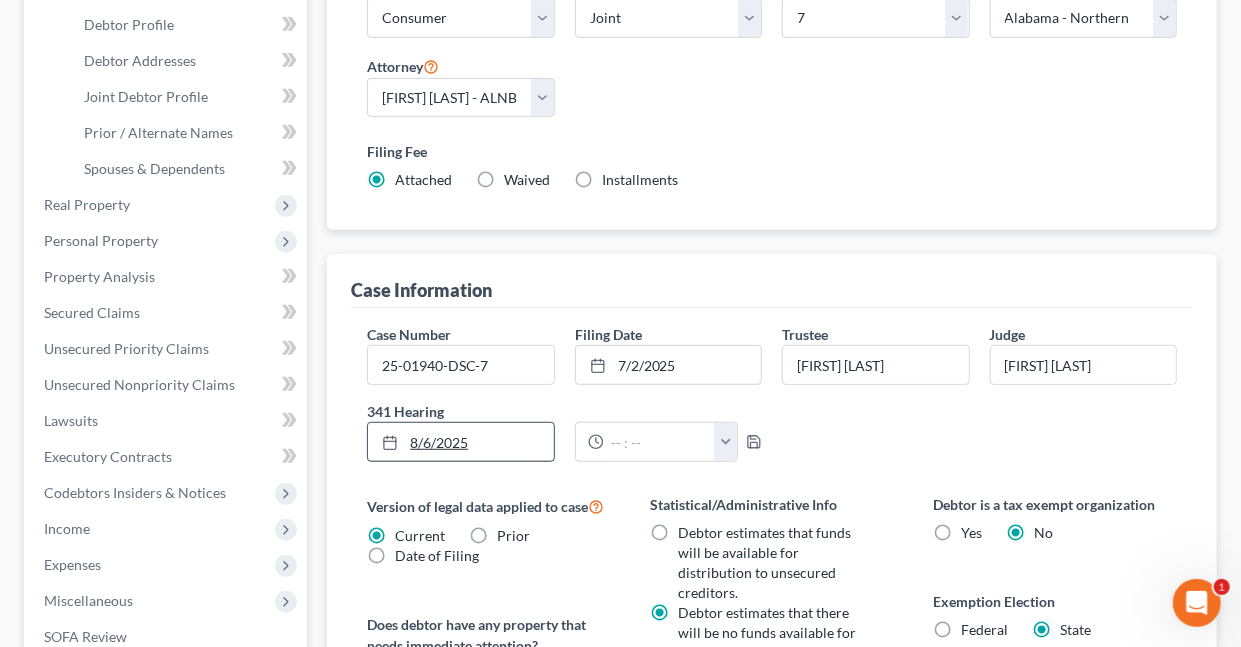 click on "8/6/2025" at bounding box center [460, 442] 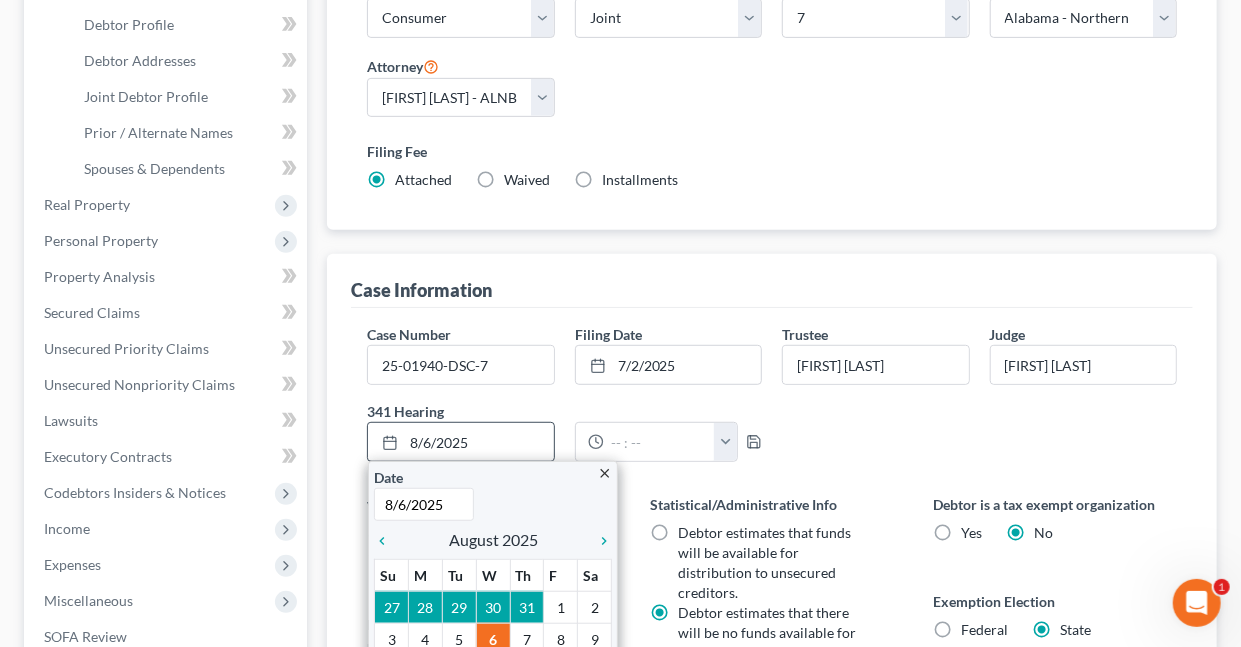 scroll, scrollTop: 357, scrollLeft: 0, axis: vertical 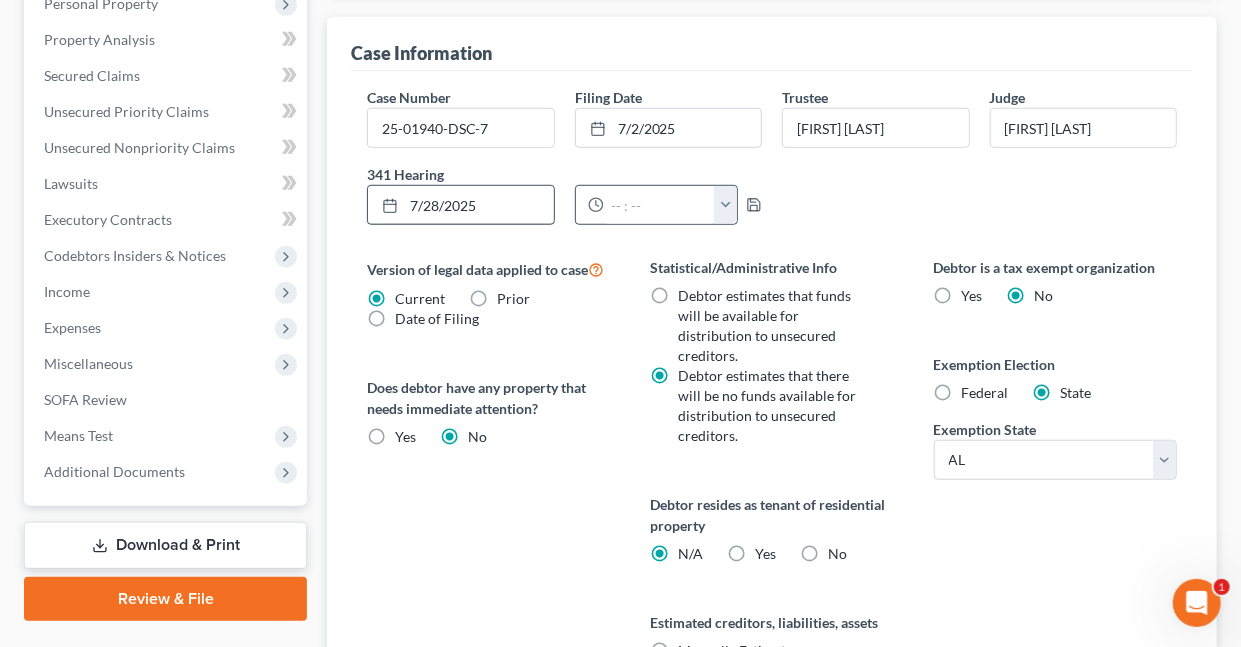 click at bounding box center [725, 205] 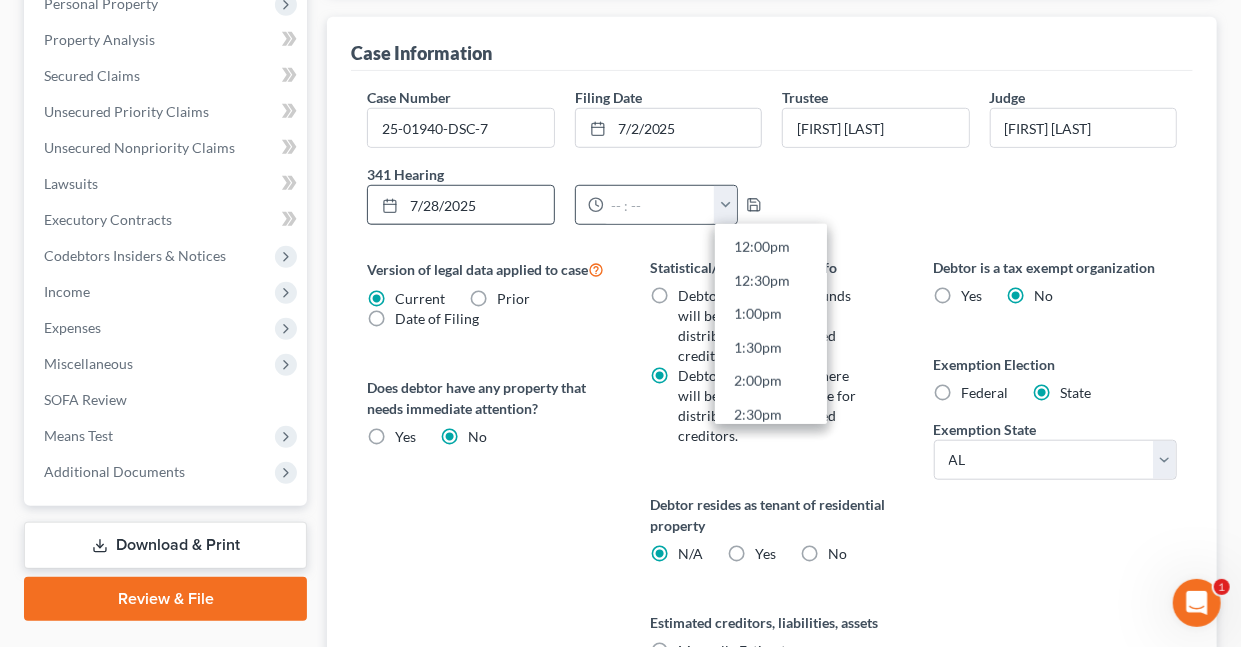 scroll, scrollTop: 872, scrollLeft: 0, axis: vertical 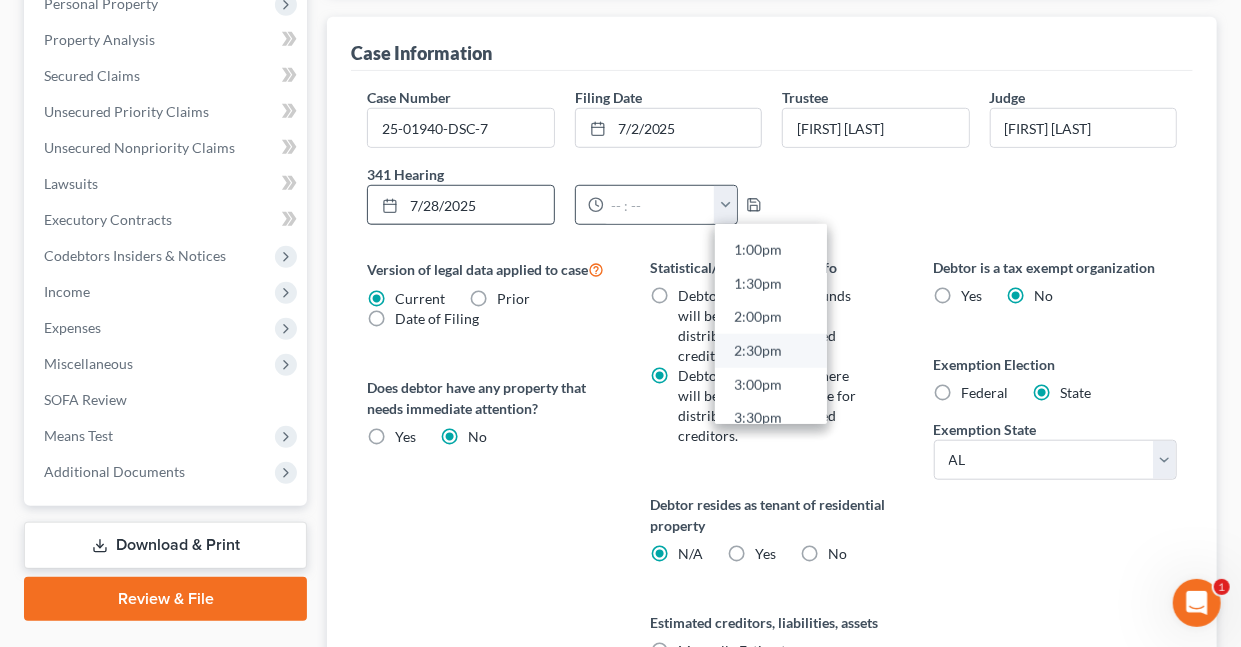click on "2:30pm" at bounding box center [771, 351] 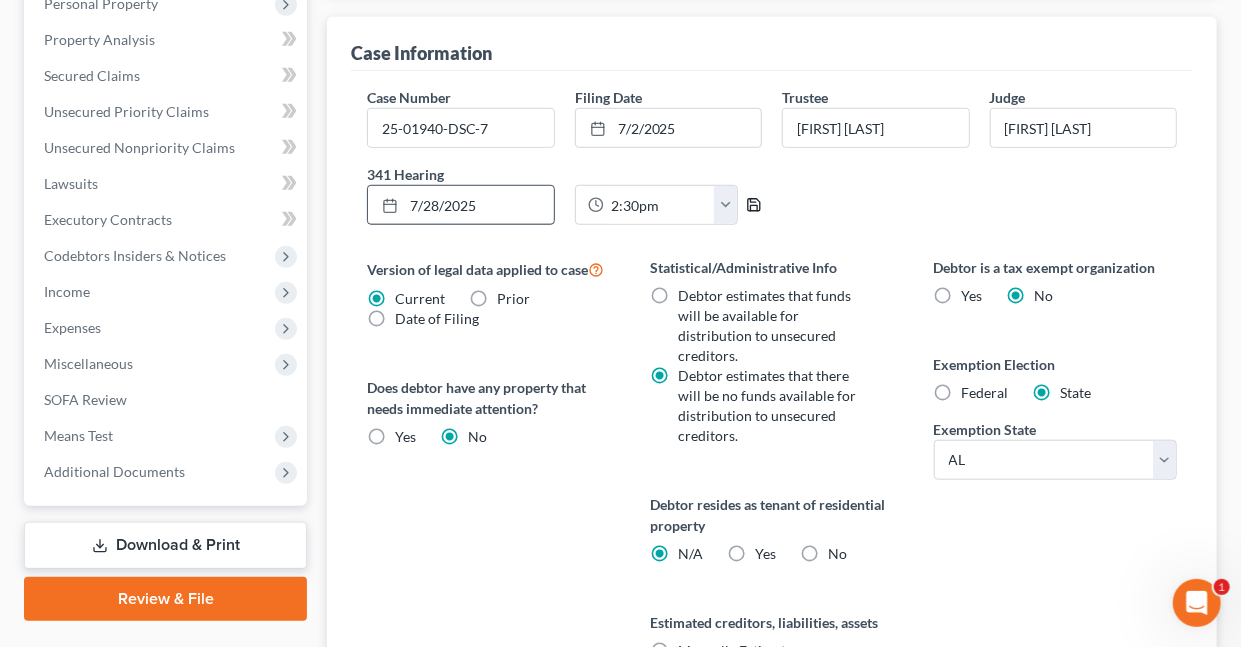 click 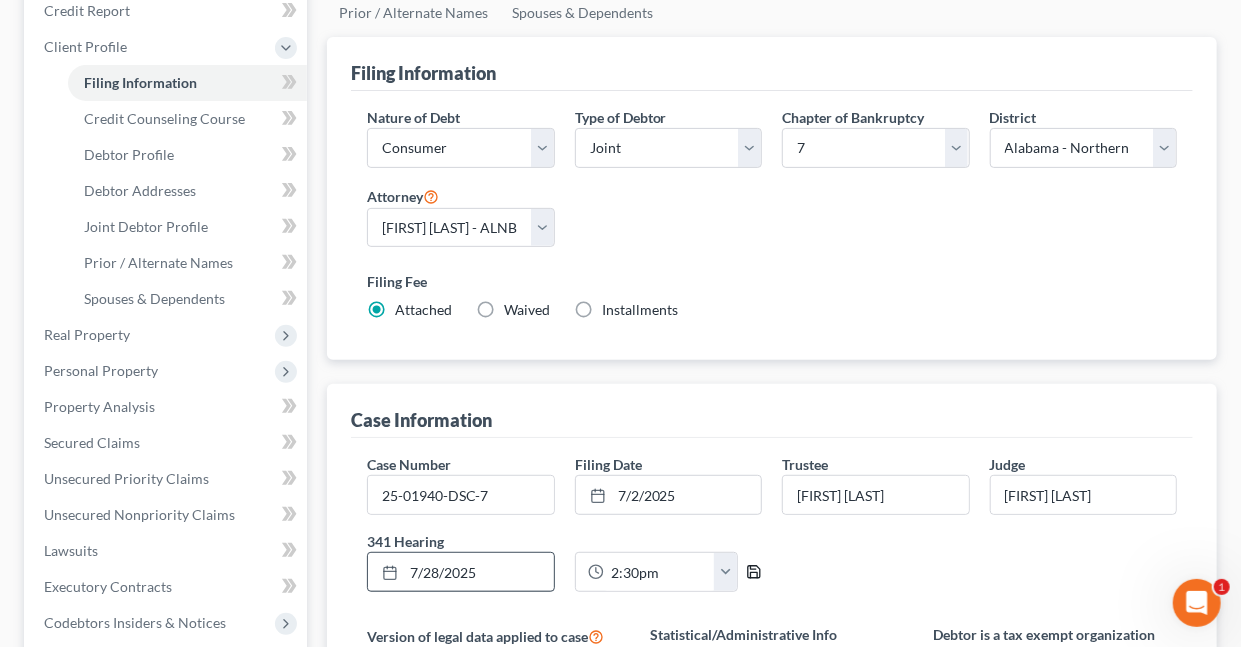 scroll, scrollTop: 0, scrollLeft: 0, axis: both 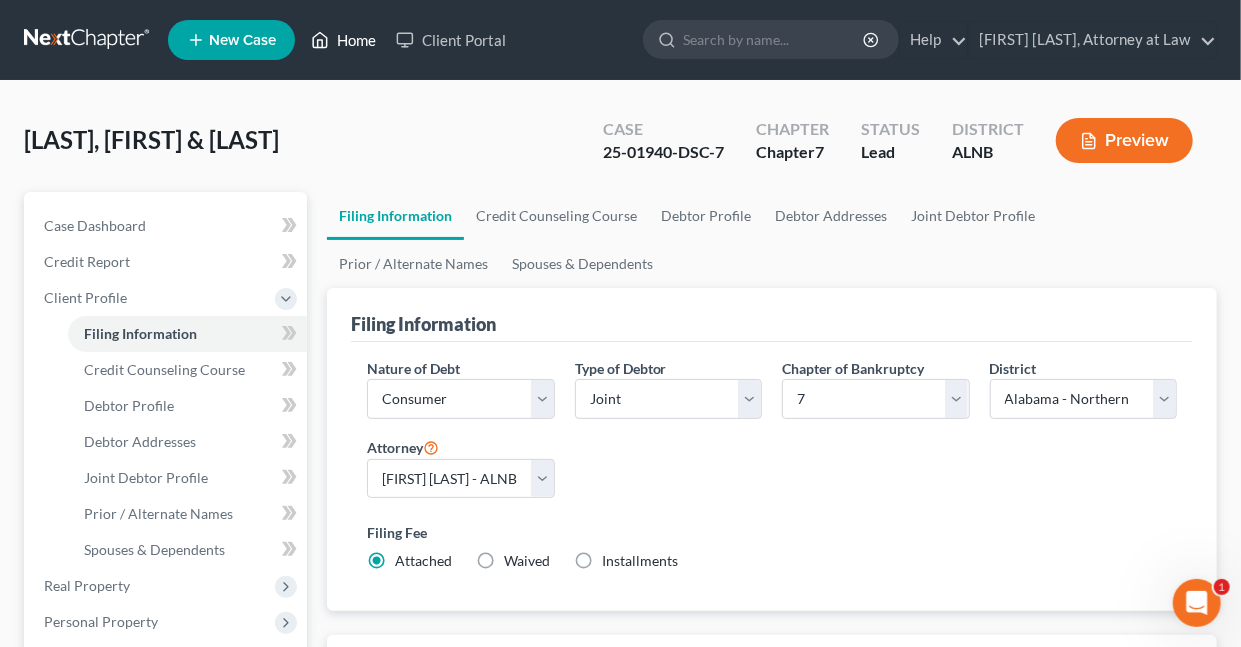 click on "Home" at bounding box center (343, 40) 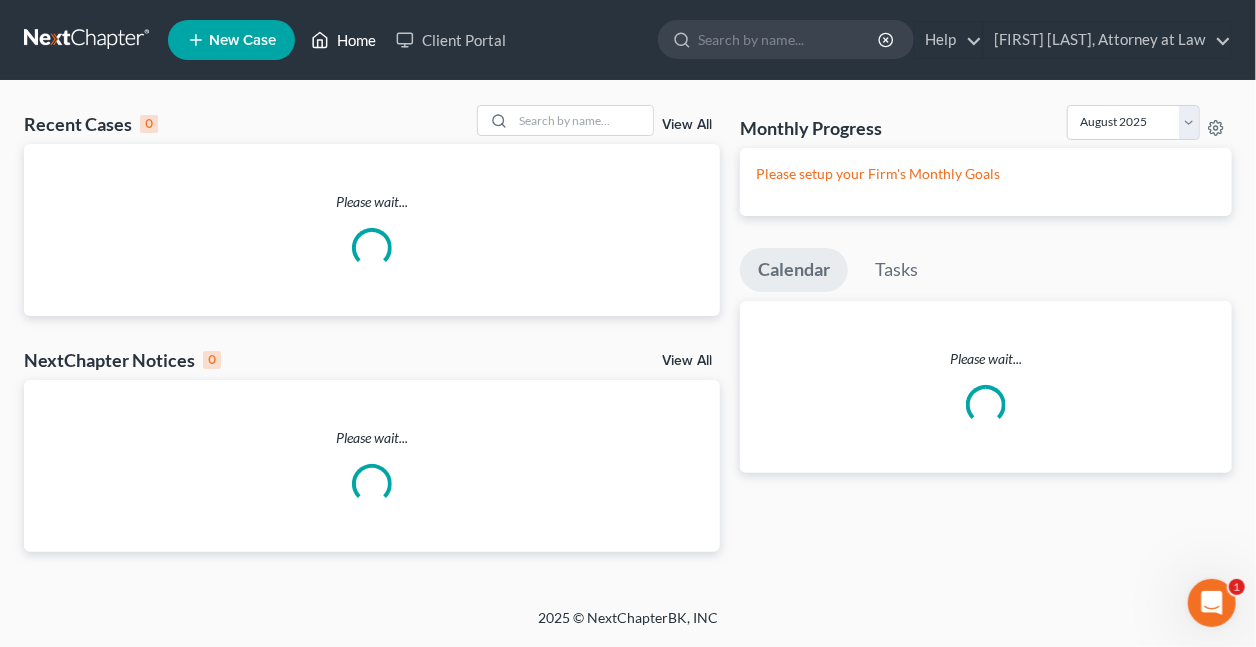 click on "Home" at bounding box center (343, 40) 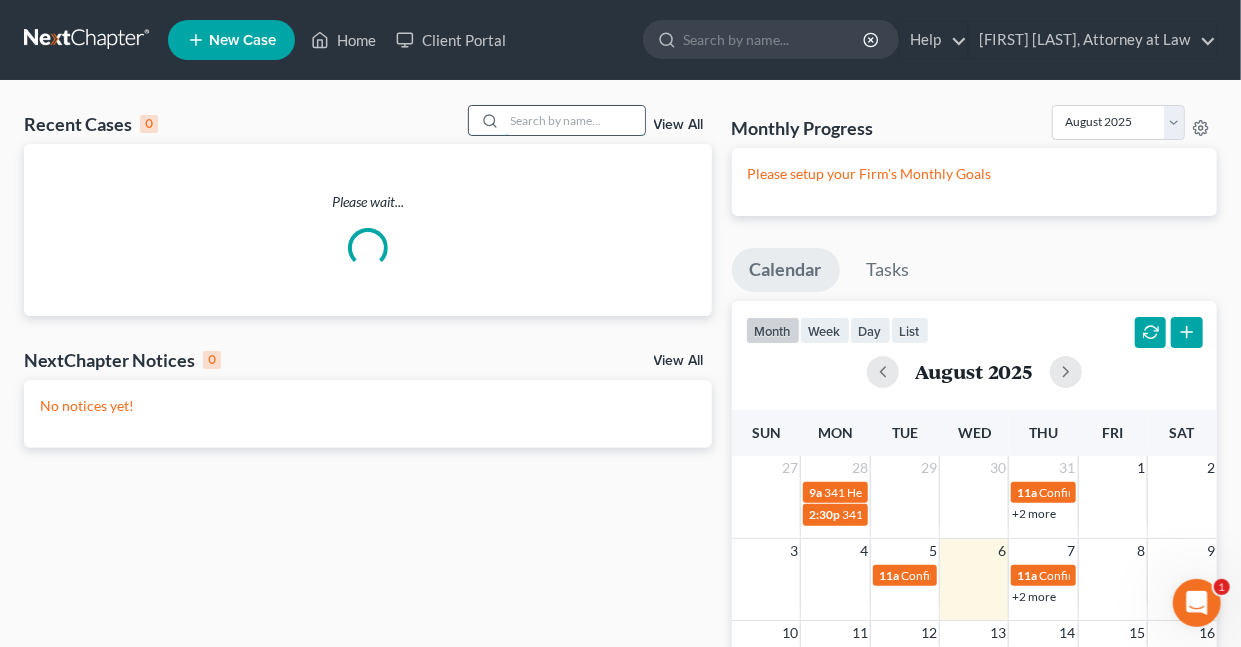 click at bounding box center [575, 120] 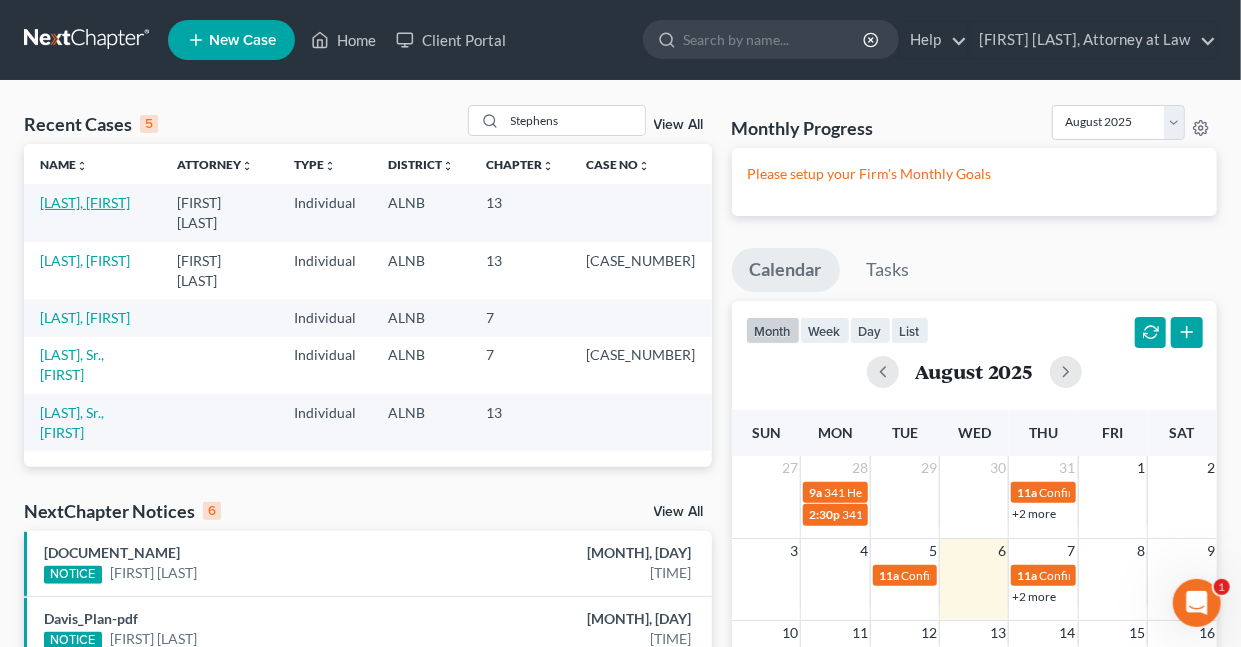 click on "[LAST], [FIRST]" at bounding box center (85, 202) 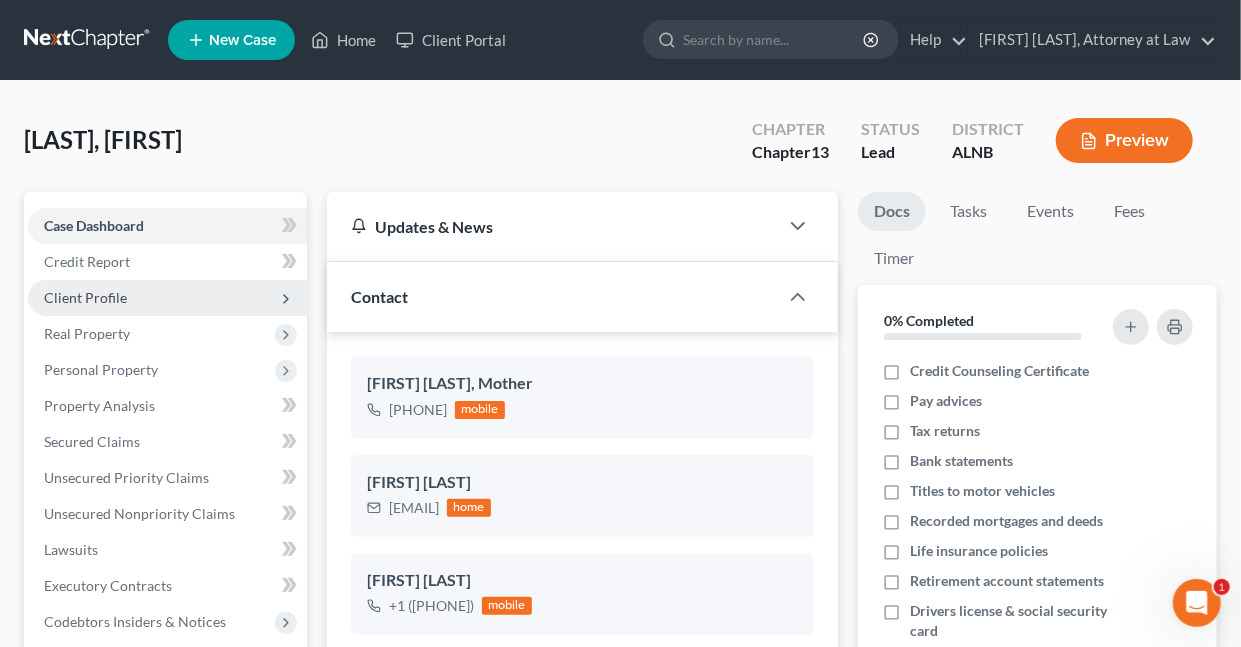 click on "Client Profile" at bounding box center (85, 297) 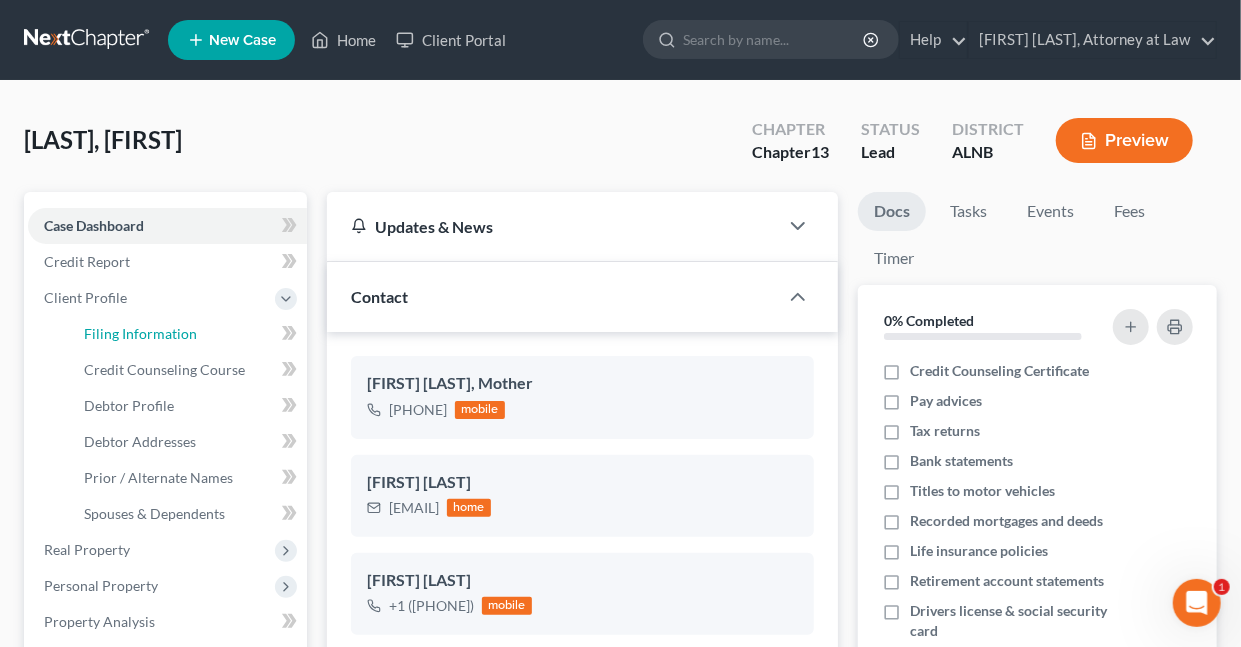 drag, startPoint x: 108, startPoint y: 336, endPoint x: 972, endPoint y: 242, distance: 869.0984 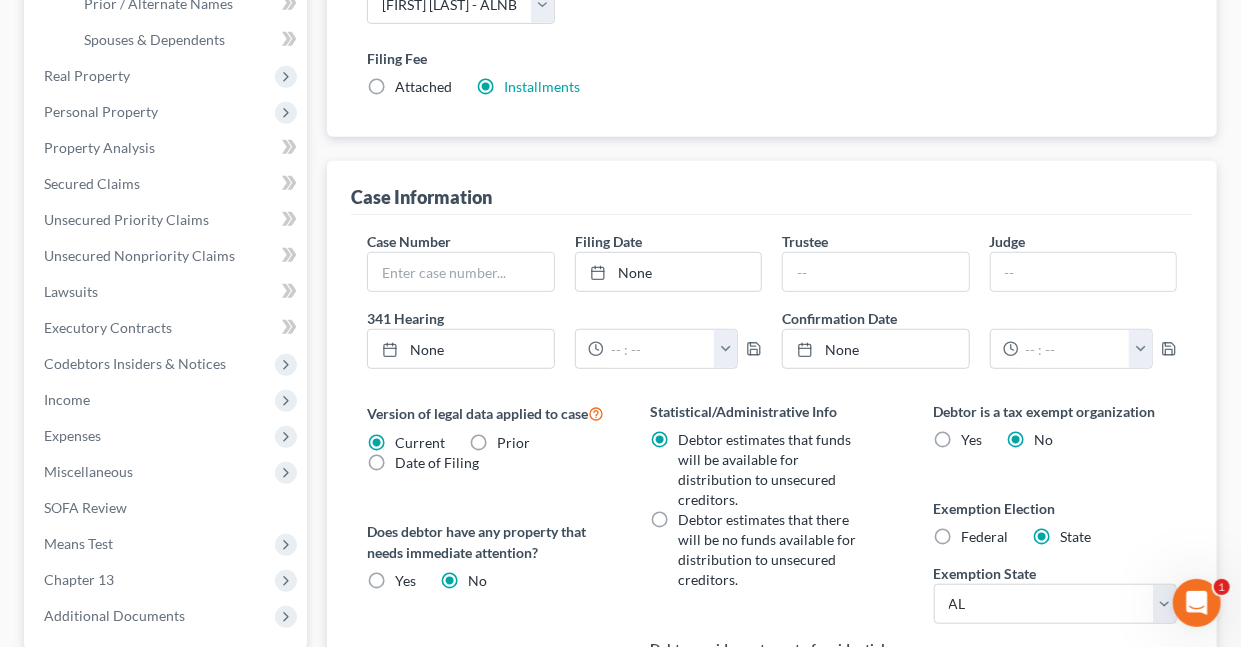 scroll, scrollTop: 476, scrollLeft: 0, axis: vertical 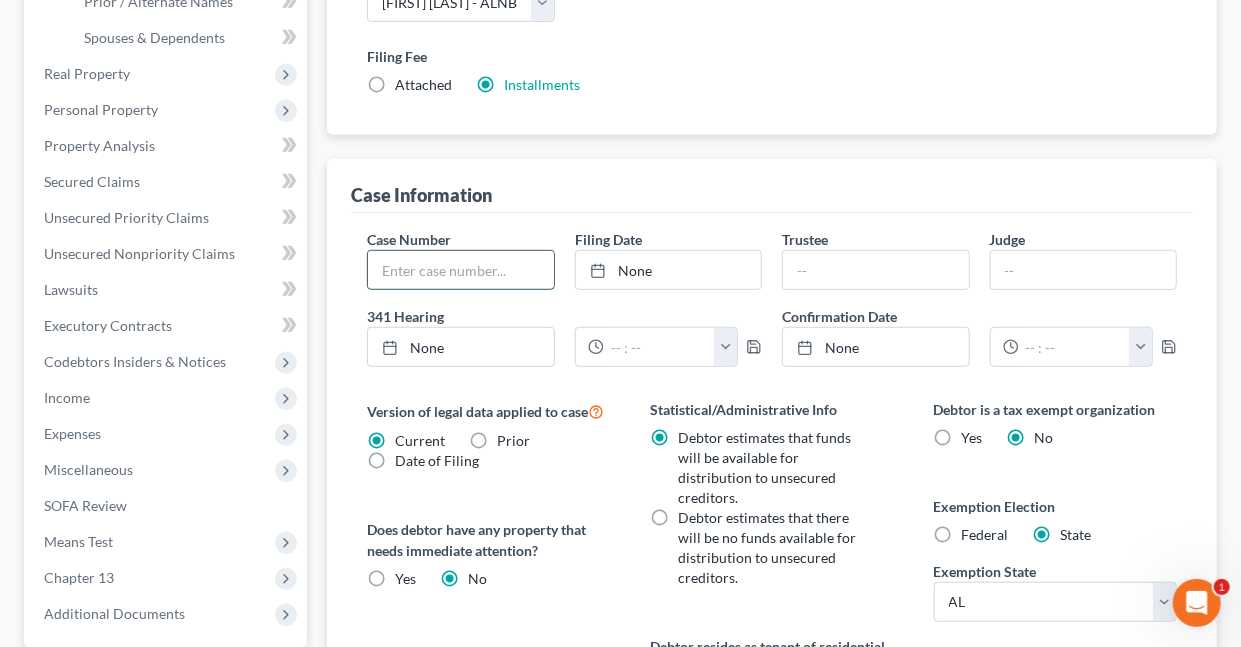 click at bounding box center [460, 270] 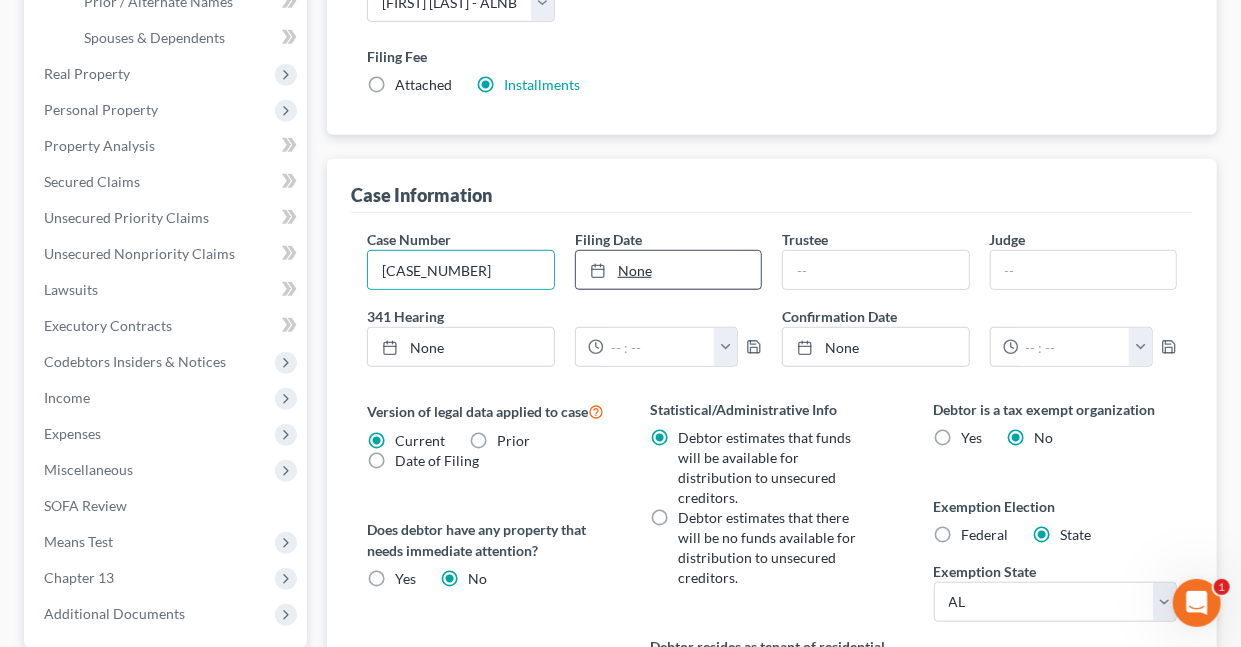 click on "None" at bounding box center (668, 270) 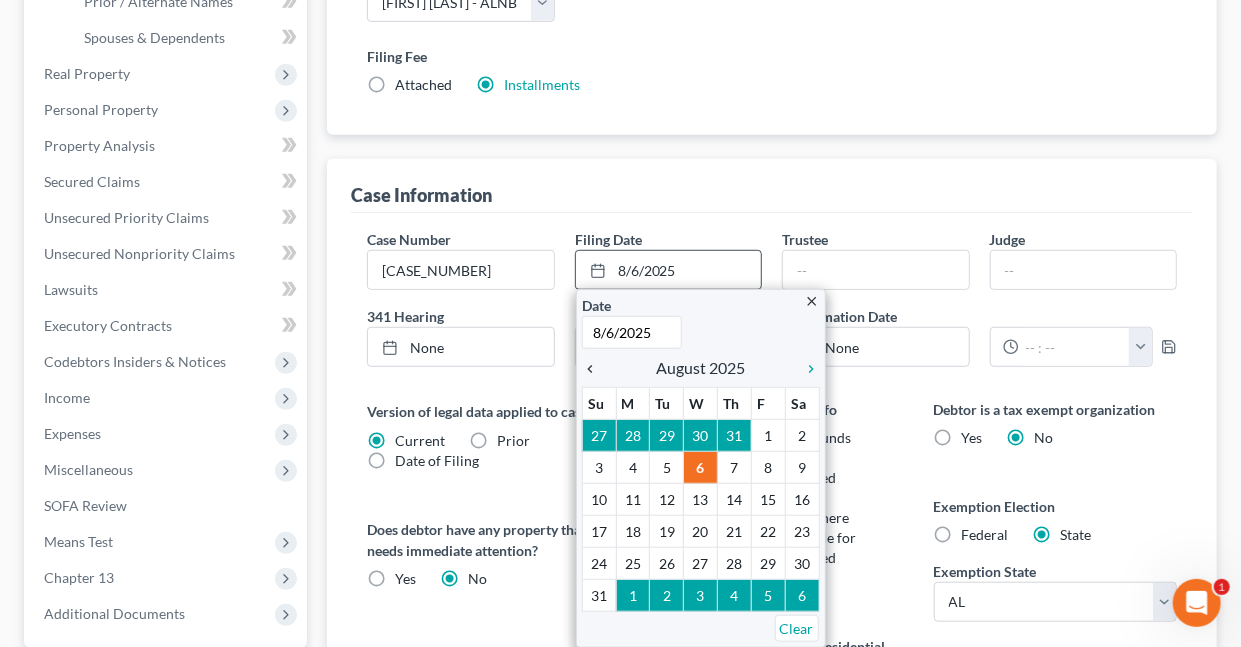click on "chevron_left" at bounding box center (595, 369) 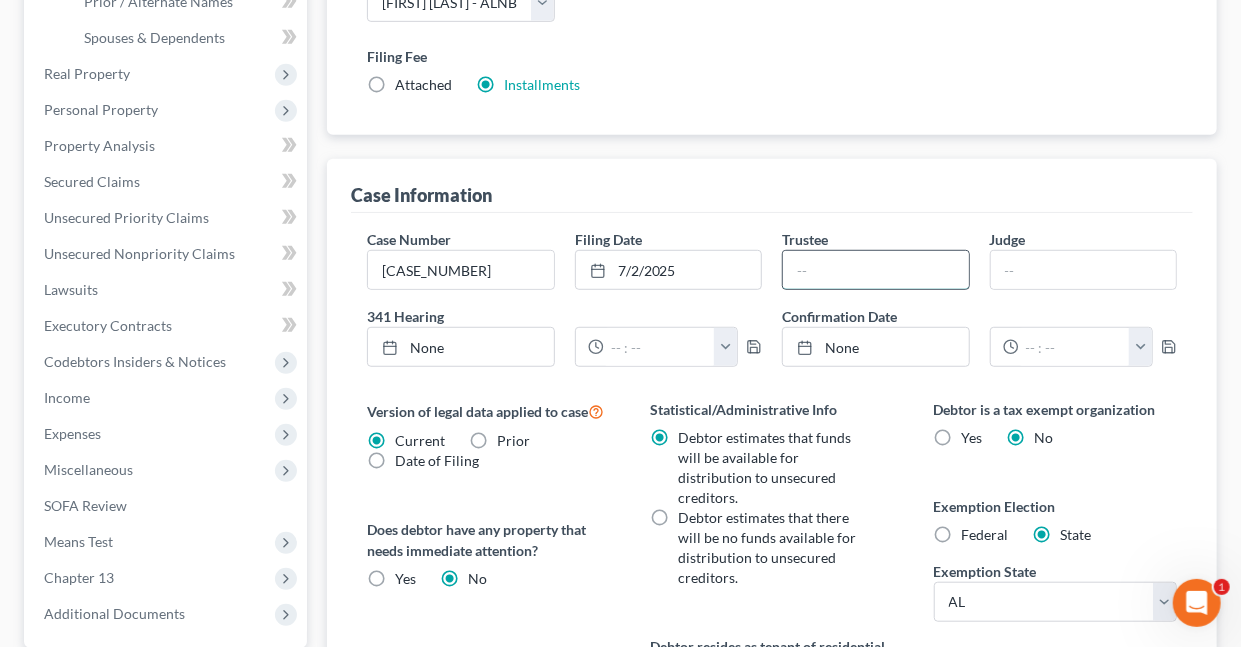 click at bounding box center (875, 270) 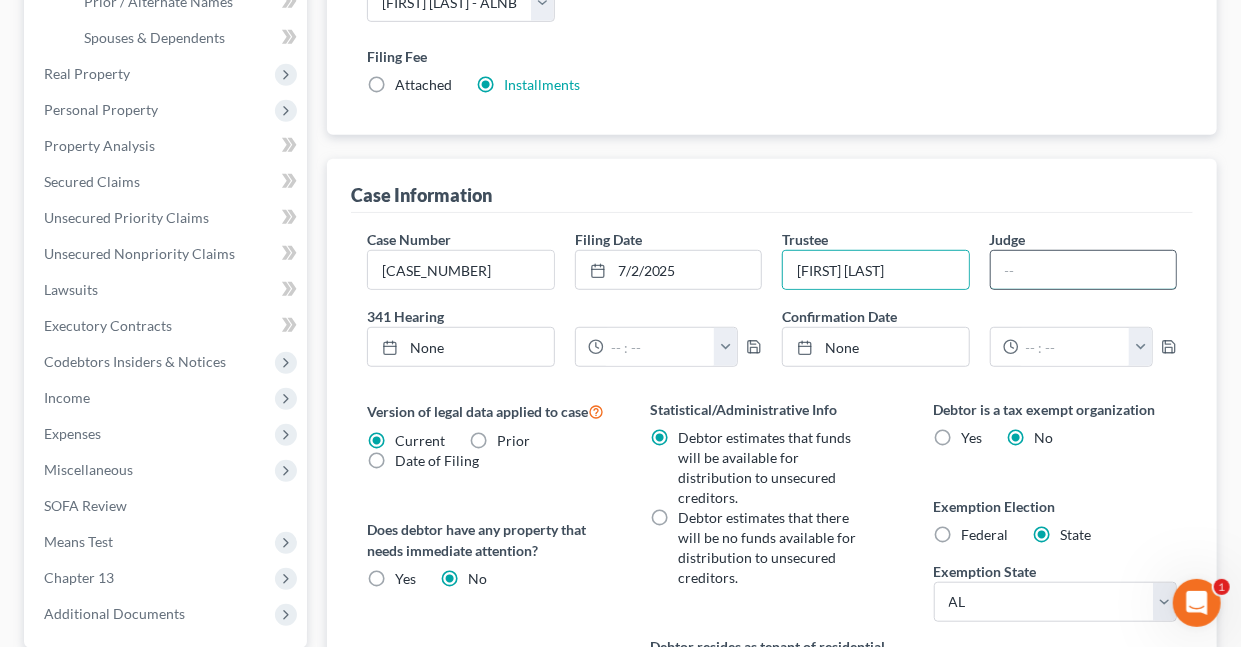 click at bounding box center (1083, 270) 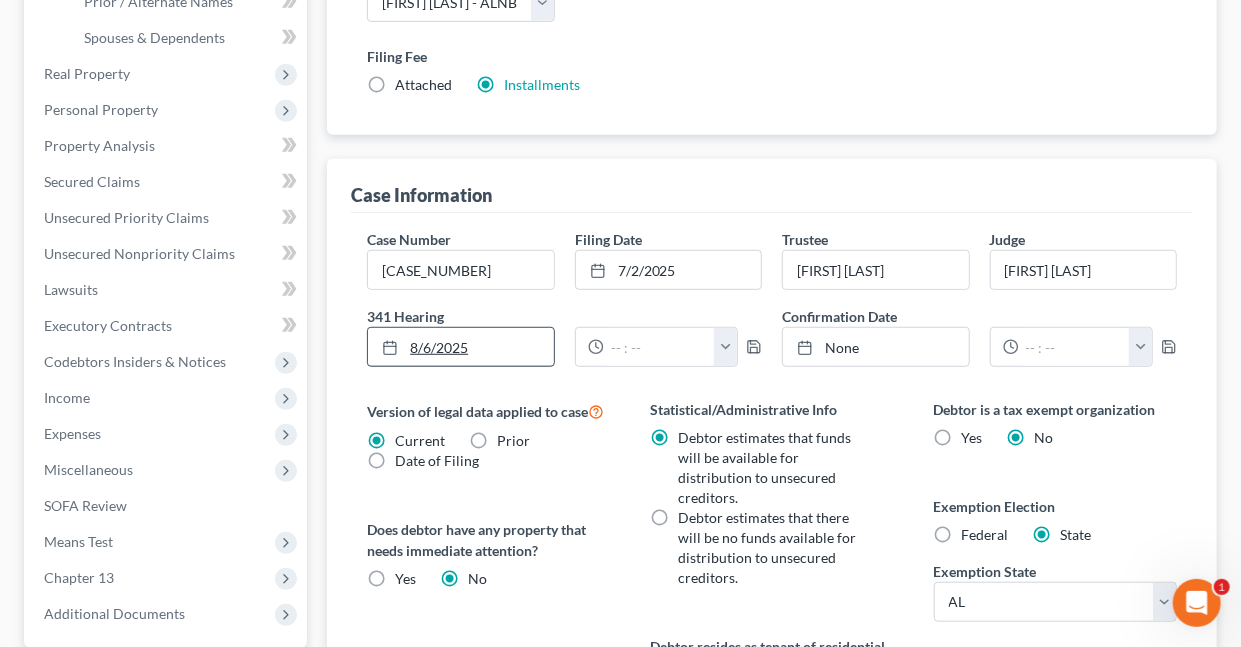 click on "8/6/2025" at bounding box center [460, 347] 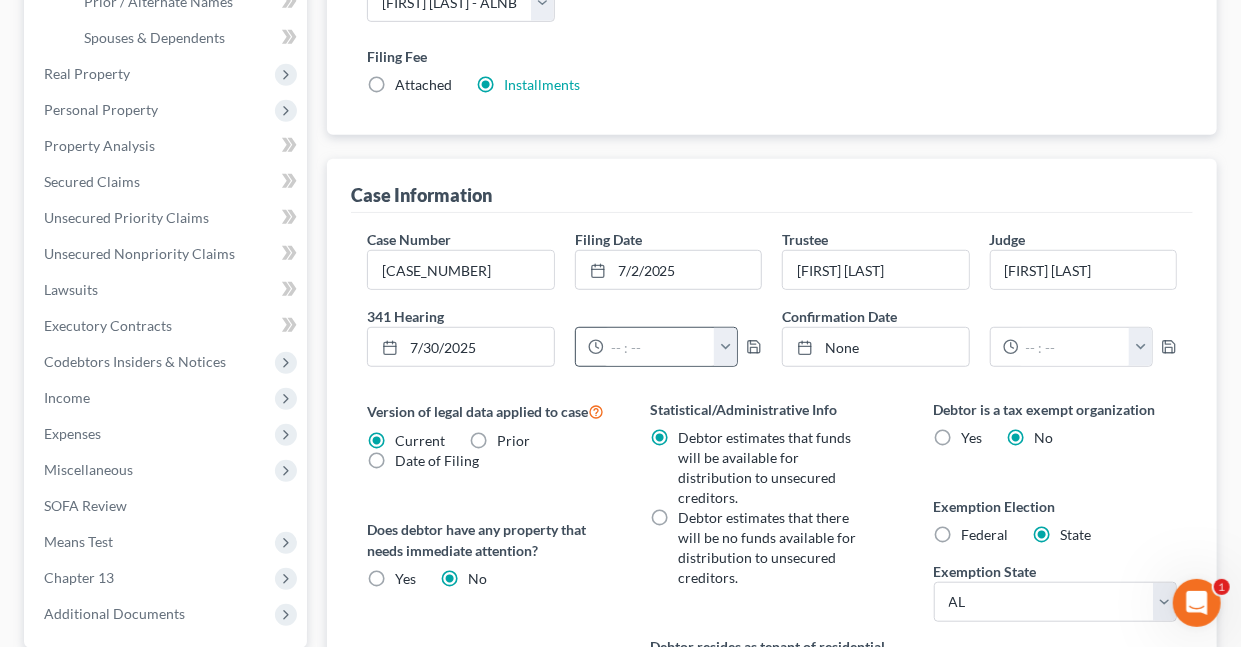 click at bounding box center [725, 347] 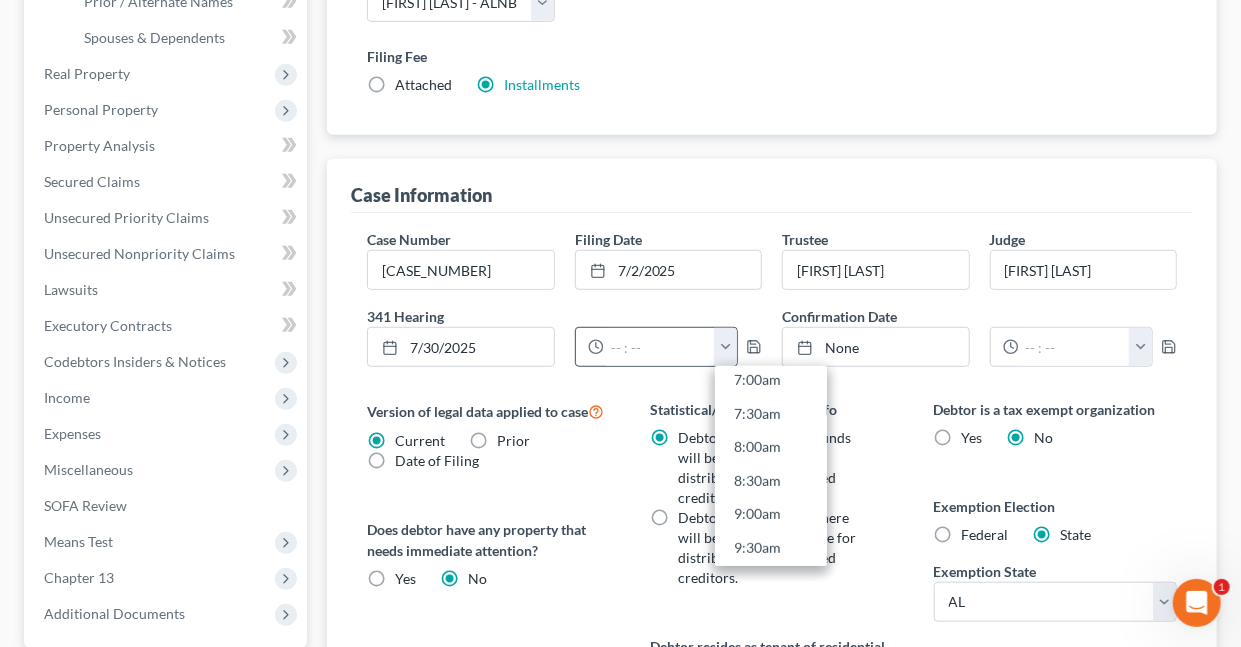 scroll, scrollTop: 513, scrollLeft: 0, axis: vertical 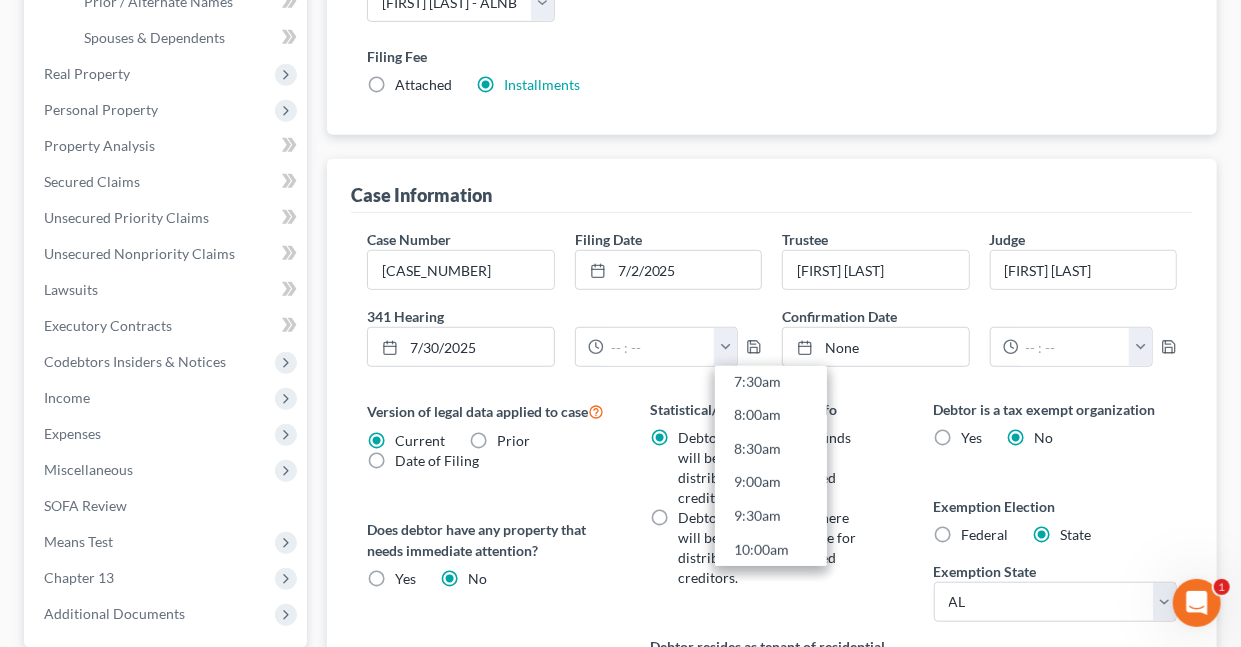 drag, startPoint x: 760, startPoint y: 511, endPoint x: 834, endPoint y: 394, distance: 138.43771 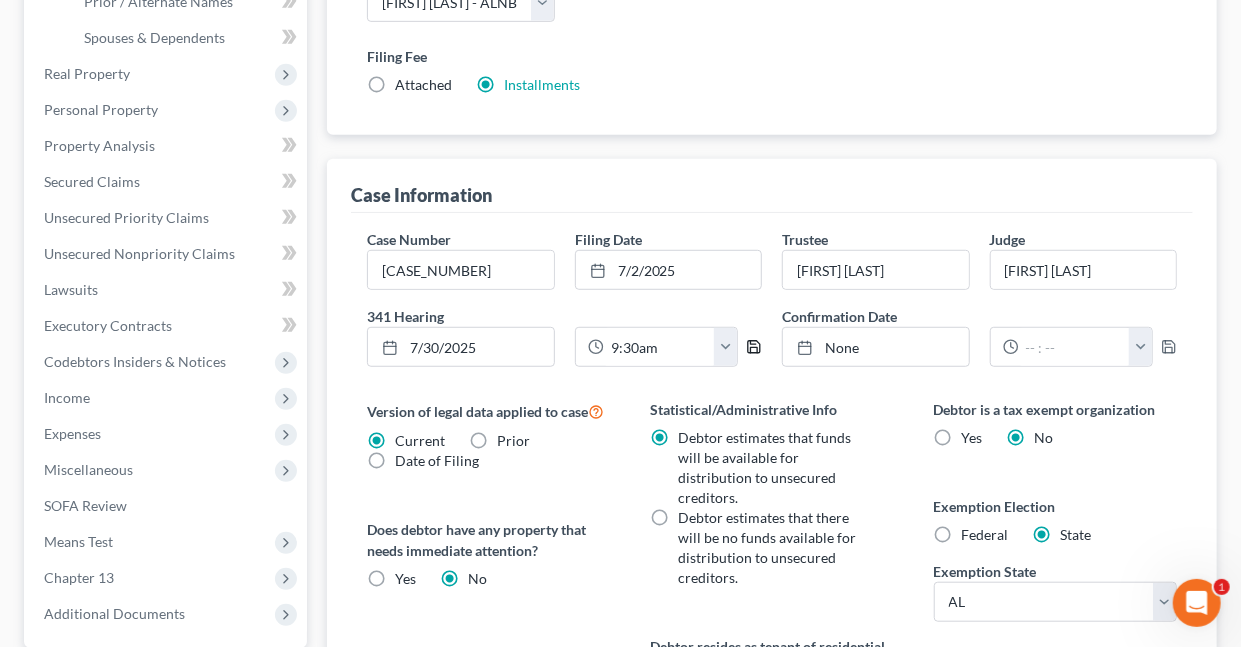 click 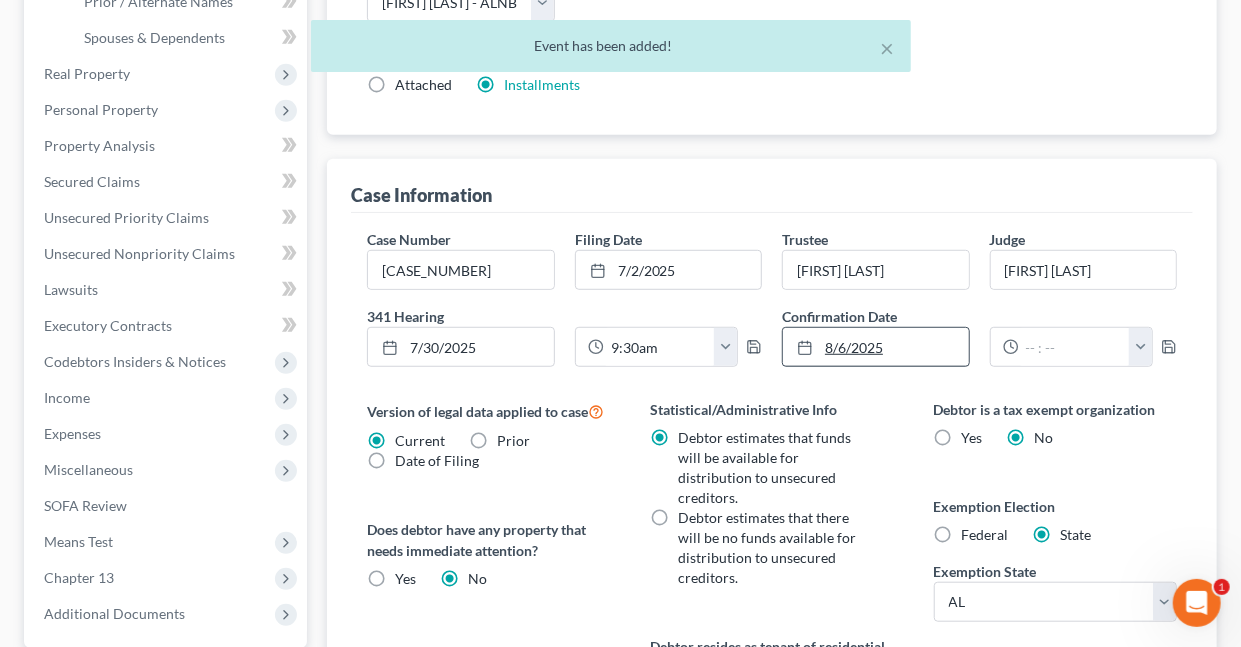 click on "8/6/2025" at bounding box center [875, 347] 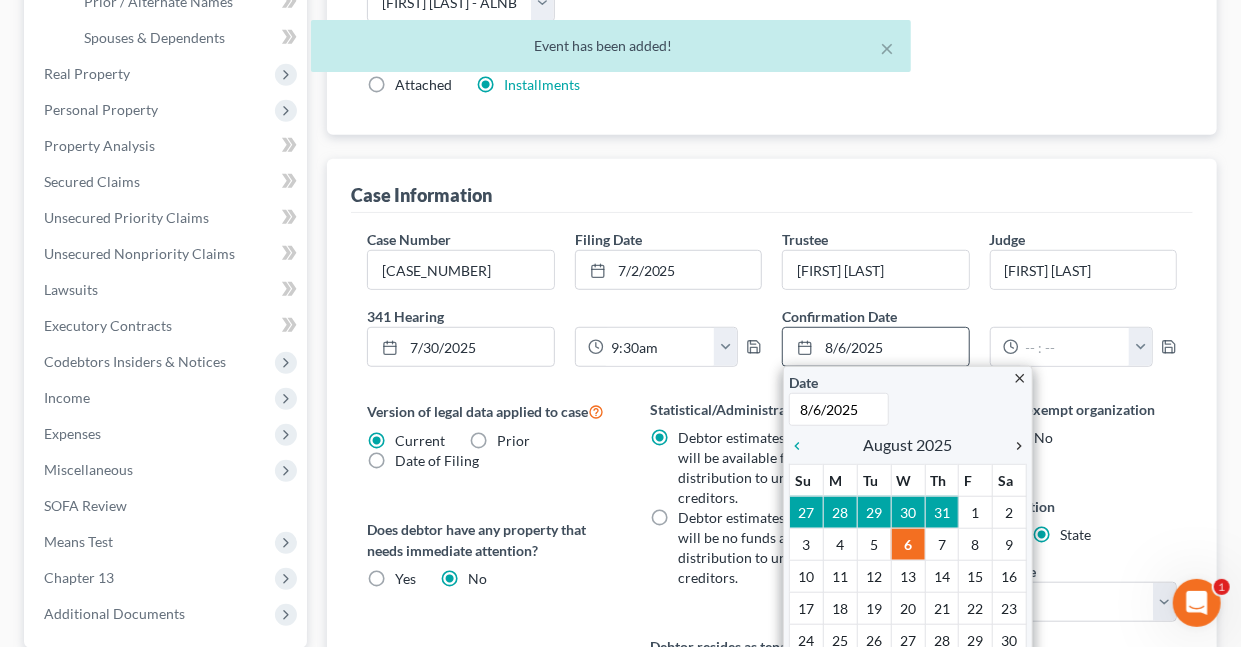click on "chevron_right" at bounding box center (1014, 446) 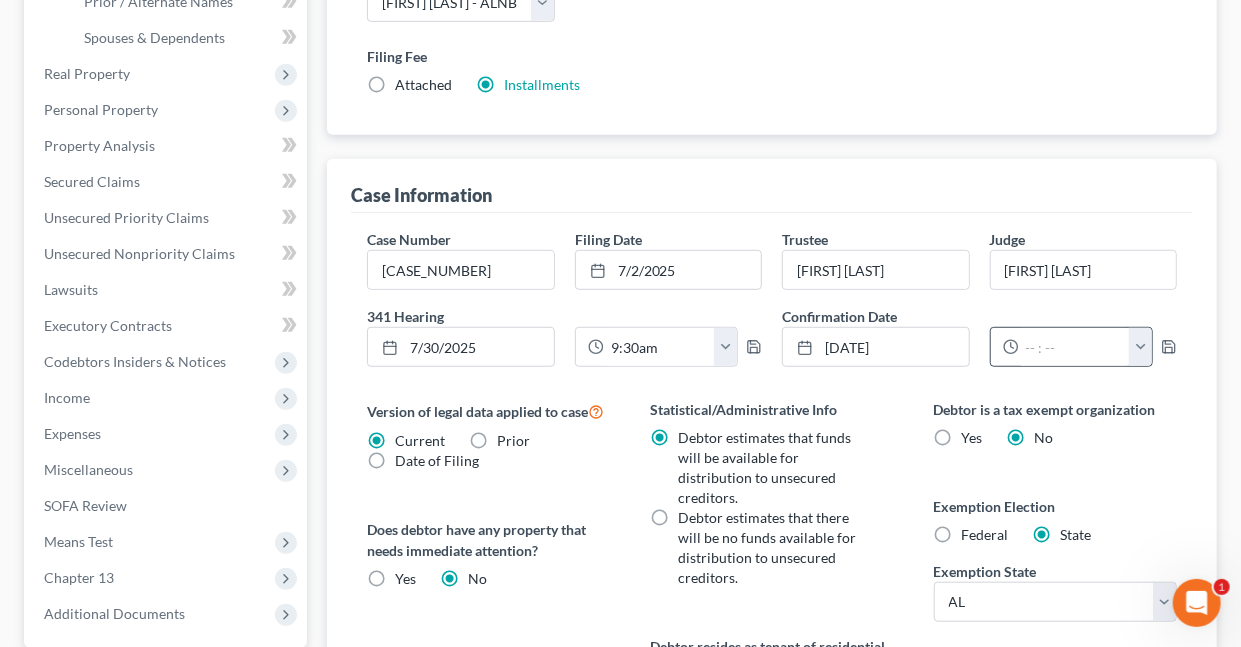 click at bounding box center (1140, 347) 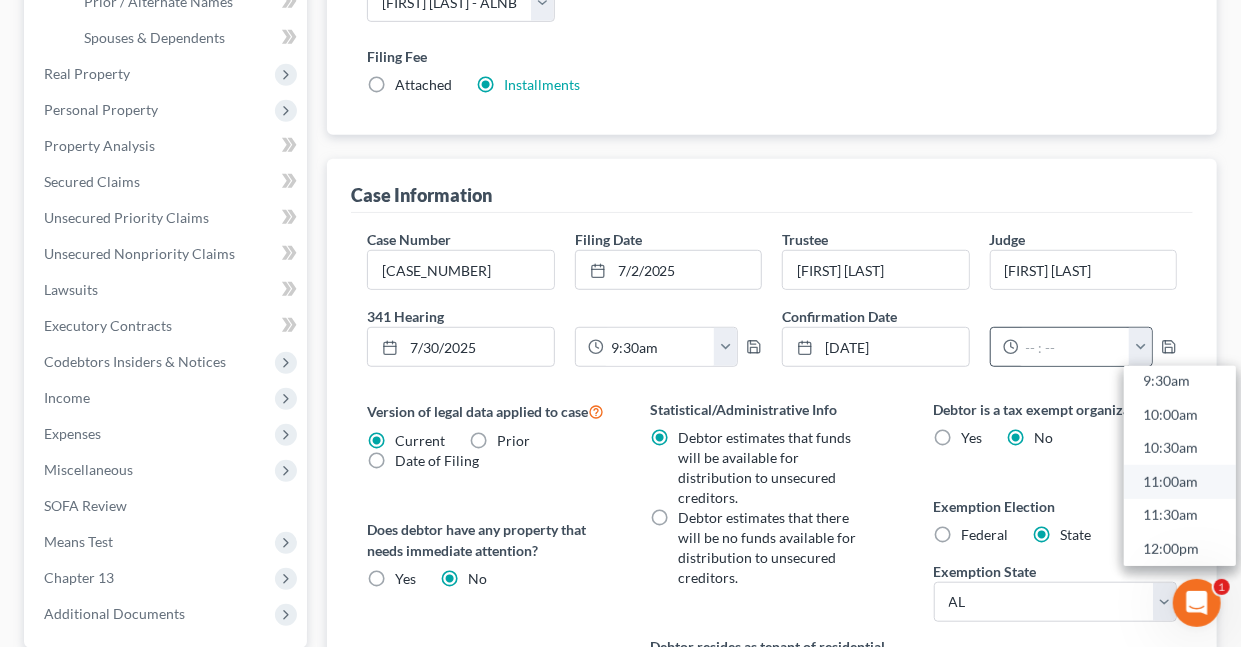 scroll, scrollTop: 657, scrollLeft: 0, axis: vertical 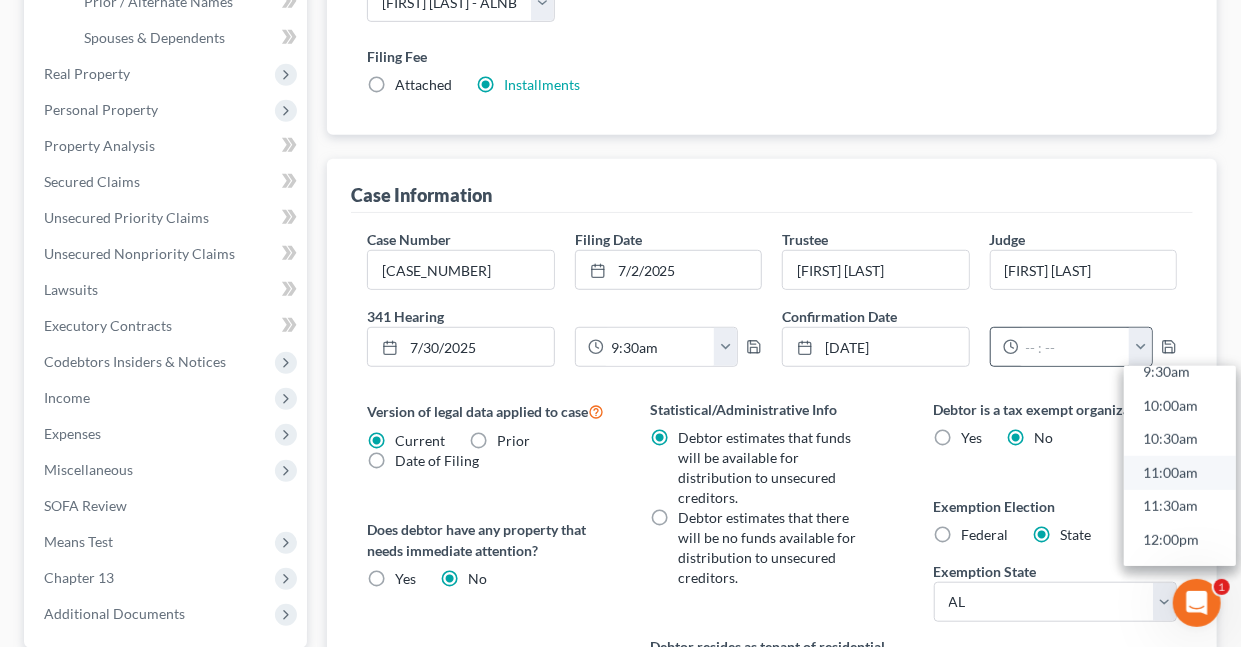 click on "11:00am" at bounding box center (1180, 473) 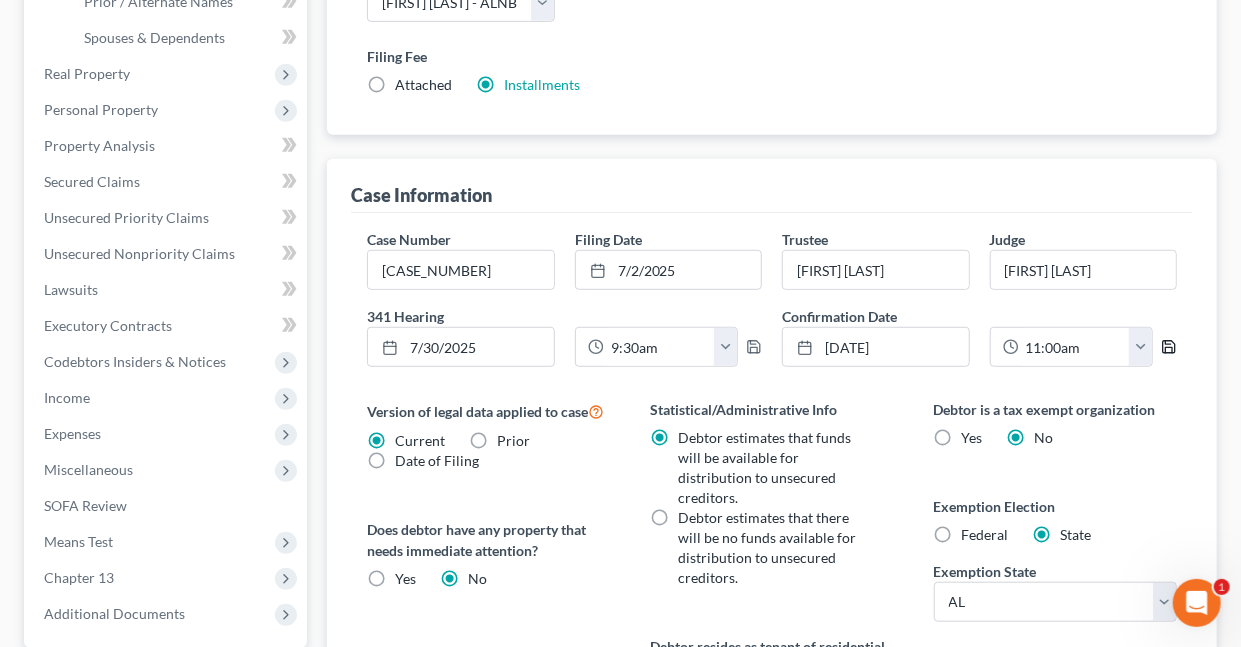 click 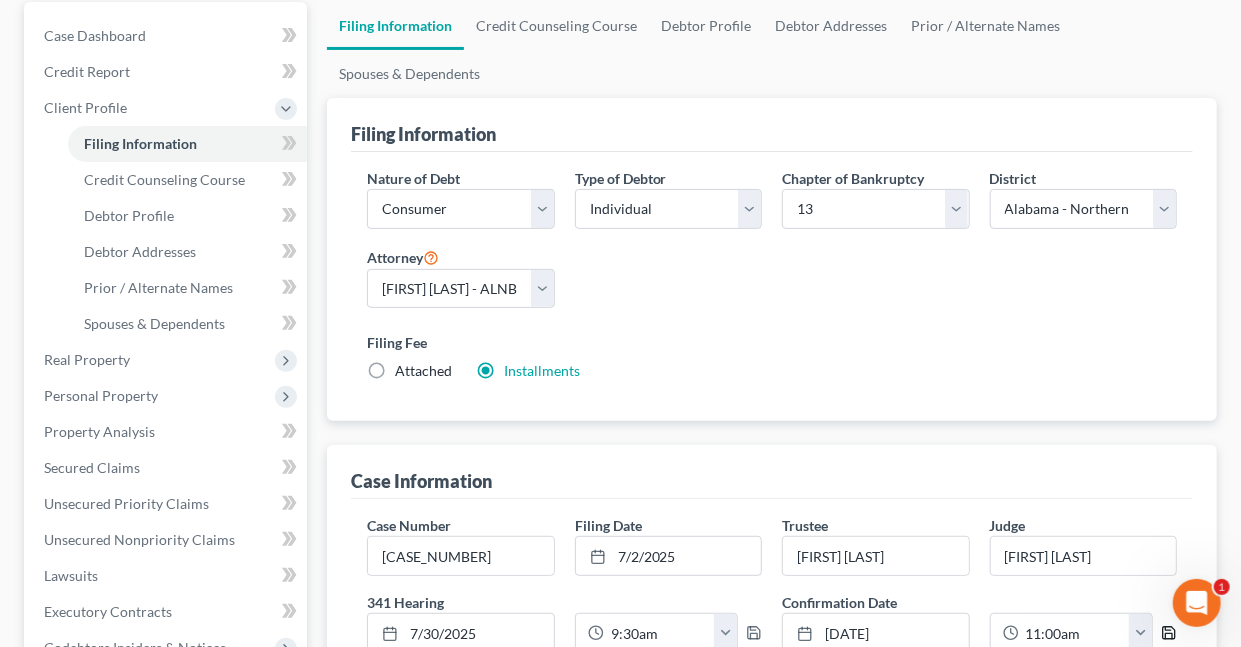 scroll, scrollTop: 0, scrollLeft: 0, axis: both 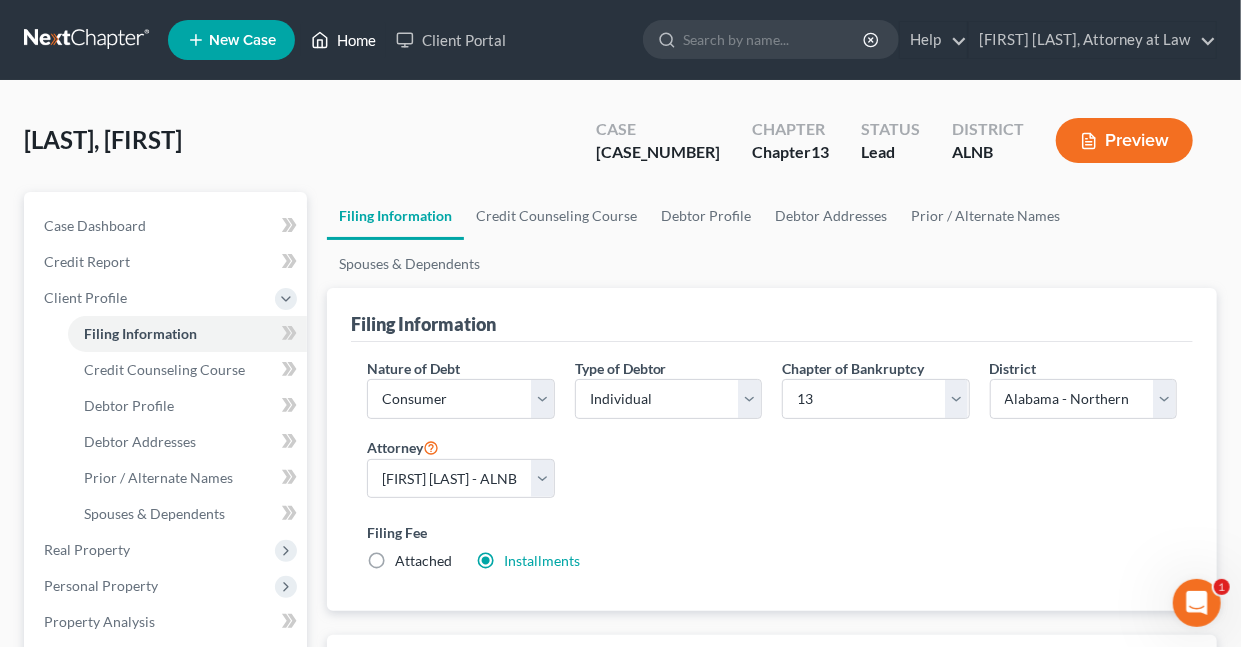 click on "Home" at bounding box center (343, 40) 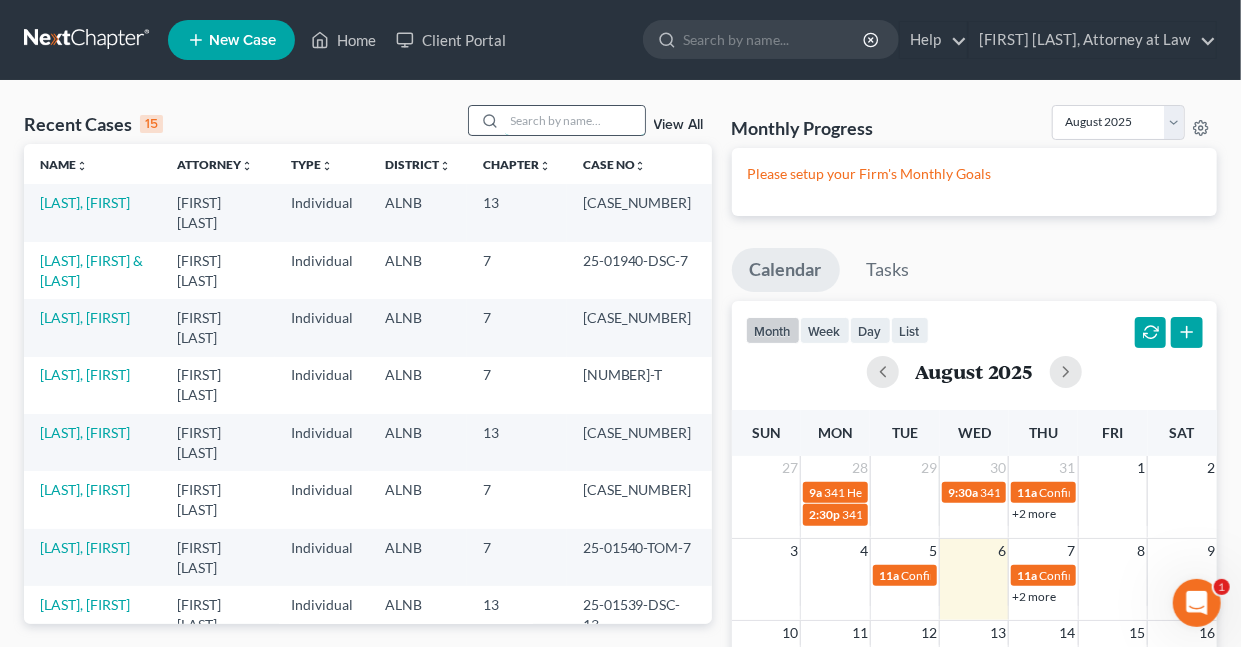 click at bounding box center (575, 120) 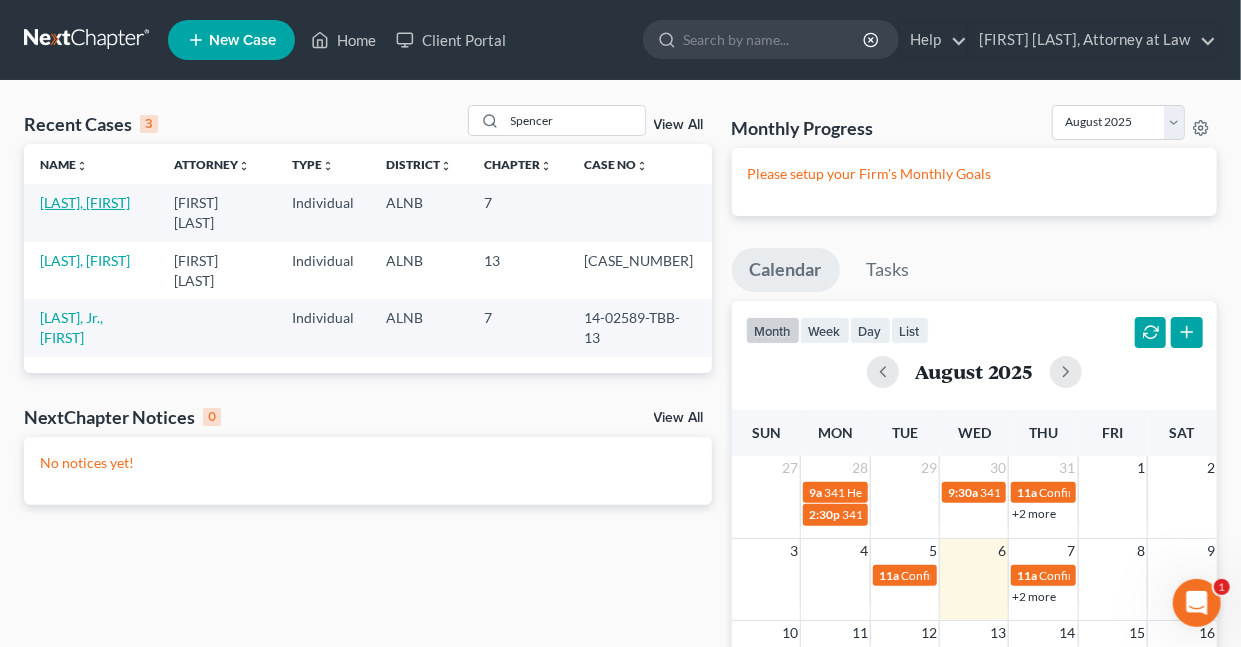 click on "[LAST], [FIRST]" at bounding box center (85, 202) 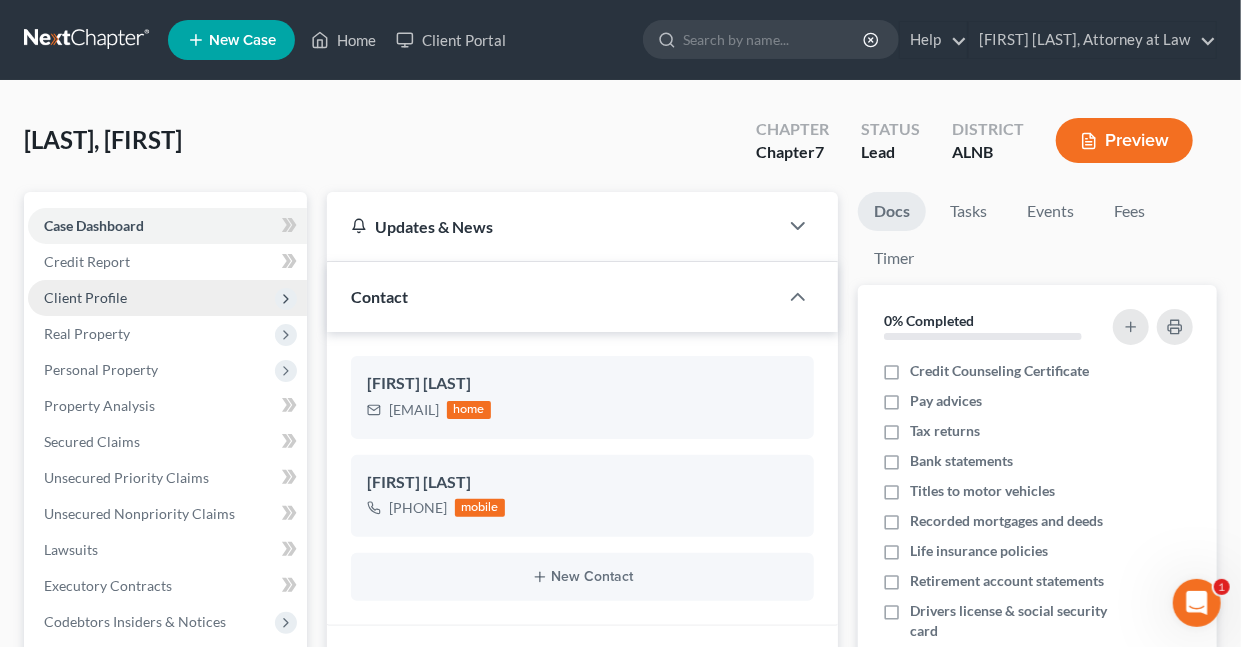 click on "Client Profile" at bounding box center (85, 297) 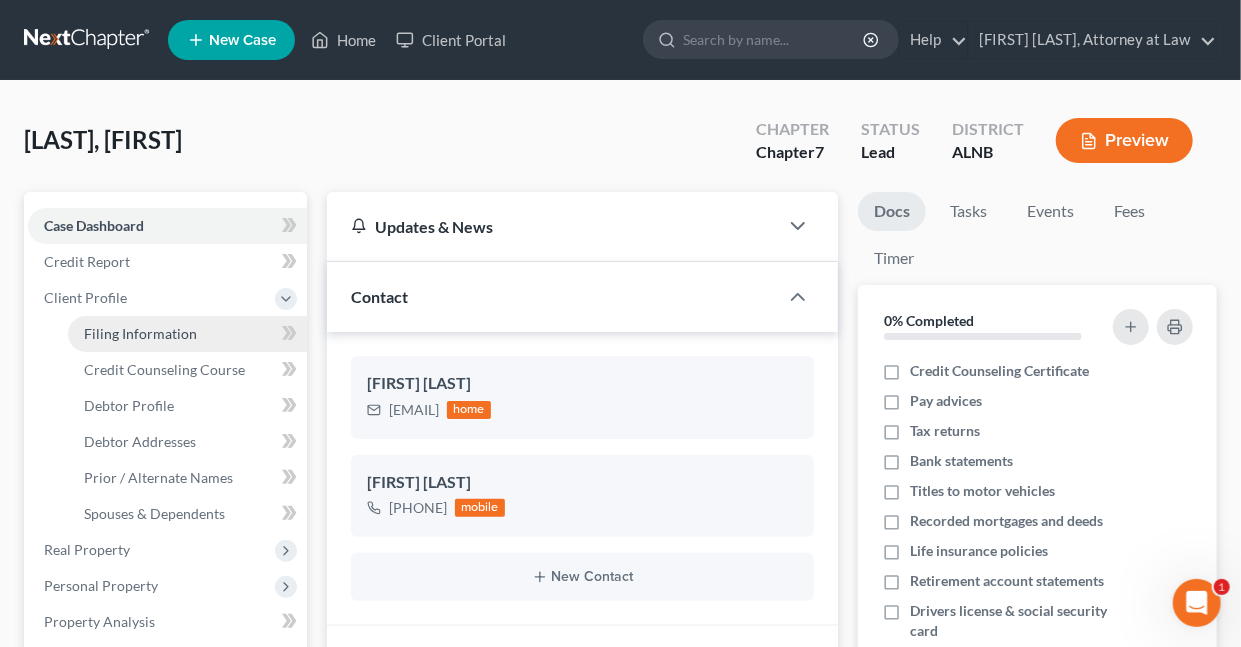 click on "Filing Information" at bounding box center [140, 333] 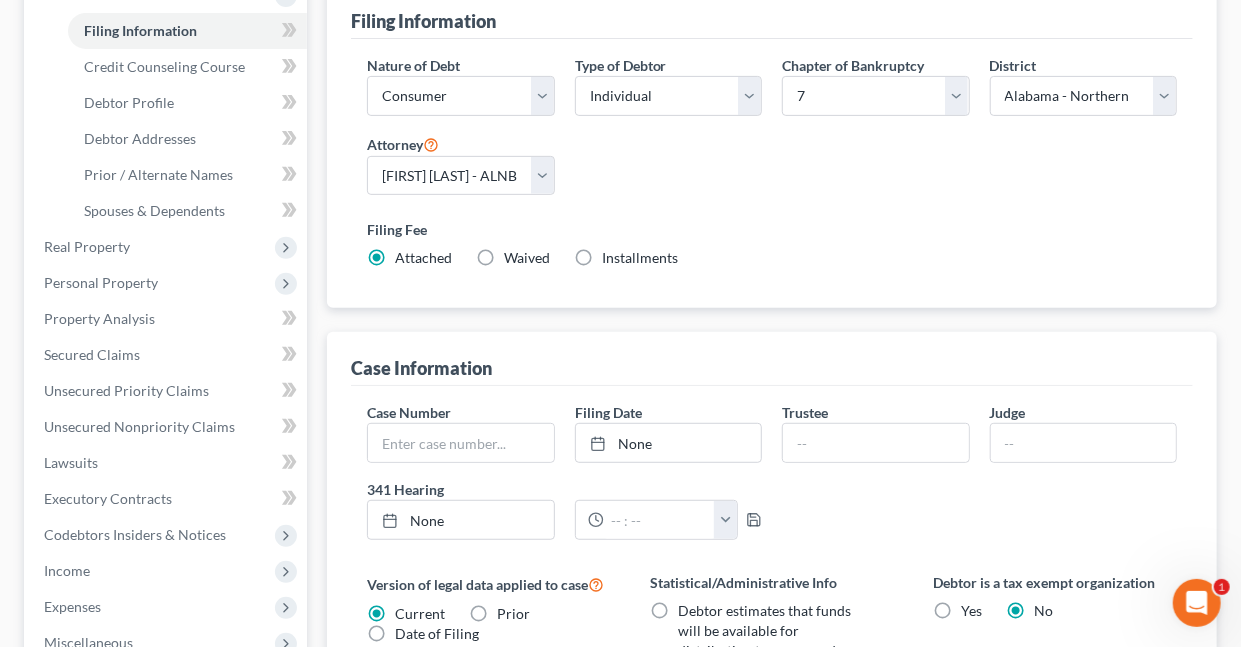 scroll, scrollTop: 407, scrollLeft: 0, axis: vertical 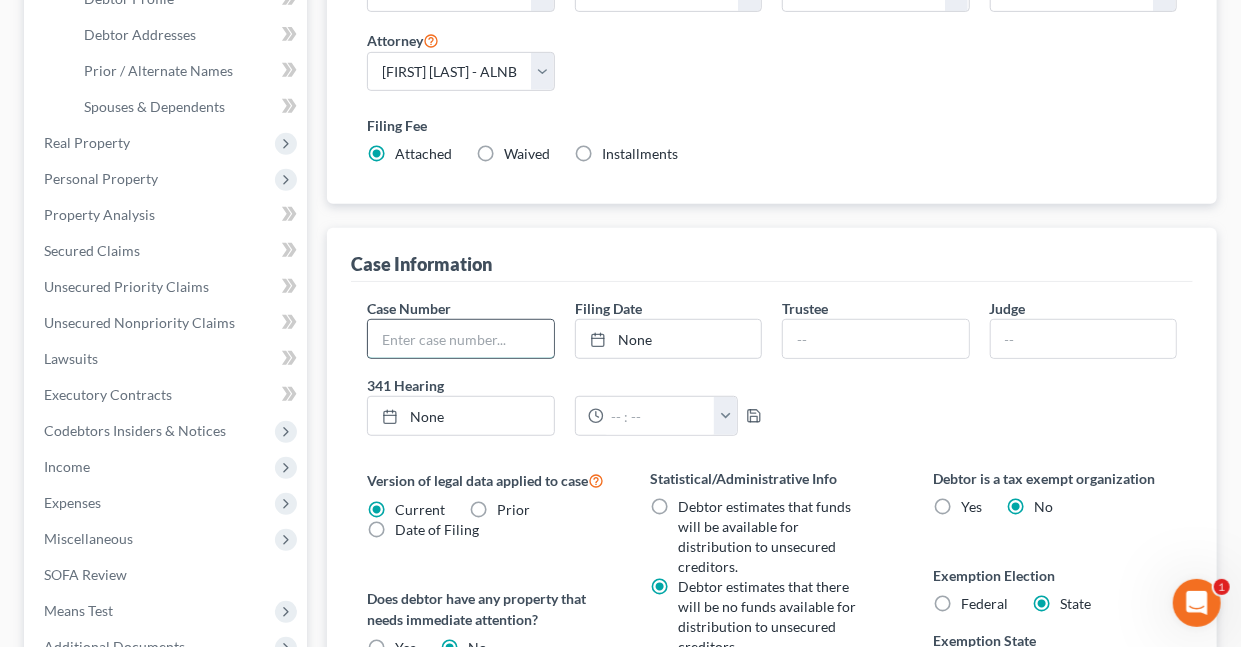 click at bounding box center [460, 339] 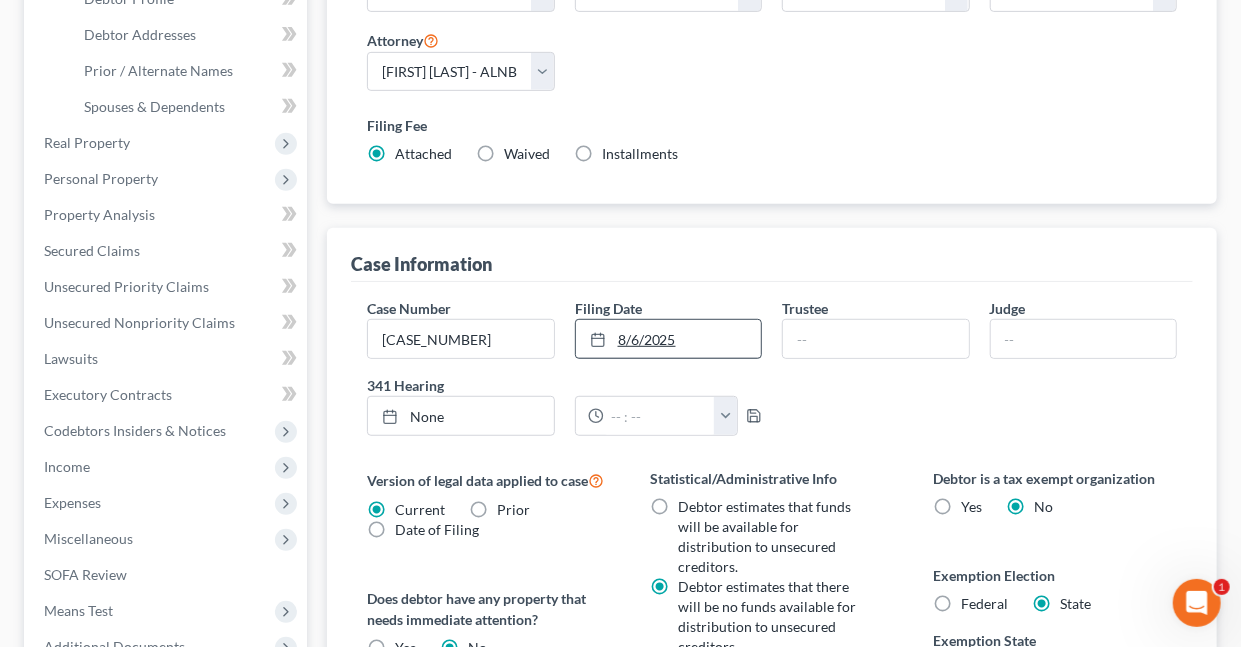 click on "8/6/2025" at bounding box center (668, 339) 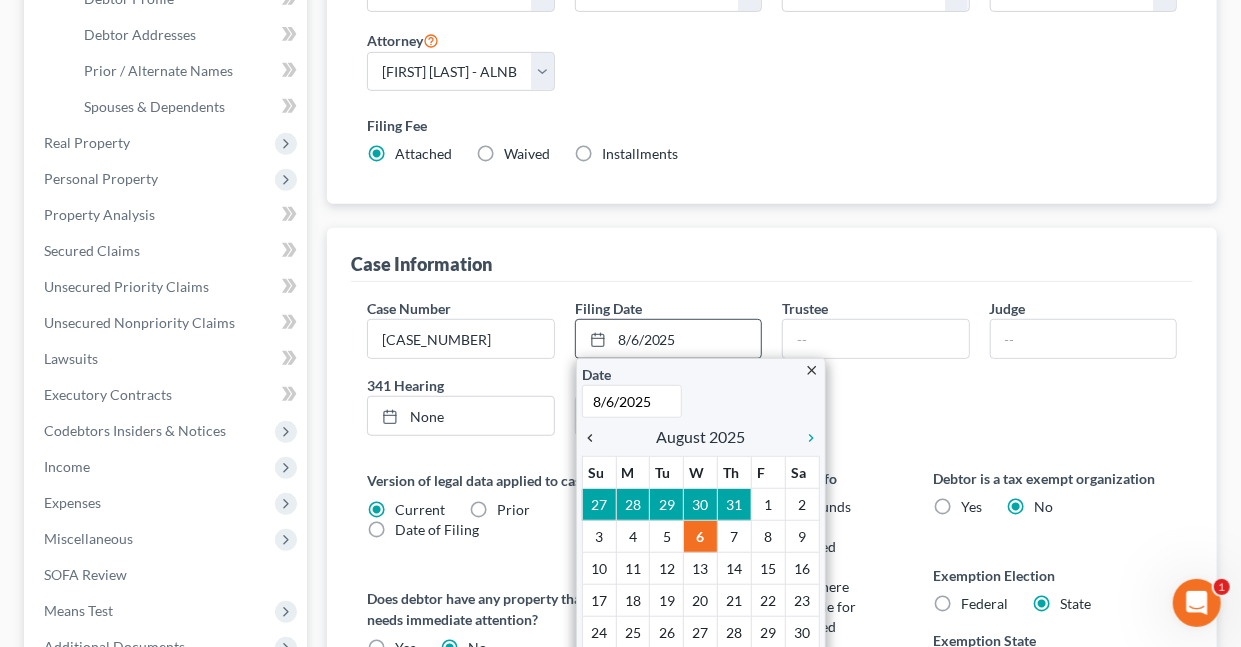click on "chevron_left" at bounding box center [595, 438] 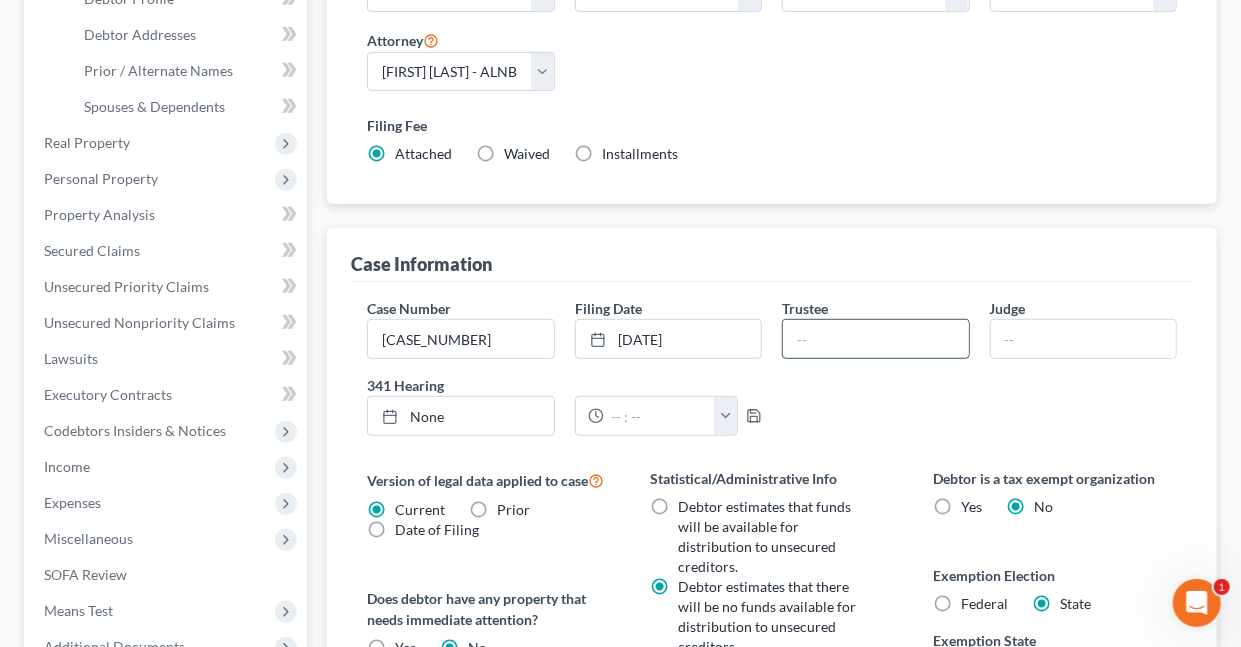 click at bounding box center [875, 339] 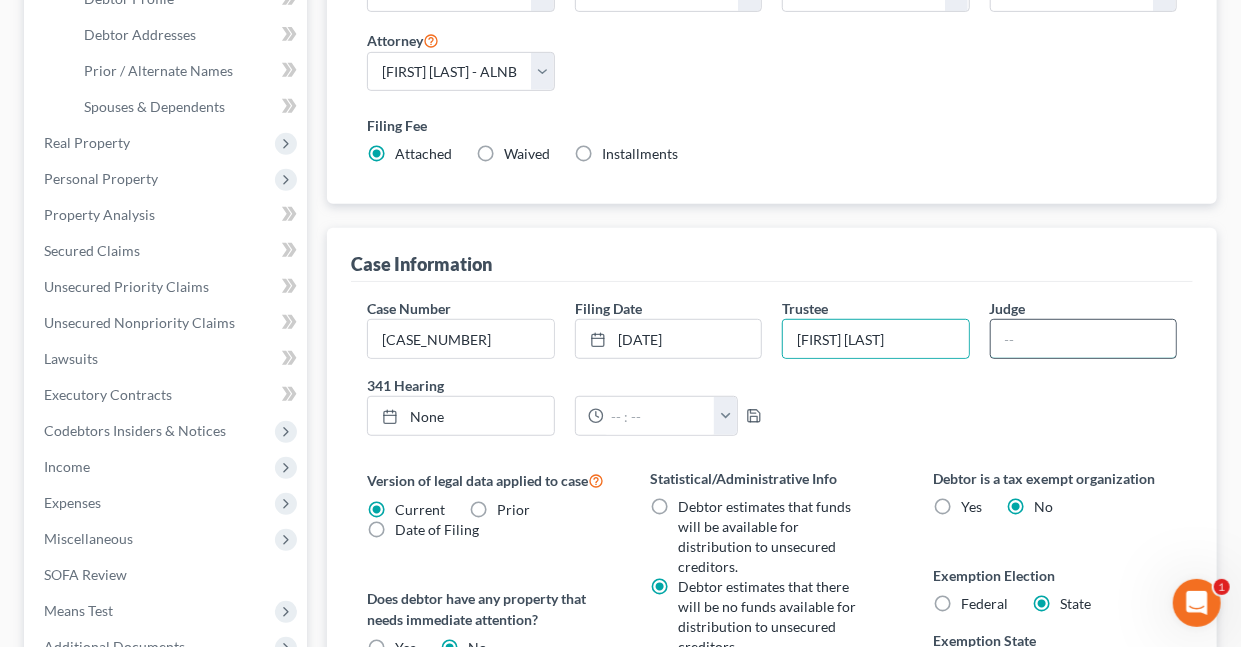 click at bounding box center [1083, 339] 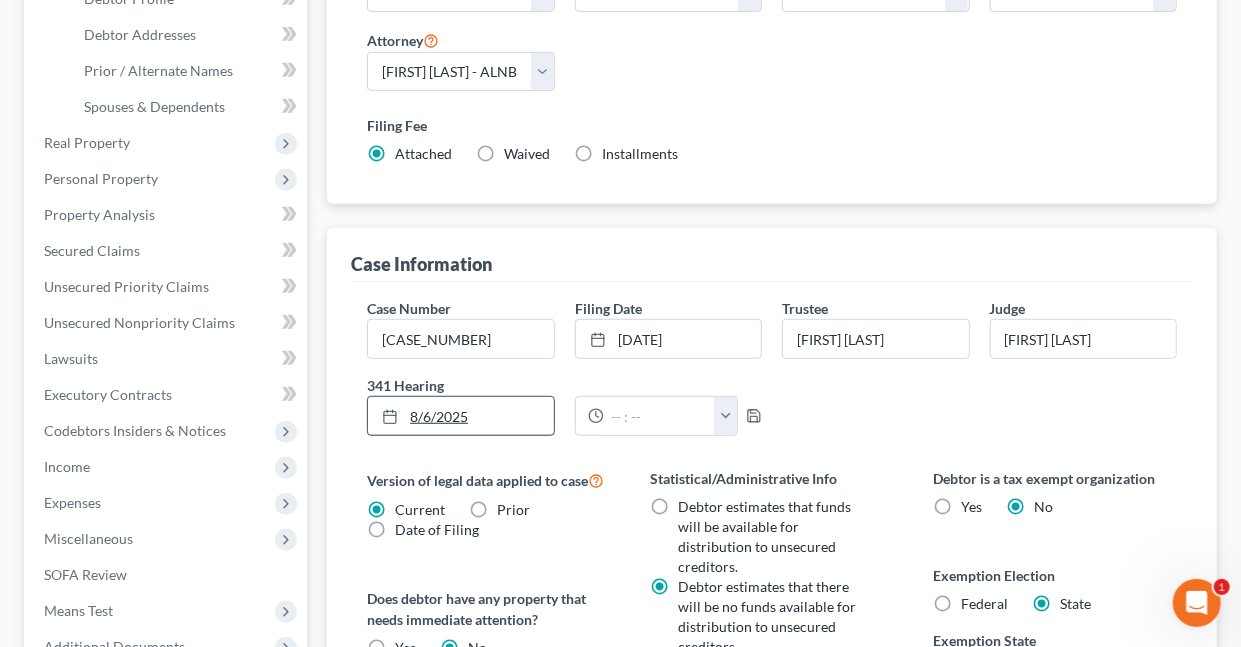 click on "8/6/2025" at bounding box center [460, 416] 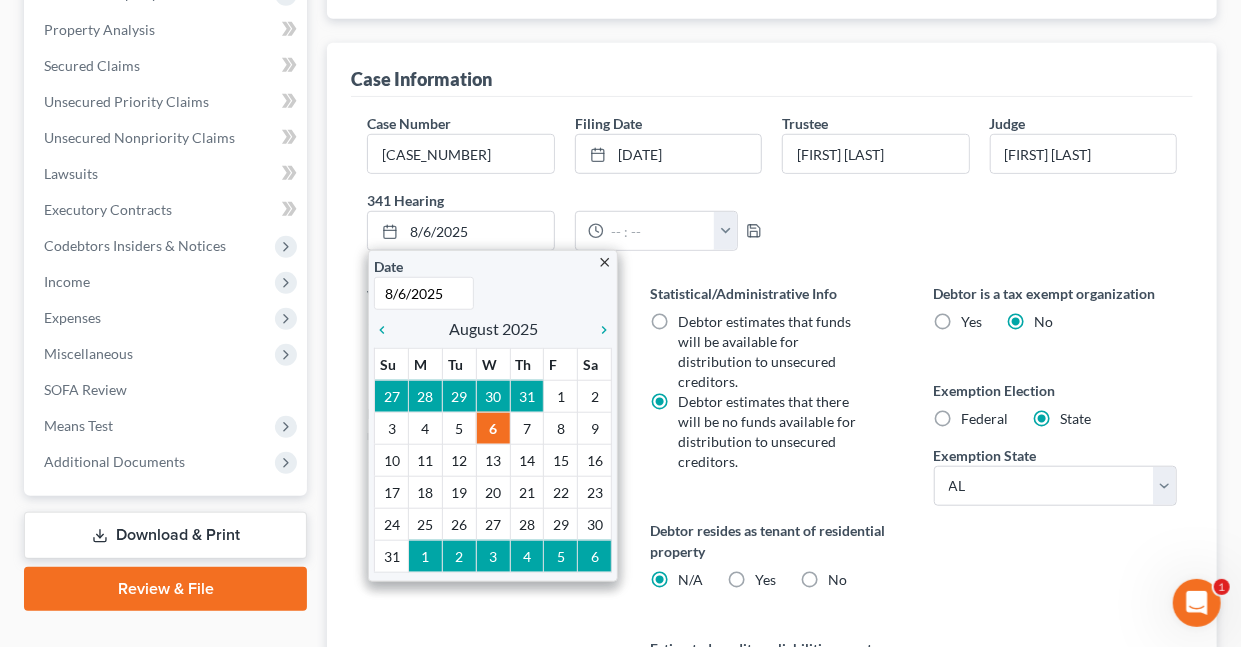scroll, scrollTop: 624, scrollLeft: 0, axis: vertical 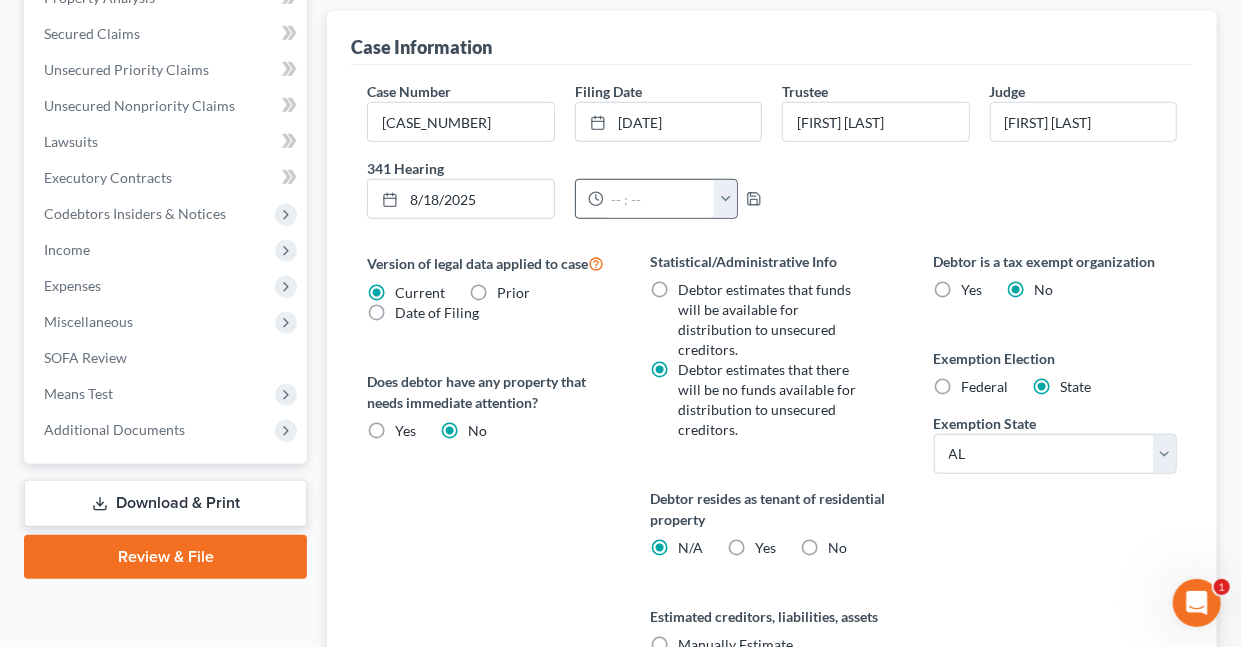 click at bounding box center [725, 199] 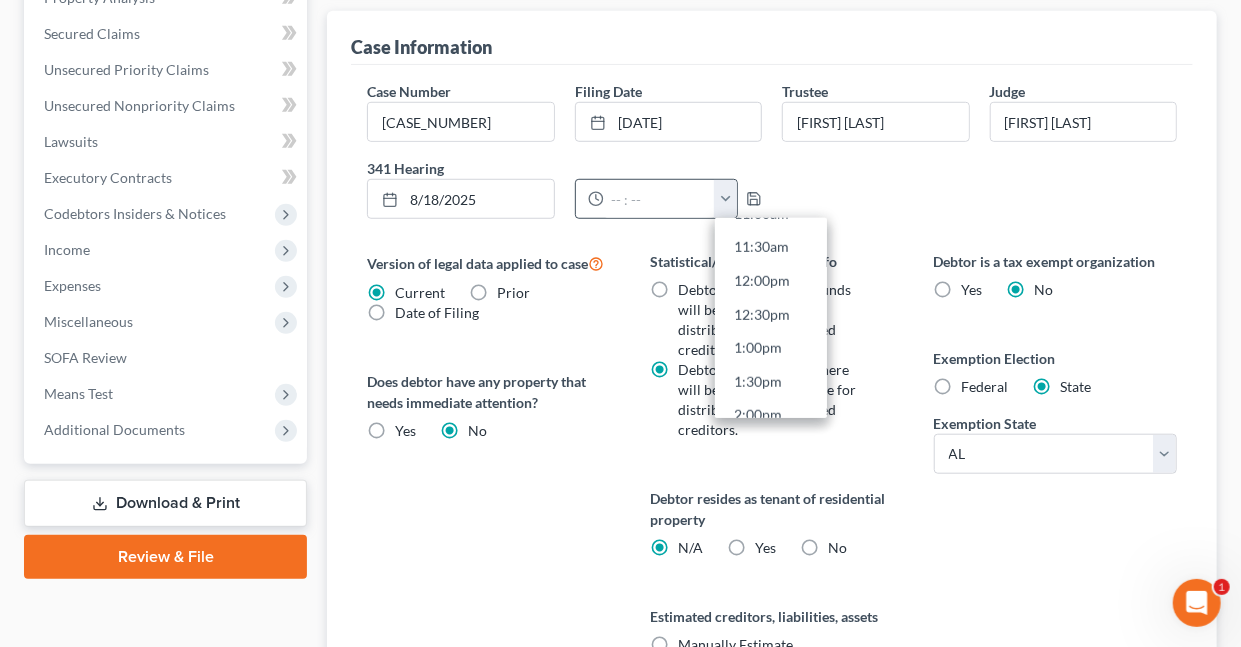 scroll, scrollTop: 792, scrollLeft: 0, axis: vertical 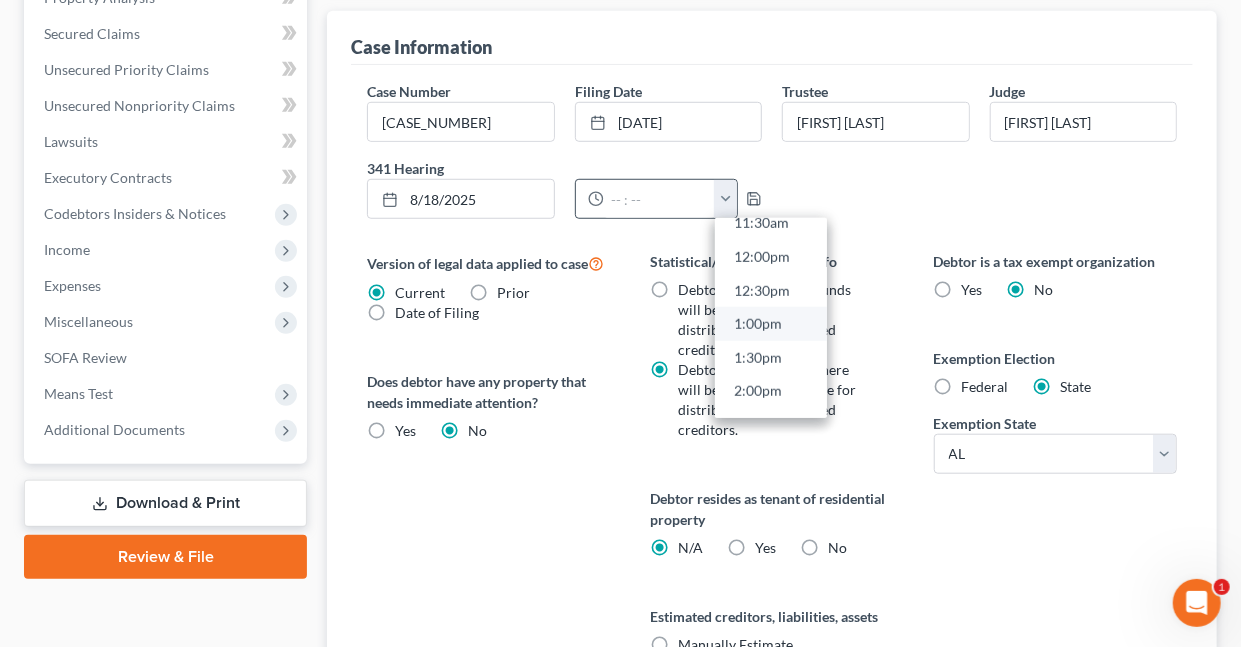 click on "1:00pm" at bounding box center [771, 325] 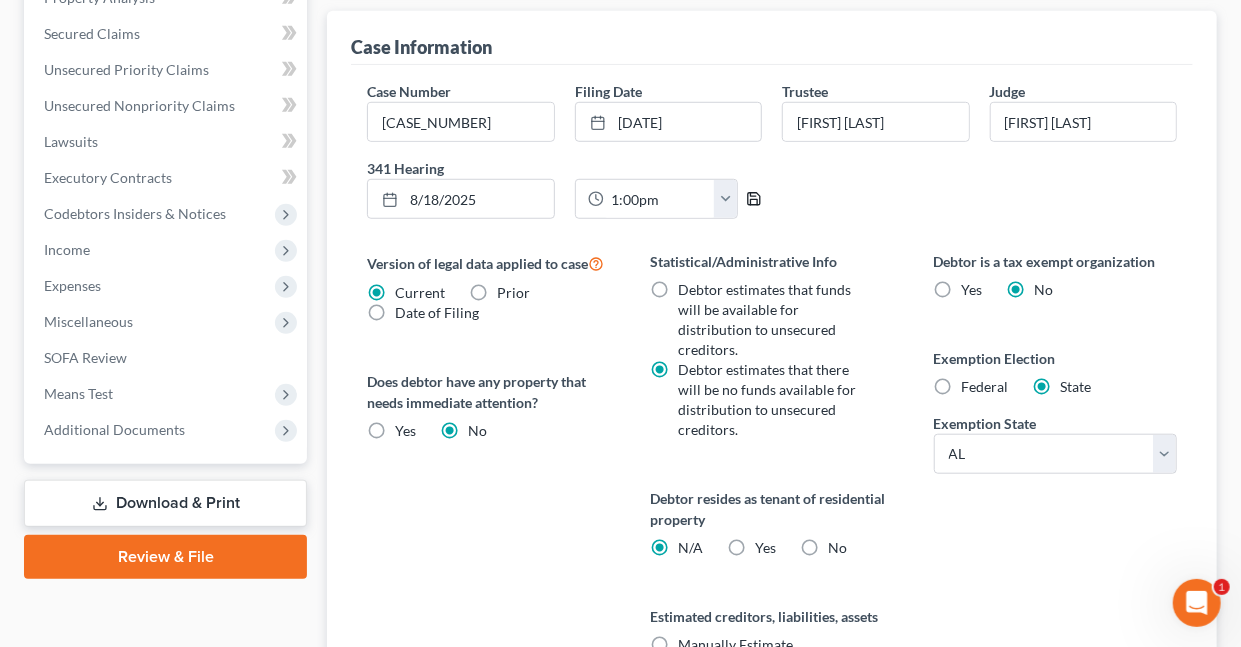 click 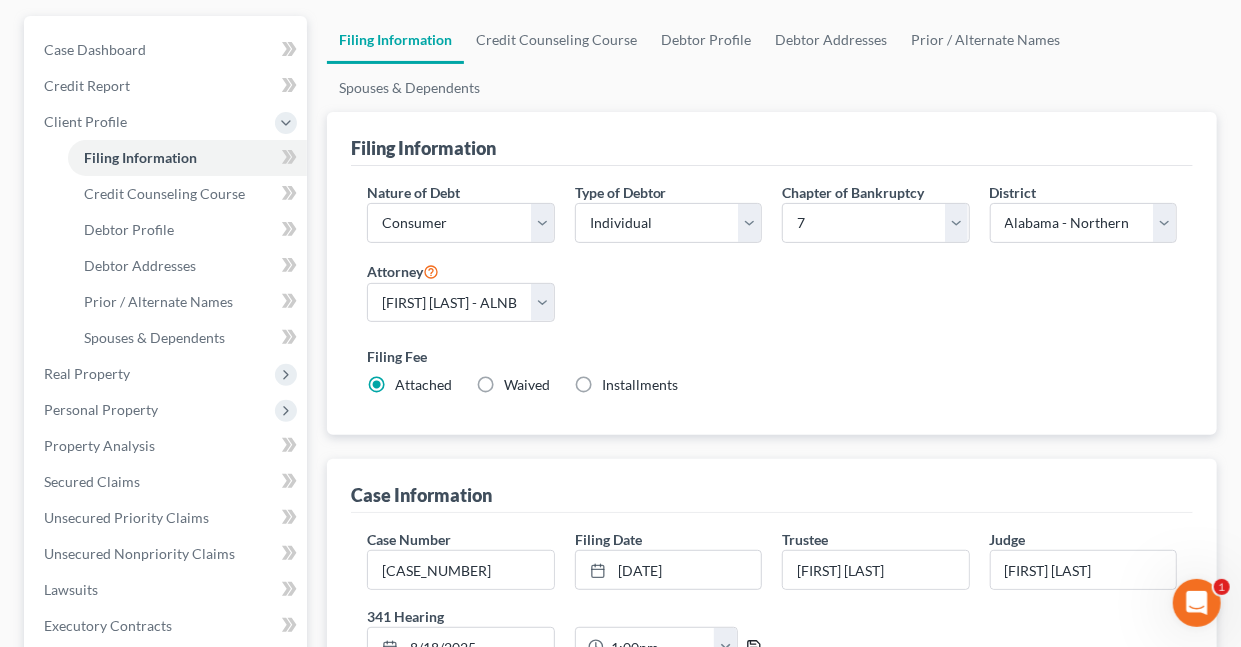 scroll, scrollTop: 0, scrollLeft: 0, axis: both 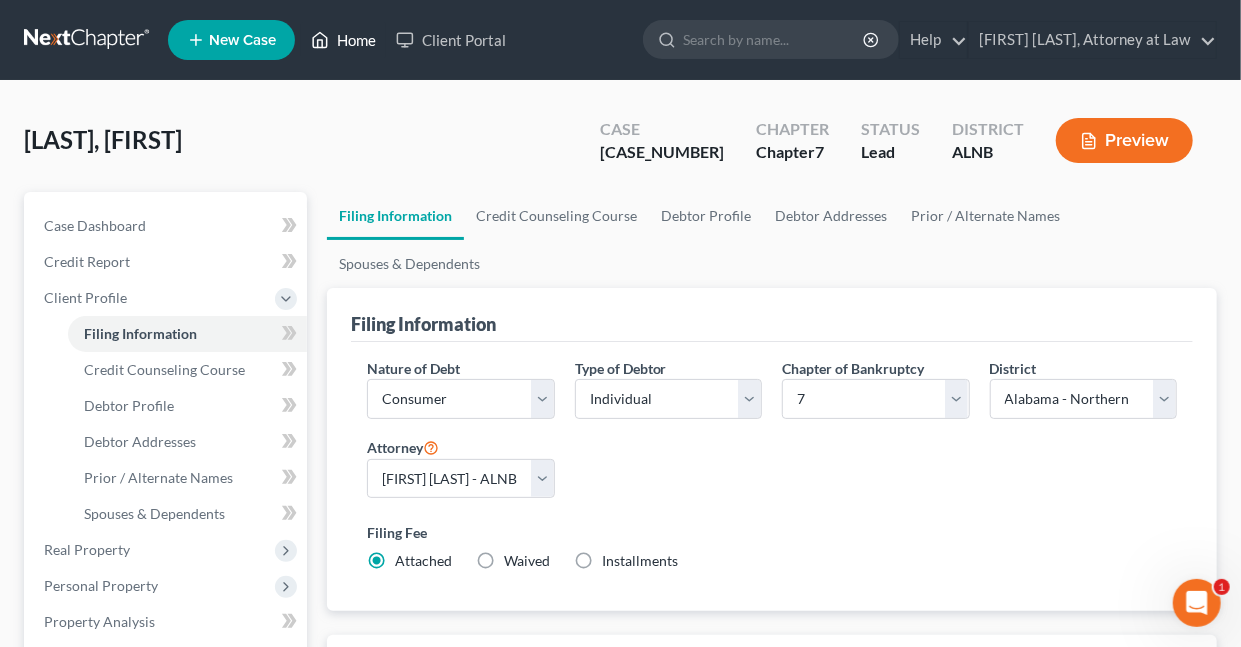 click on "Home" at bounding box center [343, 40] 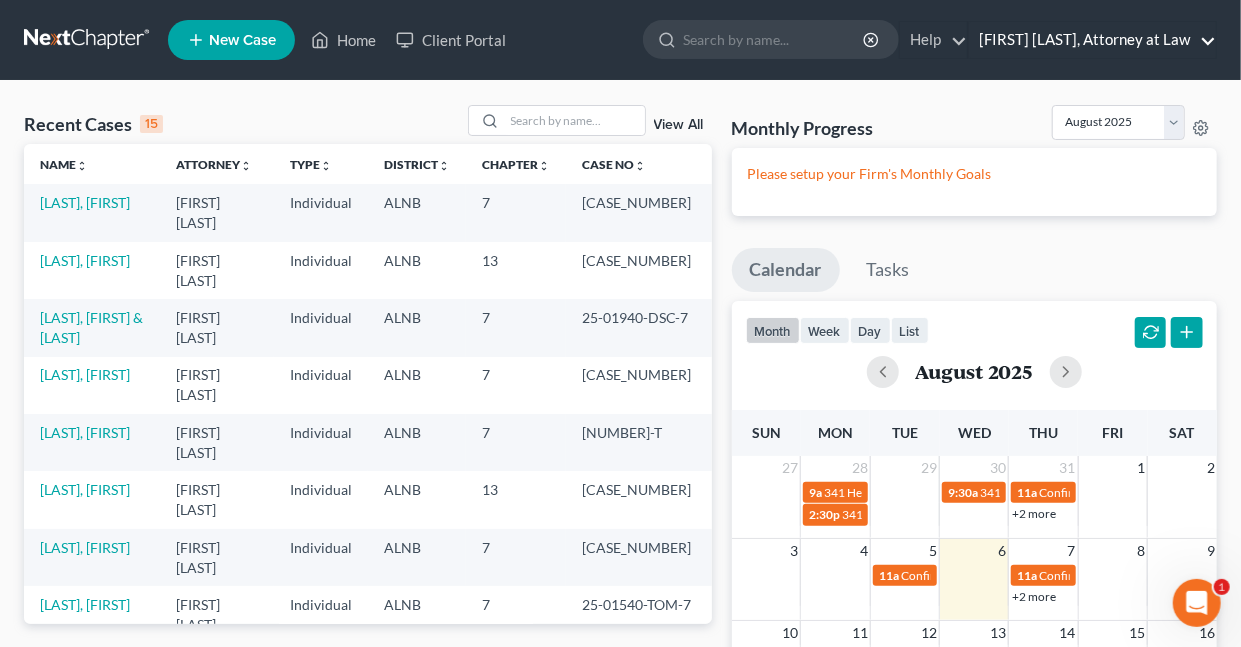 click on "[FIRST] [LAST], Attorney at Law" at bounding box center [1092, 40] 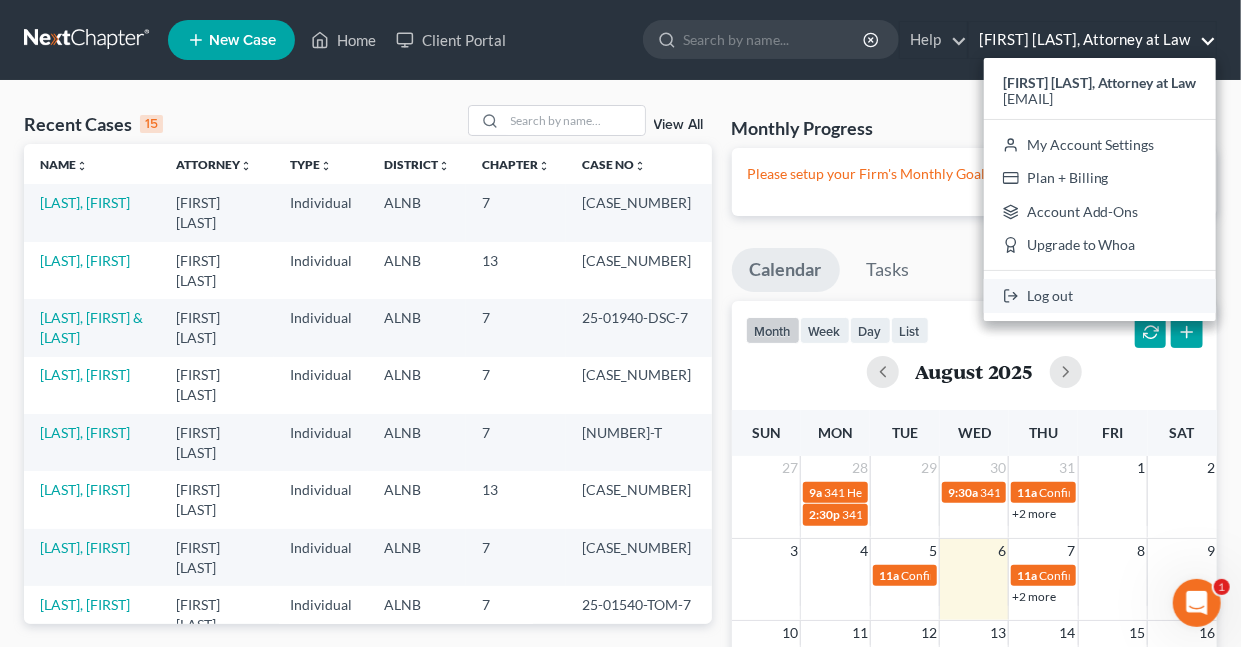 click on "Log out" at bounding box center (1100, 296) 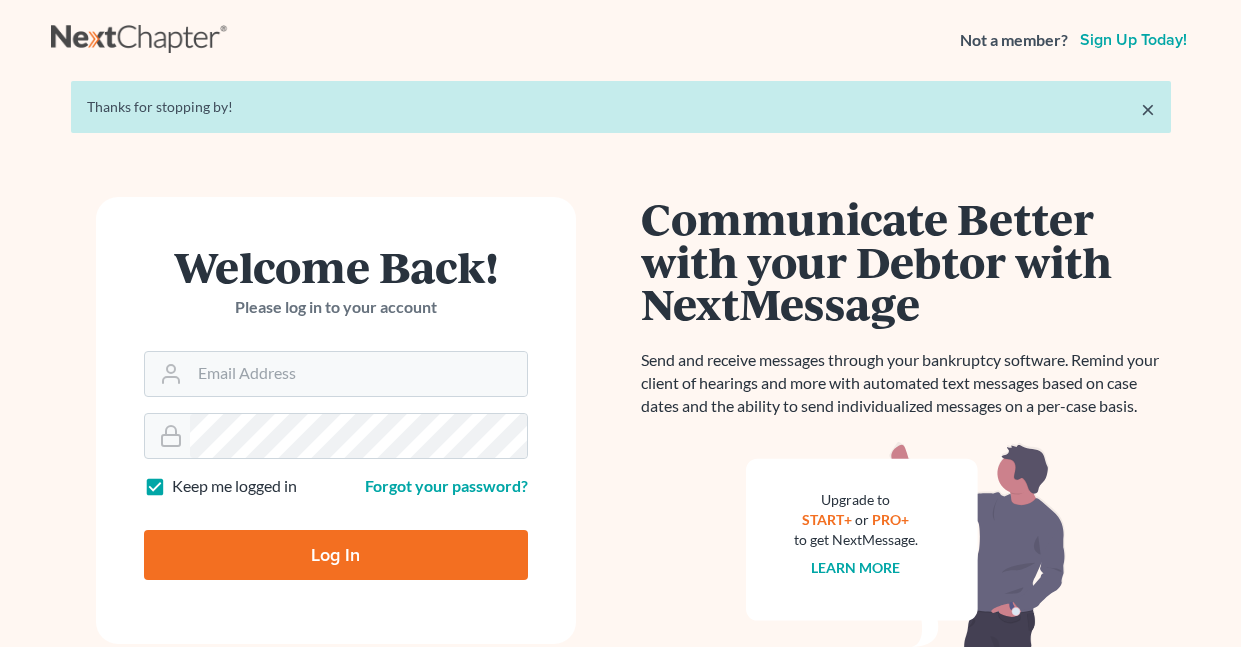 scroll, scrollTop: 0, scrollLeft: 0, axis: both 